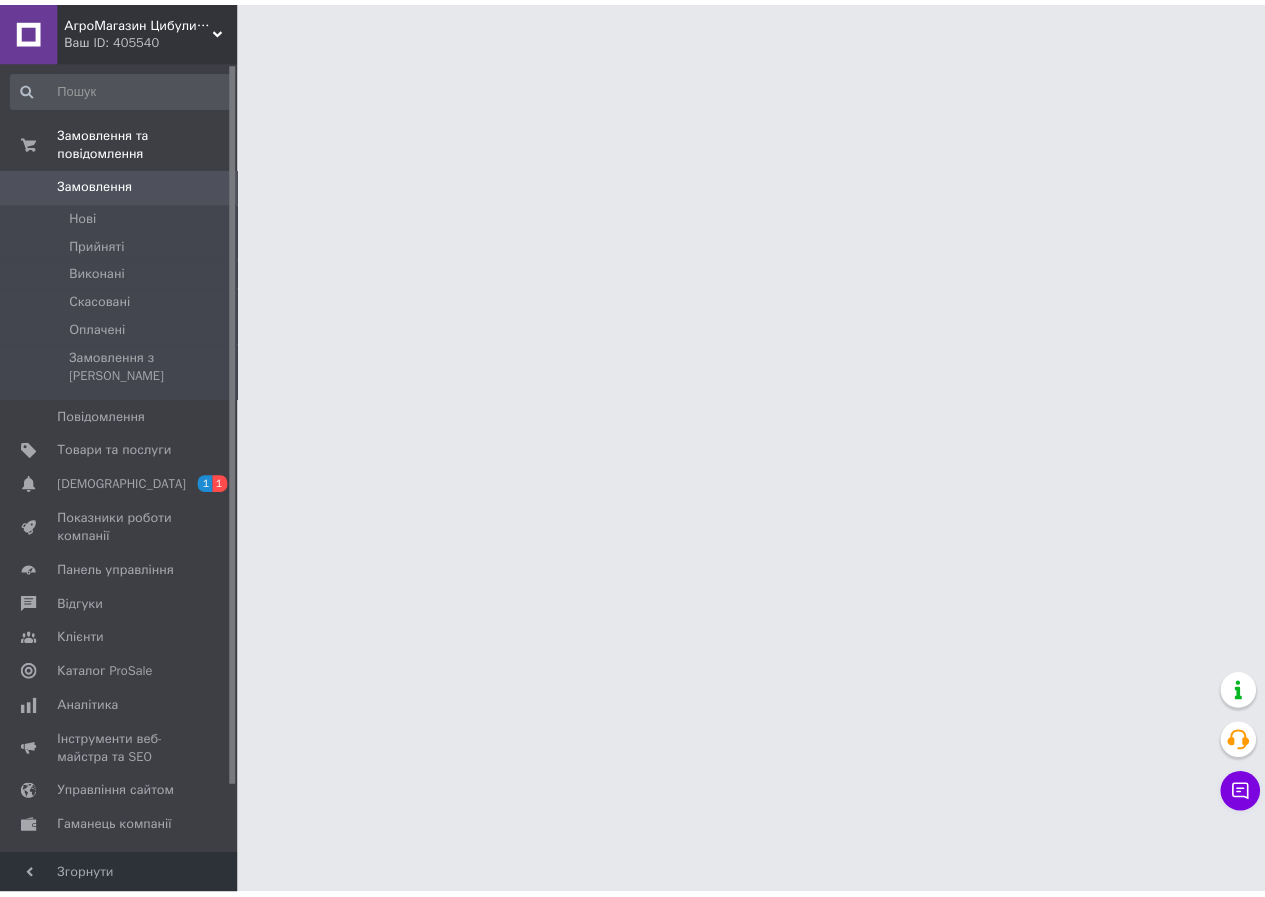 scroll, scrollTop: 0, scrollLeft: 0, axis: both 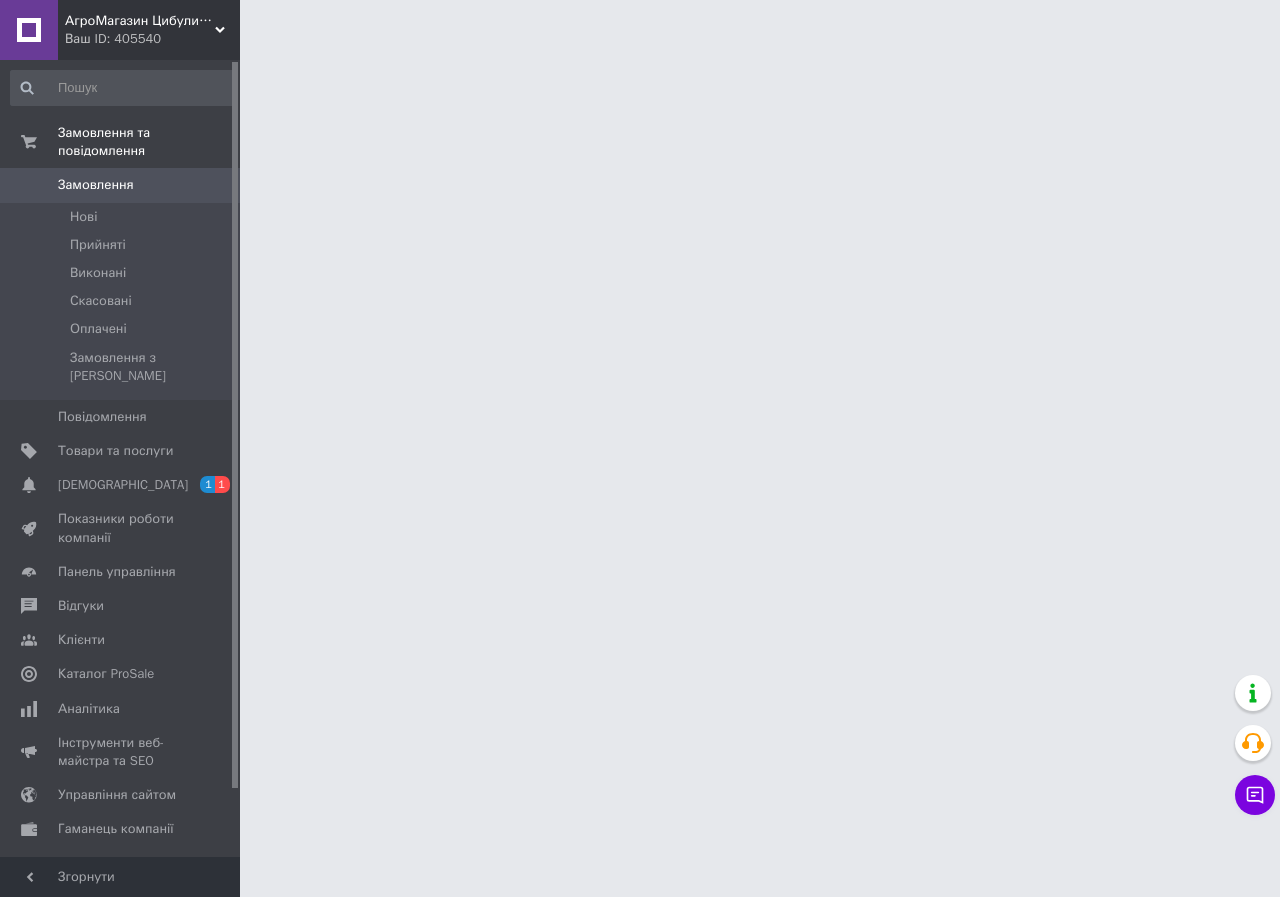 click on "АгроМагазин Цибулинка (Все для Саду та Городу)" at bounding box center [140, 21] 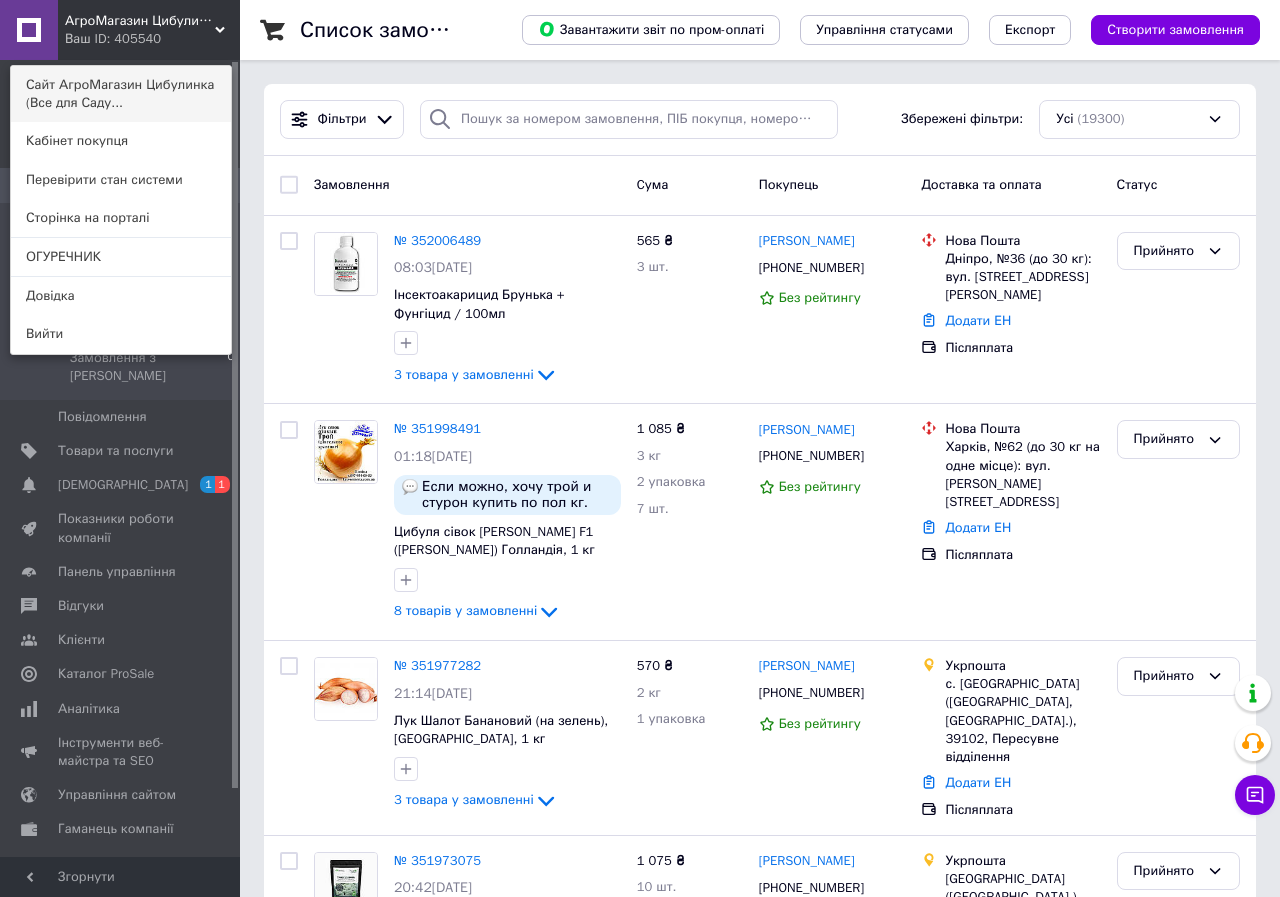 click on "Сайт АгроМагазин Цибулинка (Все для Саду..." at bounding box center [121, 94] 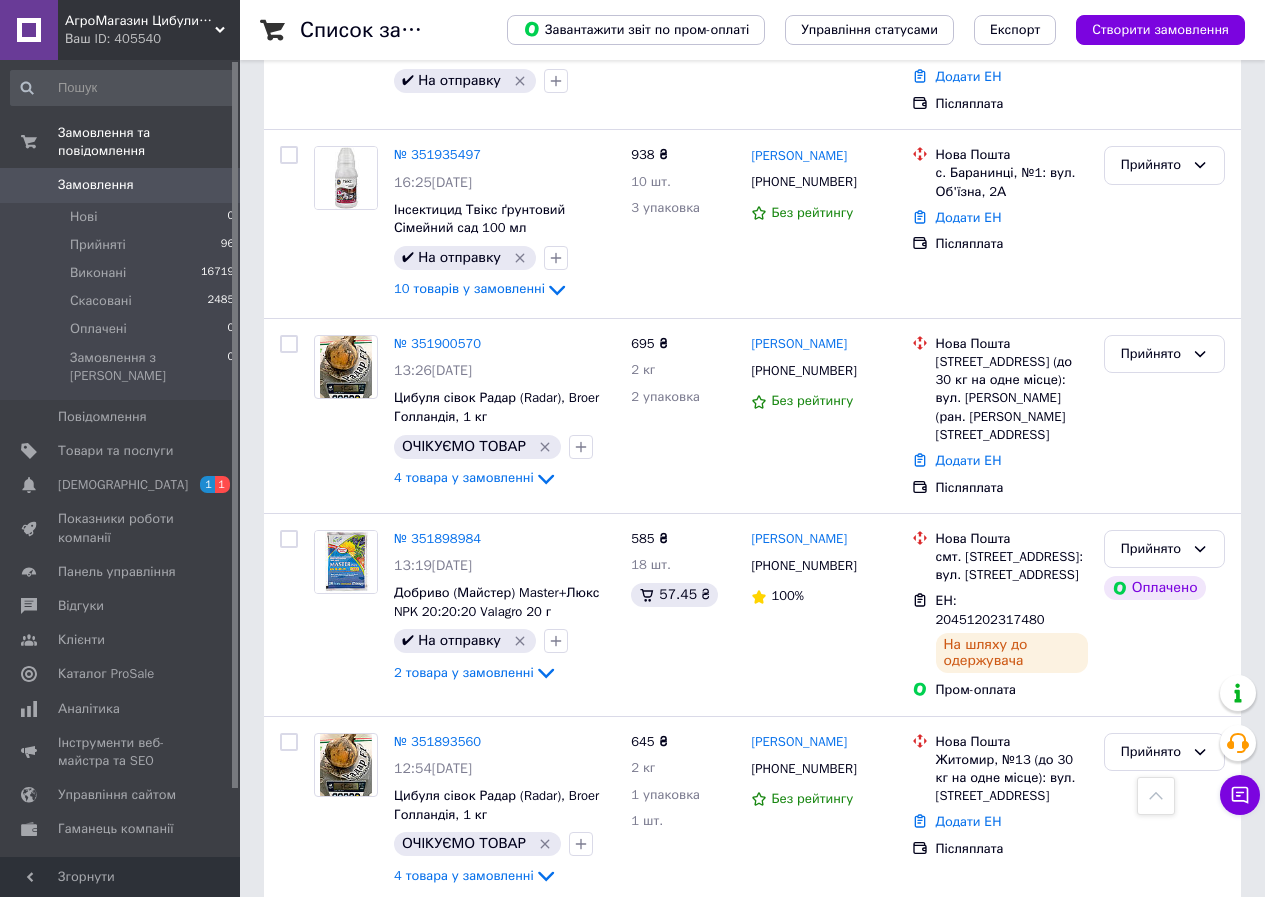 scroll, scrollTop: 1600, scrollLeft: 0, axis: vertical 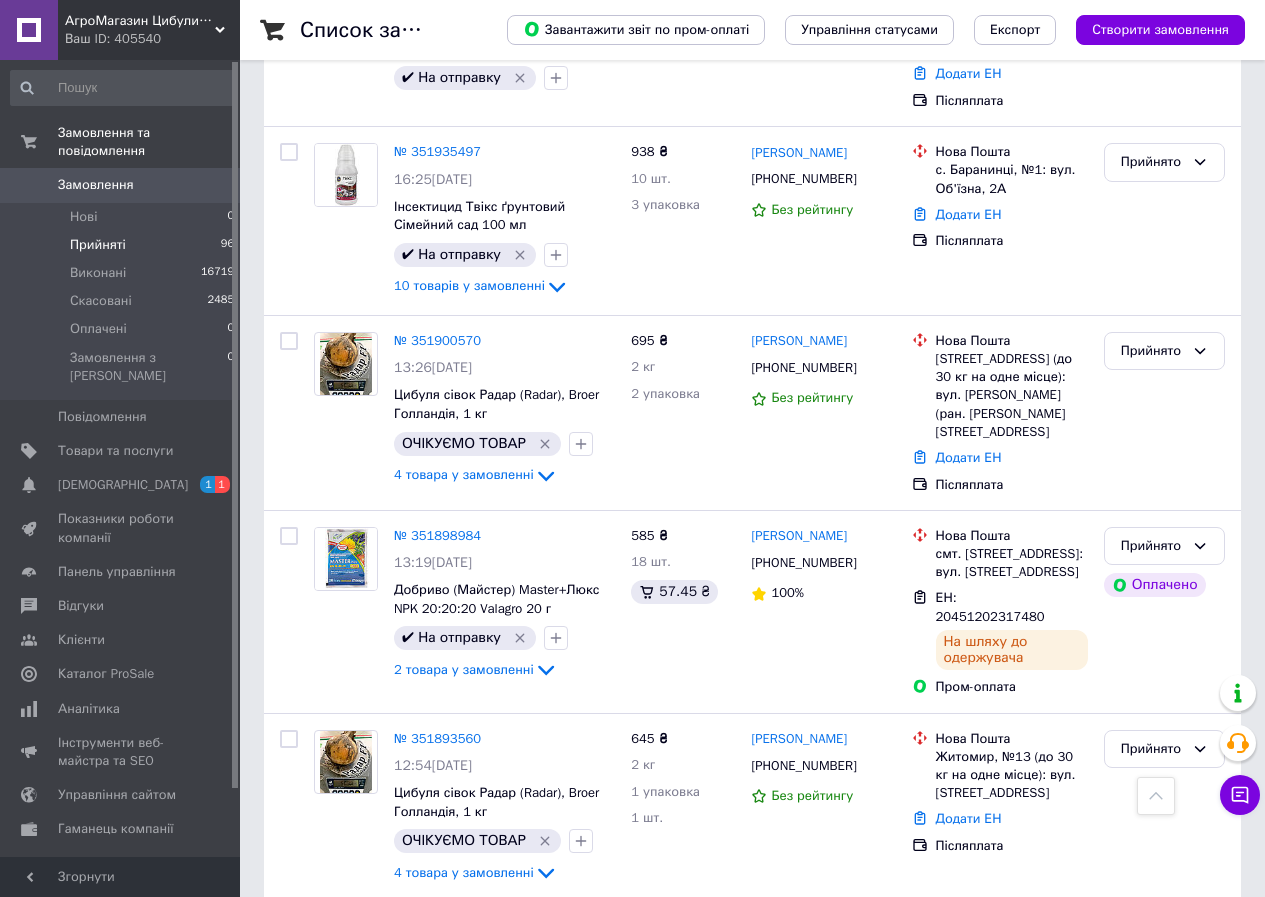 click on "Прийняті" at bounding box center (98, 245) 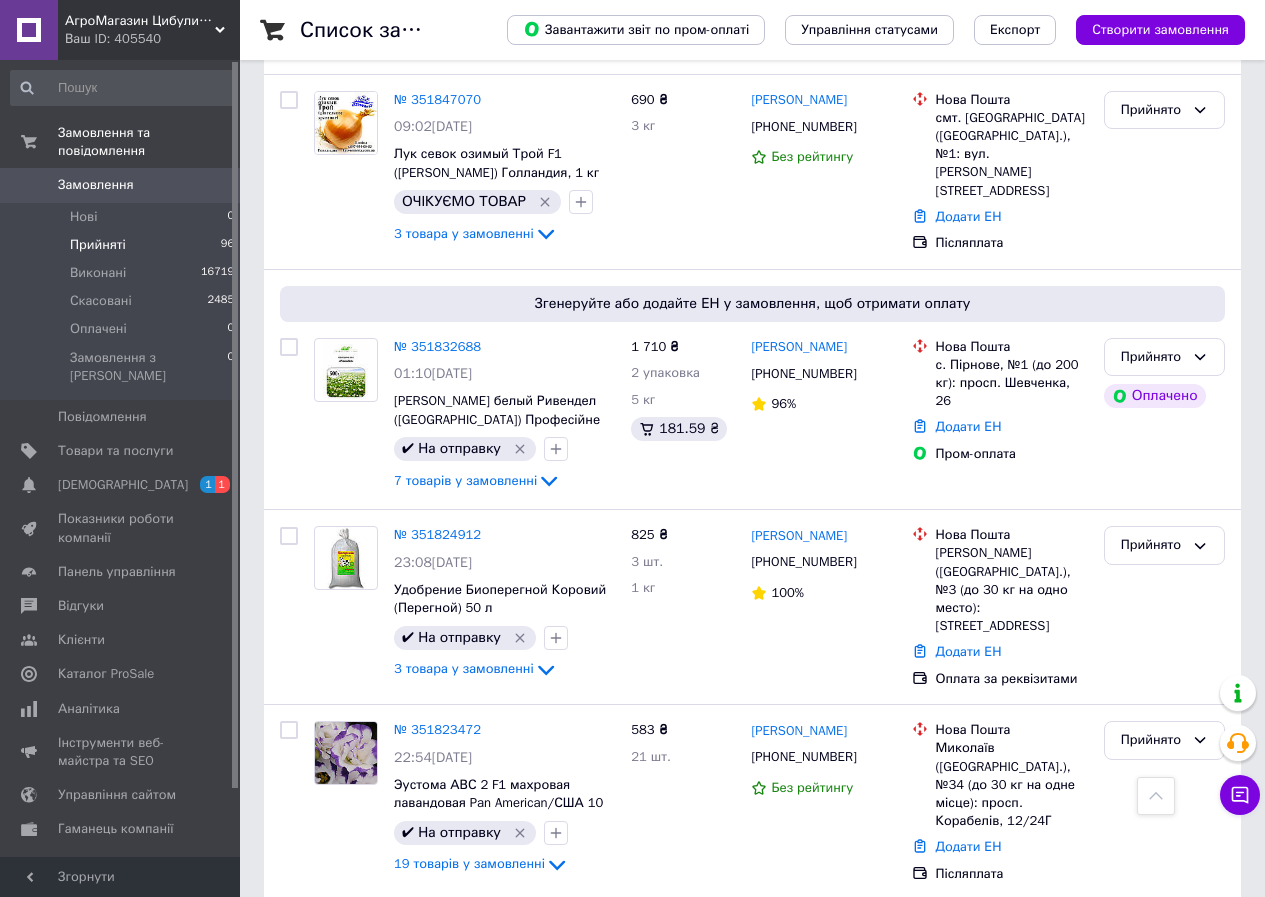 scroll, scrollTop: 3631, scrollLeft: 0, axis: vertical 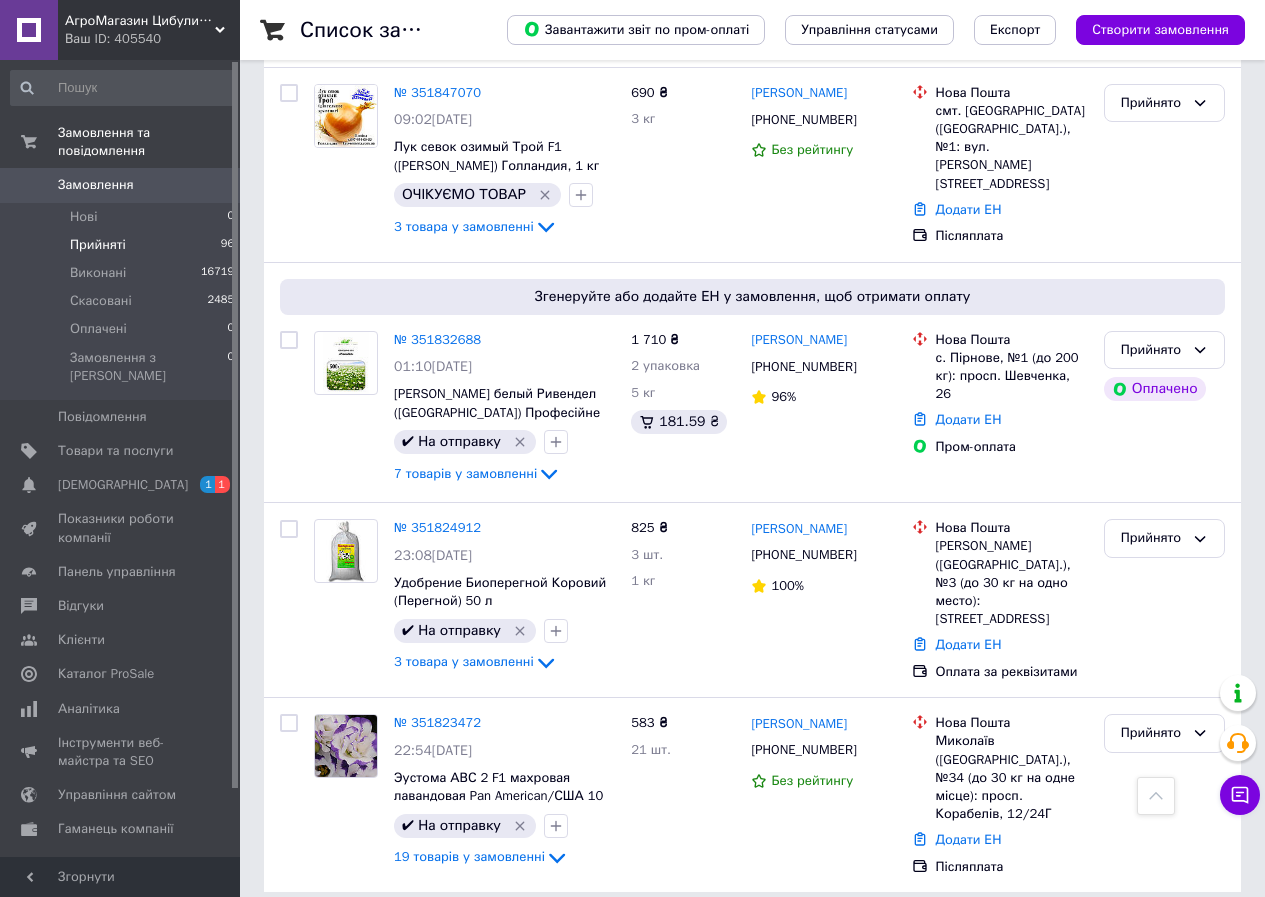 click on "2" at bounding box center (327, 937) 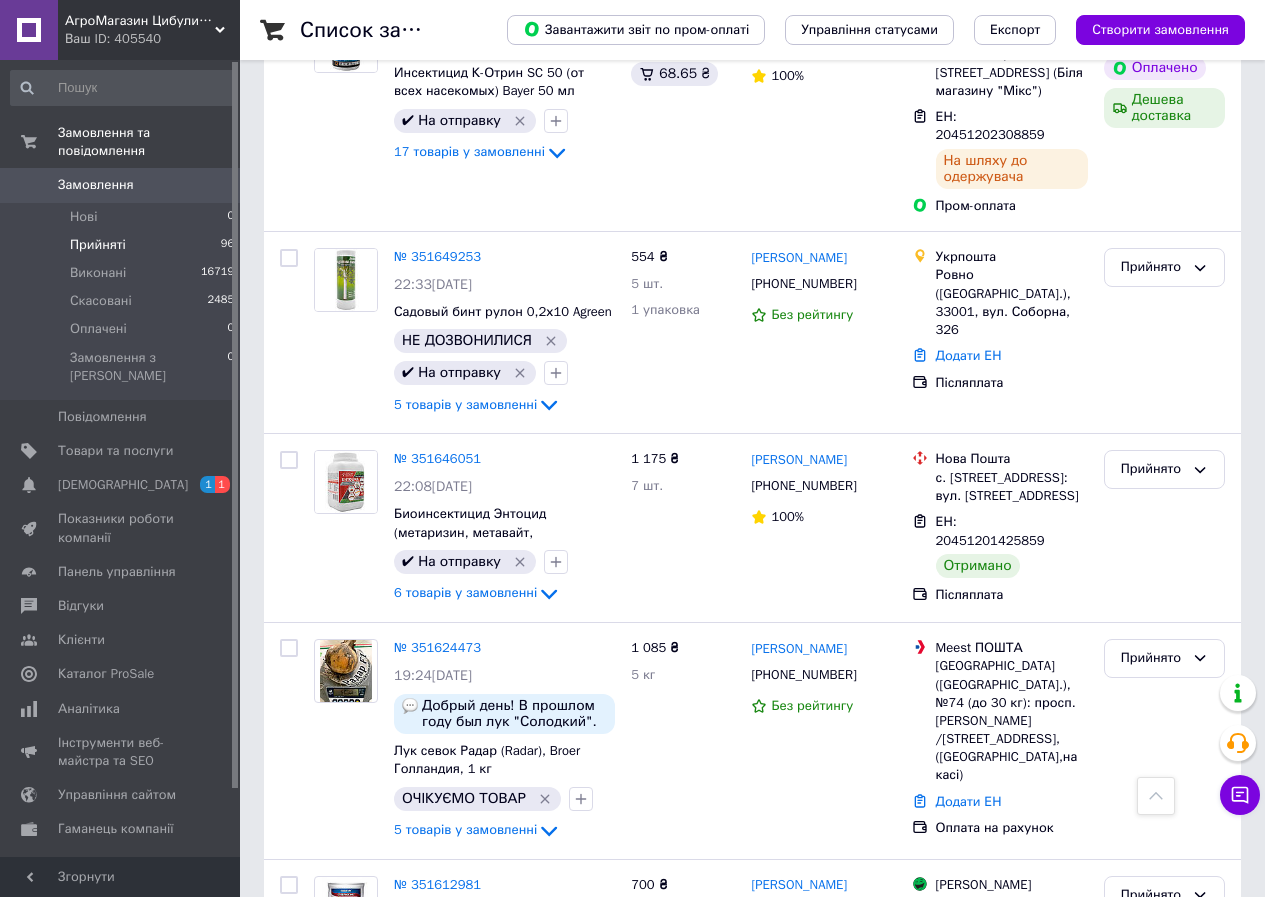 scroll, scrollTop: 3000, scrollLeft: 0, axis: vertical 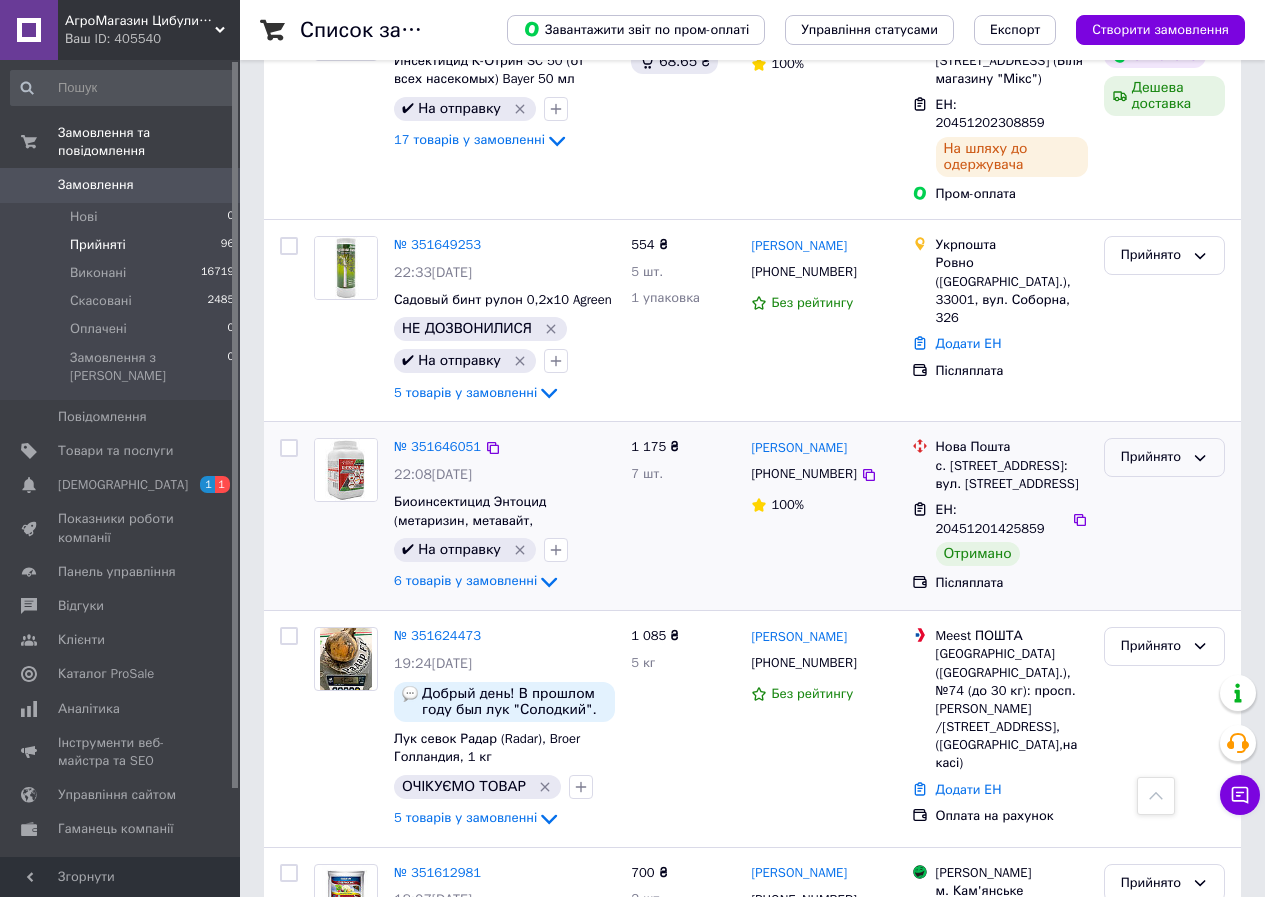 click on "Прийнято" at bounding box center (1152, 457) 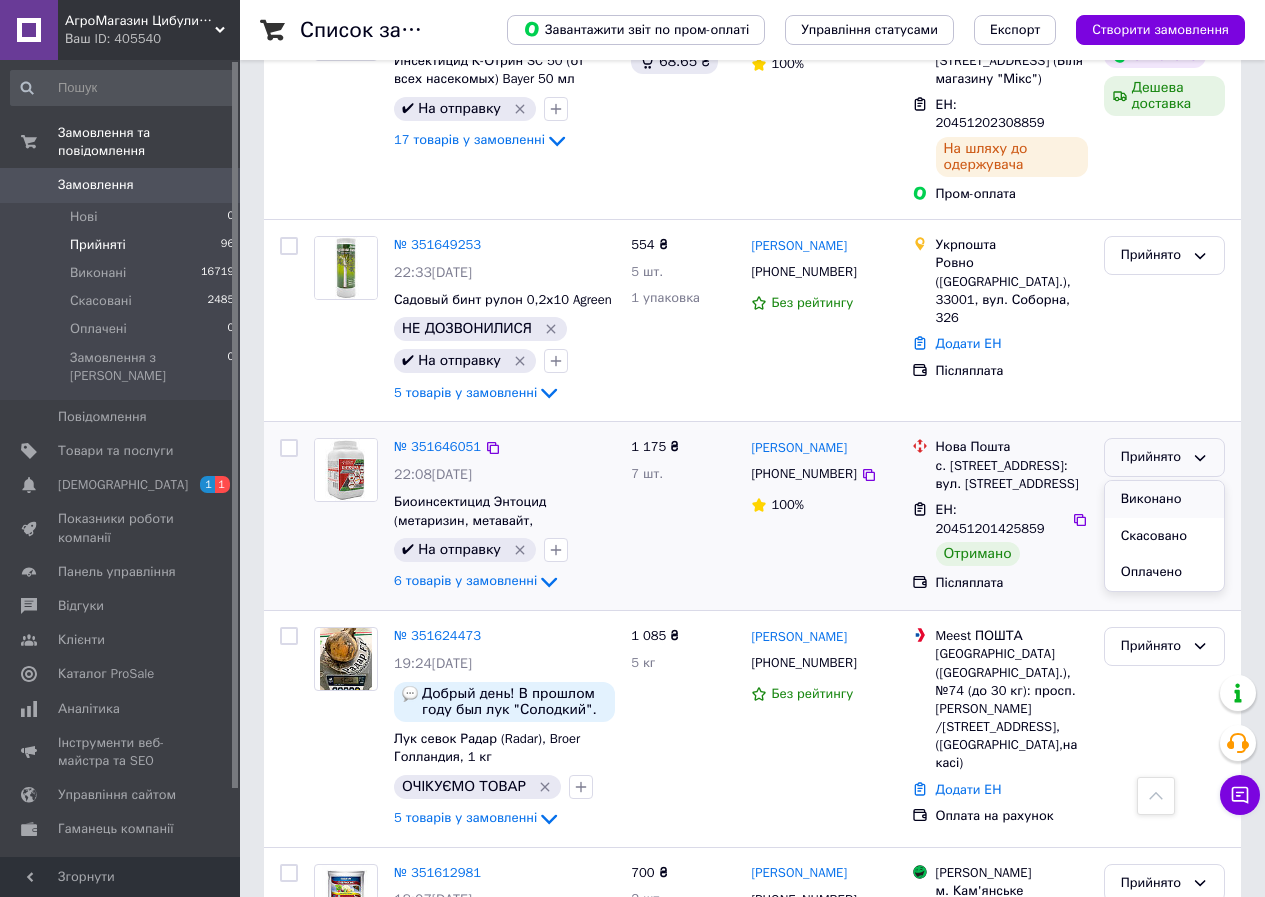 click on "Виконано" at bounding box center (1164, 499) 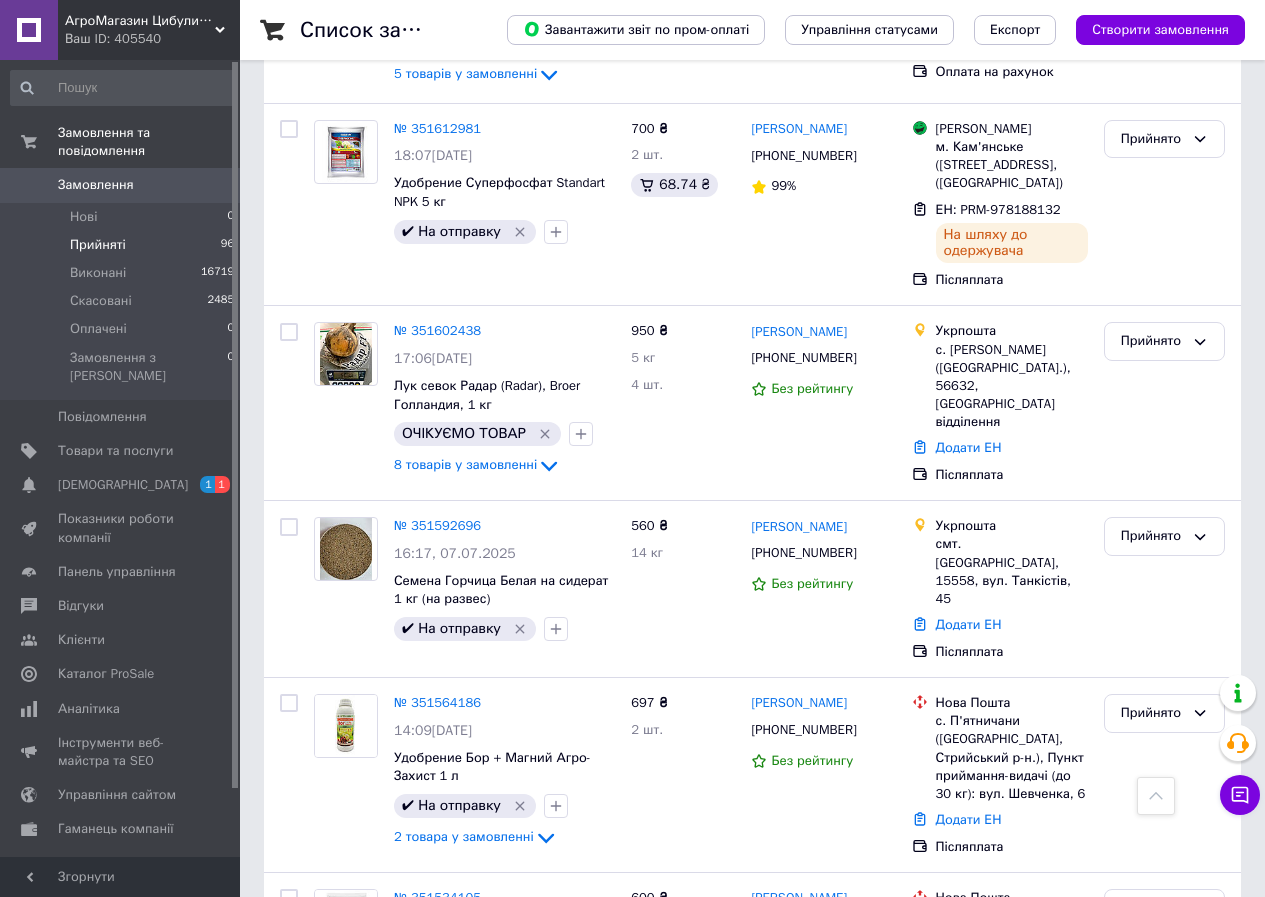 scroll, scrollTop: 3768, scrollLeft: 0, axis: vertical 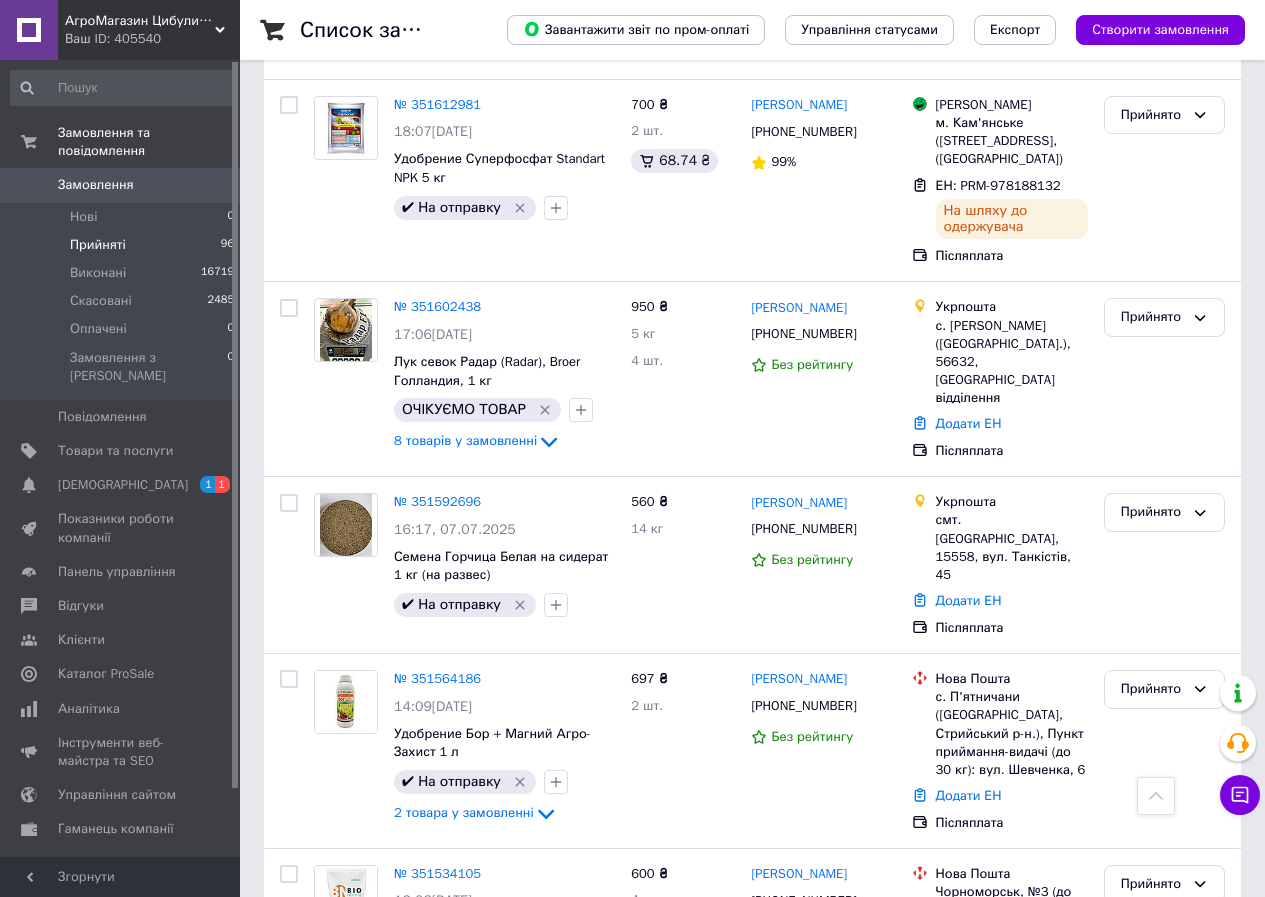 click on "3" at bounding box center (494, 1134) 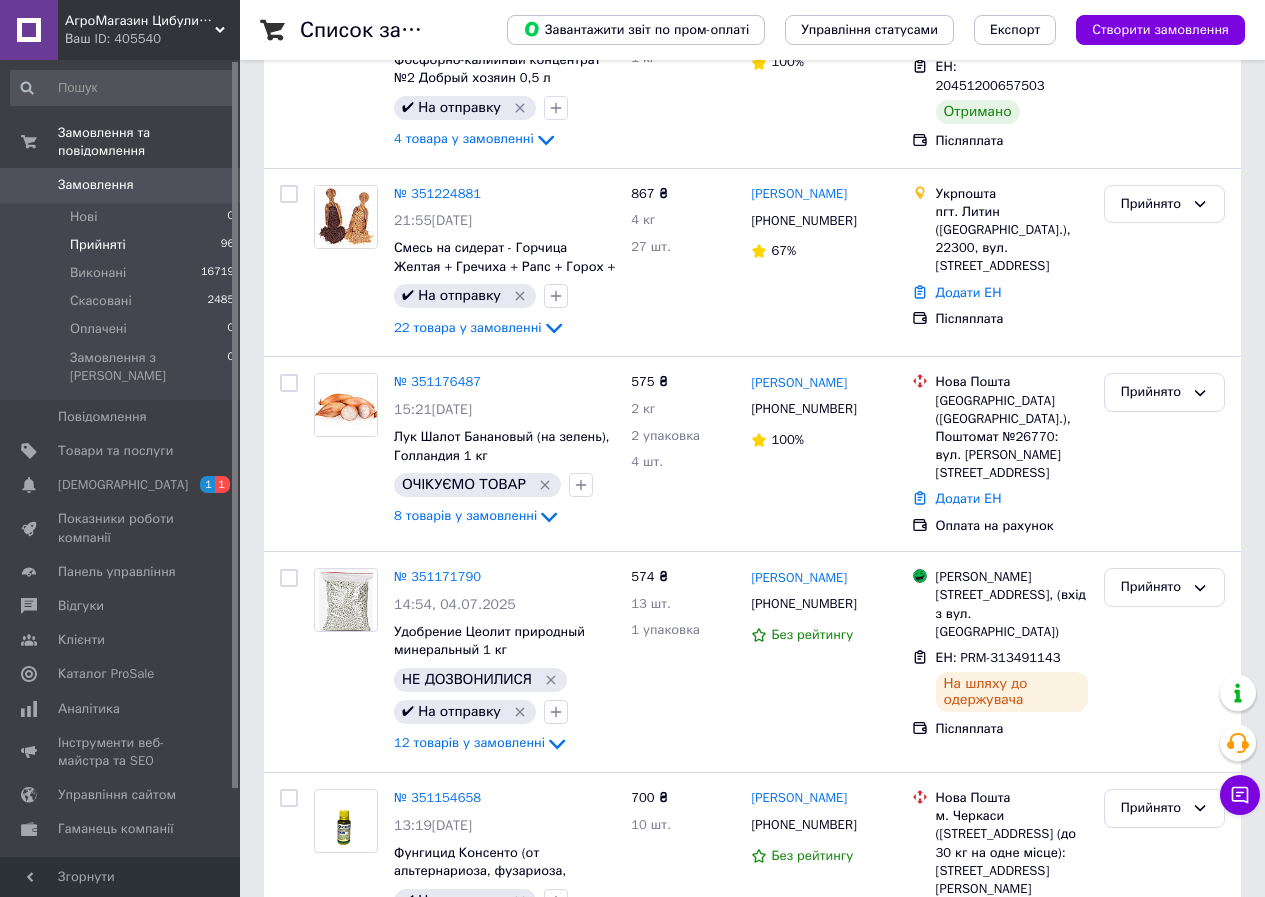 scroll, scrollTop: 0, scrollLeft: 0, axis: both 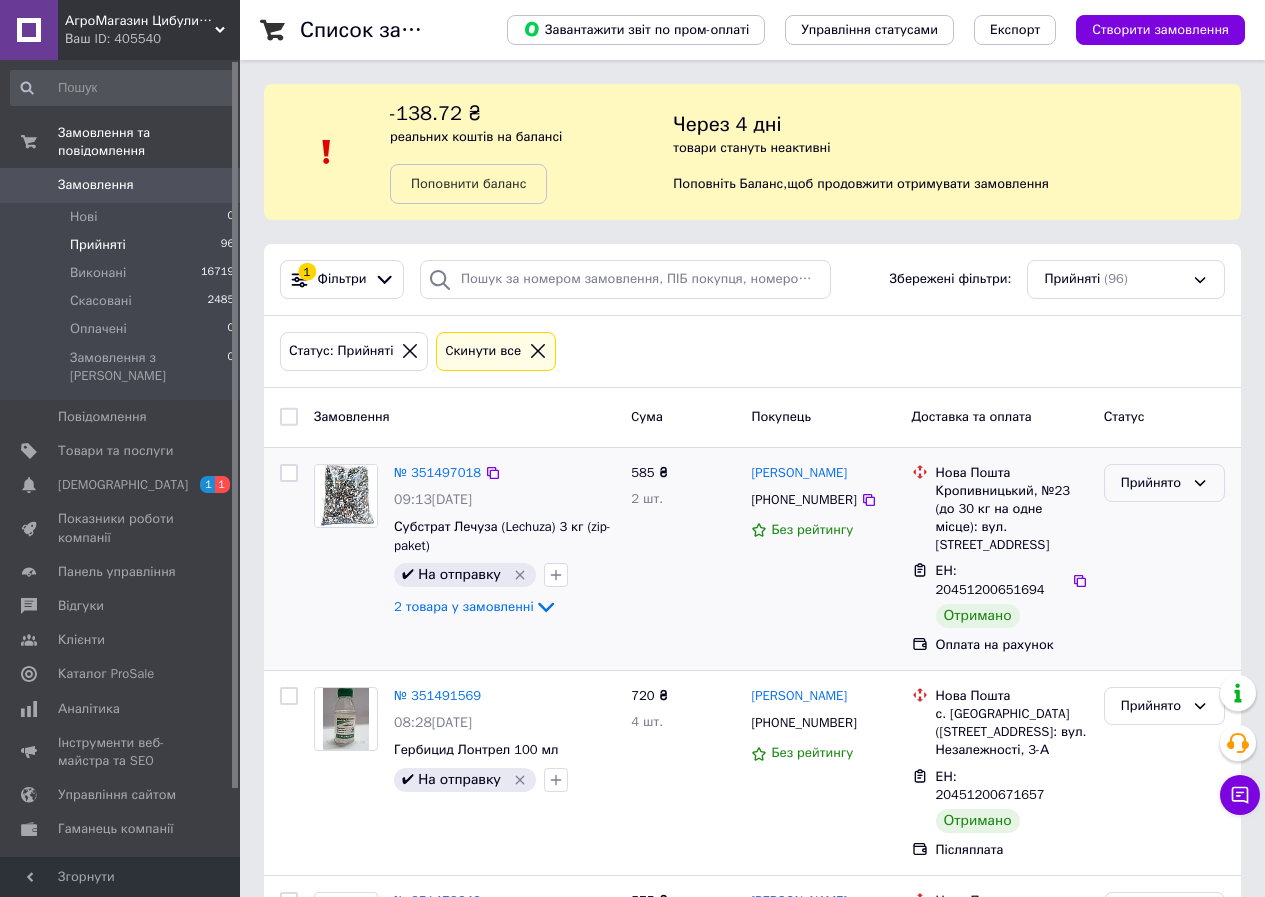 click on "Прийнято" at bounding box center (1164, 483) 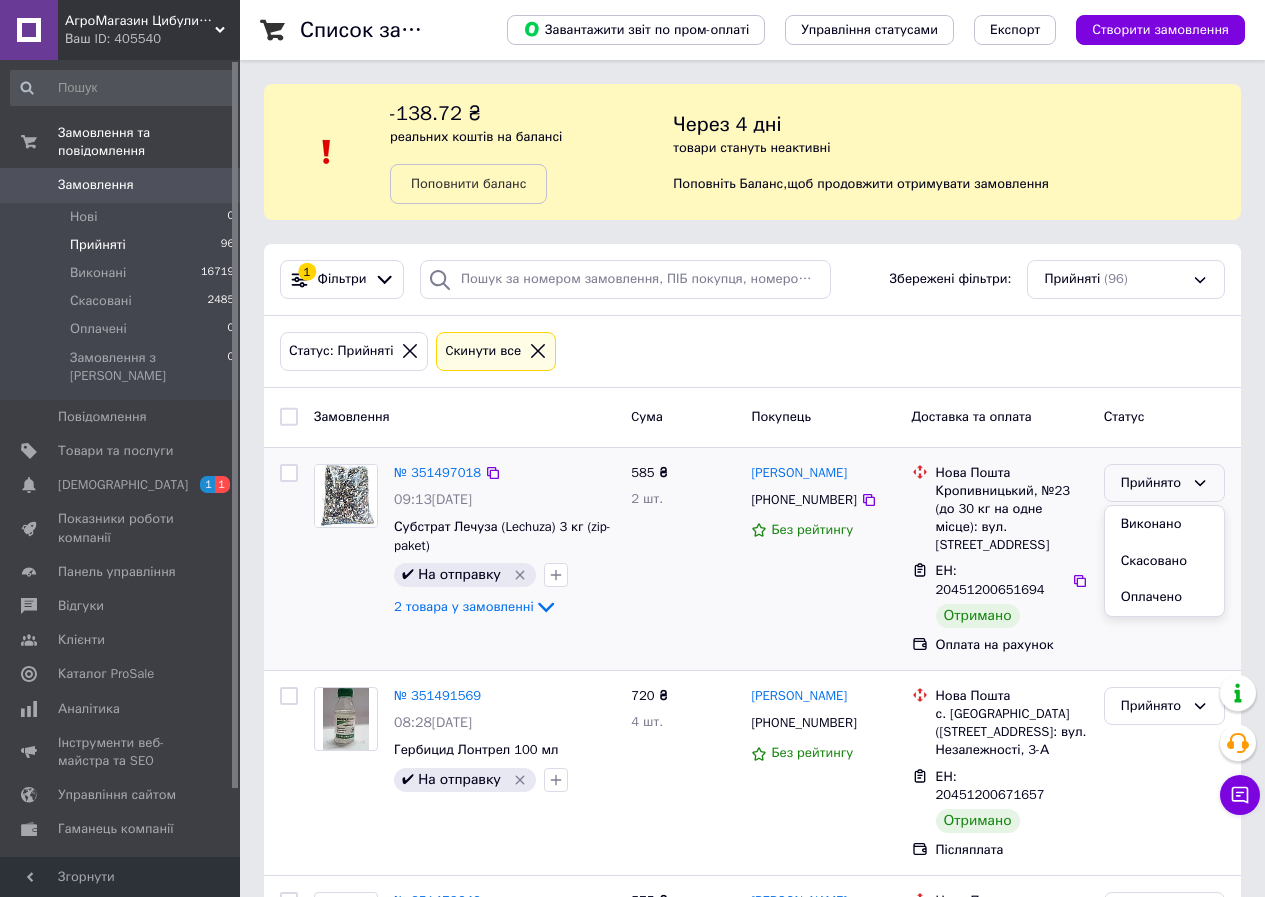 click on "Прийнято Виконано Скасовано Оплачено" at bounding box center [1164, 559] 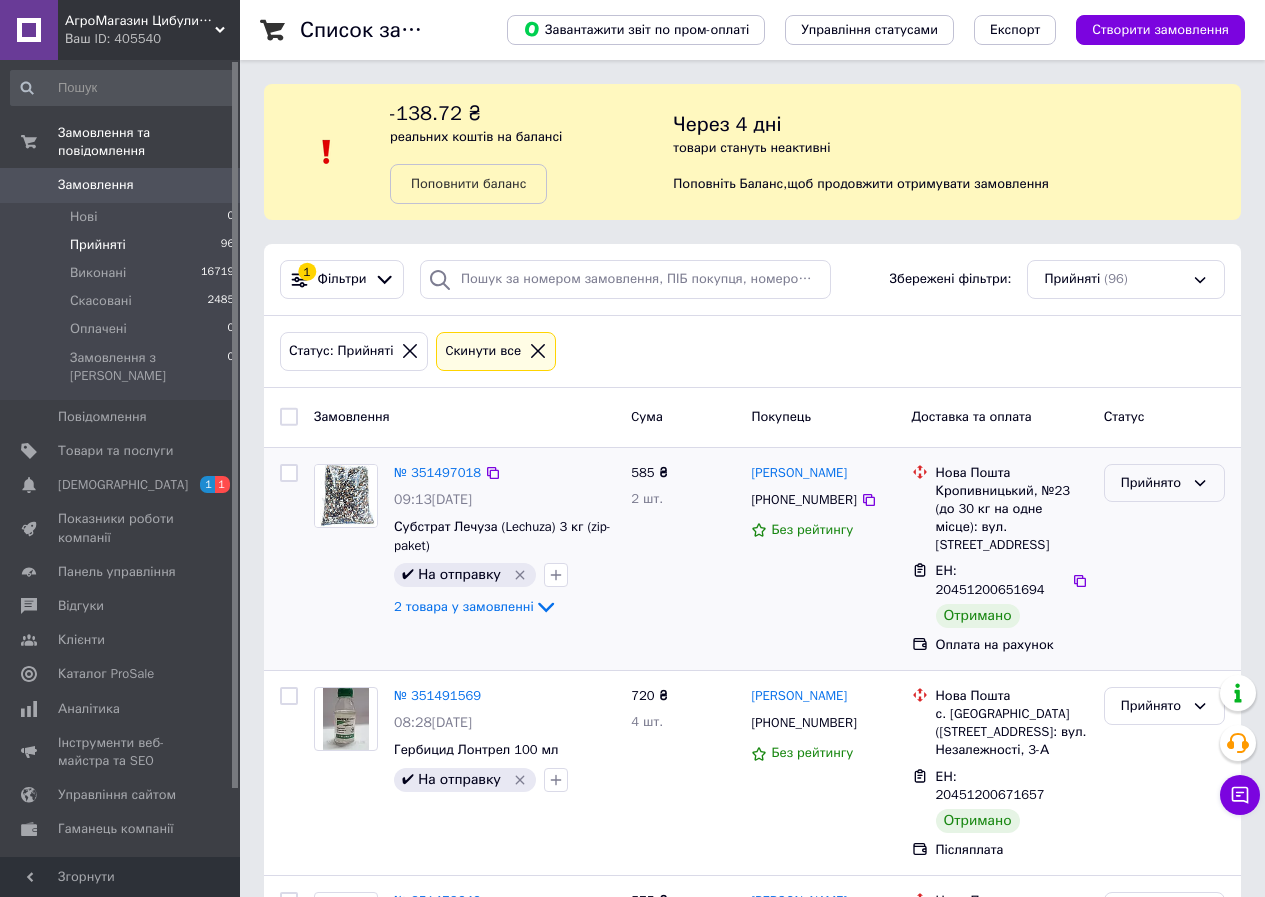 click on "Прийнято" at bounding box center [1152, 483] 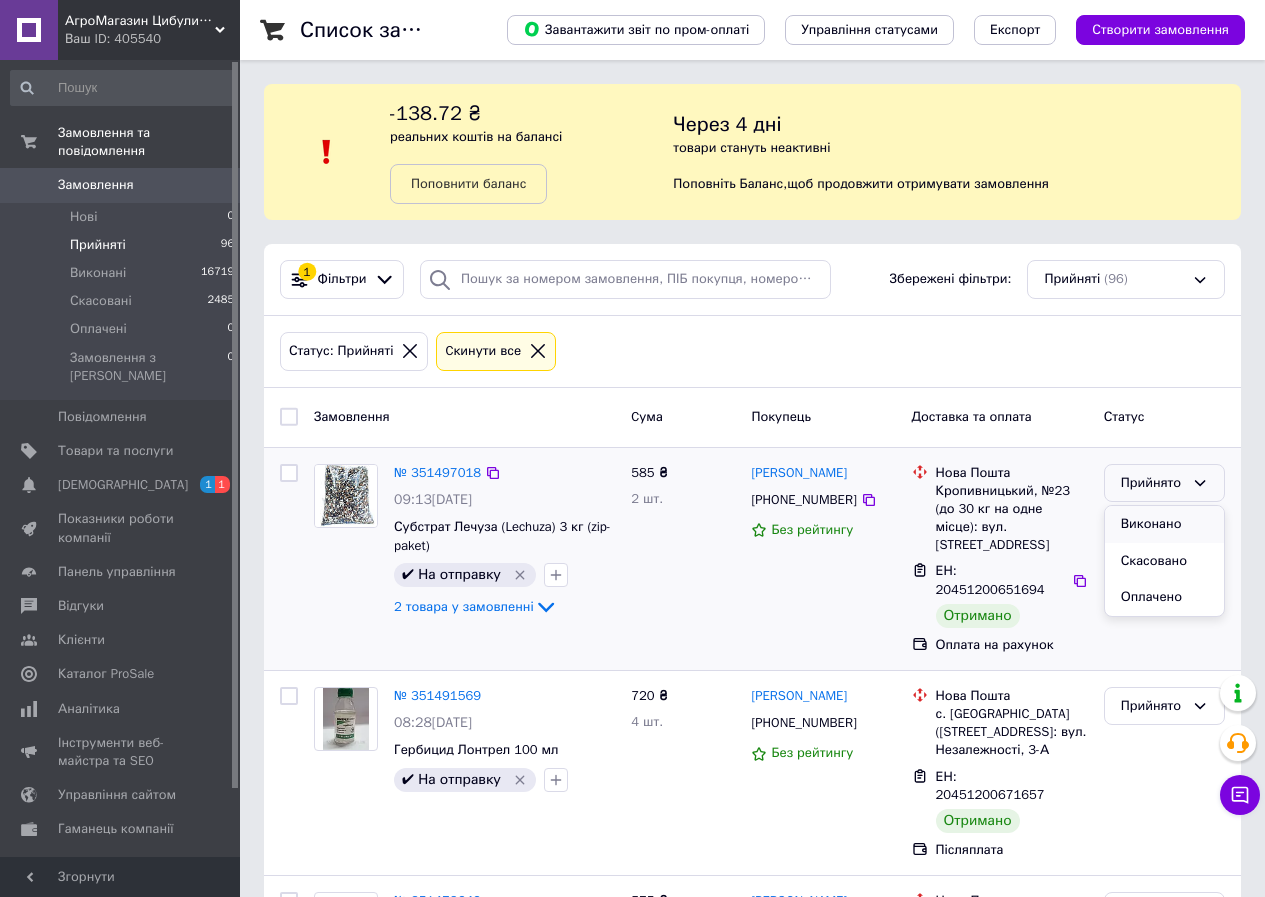 click on "Виконано" at bounding box center [1164, 524] 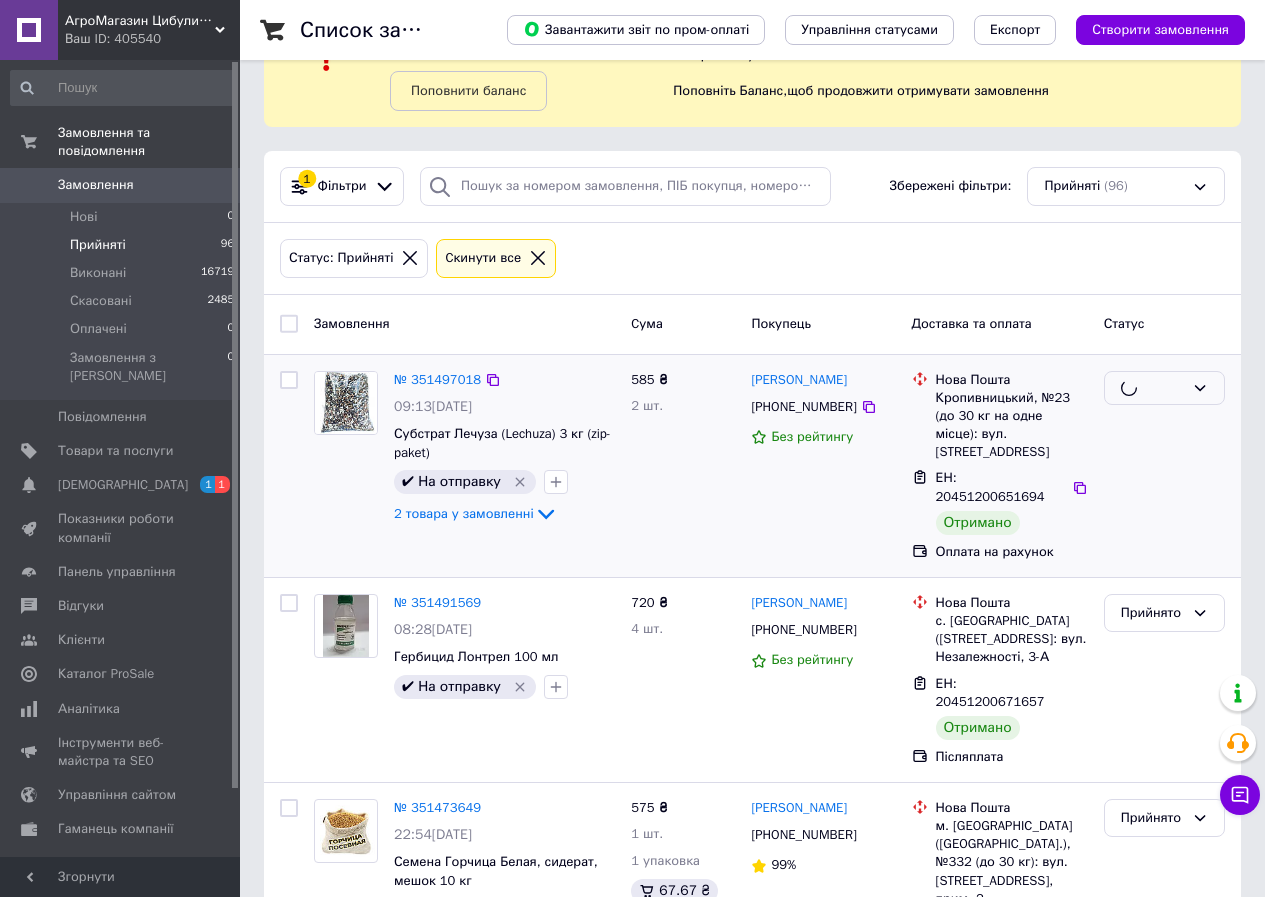 scroll, scrollTop: 200, scrollLeft: 0, axis: vertical 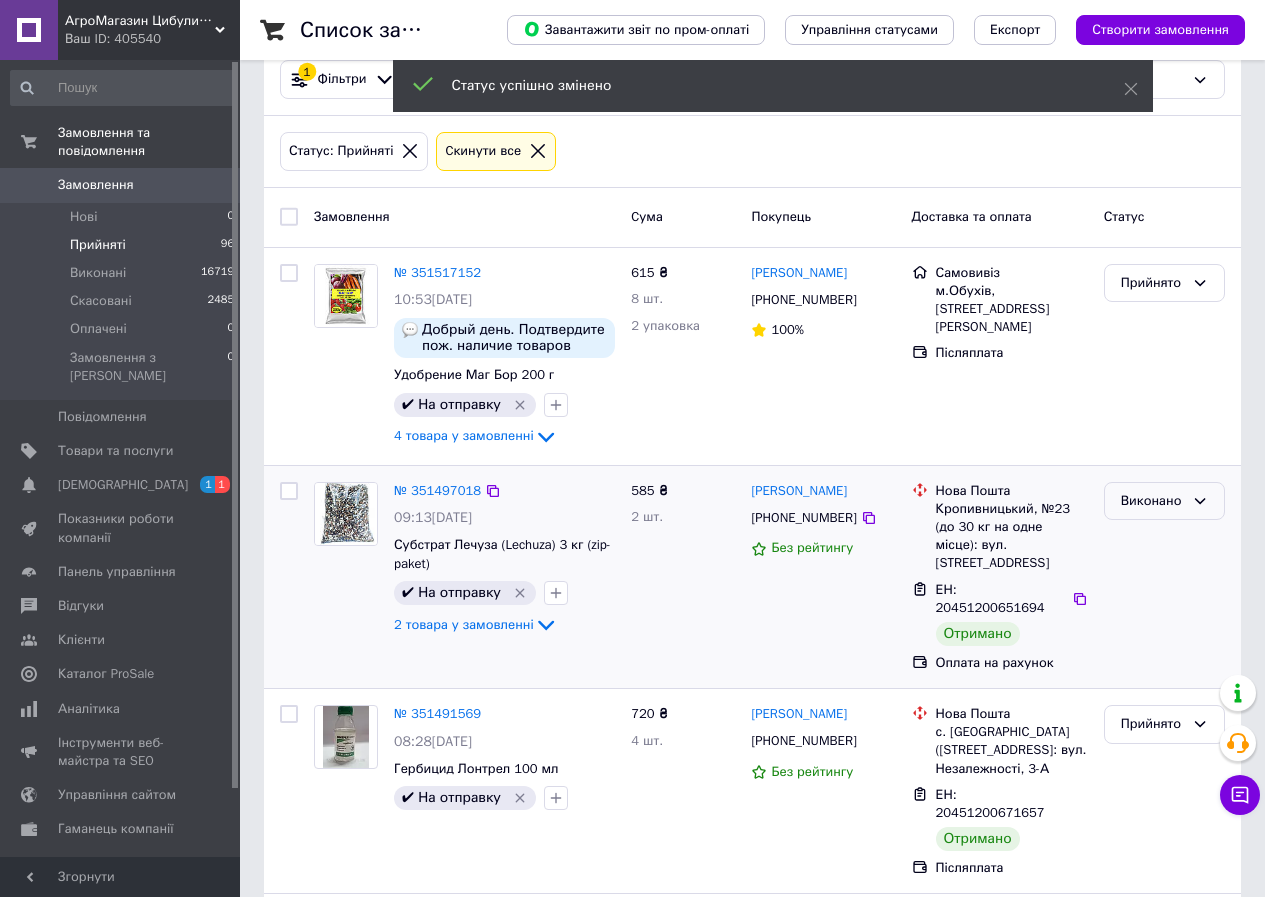 click on "Виконано" at bounding box center (1152, 501) 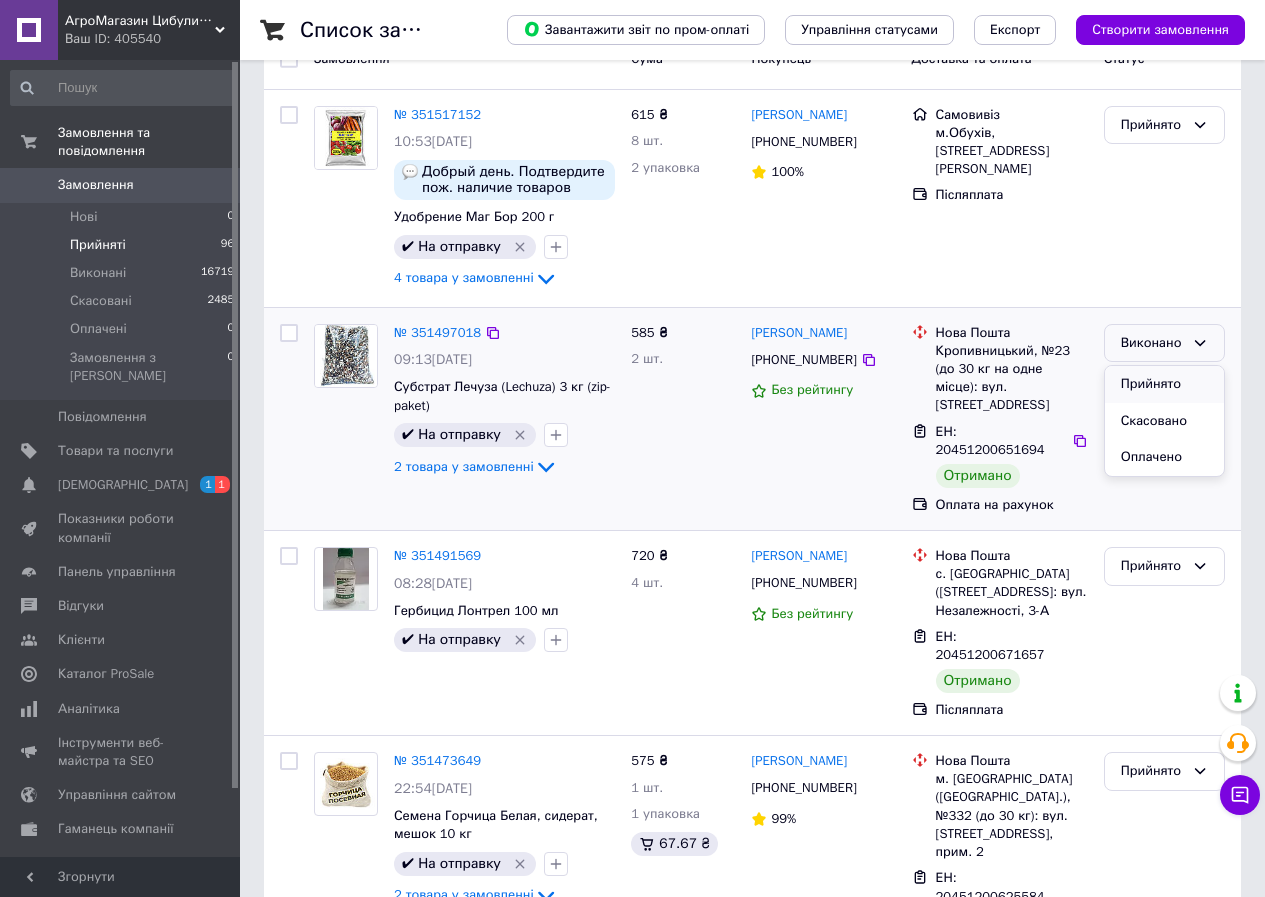 scroll, scrollTop: 400, scrollLeft: 0, axis: vertical 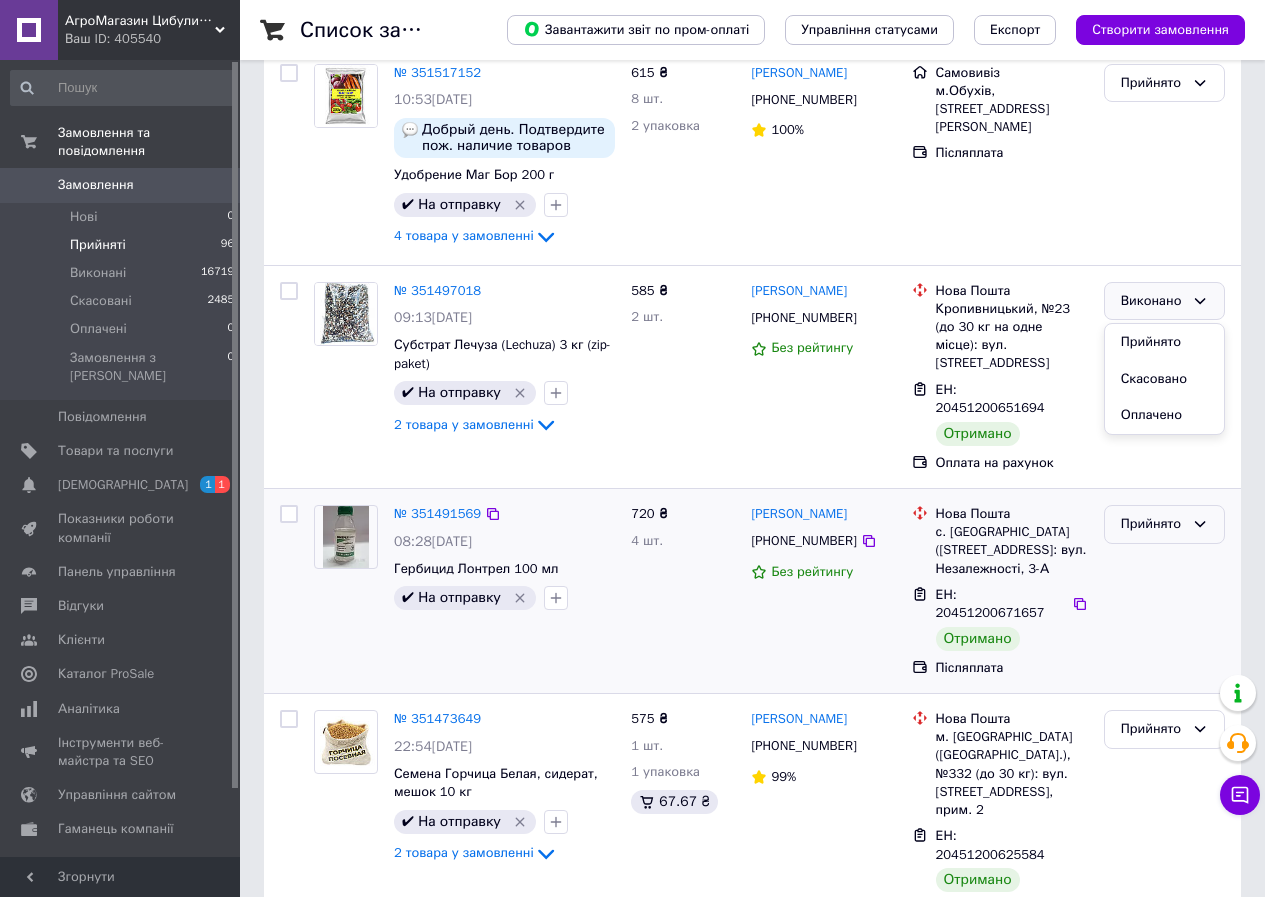 click on "Прийнято" at bounding box center [1152, 524] 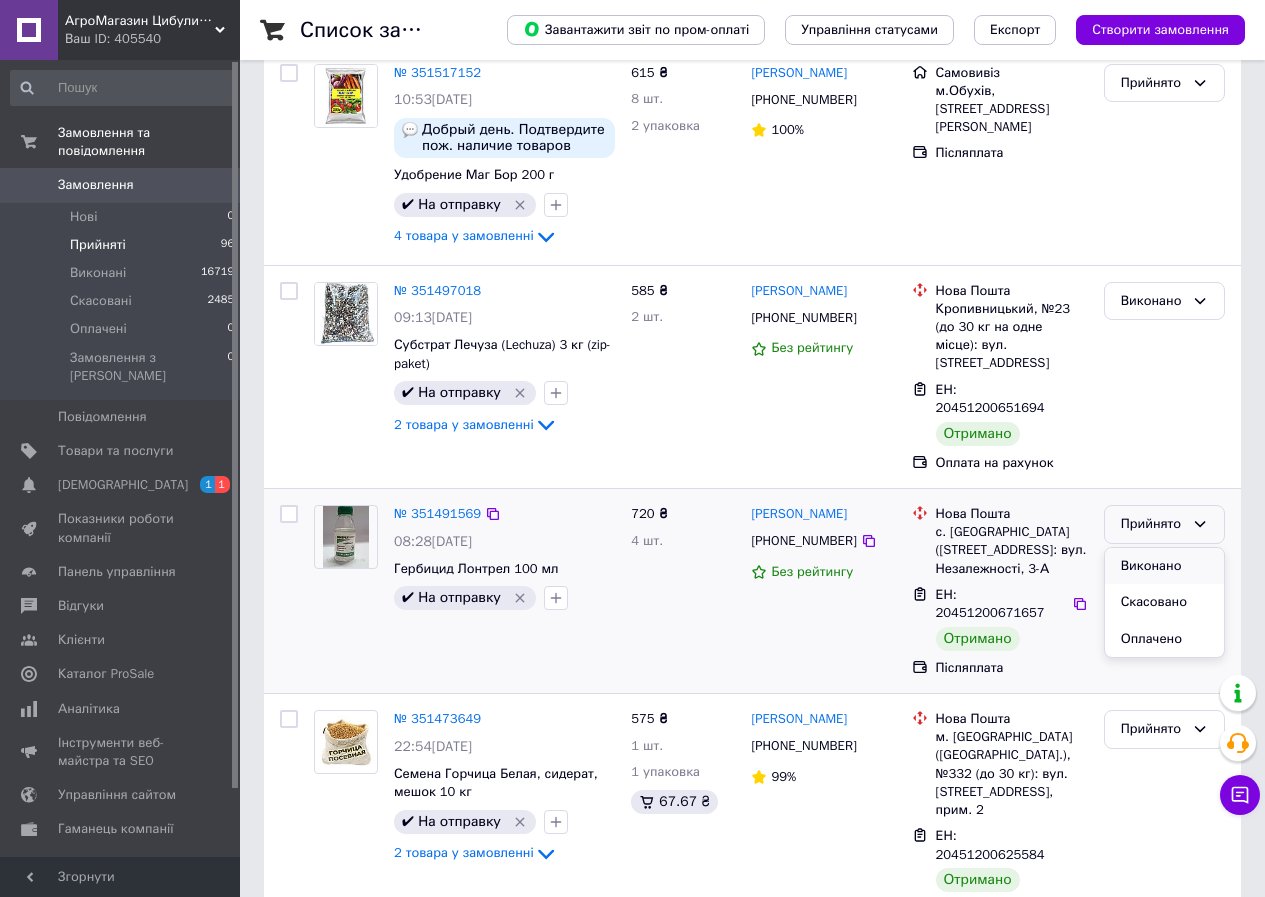 click on "Виконано" at bounding box center [1164, 566] 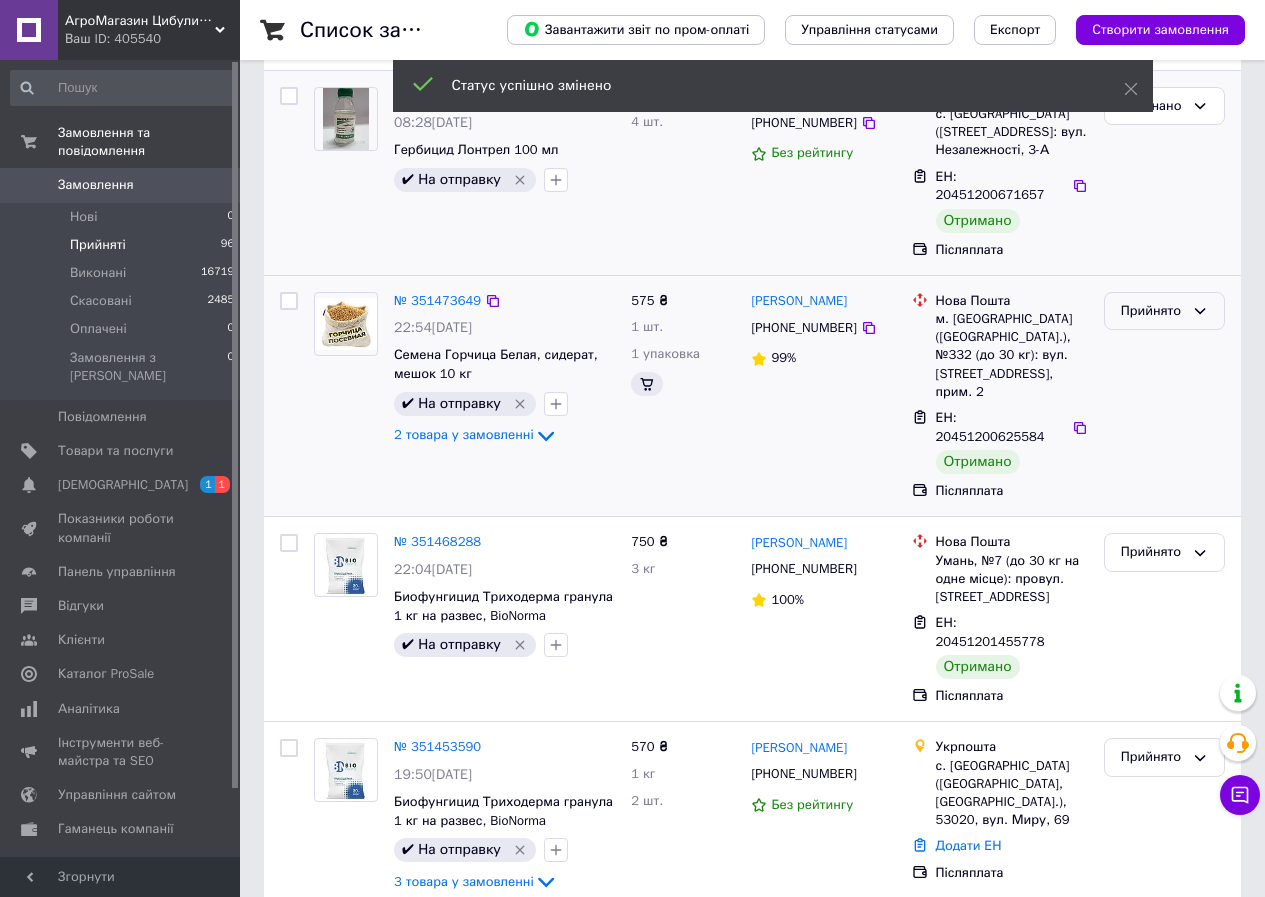 scroll, scrollTop: 382, scrollLeft: 0, axis: vertical 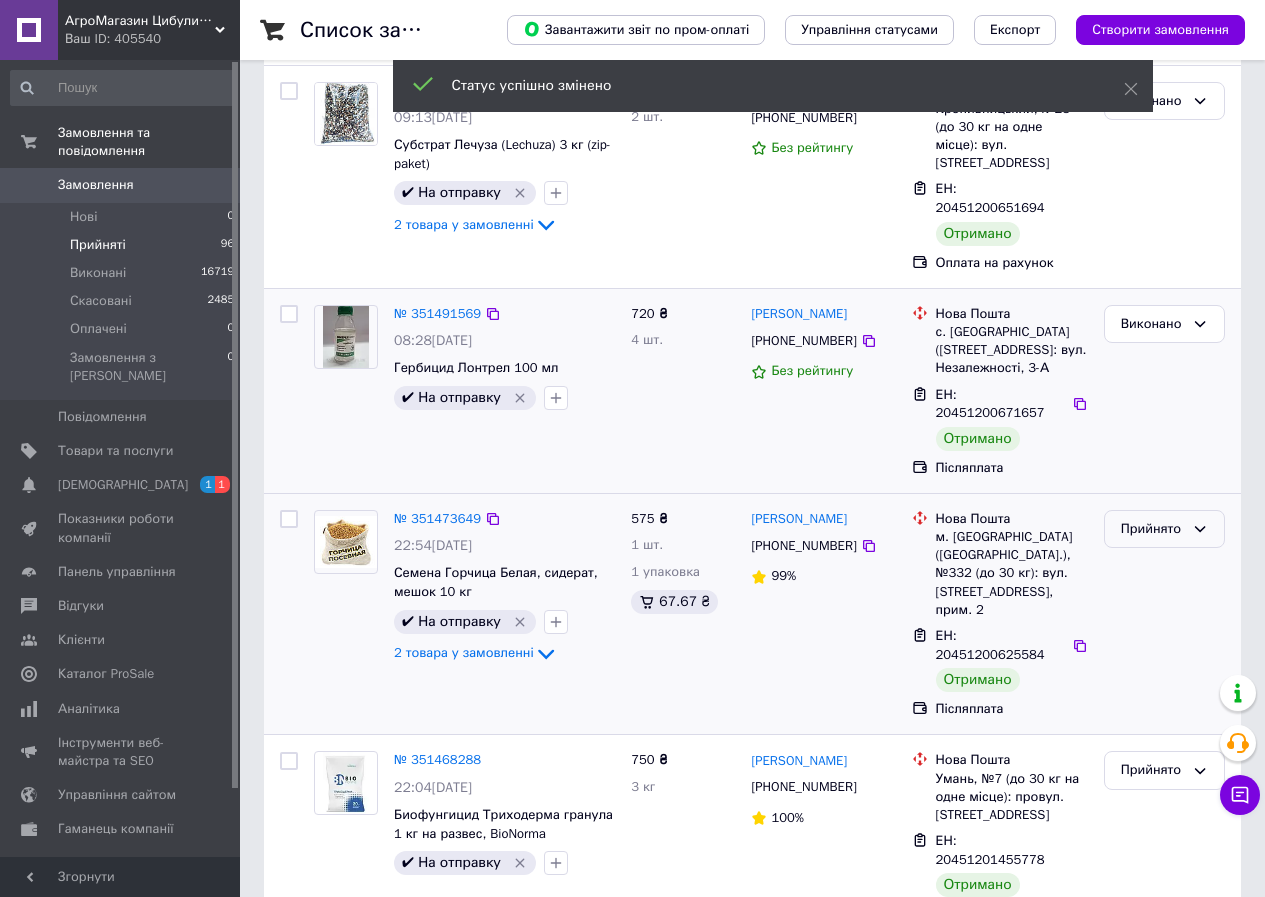click on "Прийнято" at bounding box center (1152, 529) 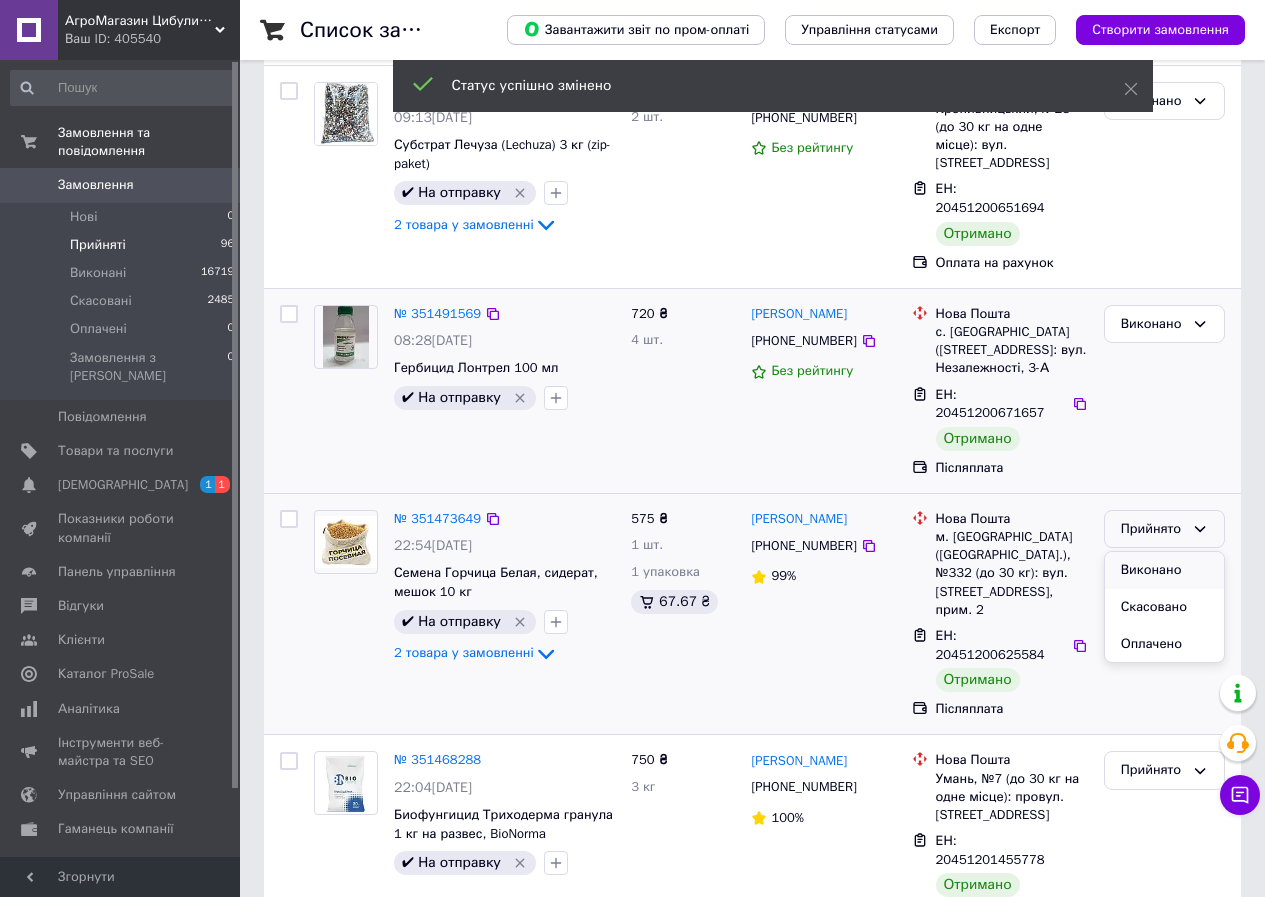 click on "Виконано" at bounding box center (1164, 570) 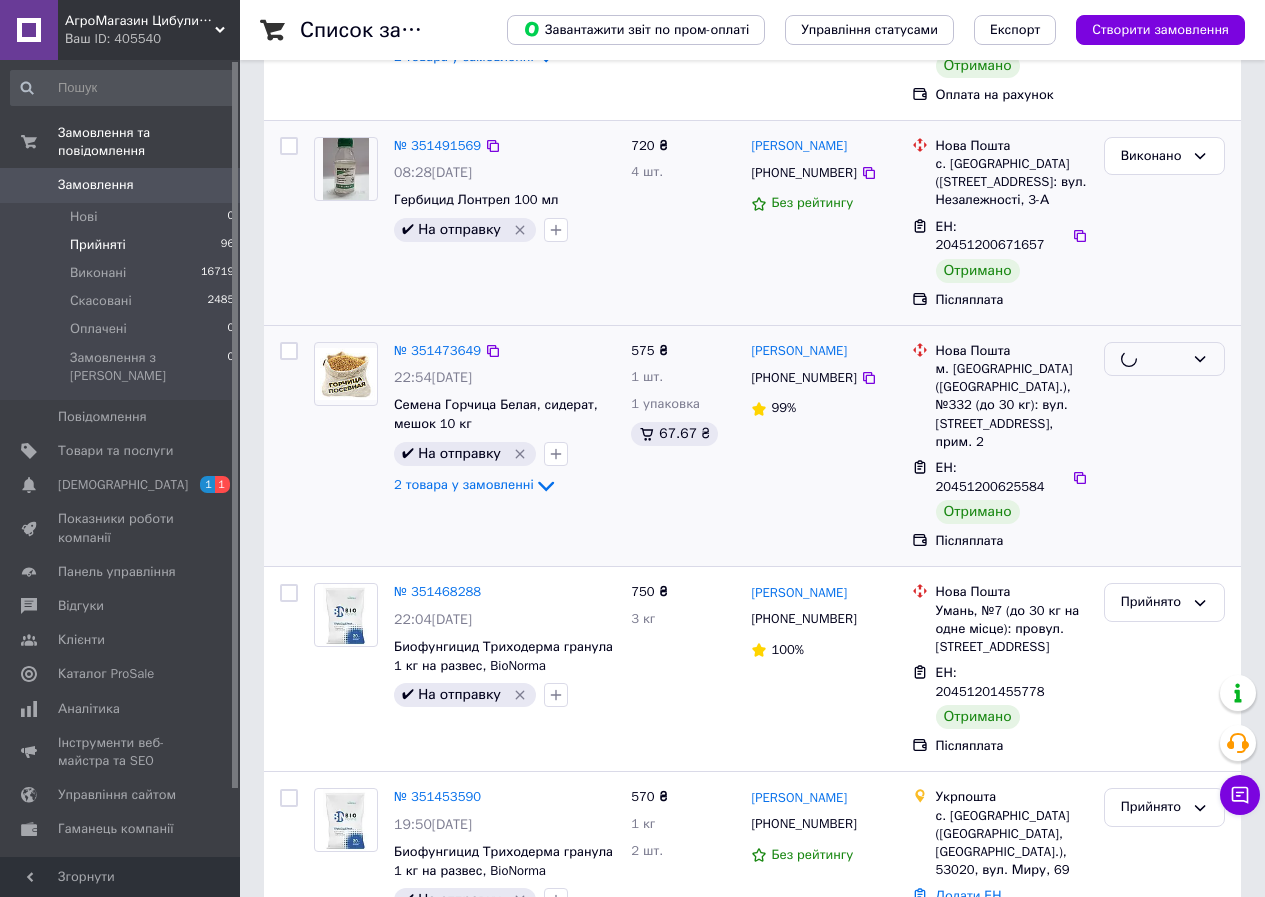 scroll, scrollTop: 582, scrollLeft: 0, axis: vertical 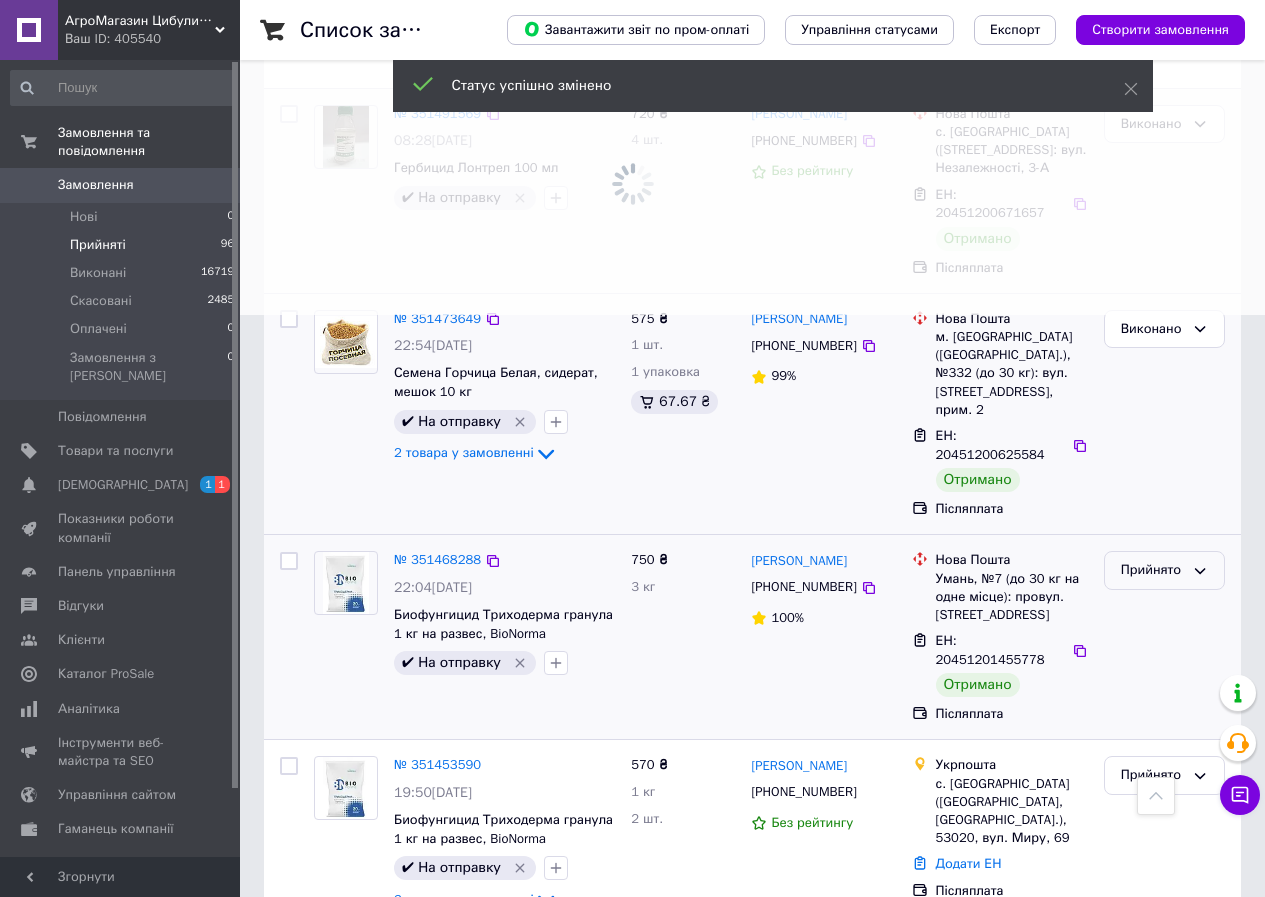 click on "Прийнято" at bounding box center (1152, 570) 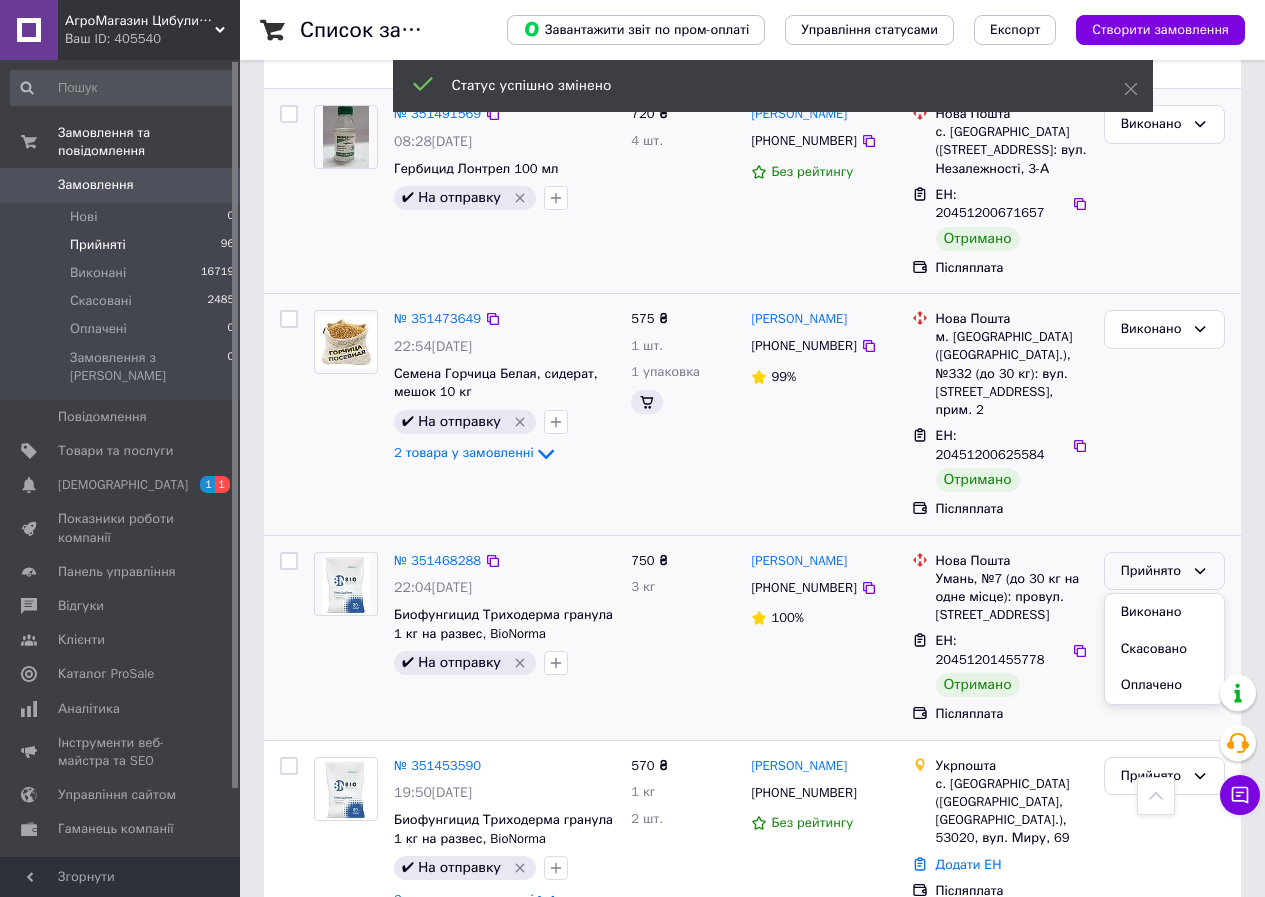 click on "Виконано" at bounding box center [1164, 612] 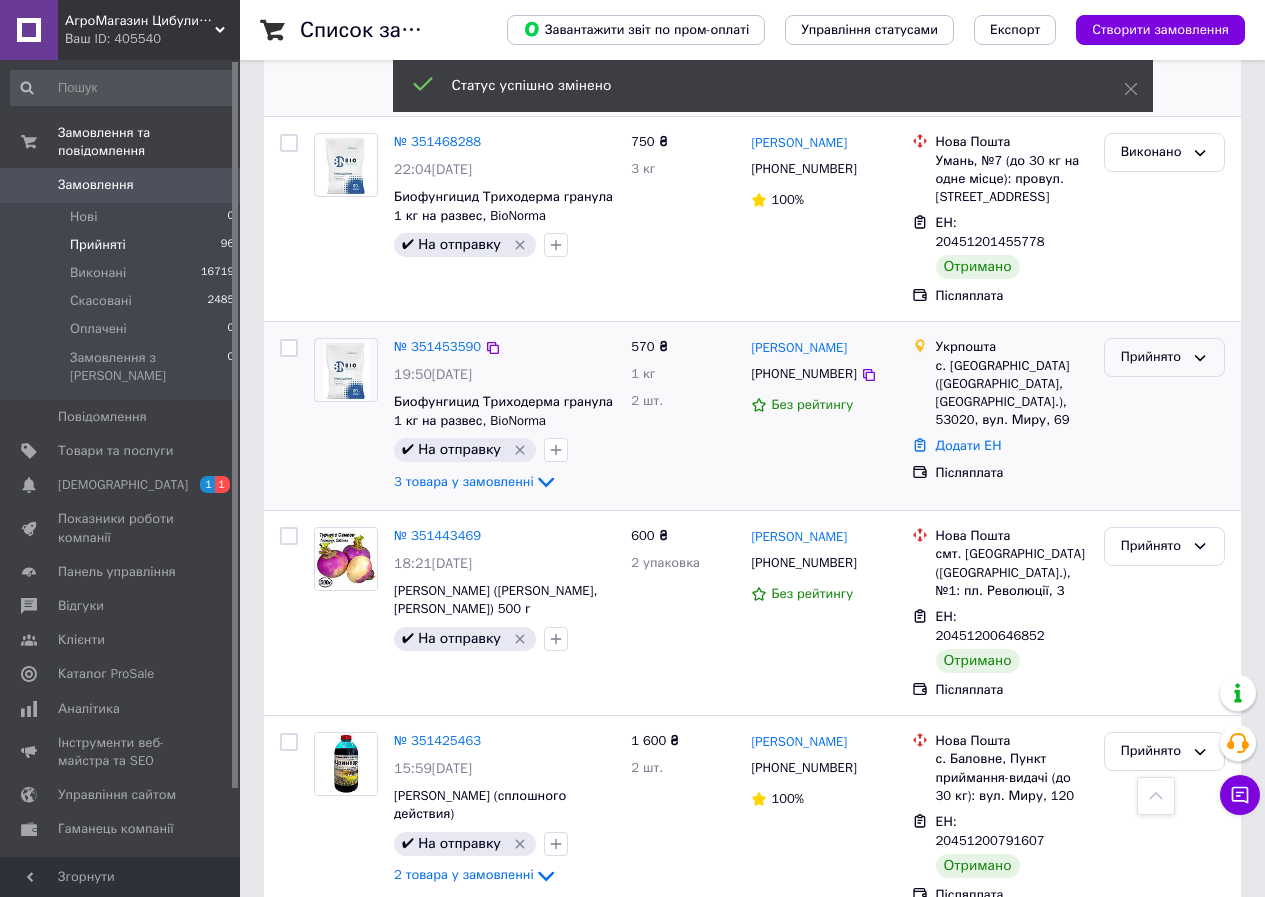 scroll, scrollTop: 782, scrollLeft: 0, axis: vertical 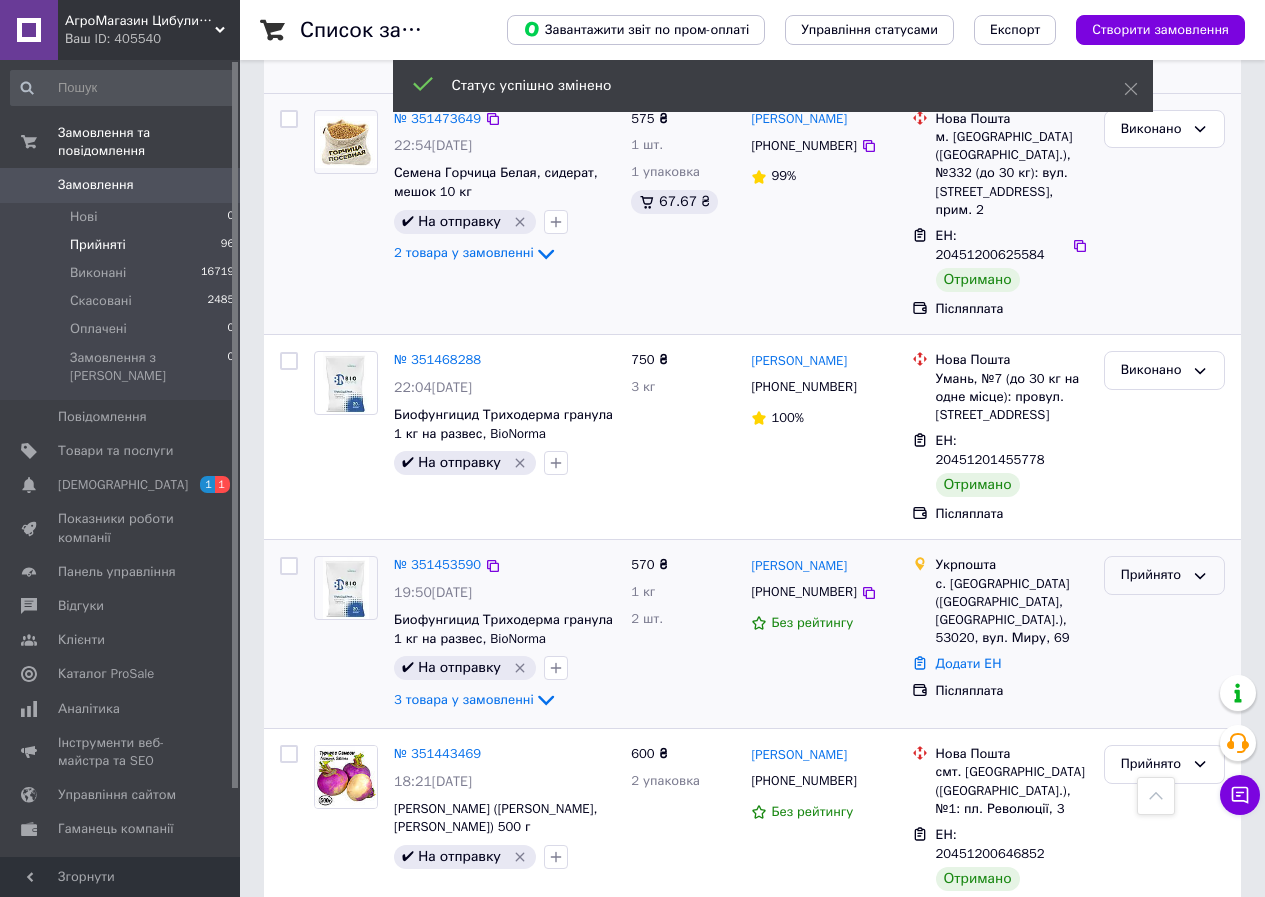 click on "Прийнято" at bounding box center [1164, 575] 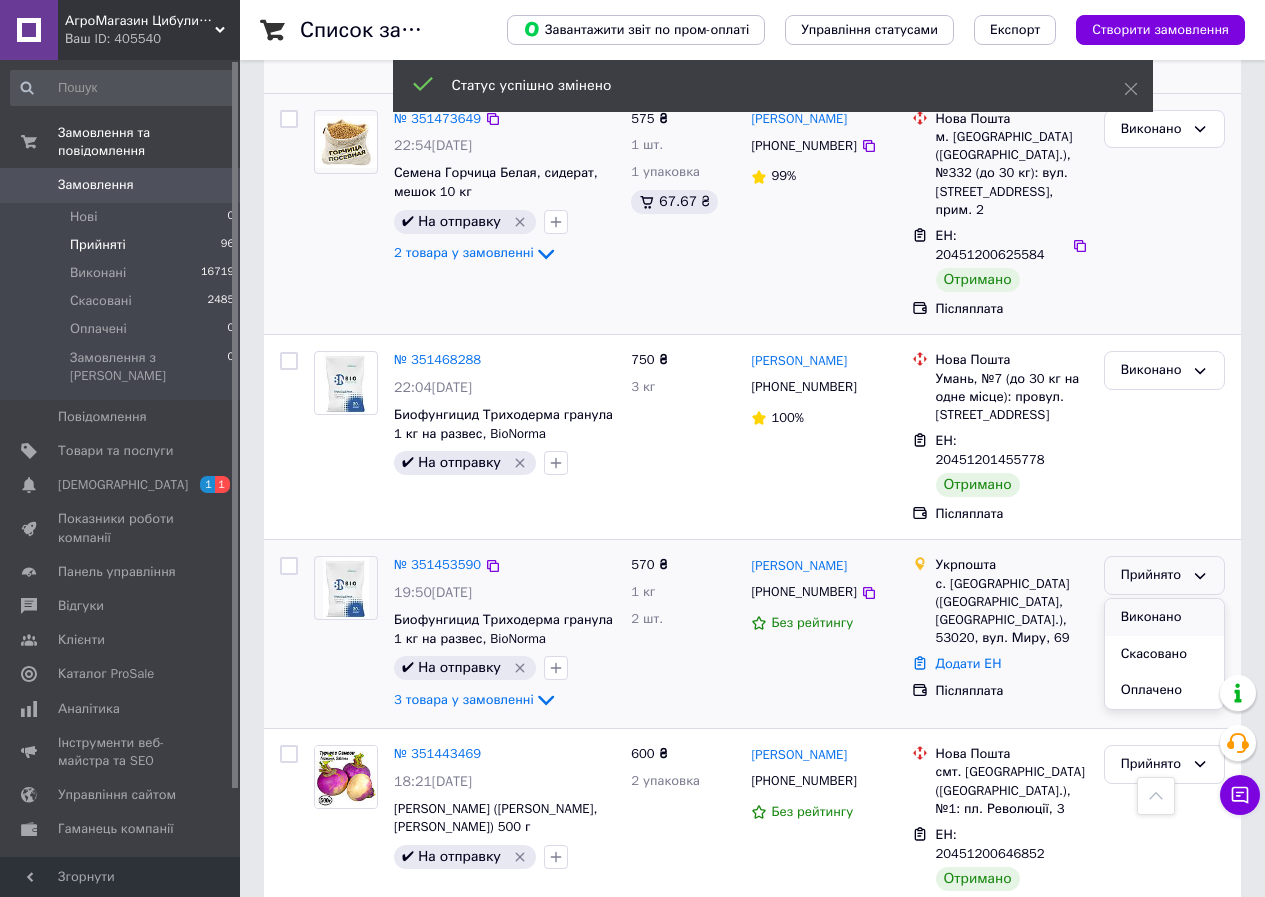 click on "Виконано" at bounding box center [1164, 617] 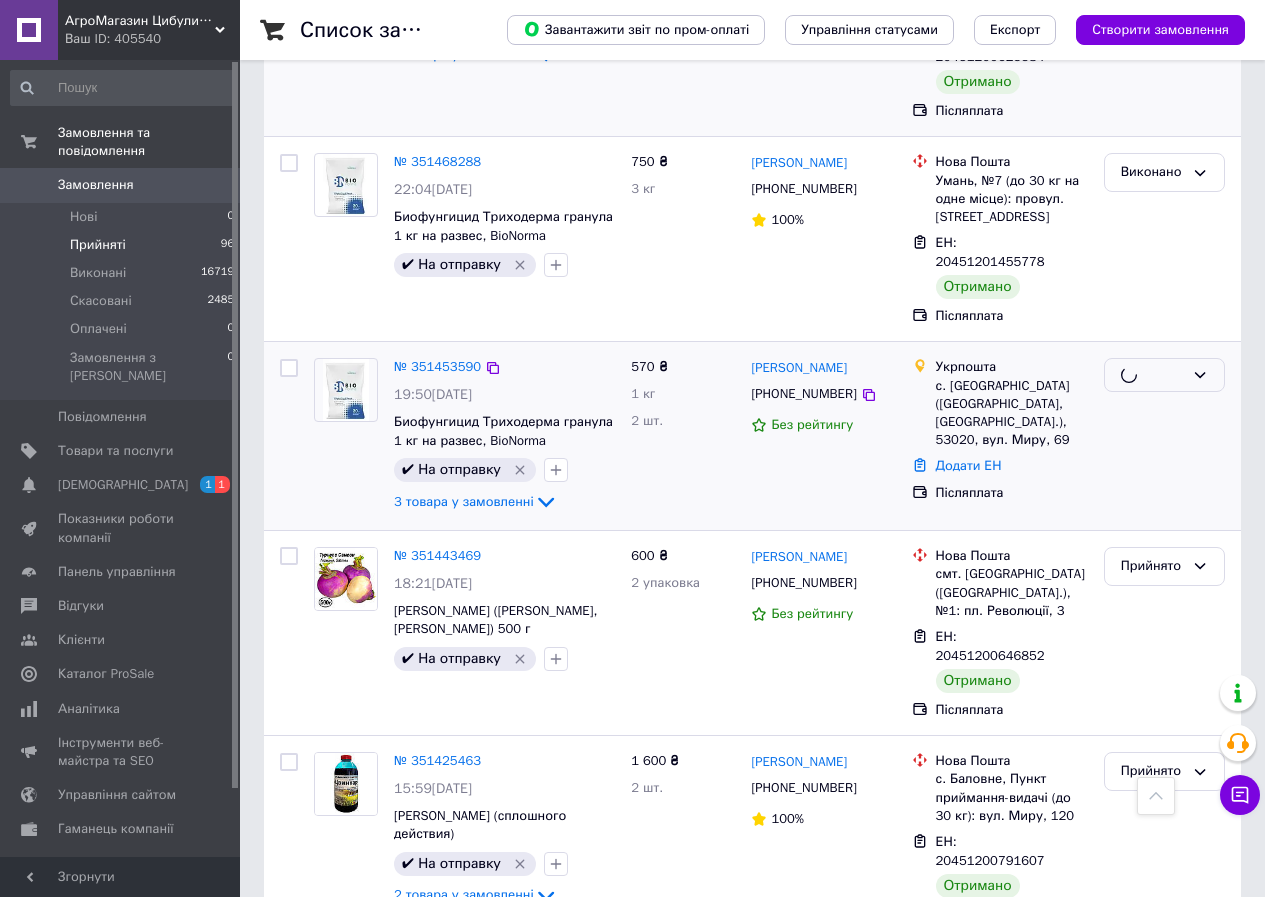 scroll, scrollTop: 982, scrollLeft: 0, axis: vertical 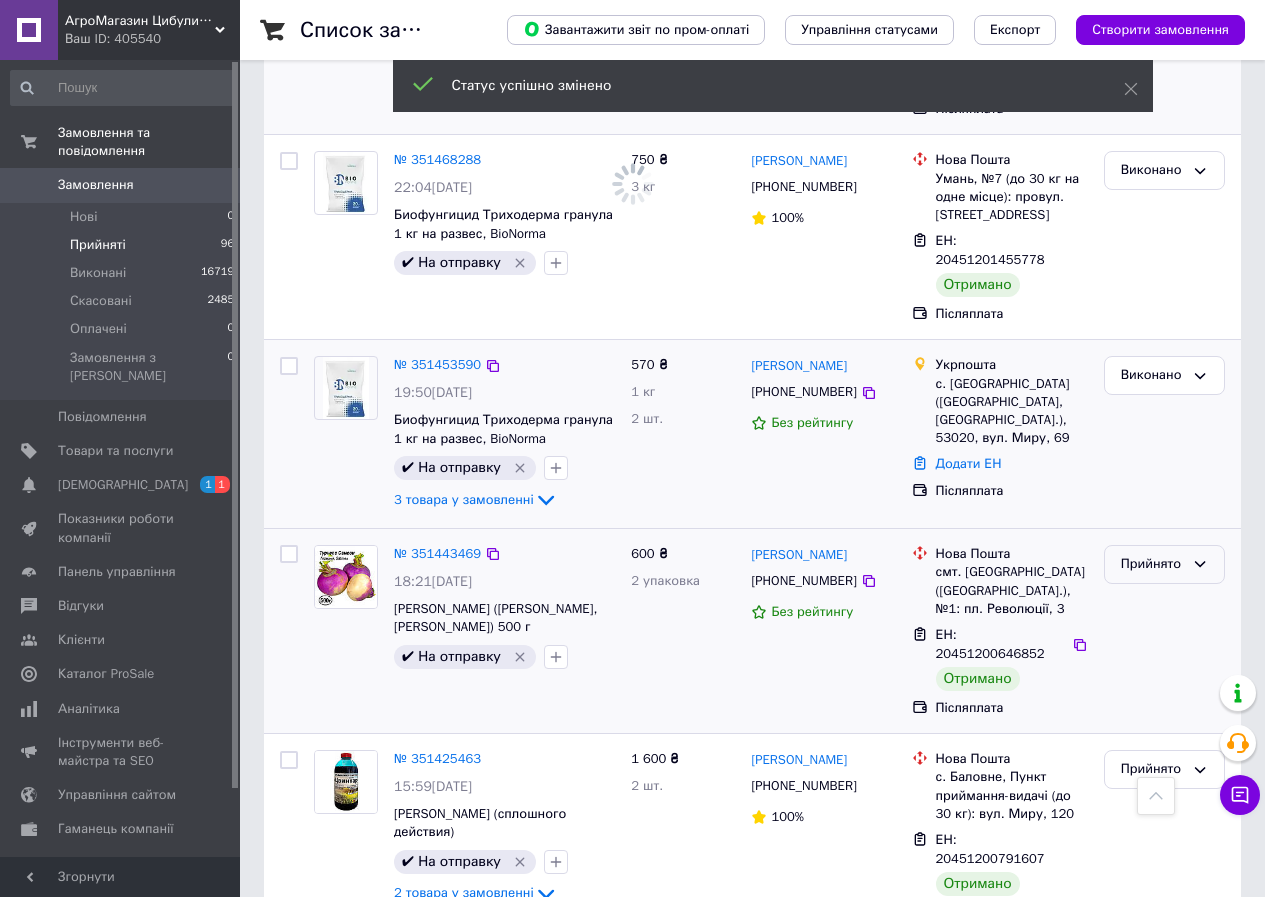 click on "Прийнято" at bounding box center [1164, 564] 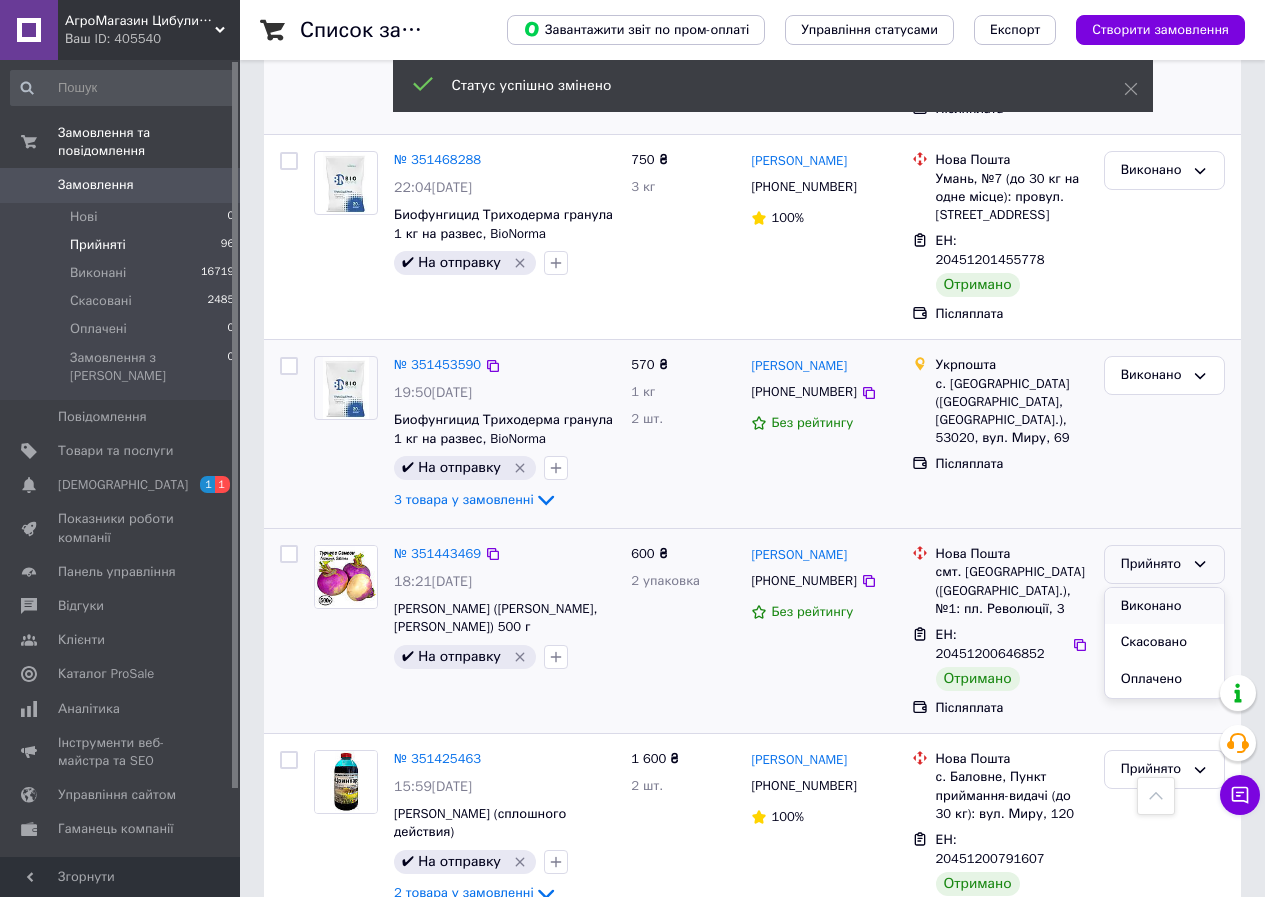 click on "Виконано" at bounding box center [1164, 606] 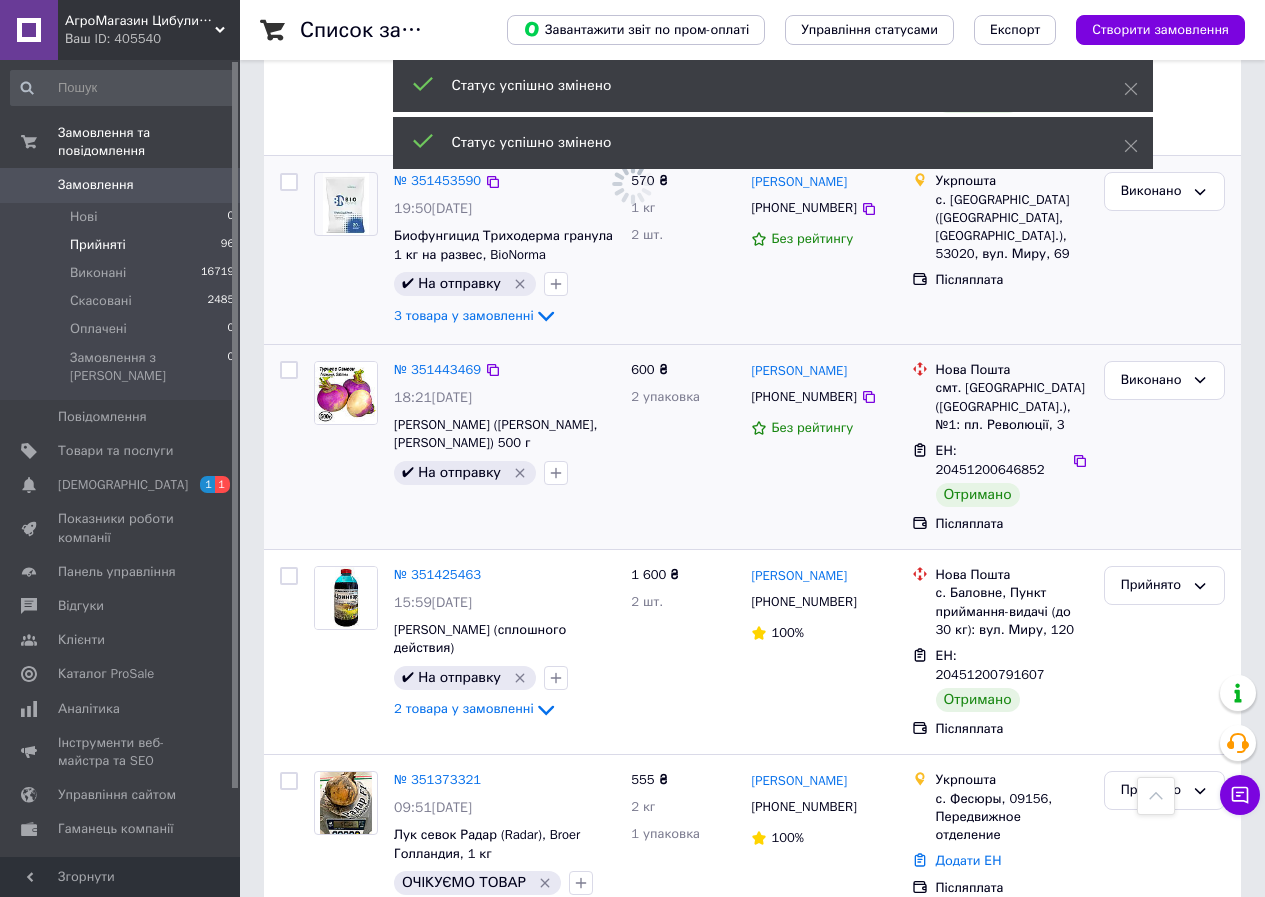 scroll, scrollTop: 1182, scrollLeft: 0, axis: vertical 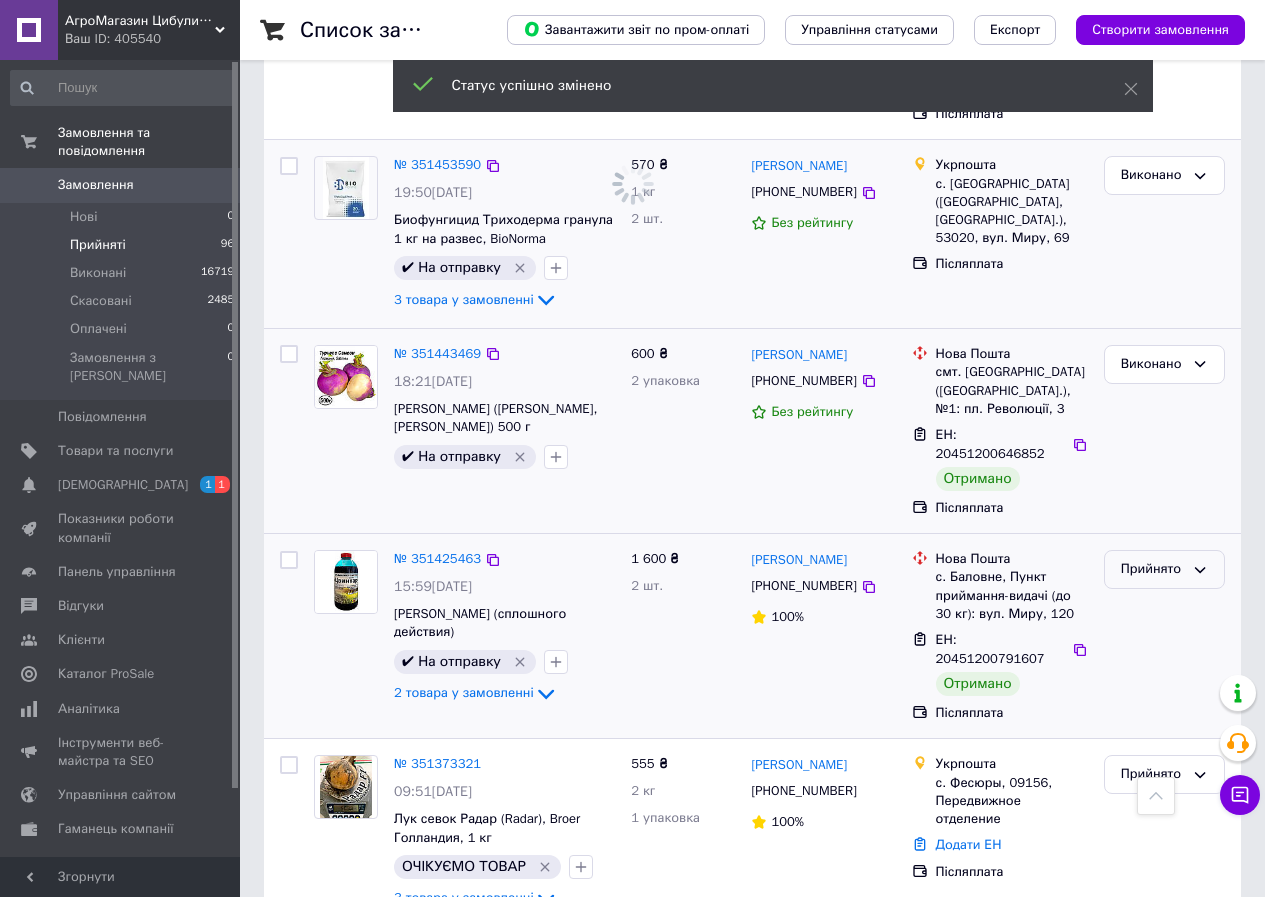 click on "Прийнято" at bounding box center [1152, 569] 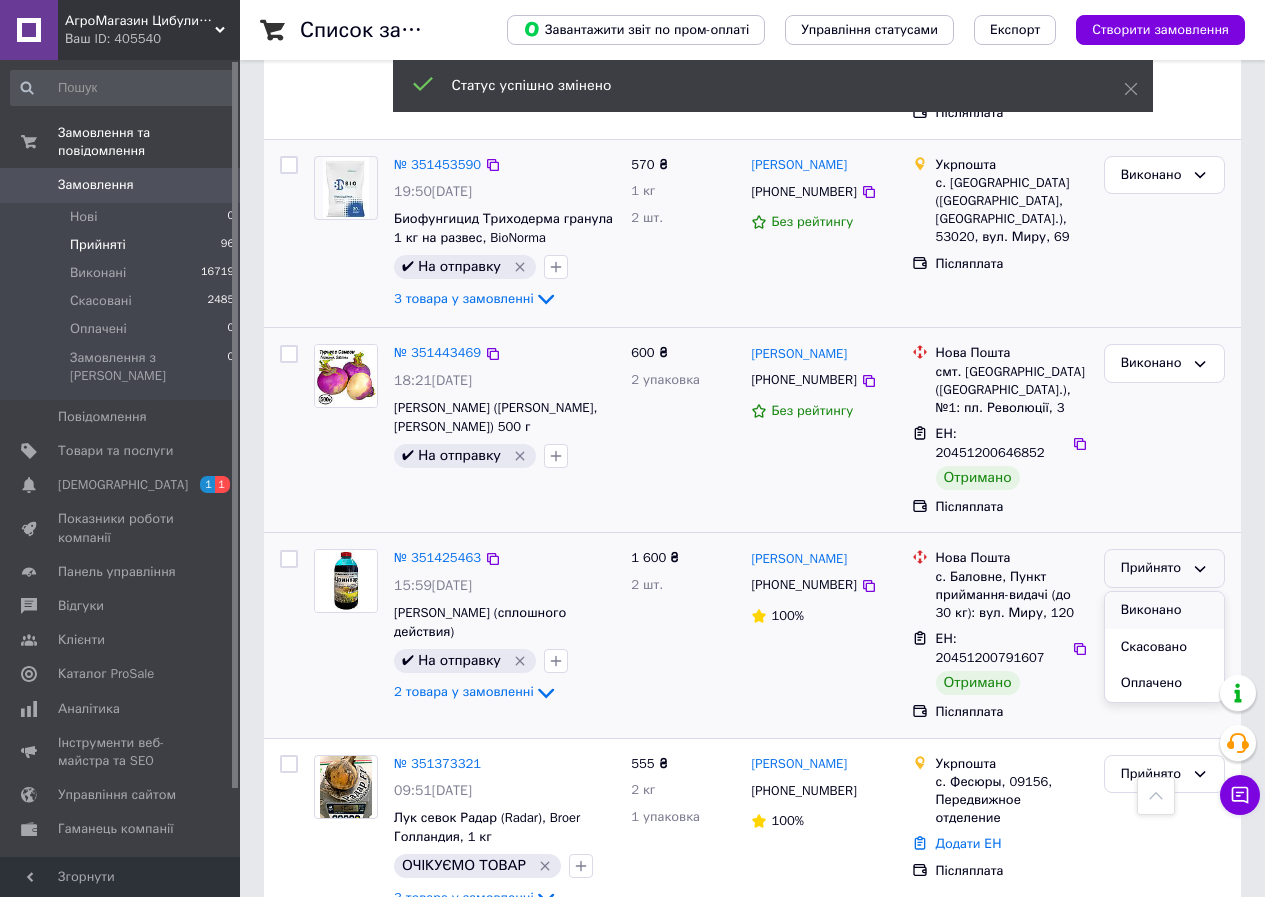click on "Виконано" at bounding box center (1164, 610) 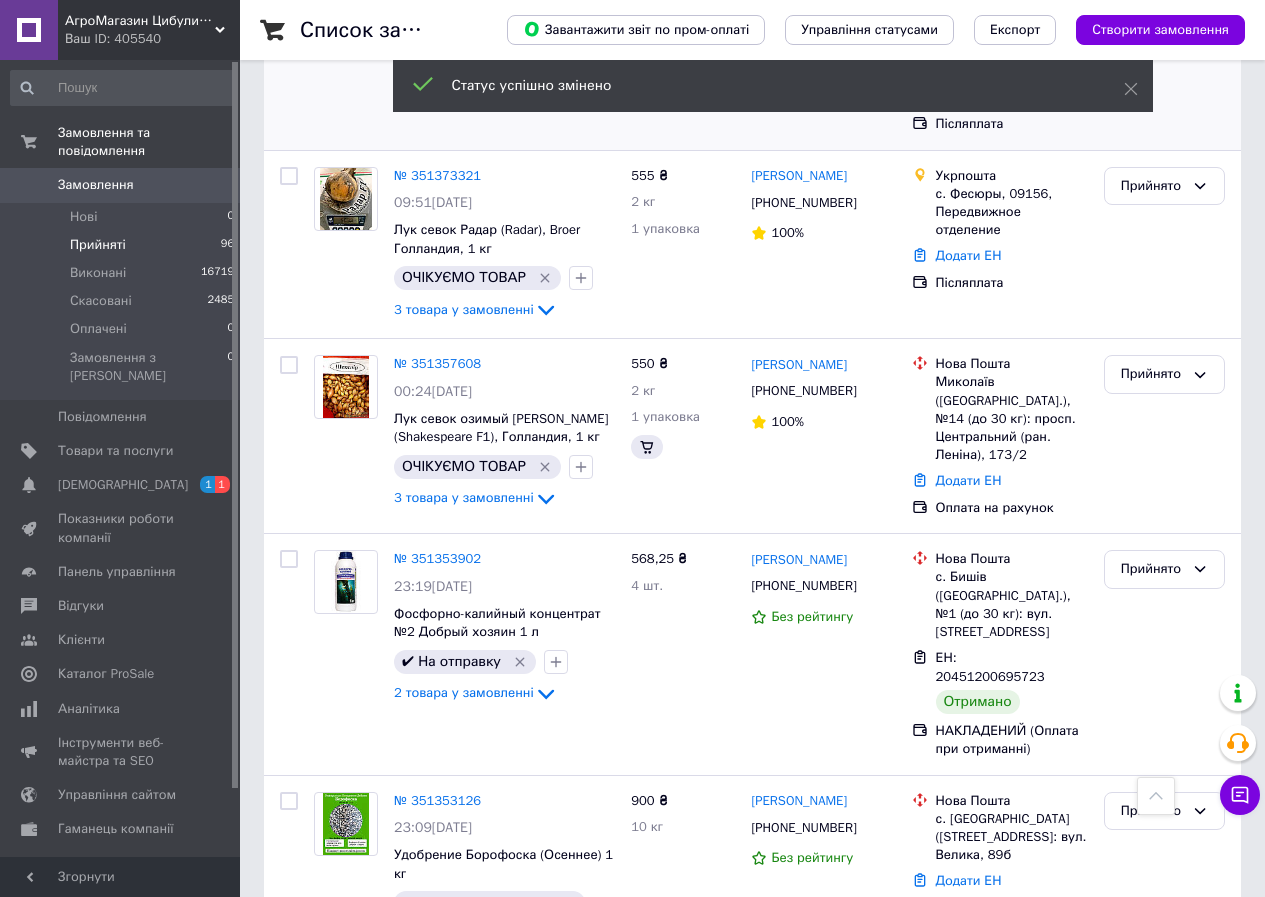 scroll, scrollTop: 2001, scrollLeft: 0, axis: vertical 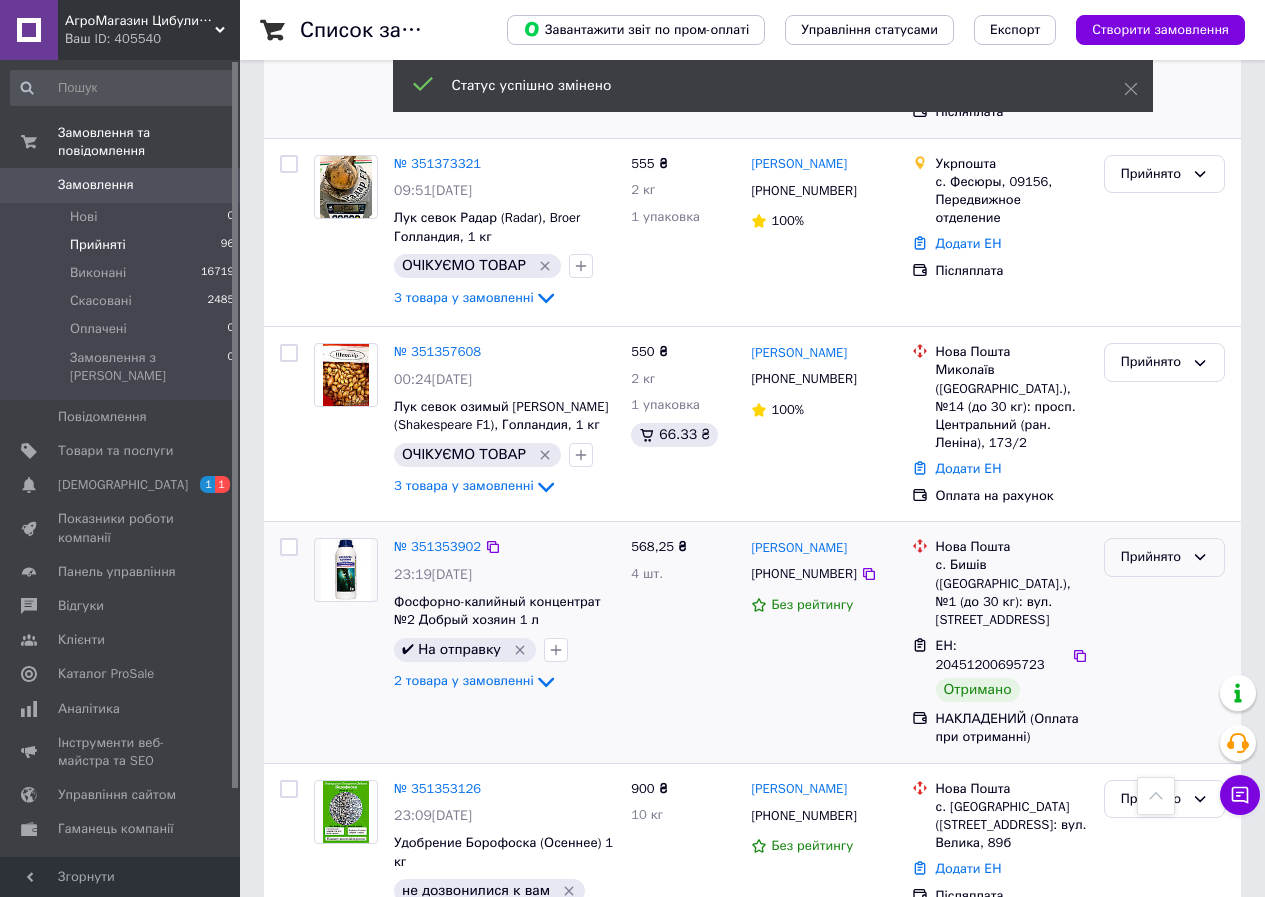click on "Прийнято" at bounding box center (1152, 557) 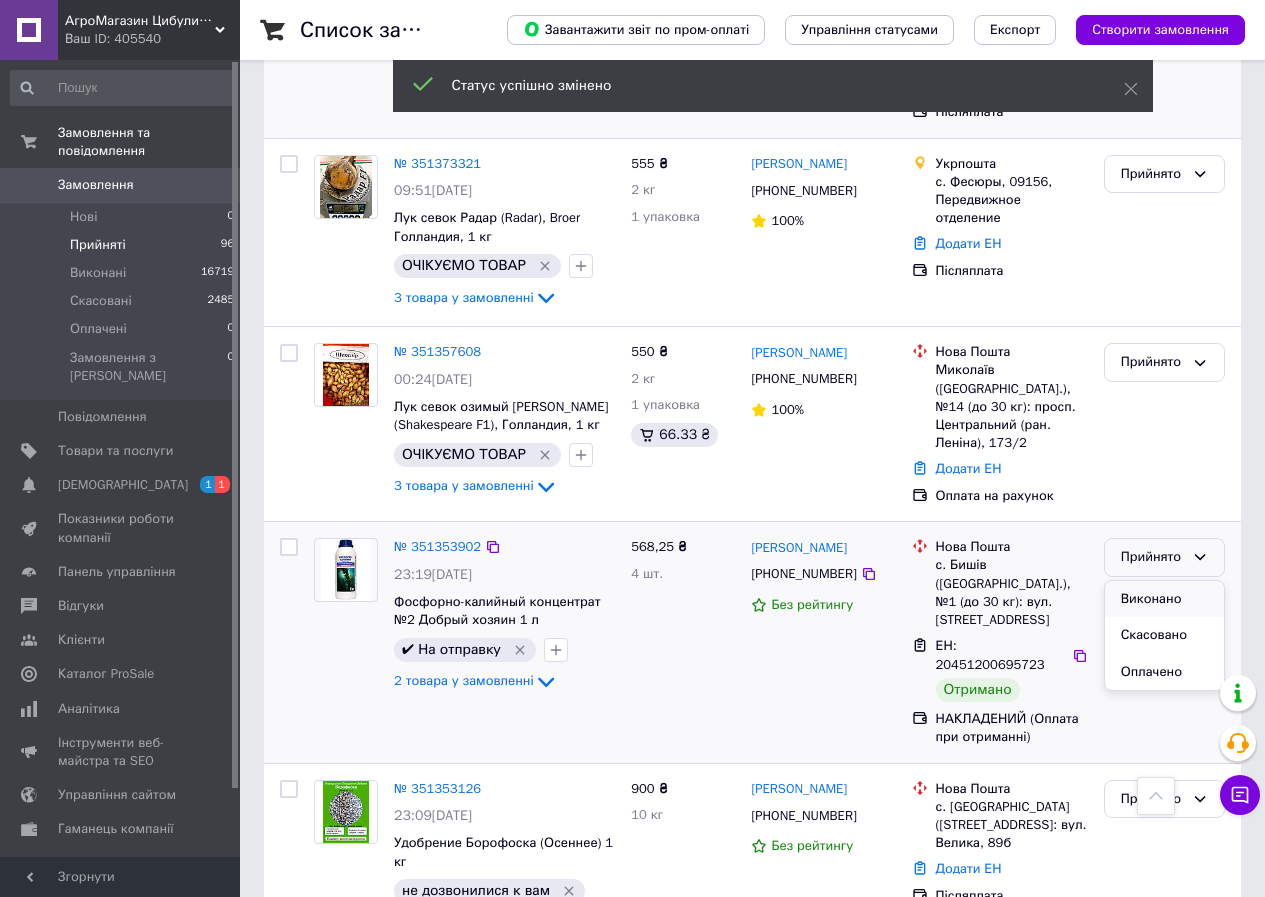 click on "Виконано" at bounding box center (1164, 599) 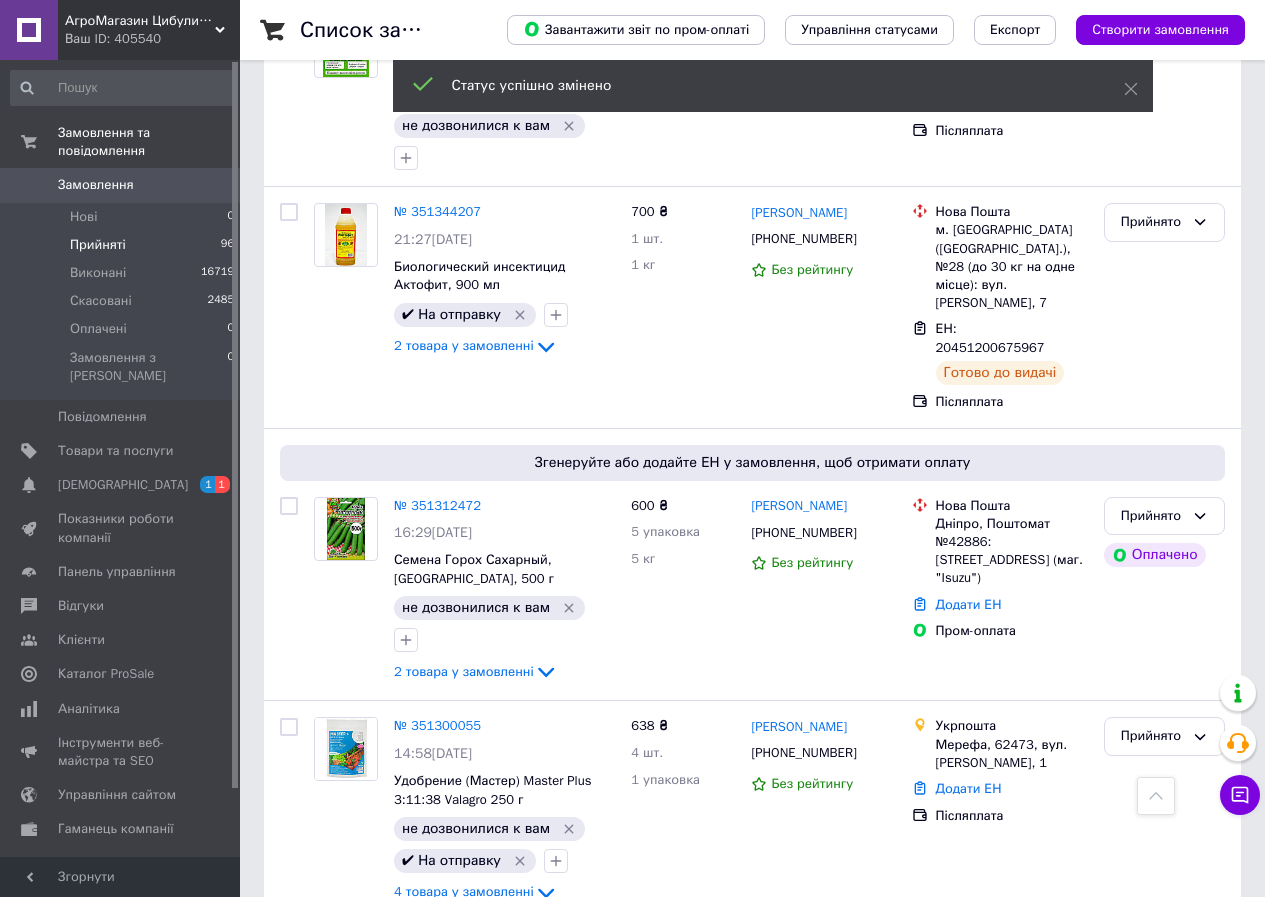 scroll, scrollTop: 2583, scrollLeft: 0, axis: vertical 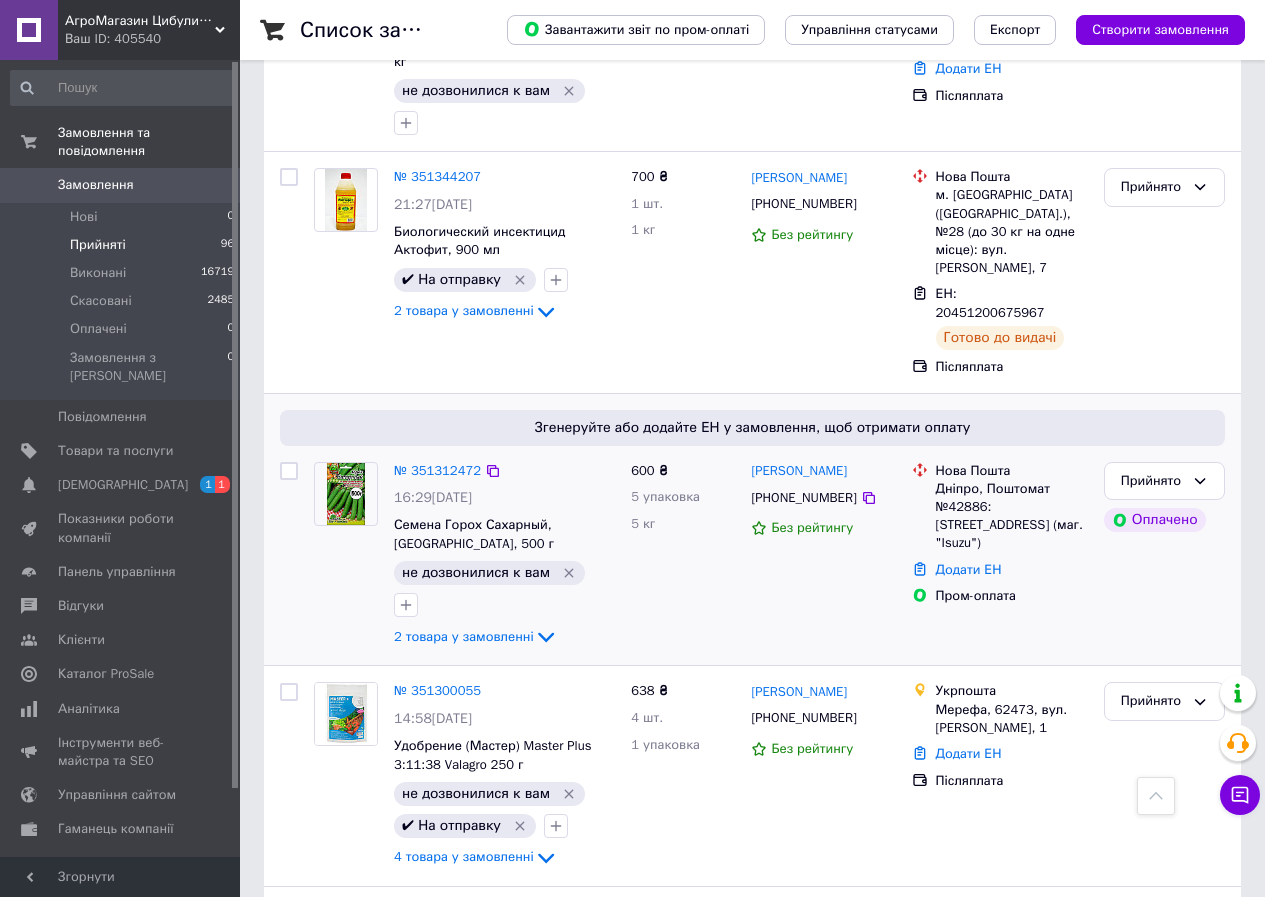 click at bounding box center [346, 494] 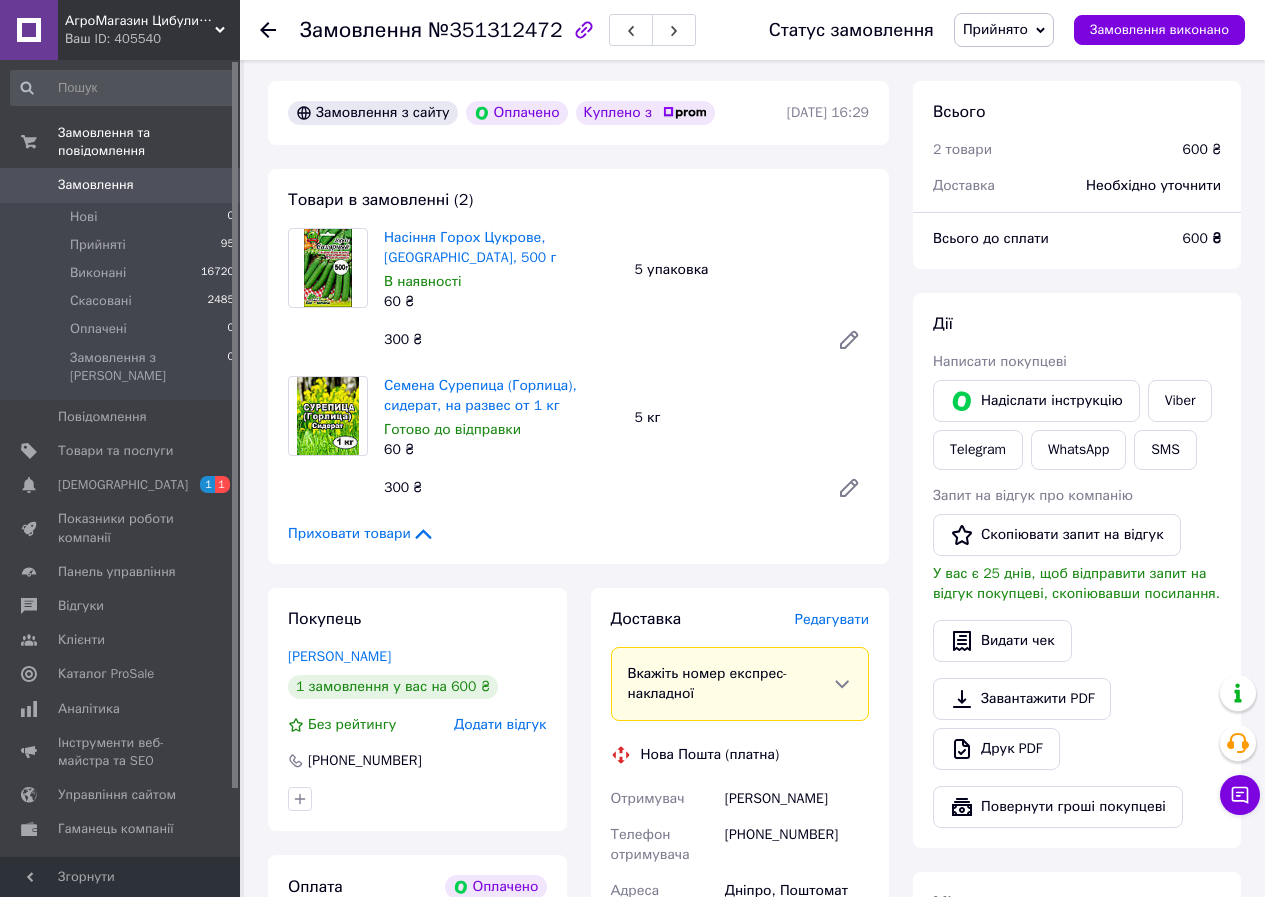 scroll, scrollTop: 100, scrollLeft: 0, axis: vertical 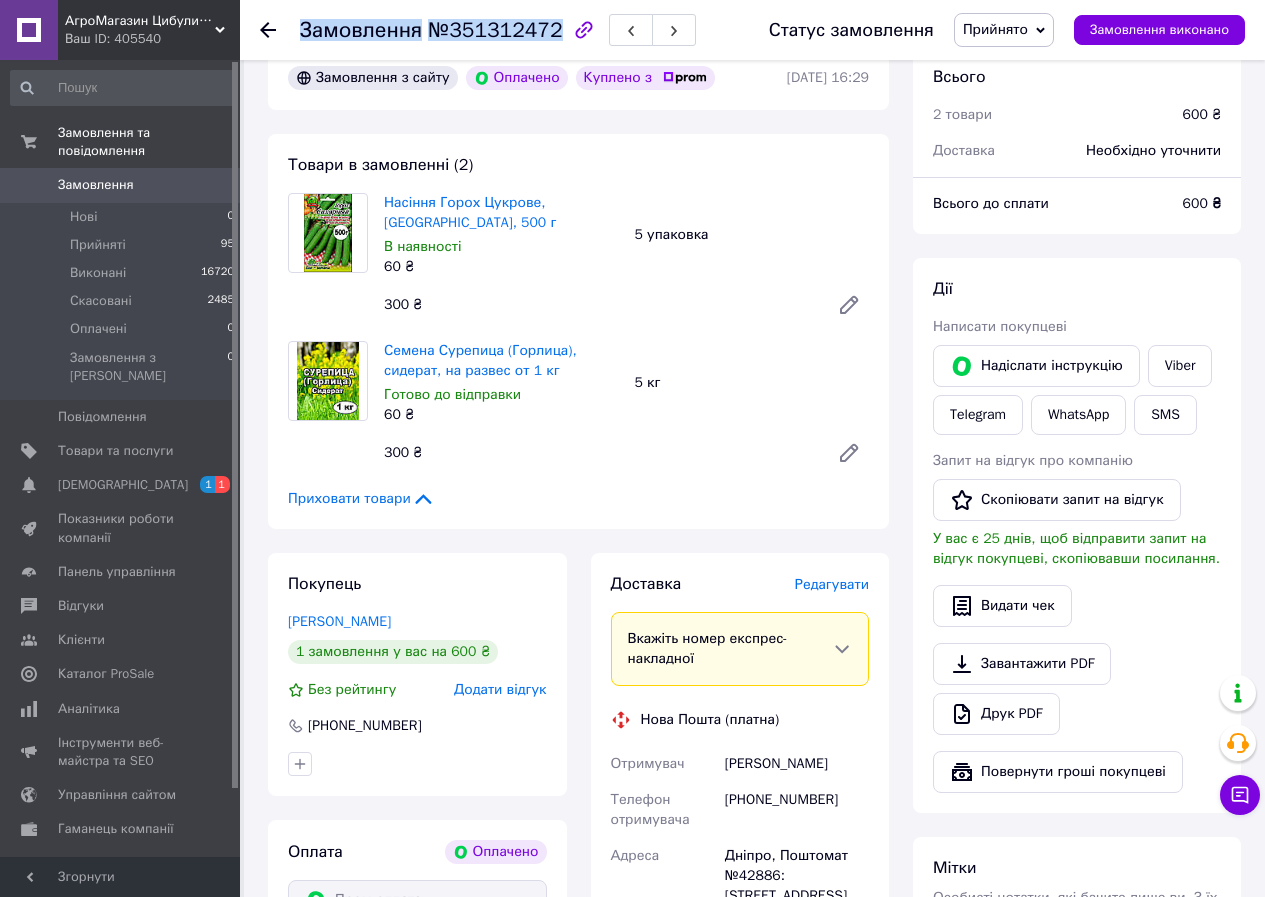 drag, startPoint x: 546, startPoint y: 29, endPoint x: 307, endPoint y: 36, distance: 239.1025 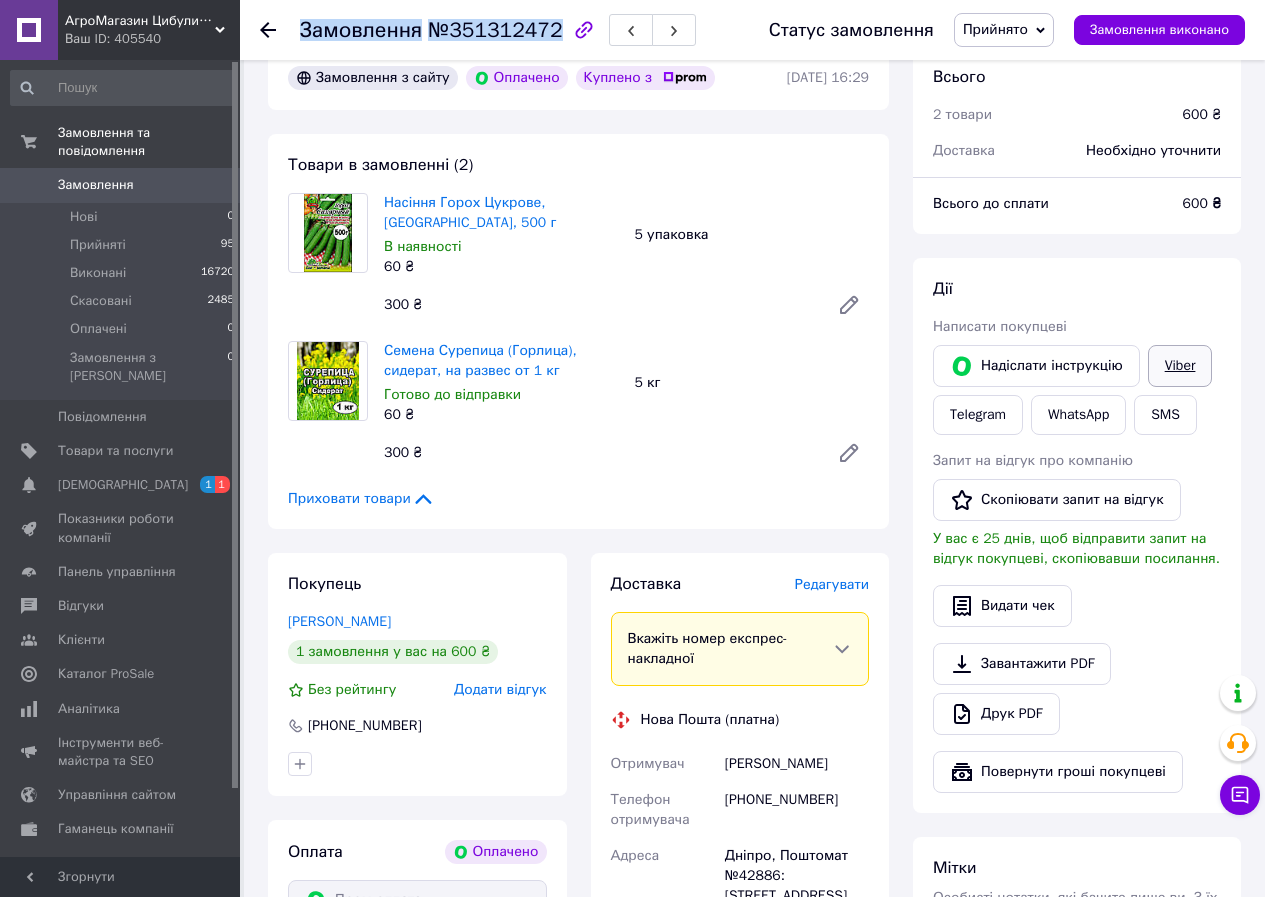 click on "Viber" at bounding box center [1180, 366] 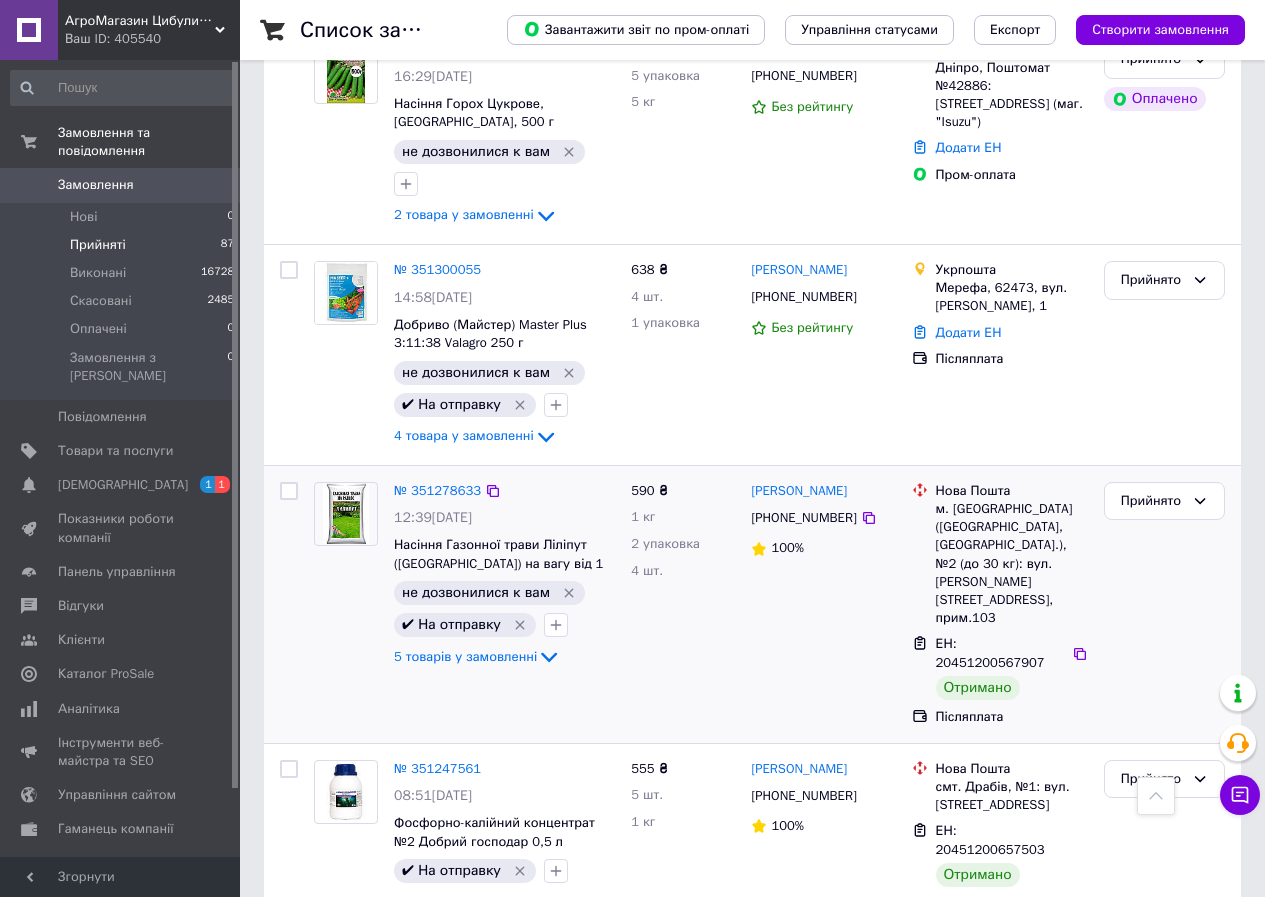 scroll, scrollTop: 1300, scrollLeft: 0, axis: vertical 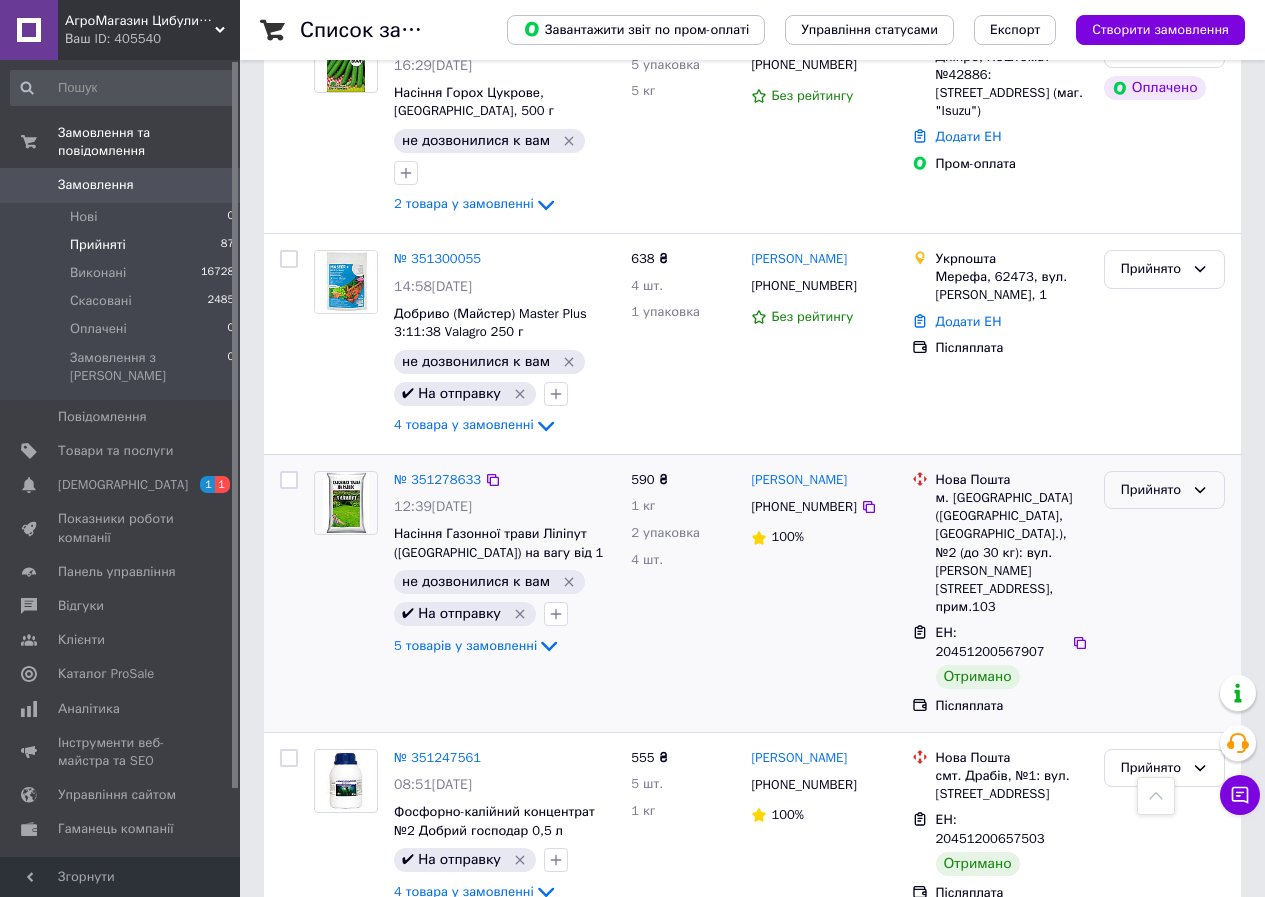 click on "Прийнято" at bounding box center (1152, 490) 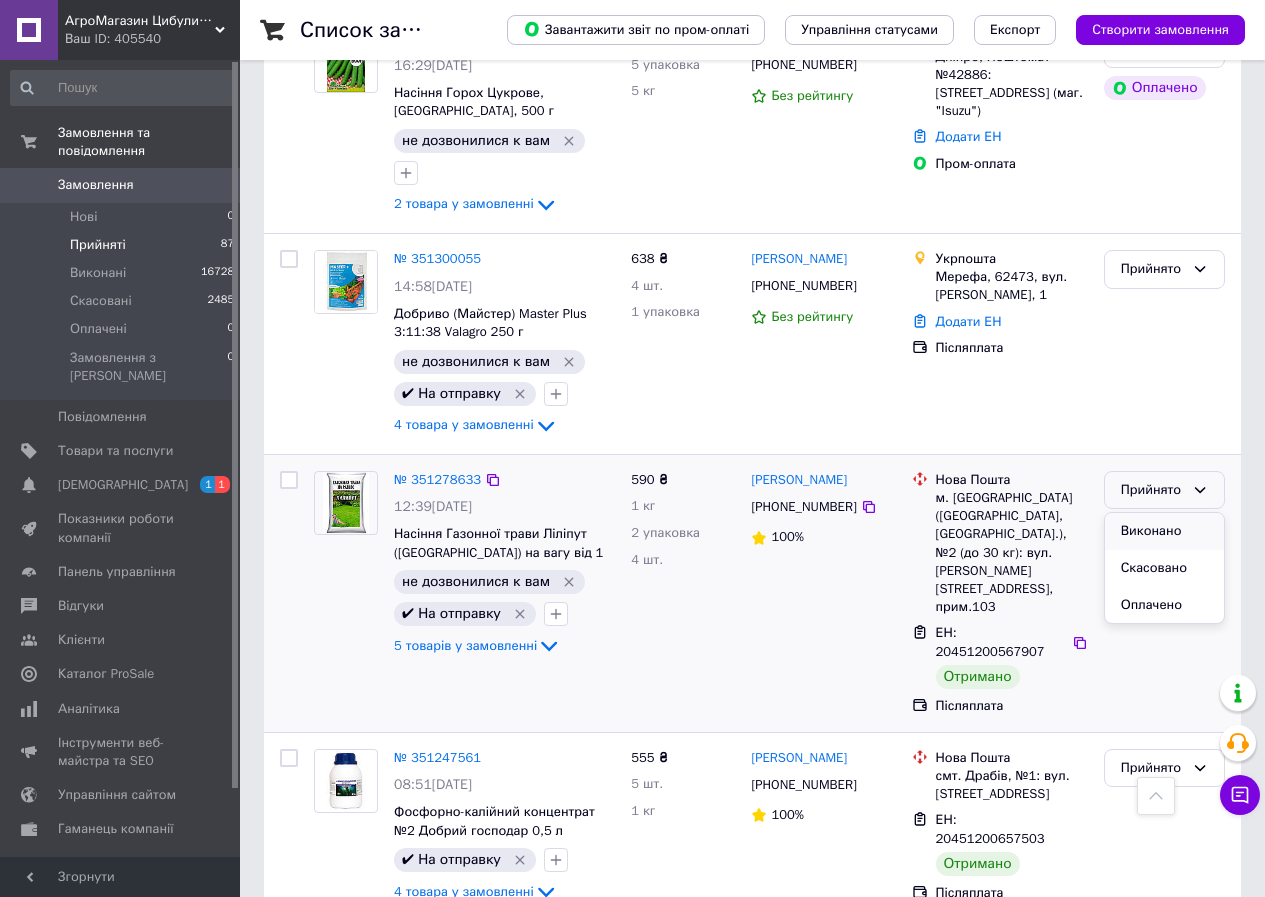 click on "Виконано" at bounding box center (1164, 531) 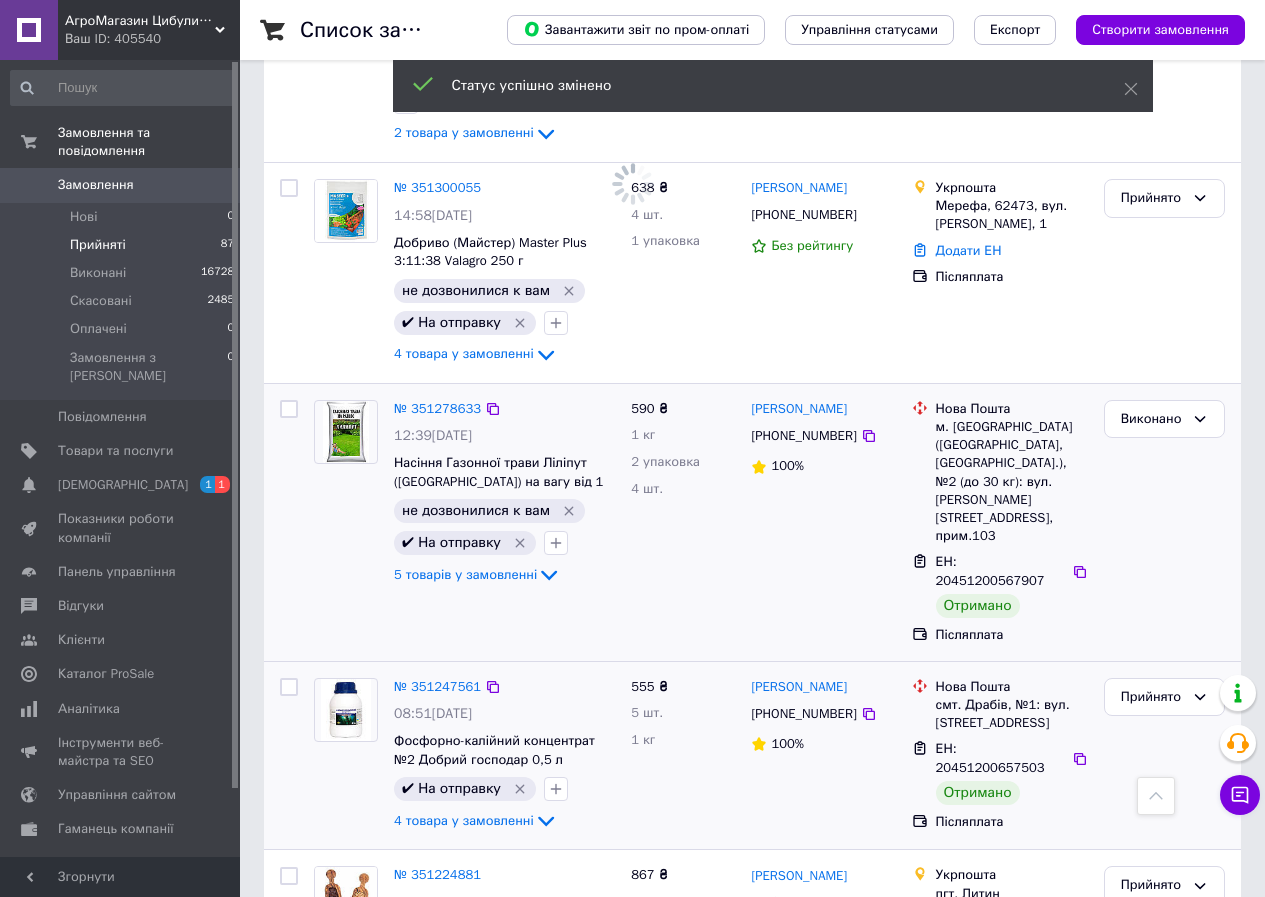 scroll, scrollTop: 1500, scrollLeft: 0, axis: vertical 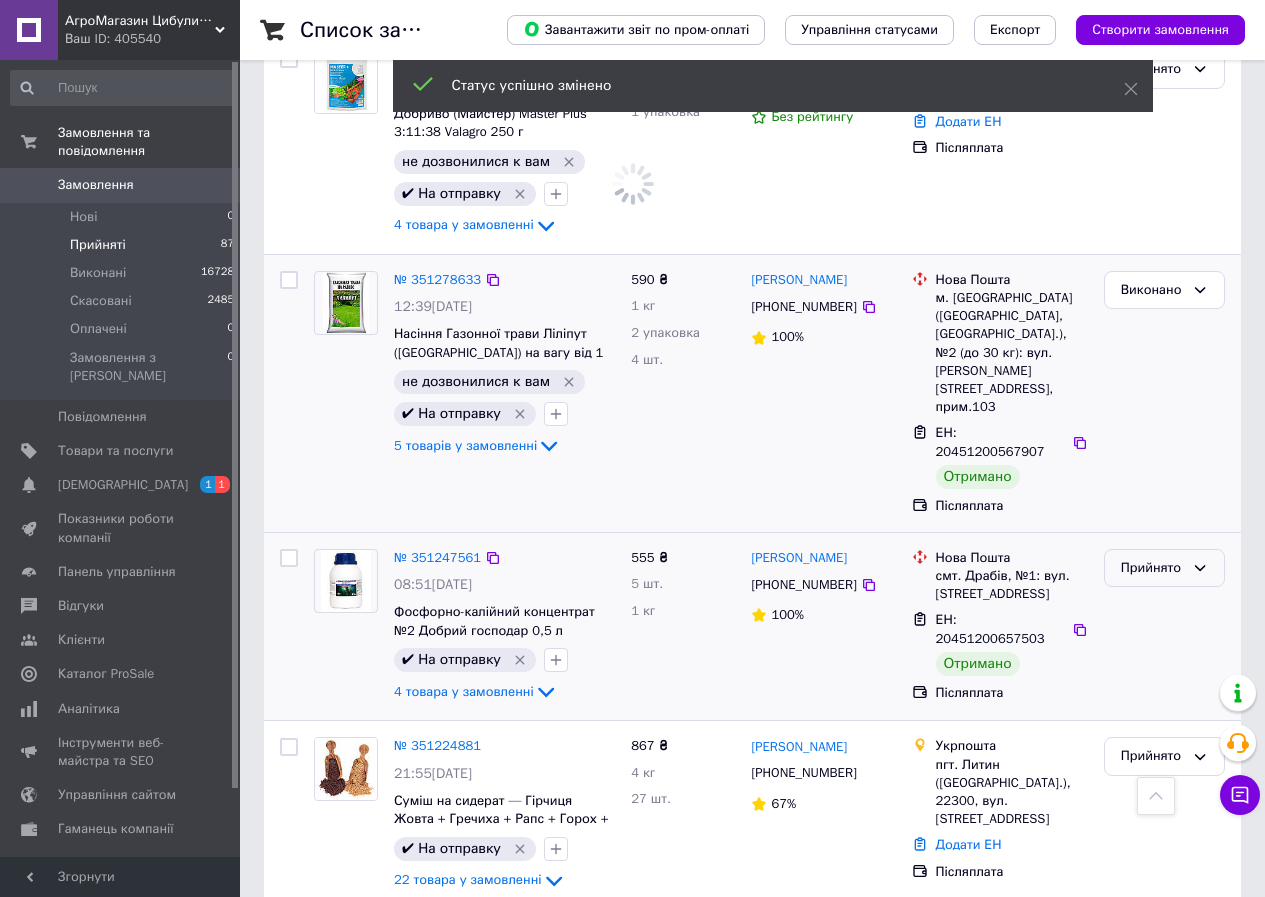 click on "Прийнято" at bounding box center (1152, 568) 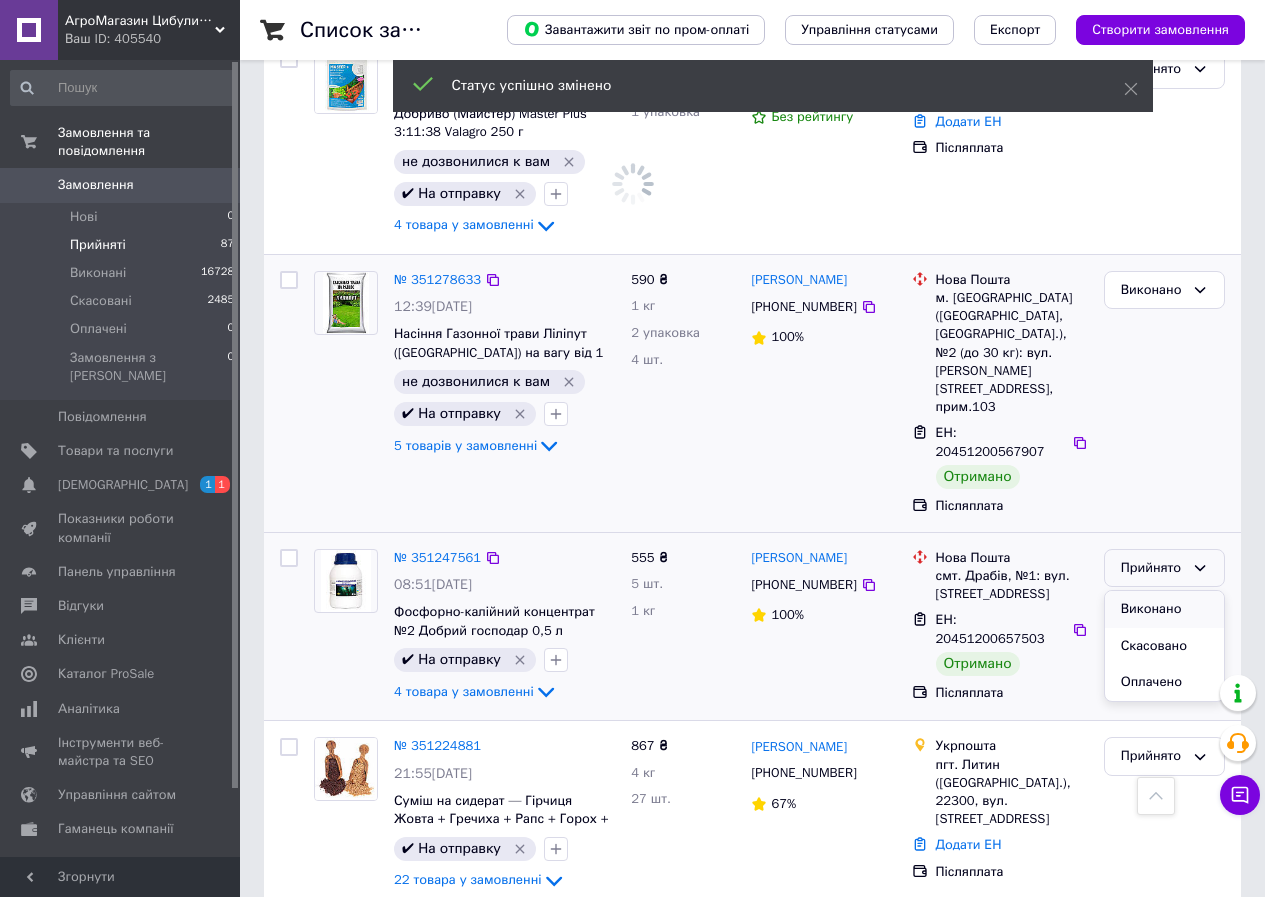 click on "Виконано" at bounding box center (1164, 609) 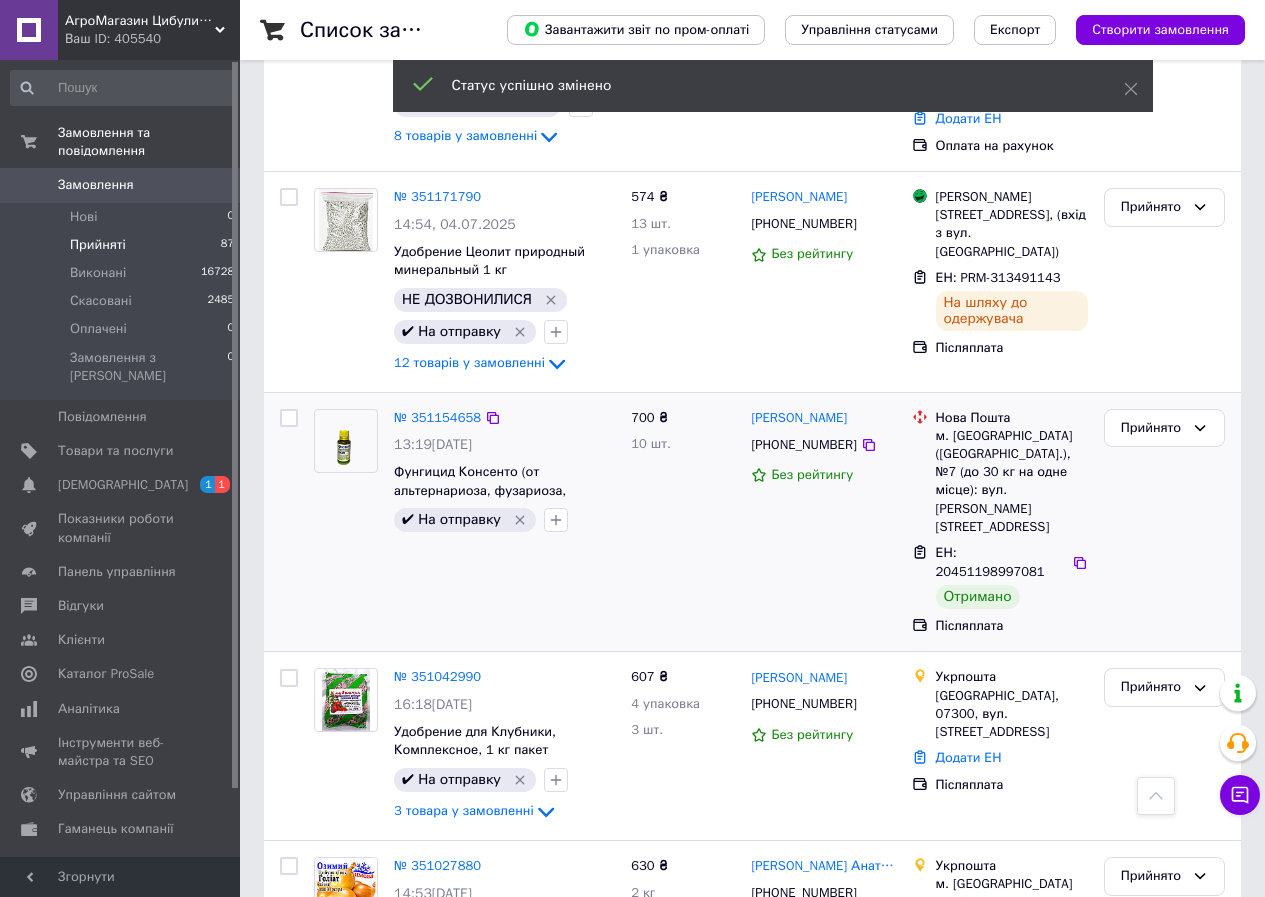 scroll, scrollTop: 2500, scrollLeft: 0, axis: vertical 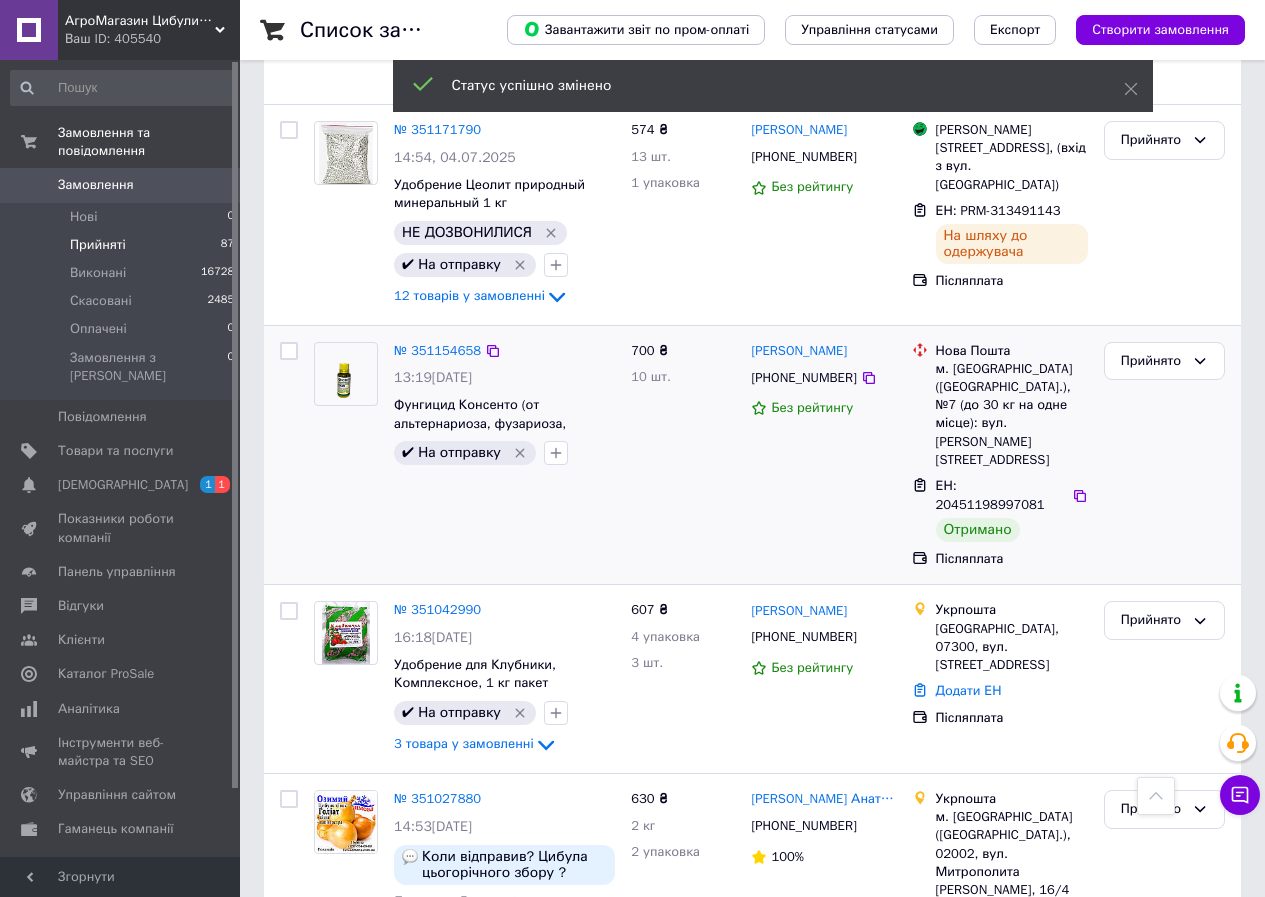 drag, startPoint x: 1160, startPoint y: 185, endPoint x: 1150, endPoint y: 213, distance: 29.732138 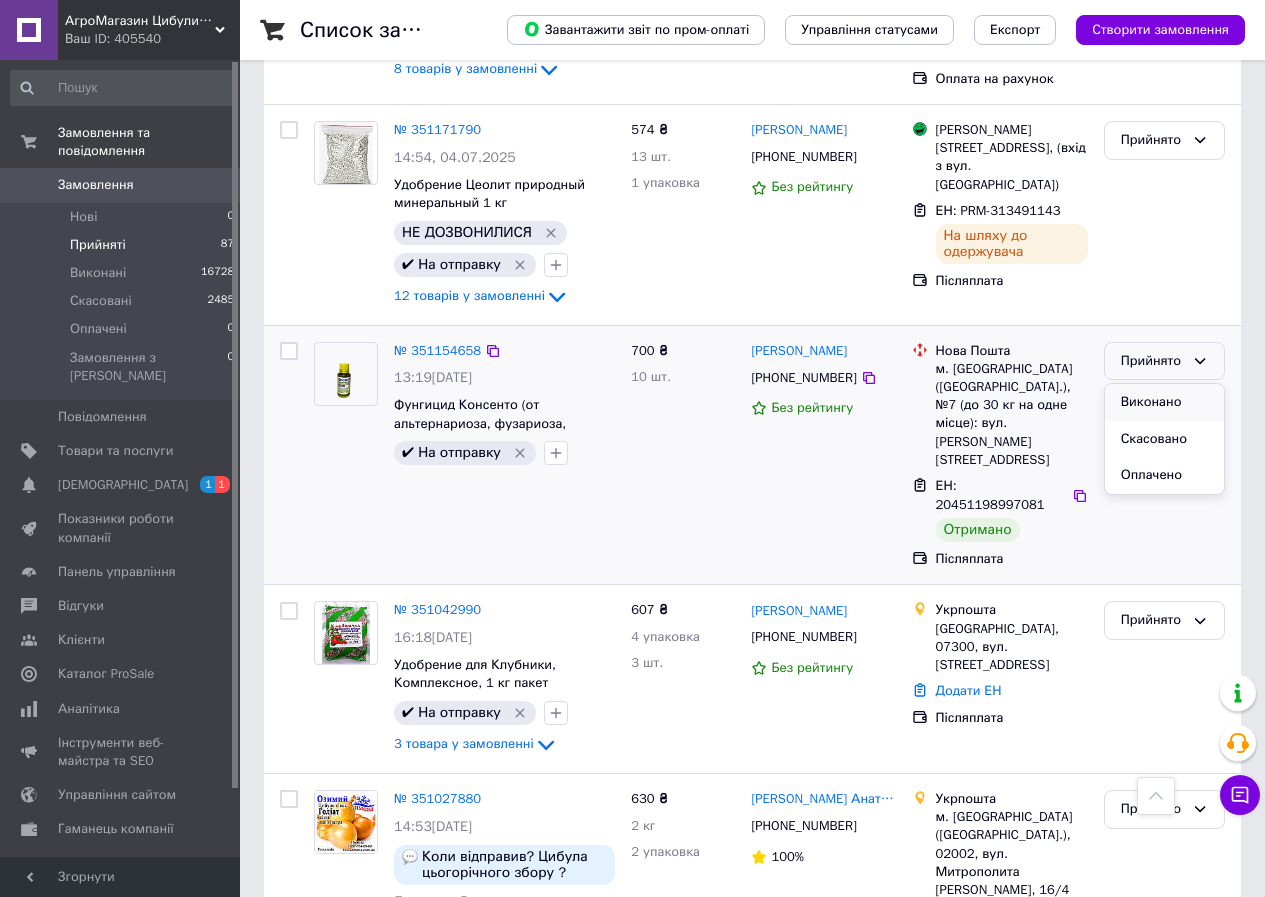 click on "Виконано" at bounding box center [1164, 402] 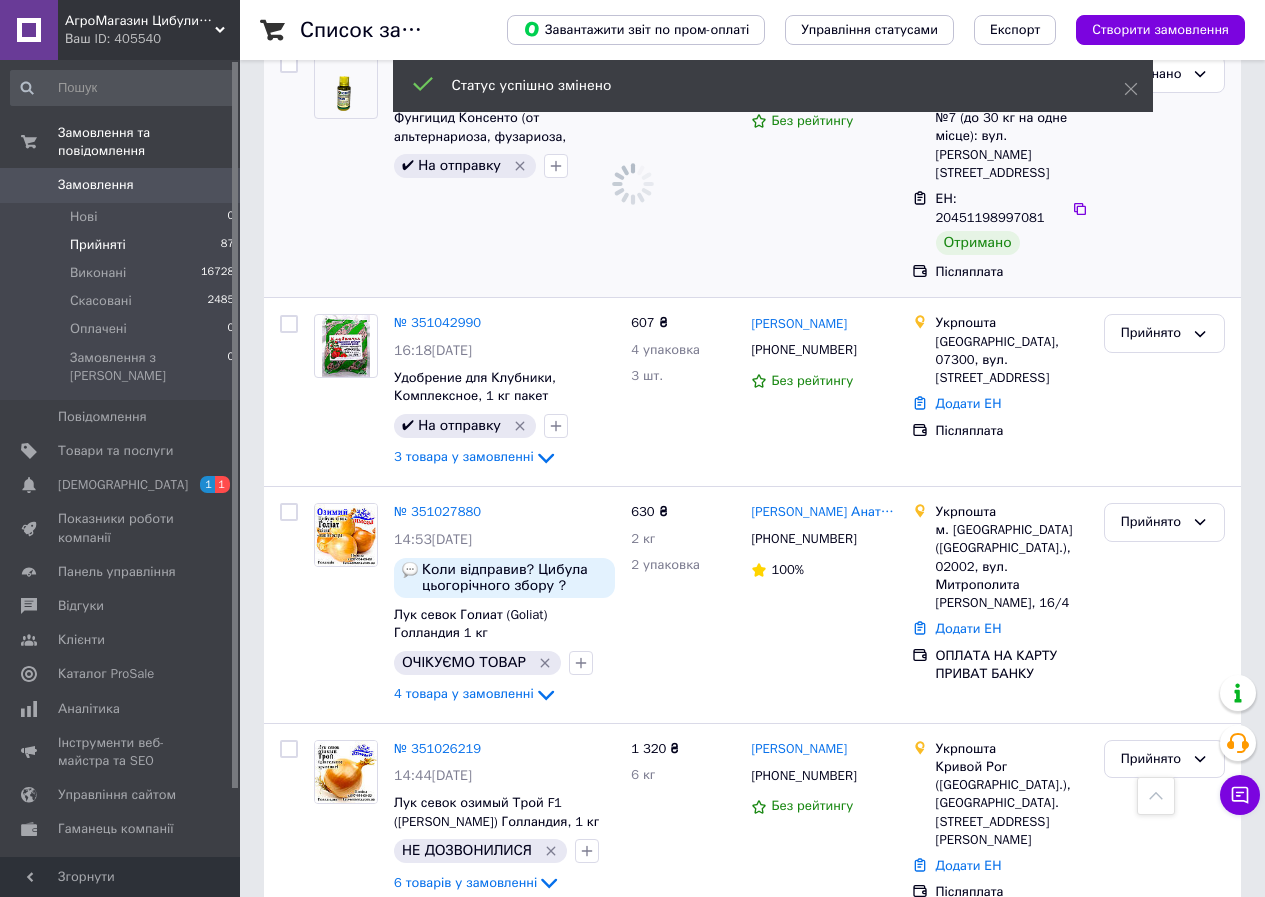 scroll, scrollTop: 2800, scrollLeft: 0, axis: vertical 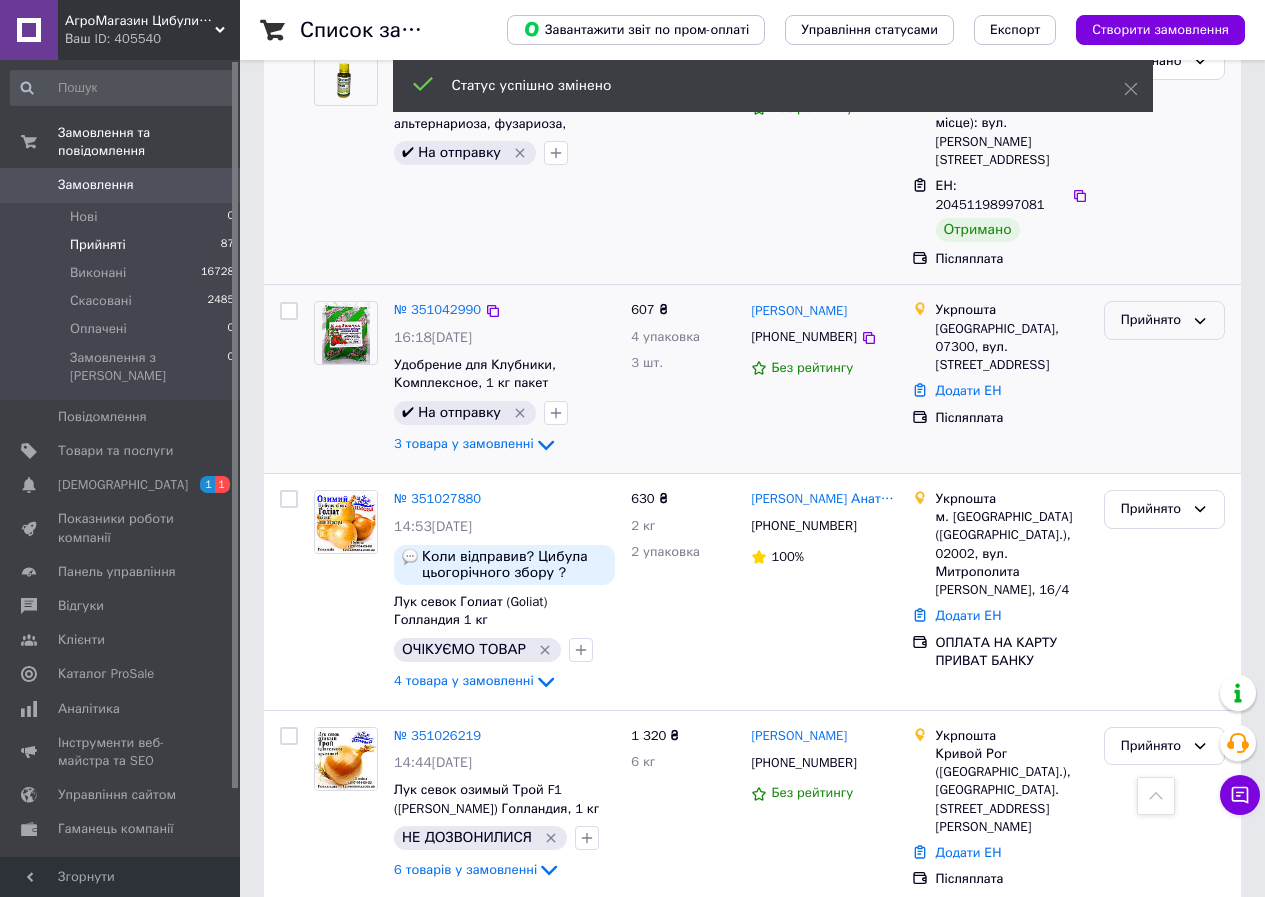 click on "Прийнято" at bounding box center (1152, 320) 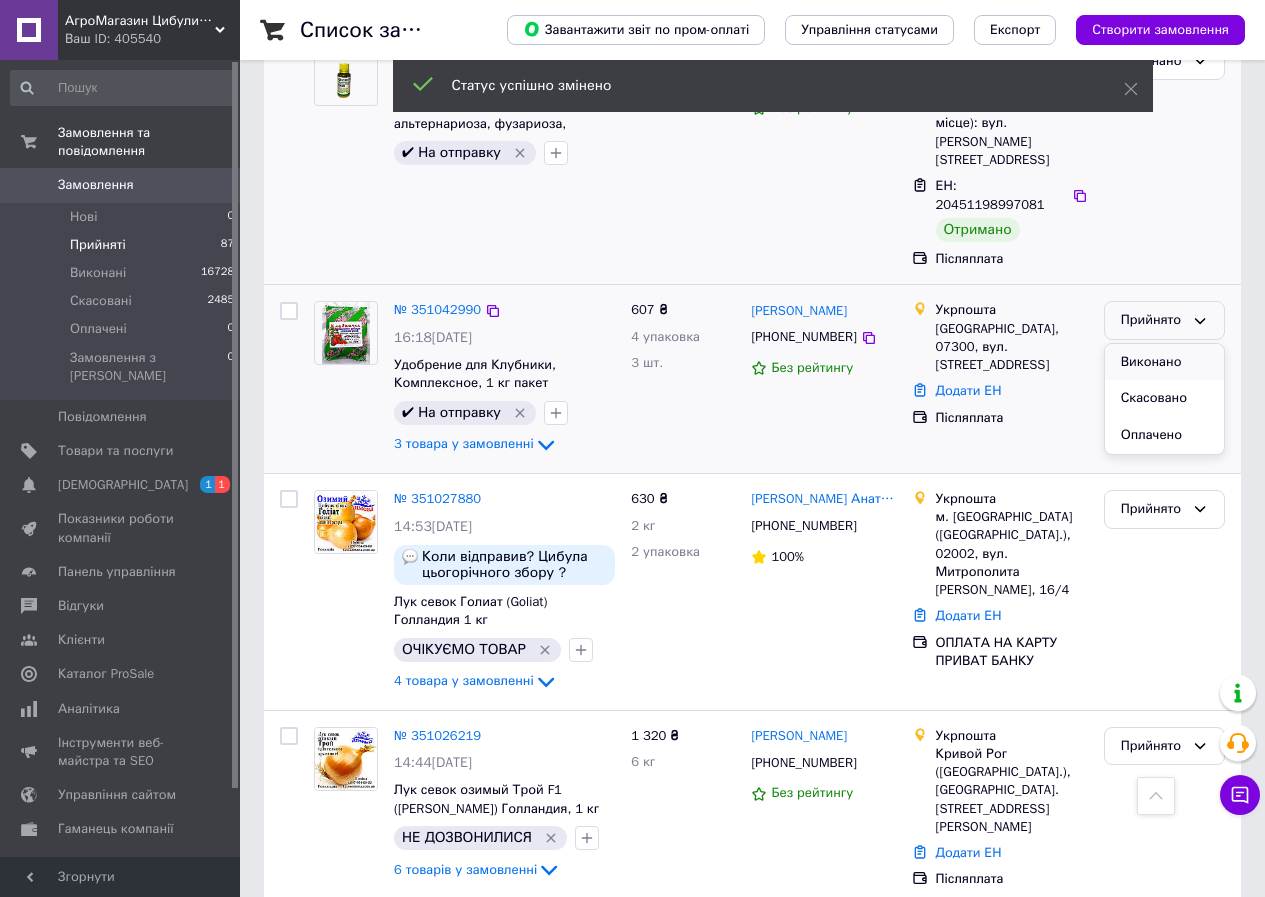 click on "Виконано" at bounding box center [1164, 362] 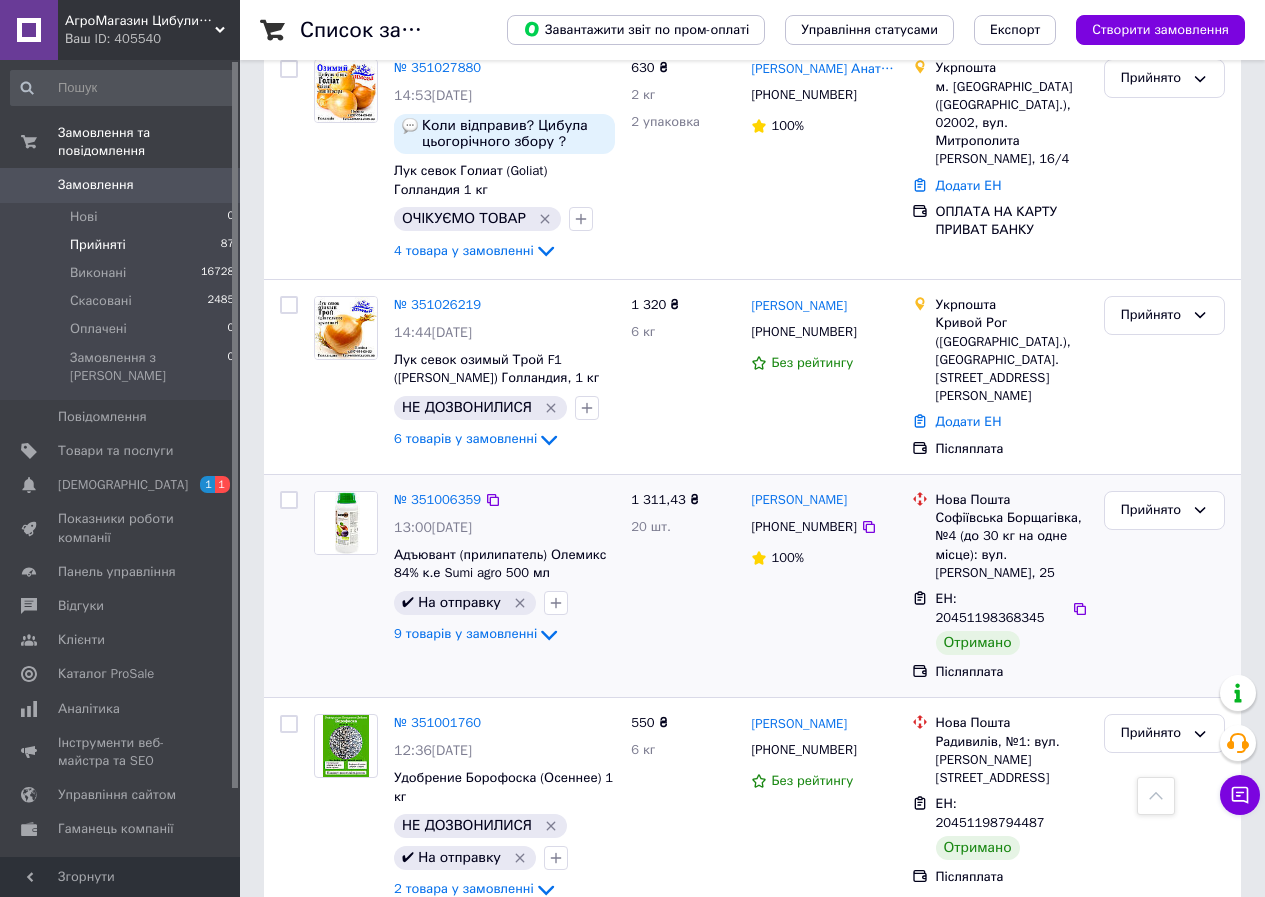 scroll, scrollTop: 2791, scrollLeft: 0, axis: vertical 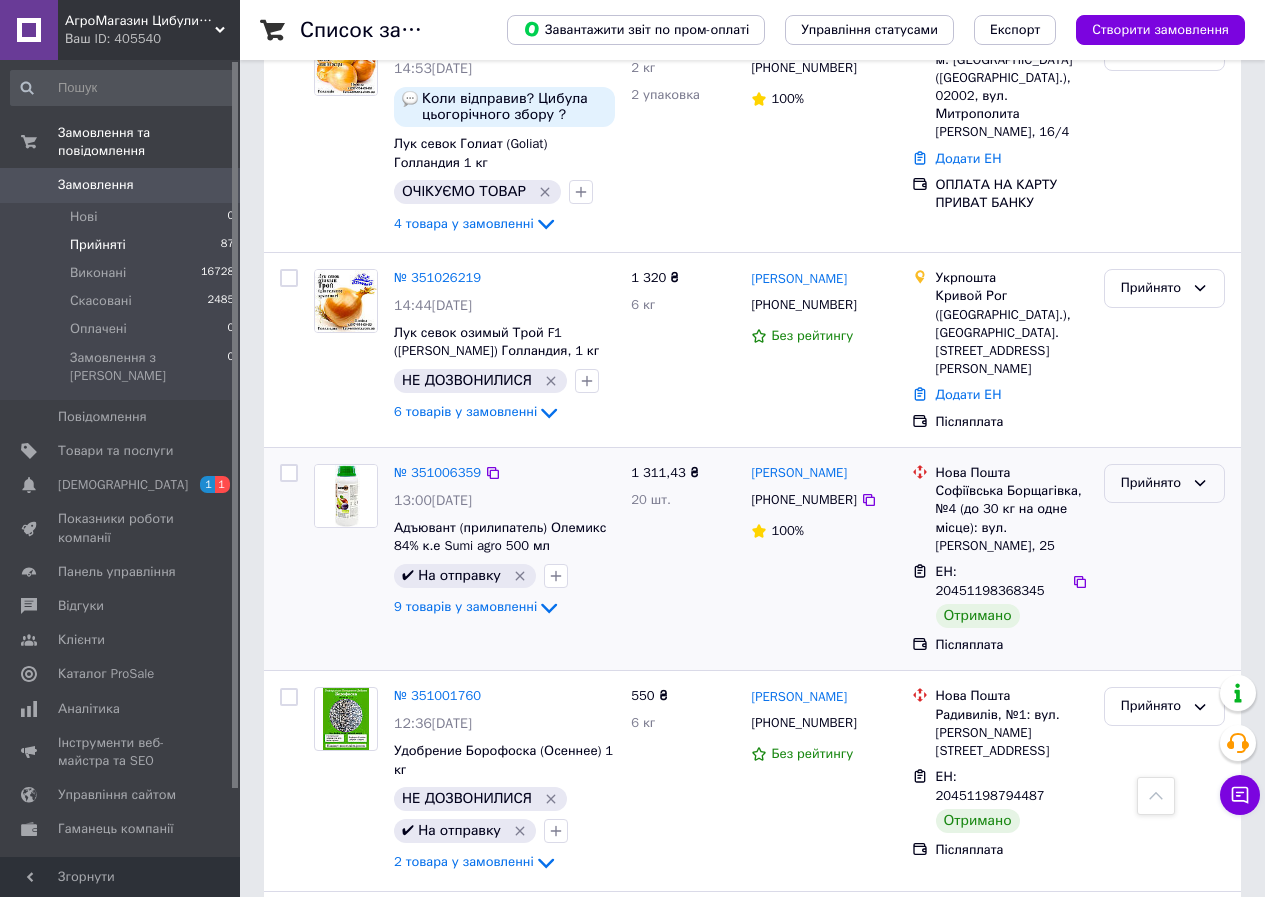 click on "Прийнято" at bounding box center [1152, 483] 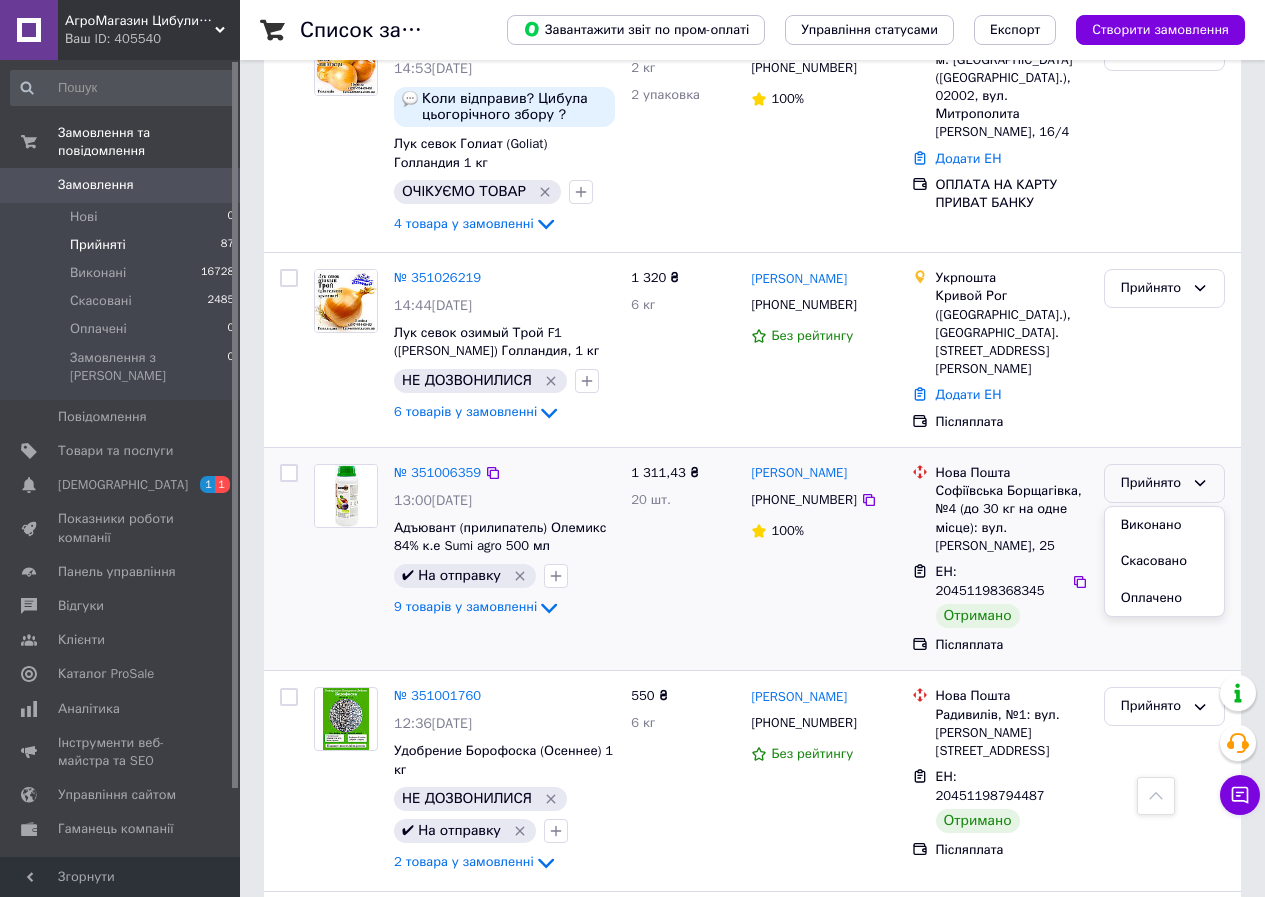 click on "Виконано" at bounding box center [1164, 525] 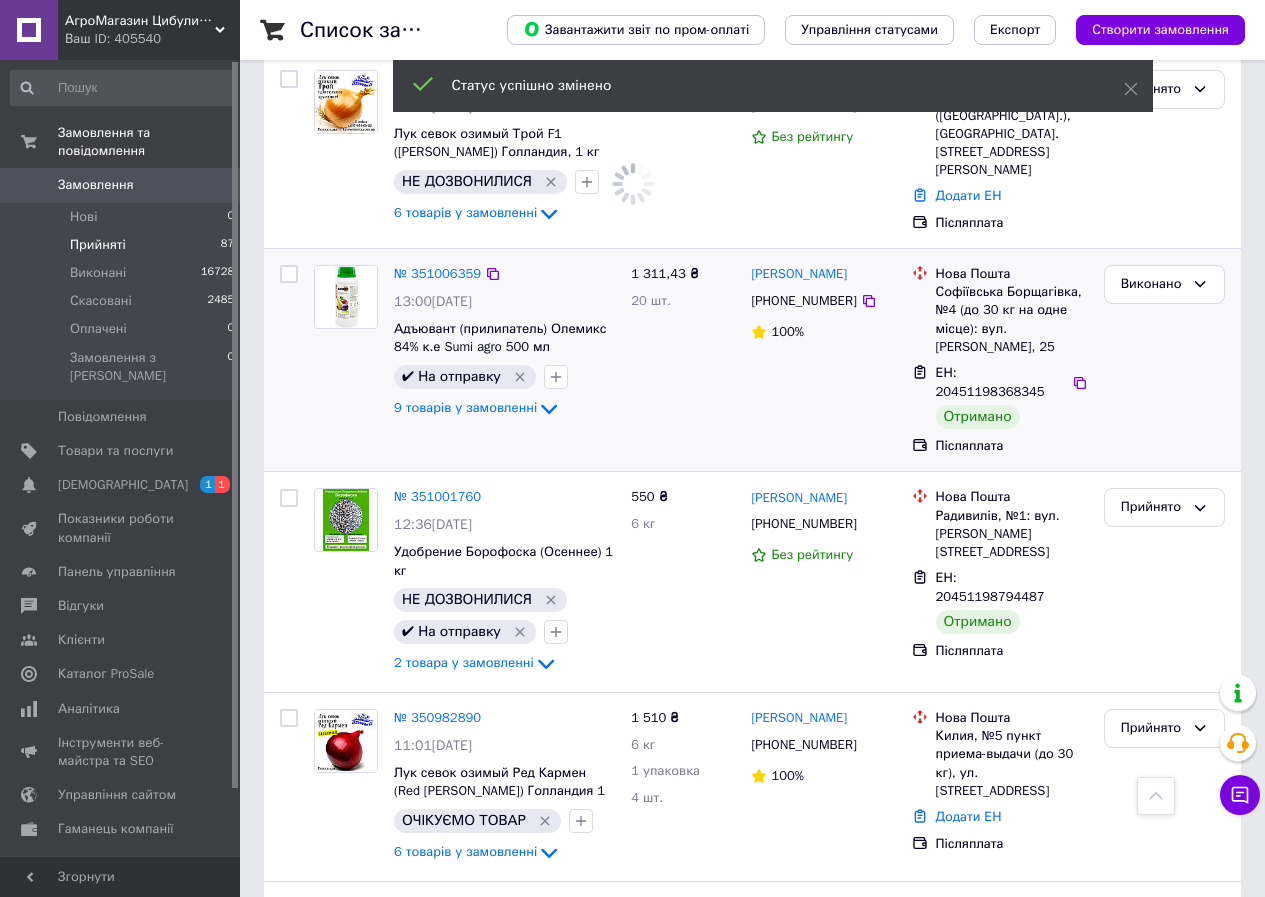 scroll, scrollTop: 2991, scrollLeft: 0, axis: vertical 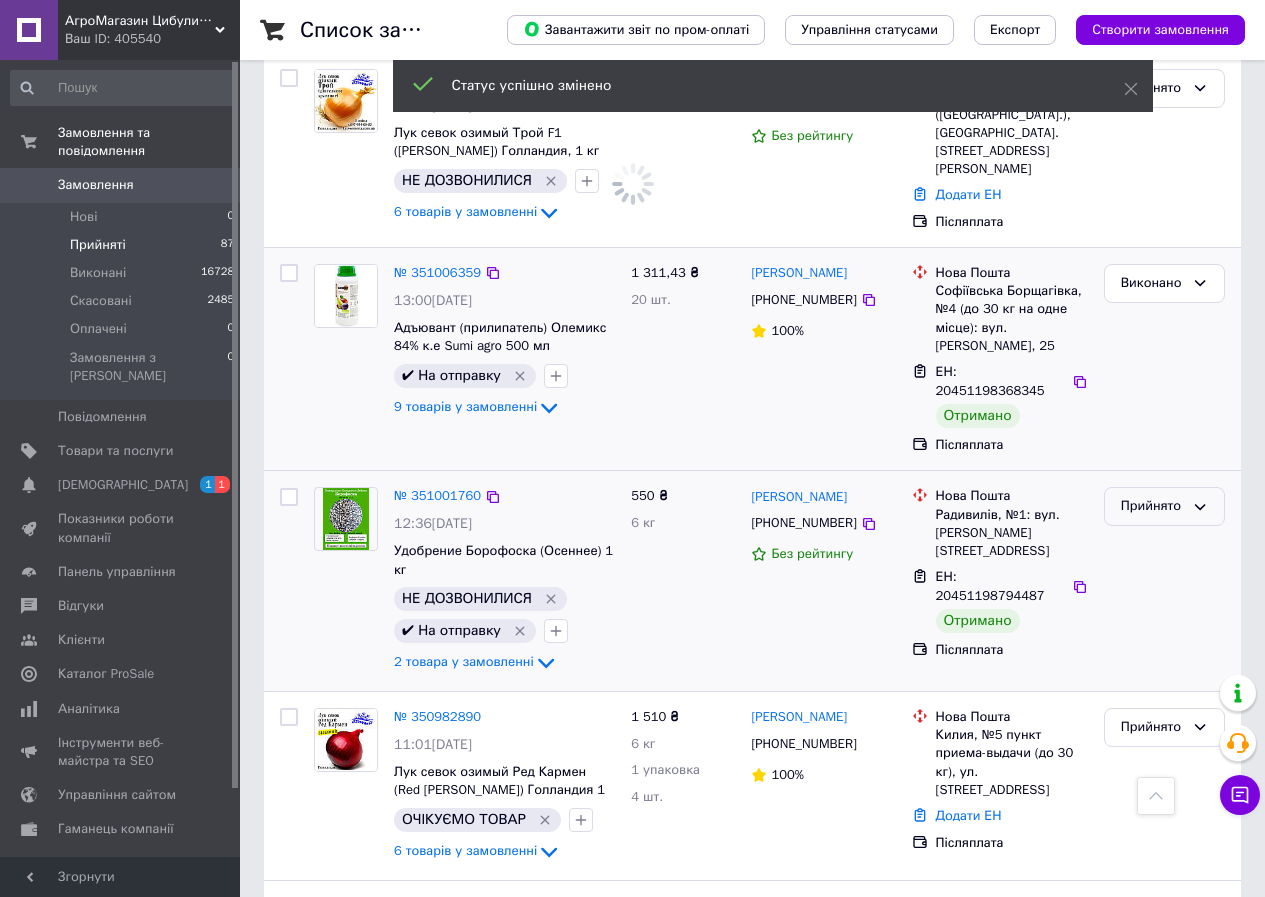 click on "Прийнято" at bounding box center [1152, 506] 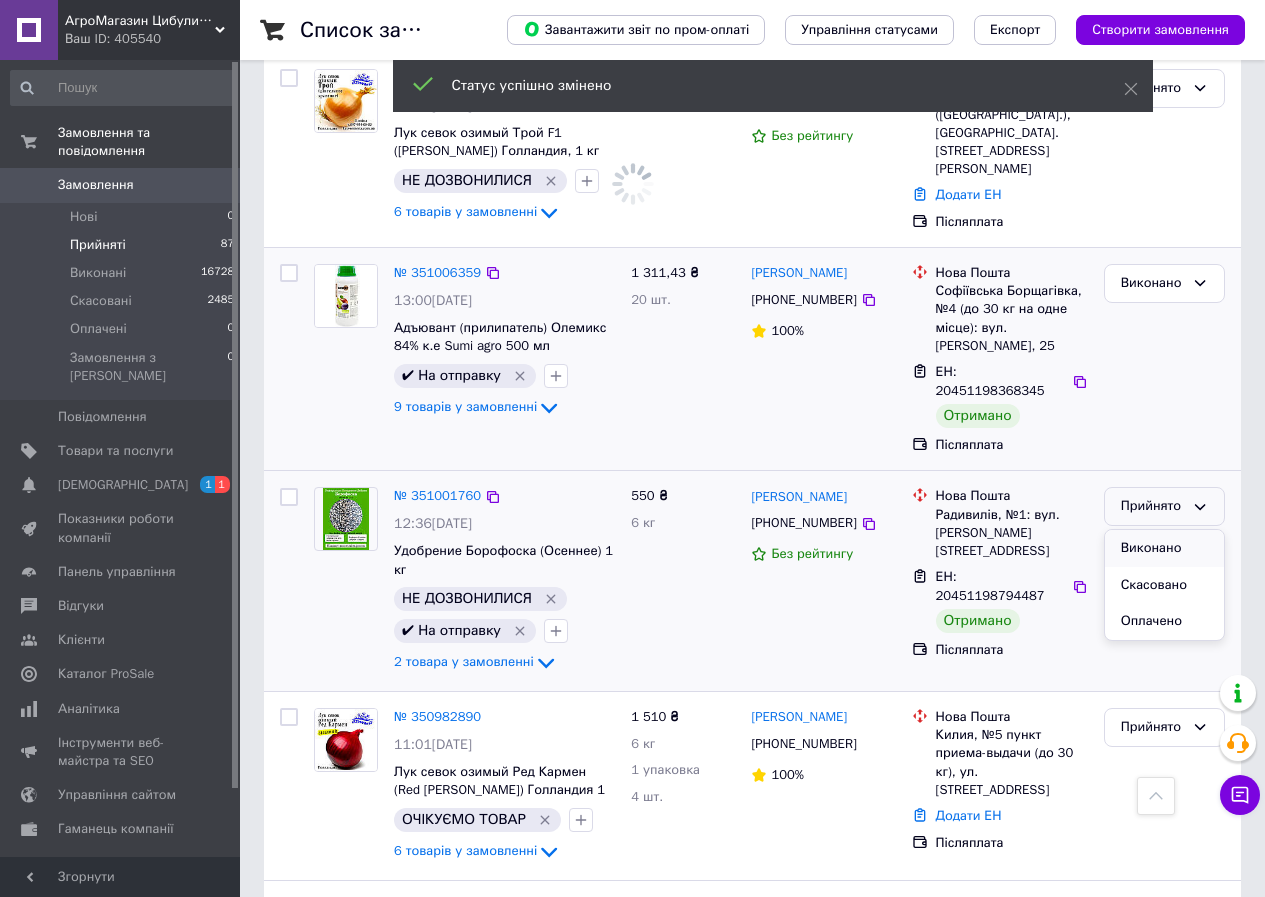 click on "Виконано" at bounding box center (1164, 548) 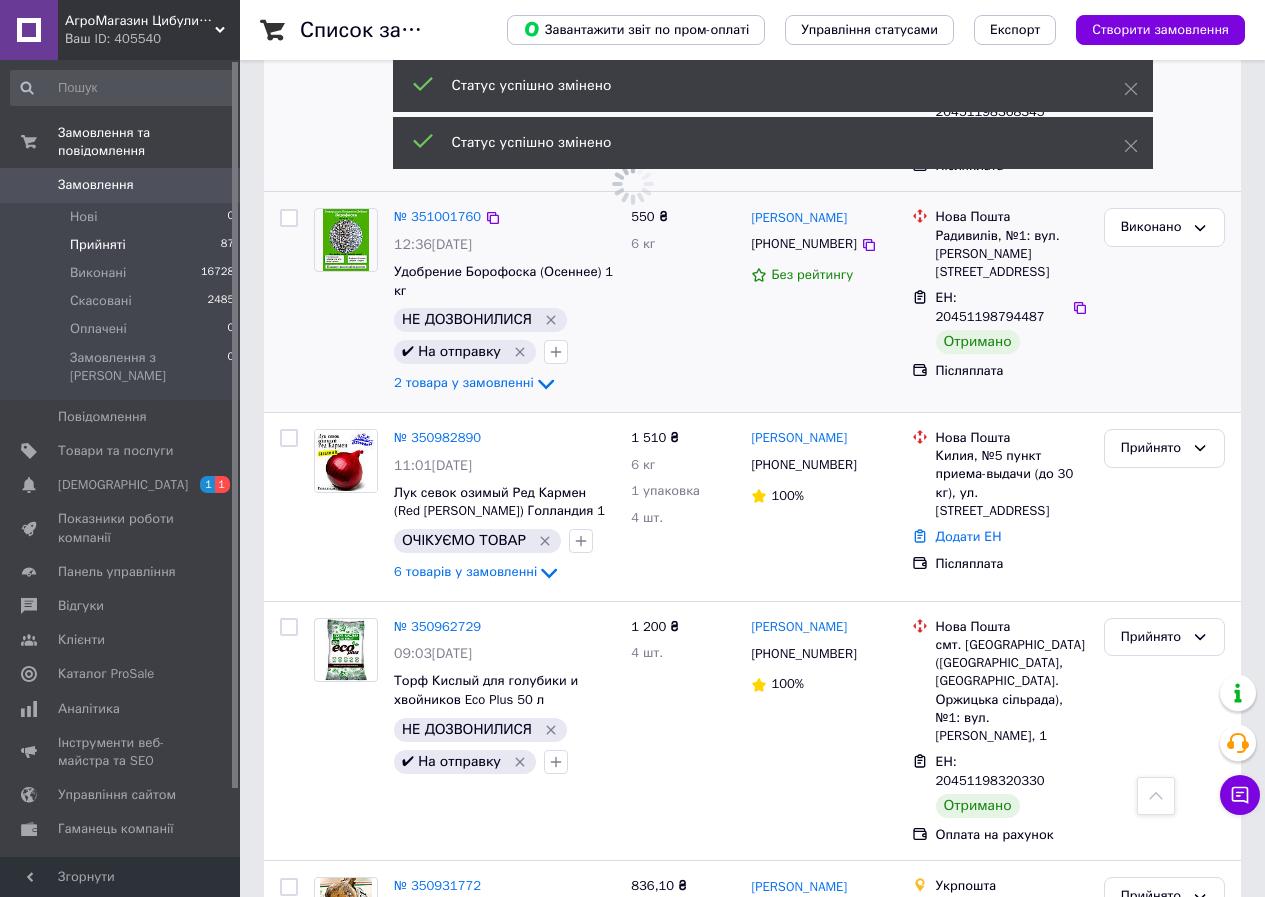 scroll, scrollTop: 3291, scrollLeft: 0, axis: vertical 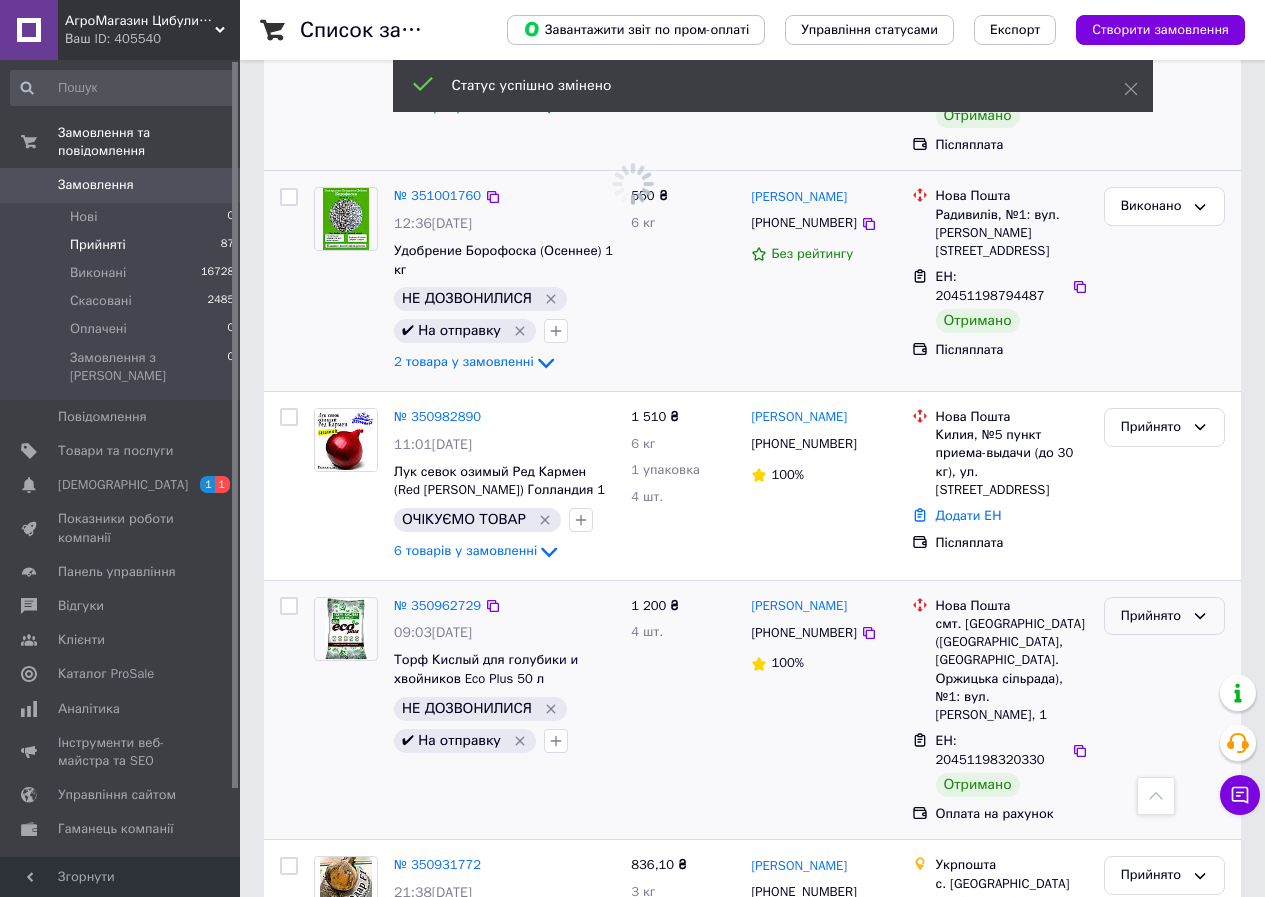 click on "Прийнято" at bounding box center (1152, 616) 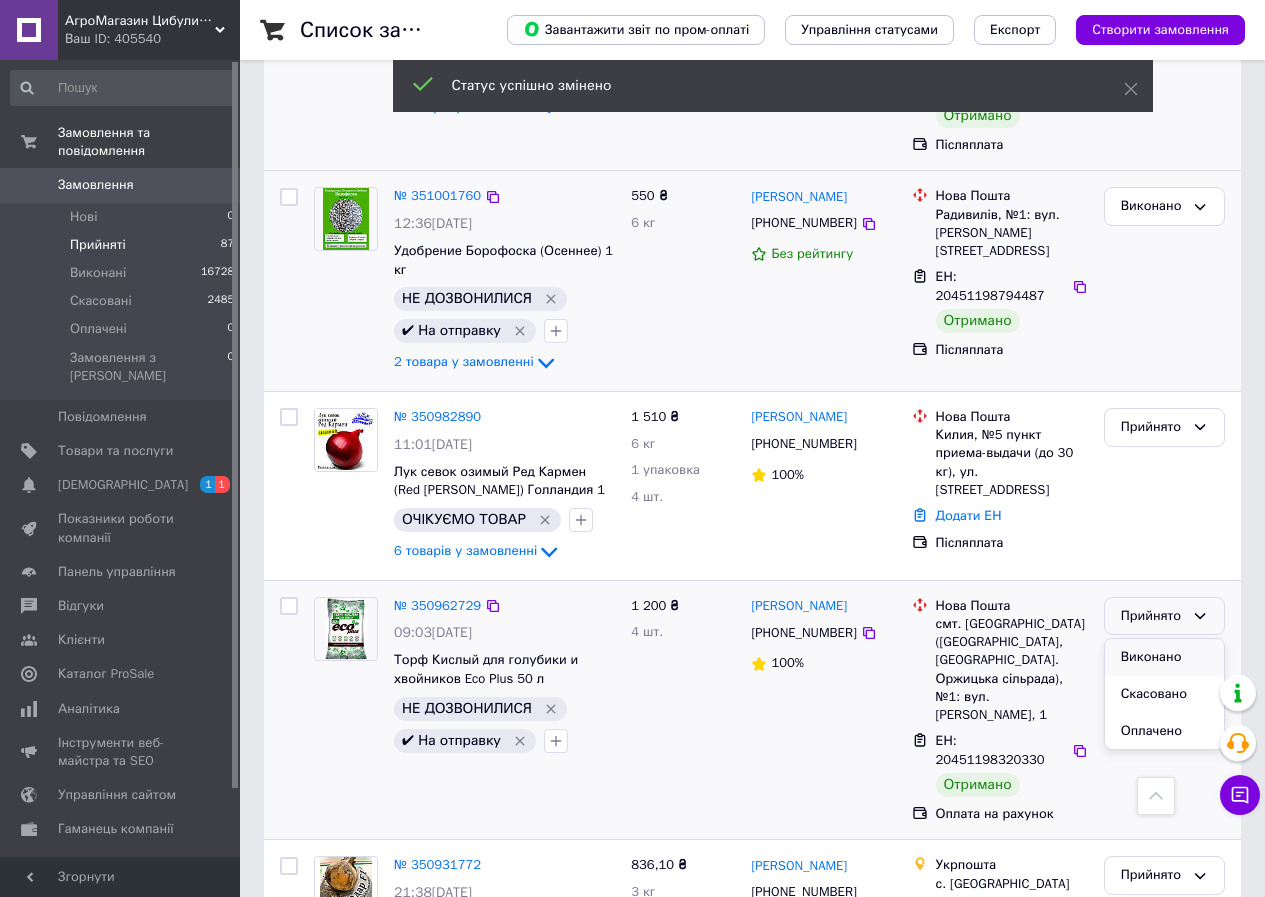 click on "Виконано" at bounding box center [1164, 657] 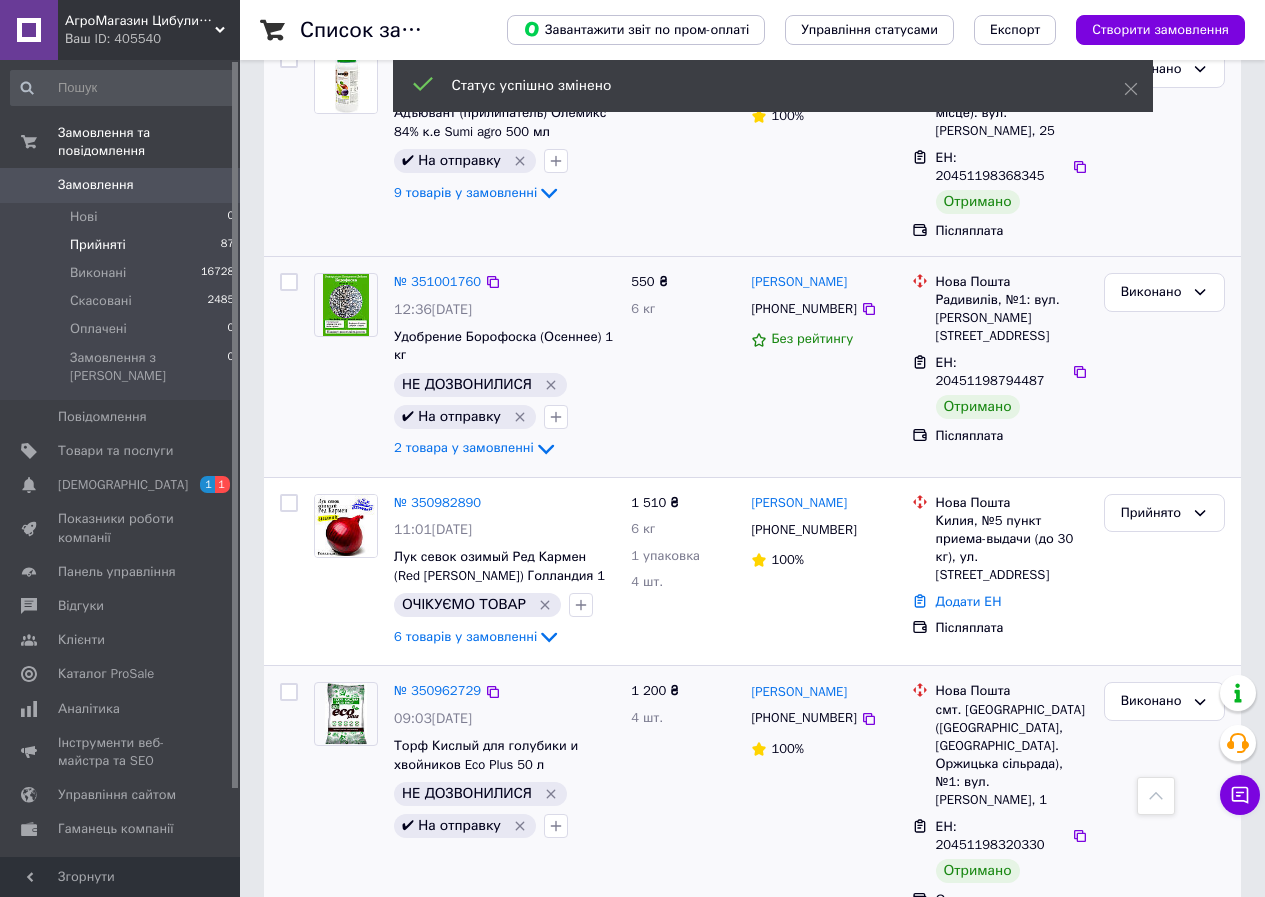 scroll, scrollTop: 3704, scrollLeft: 0, axis: vertical 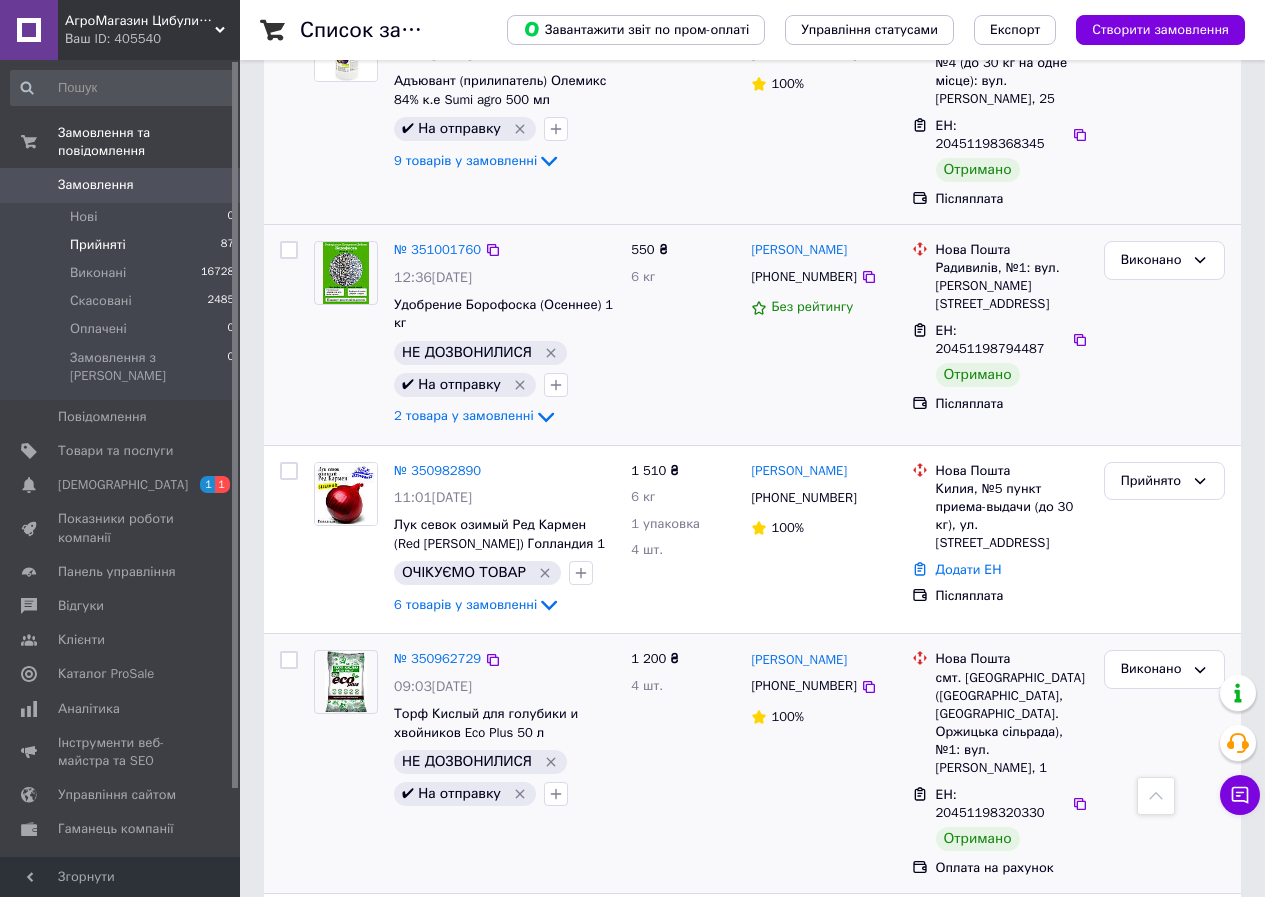click on "4" at bounding box center (539, 1159) 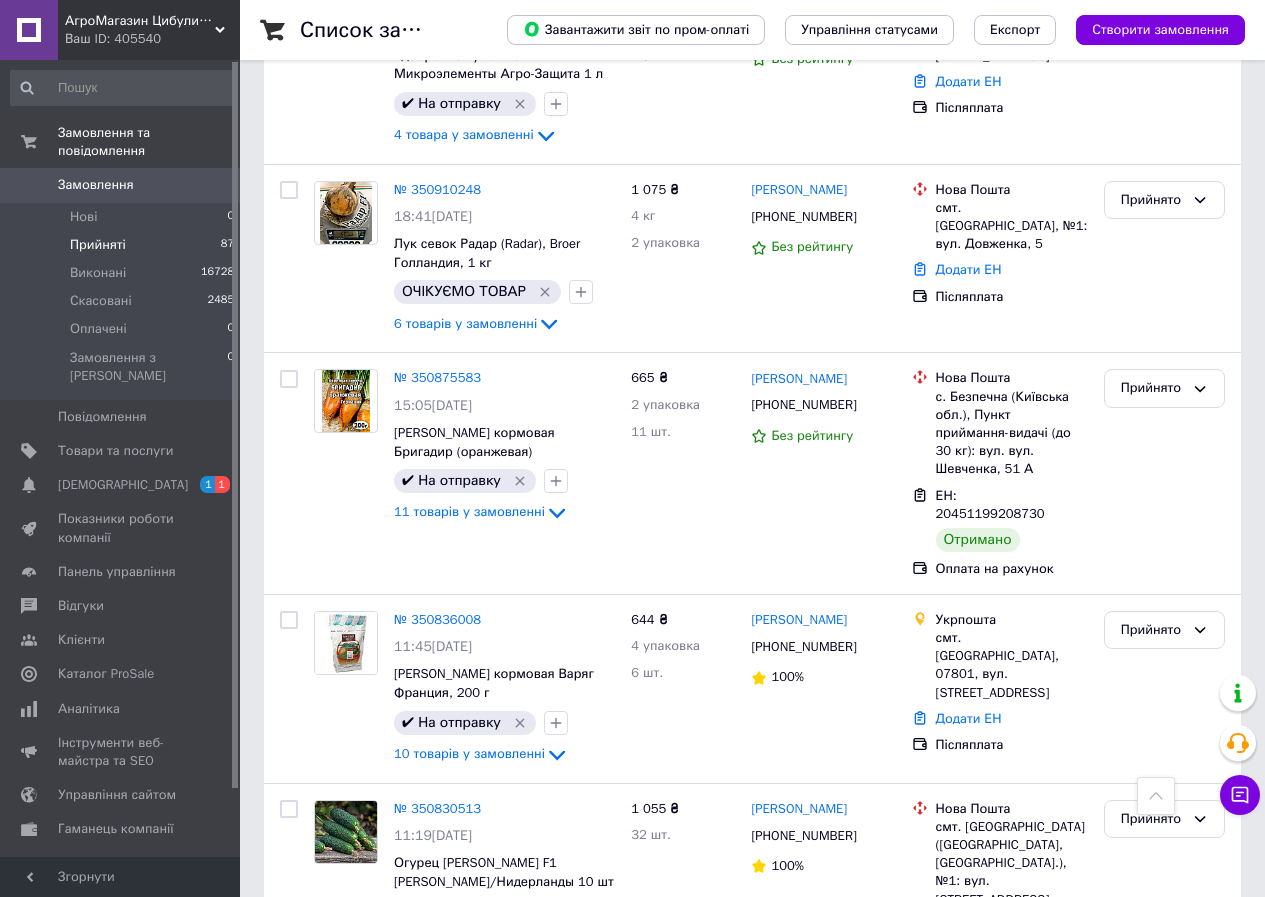 scroll, scrollTop: 900, scrollLeft: 0, axis: vertical 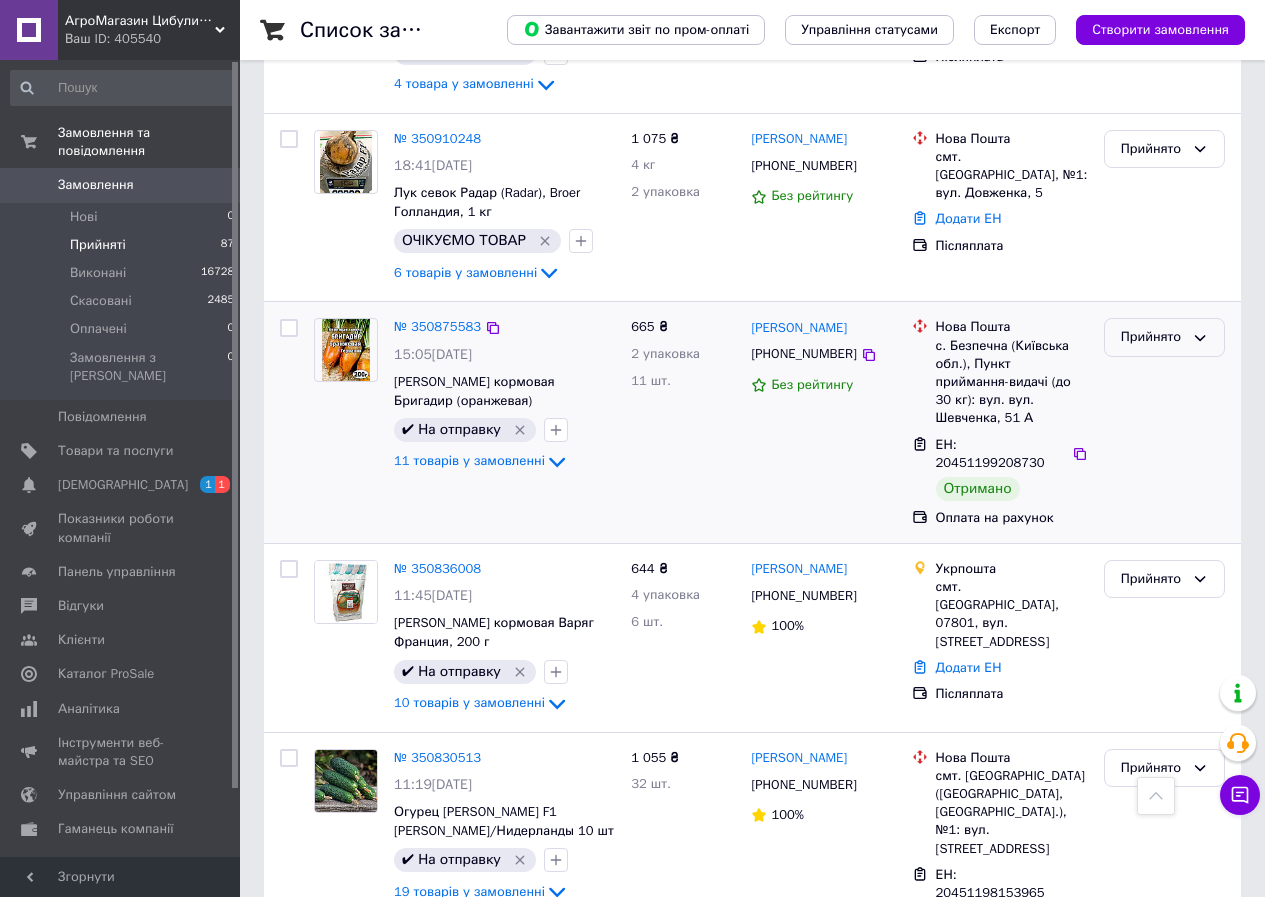 click on "Прийнято" at bounding box center [1152, 337] 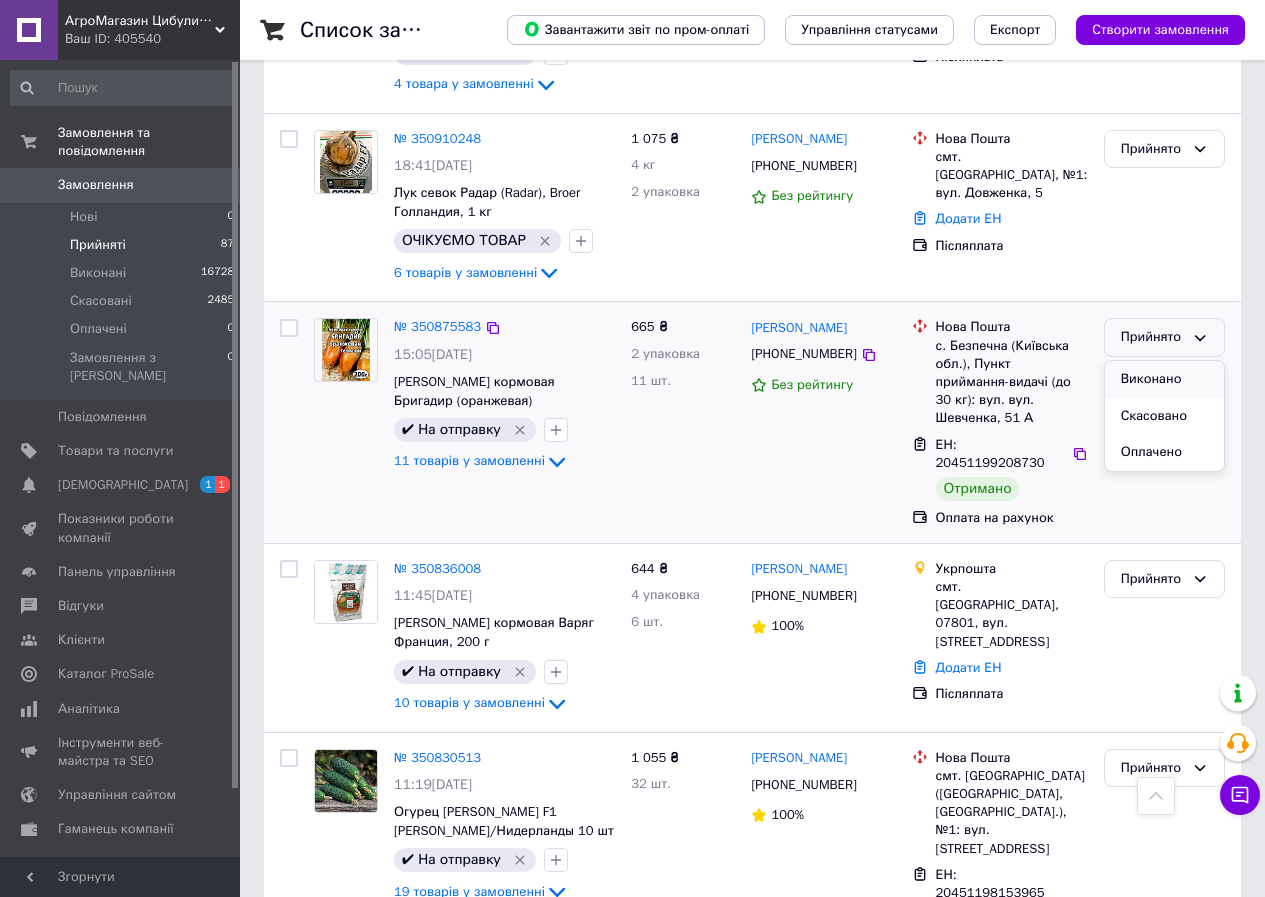 click on "Виконано" at bounding box center (1164, 379) 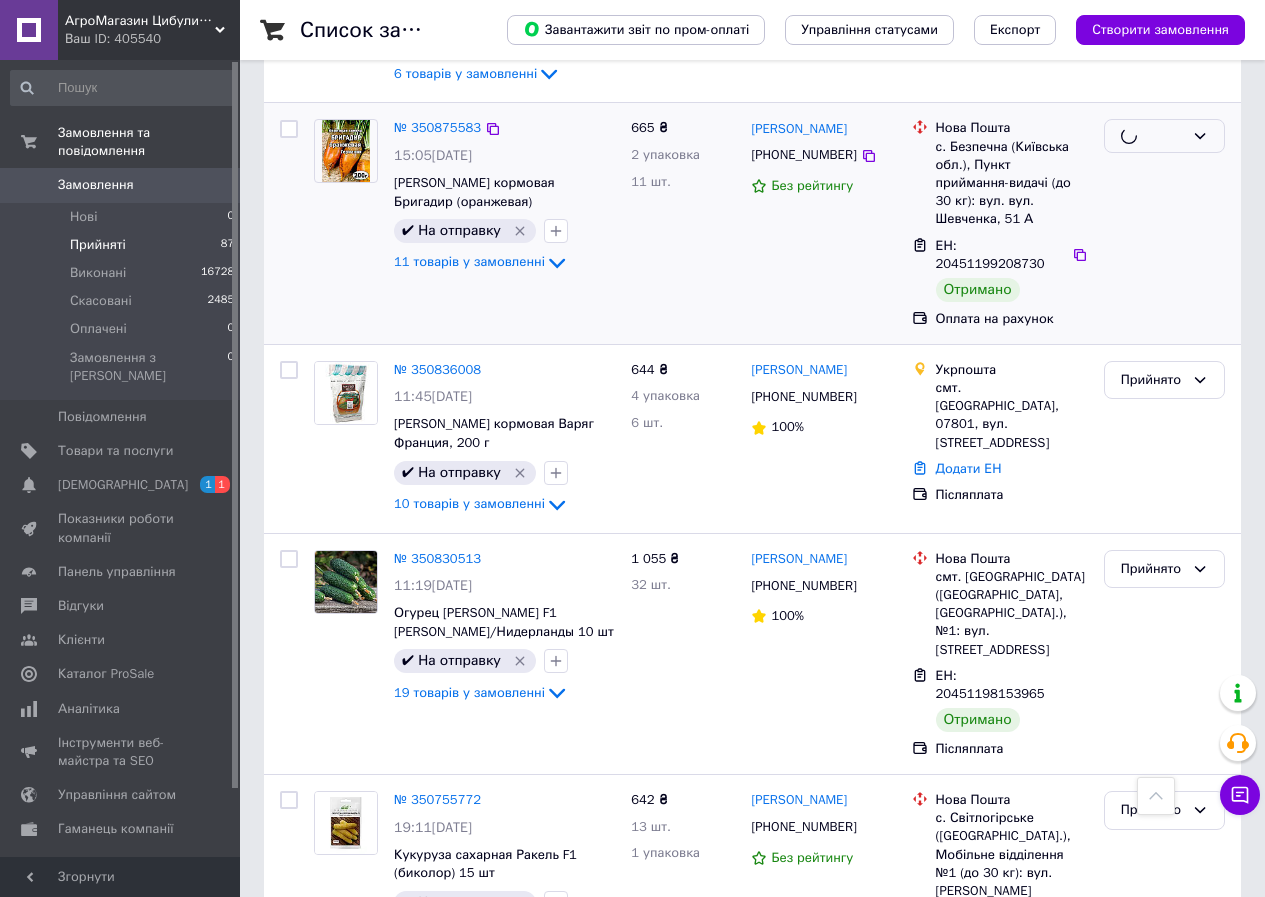 scroll, scrollTop: 1100, scrollLeft: 0, axis: vertical 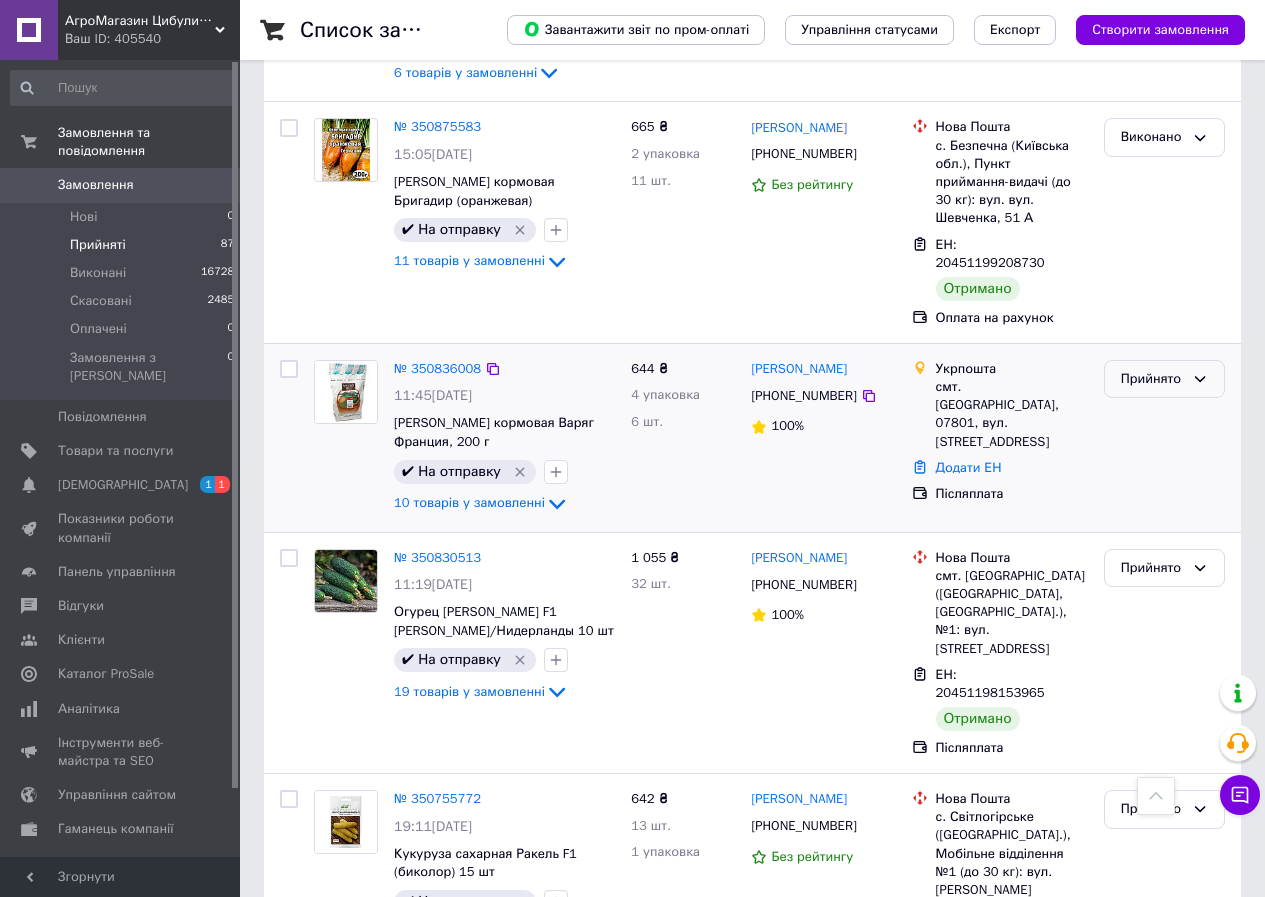 click on "Прийнято" at bounding box center (1152, 379) 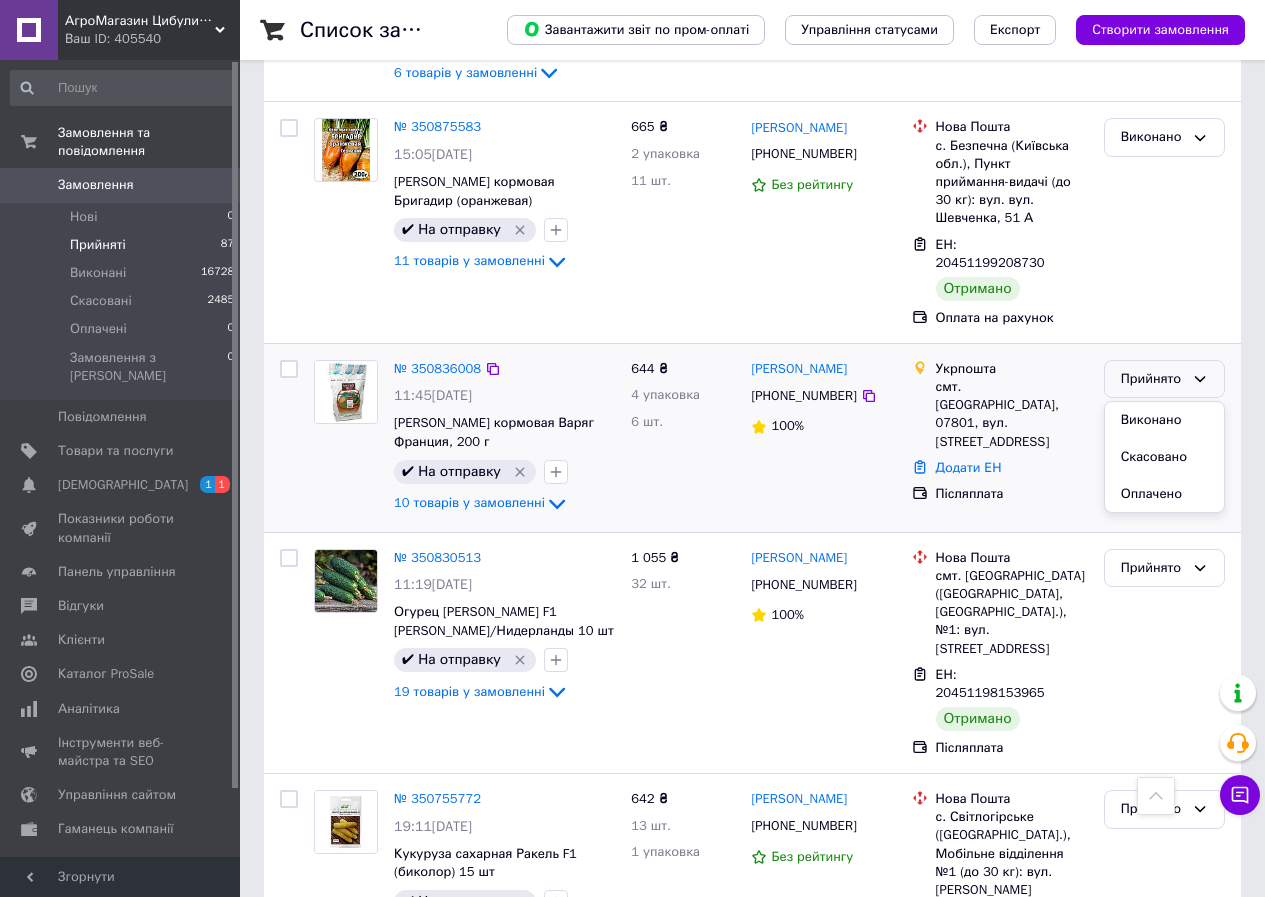 click on "Виконано" at bounding box center [1164, 420] 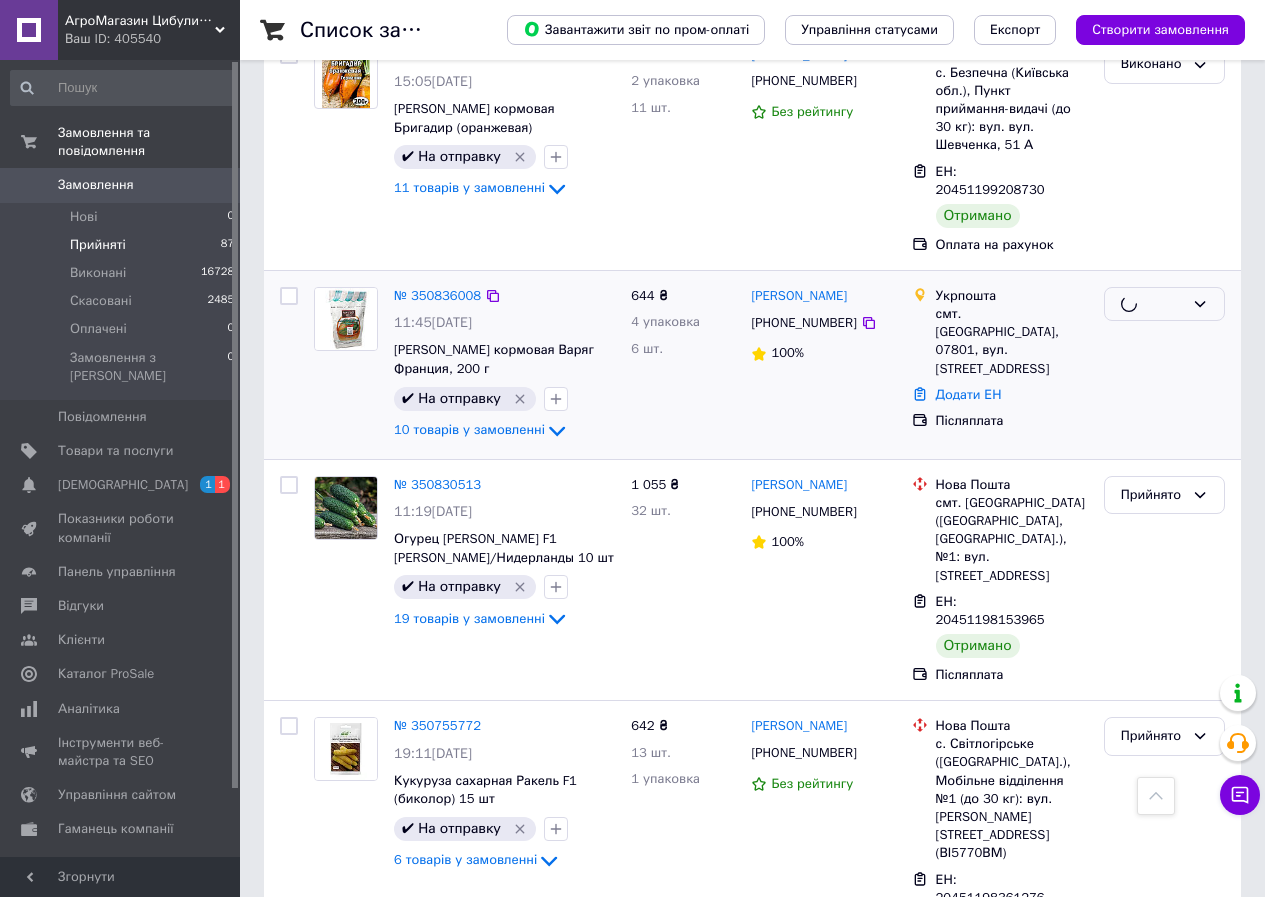 scroll, scrollTop: 1300, scrollLeft: 0, axis: vertical 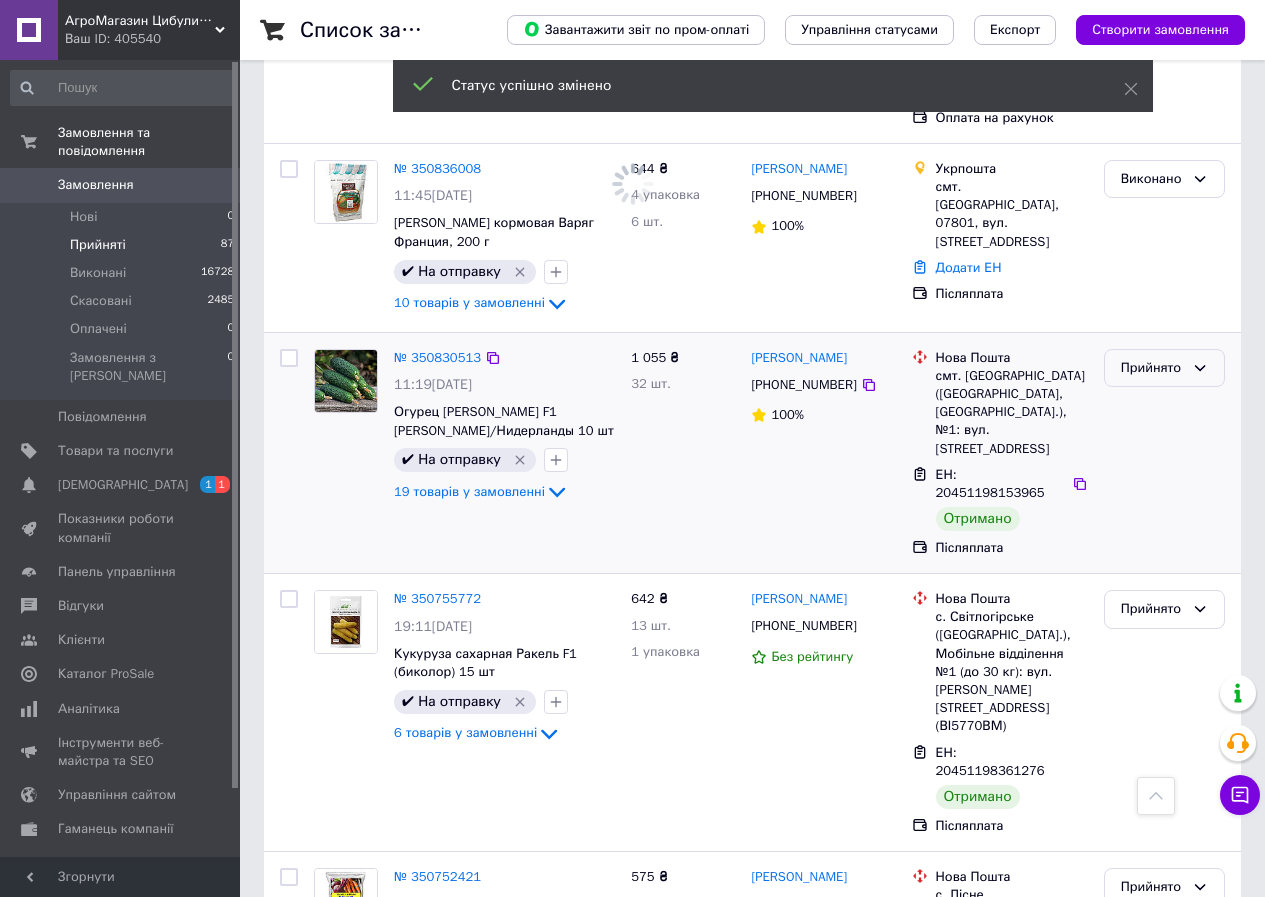 click on "Прийнято" at bounding box center [1152, 368] 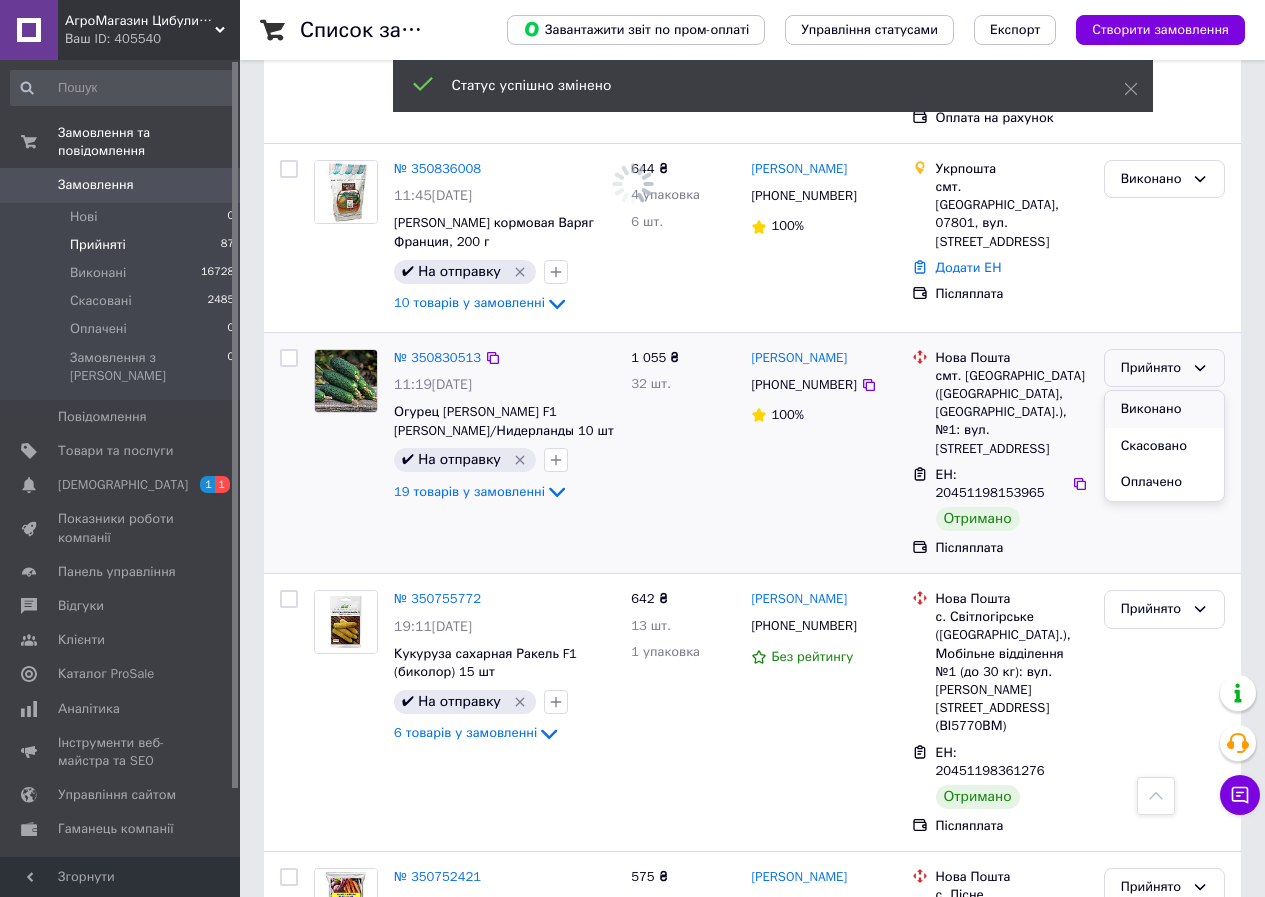click on "Виконано" at bounding box center (1164, 409) 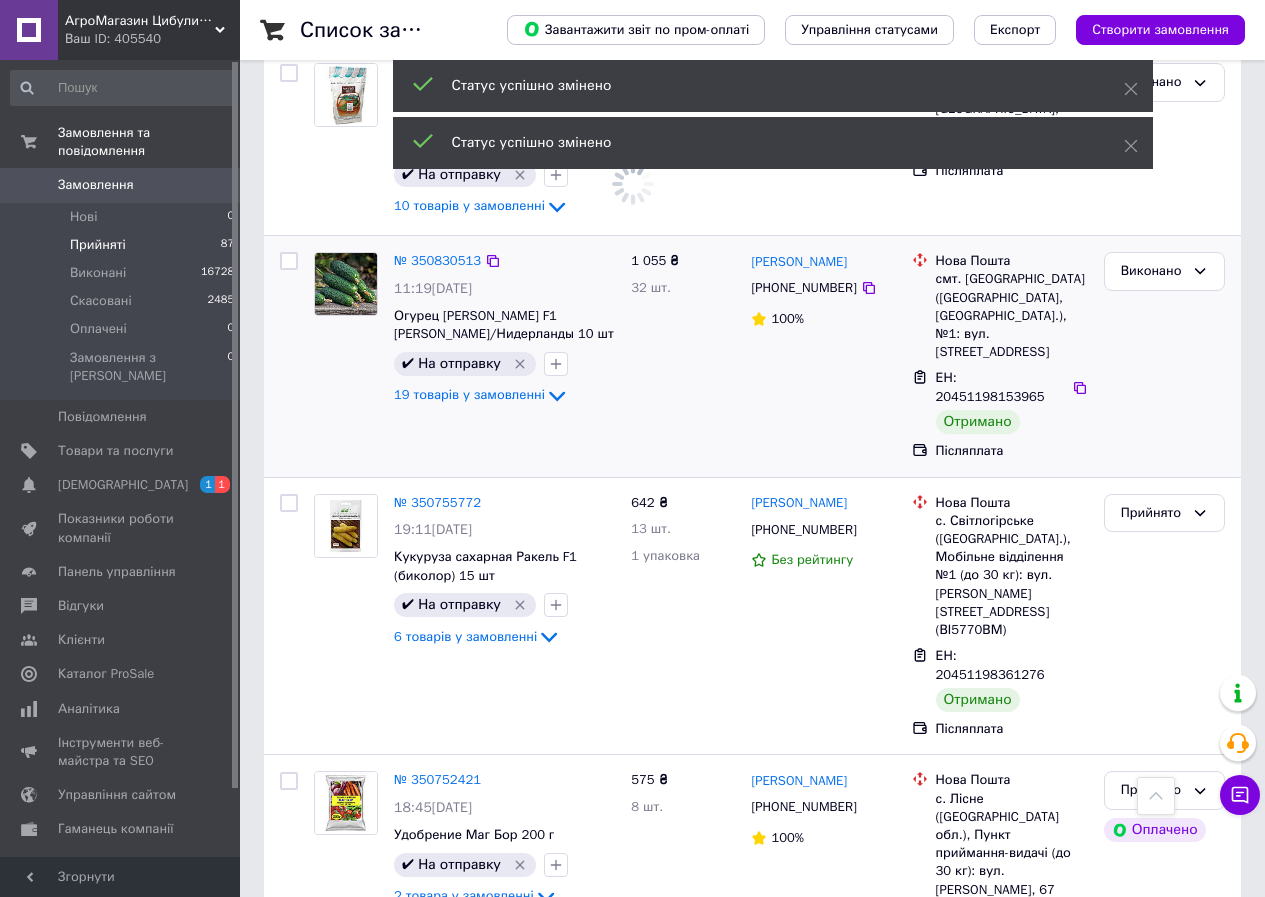 scroll, scrollTop: 1123, scrollLeft: 0, axis: vertical 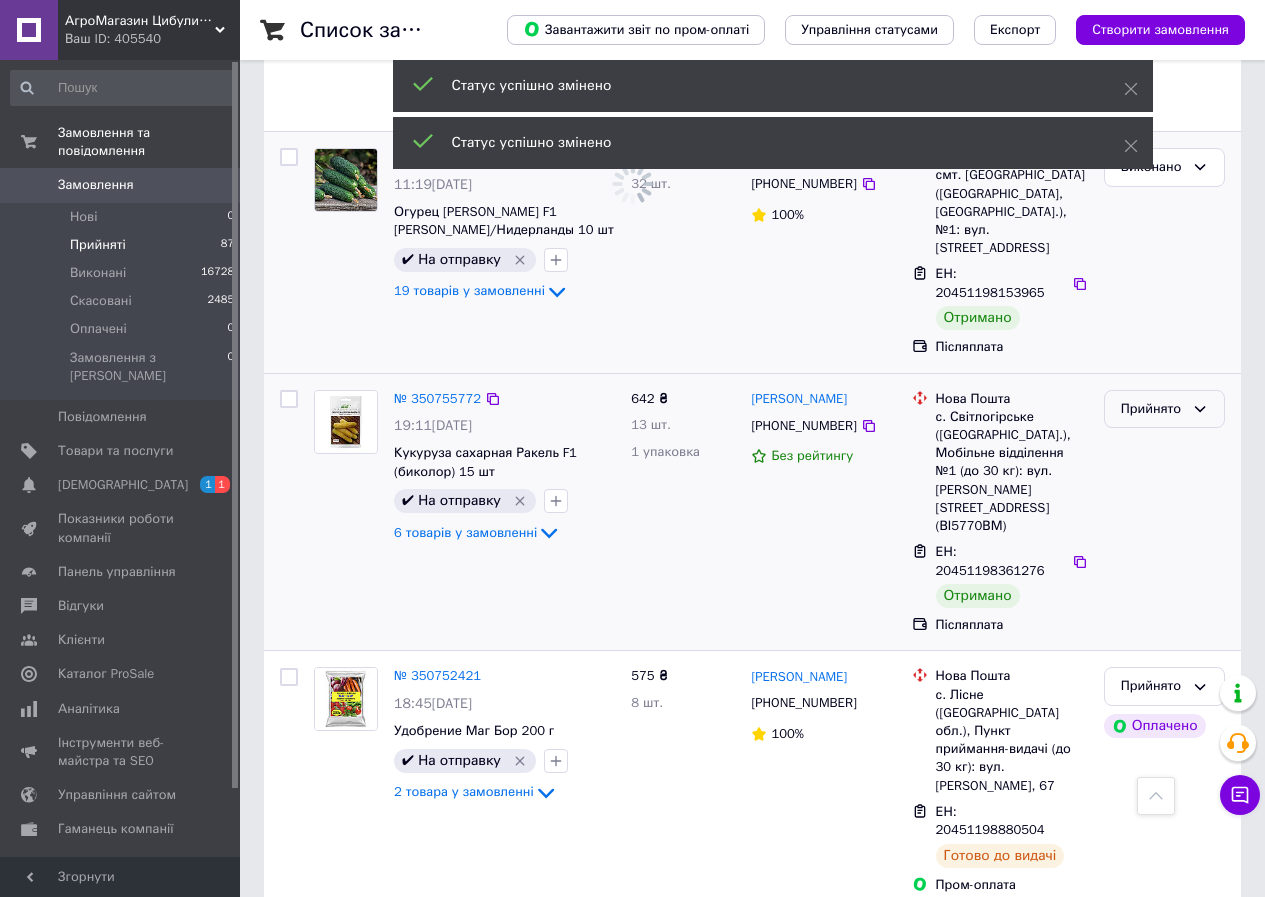 drag, startPoint x: 1140, startPoint y: 332, endPoint x: 1134, endPoint y: 347, distance: 16.155495 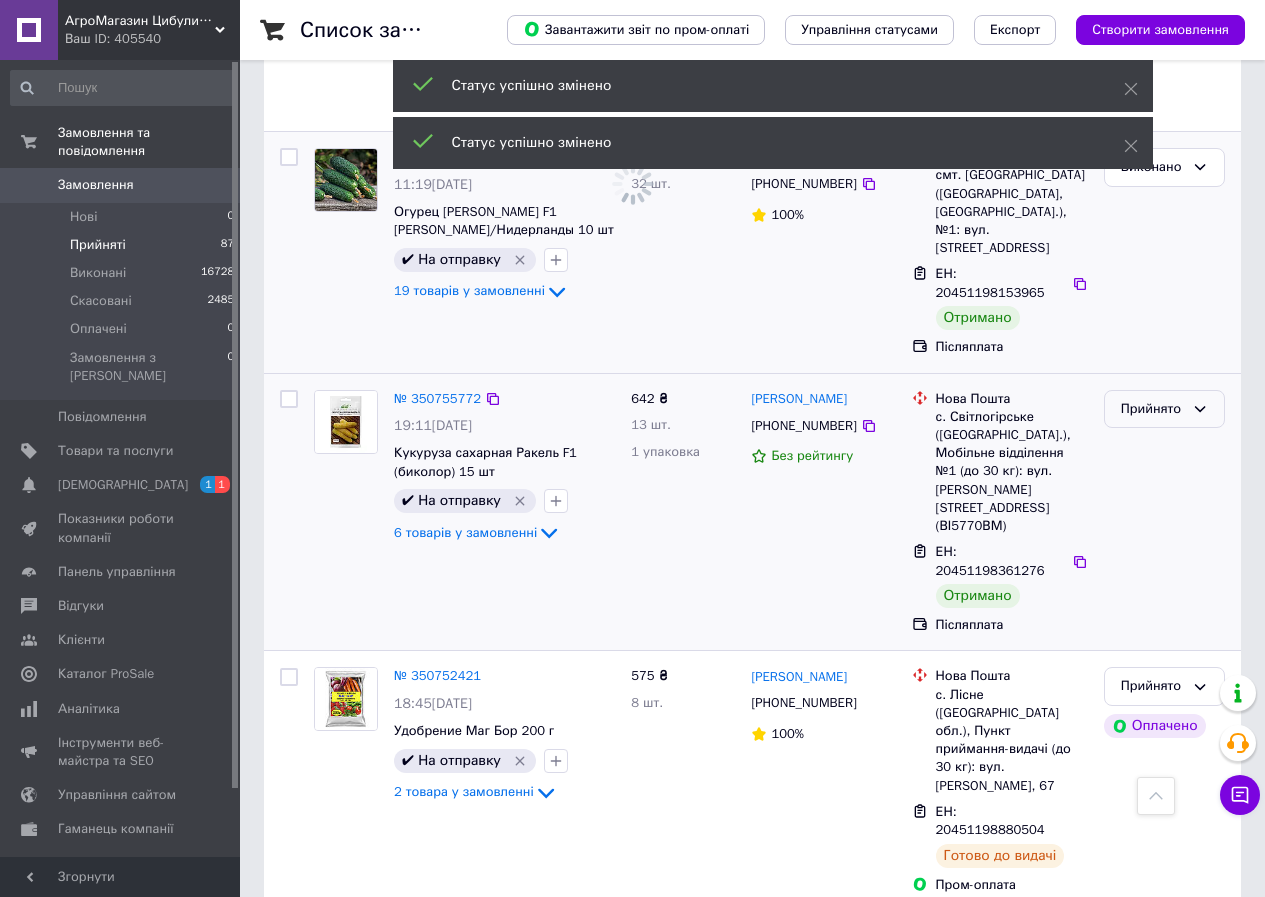 click on "Прийнято" at bounding box center (1152, 409) 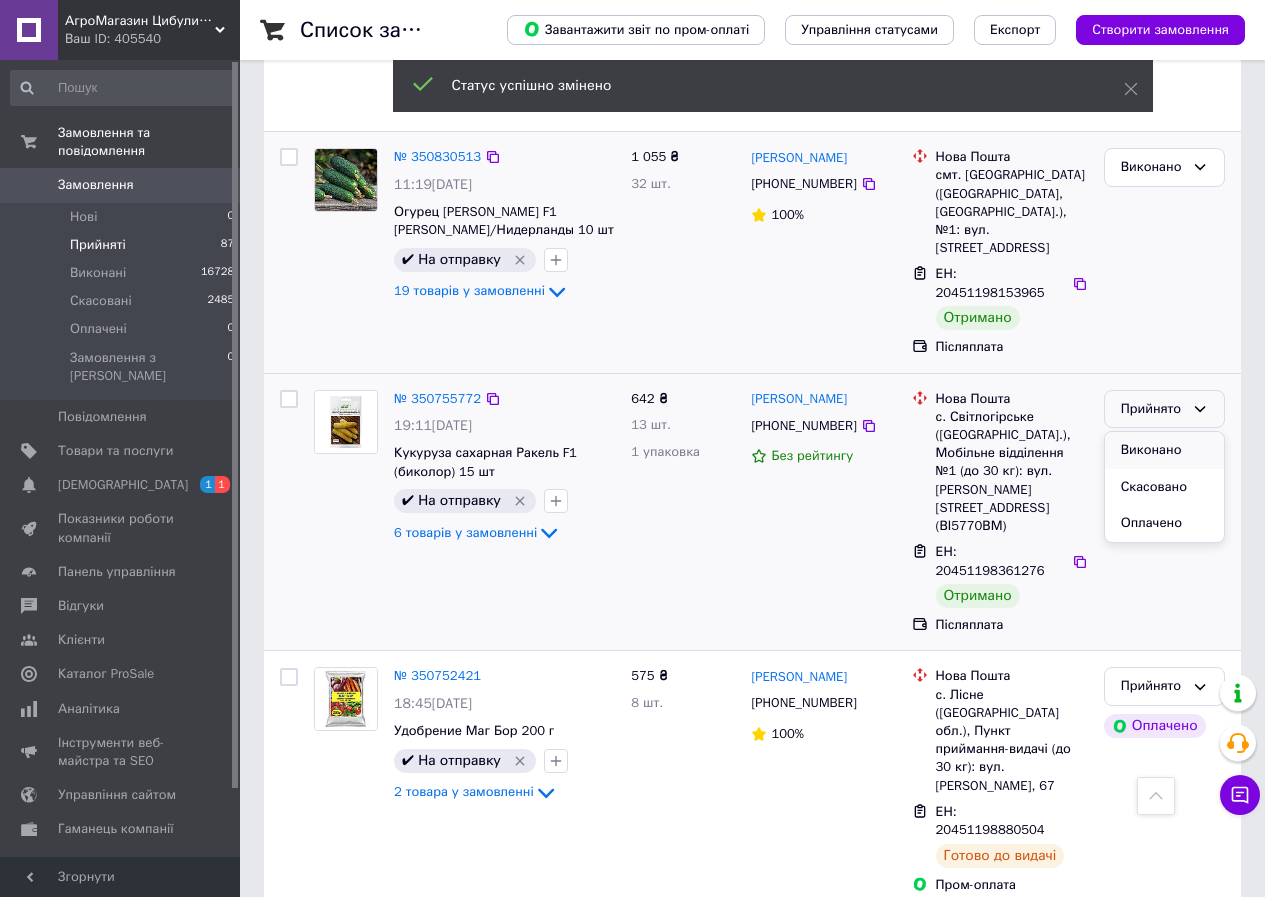 click on "Виконано" at bounding box center [1164, 450] 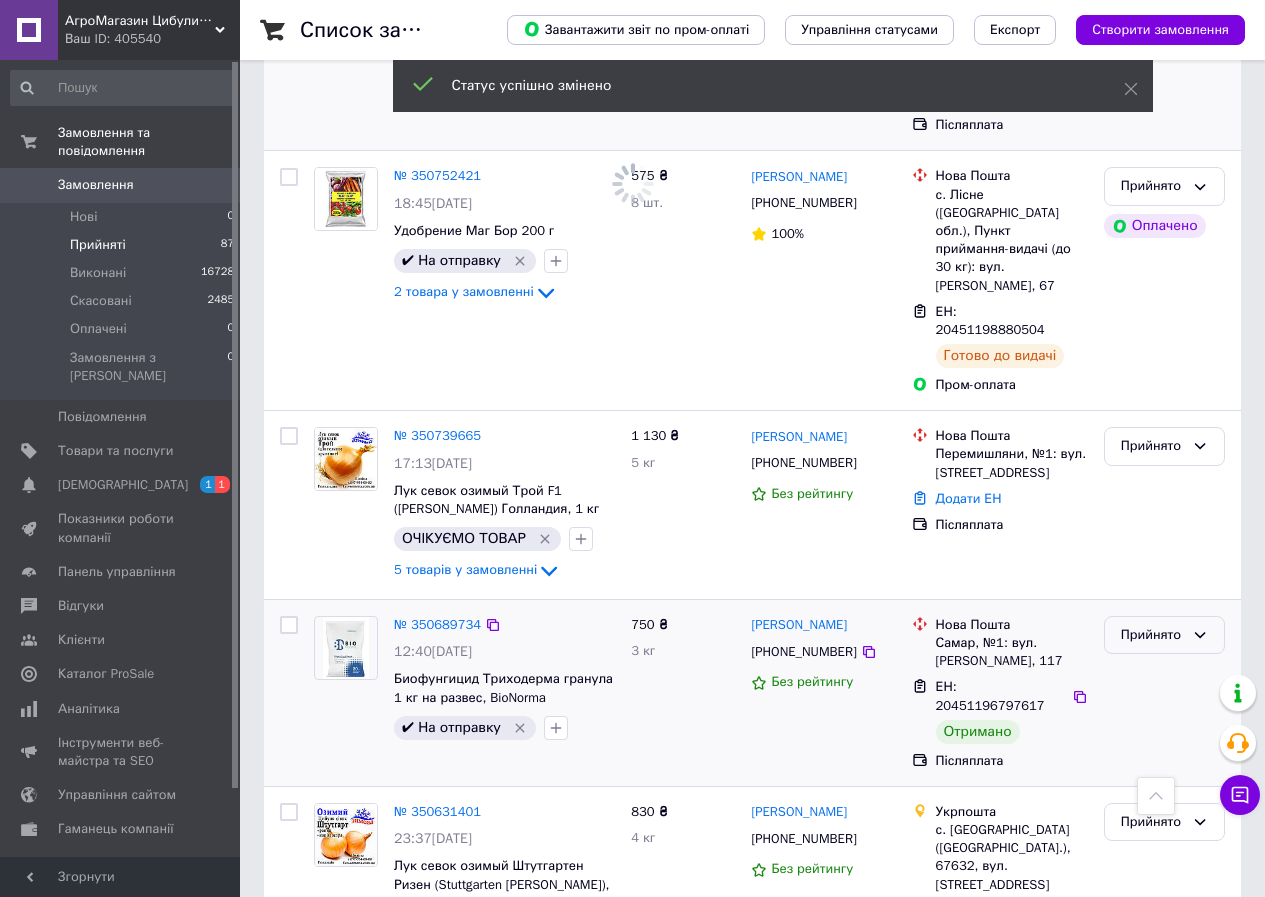 click on "Прийнято" at bounding box center (1152, 635) 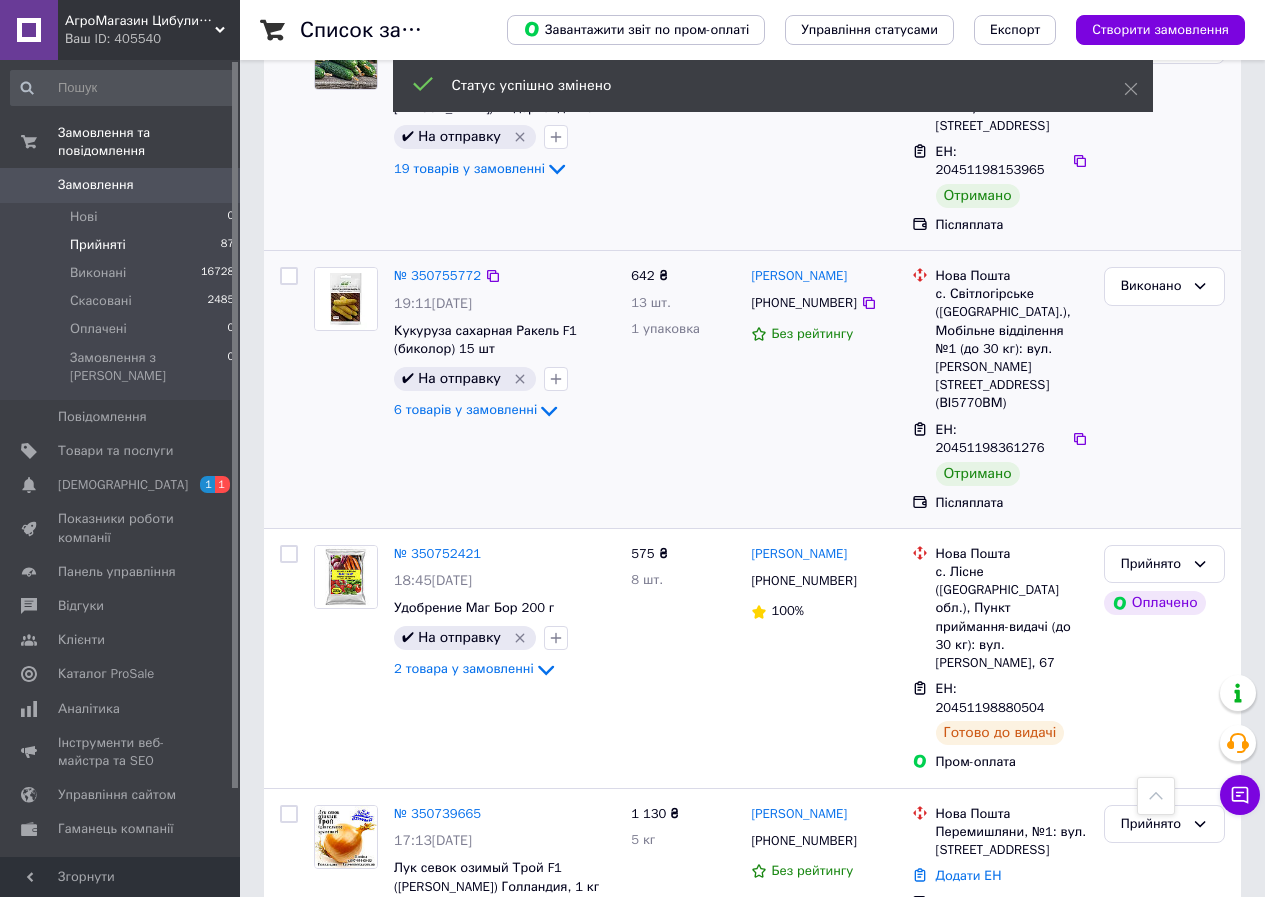 scroll, scrollTop: 2001, scrollLeft: 0, axis: vertical 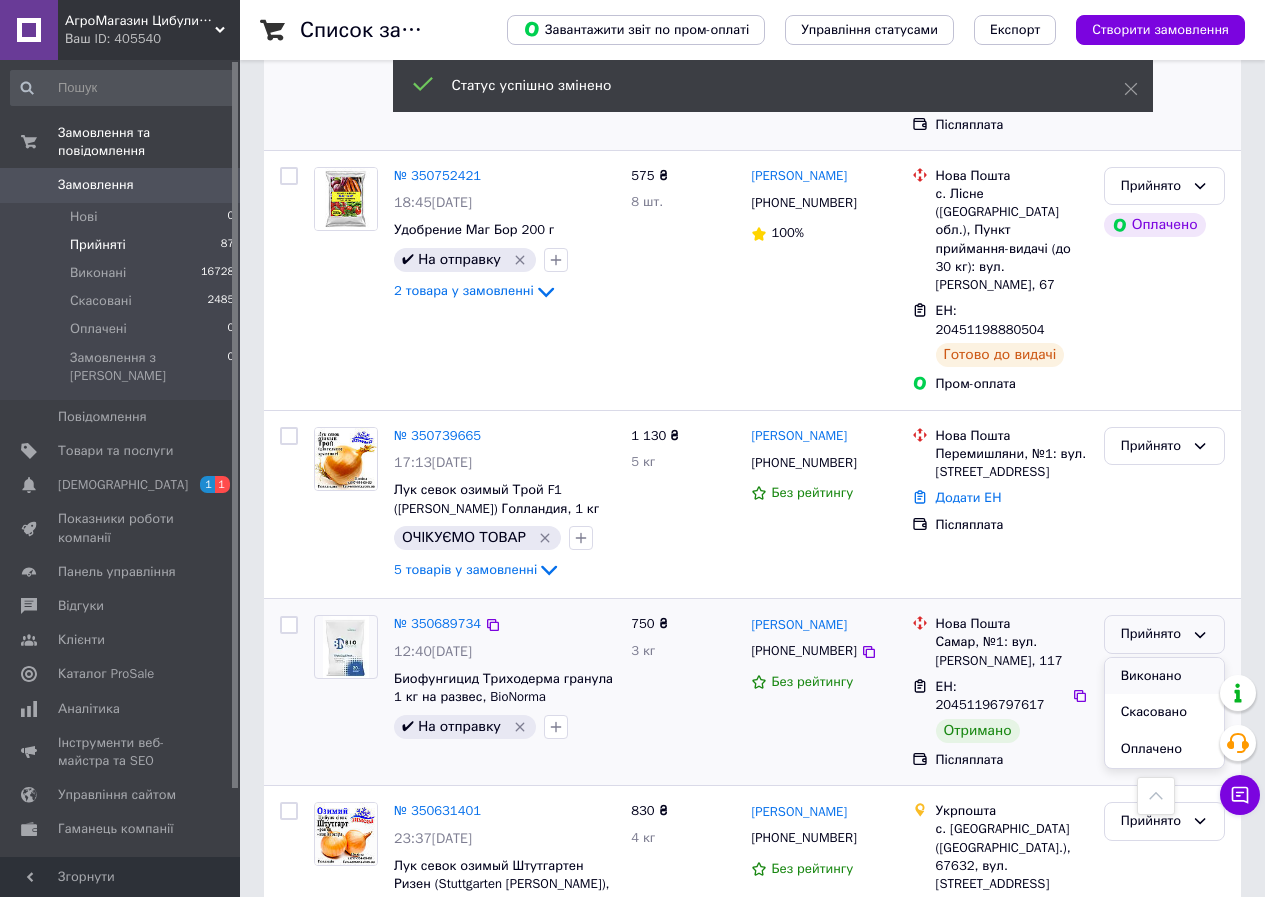 click on "Виконано" at bounding box center [1164, 676] 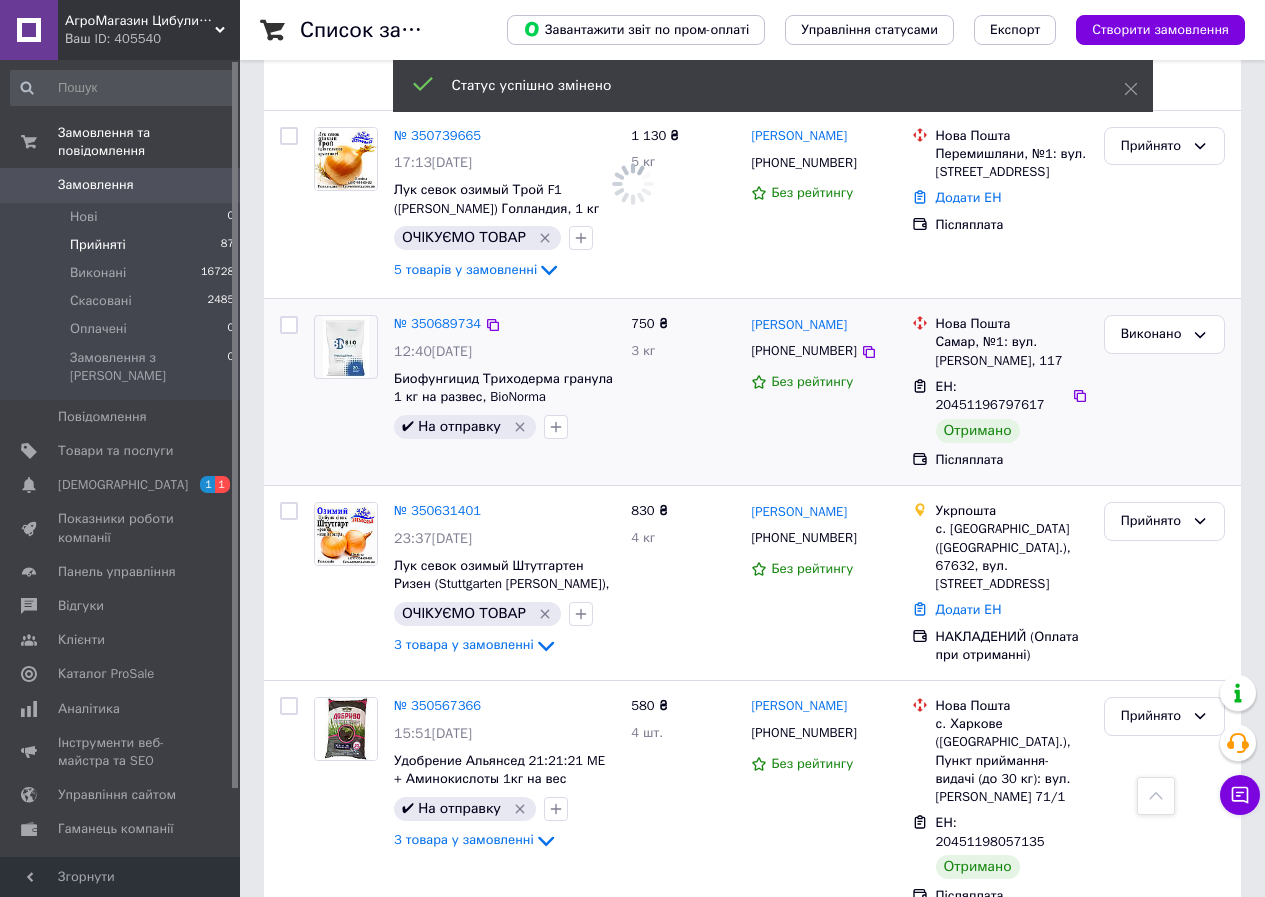 scroll, scrollTop: 2501, scrollLeft: 0, axis: vertical 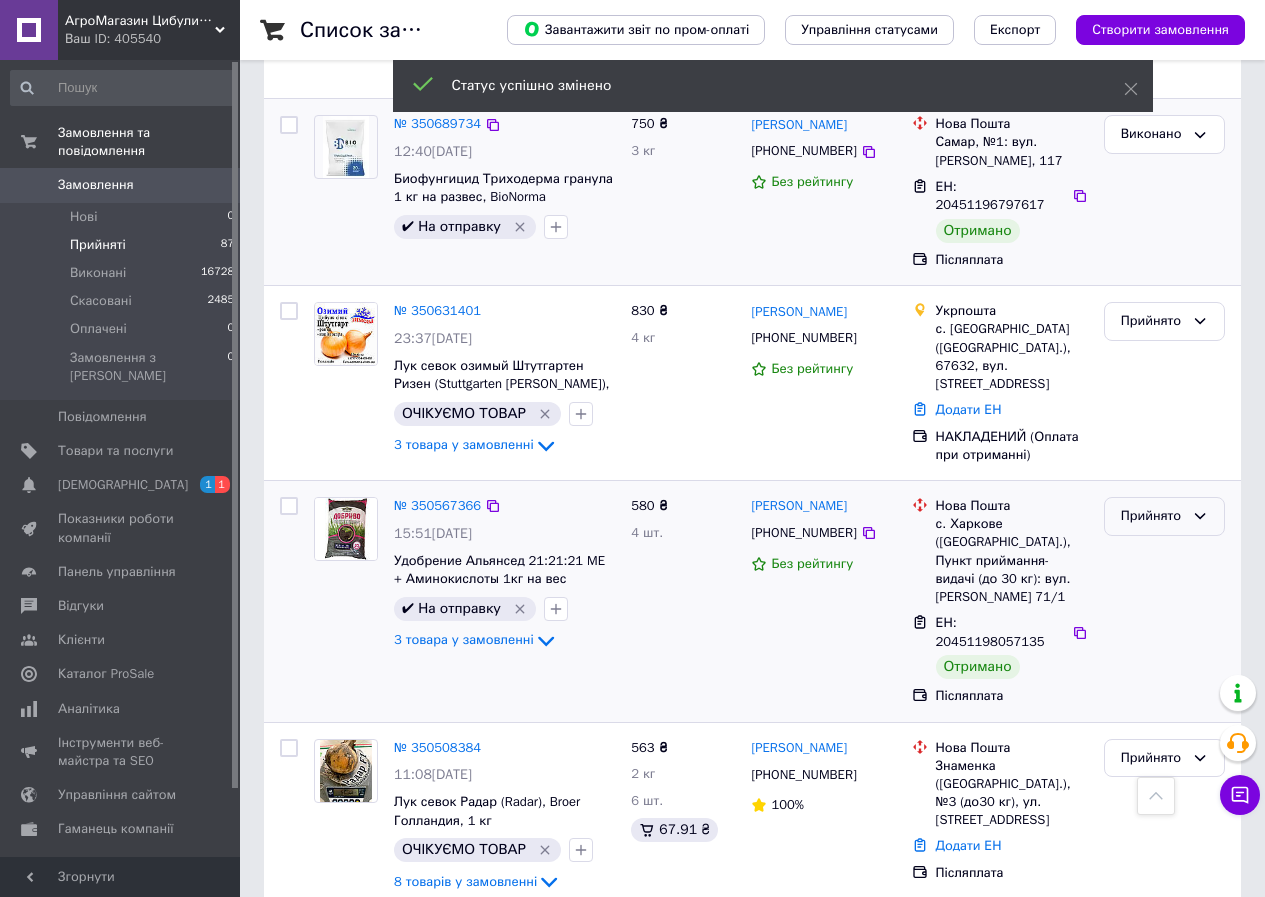 drag, startPoint x: 1159, startPoint y: 283, endPoint x: 1161, endPoint y: 305, distance: 22.090721 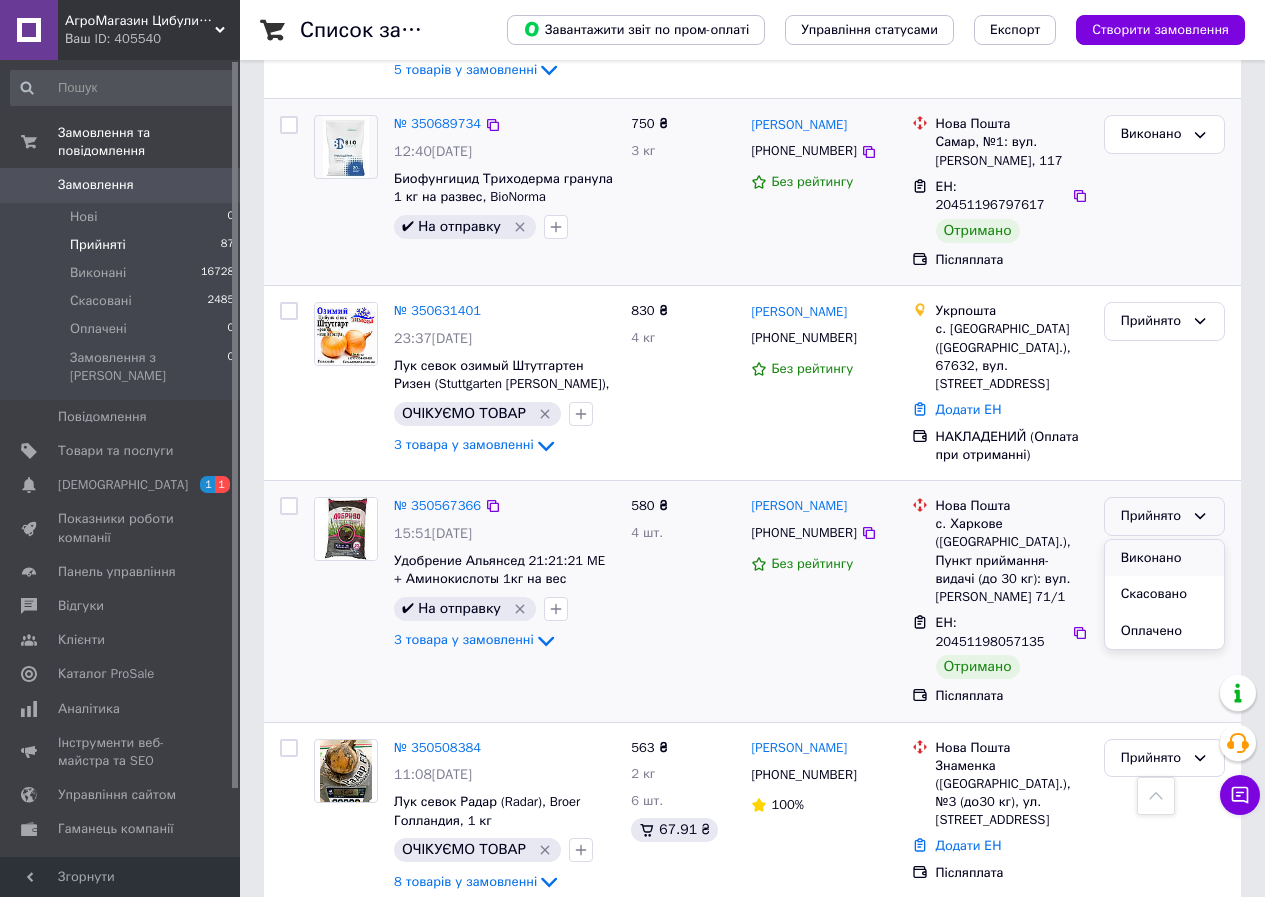 click on "Виконано" at bounding box center [1164, 558] 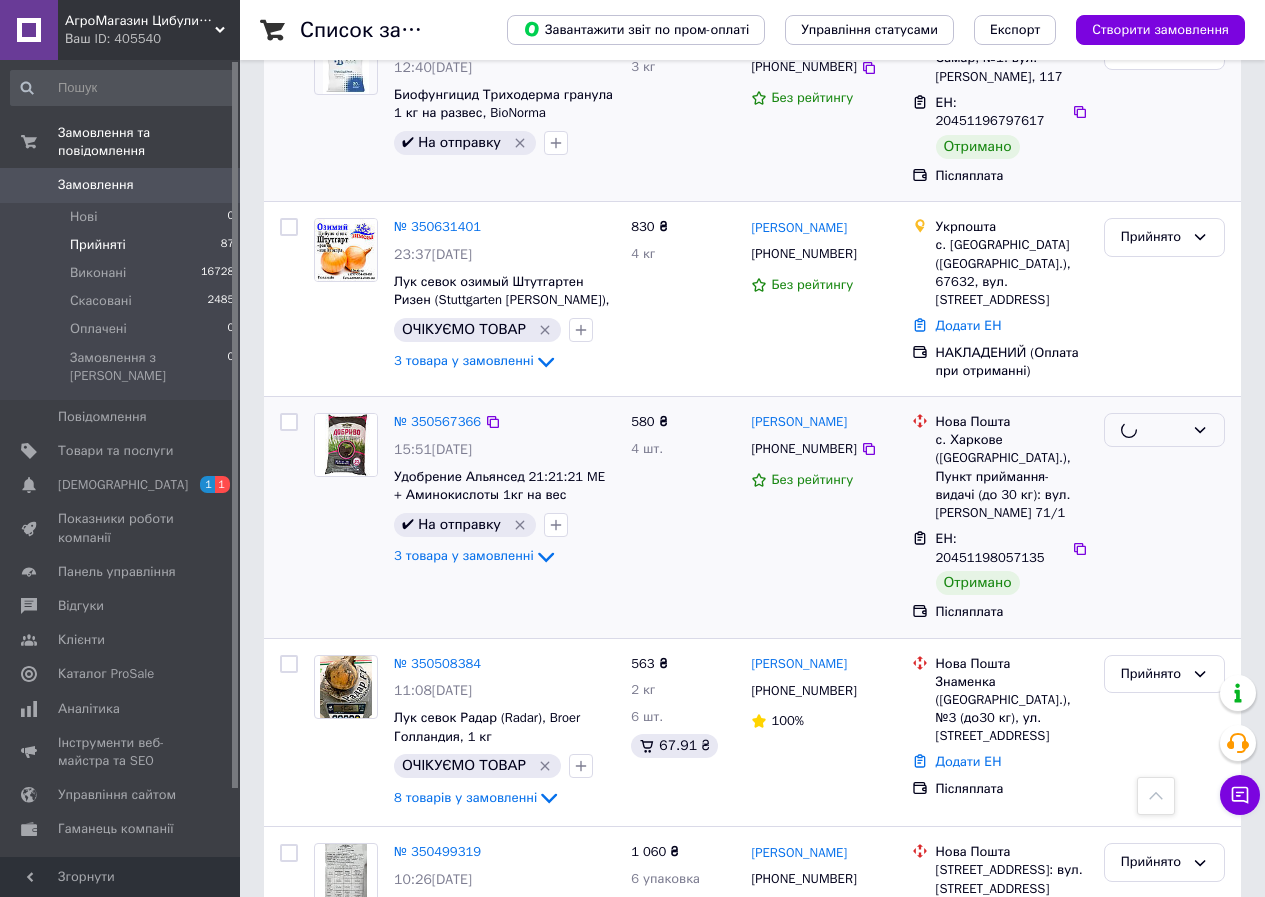 scroll, scrollTop: 2701, scrollLeft: 0, axis: vertical 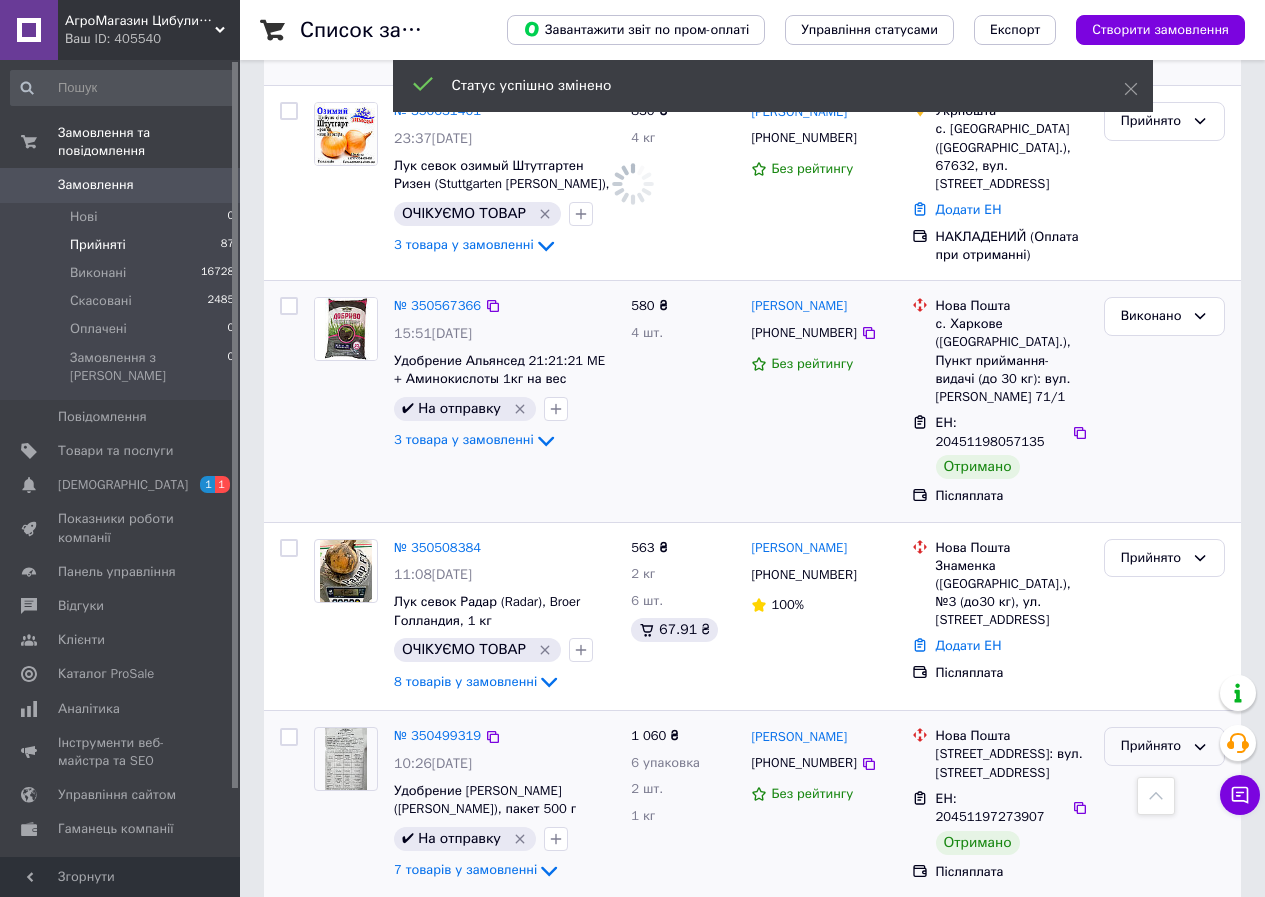click on "Прийнято" at bounding box center (1152, 746) 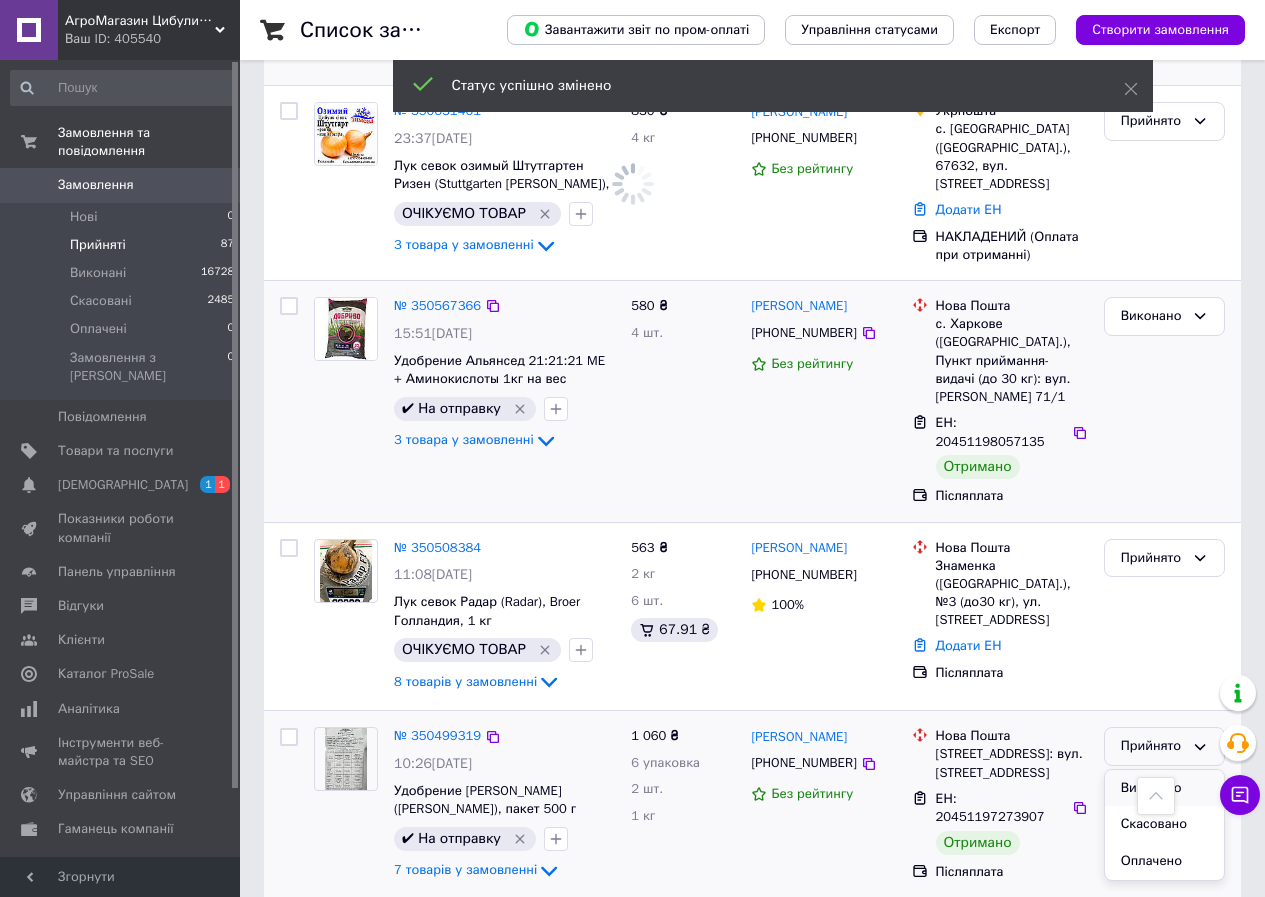 click on "Виконано" at bounding box center [1164, 788] 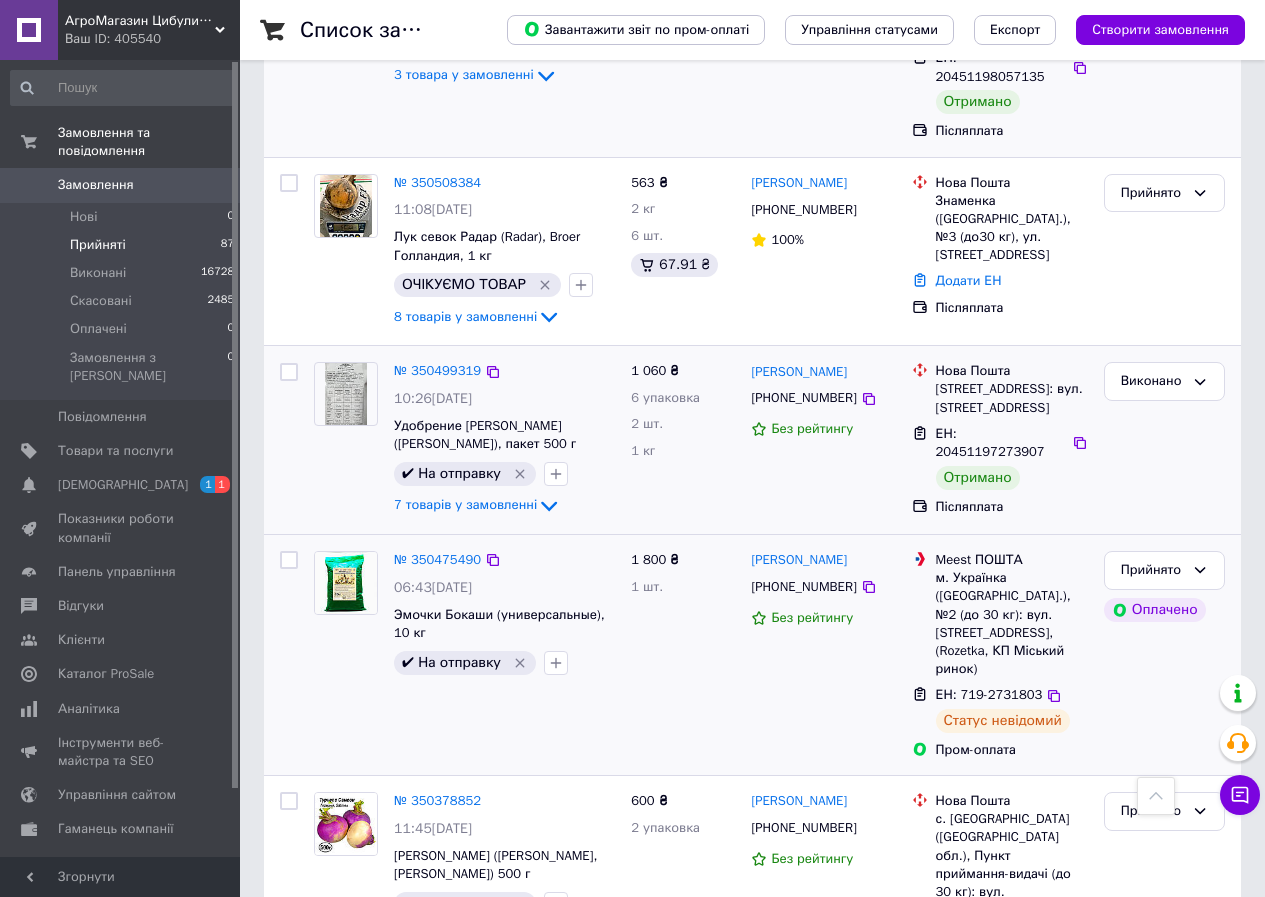 scroll, scrollTop: 3101, scrollLeft: 0, axis: vertical 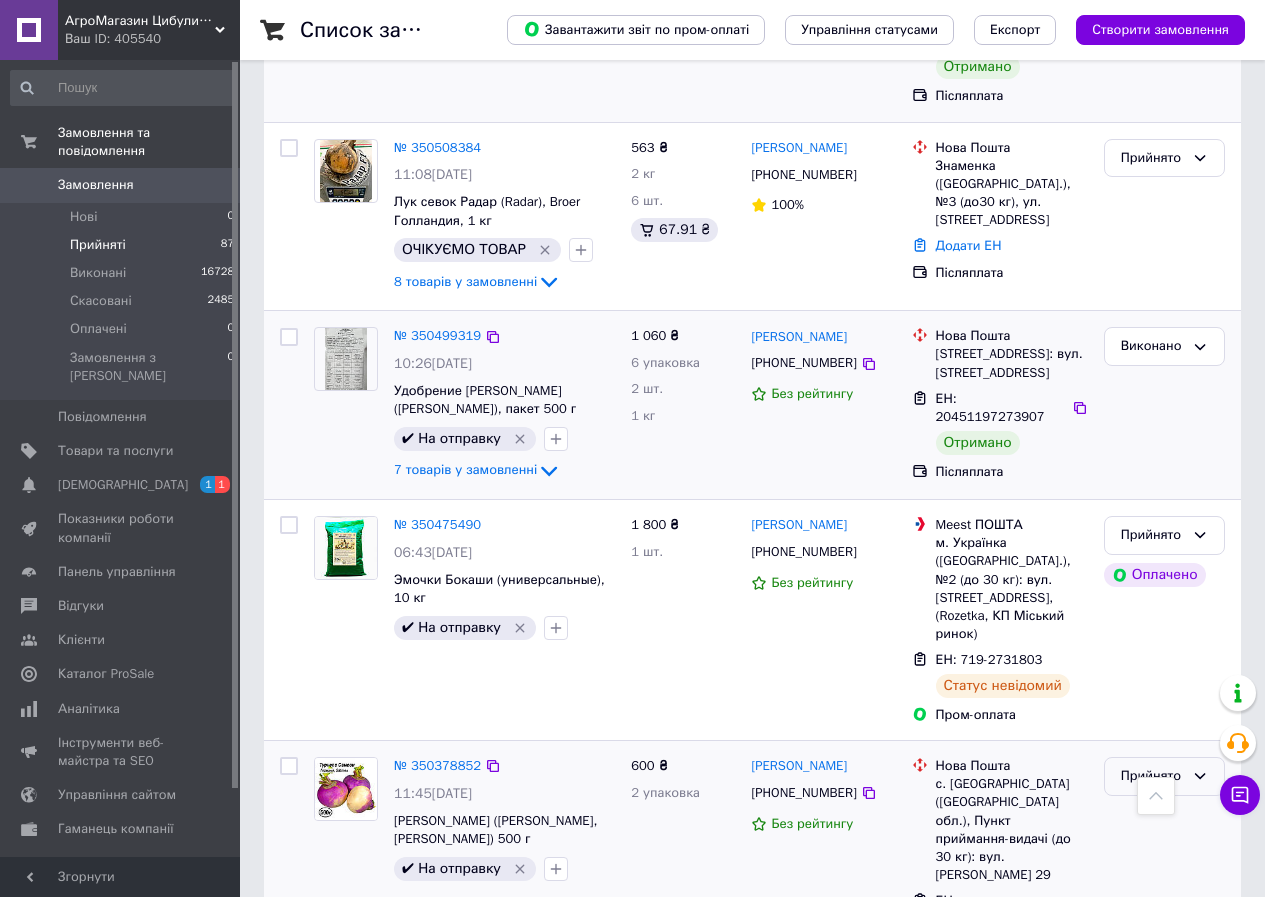 click on "Прийнято" at bounding box center [1152, 776] 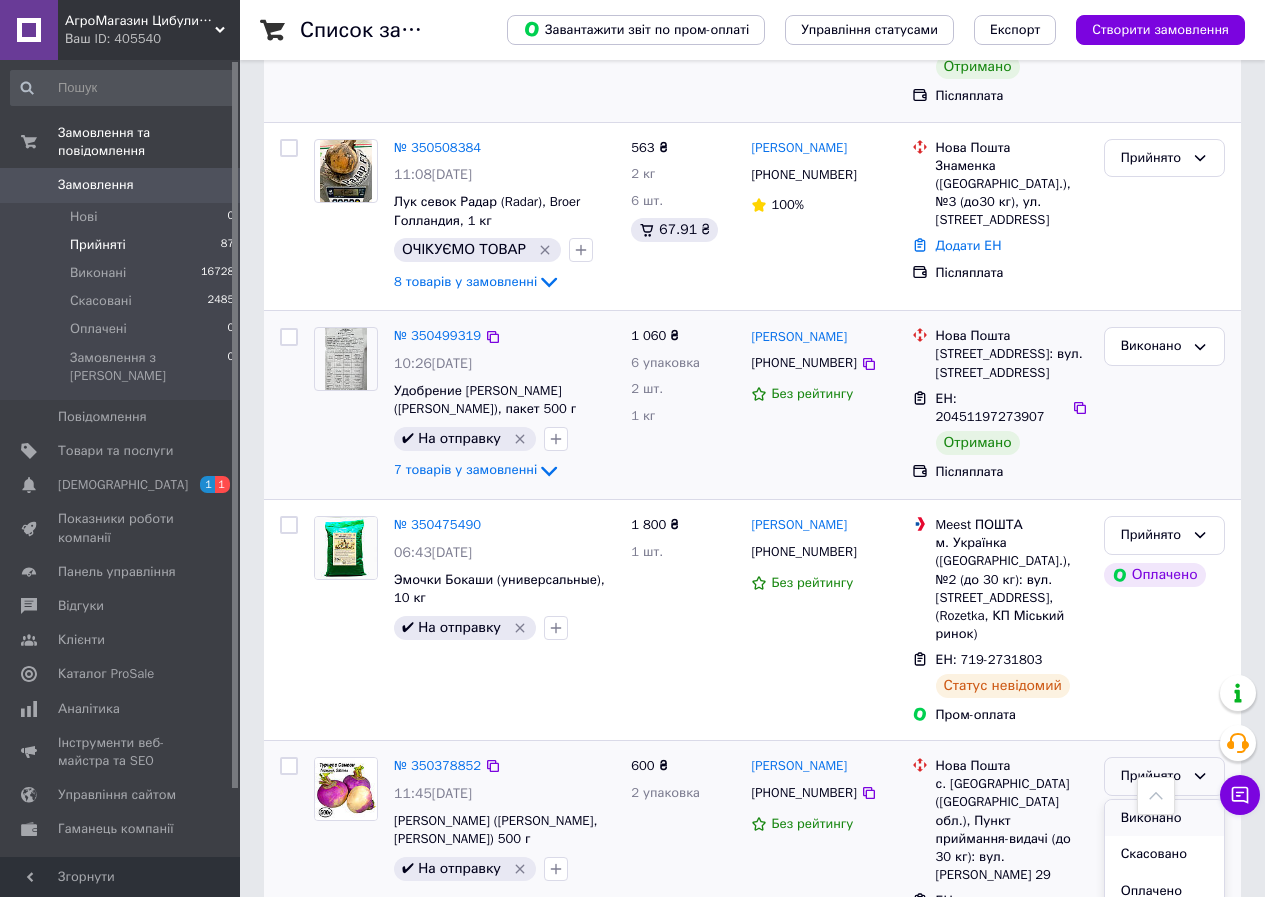 click on "Виконано" at bounding box center (1164, 818) 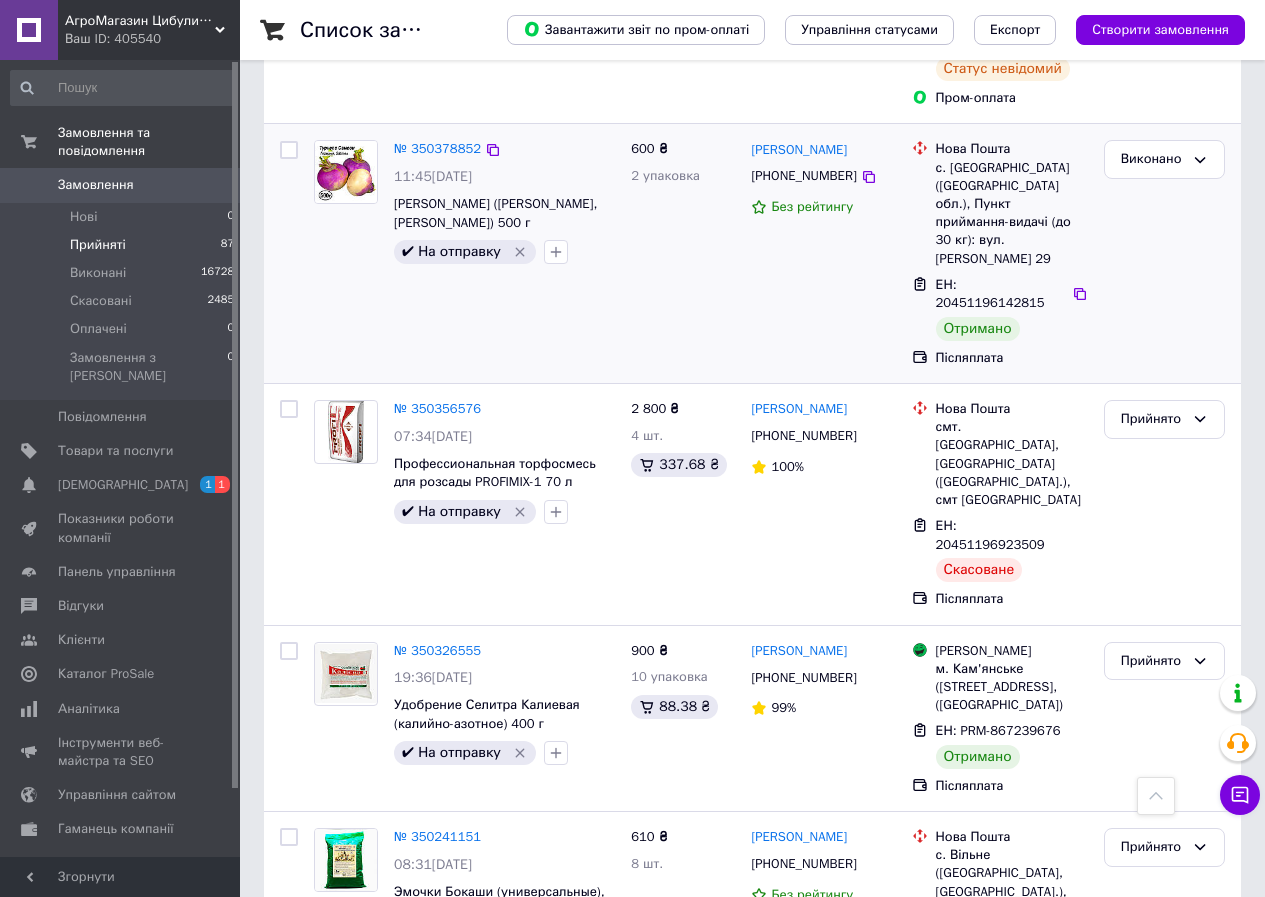 scroll, scrollTop: 1382, scrollLeft: 0, axis: vertical 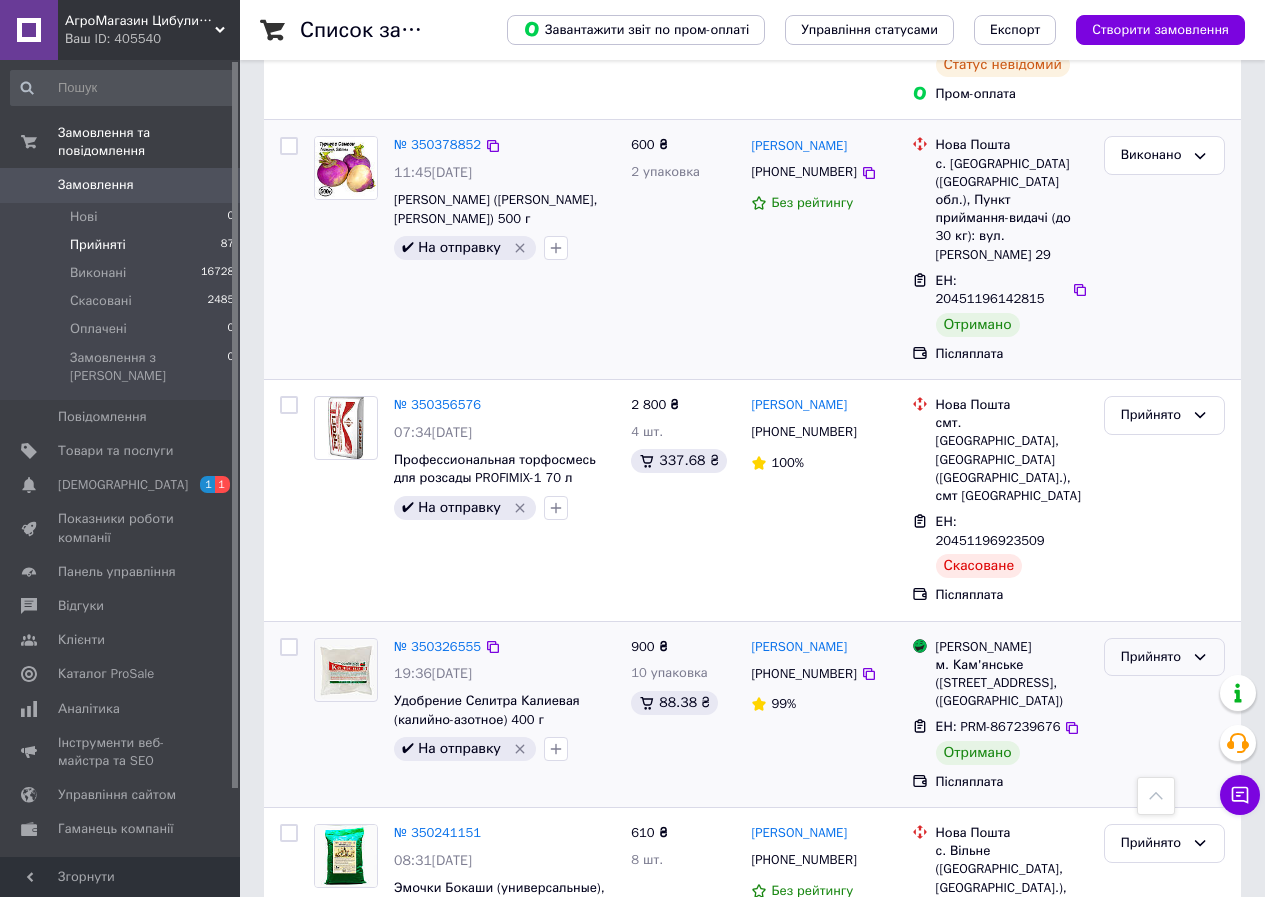 click on "Прийнято" at bounding box center (1152, 657) 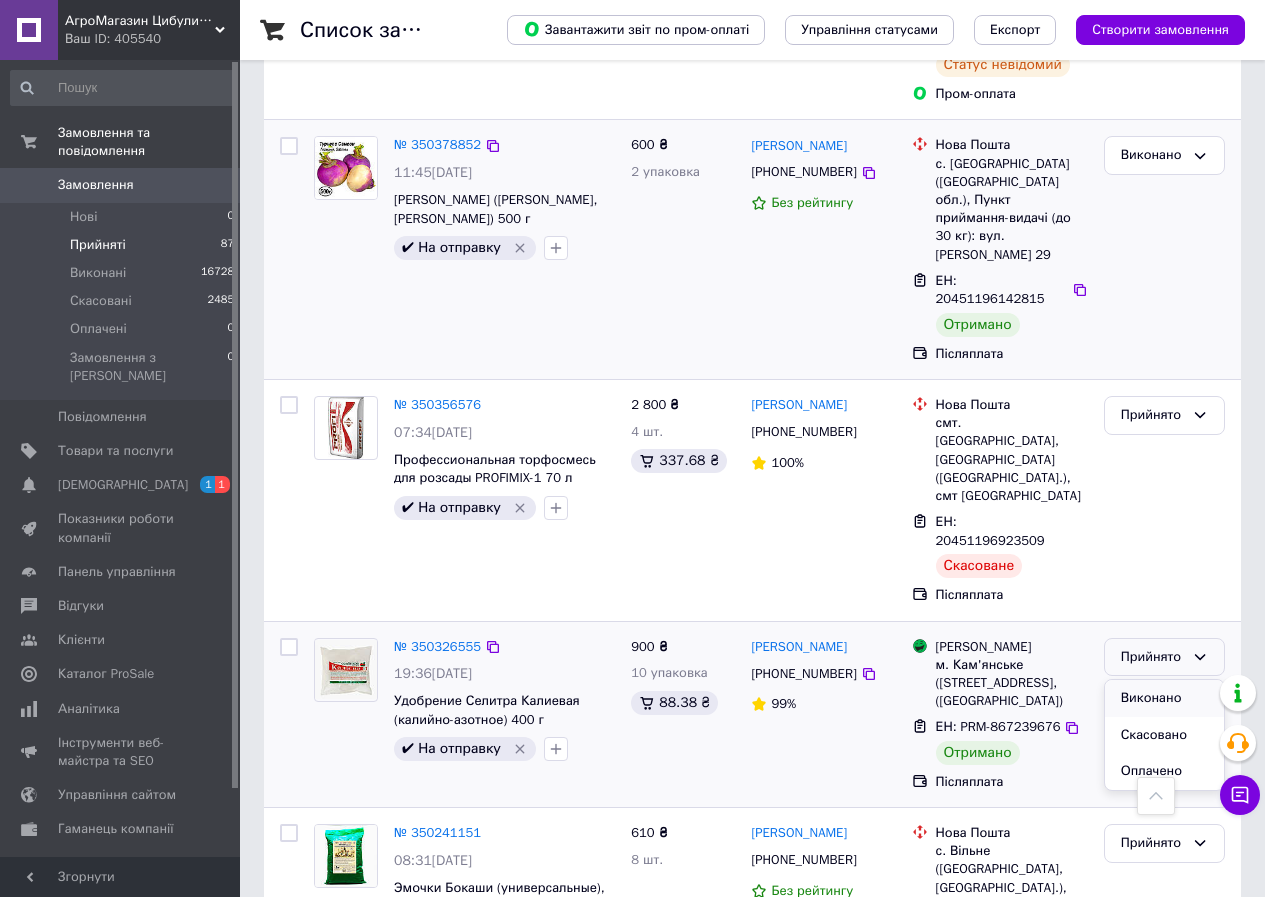 click on "Виконано" at bounding box center [1164, 698] 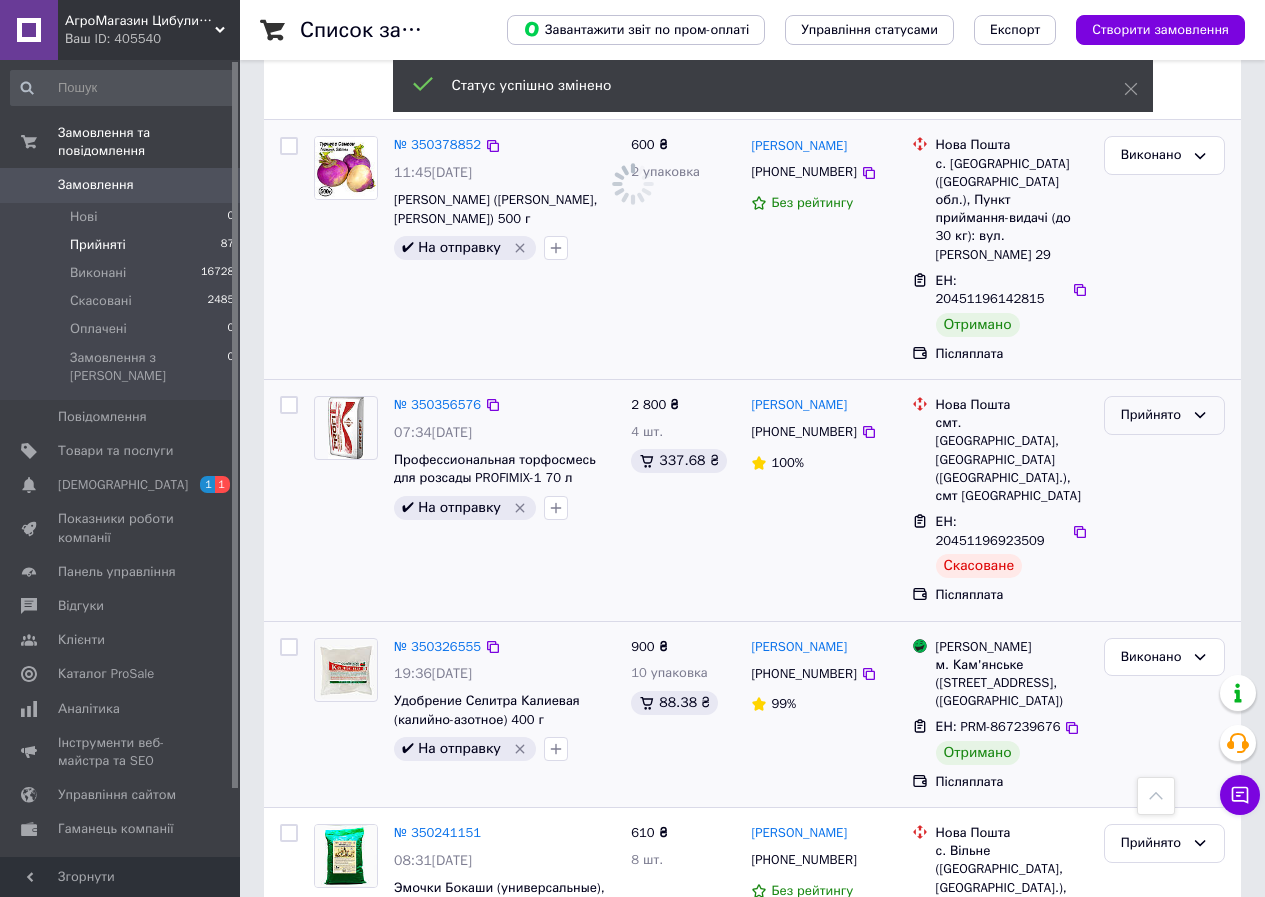 click on "Прийнято" at bounding box center (1152, 415) 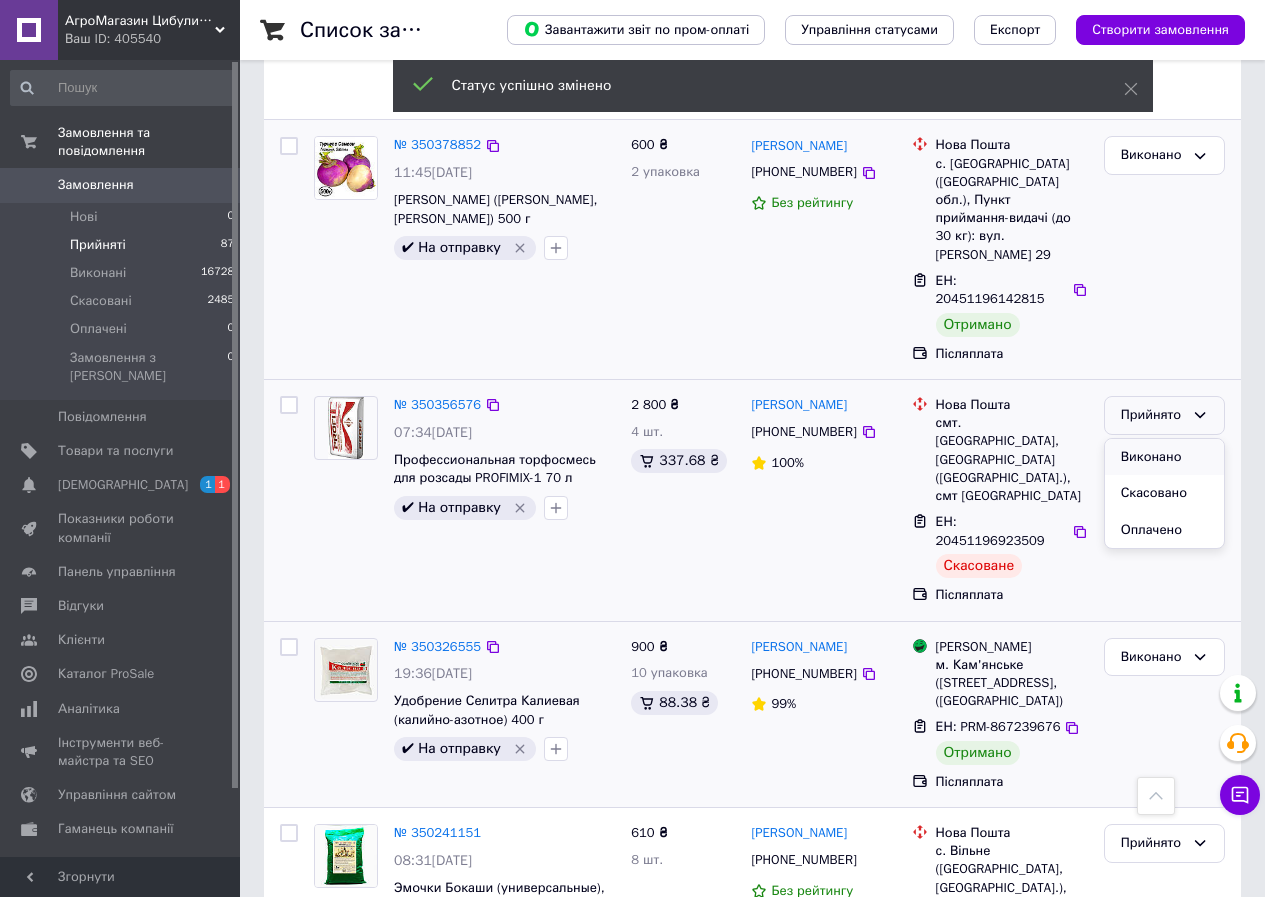 click on "Виконано" at bounding box center (1164, 457) 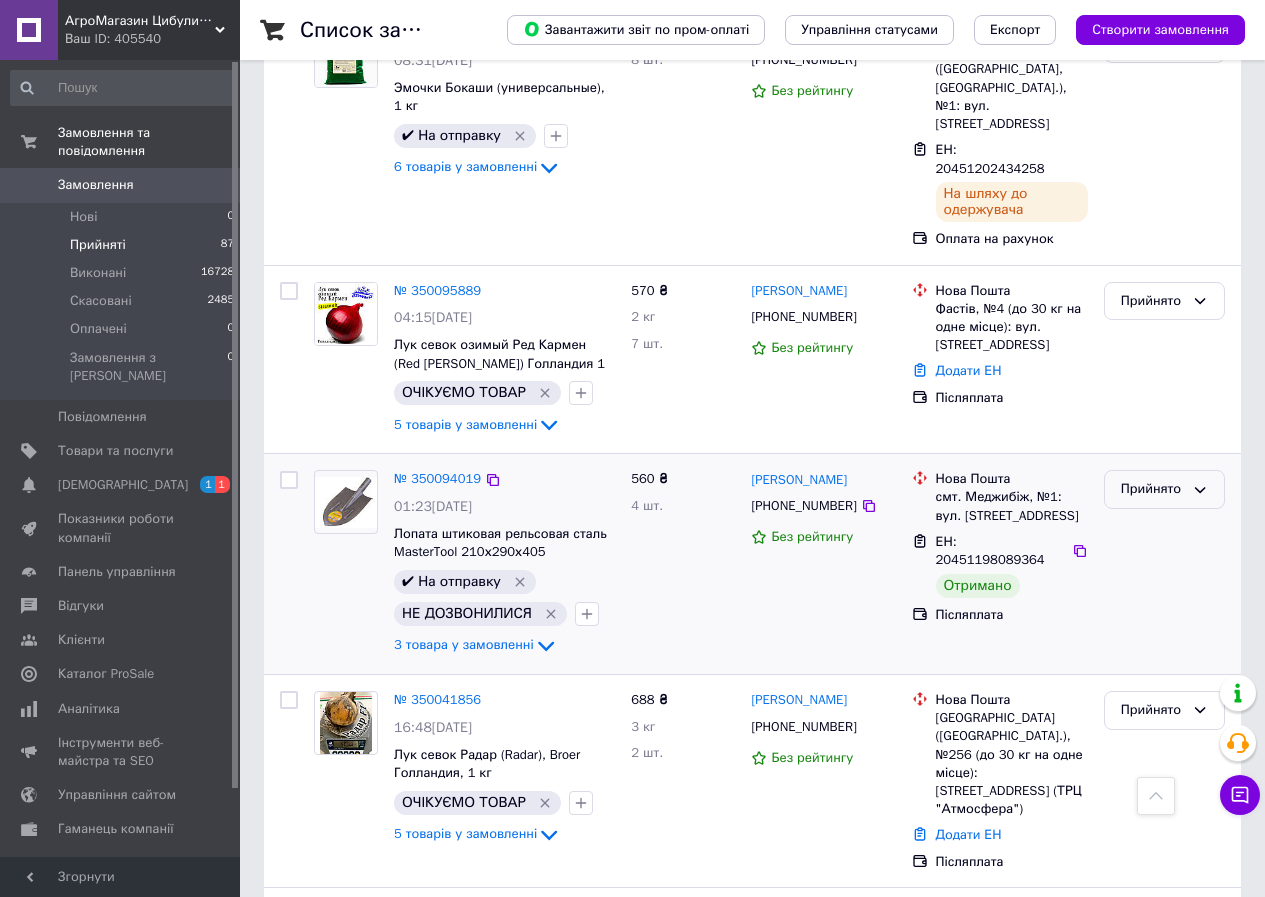 click on "Прийнято" at bounding box center [1152, 489] 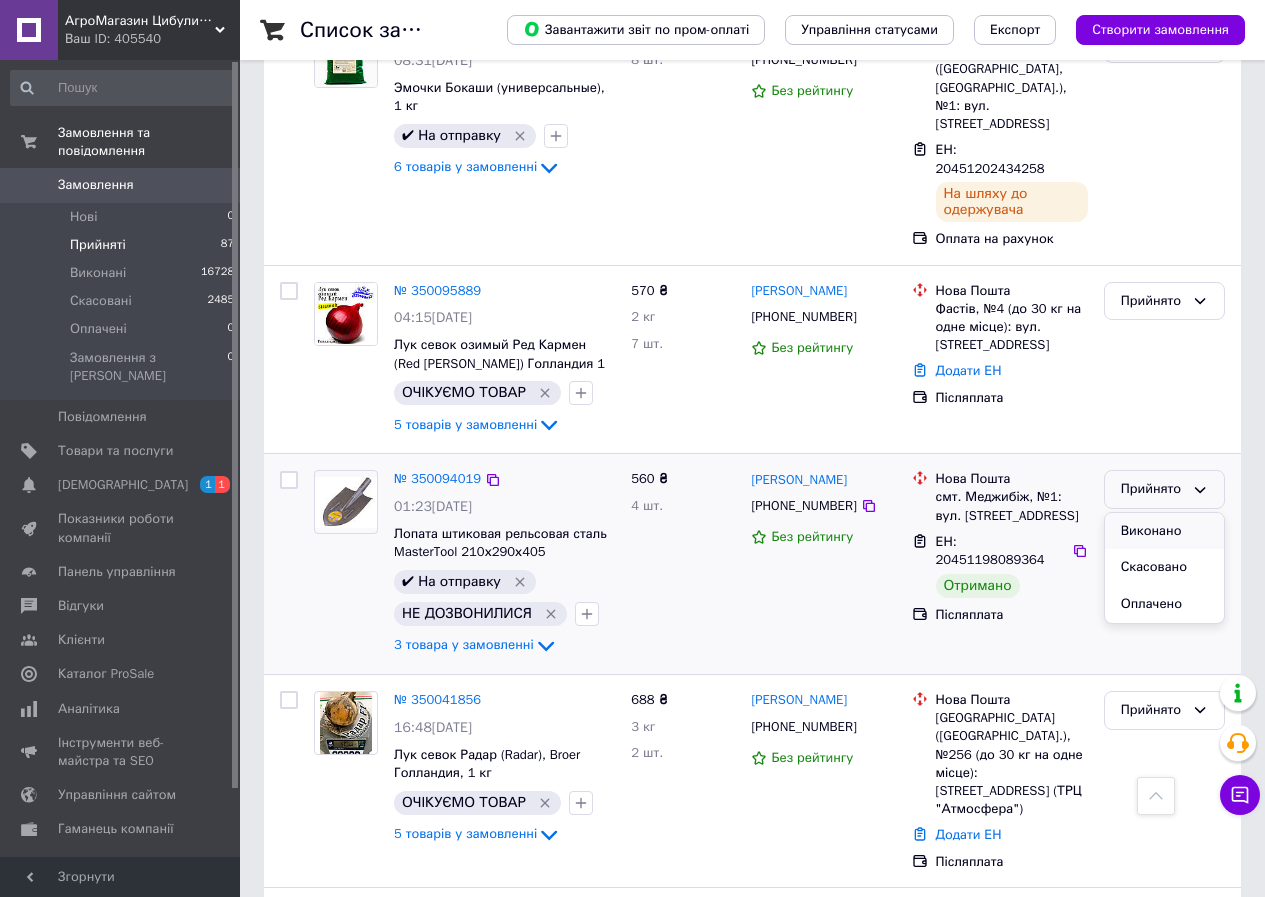 click on "Виконано" at bounding box center (1164, 531) 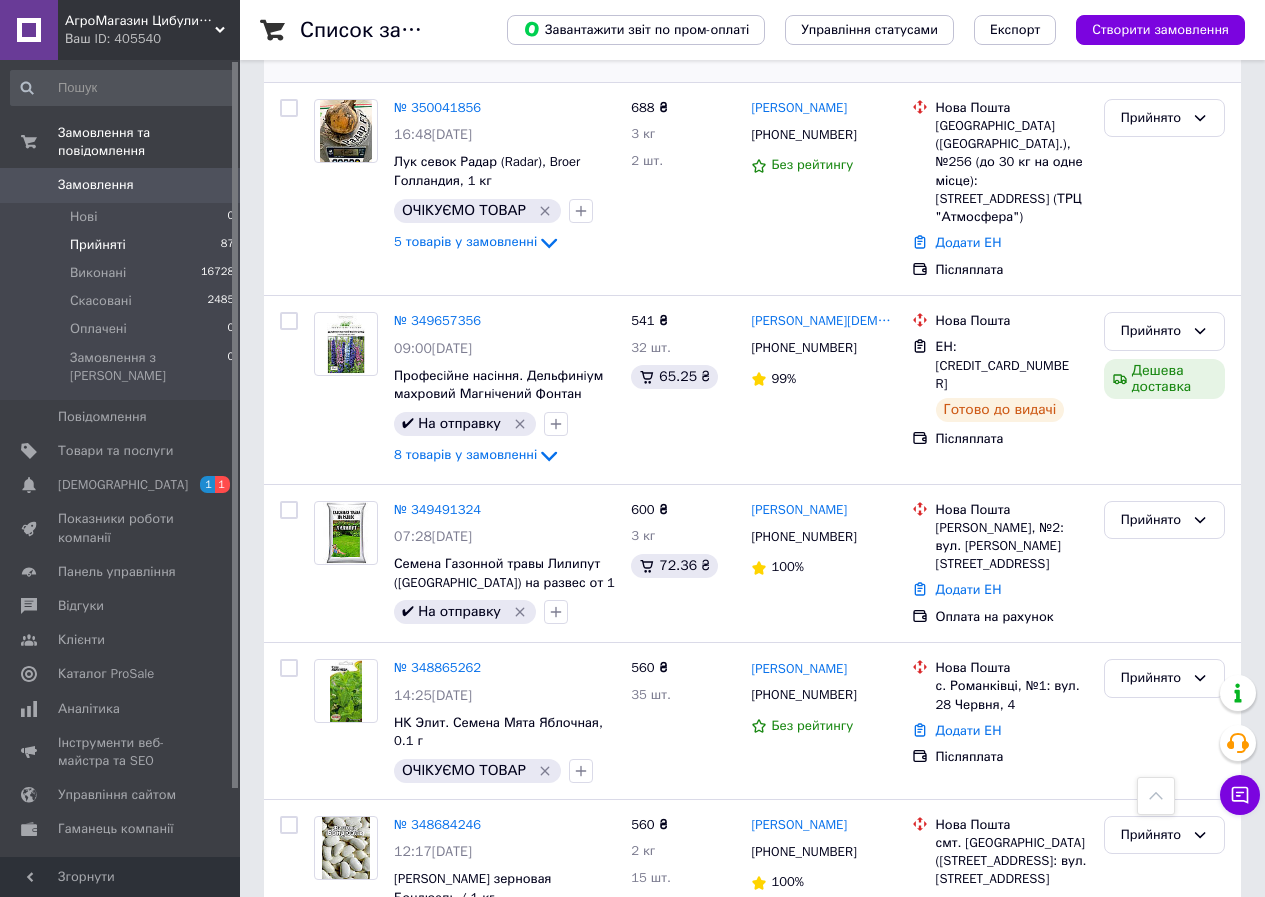 scroll, scrollTop: 2174, scrollLeft: 0, axis: vertical 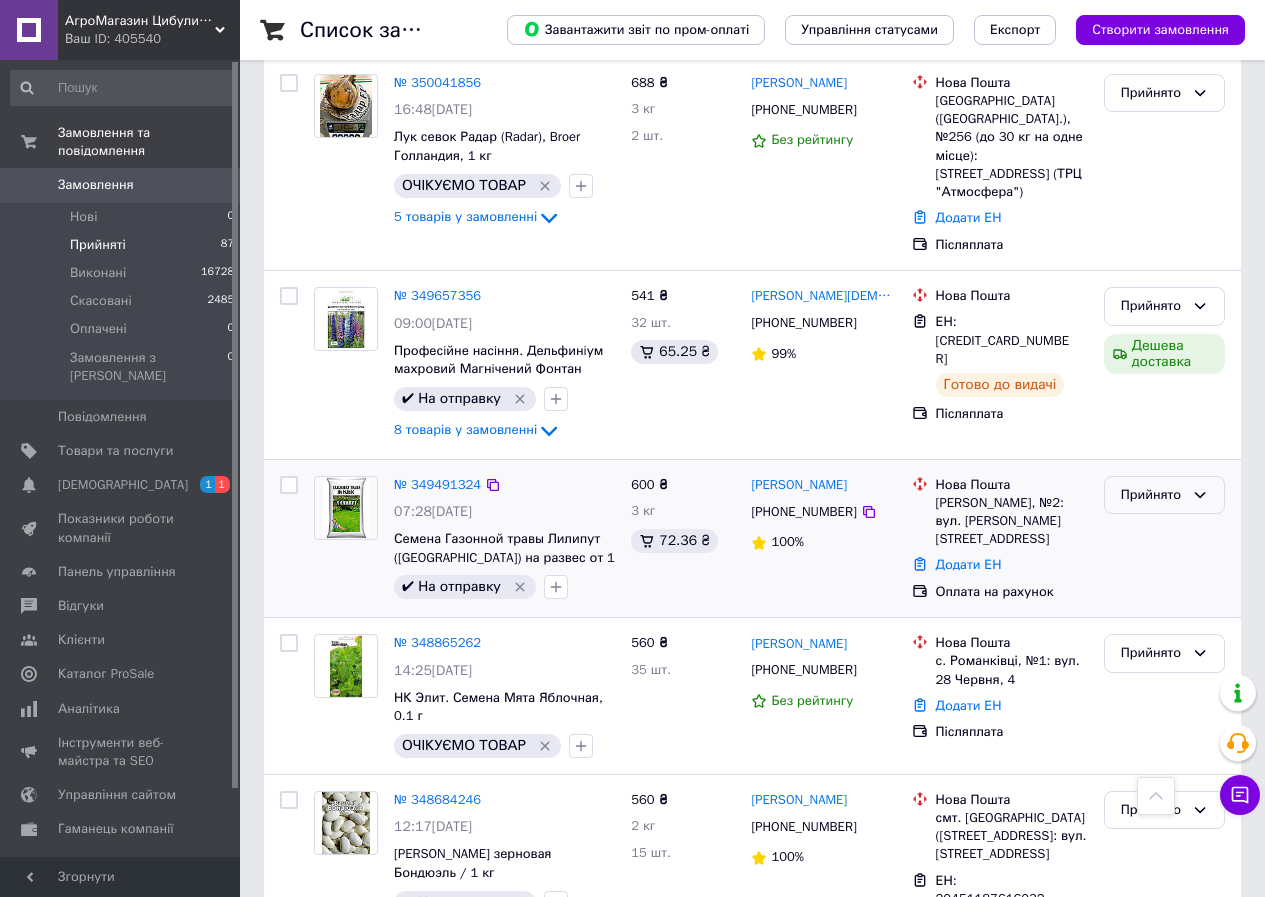 click on "Прийнято" at bounding box center [1152, 495] 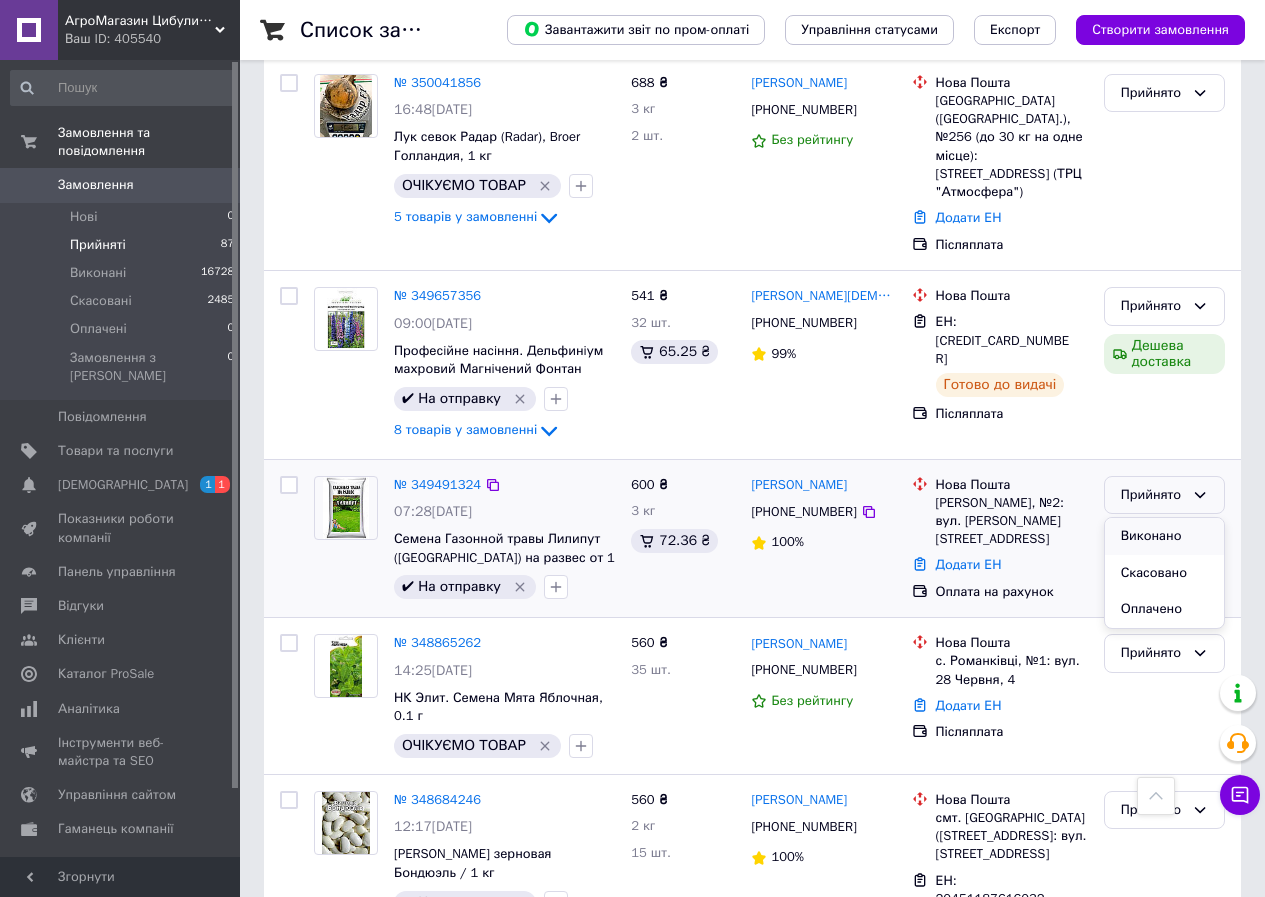 click on "Виконано" at bounding box center [1164, 536] 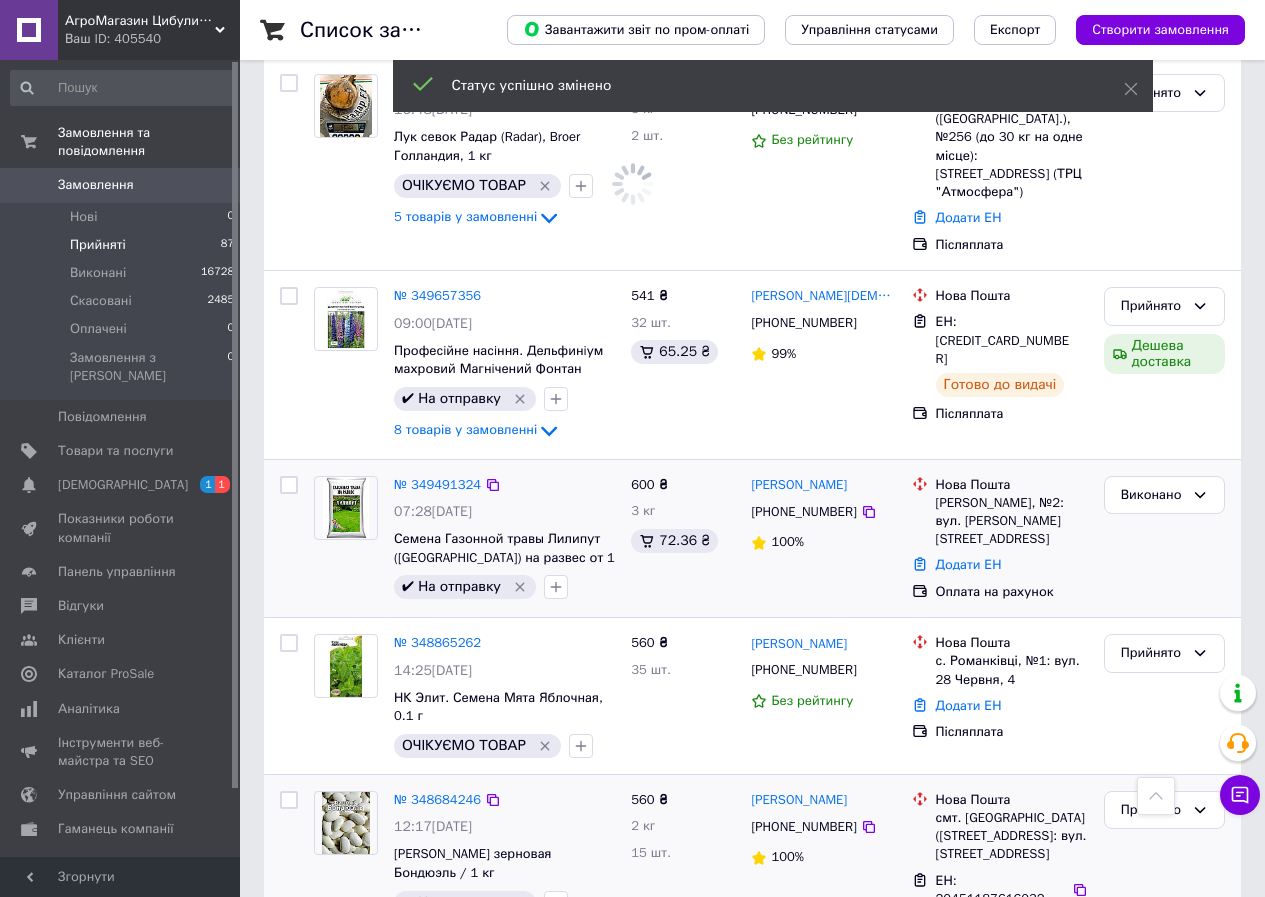 scroll, scrollTop: 2754, scrollLeft: 0, axis: vertical 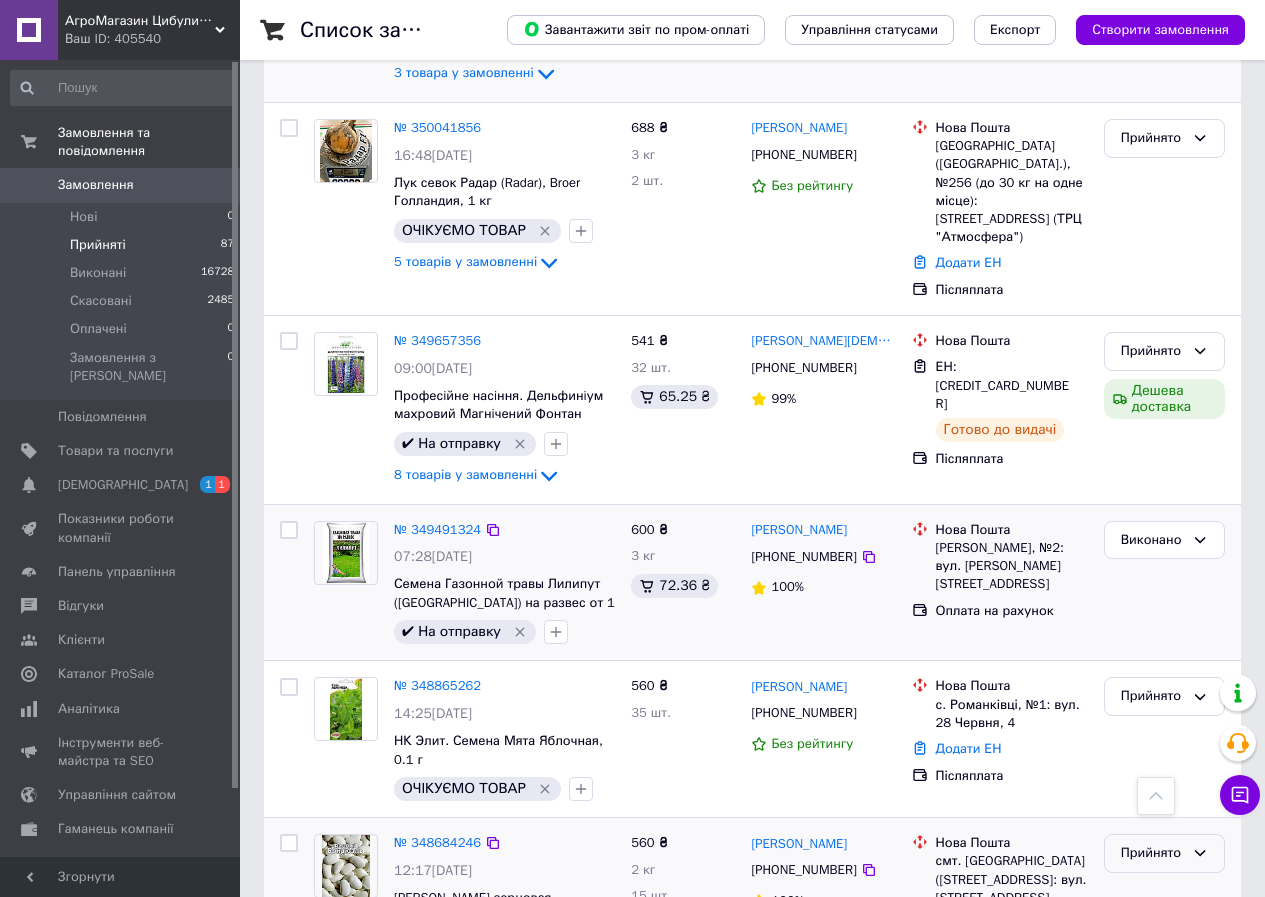 click on "Прийнято" at bounding box center [1152, 853] 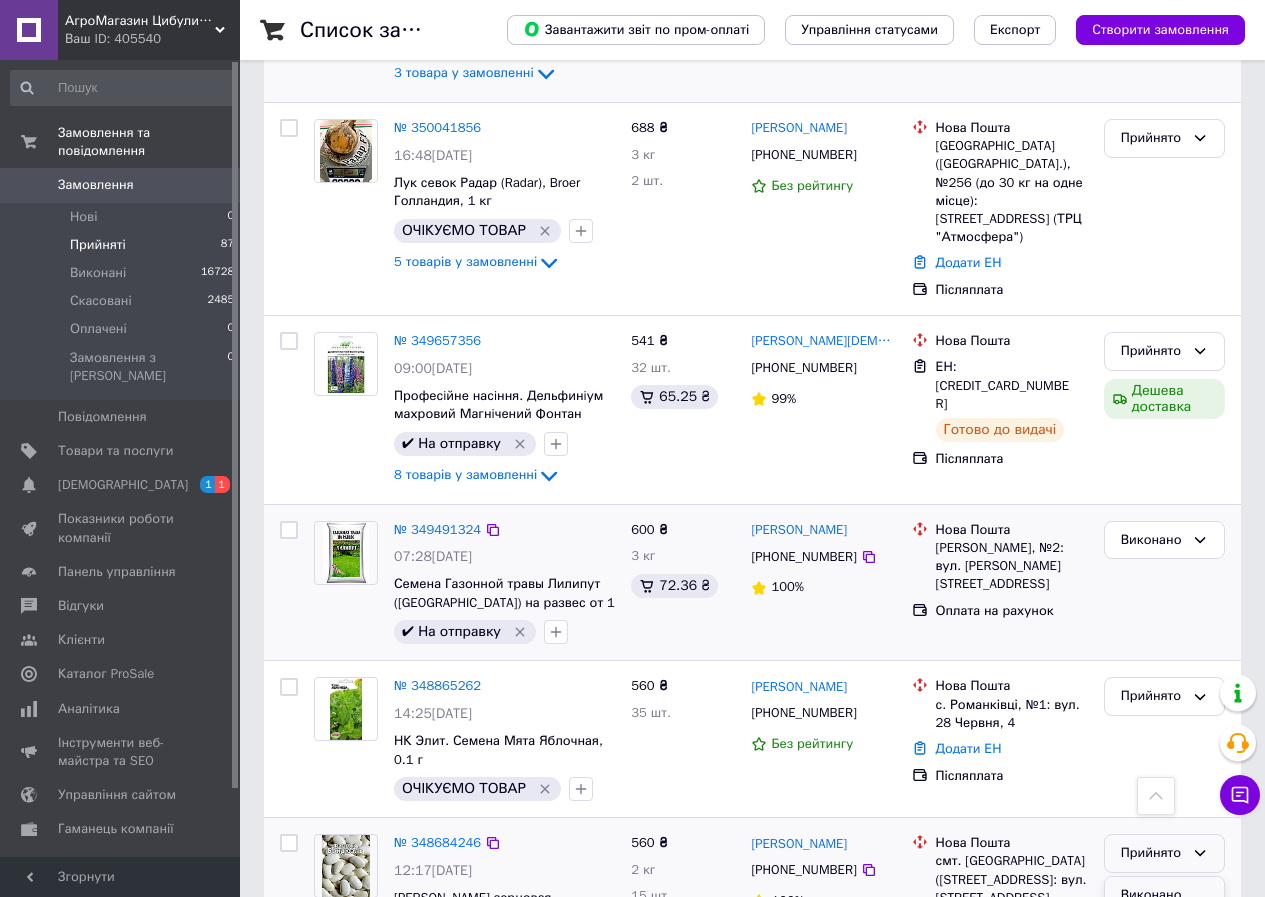 click on "Виконано" at bounding box center (1164, 895) 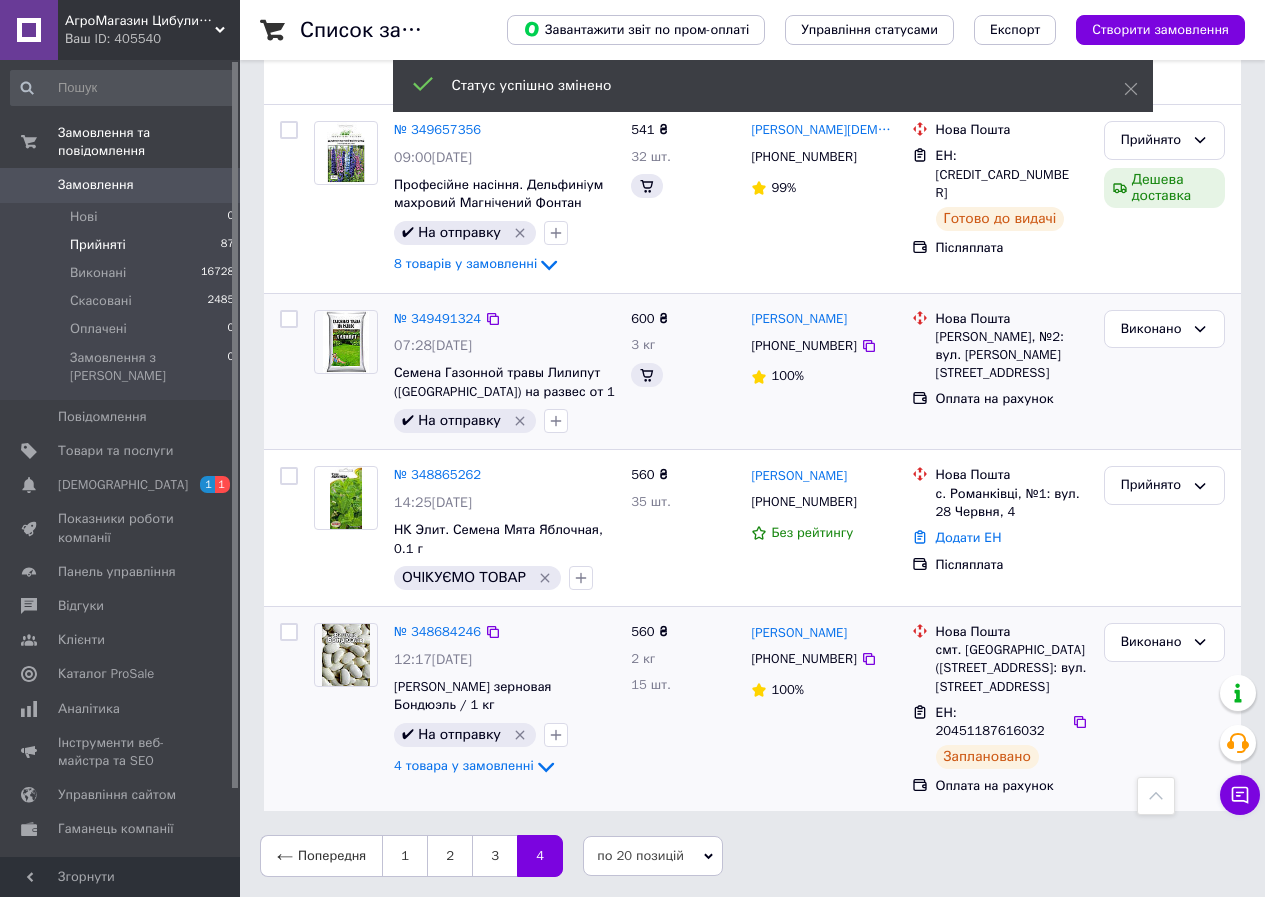 scroll, scrollTop: 2172, scrollLeft: 0, axis: vertical 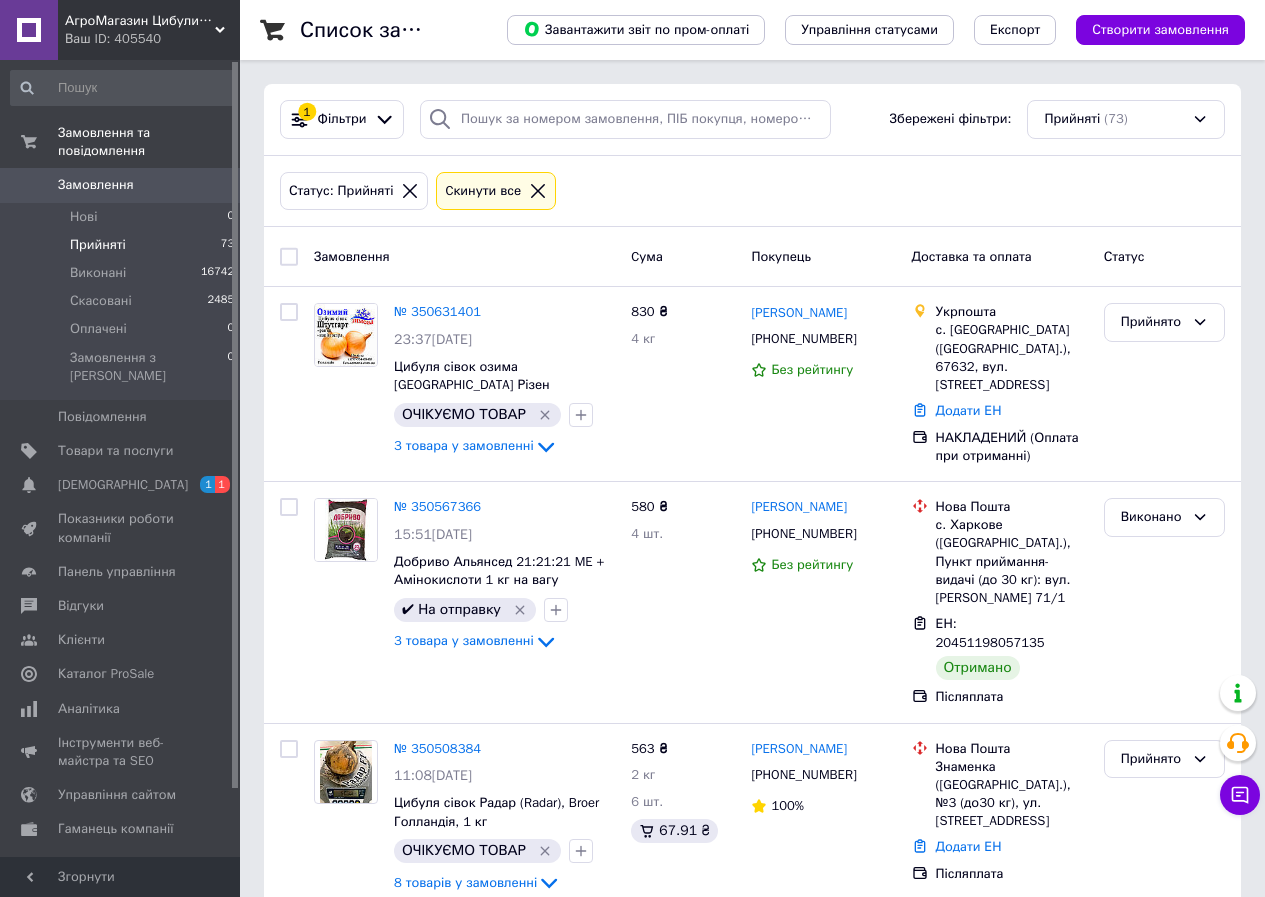 click on "АгроМагазин Цибулинка (Все для Саду та Городу)" at bounding box center [140, 21] 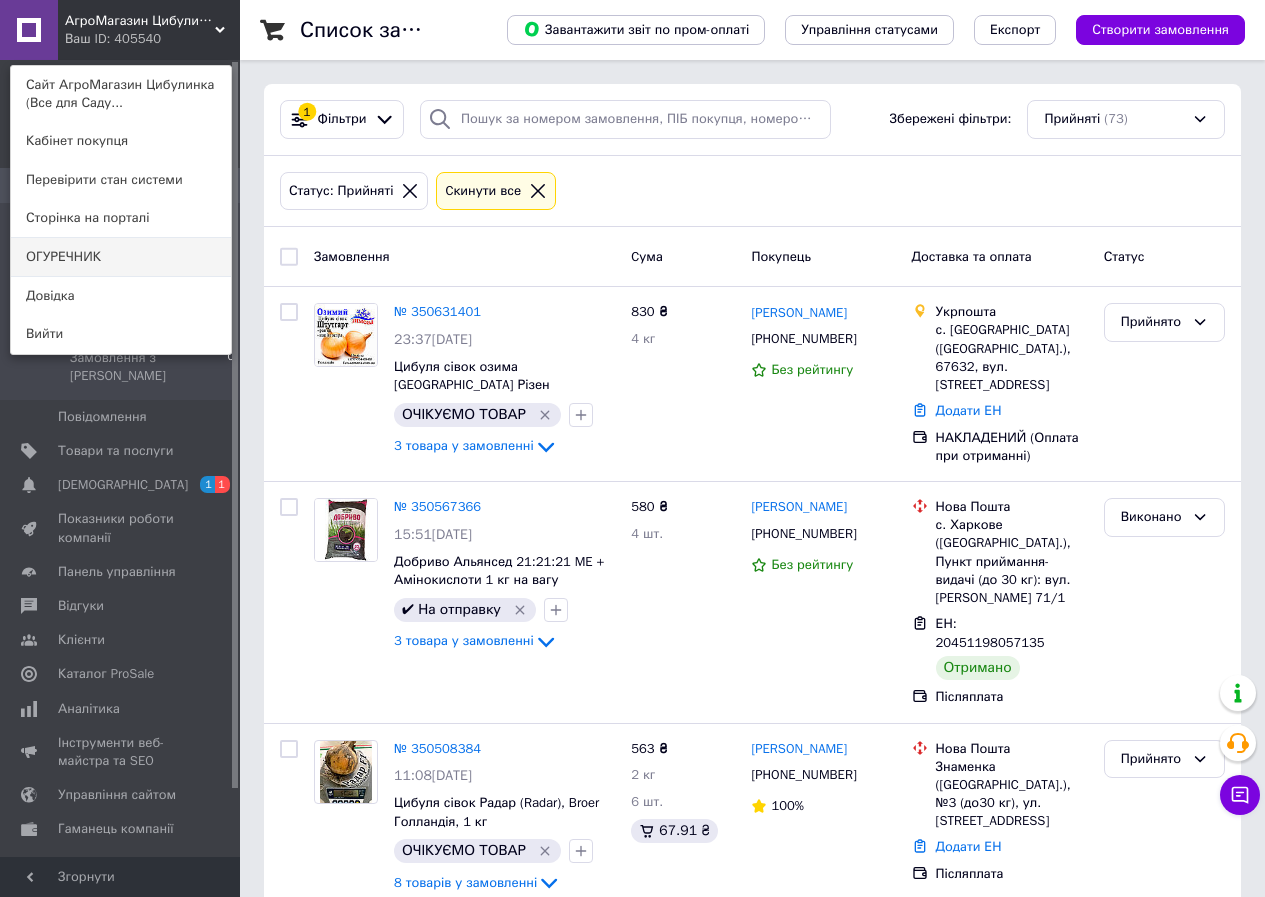 click on "ОГУРЕЧНИК" at bounding box center (121, 257) 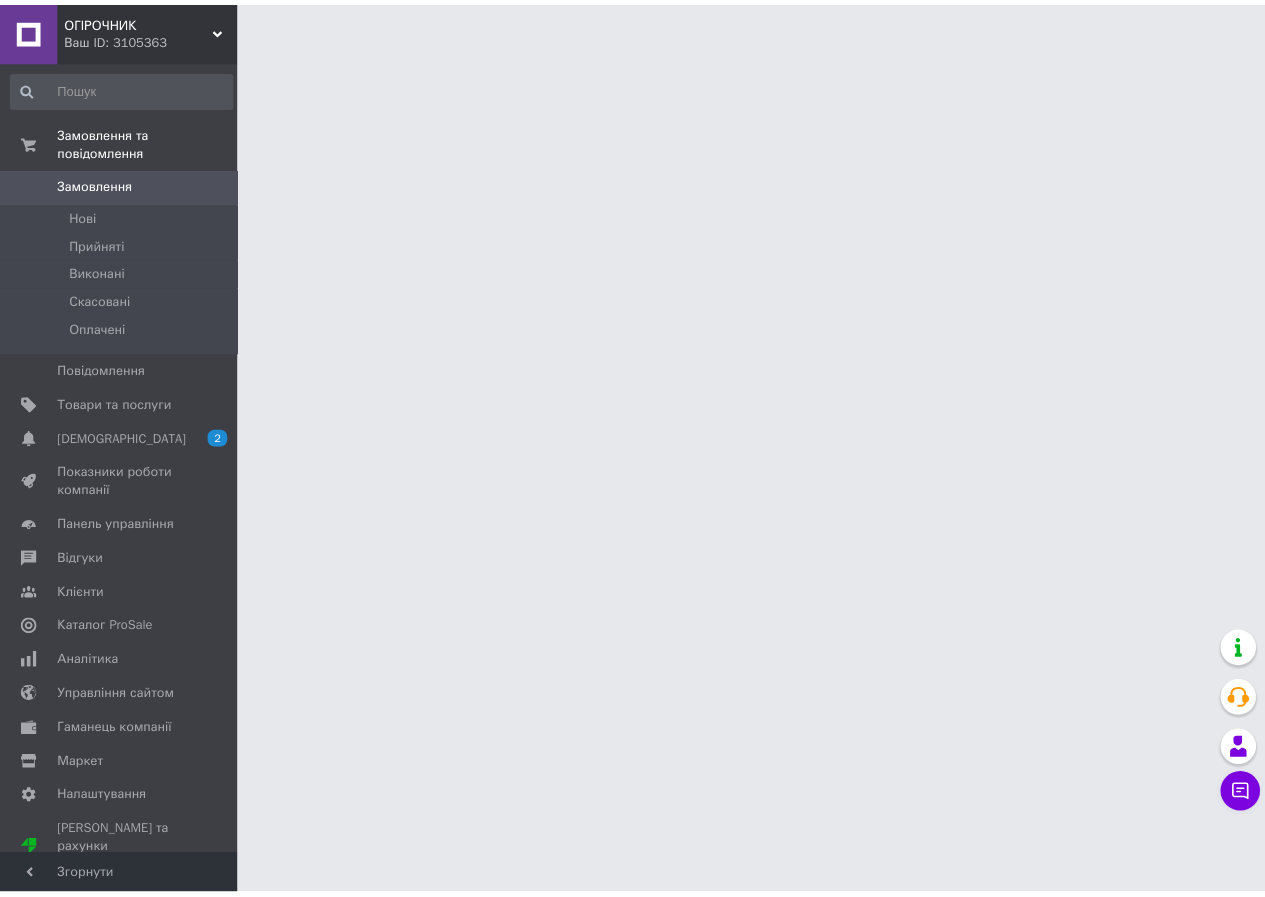 scroll, scrollTop: 0, scrollLeft: 0, axis: both 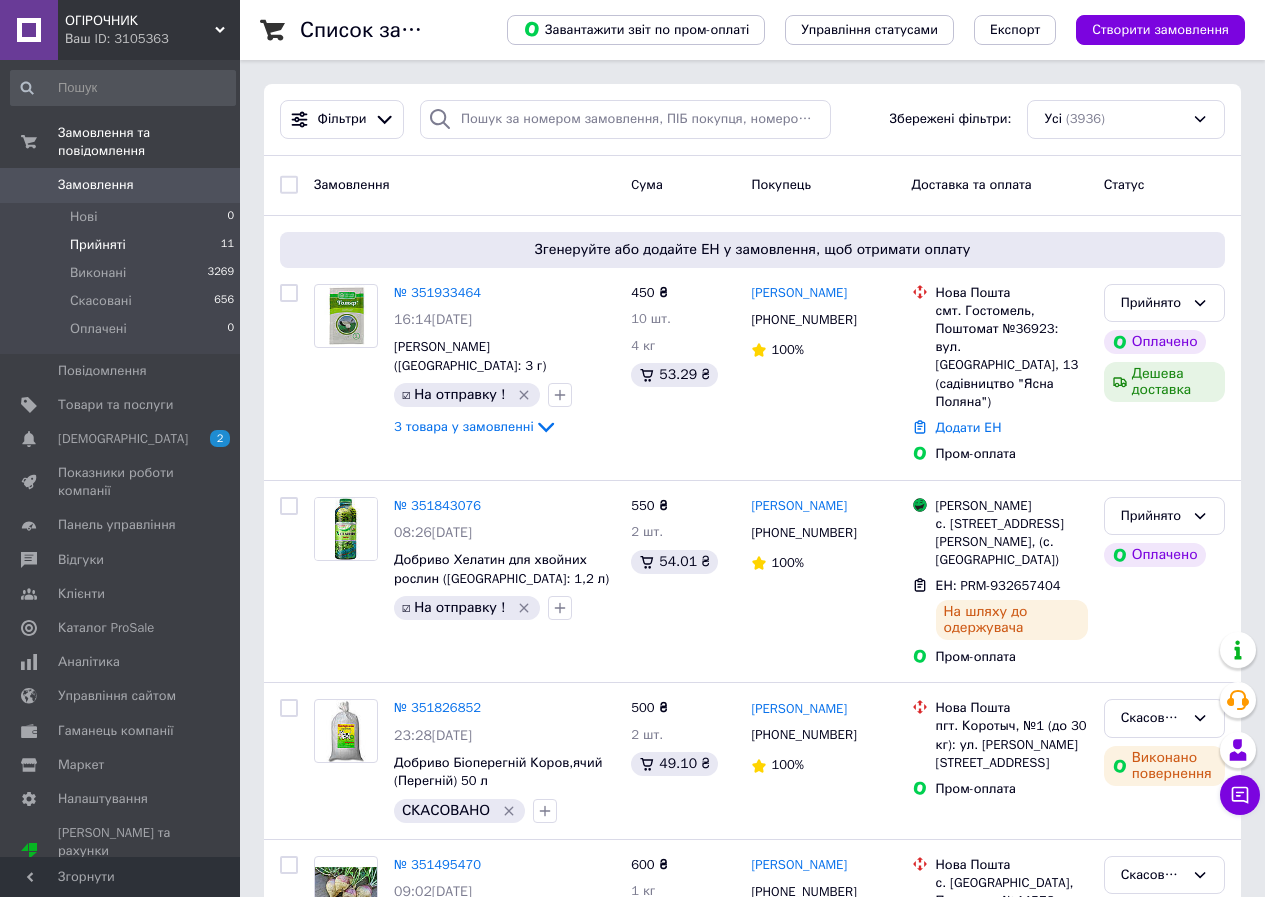 click on "Прийняті 11" at bounding box center [123, 245] 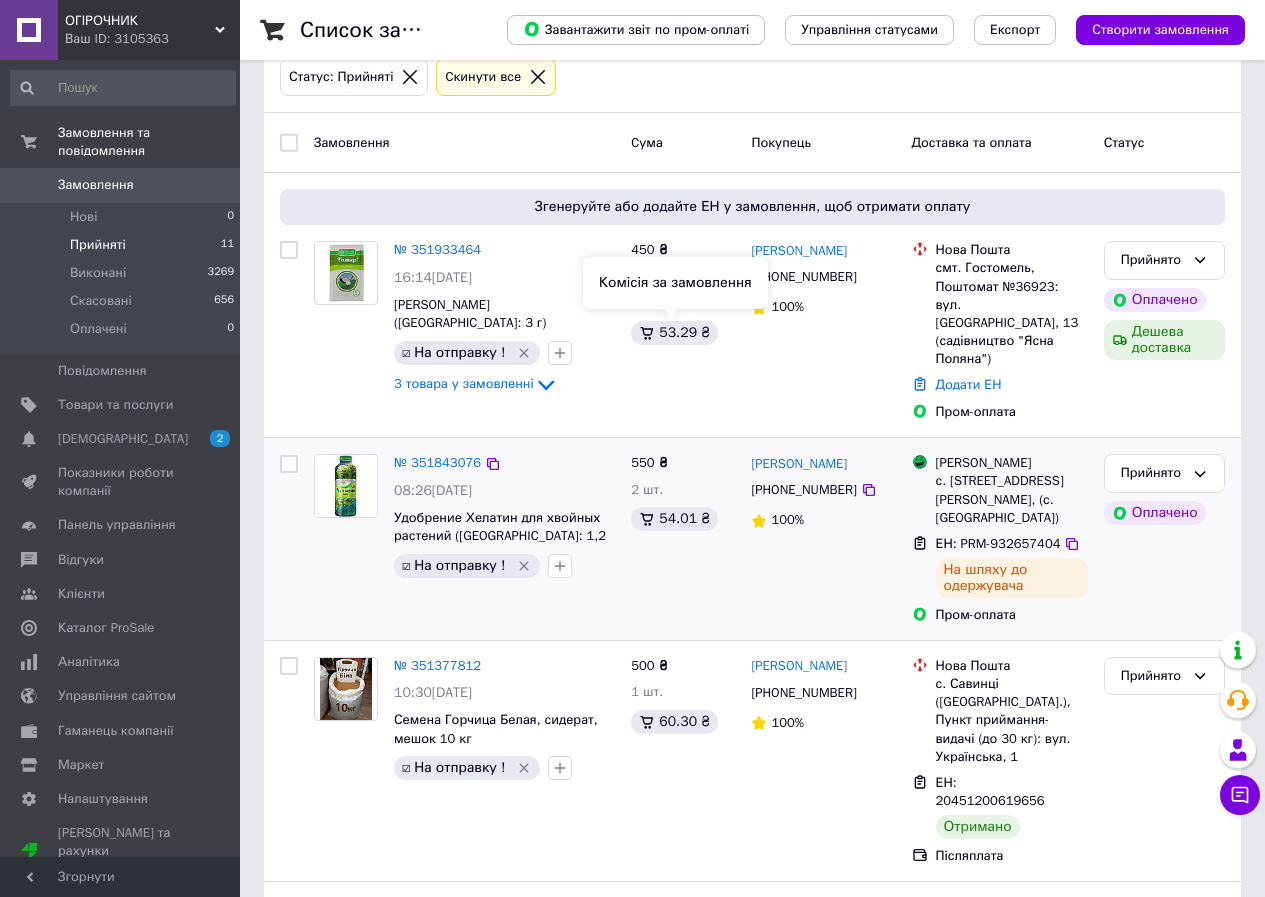 scroll, scrollTop: 300, scrollLeft: 0, axis: vertical 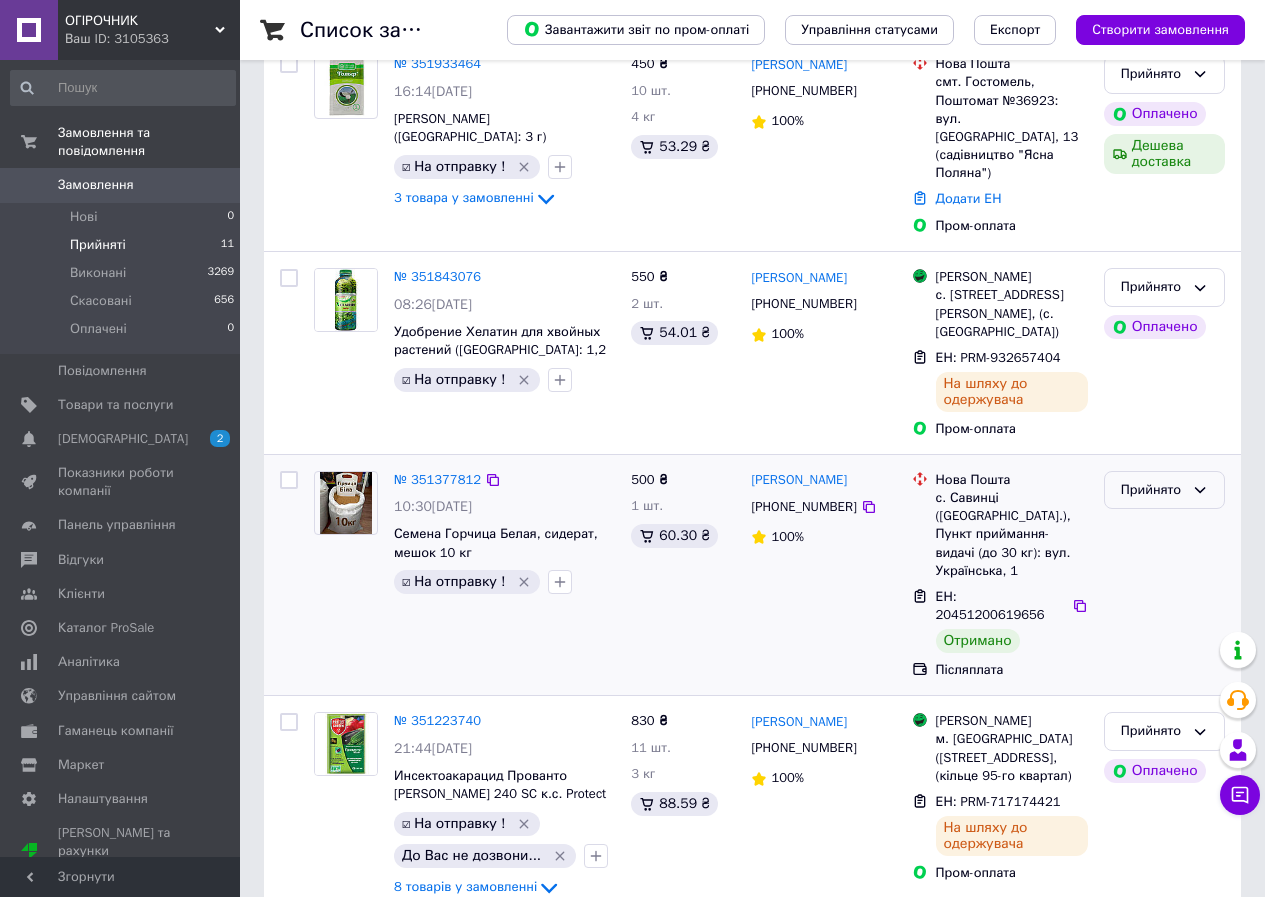 click on "Прийнято" at bounding box center [1152, 490] 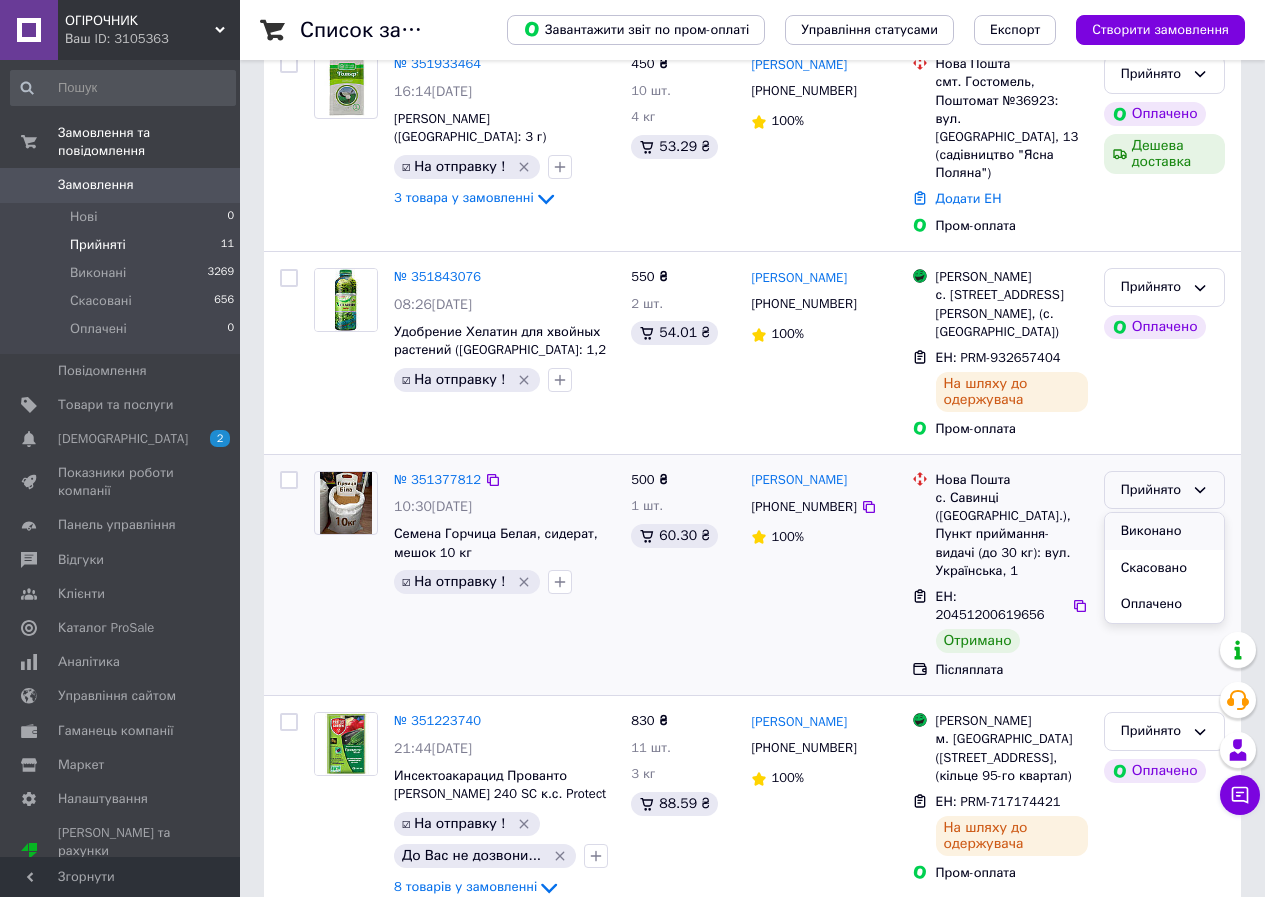 click on "Виконано" at bounding box center (1164, 531) 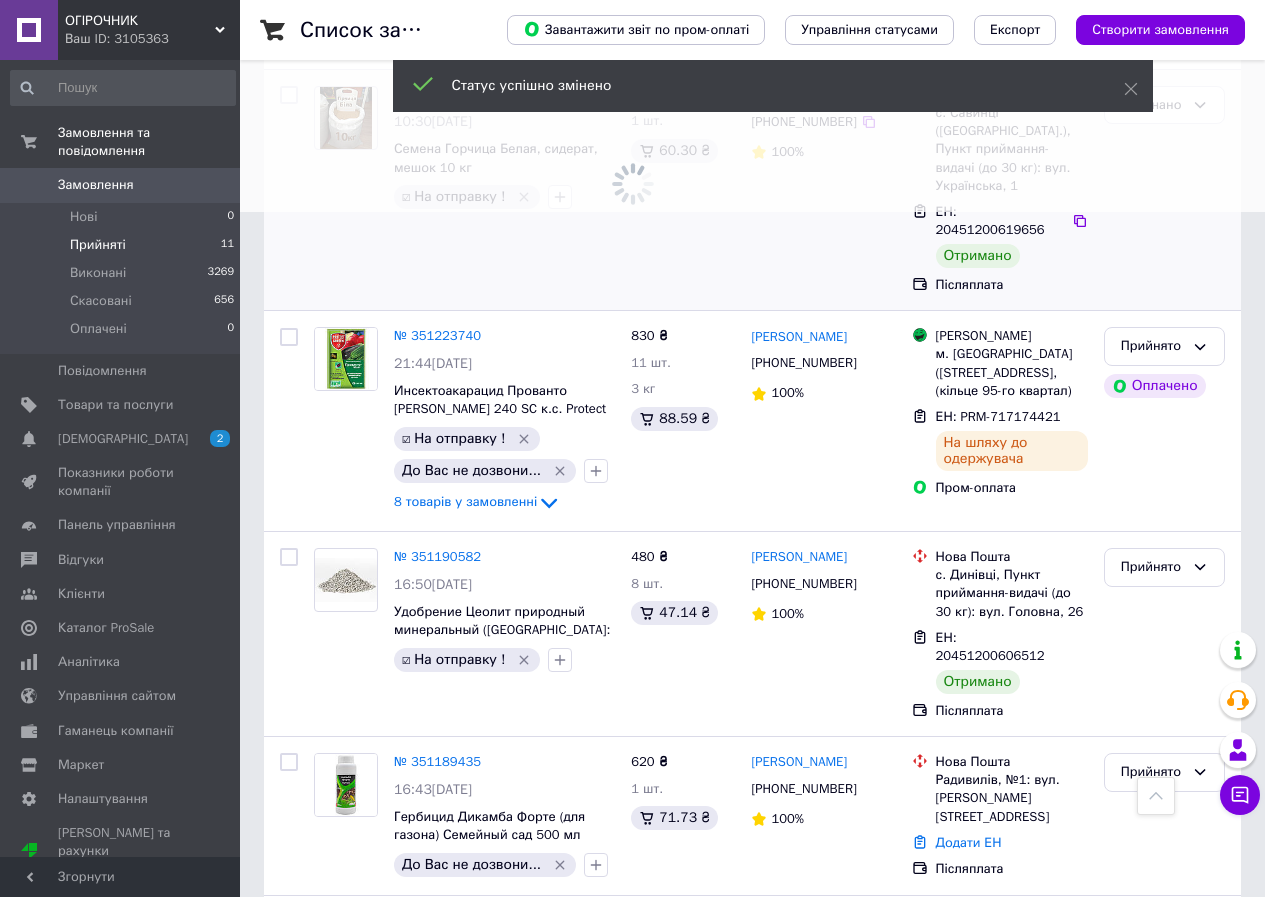scroll, scrollTop: 700, scrollLeft: 0, axis: vertical 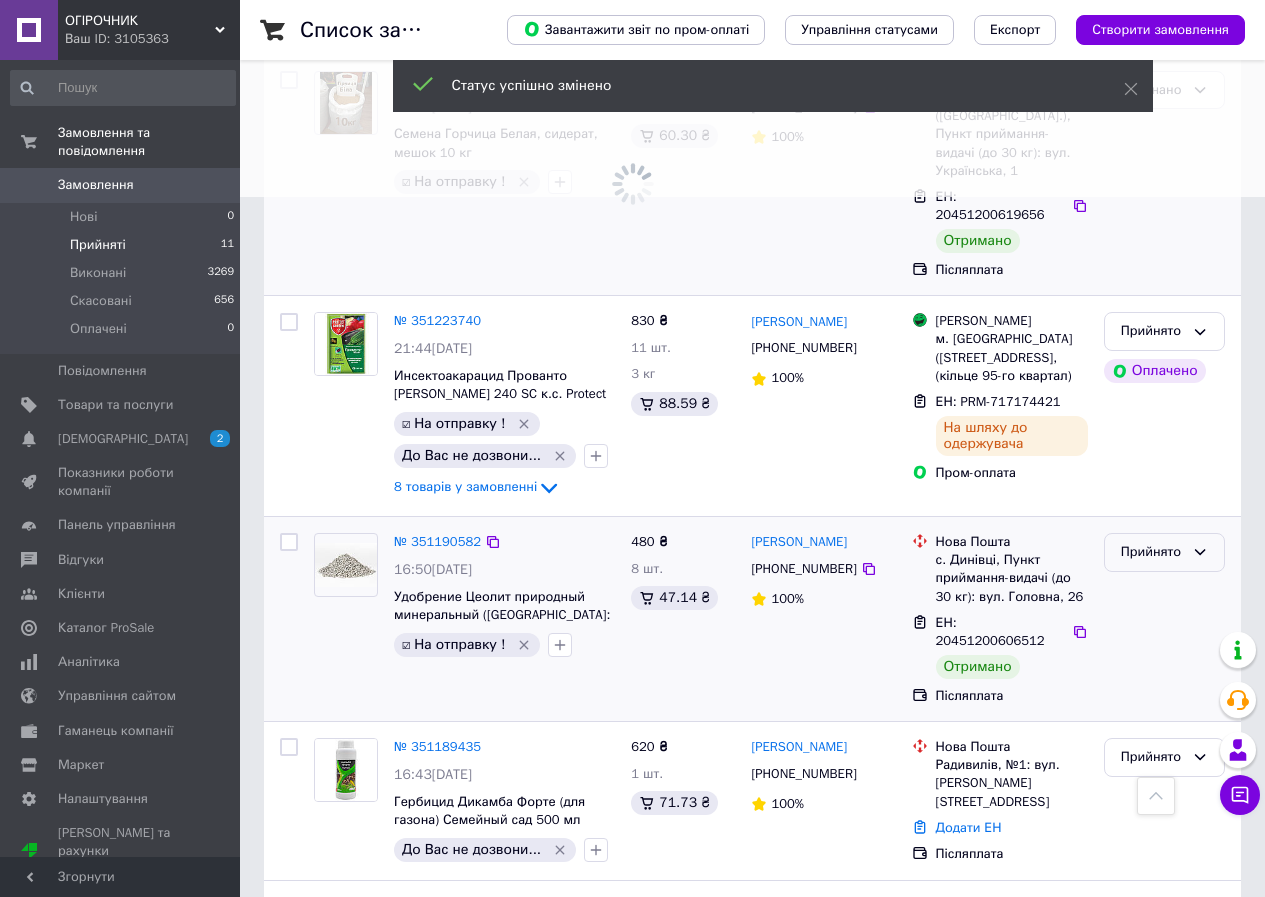 click on "Прийнято" at bounding box center [1152, 552] 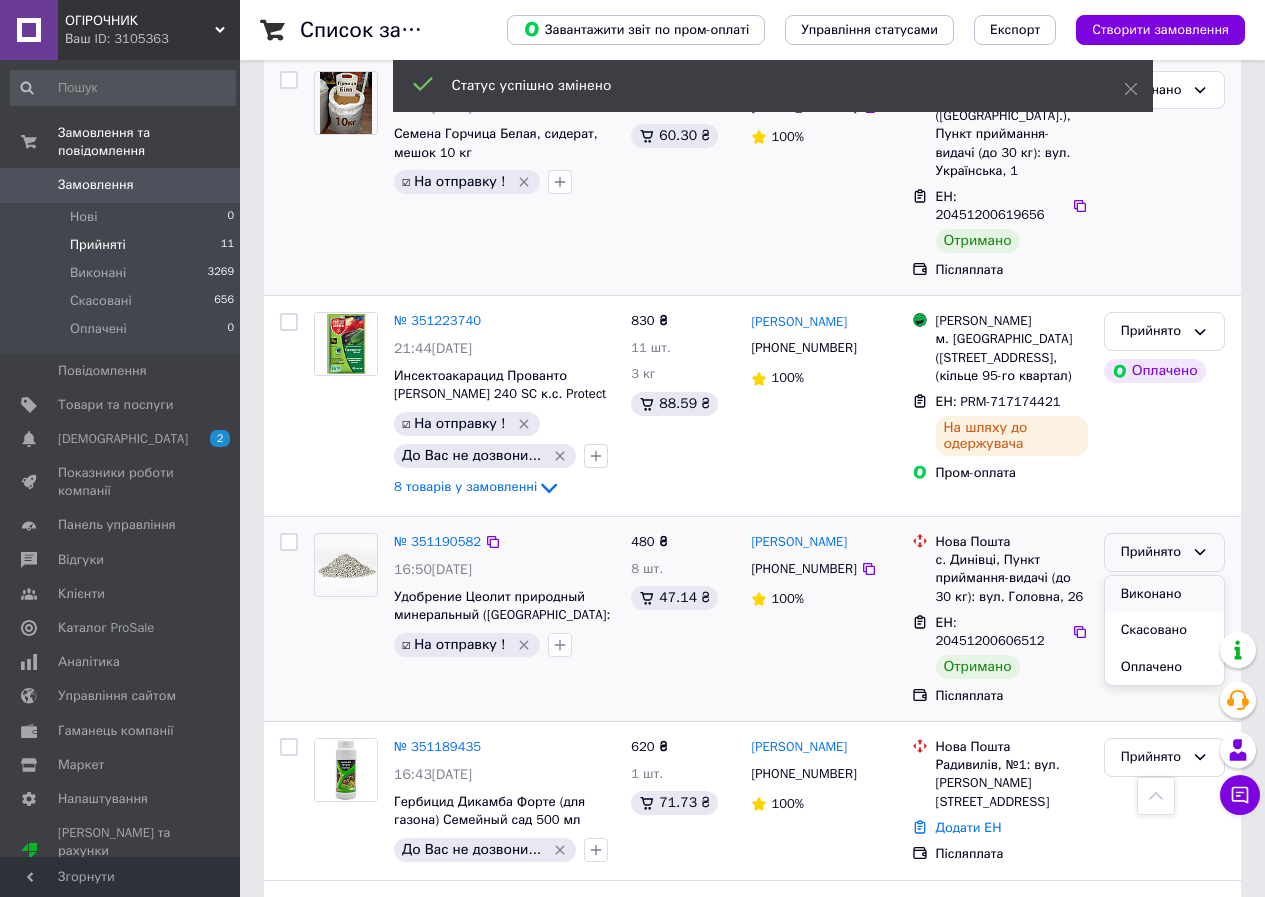 click on "Виконано" at bounding box center (1164, 594) 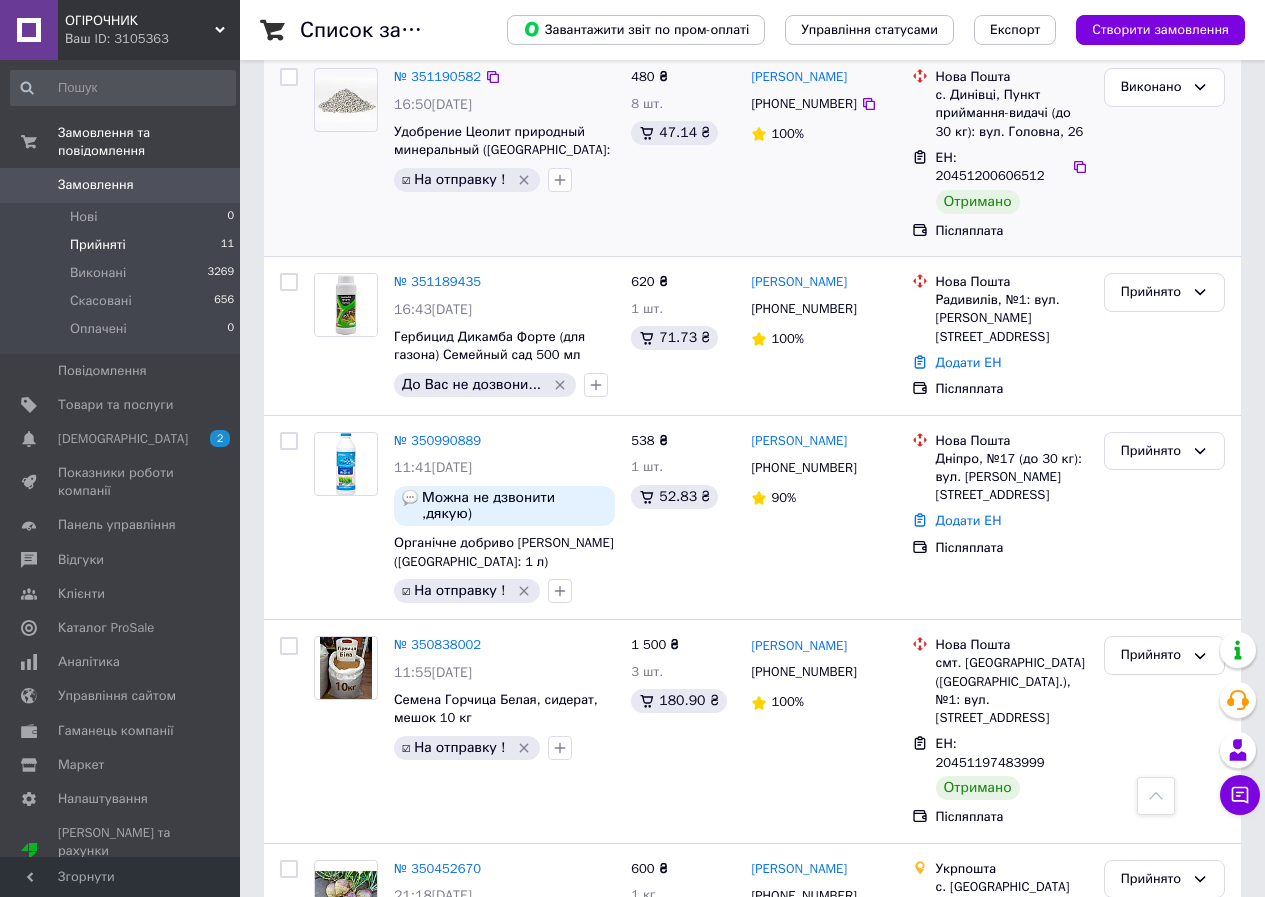 scroll, scrollTop: 1200, scrollLeft: 0, axis: vertical 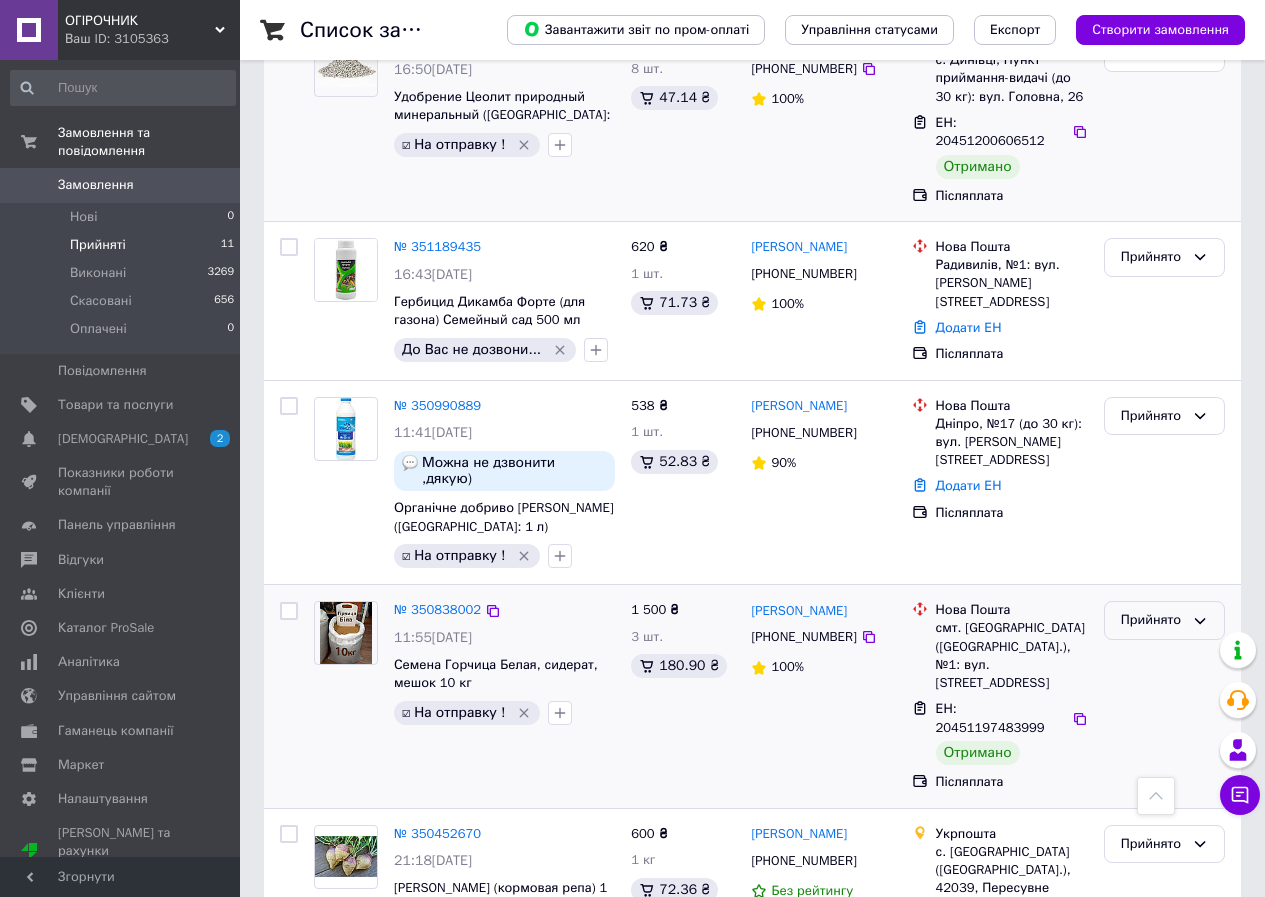 click on "Прийнято" at bounding box center [1152, 620] 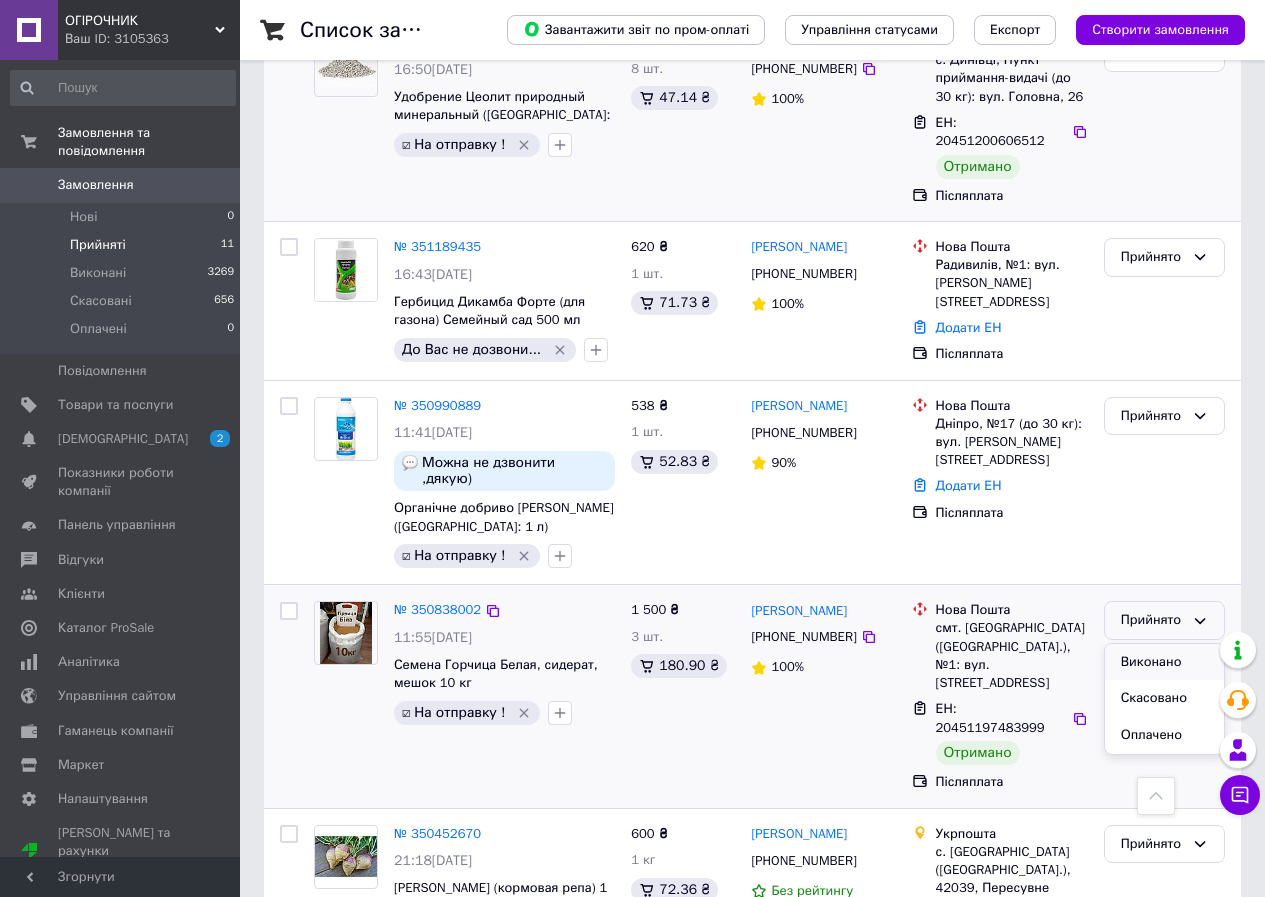 click on "Виконано" at bounding box center [1164, 662] 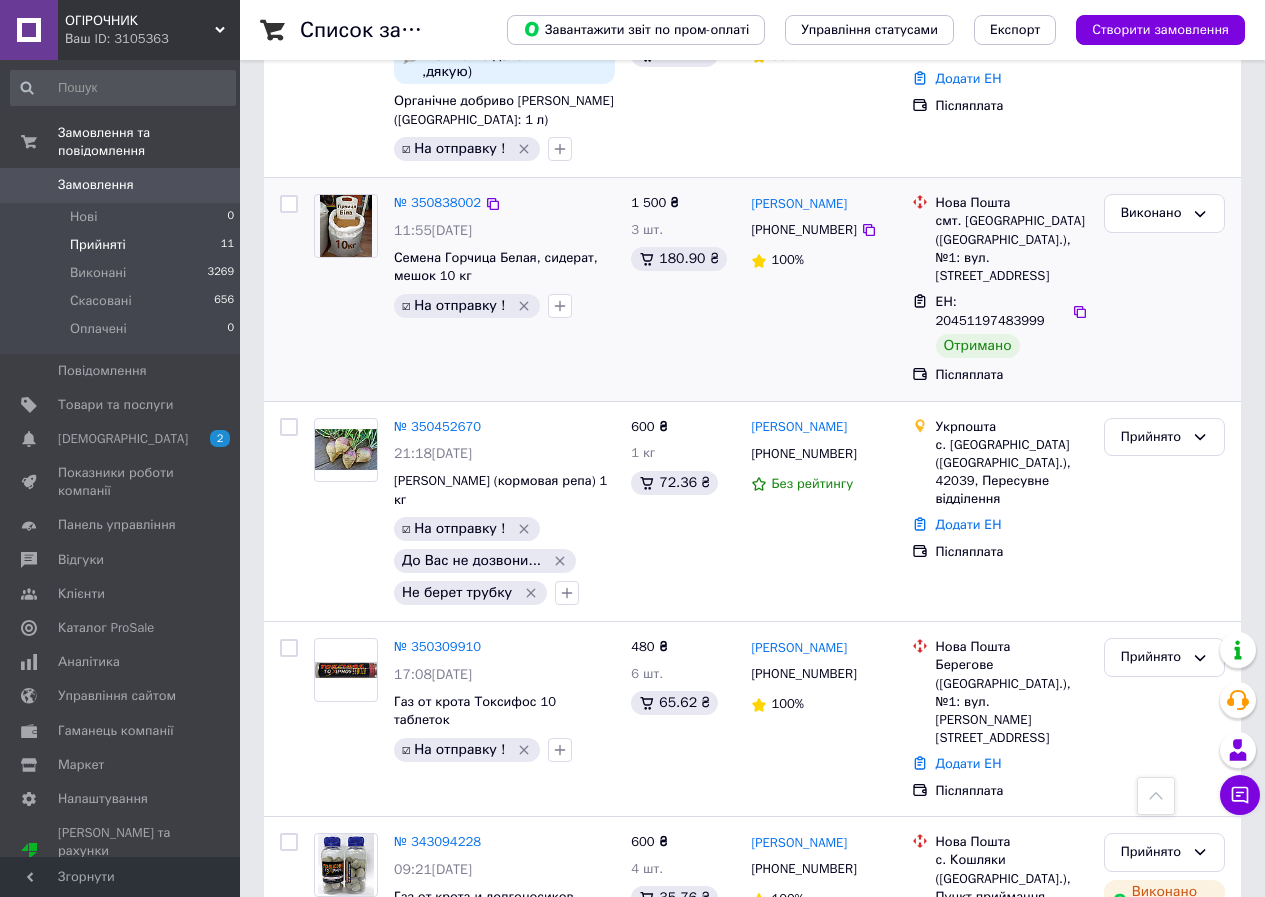 scroll, scrollTop: 1609, scrollLeft: 0, axis: vertical 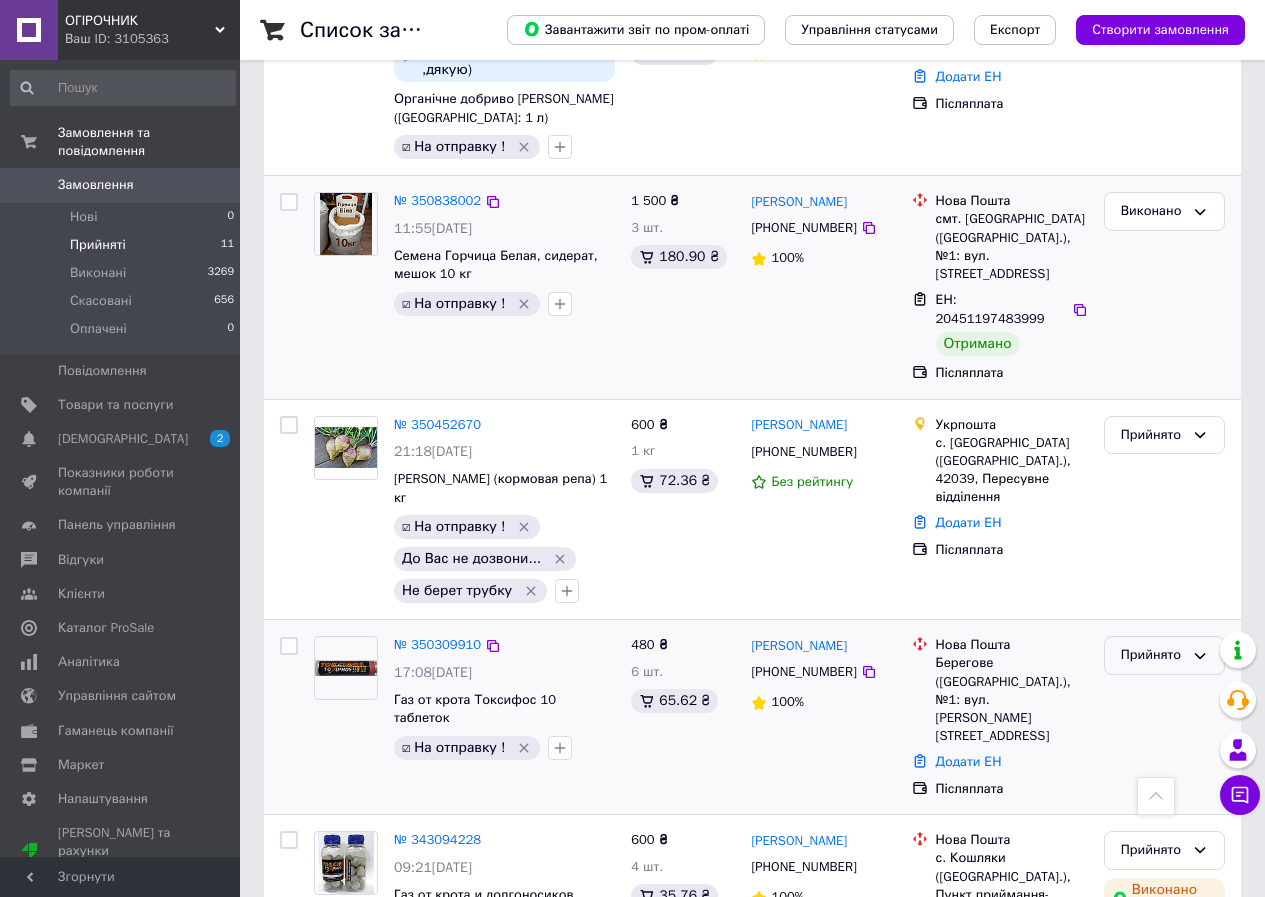 click on "Прийнято" at bounding box center (1152, 655) 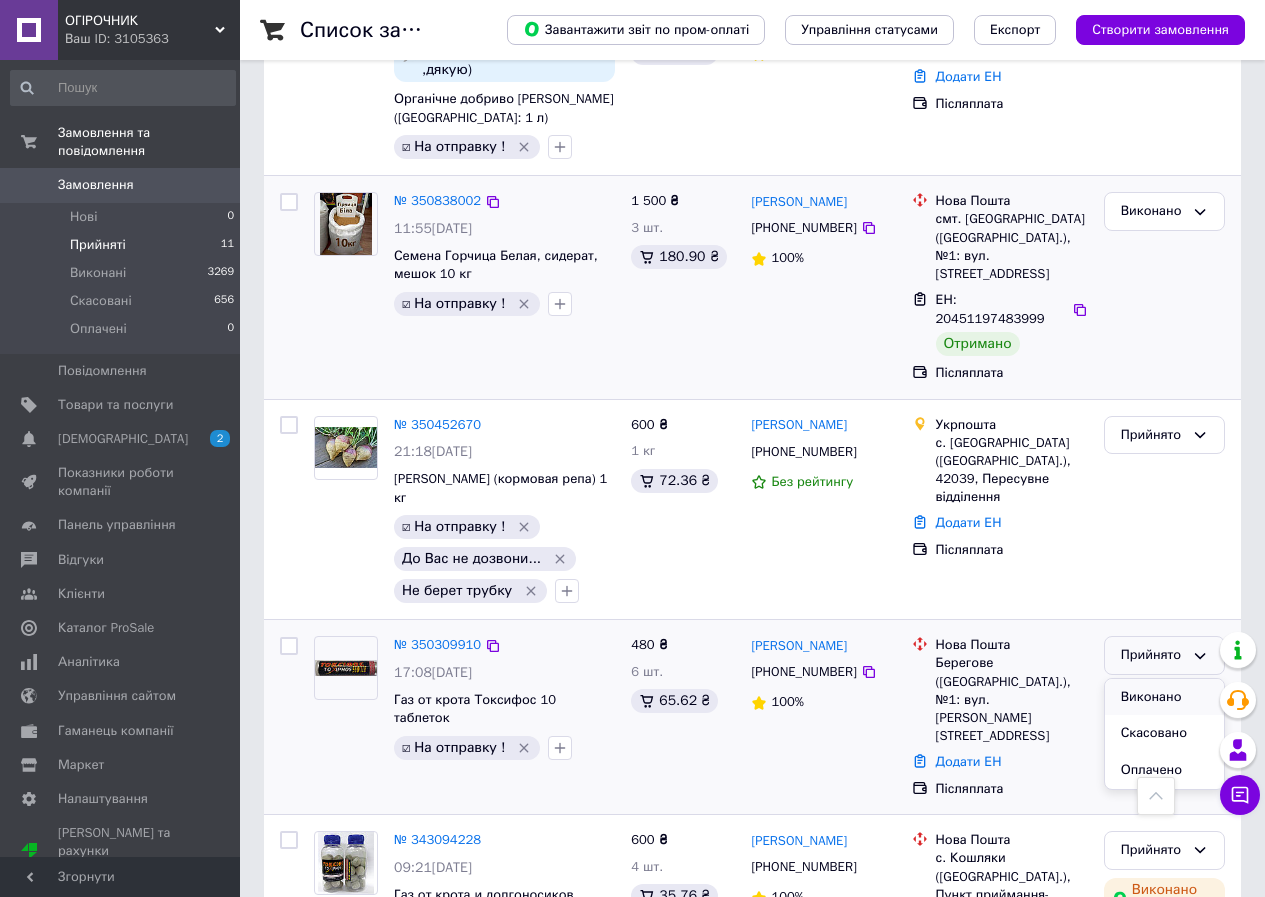 click on "Виконано" at bounding box center [1164, 697] 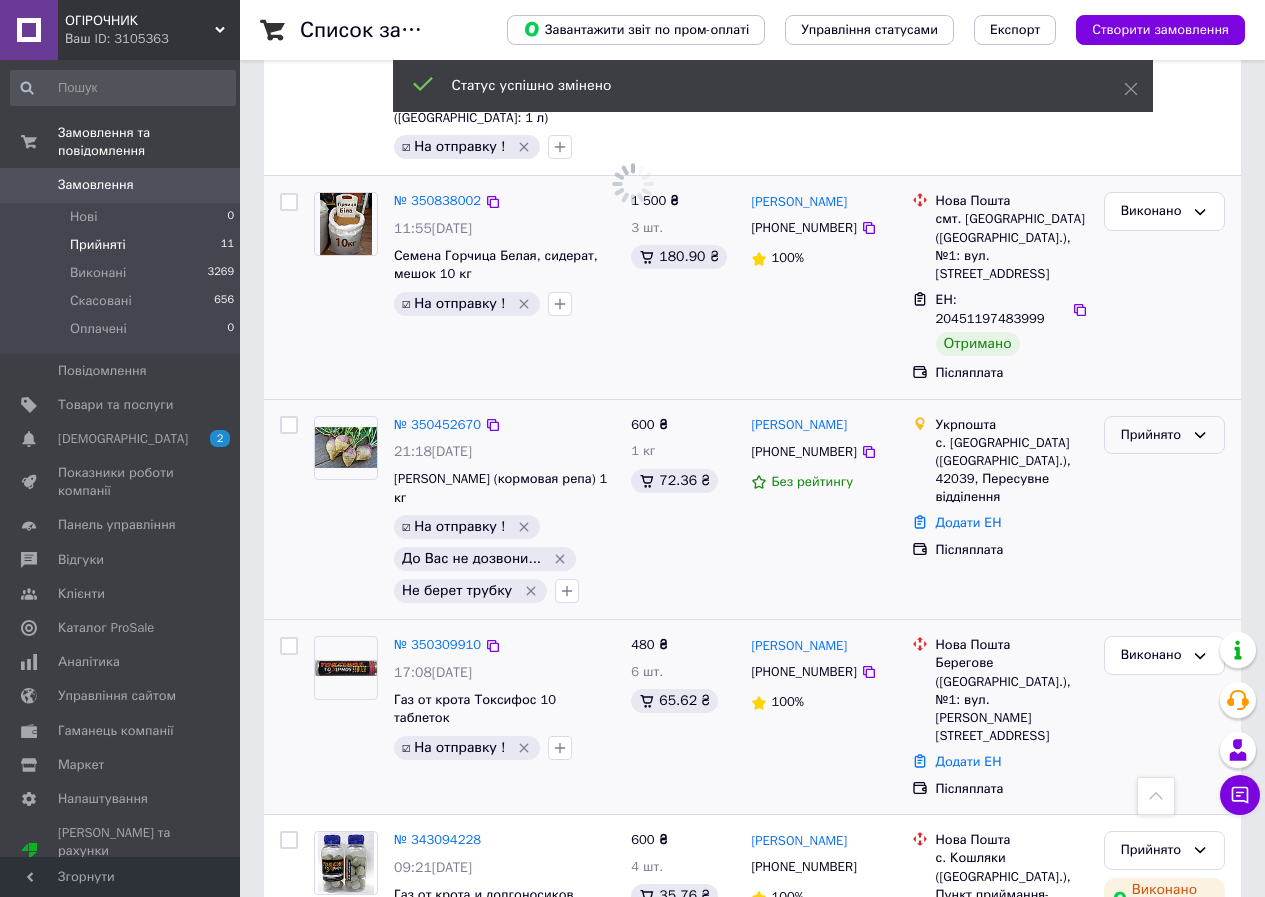 click on "Прийнято" at bounding box center [1152, 435] 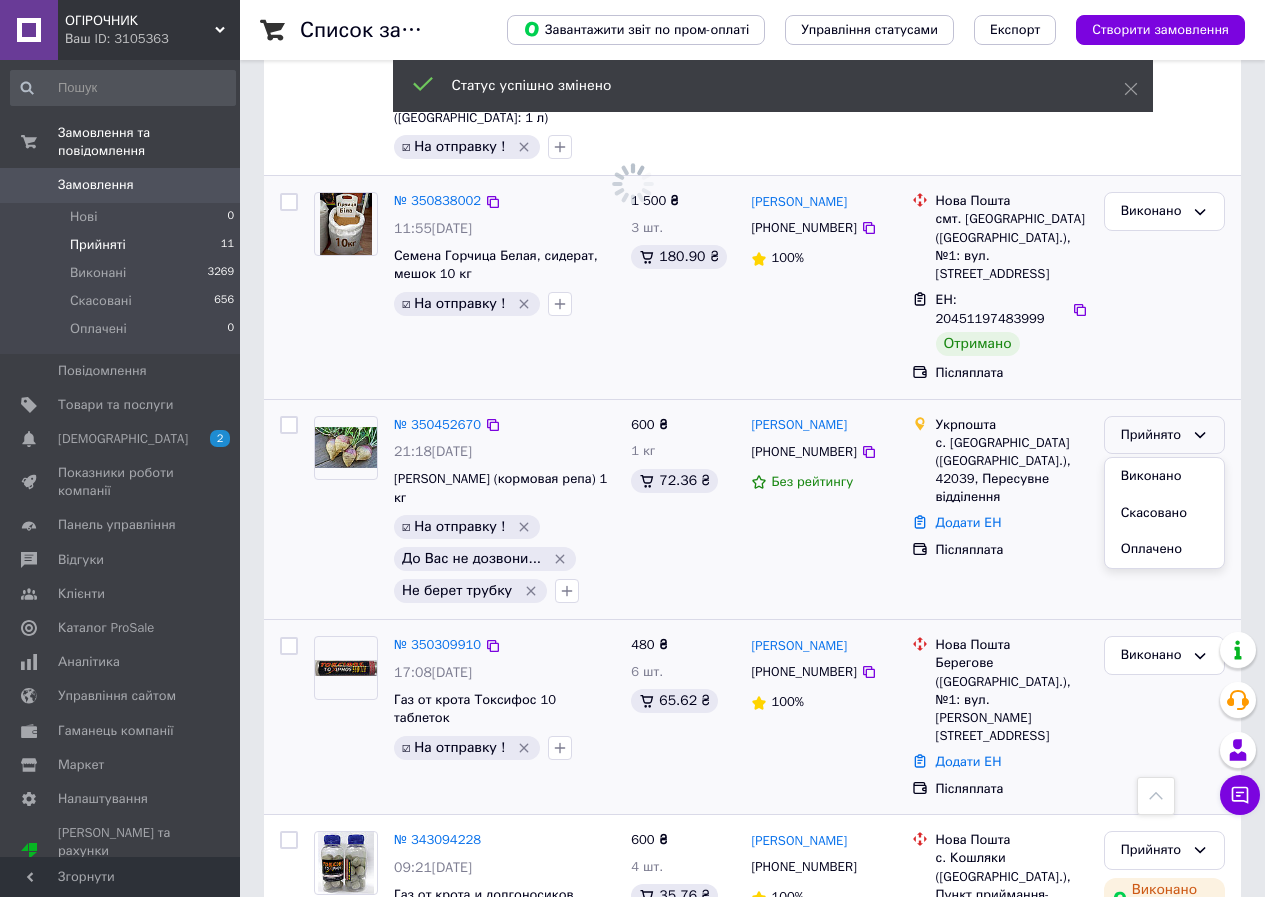 scroll, scrollTop: 1010, scrollLeft: 0, axis: vertical 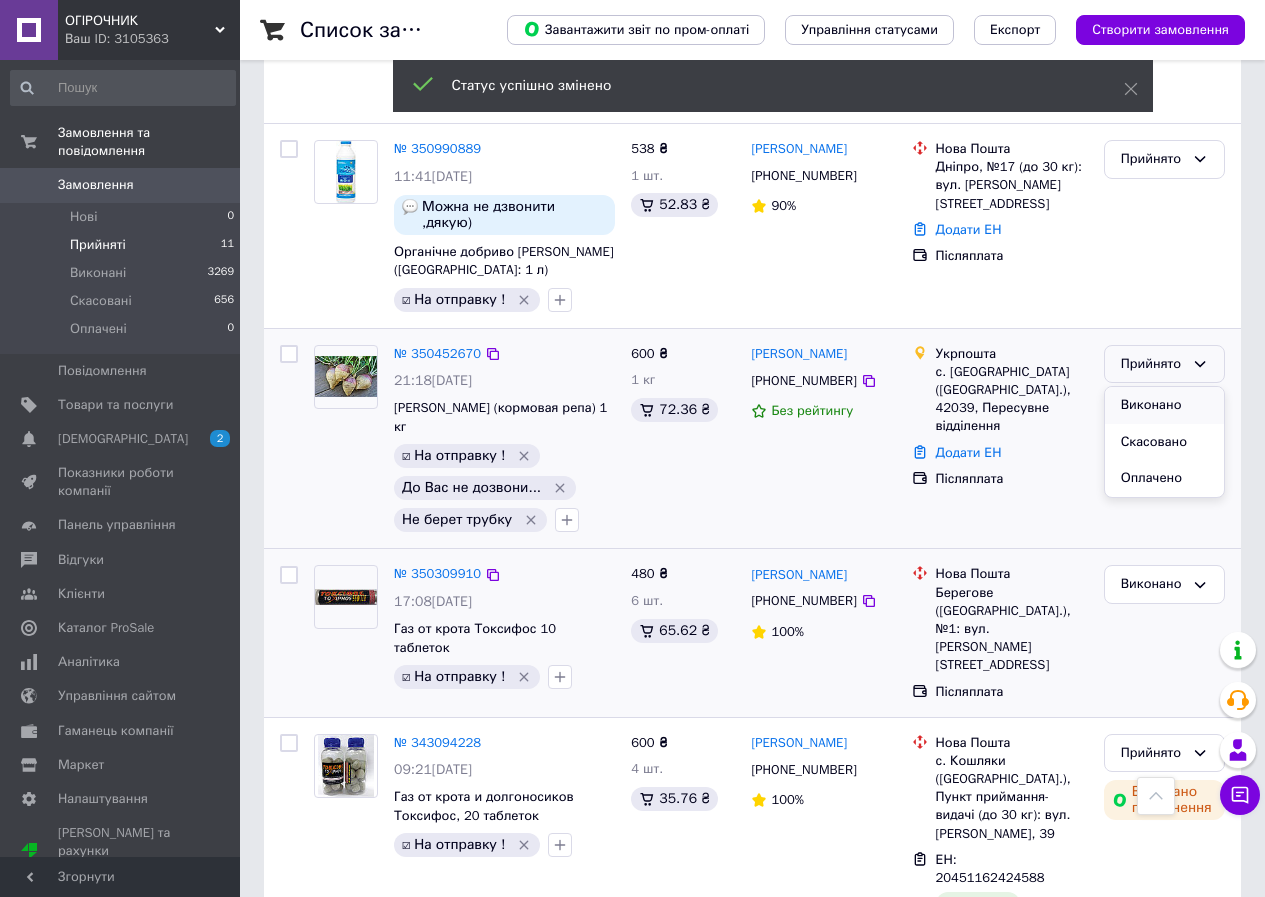 click on "Виконано" at bounding box center [1164, 405] 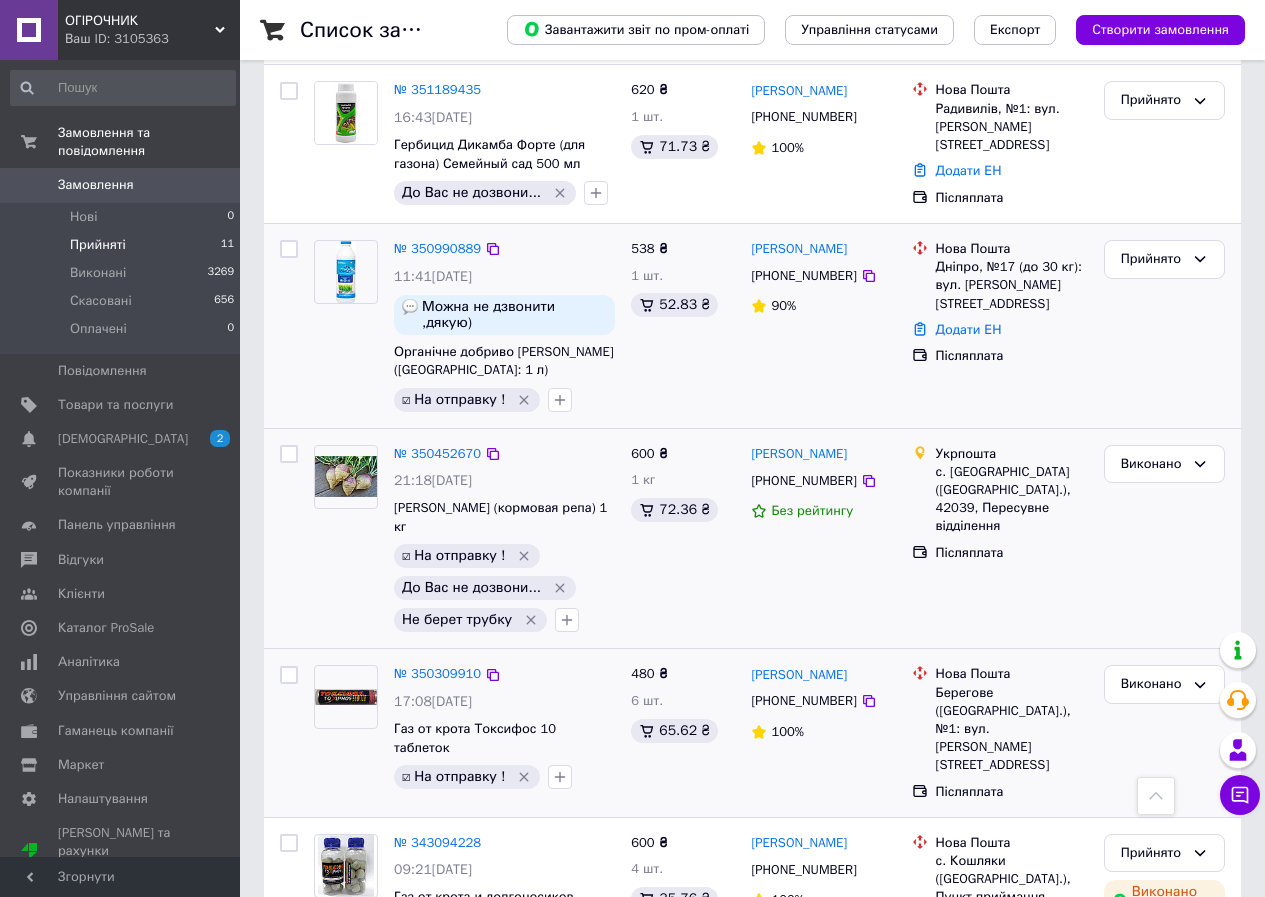 scroll, scrollTop: 810, scrollLeft: 0, axis: vertical 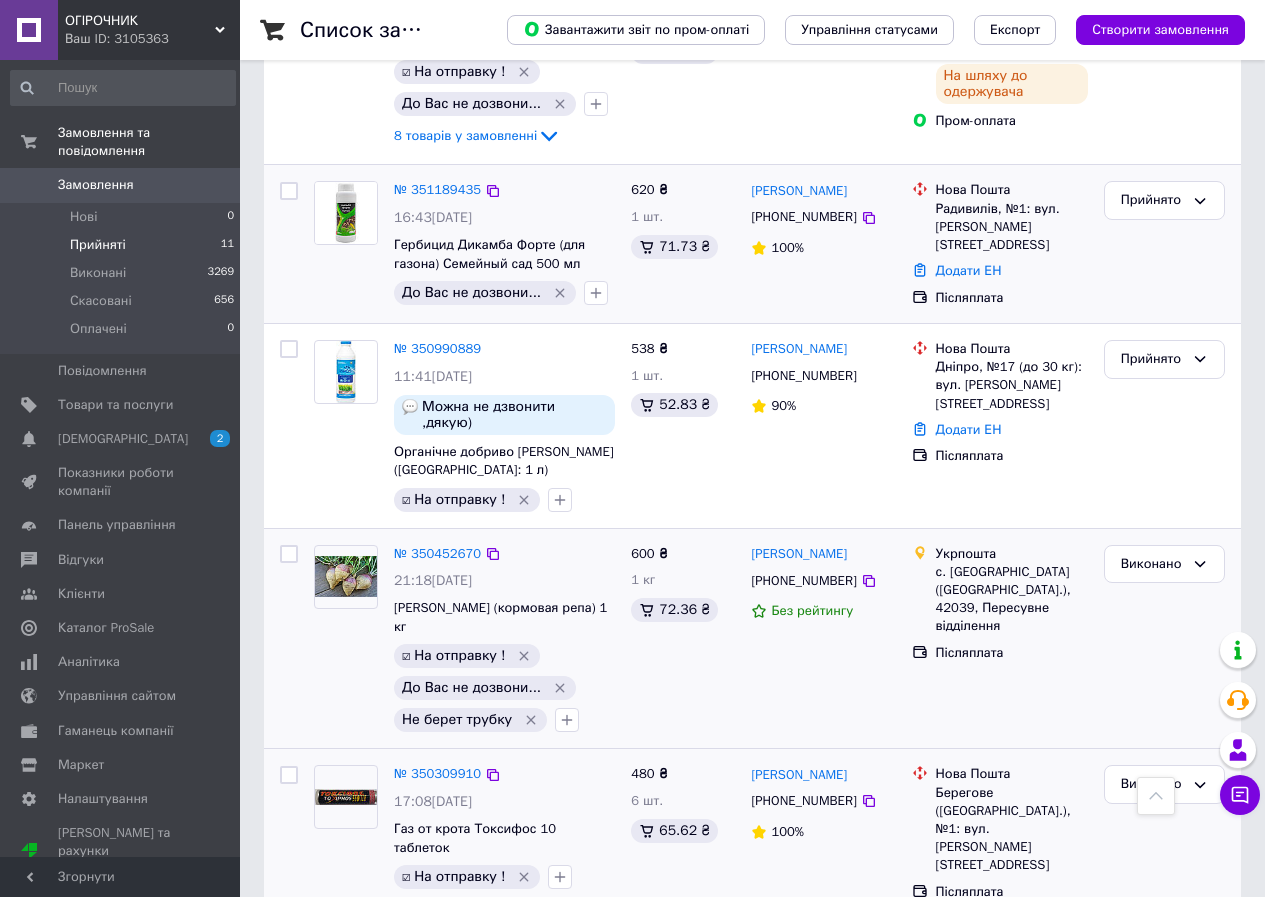 click at bounding box center [346, 213] 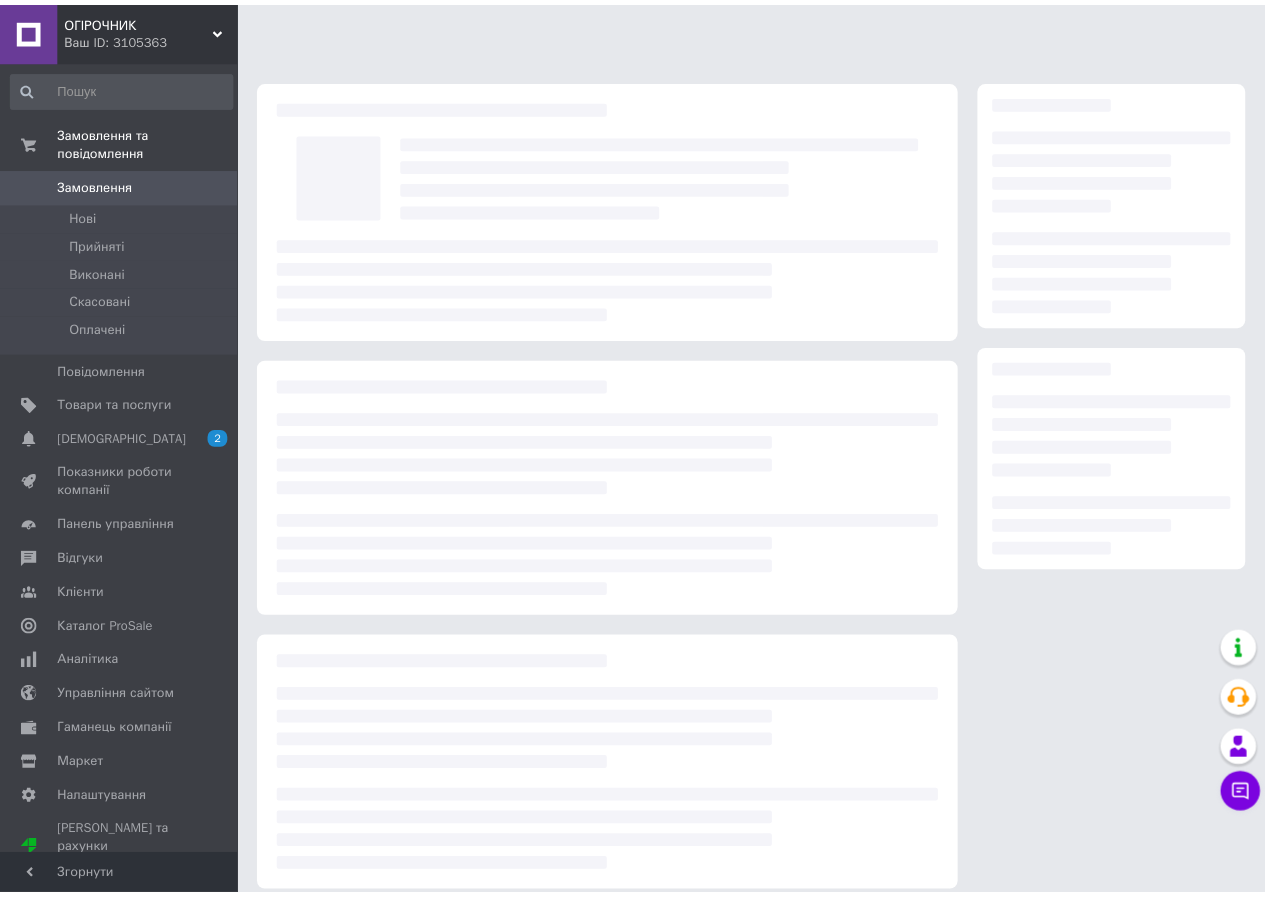 scroll, scrollTop: 0, scrollLeft: 0, axis: both 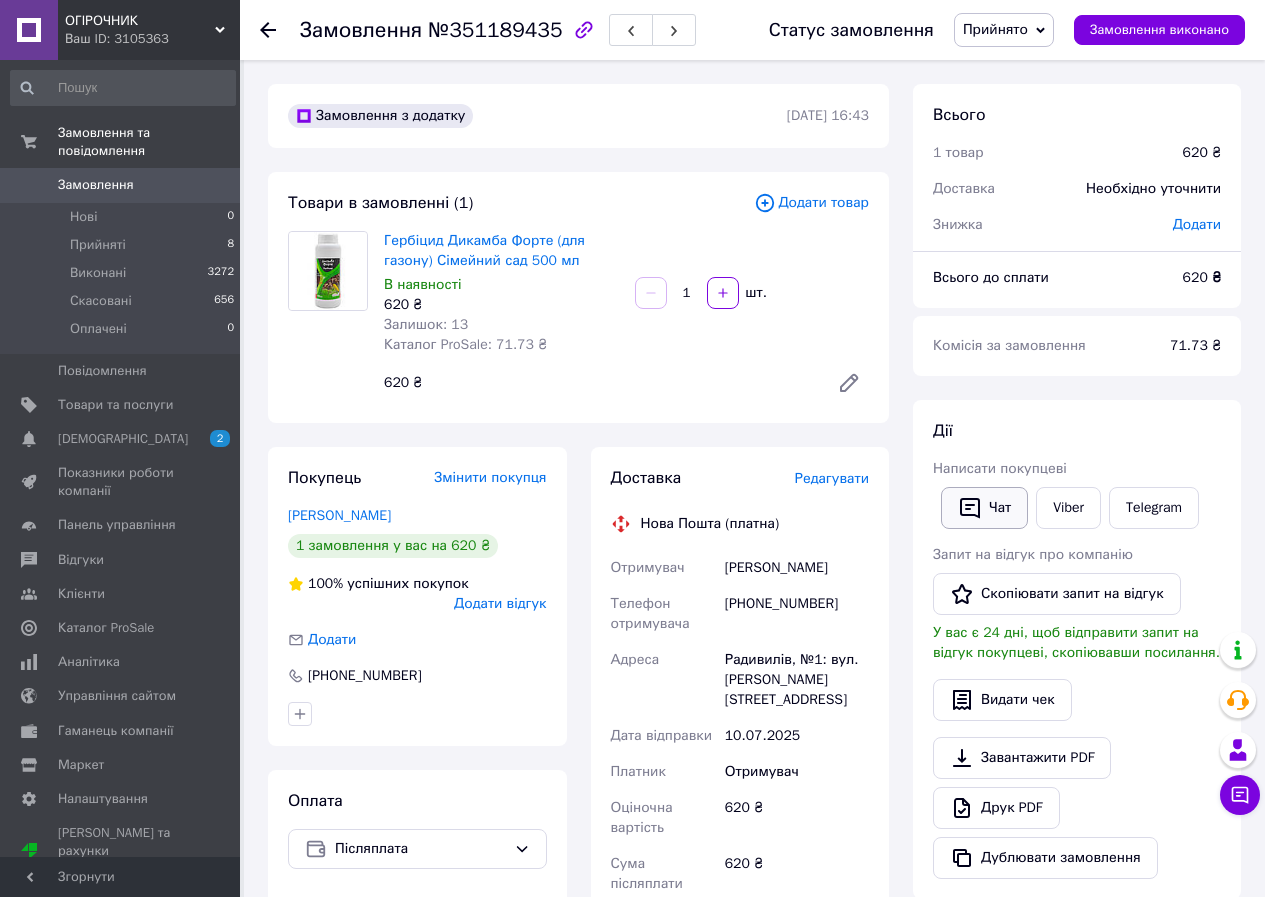 click on "Чат" at bounding box center (984, 508) 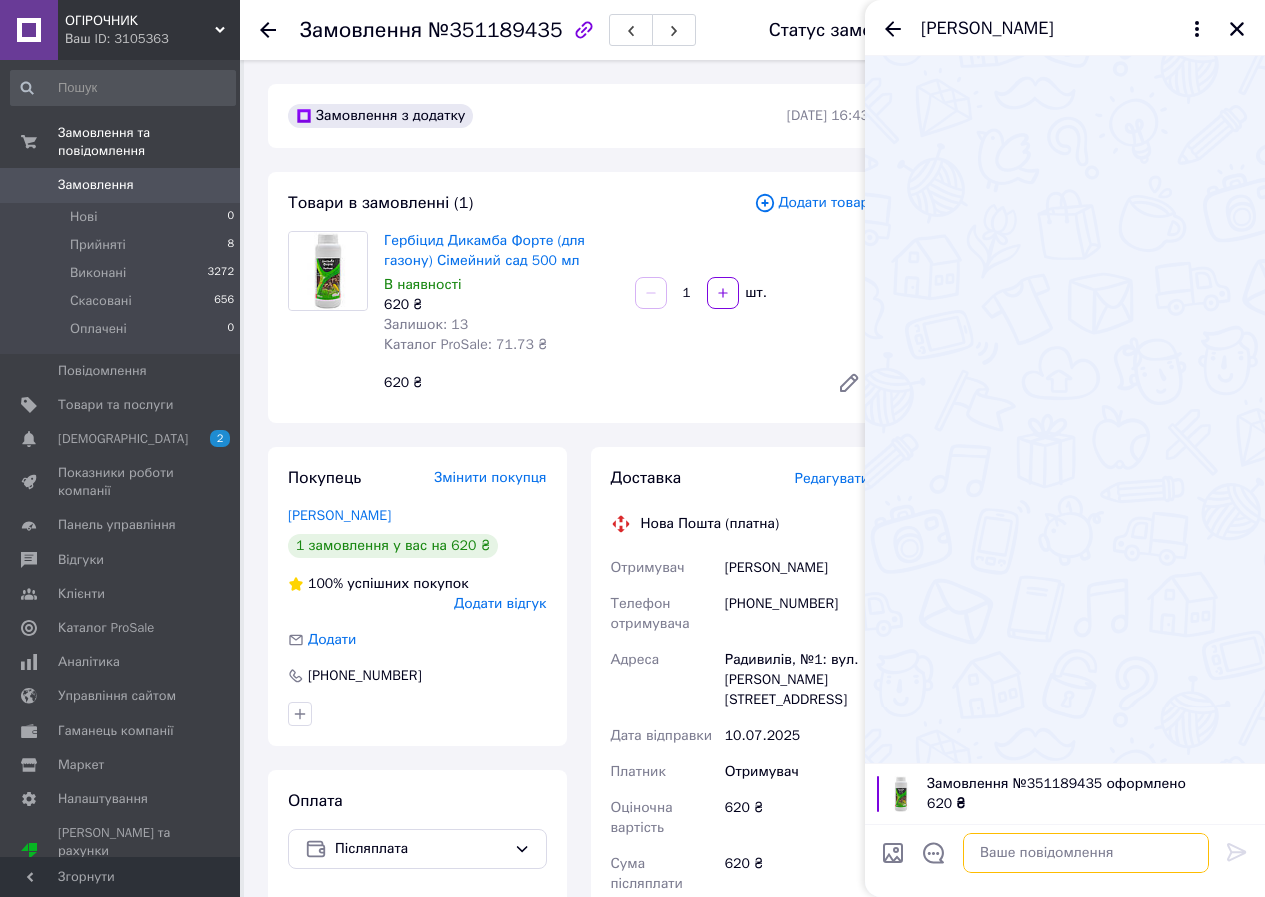 click at bounding box center (1086, 853) 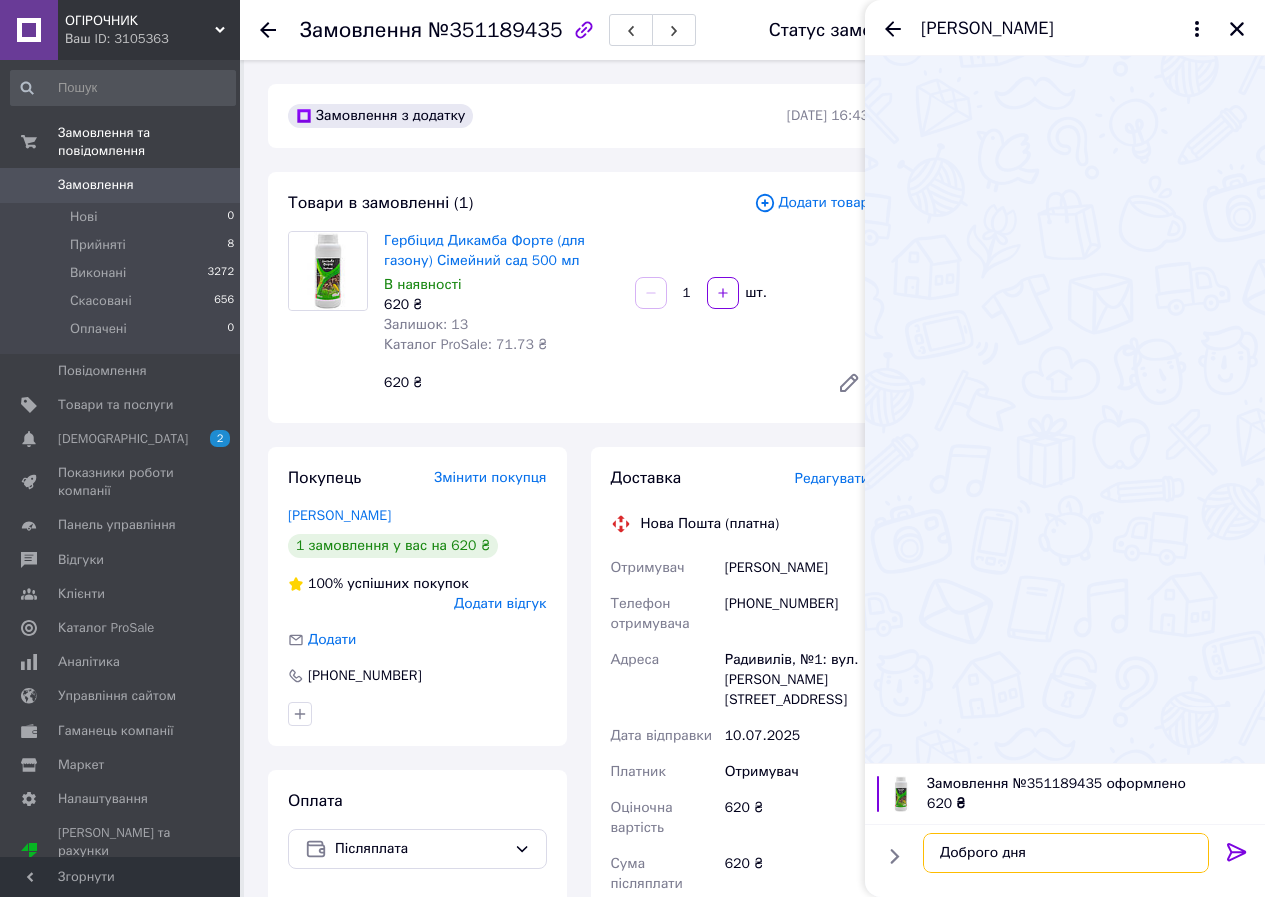 click on "Доброго дня" at bounding box center [1066, 853] 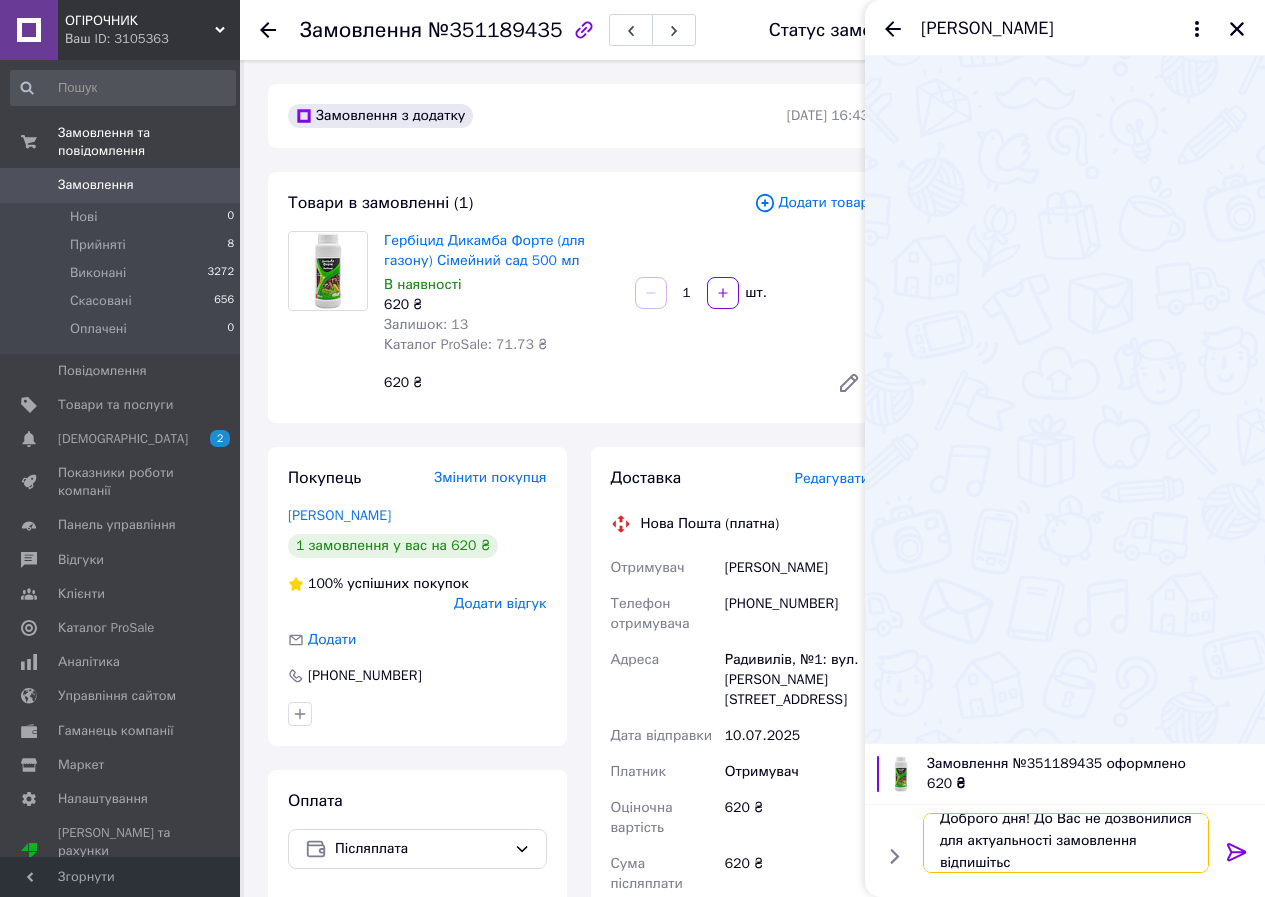 scroll, scrollTop: 2, scrollLeft: 0, axis: vertical 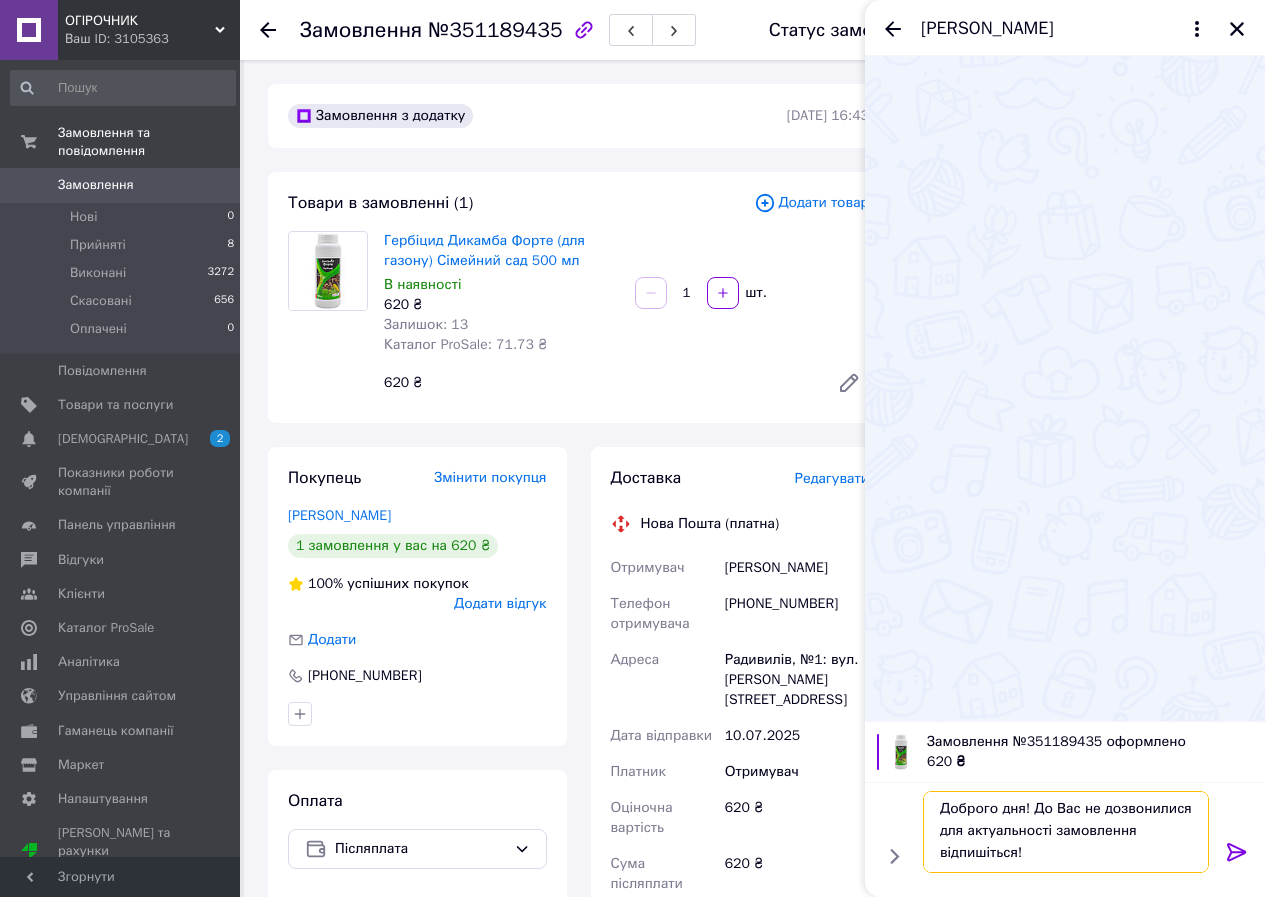 type on "Доброго дня! До Вас не дозвонилися для актуальності замовлення відпишіться!" 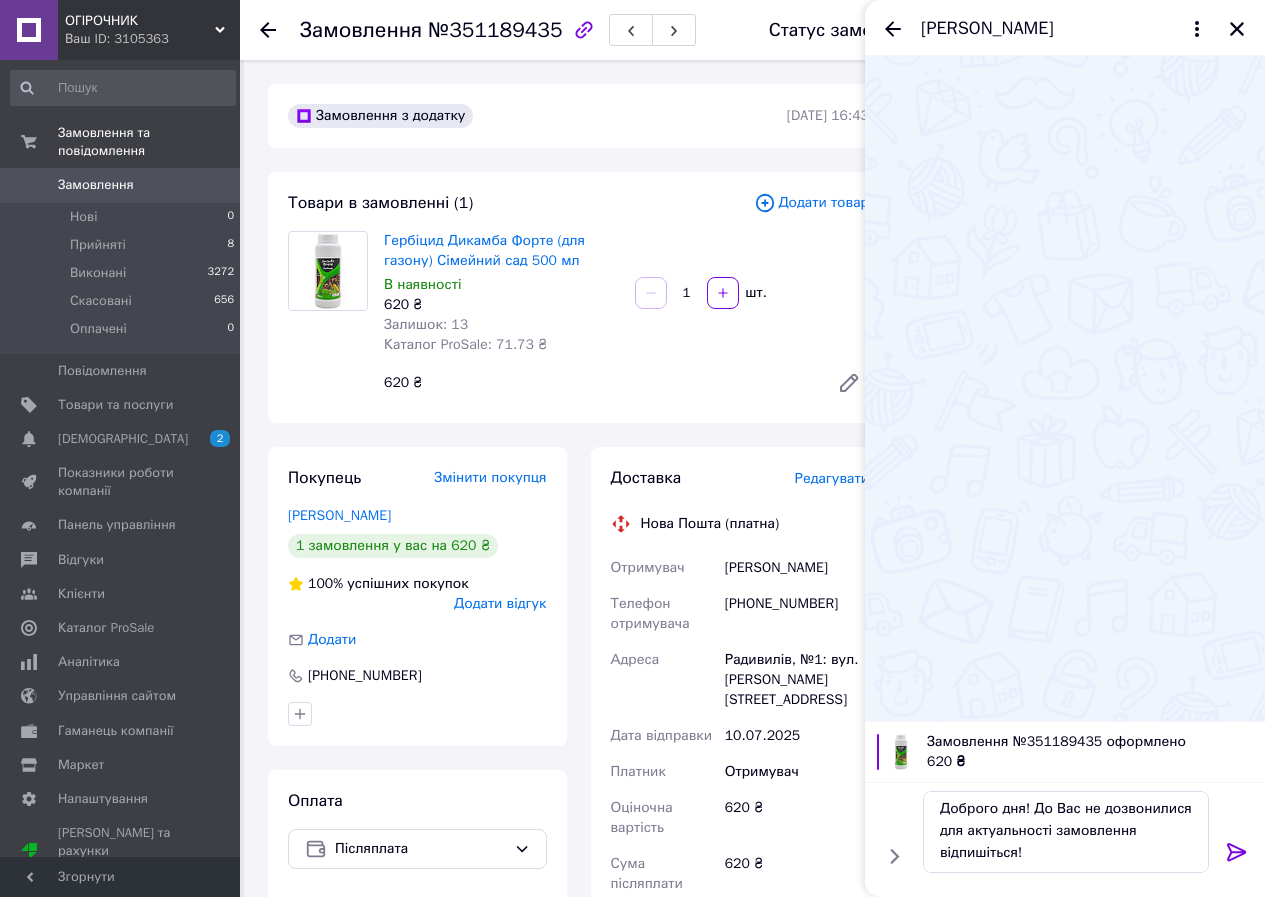 click 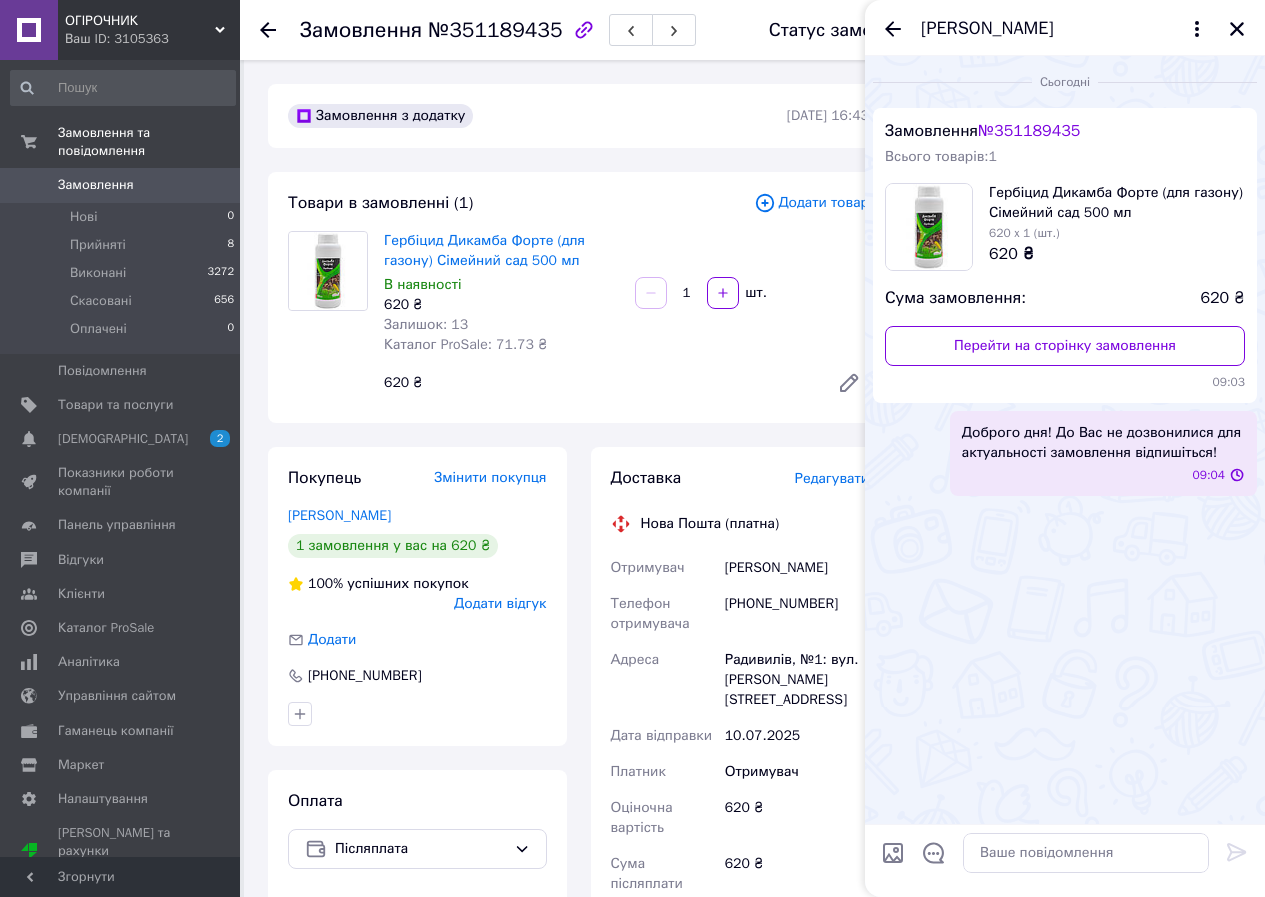 scroll, scrollTop: 0, scrollLeft: 0, axis: both 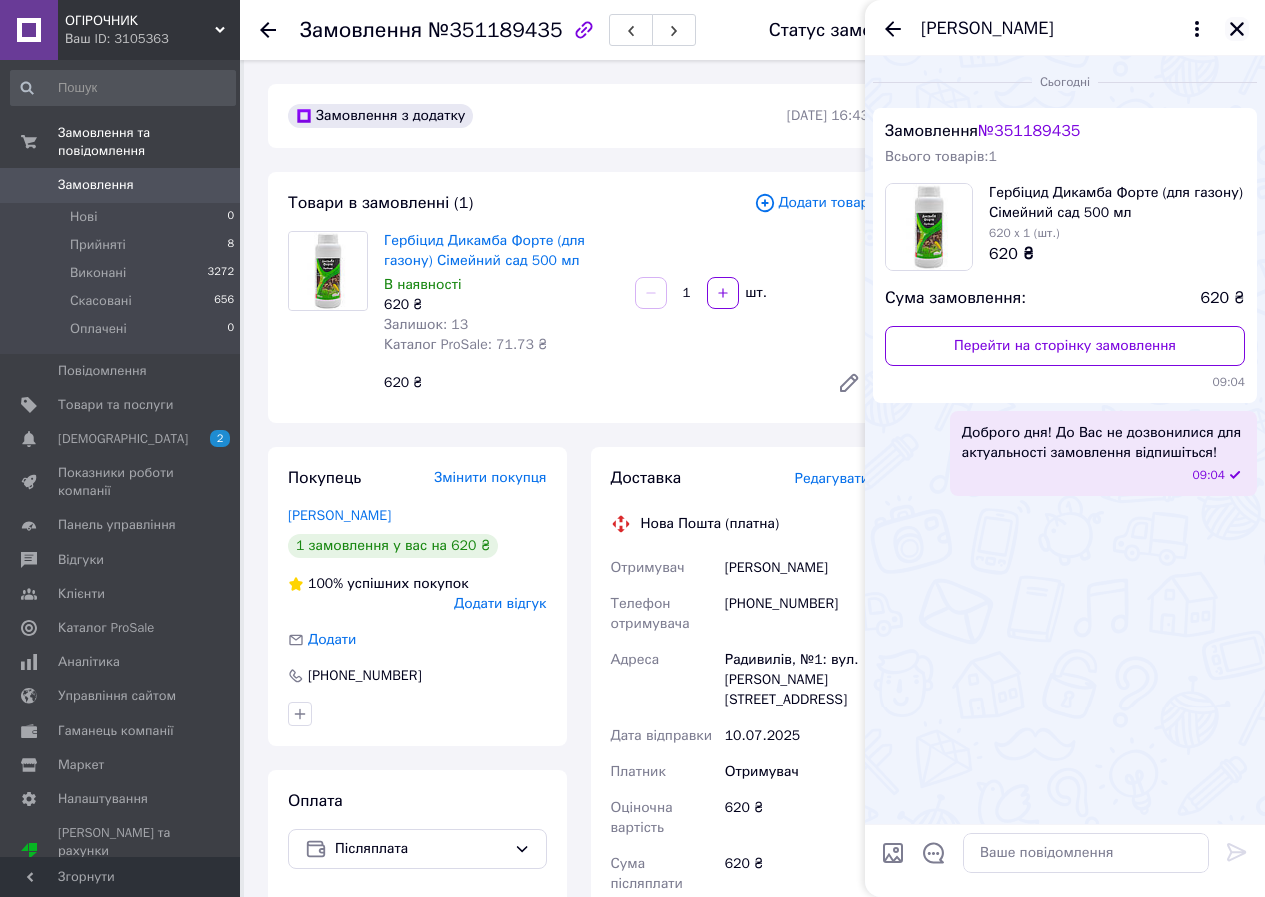 click 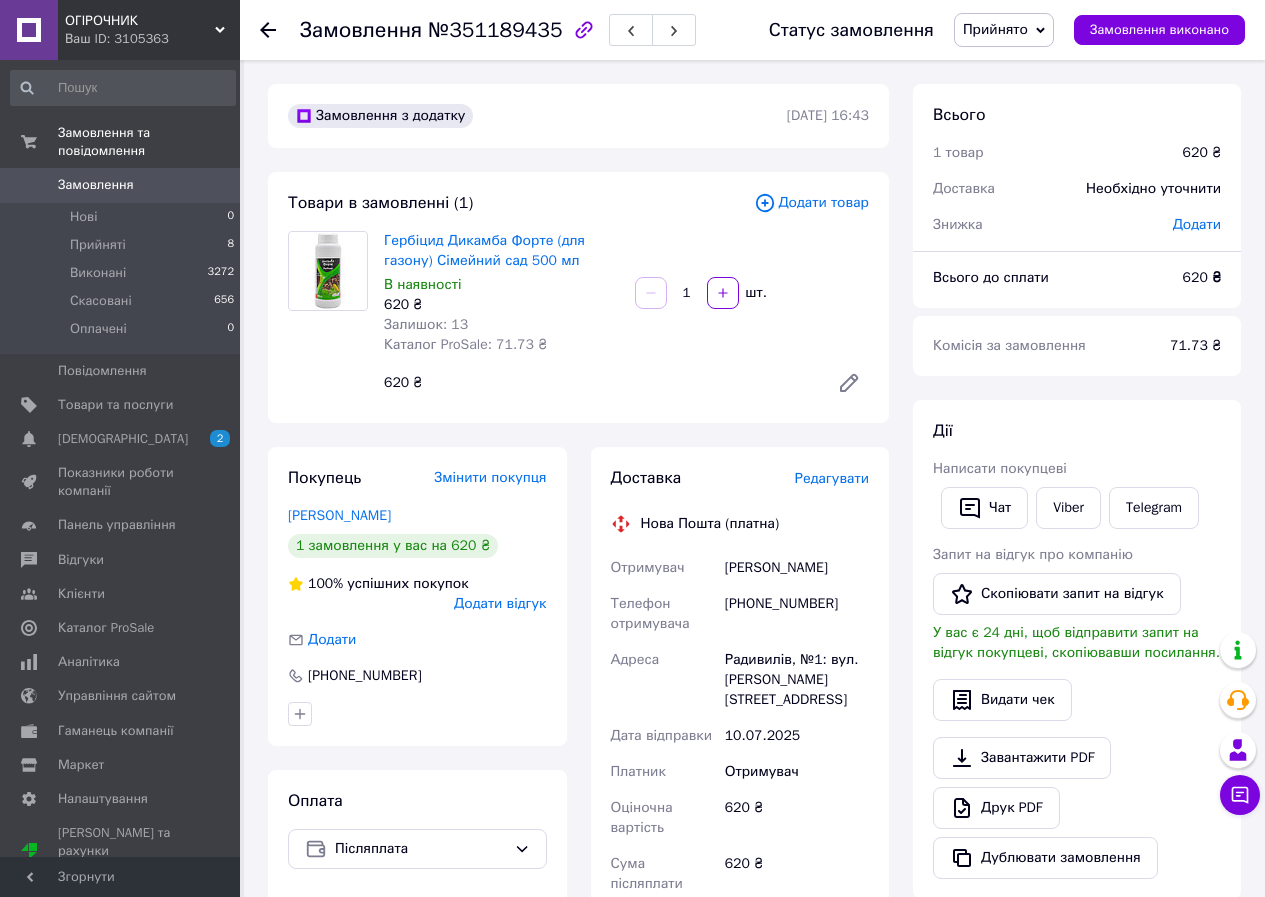scroll, scrollTop: 400, scrollLeft: 0, axis: vertical 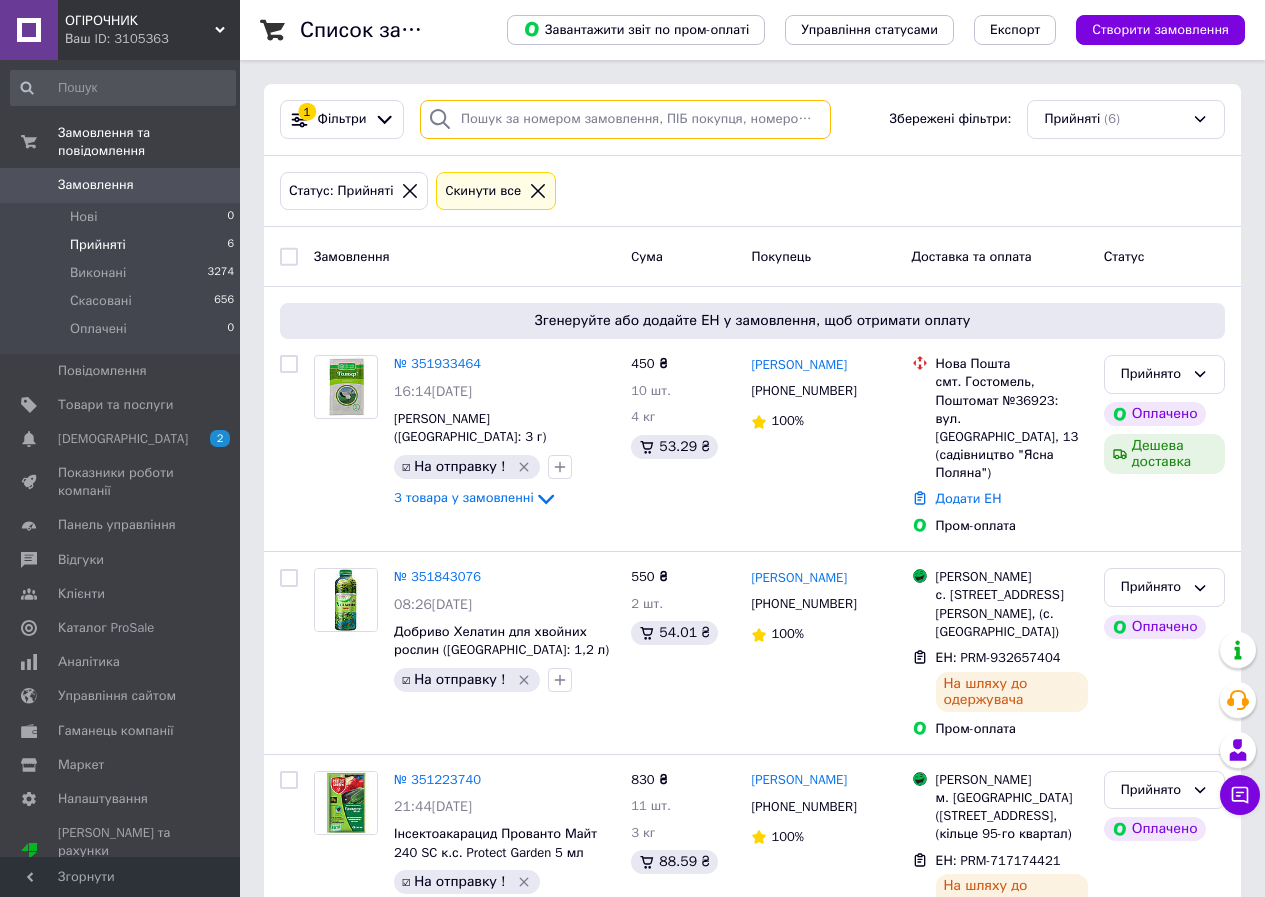 click at bounding box center [625, 119] 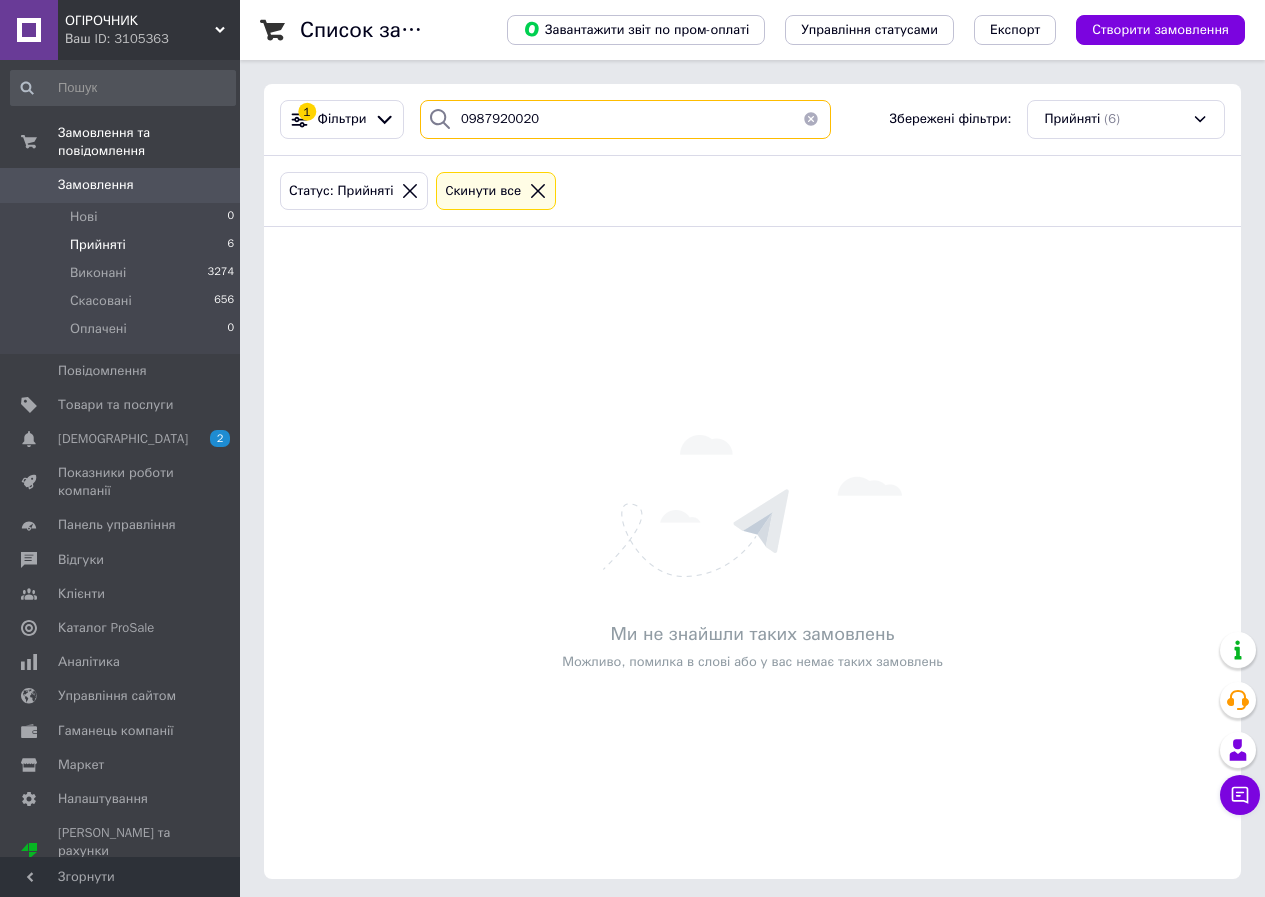 drag, startPoint x: 556, startPoint y: 121, endPoint x: 452, endPoint y: 143, distance: 106.30146 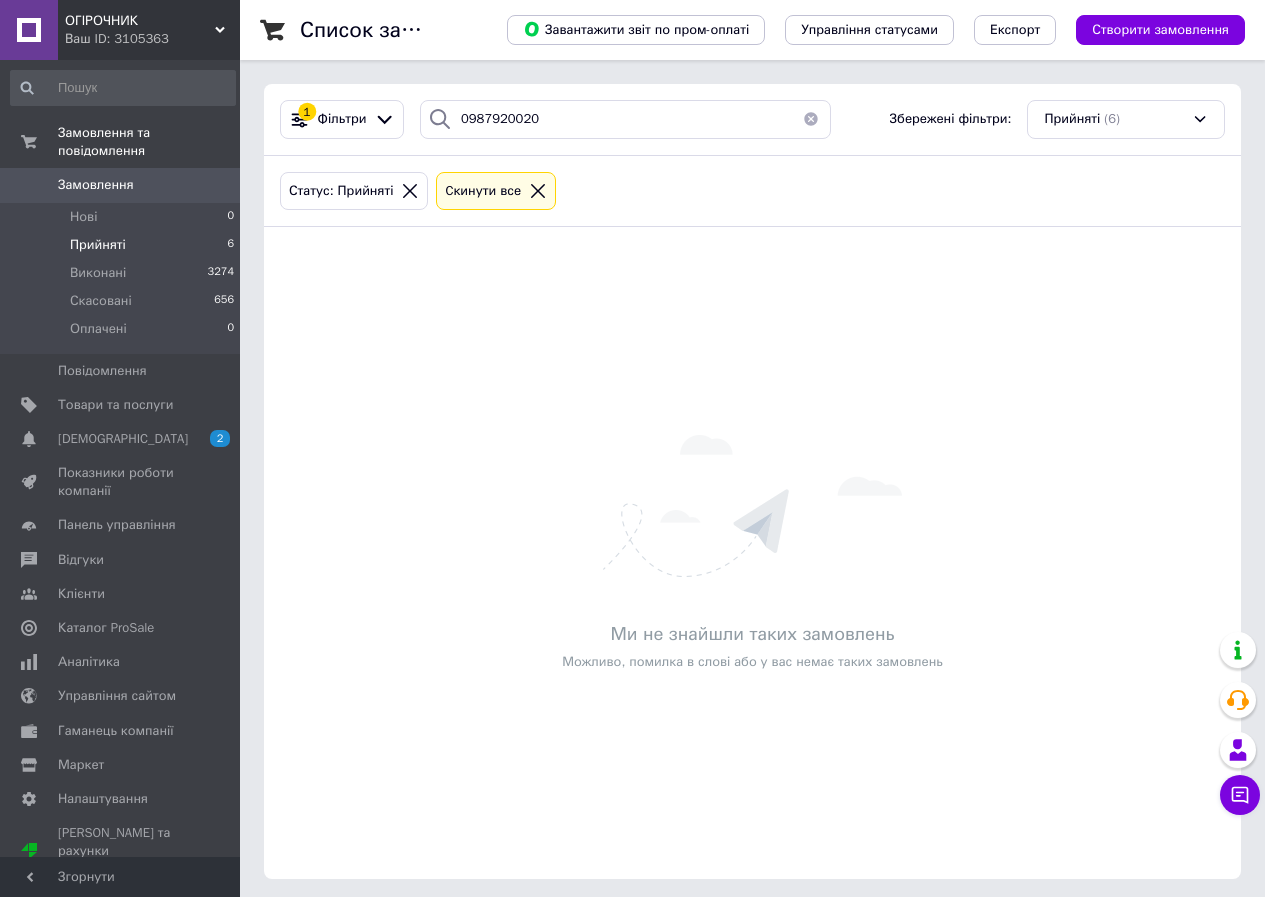 click on "ОГІРОЧНИК Ваш ID: 3105363" at bounding box center [149, 30] 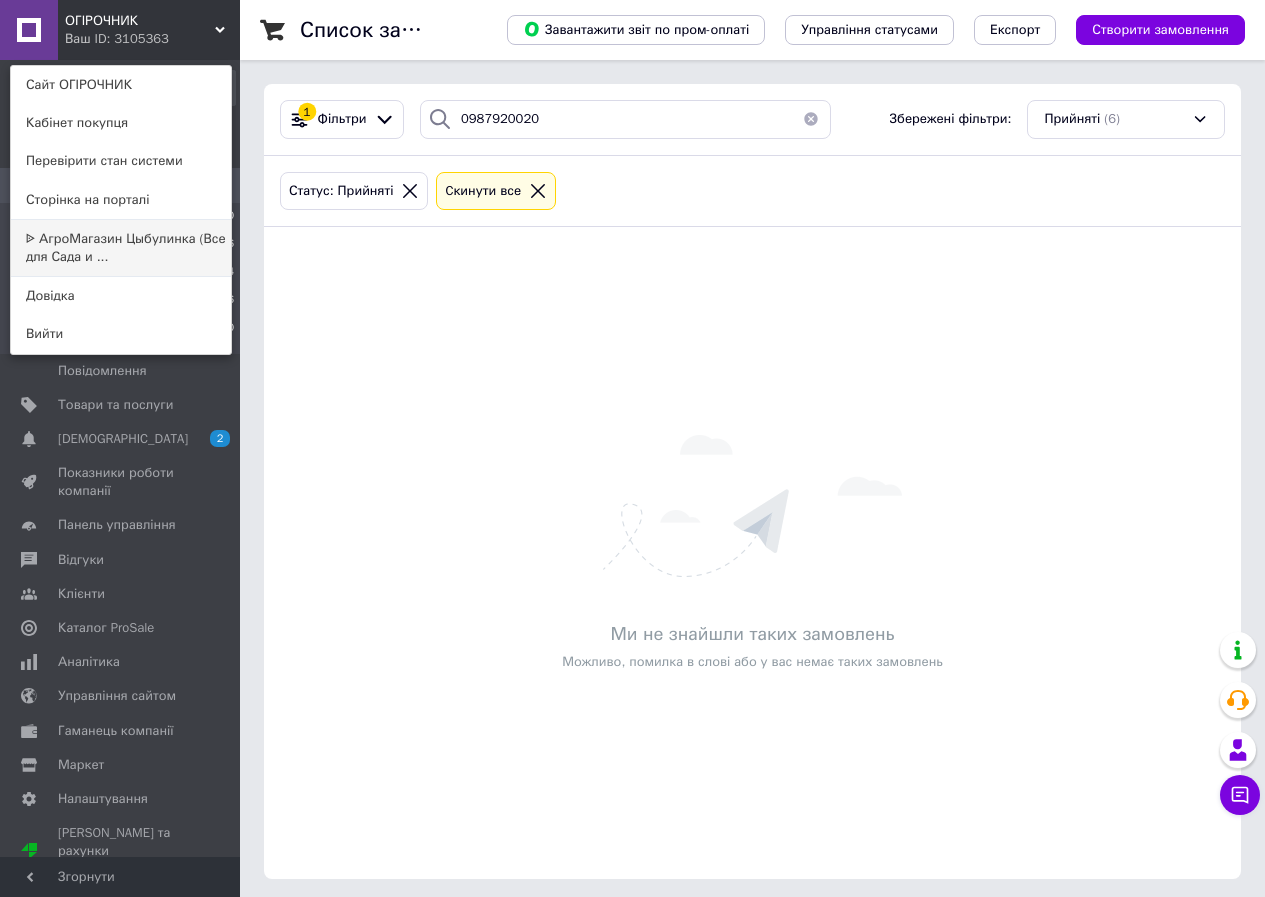 click on "ᐉ АгроМагазин Цыбулинка (Все для Сада и ..." at bounding box center (121, 248) 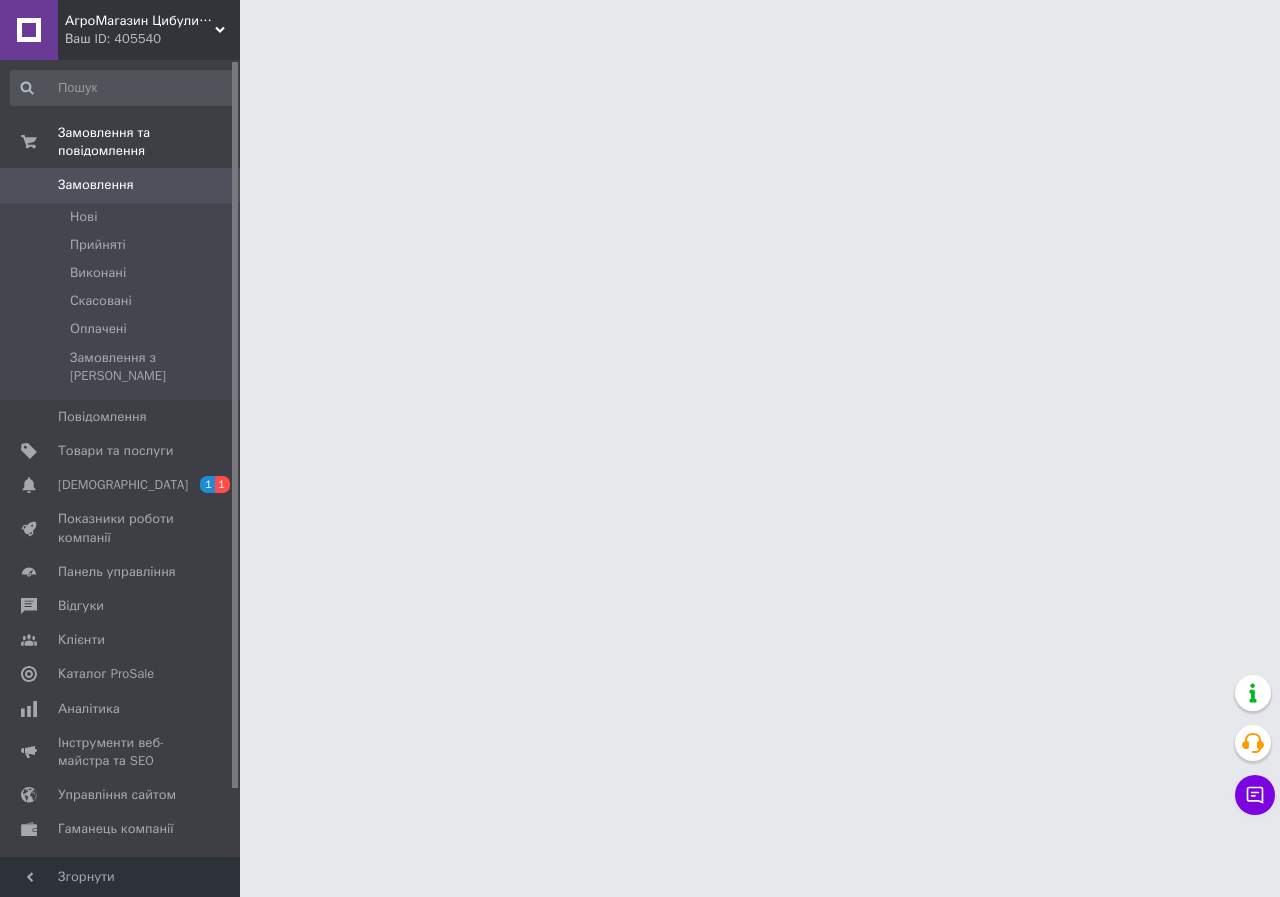 scroll, scrollTop: 0, scrollLeft: 0, axis: both 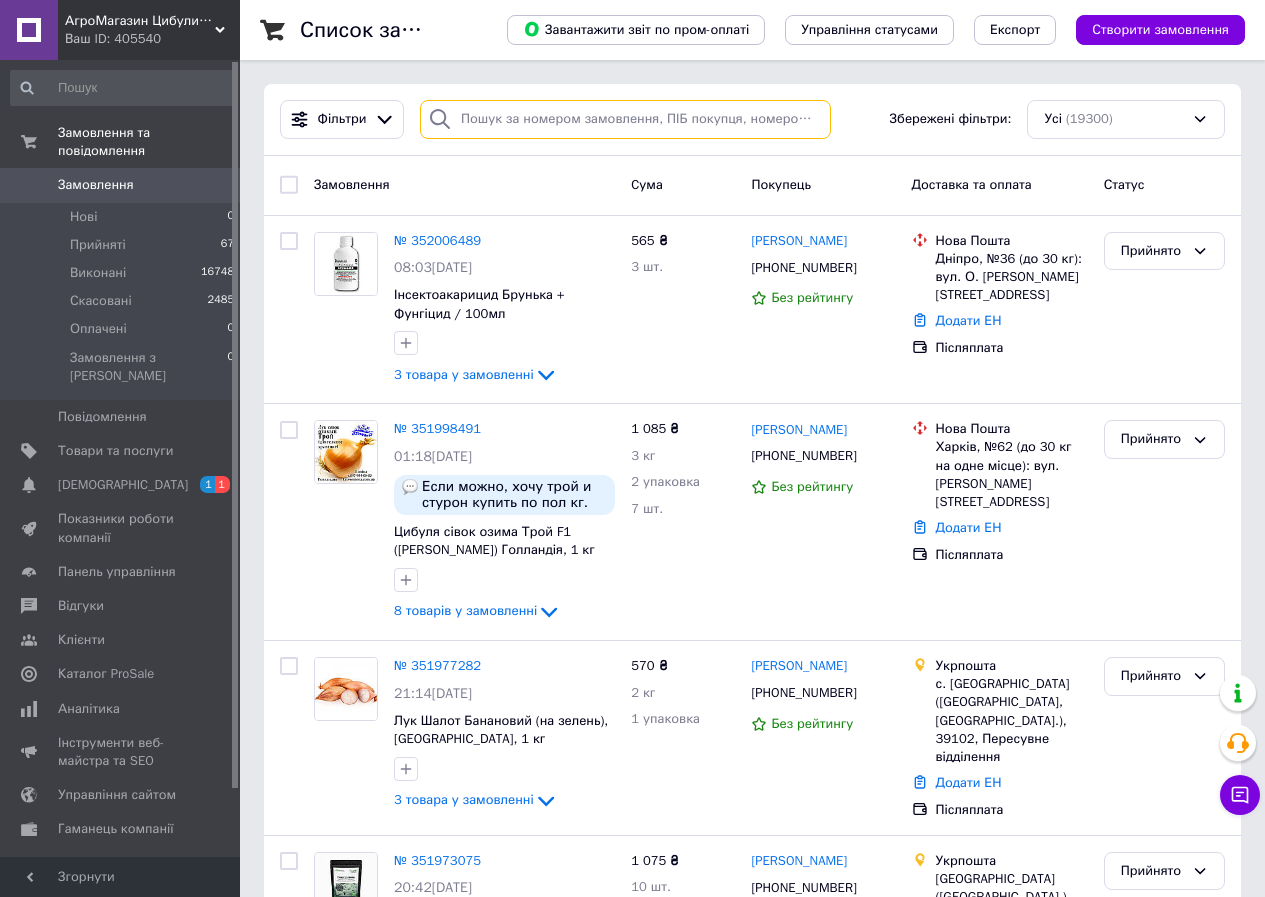 paste on "0987920020" 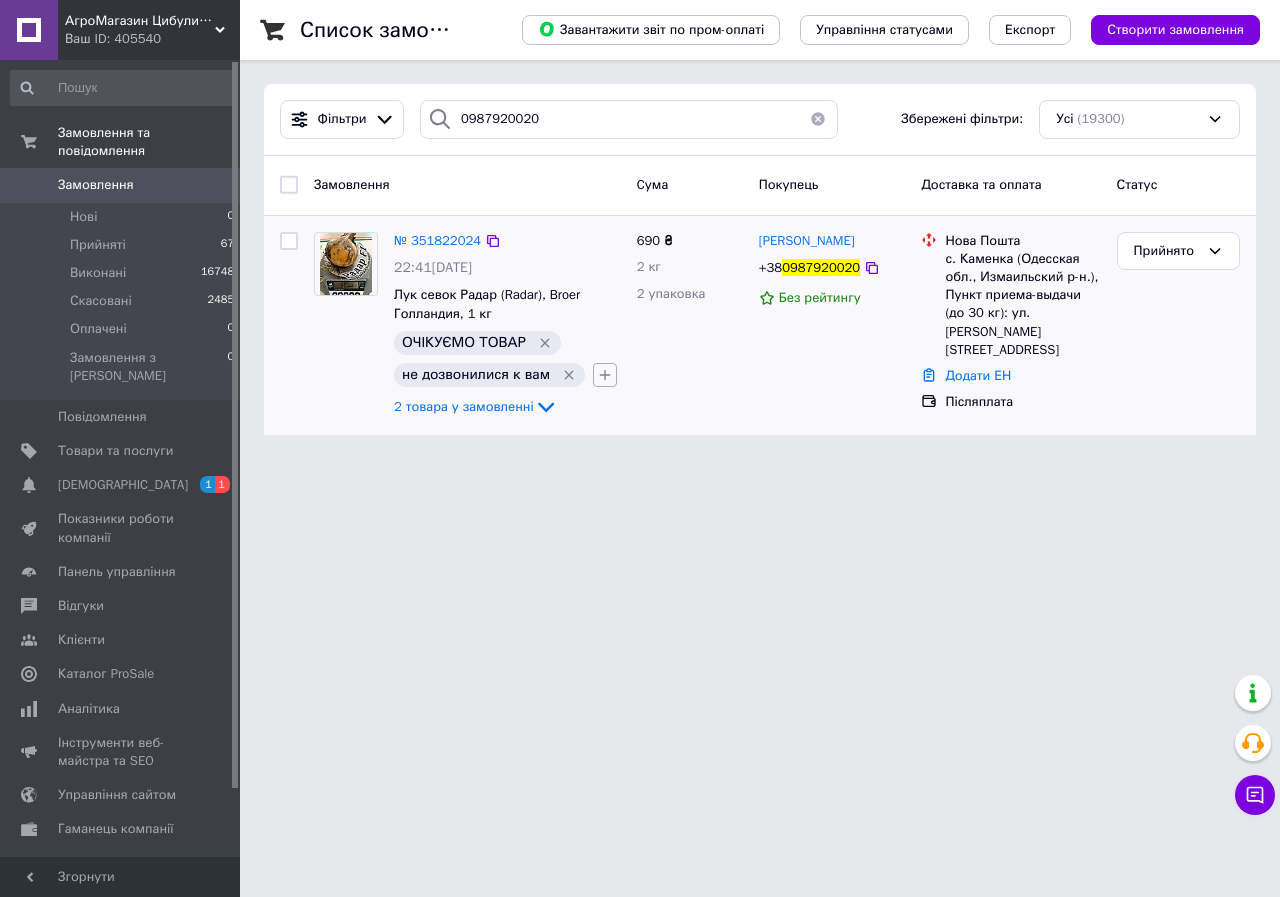 click 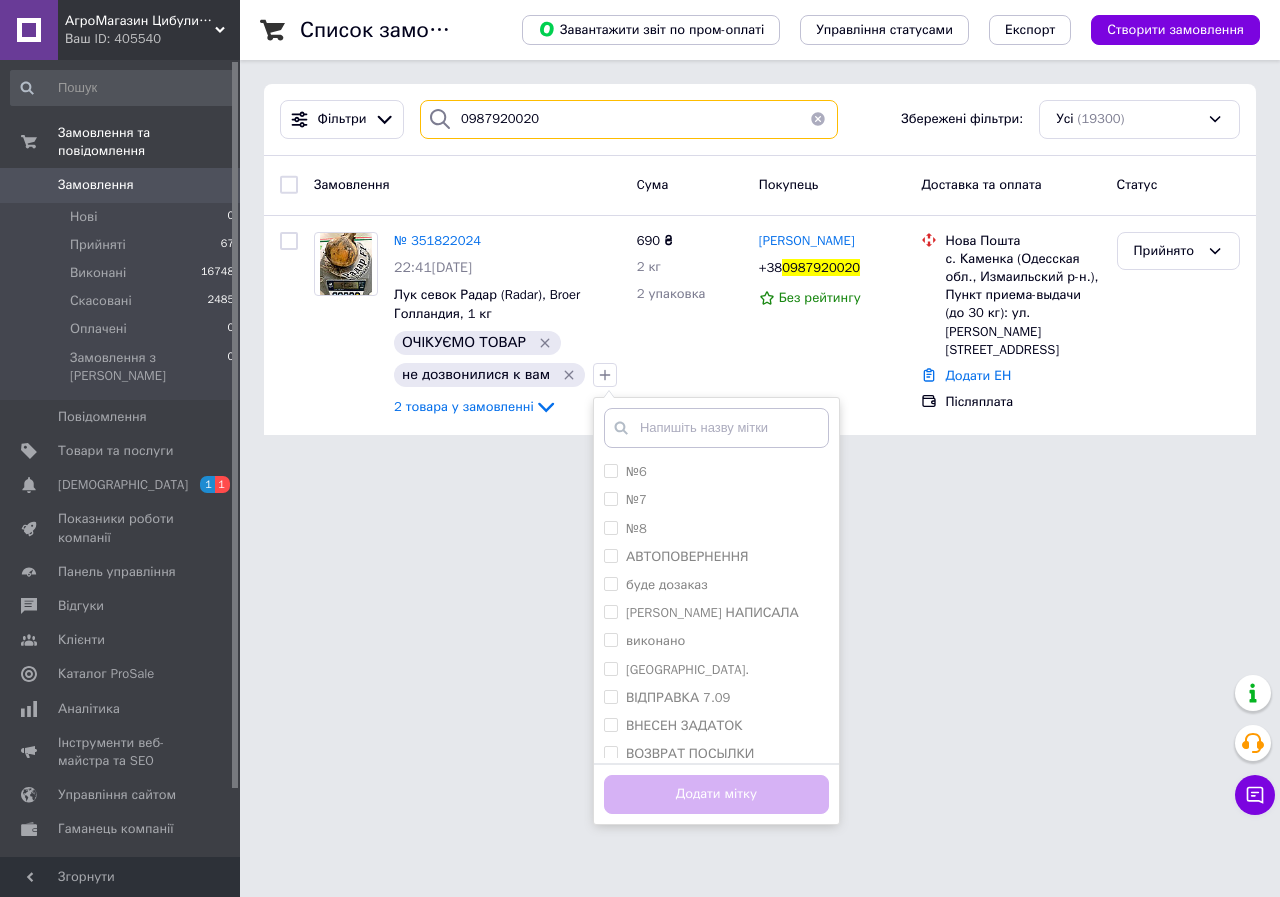 click on "0987920020" at bounding box center [629, 119] 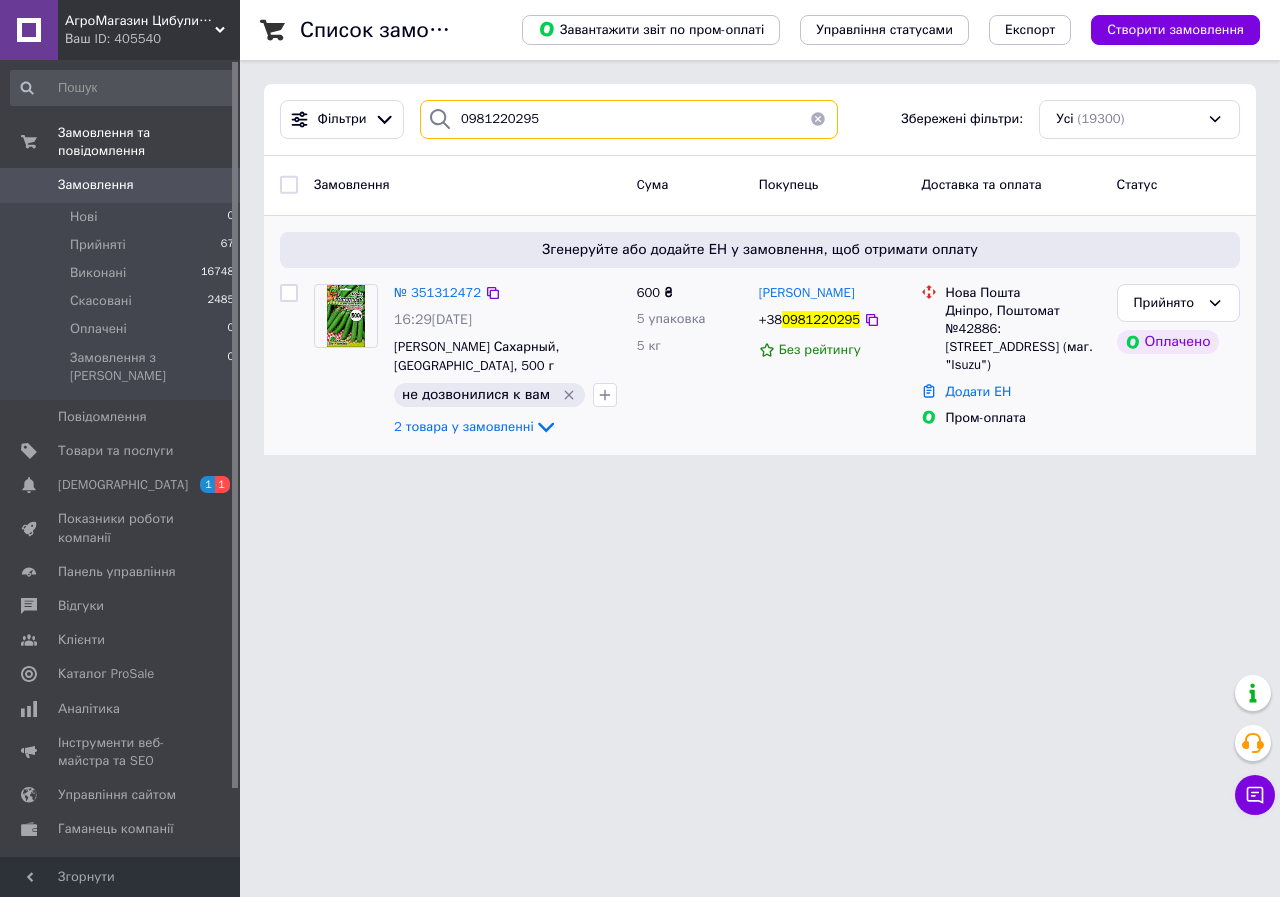 type on "0981220295" 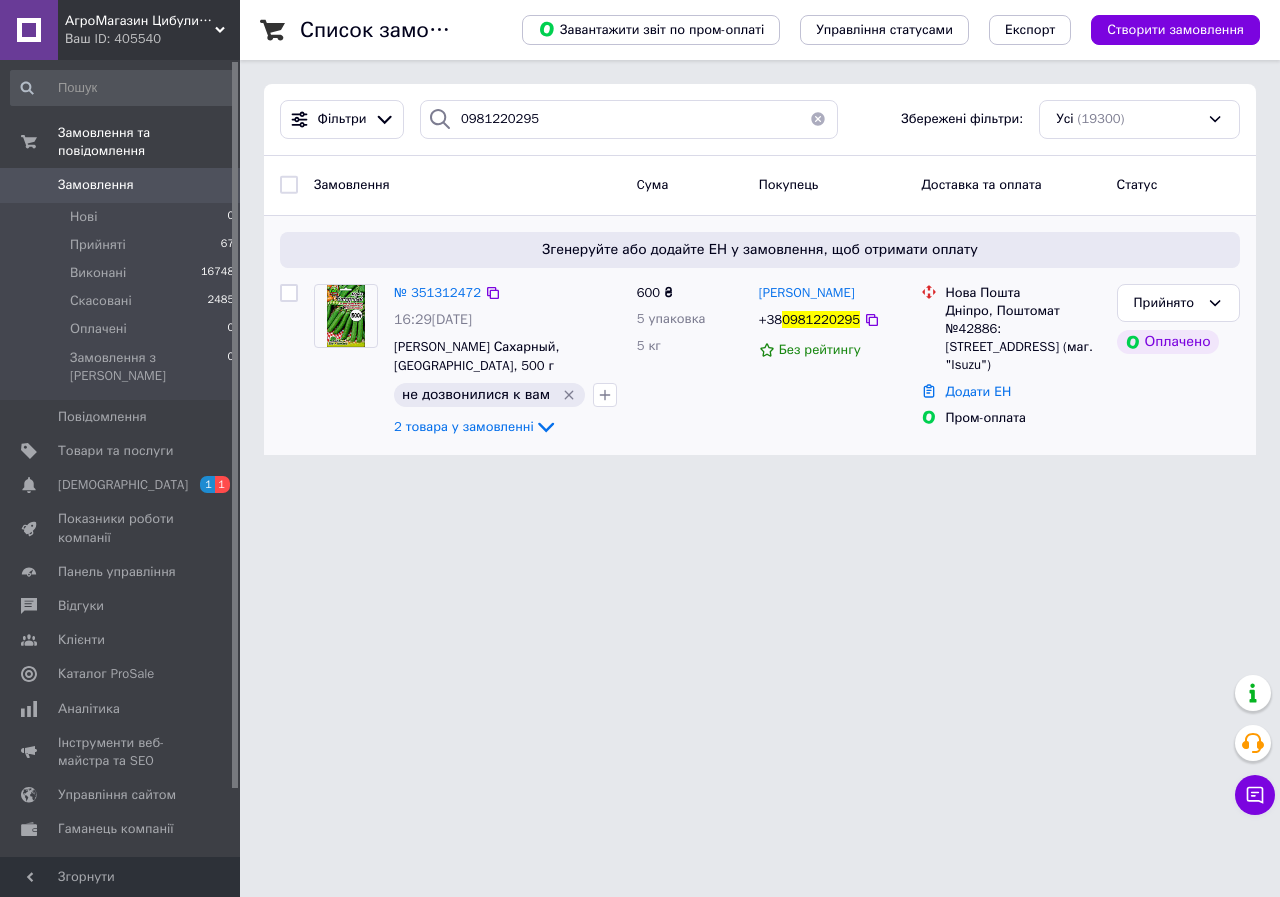 click at bounding box center (346, 316) 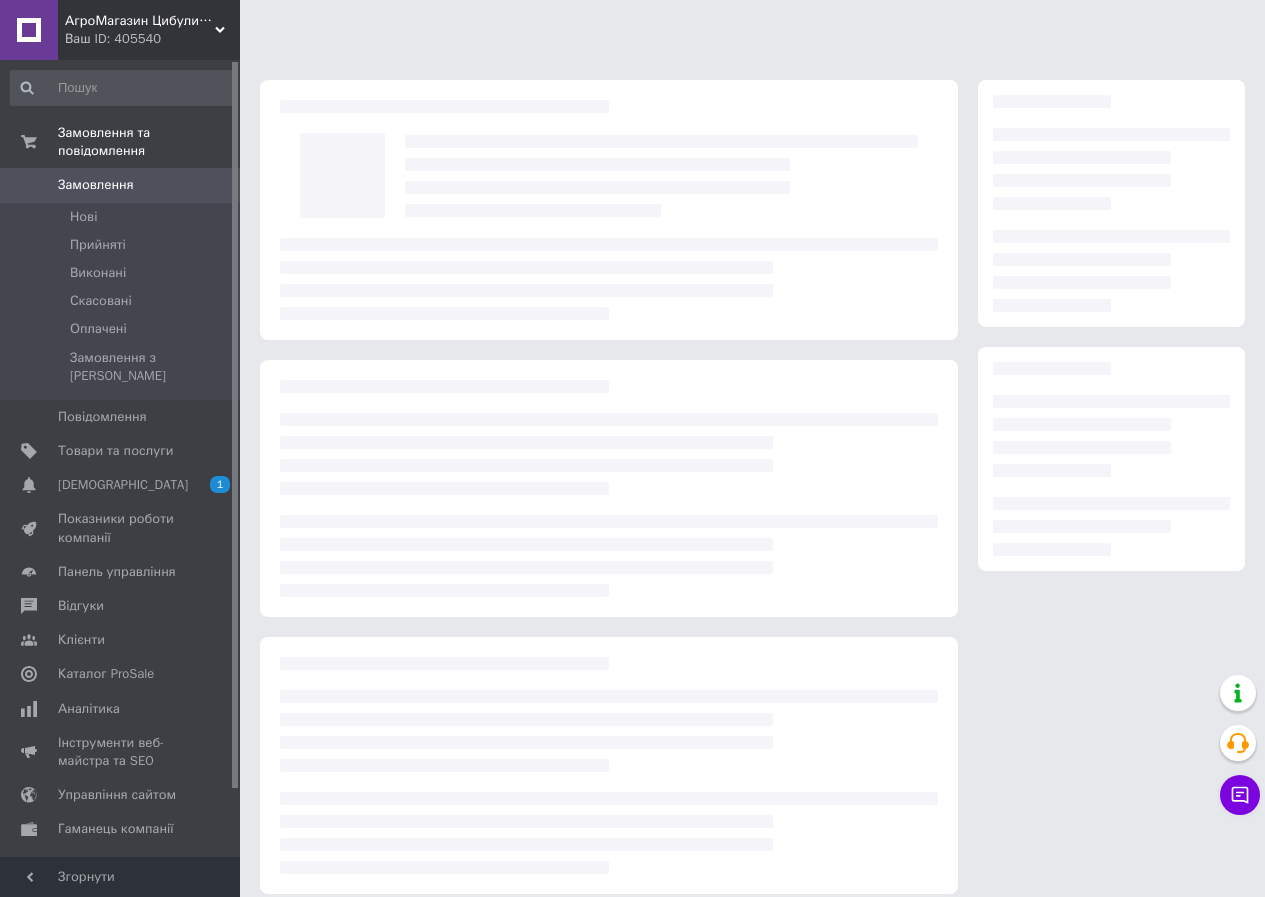 scroll, scrollTop: 0, scrollLeft: 0, axis: both 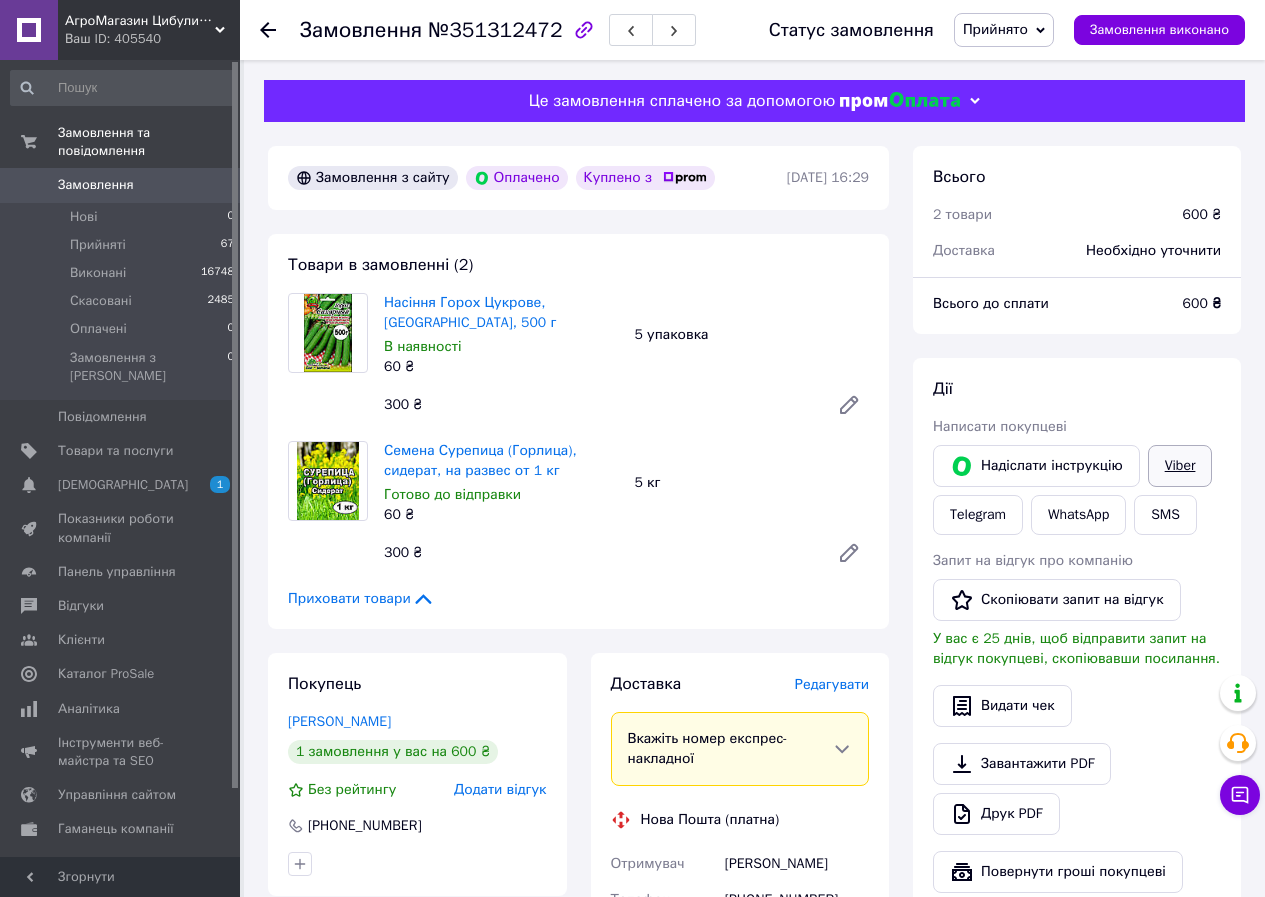 click on "Viber" at bounding box center [1180, 466] 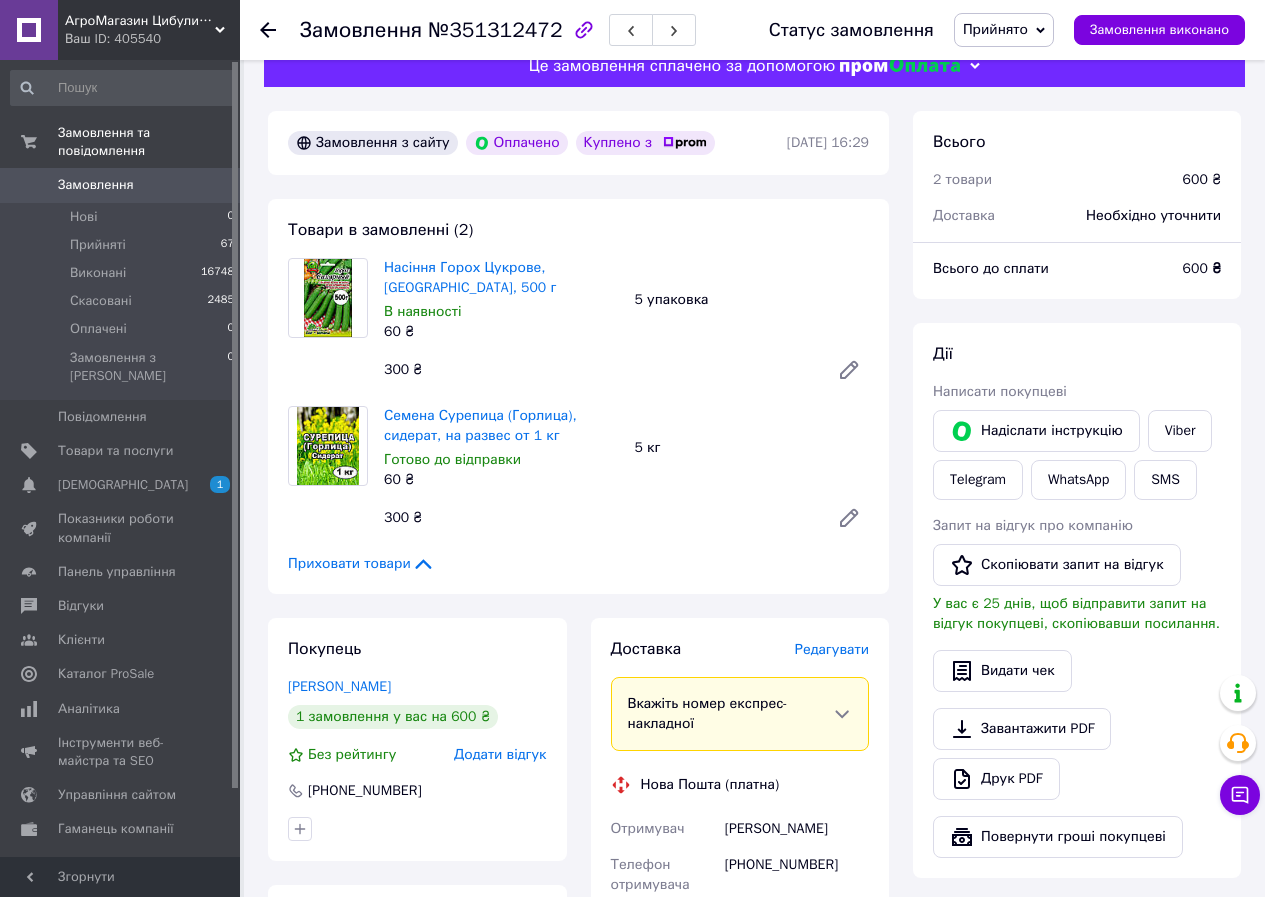 scroll, scrollTop: 0, scrollLeft: 0, axis: both 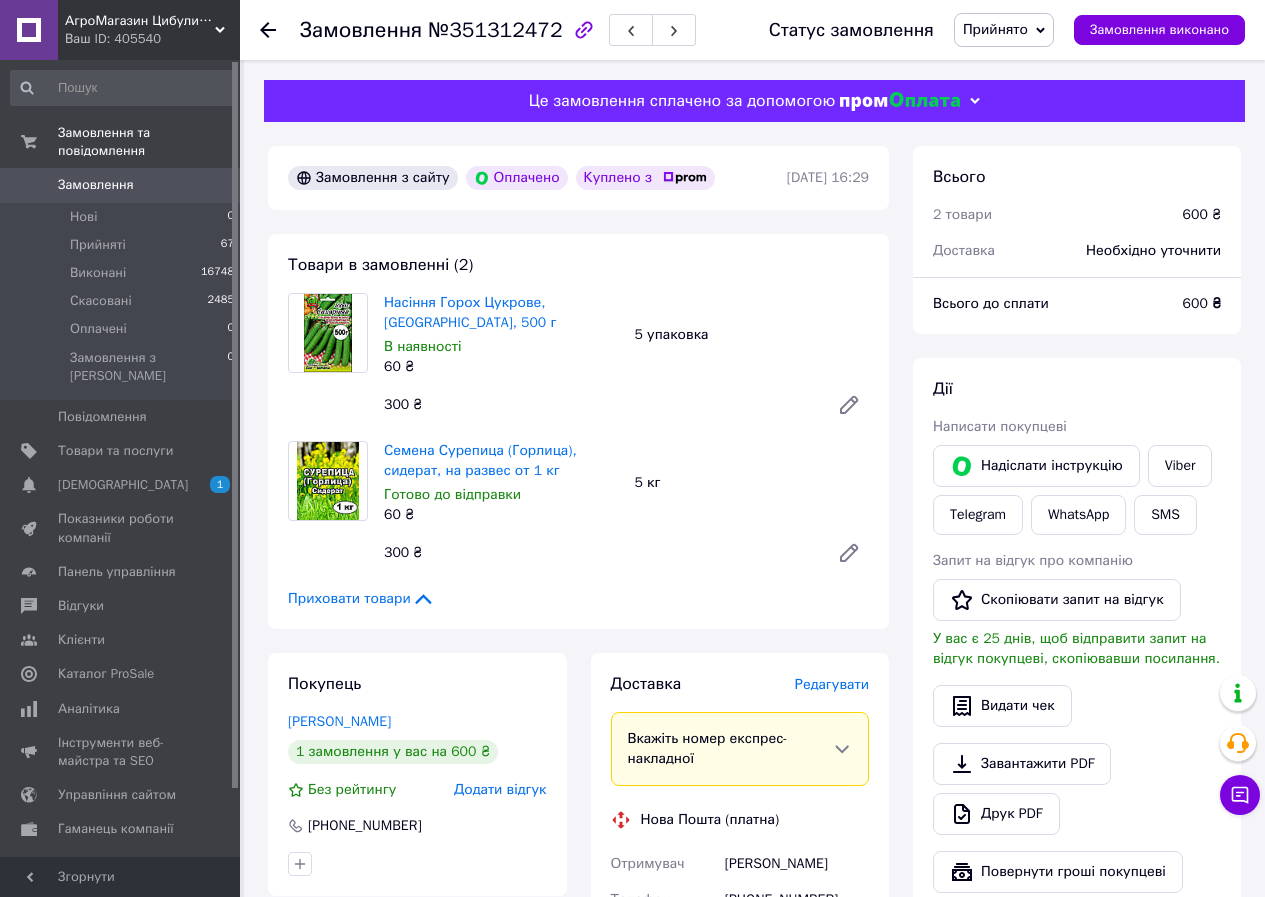 click 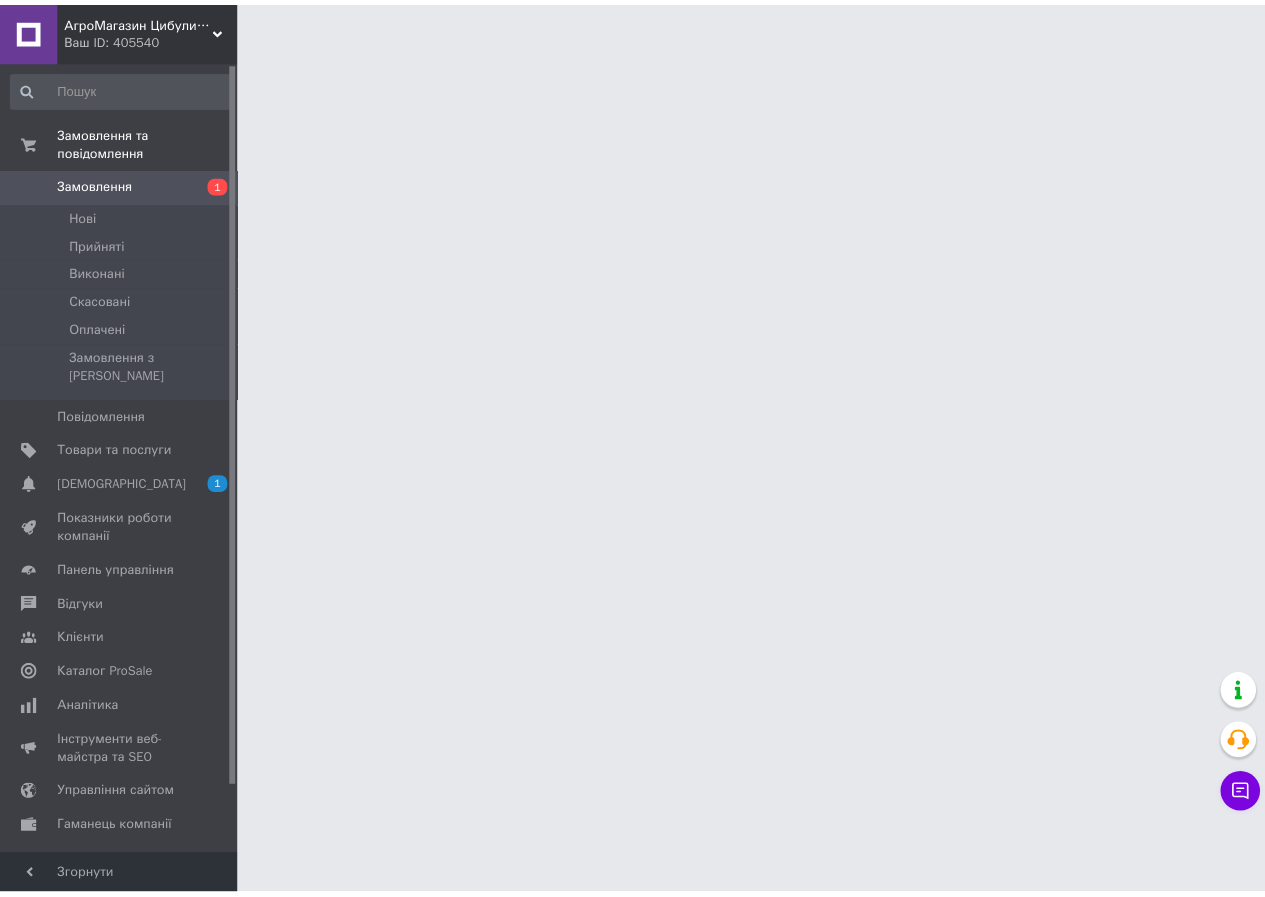 scroll, scrollTop: 0, scrollLeft: 0, axis: both 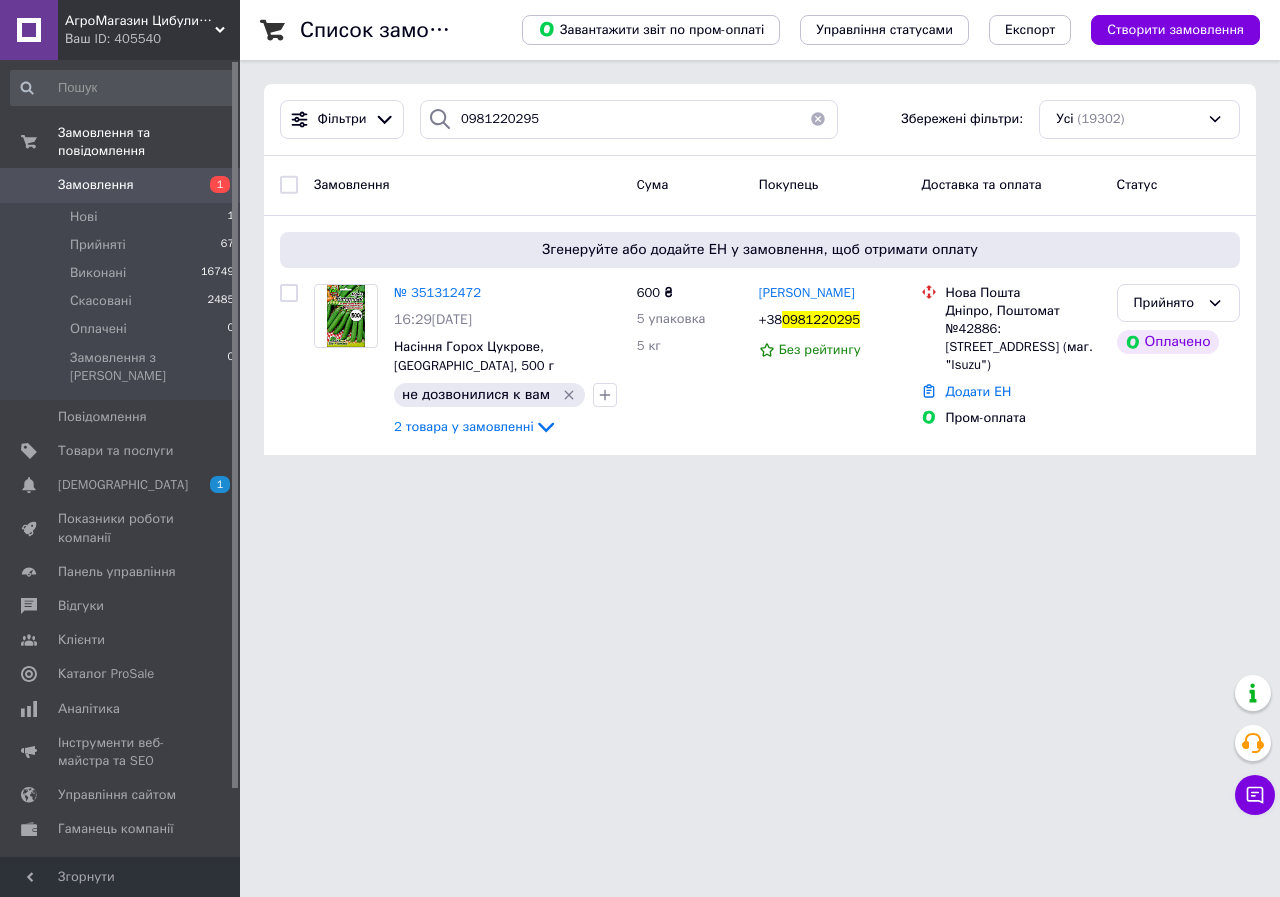 click at bounding box center (818, 119) 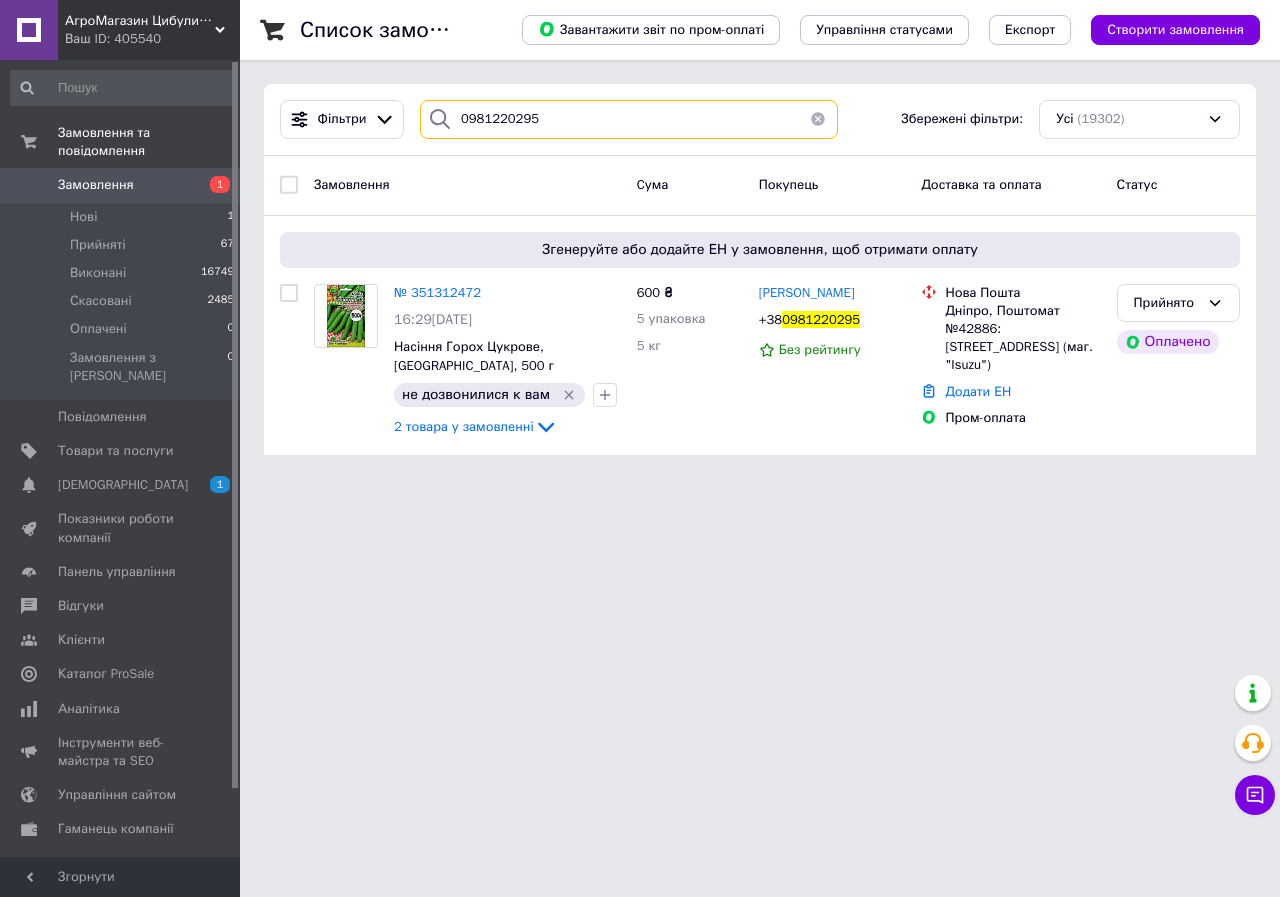 type 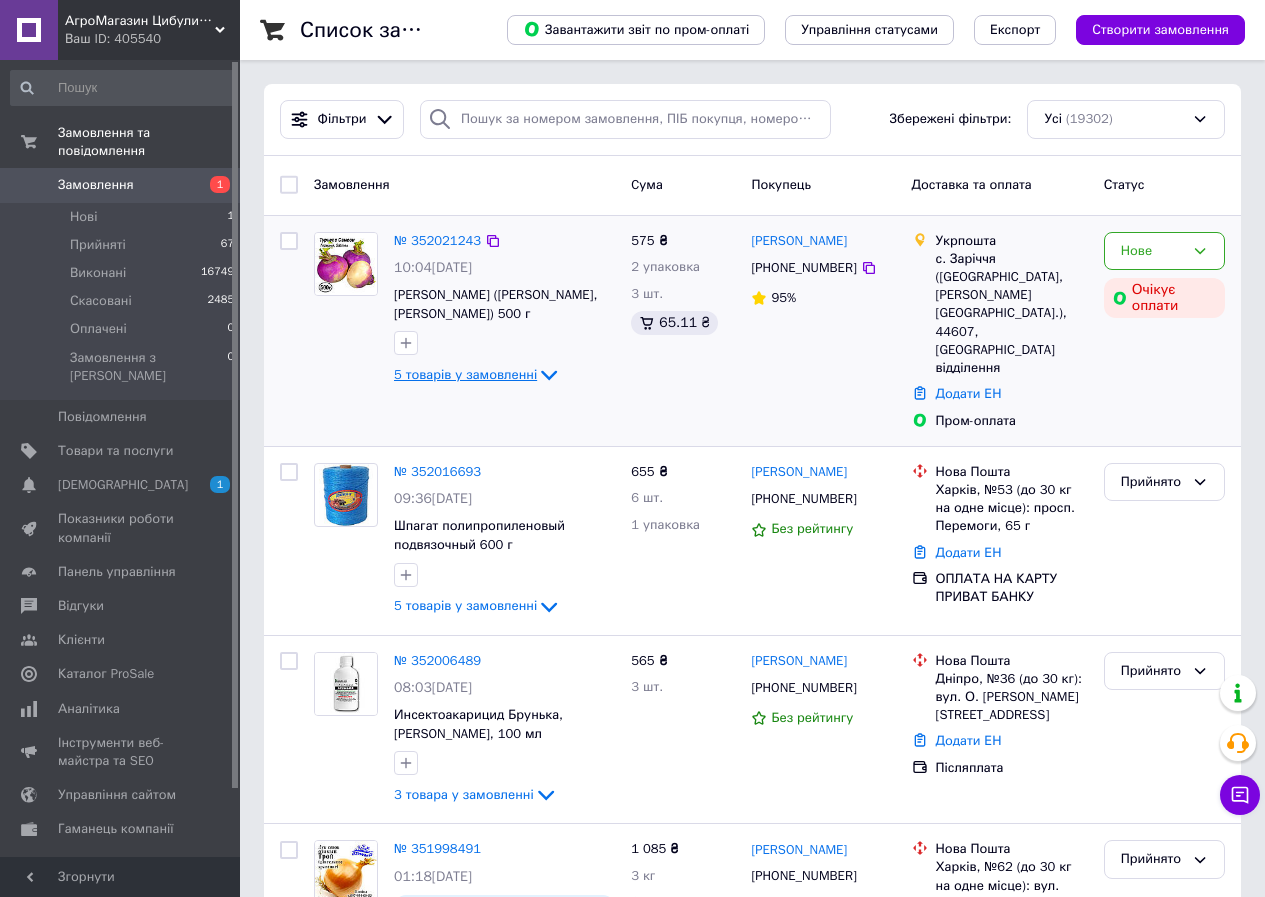 click on "5 товарів у замовленні" at bounding box center (465, 374) 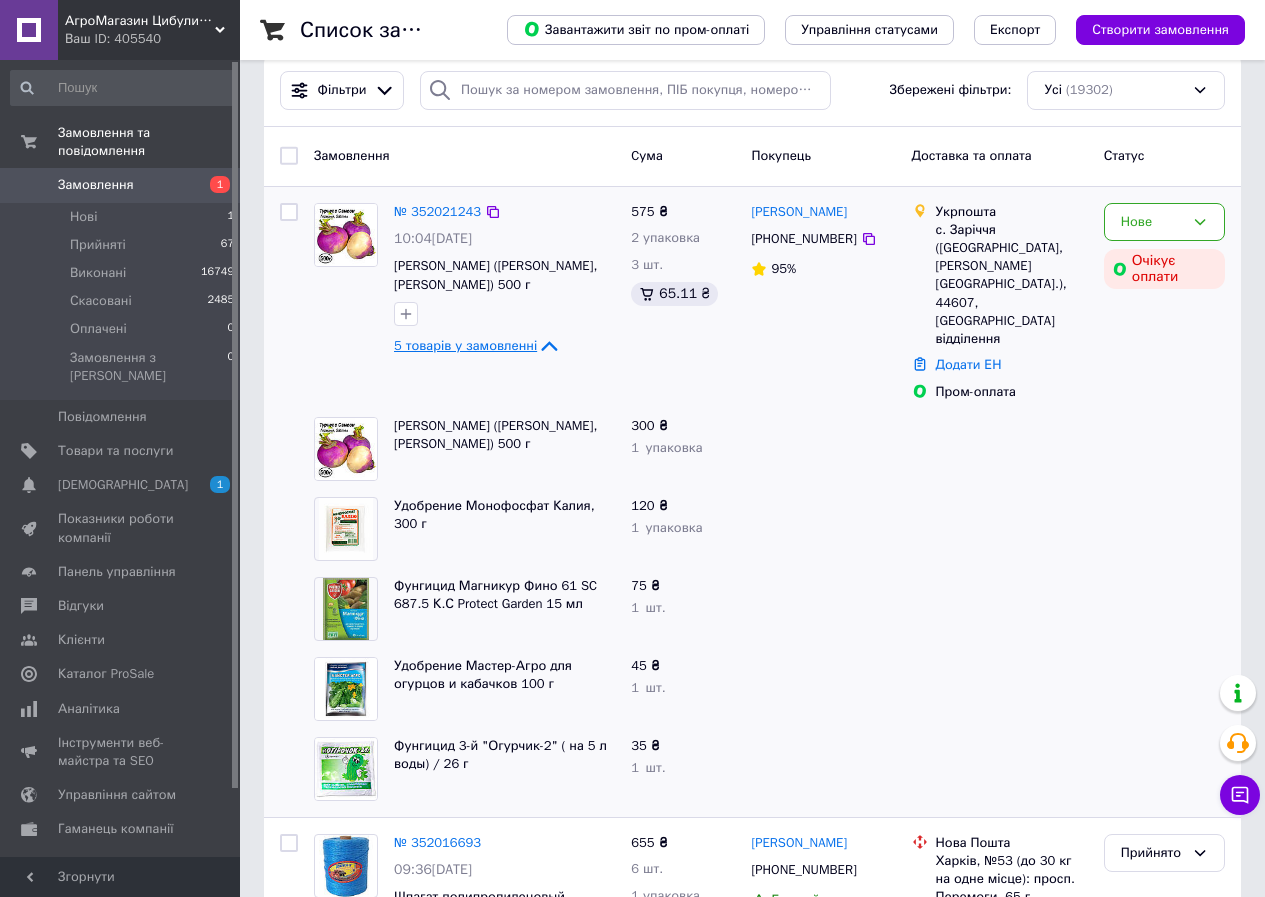scroll, scrollTop: 0, scrollLeft: 0, axis: both 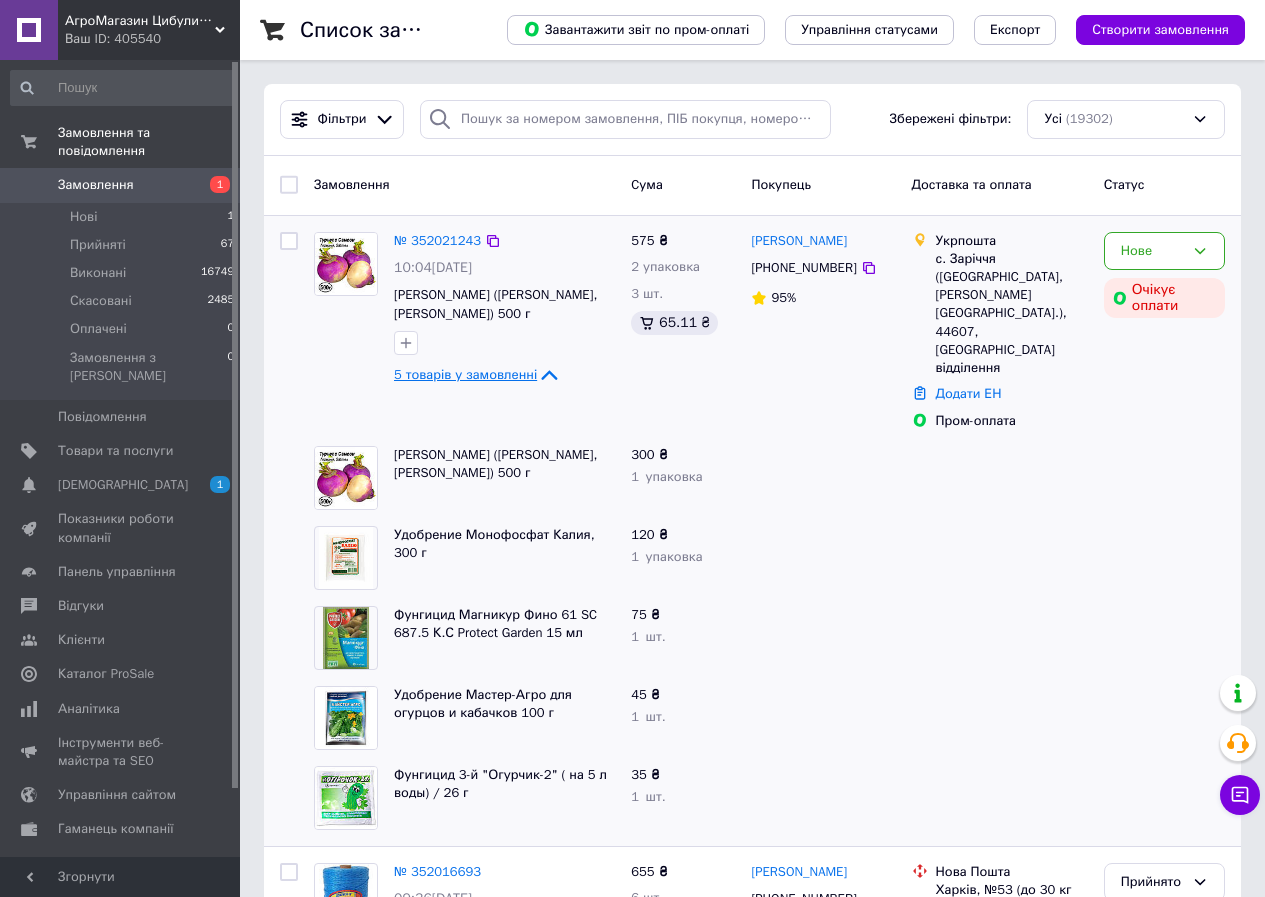 click 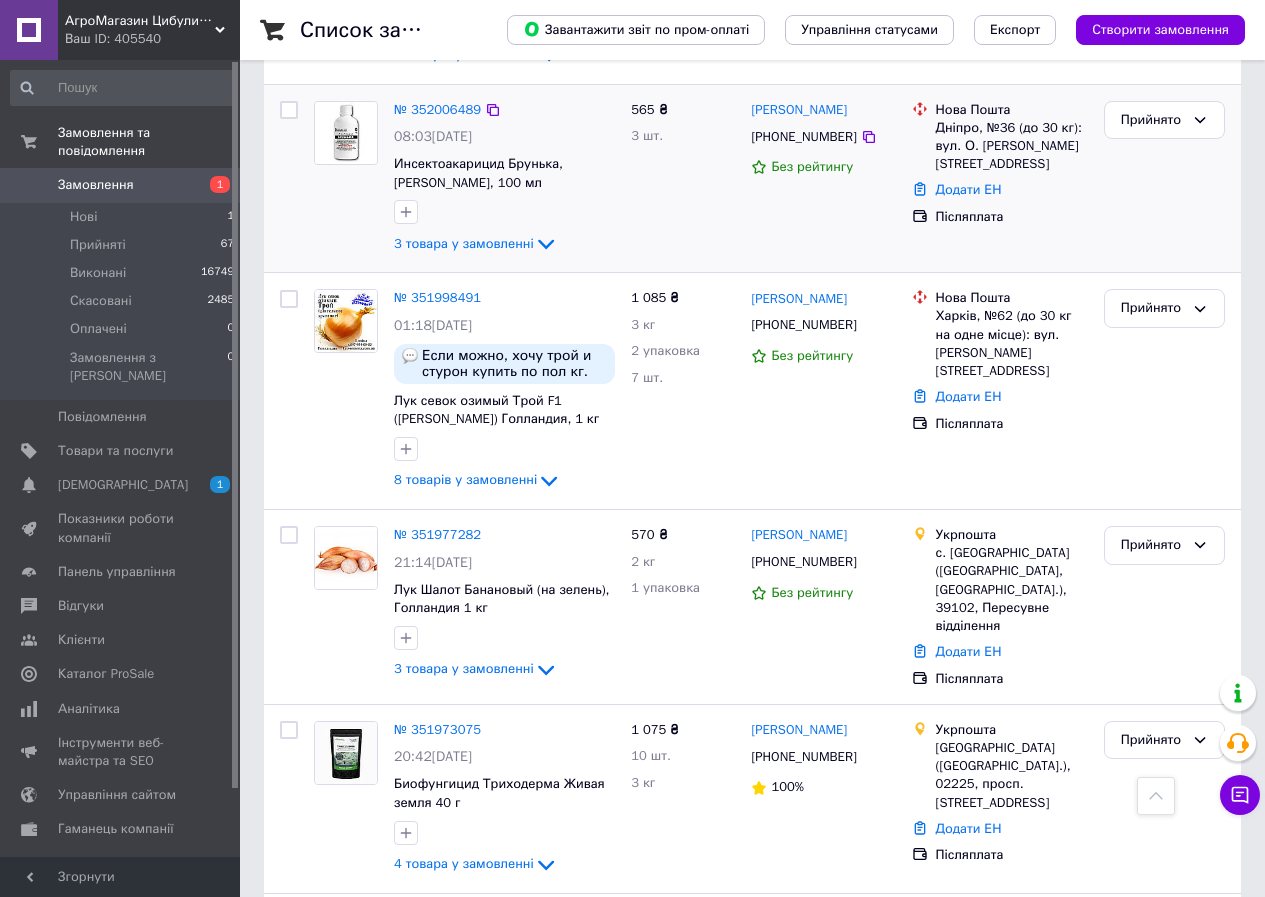 scroll, scrollTop: 0, scrollLeft: 0, axis: both 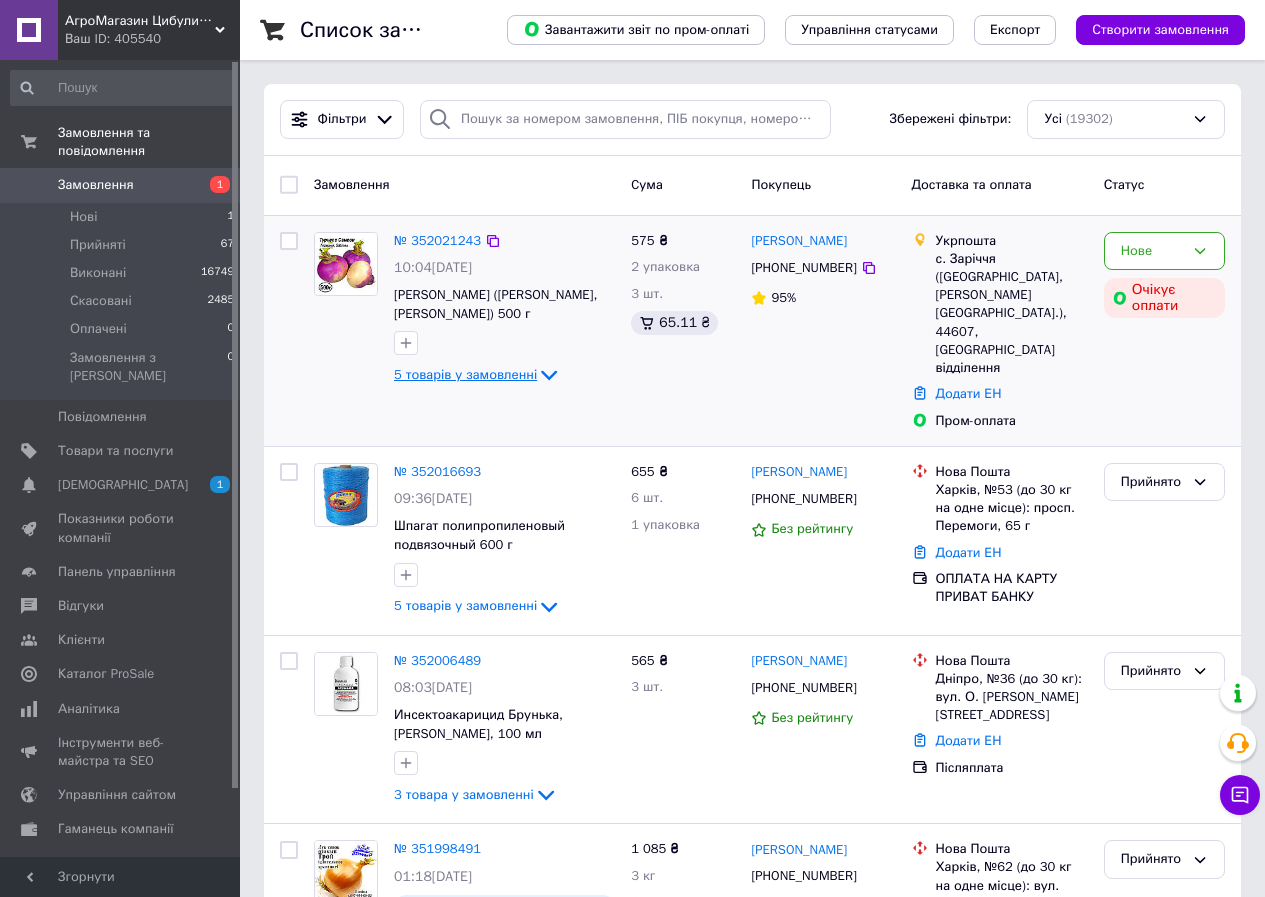 click on "АгроМагазин Цибулинка (Все для Саду та Городу) Ваш ID: 405540" at bounding box center [149, 30] 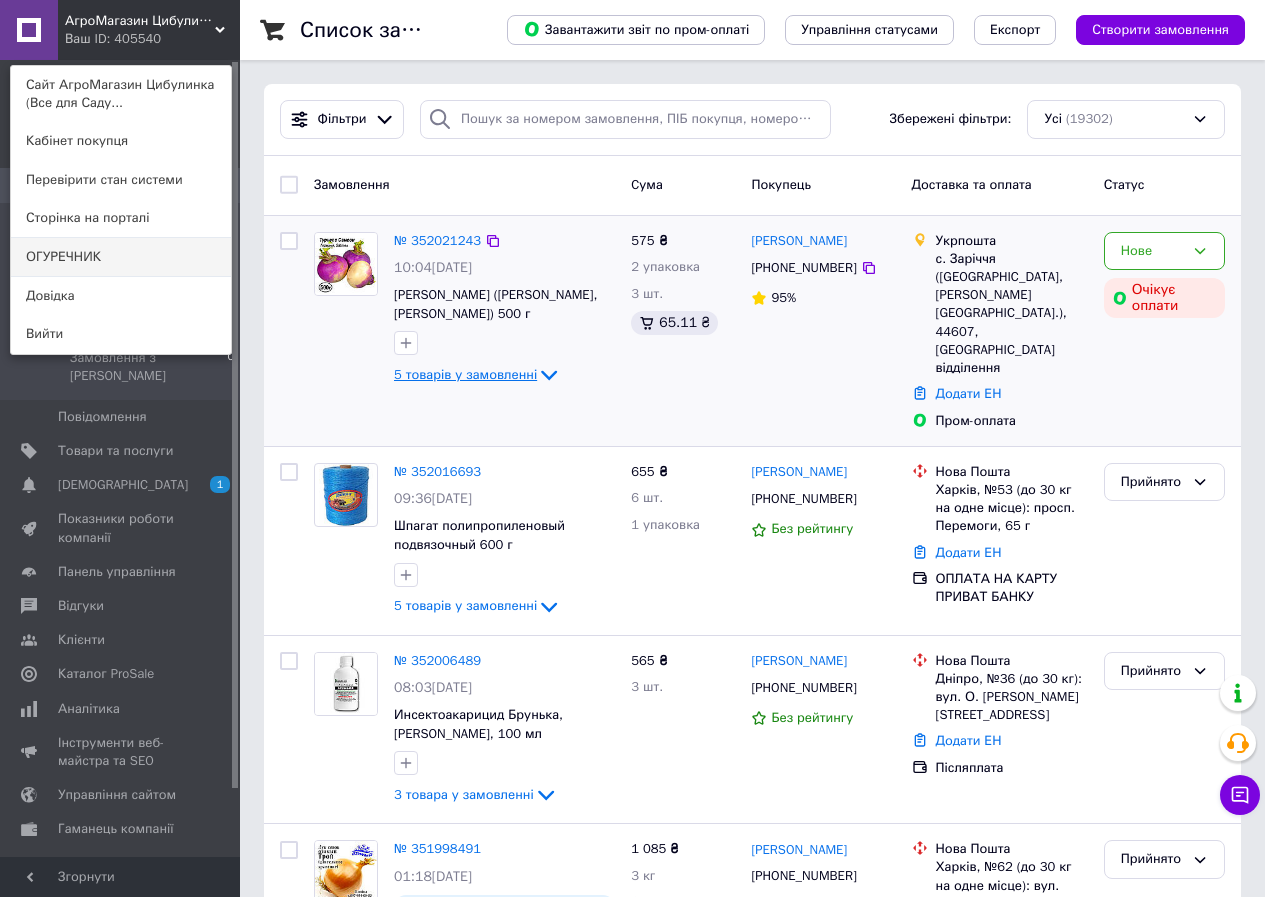 click on "ОГУРЕЧНИК" at bounding box center [121, 257] 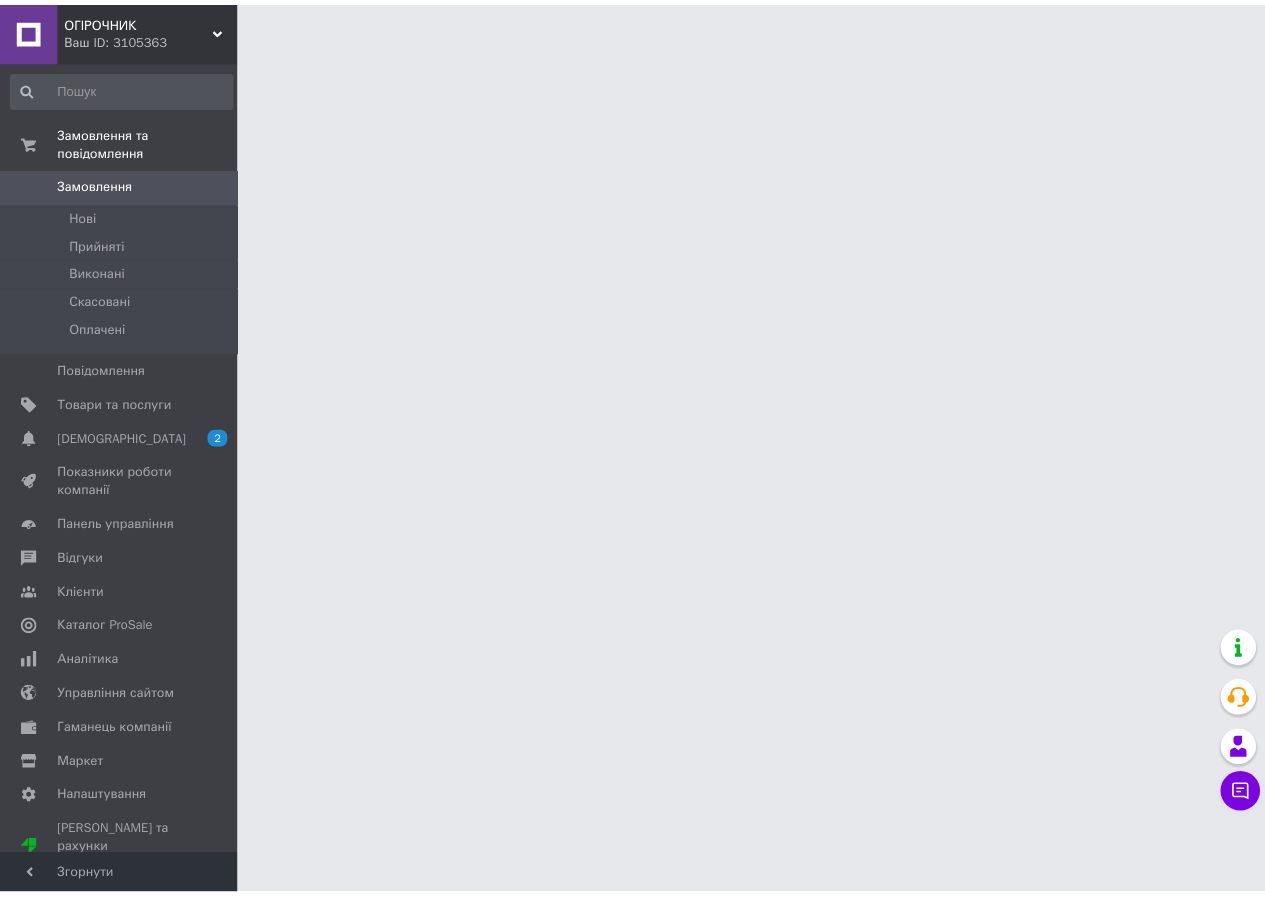 scroll, scrollTop: 0, scrollLeft: 0, axis: both 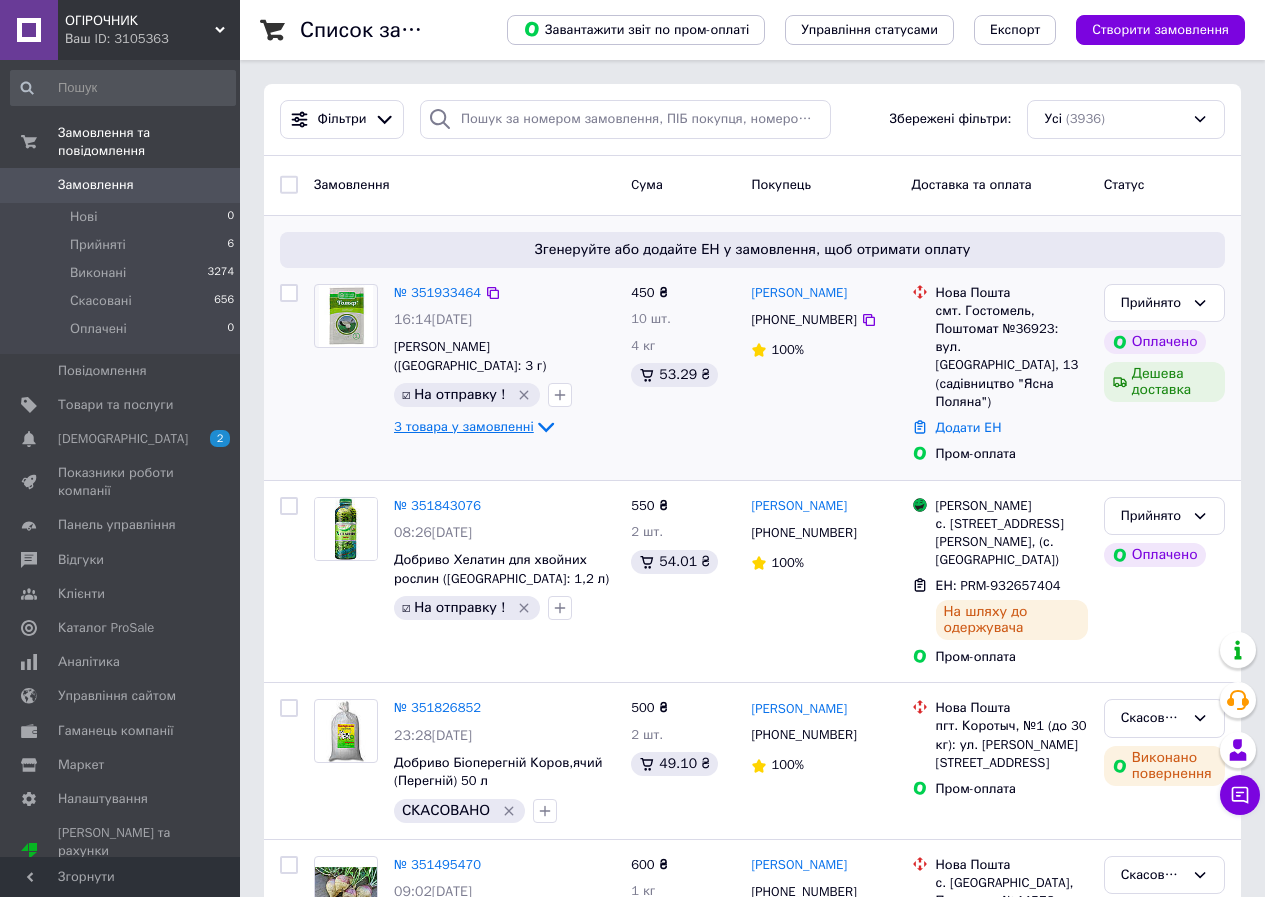 click on "3 товара у замовленні" at bounding box center (464, 426) 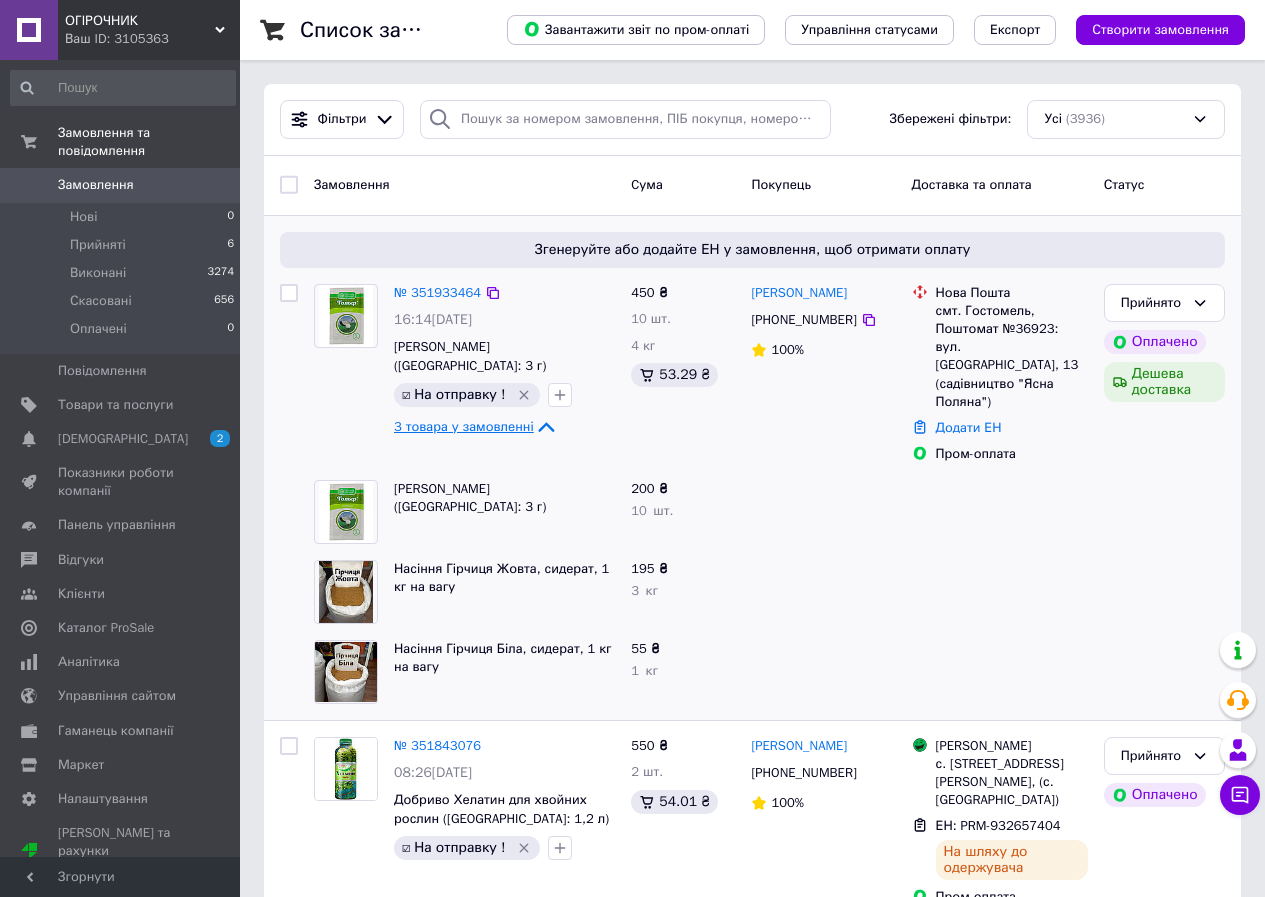 click 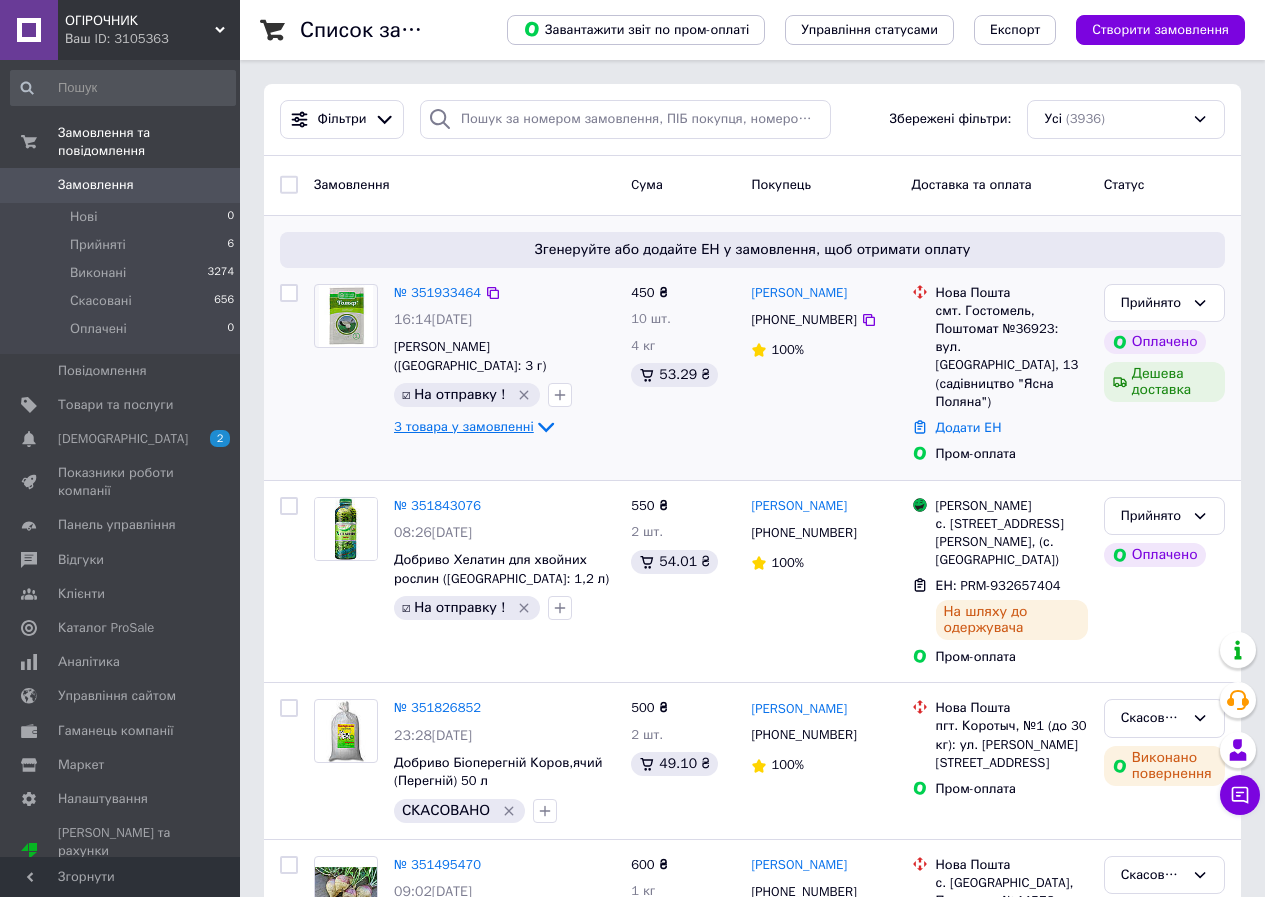 click 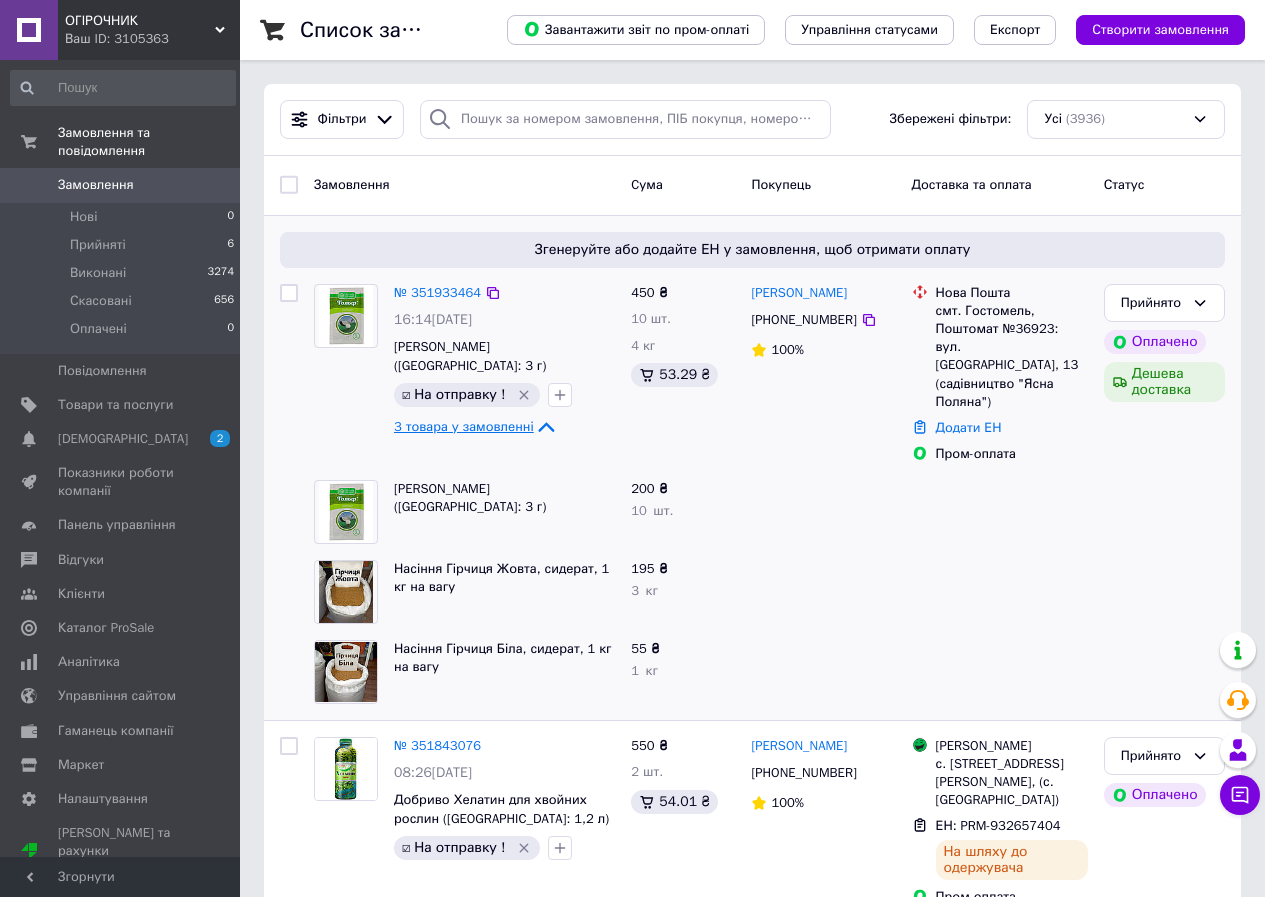 click 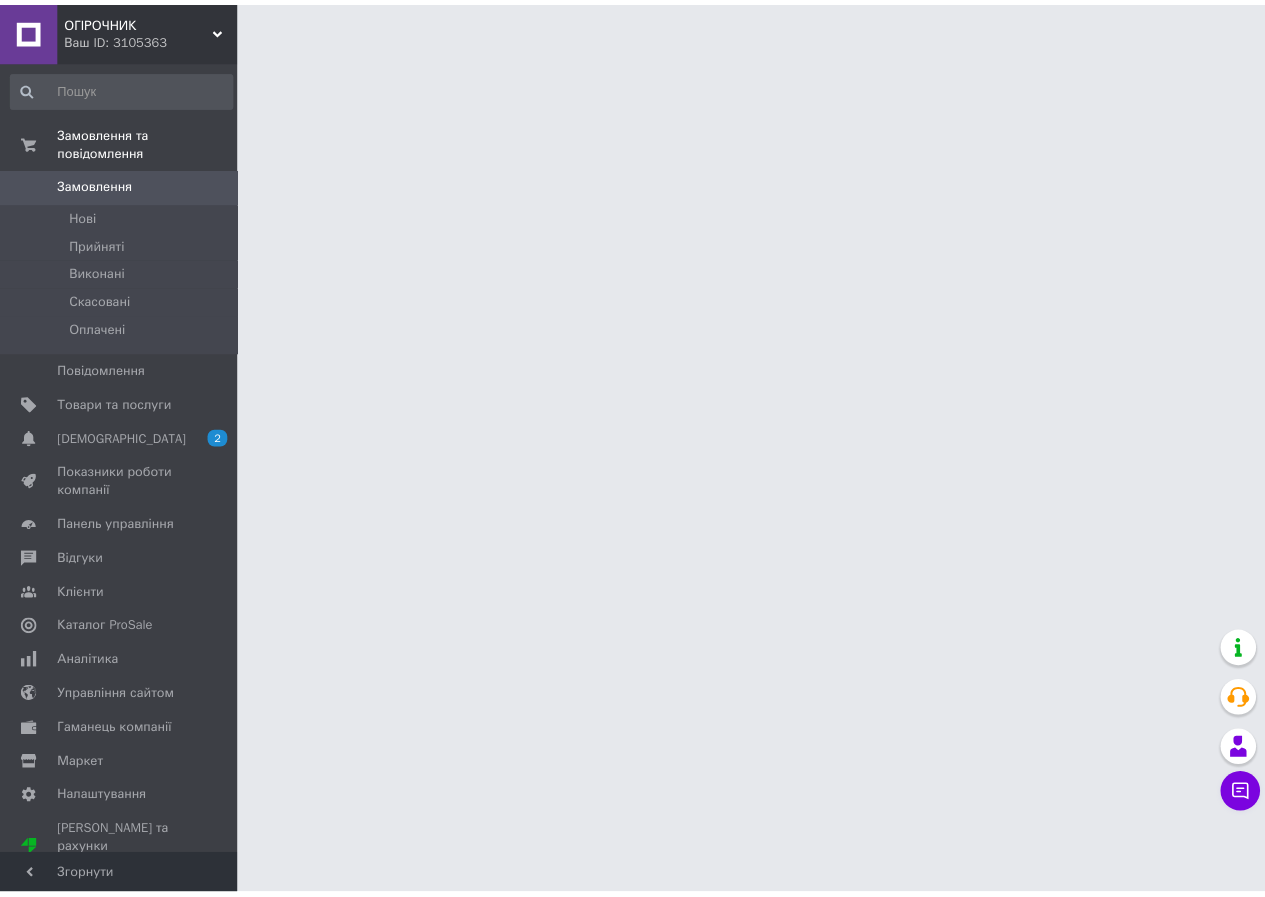 scroll, scrollTop: 0, scrollLeft: 0, axis: both 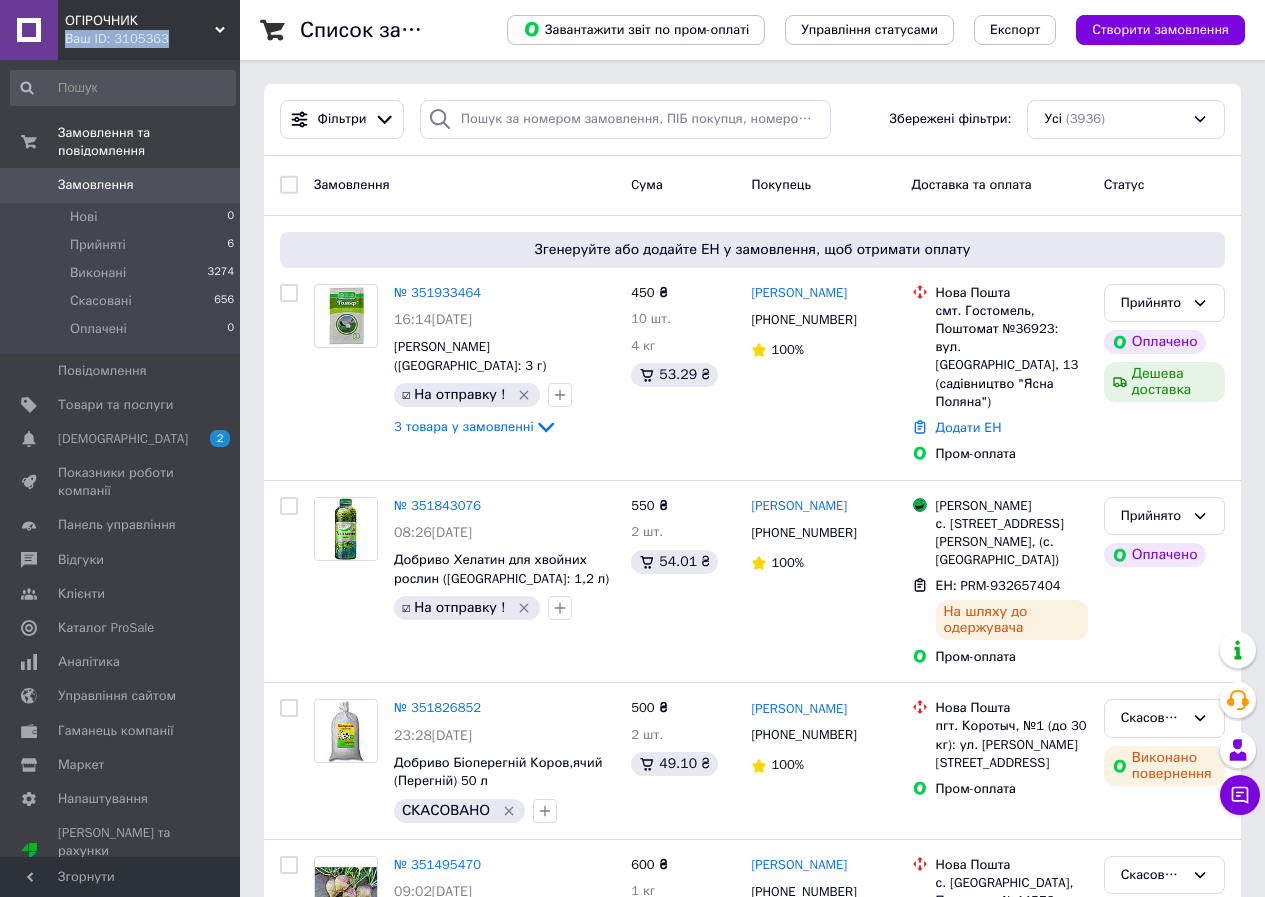 click on "ОГІРОЧНИК Ваш ID: 3105363" at bounding box center [149, 30] 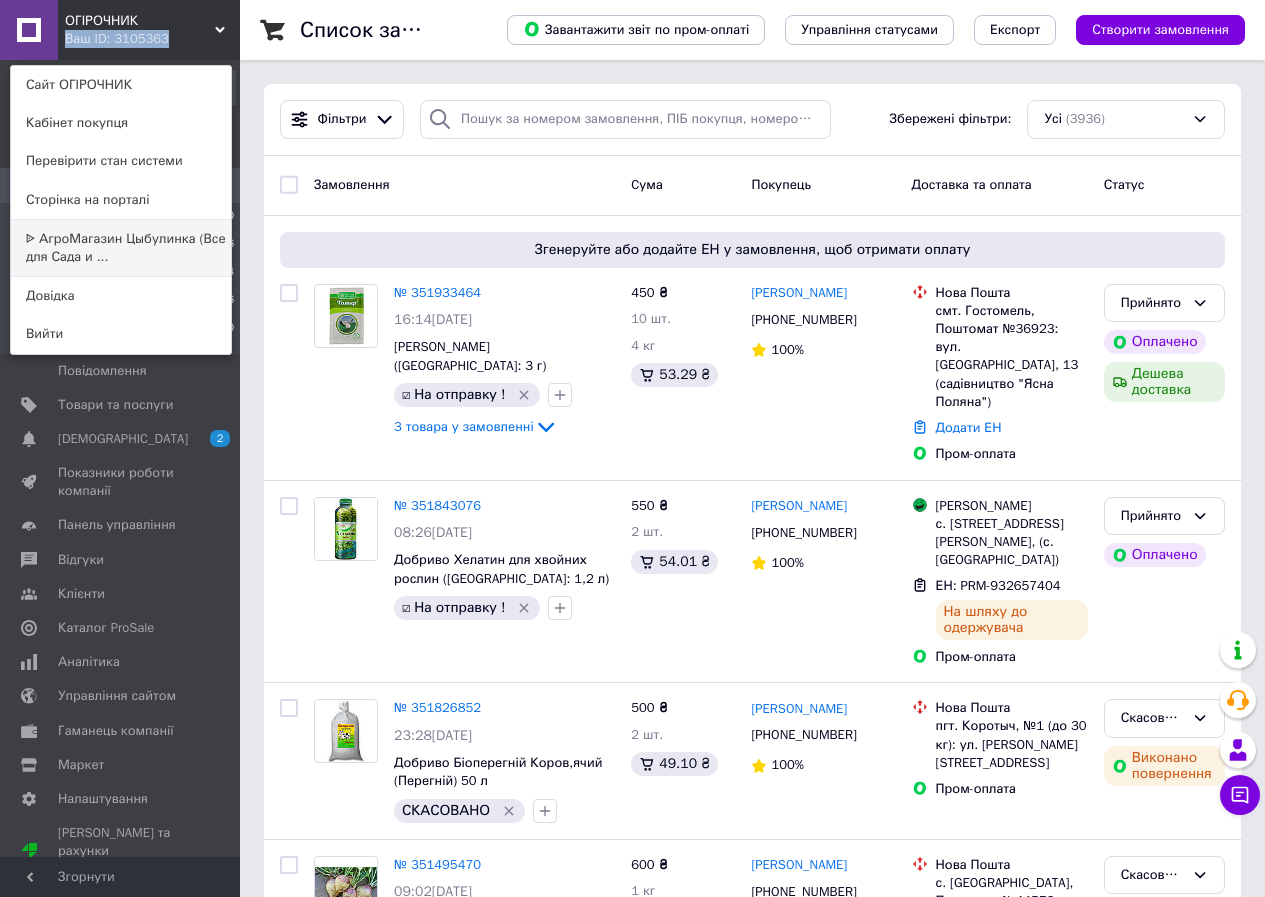 click on "ᐉ АгроМагазин Цыбулинка (Все для Сада и ..." at bounding box center (121, 248) 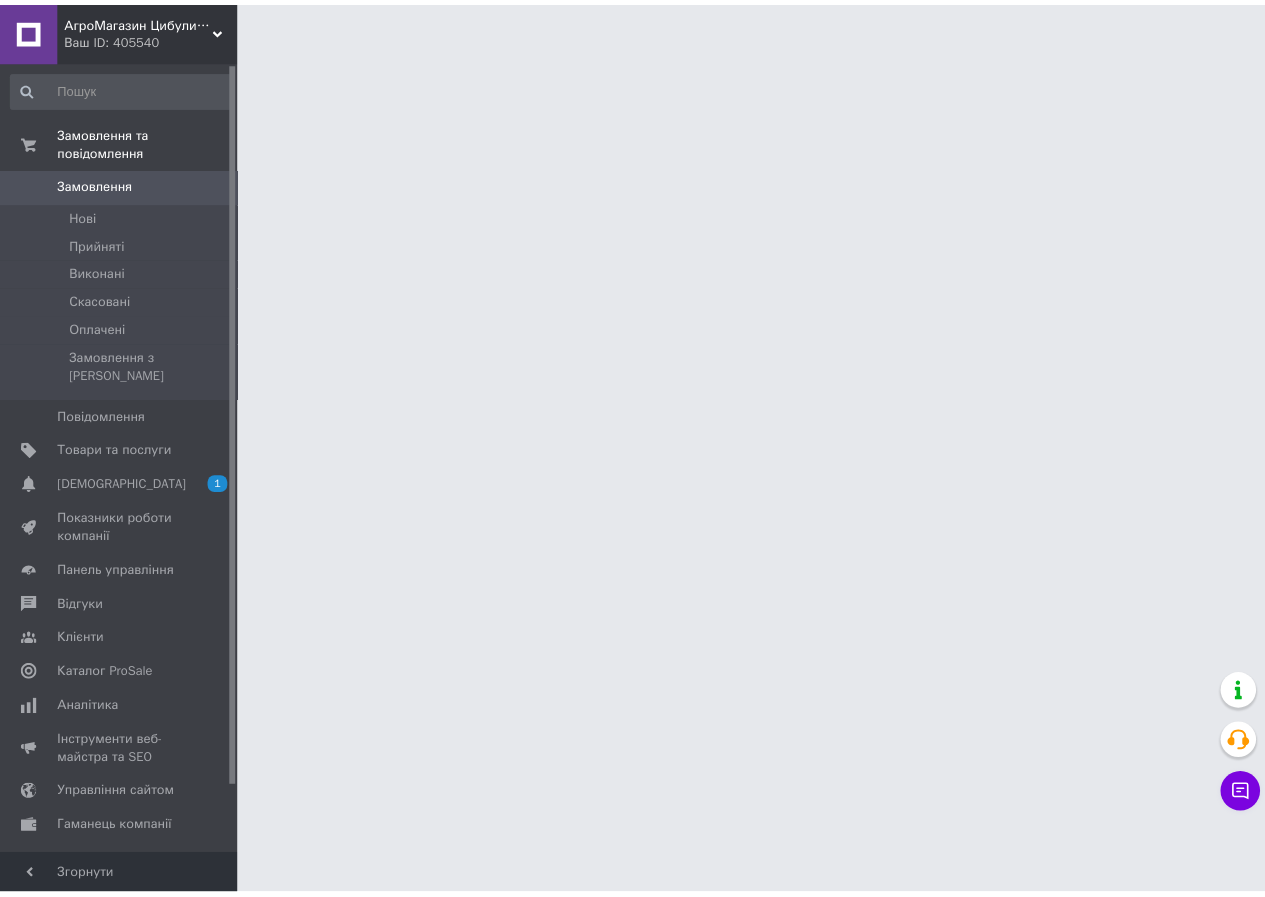 scroll, scrollTop: 0, scrollLeft: 0, axis: both 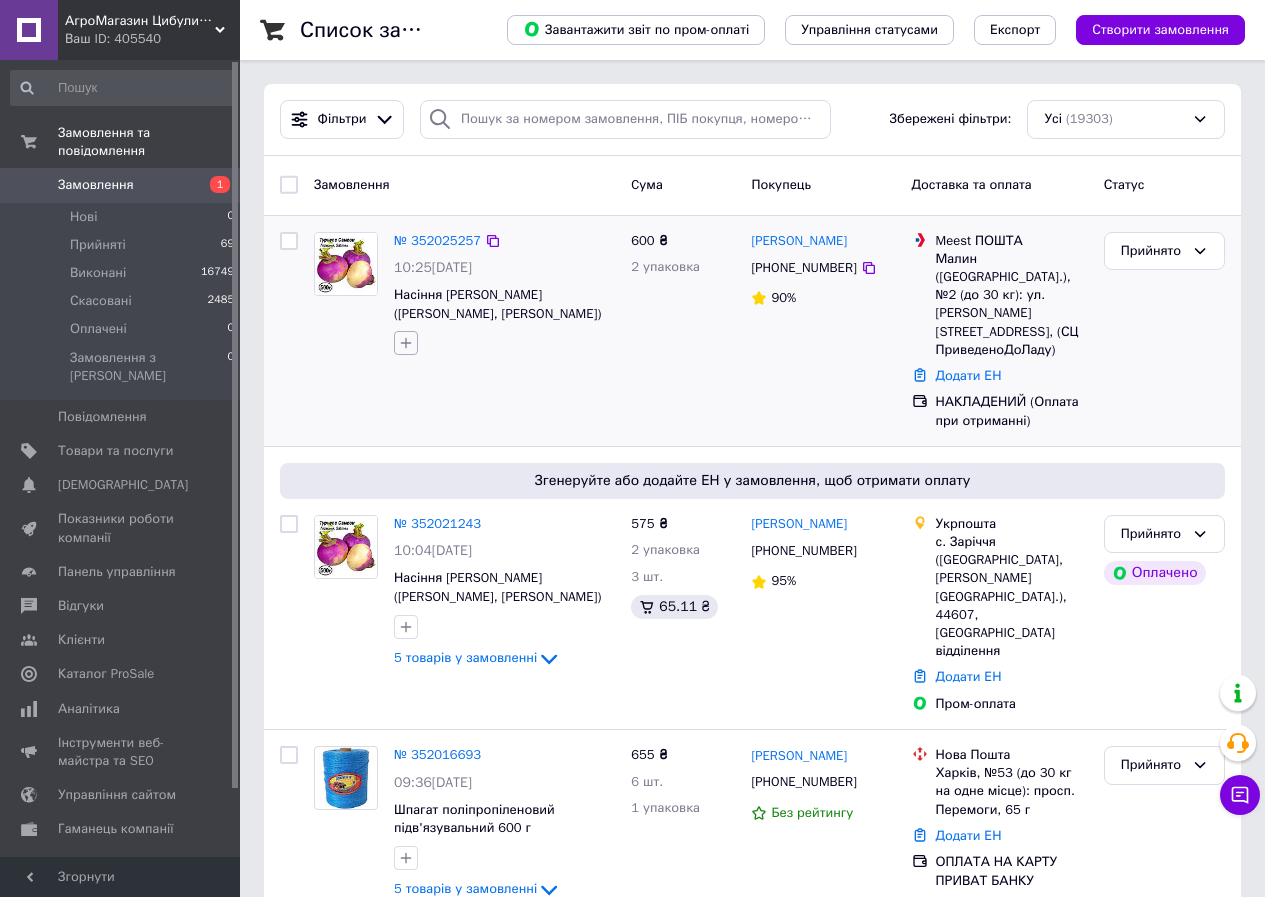 click 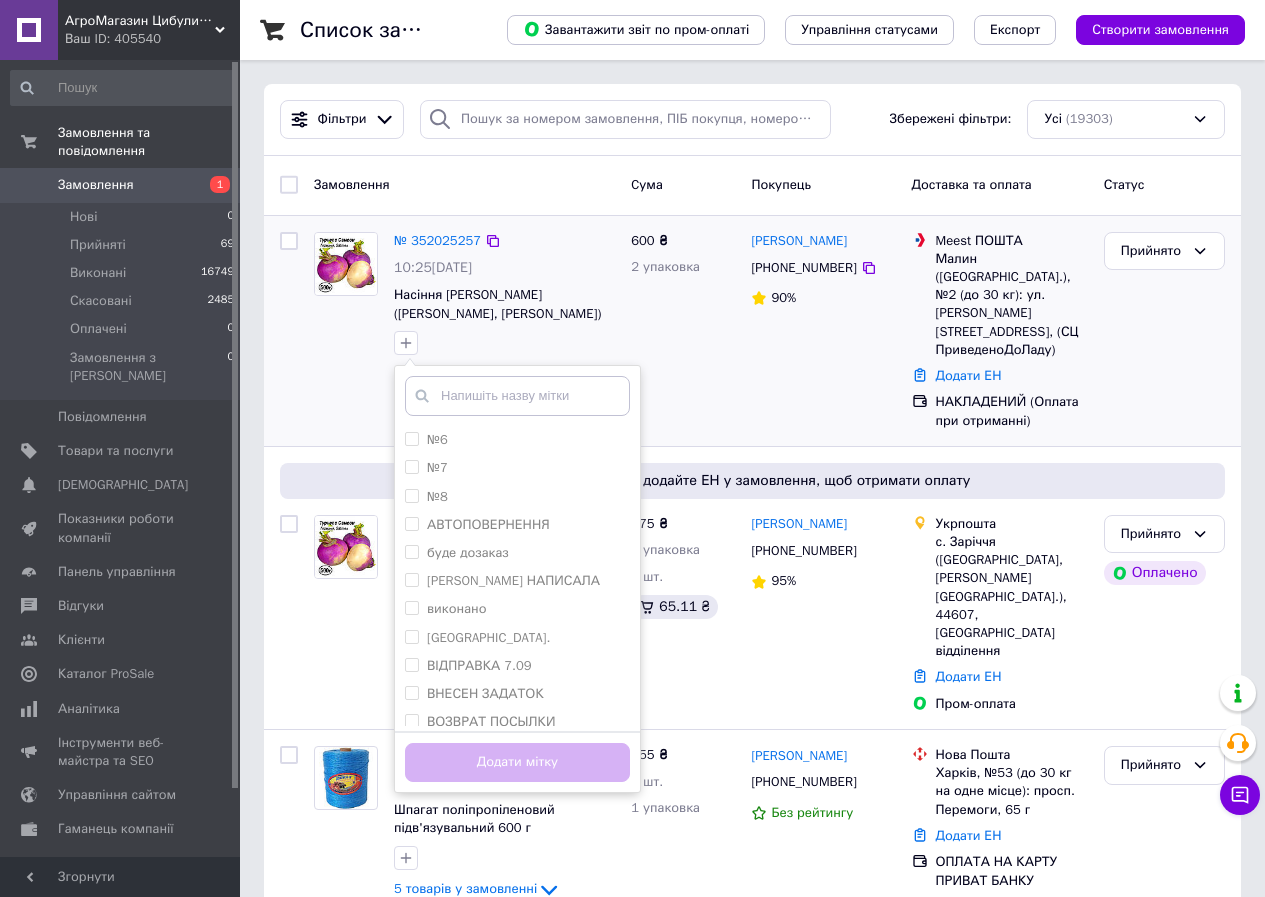 click at bounding box center (517, 396) 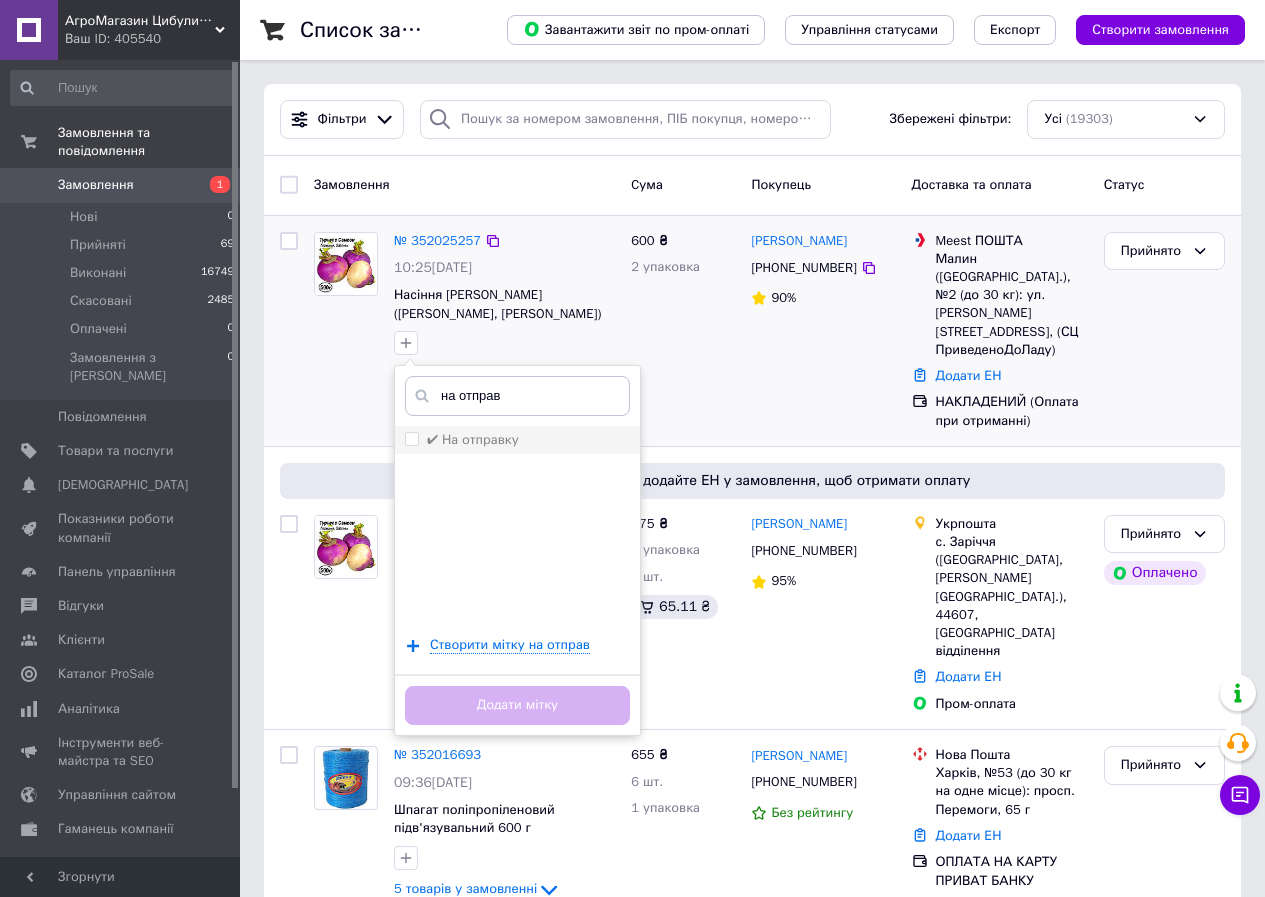 type on "на отправ" 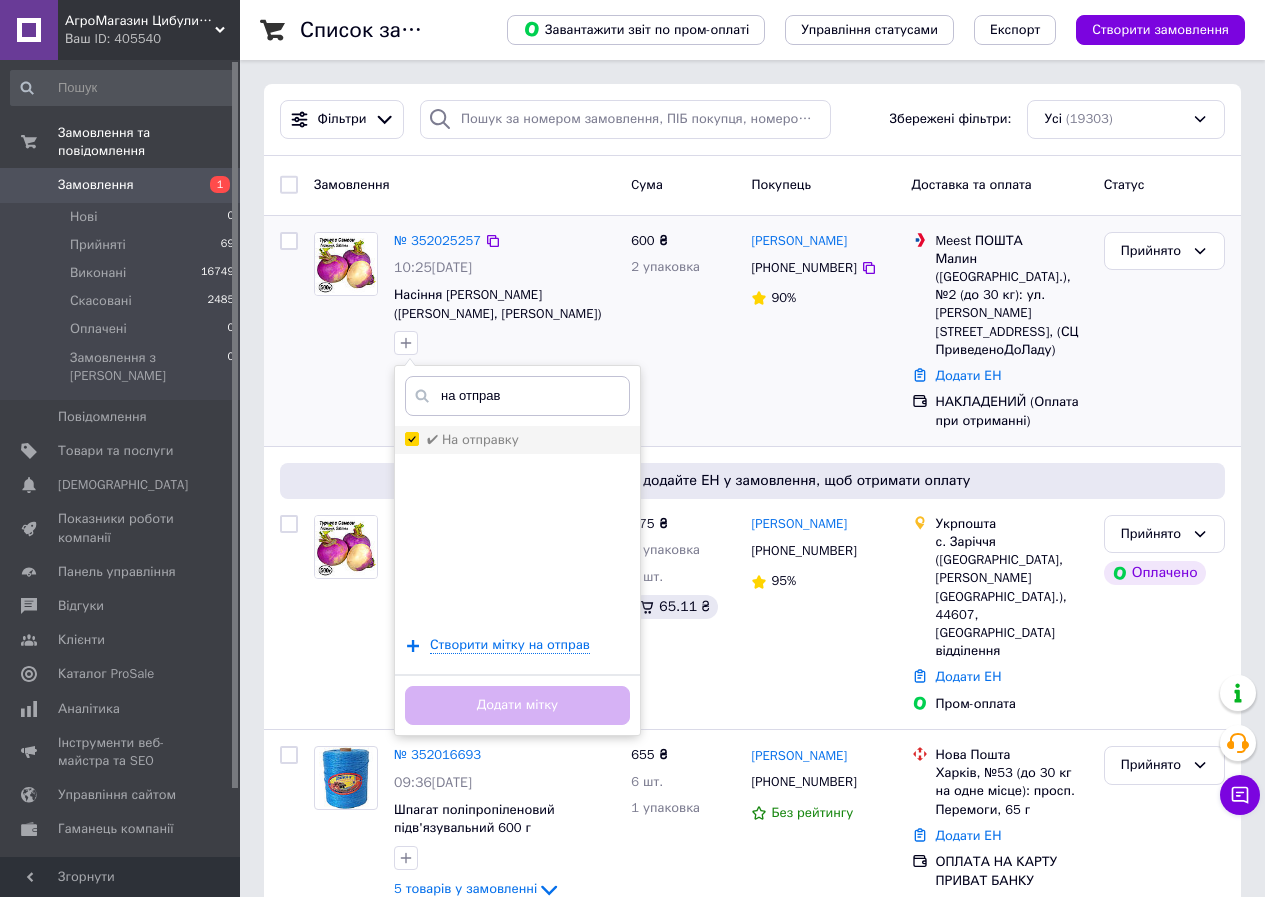checkbox on "true" 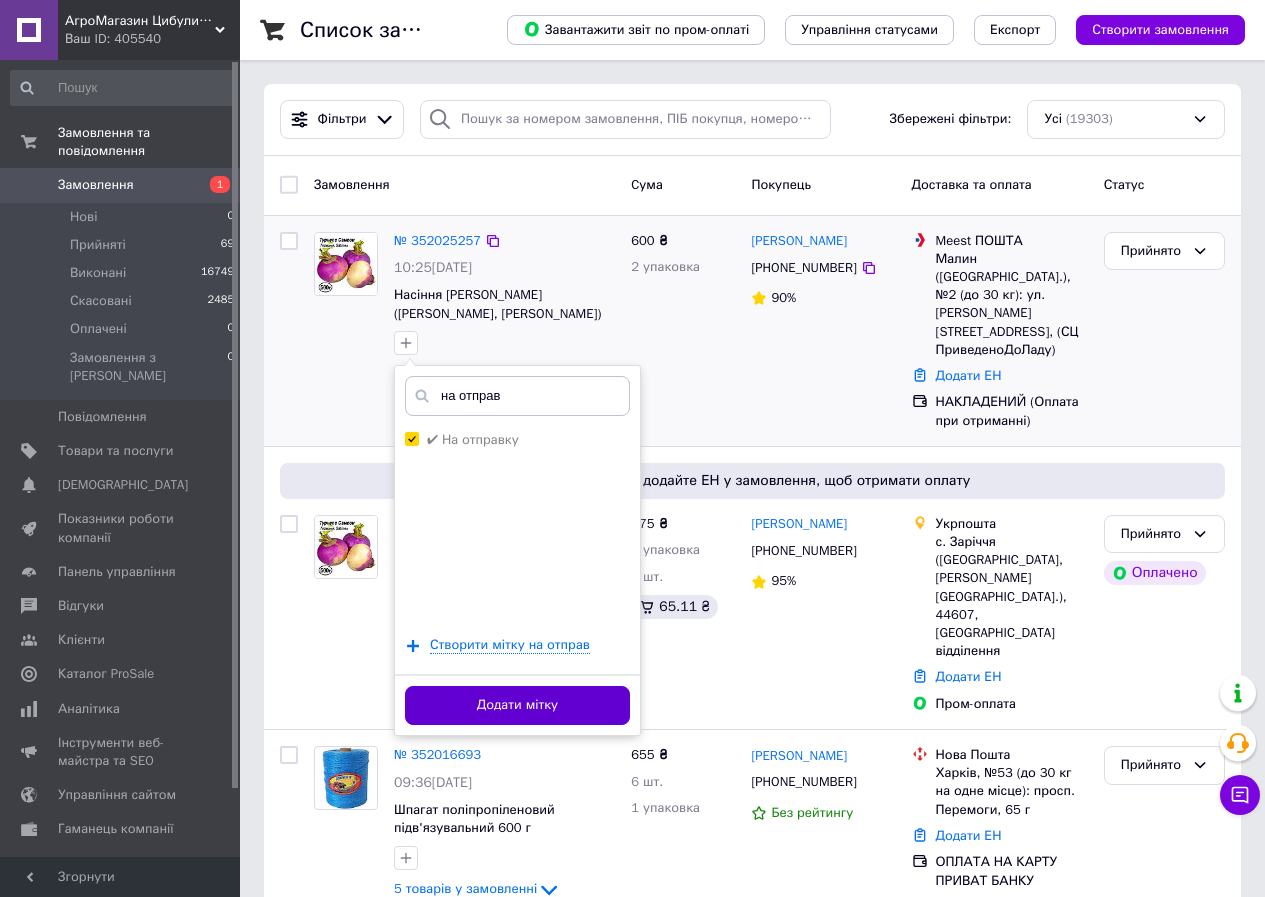click on "Додати мітку" at bounding box center [517, 705] 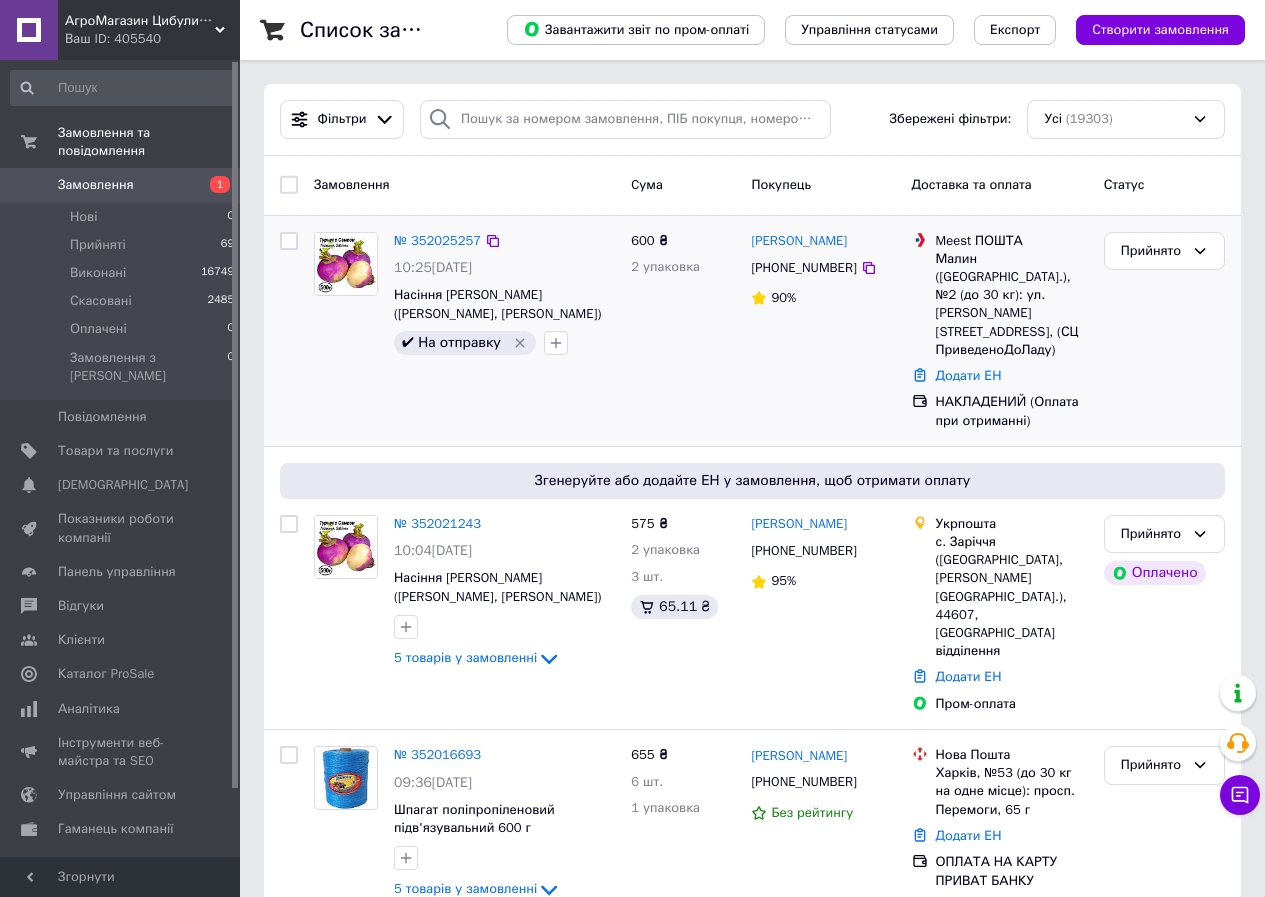 click at bounding box center [346, 264] 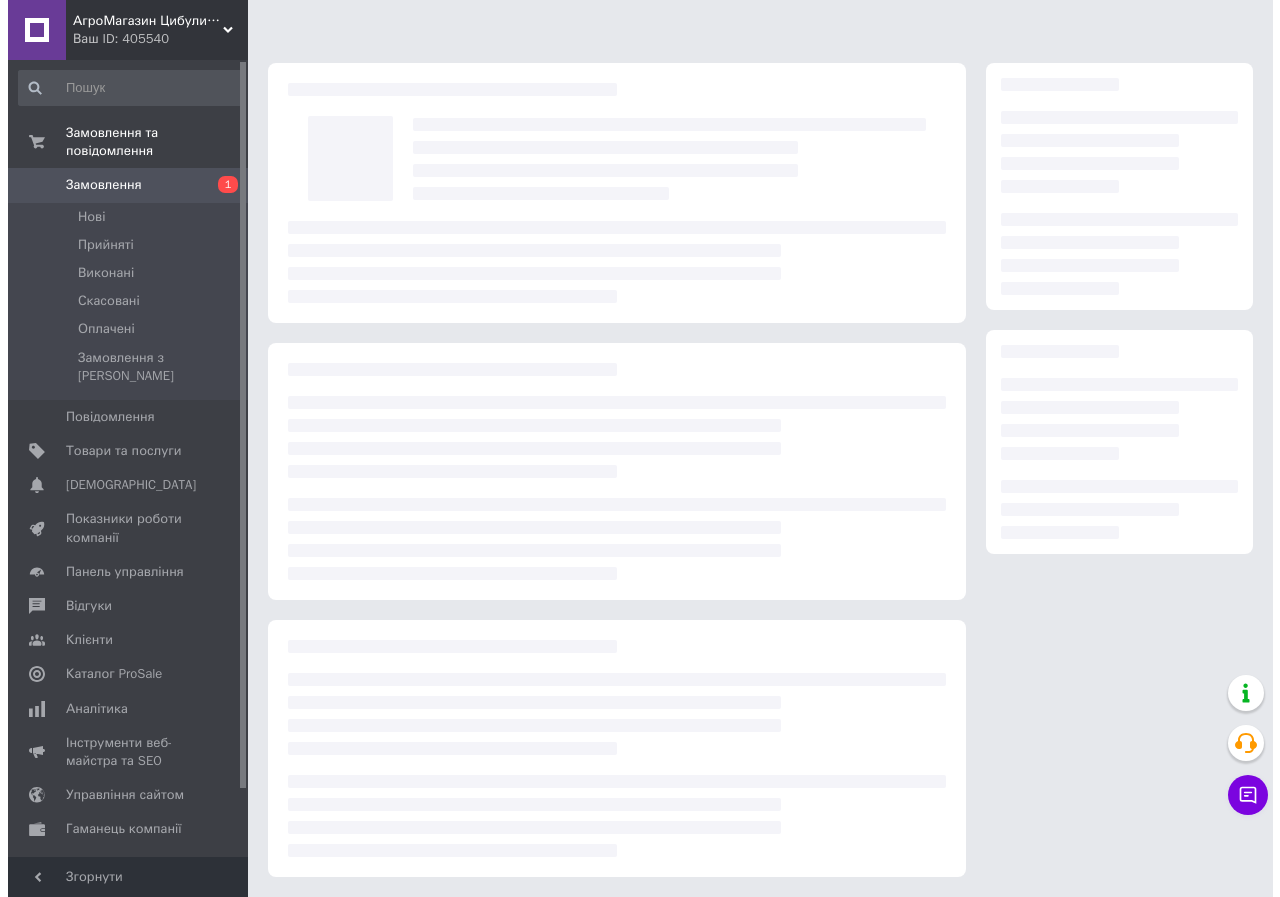 scroll, scrollTop: 0, scrollLeft: 0, axis: both 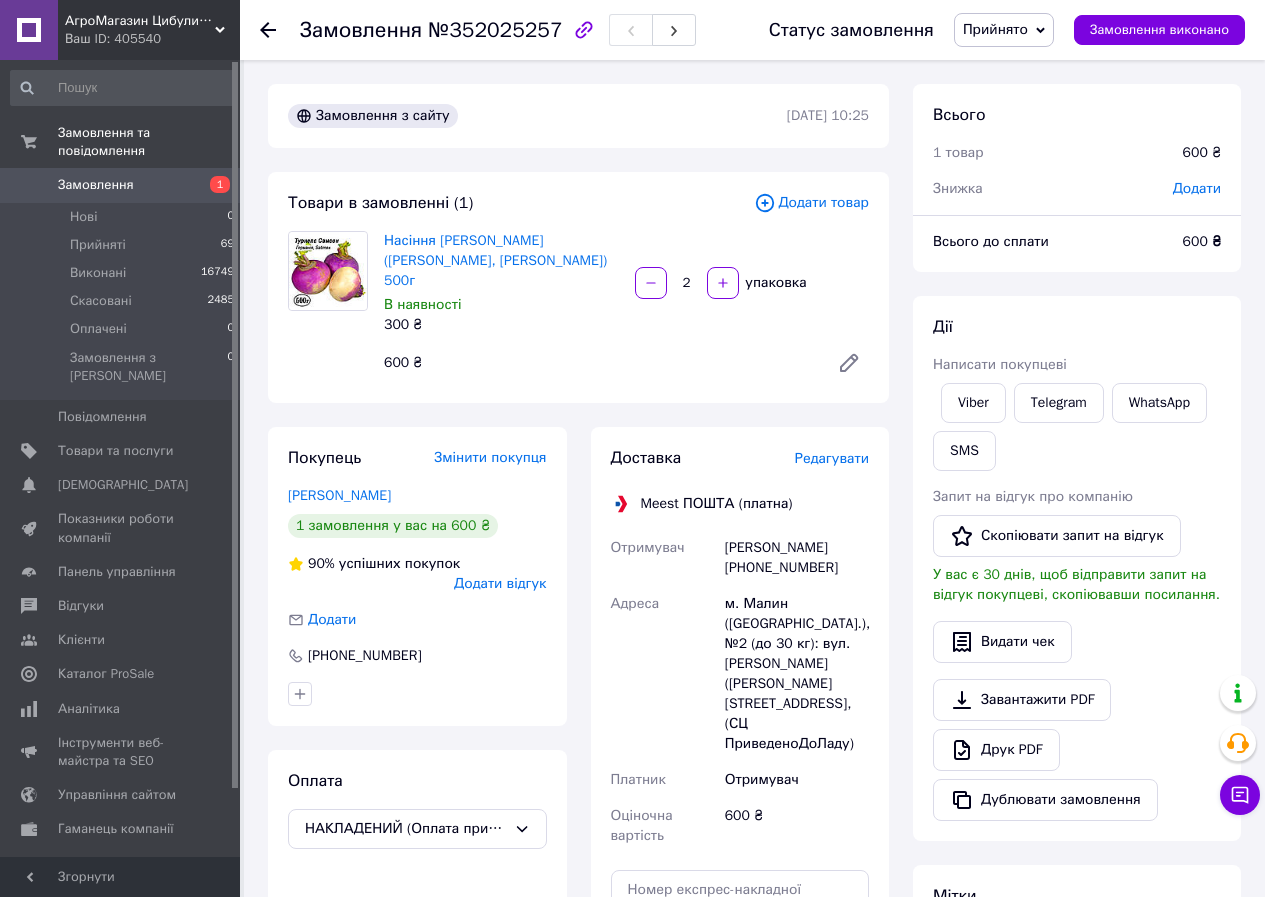 click on "Редагувати" at bounding box center [832, 458] 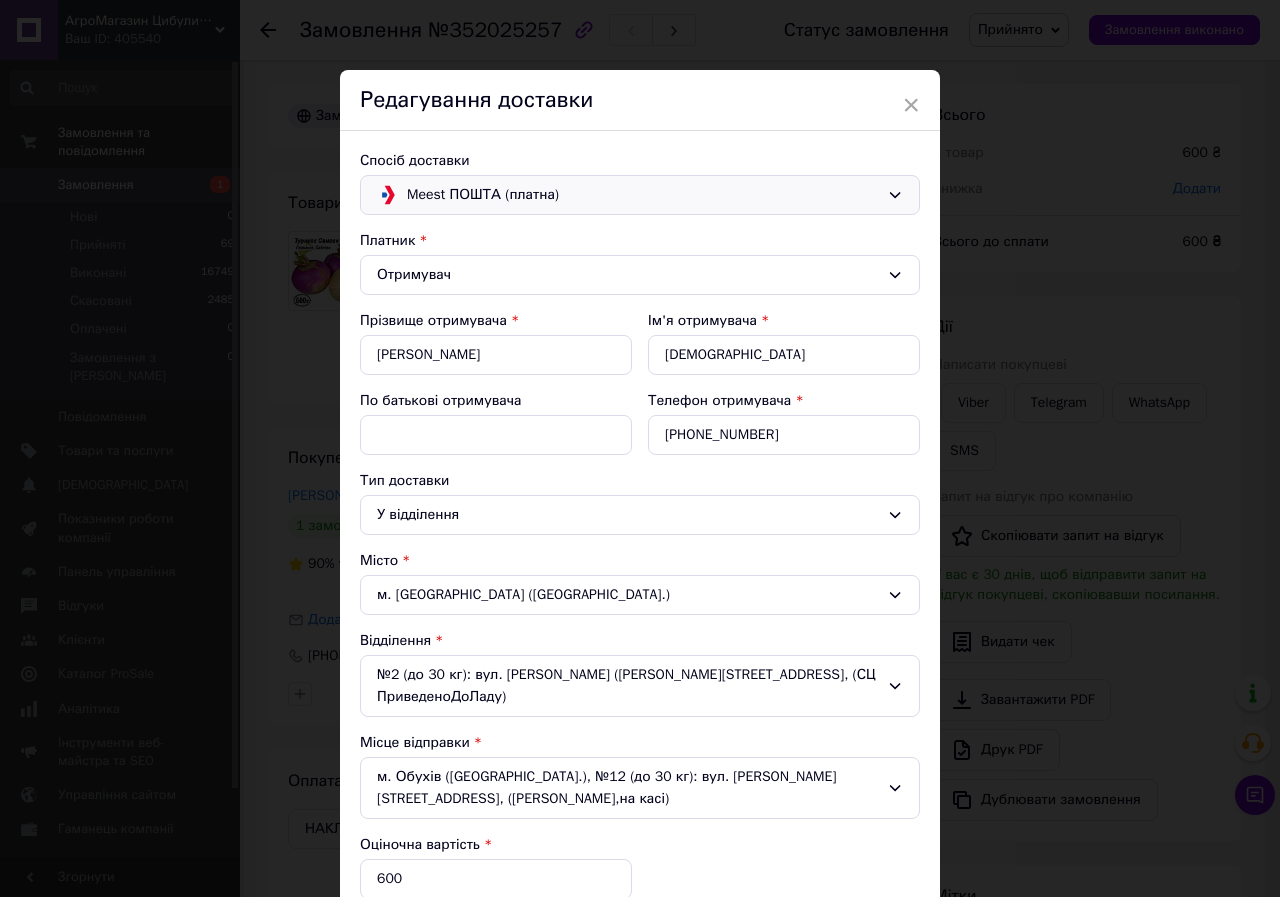 click on "Meest ПОШТА (платна)" at bounding box center (643, 195) 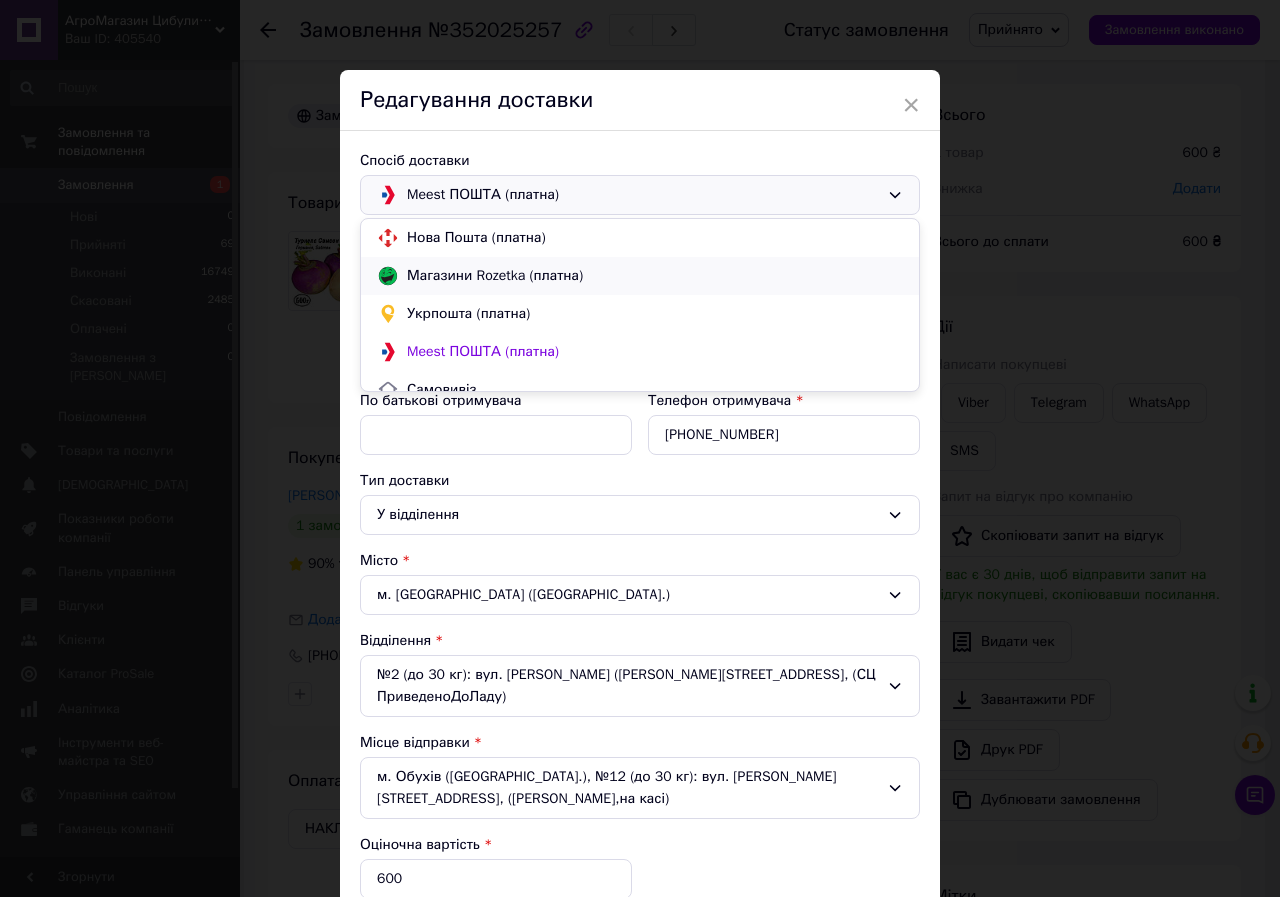 scroll, scrollTop: 18, scrollLeft: 0, axis: vertical 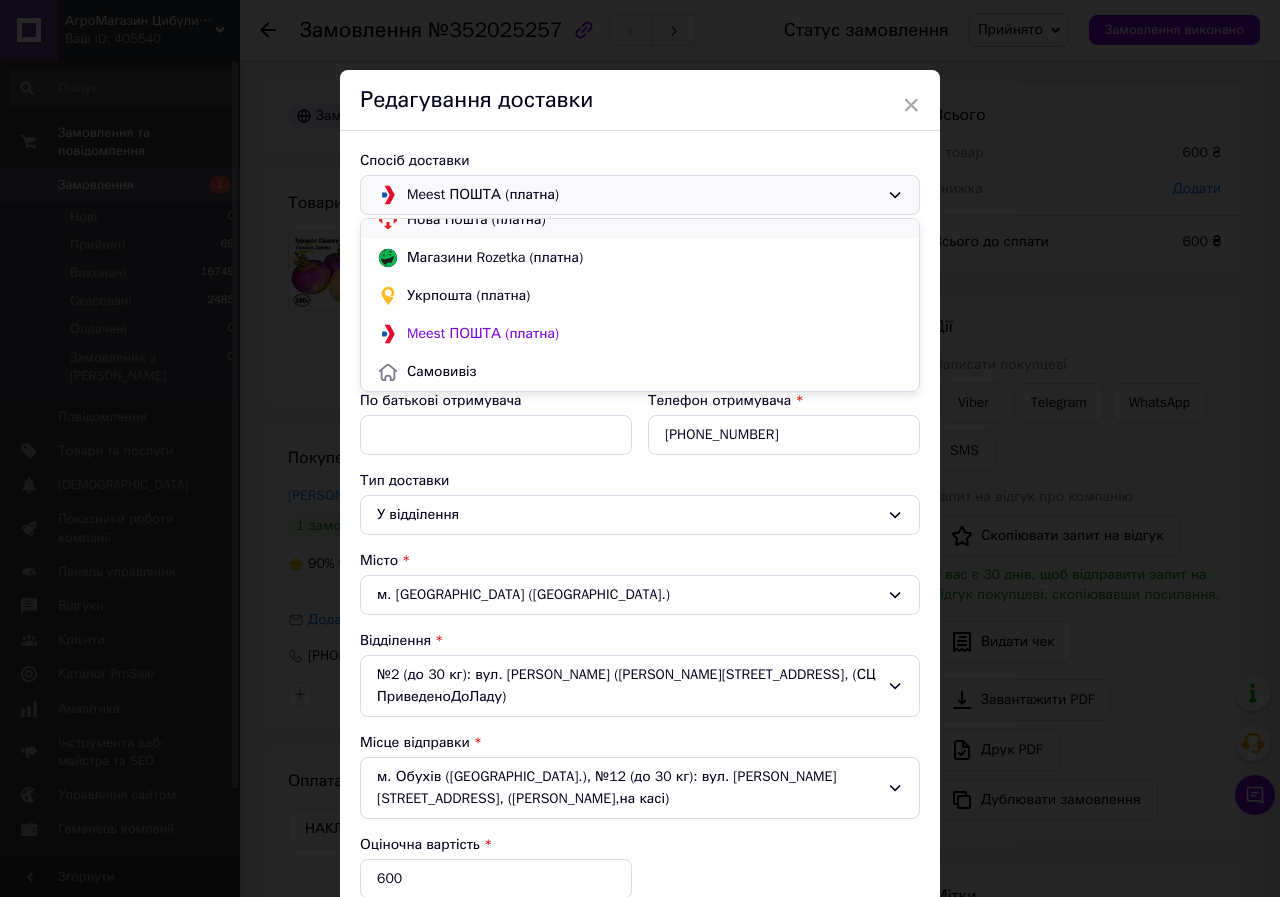 click on "Нова Пошта (платна)" at bounding box center [655, 220] 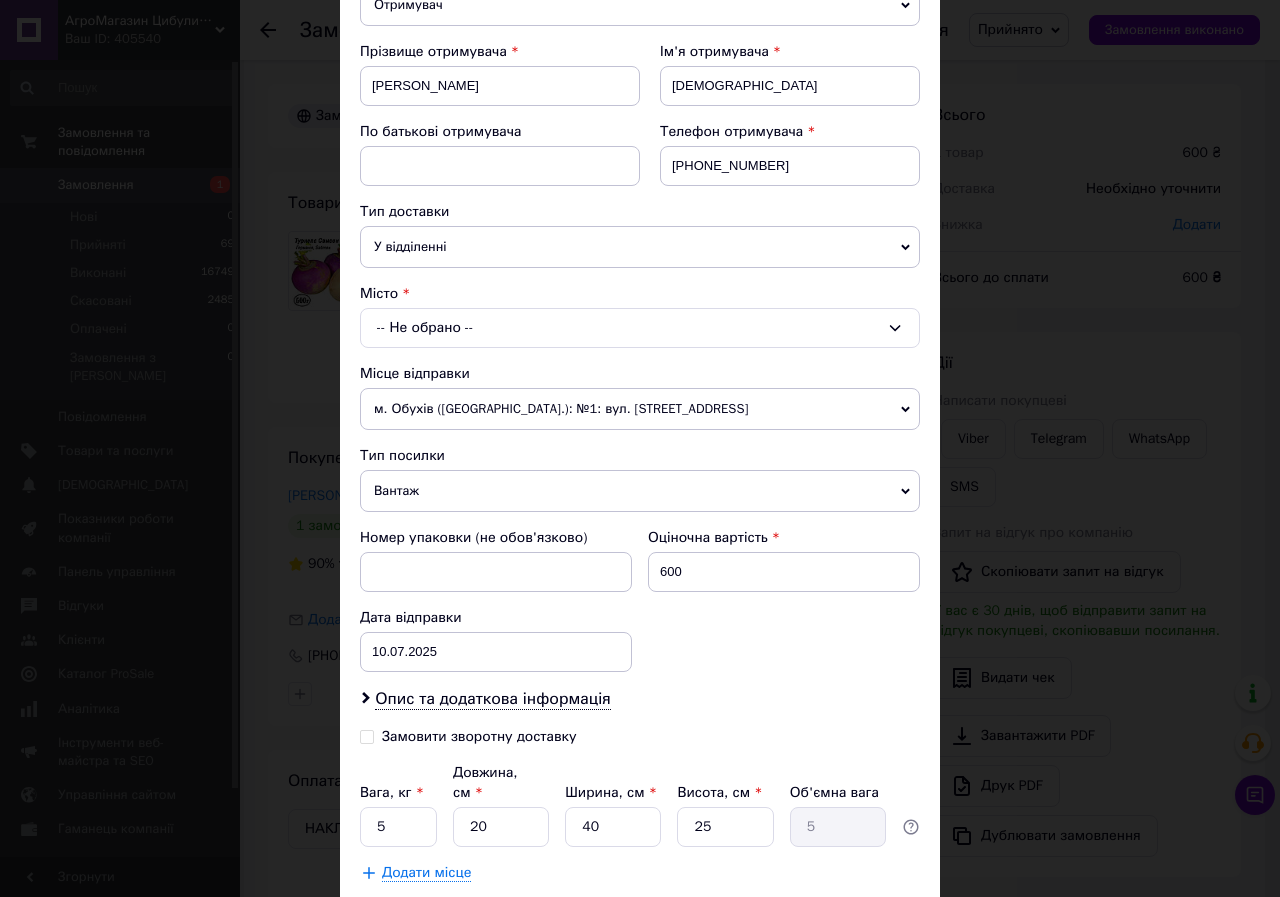 scroll, scrollTop: 300, scrollLeft: 0, axis: vertical 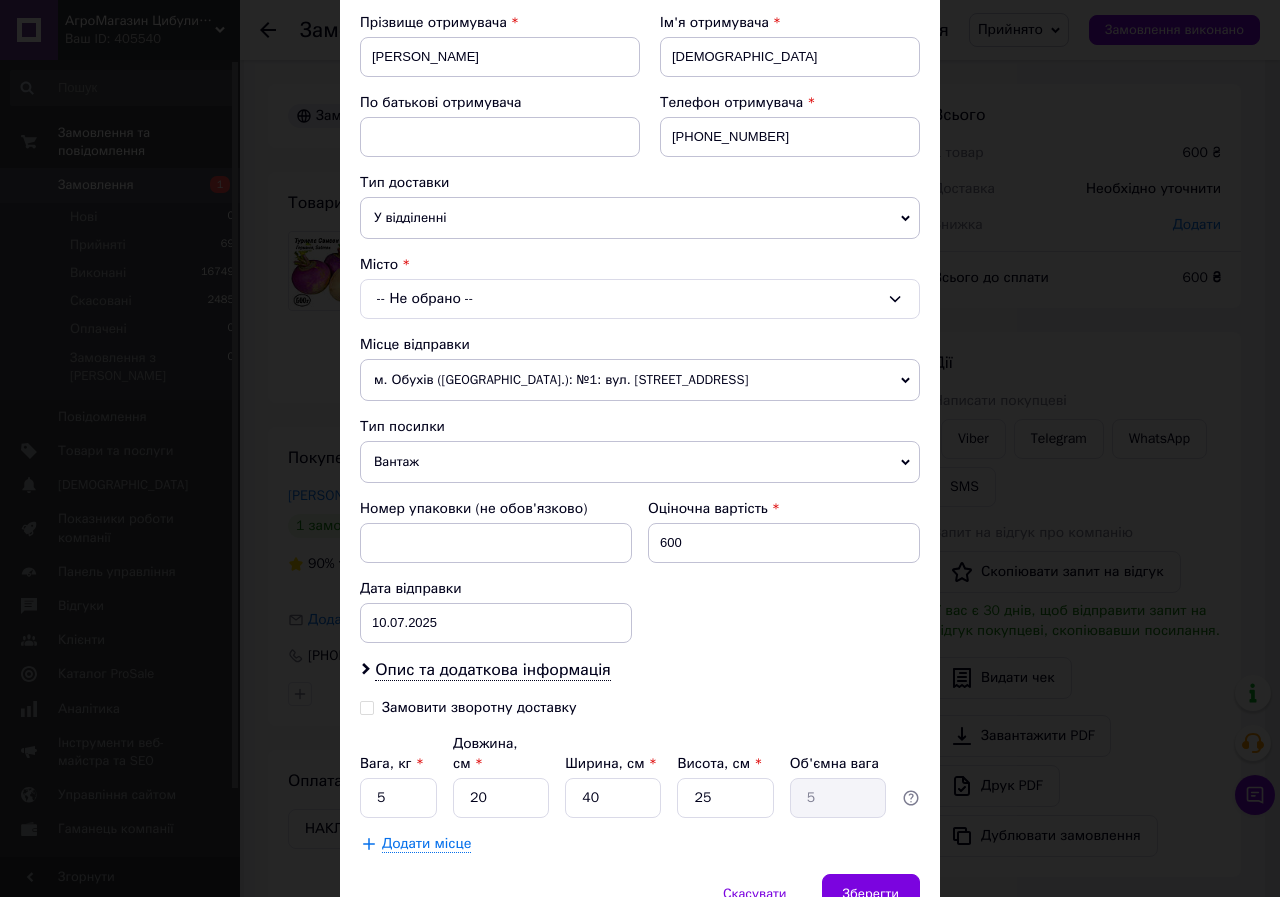 click on "-- Не обрано --" at bounding box center (640, 299) 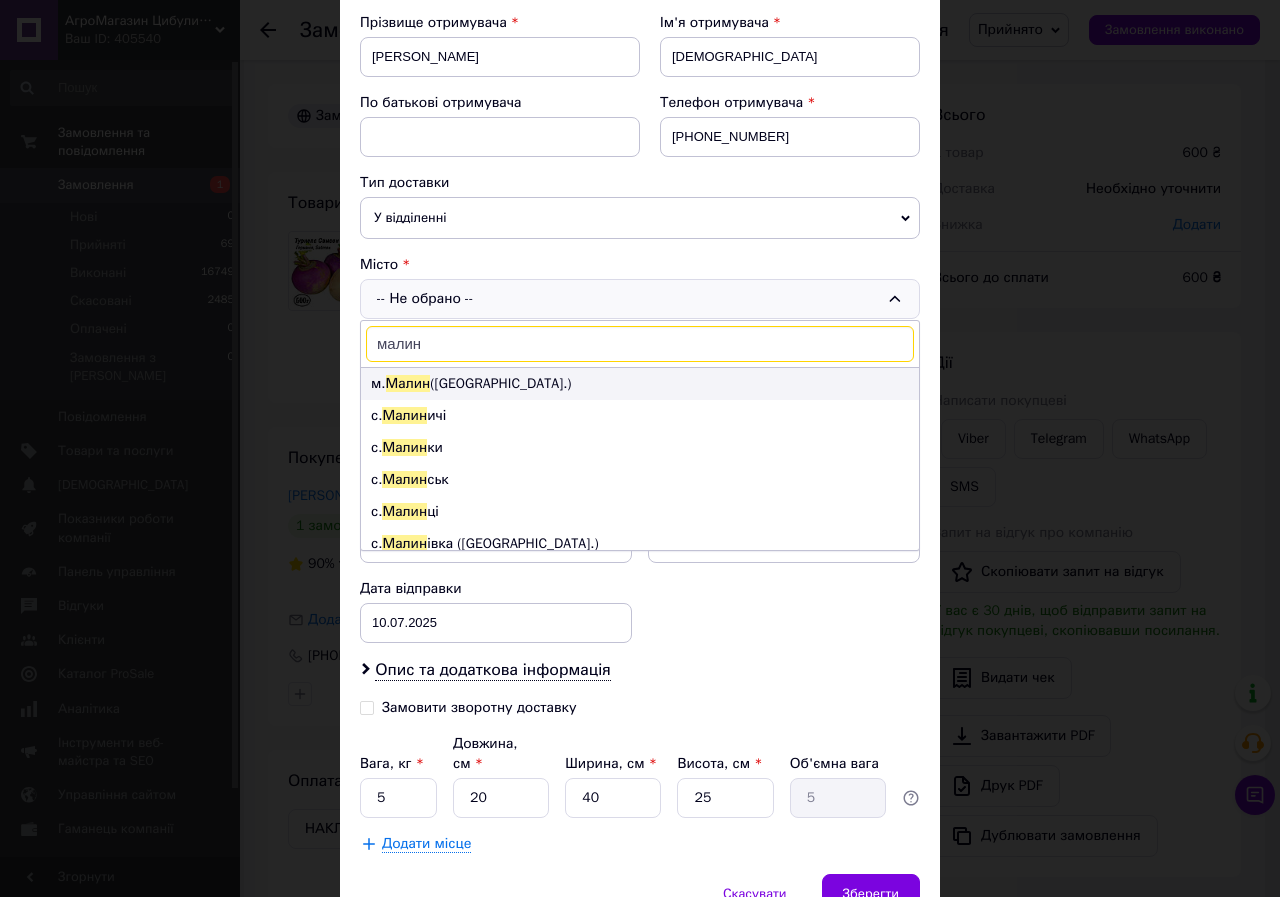 type on "малин" 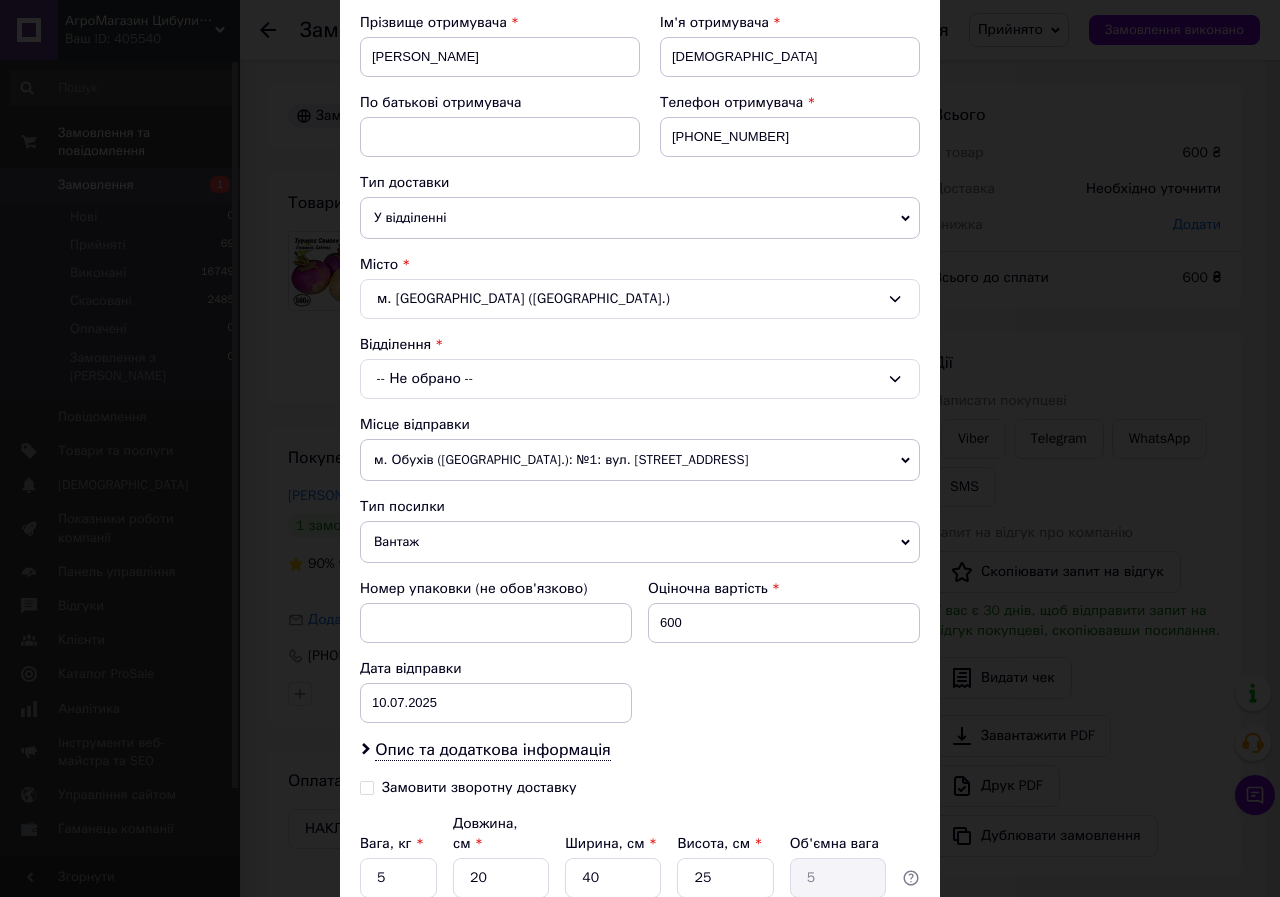 click on "-- Не обрано --" at bounding box center [640, 379] 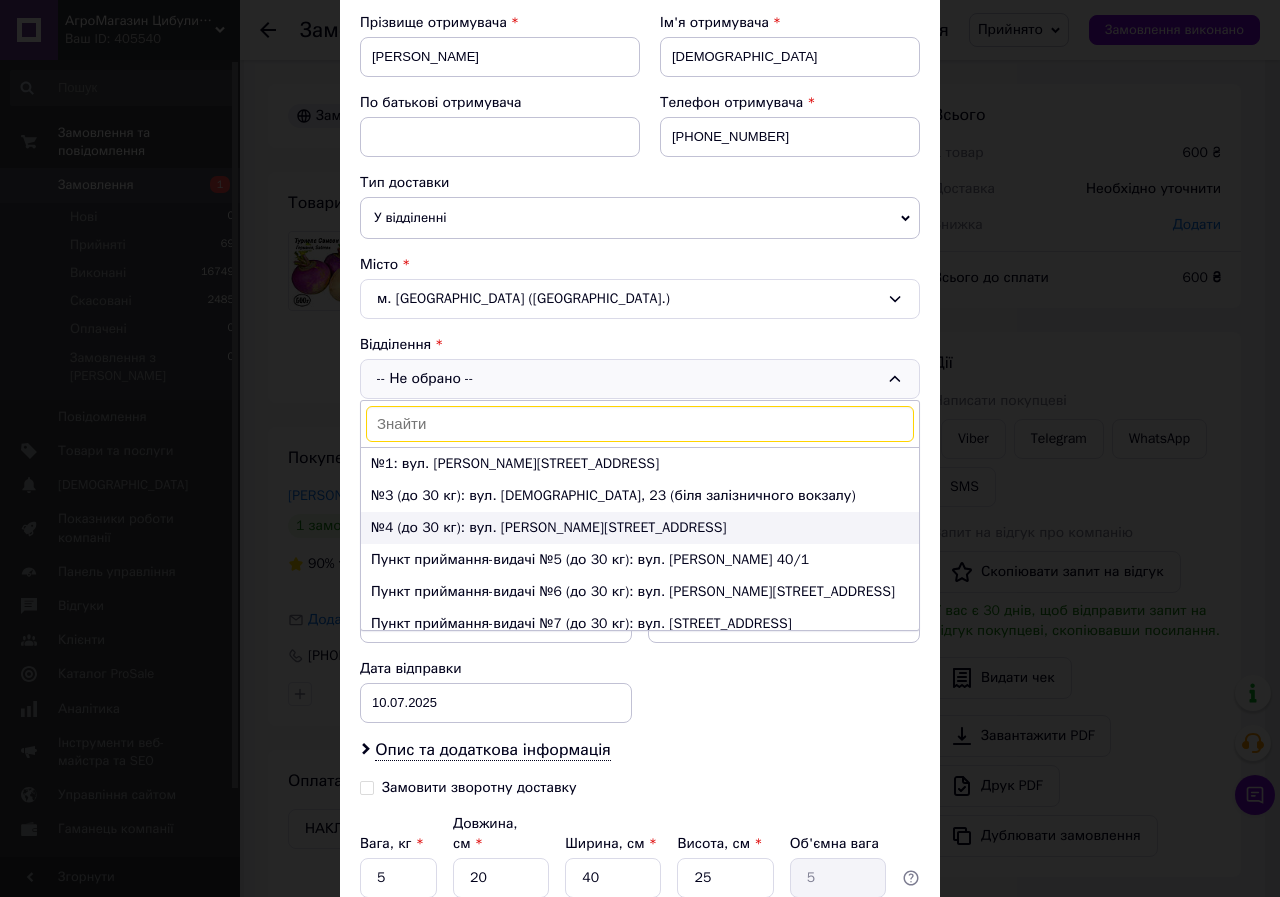click on "№4 (до 30 кг): вул. Івана Мазепи, 17 а" at bounding box center (640, 528) 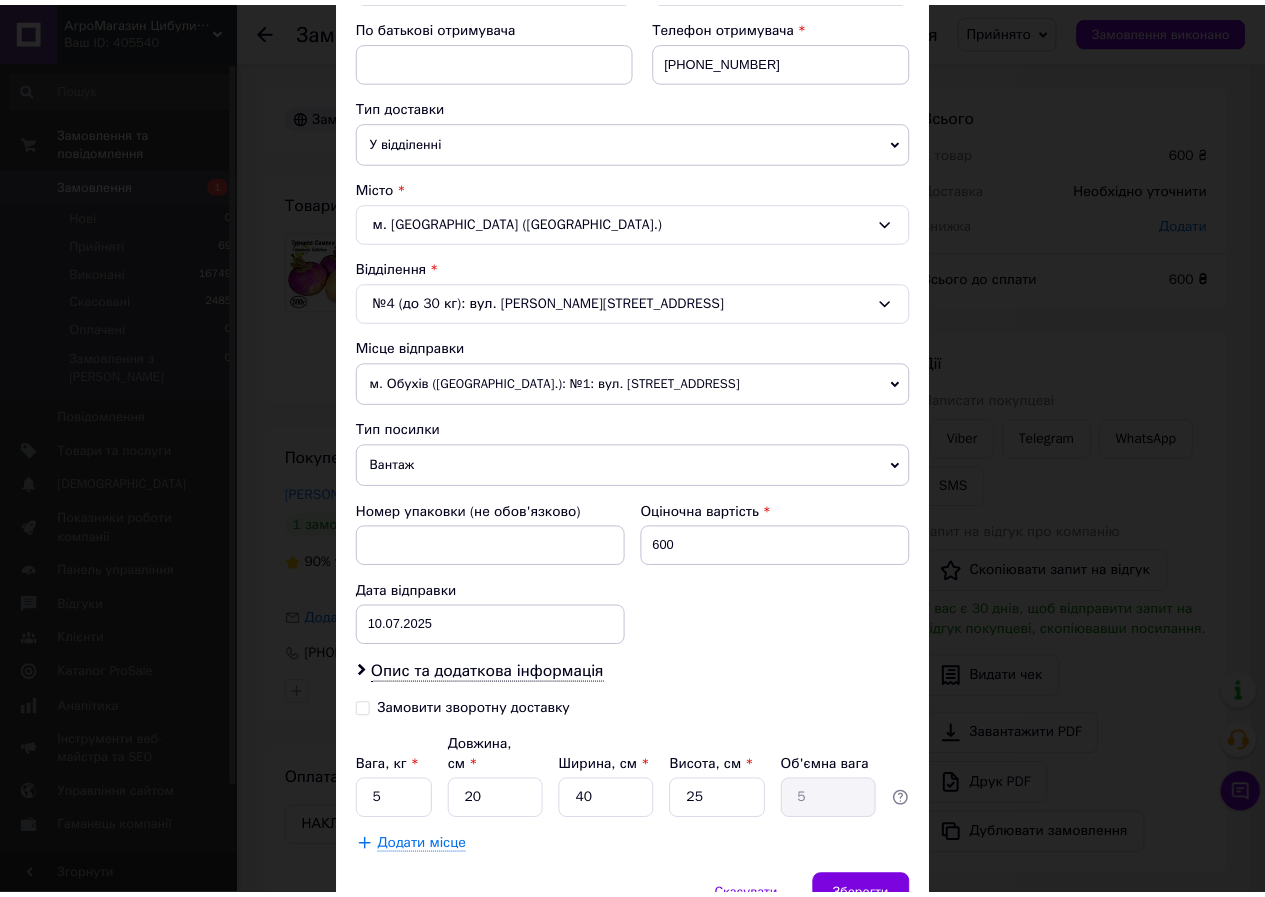 scroll, scrollTop: 467, scrollLeft: 0, axis: vertical 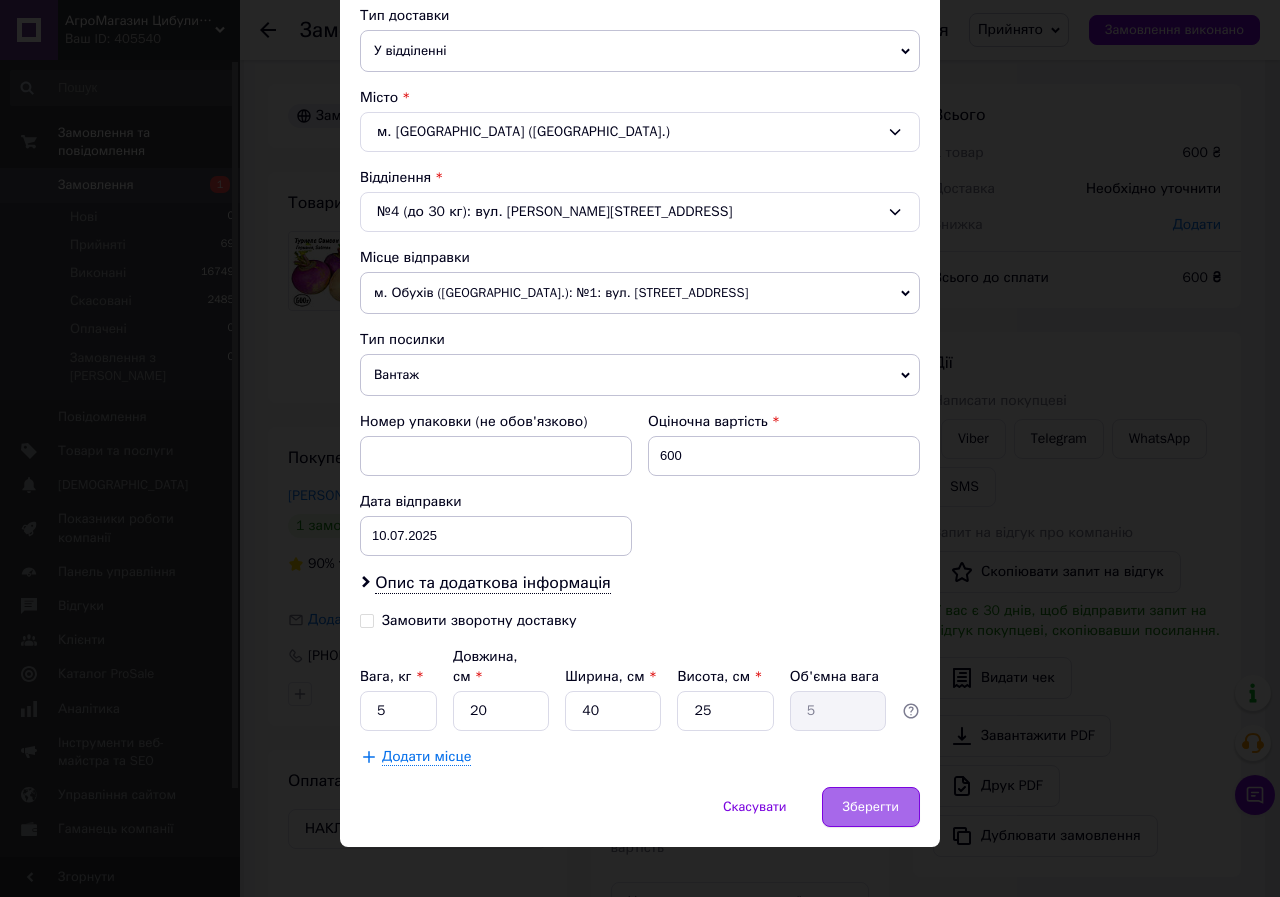click on "Зберегти" at bounding box center [871, 807] 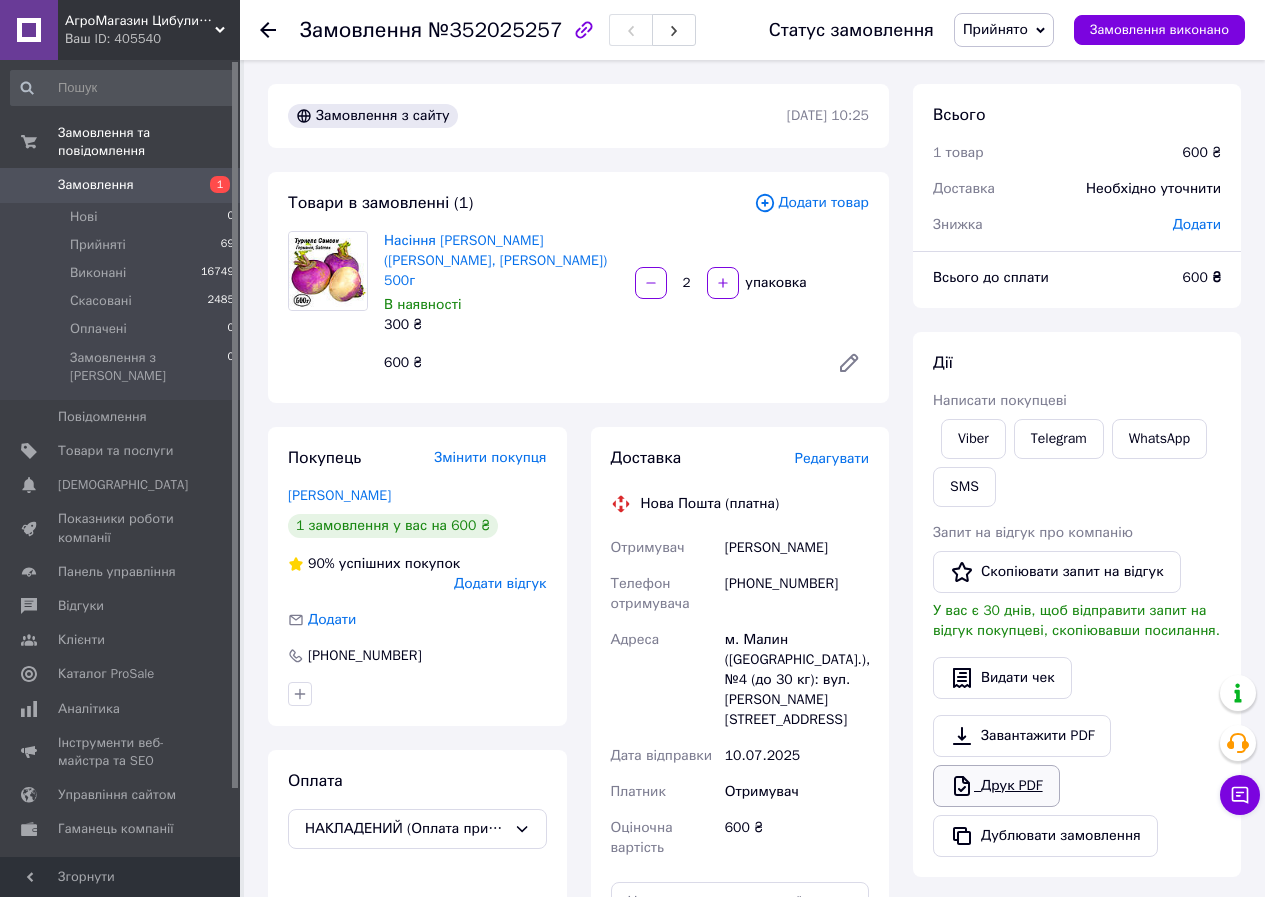 click on "Друк PDF" at bounding box center (996, 786) 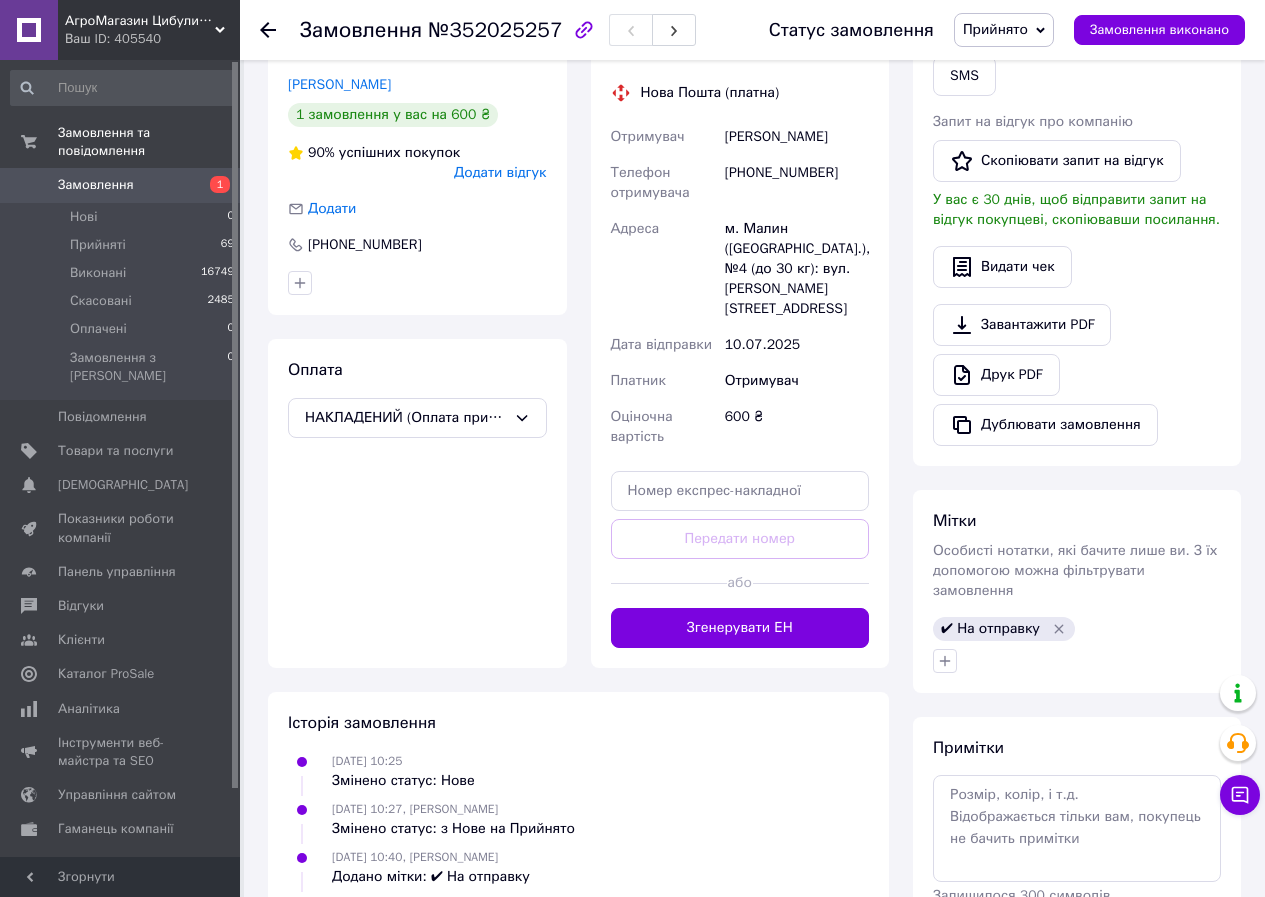 scroll, scrollTop: 500, scrollLeft: 0, axis: vertical 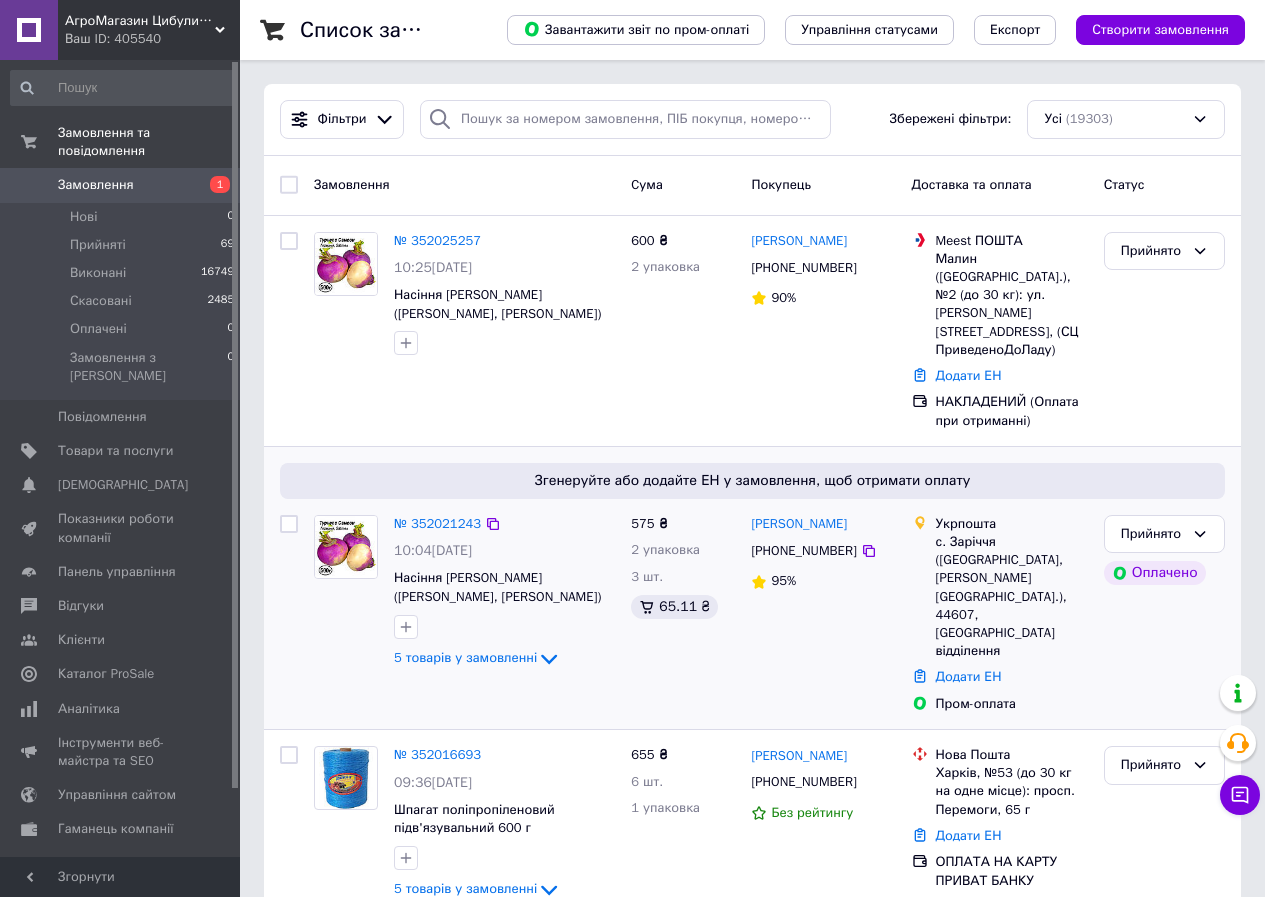 click at bounding box center (346, 547) 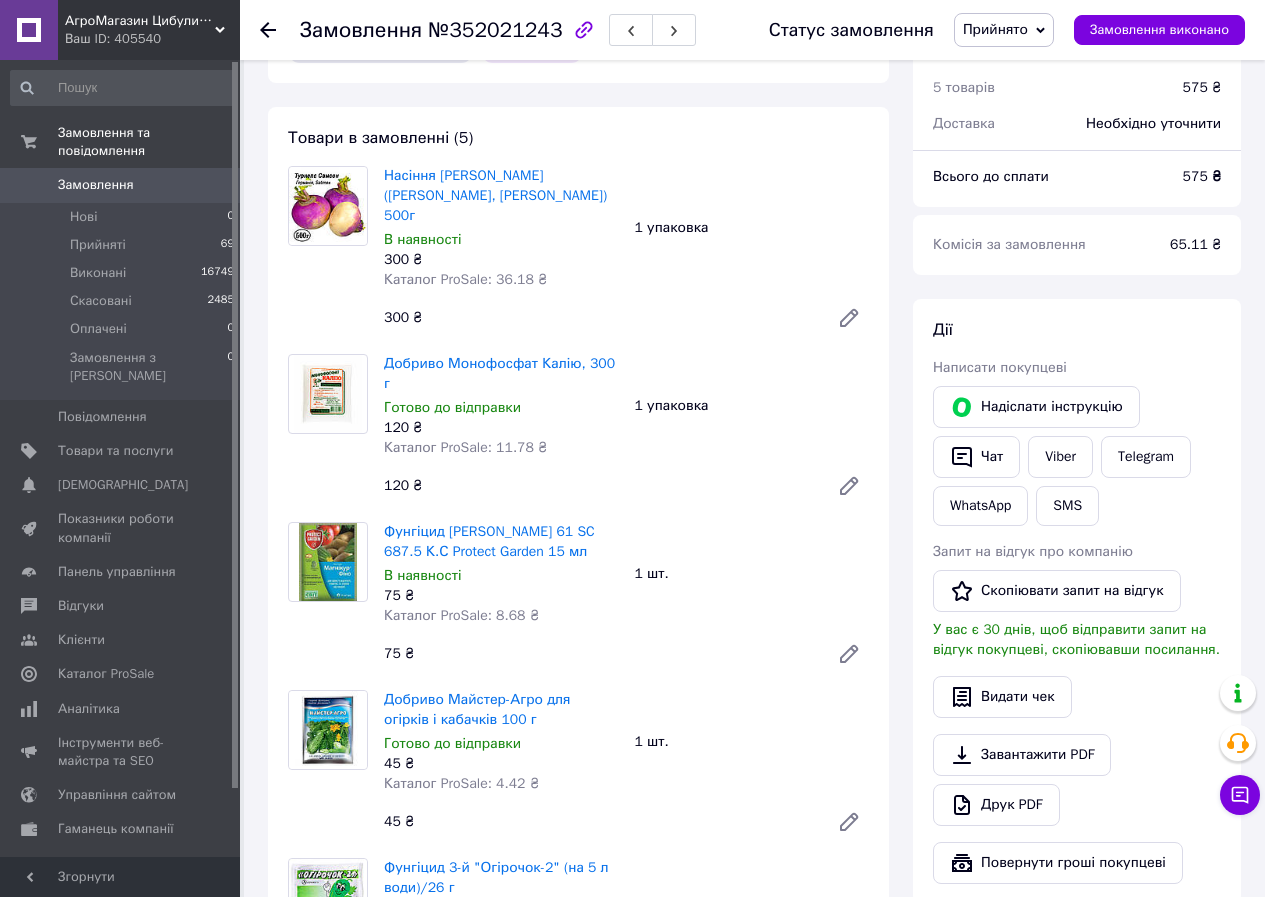 scroll, scrollTop: 319, scrollLeft: 0, axis: vertical 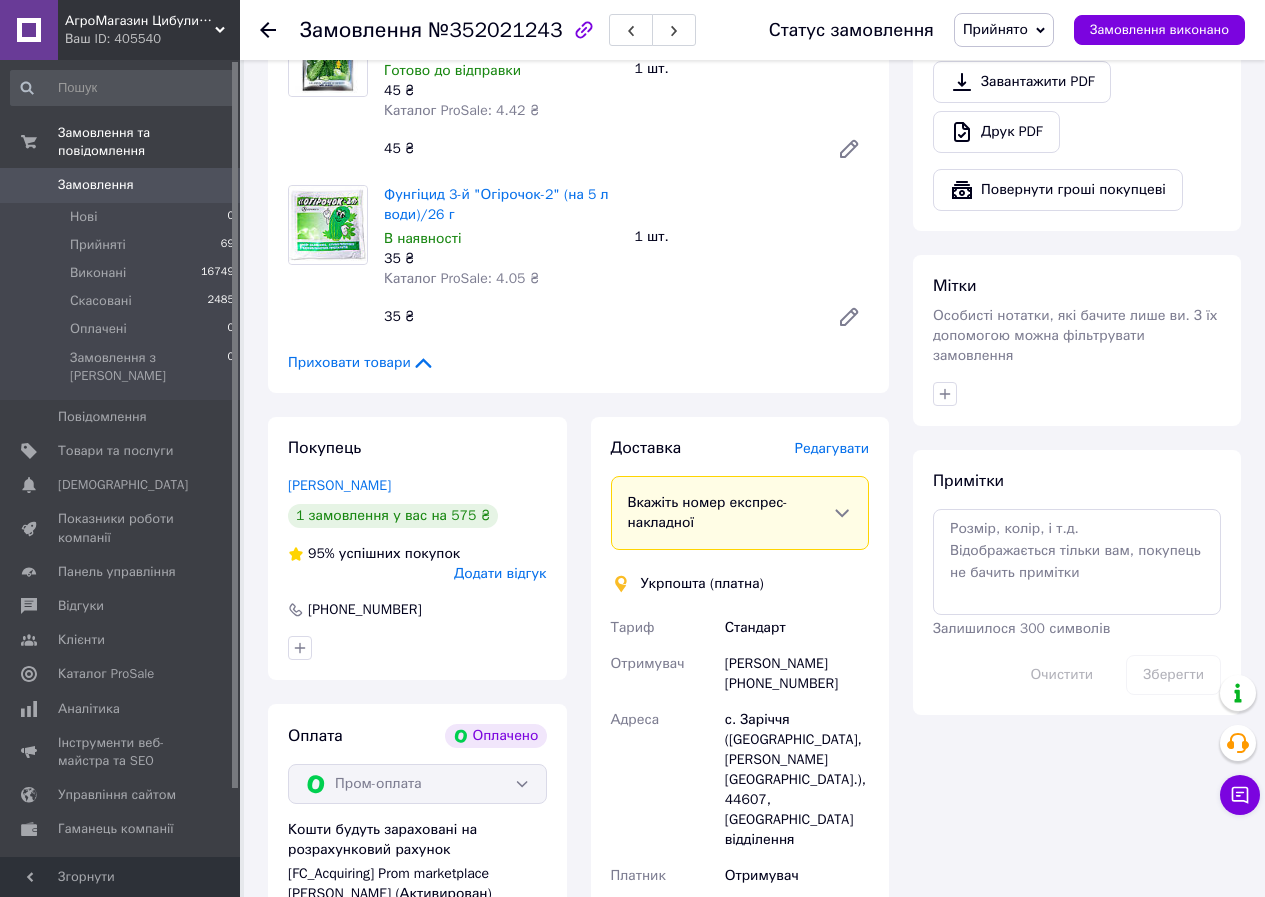 click on "Редагувати" at bounding box center [832, 448] 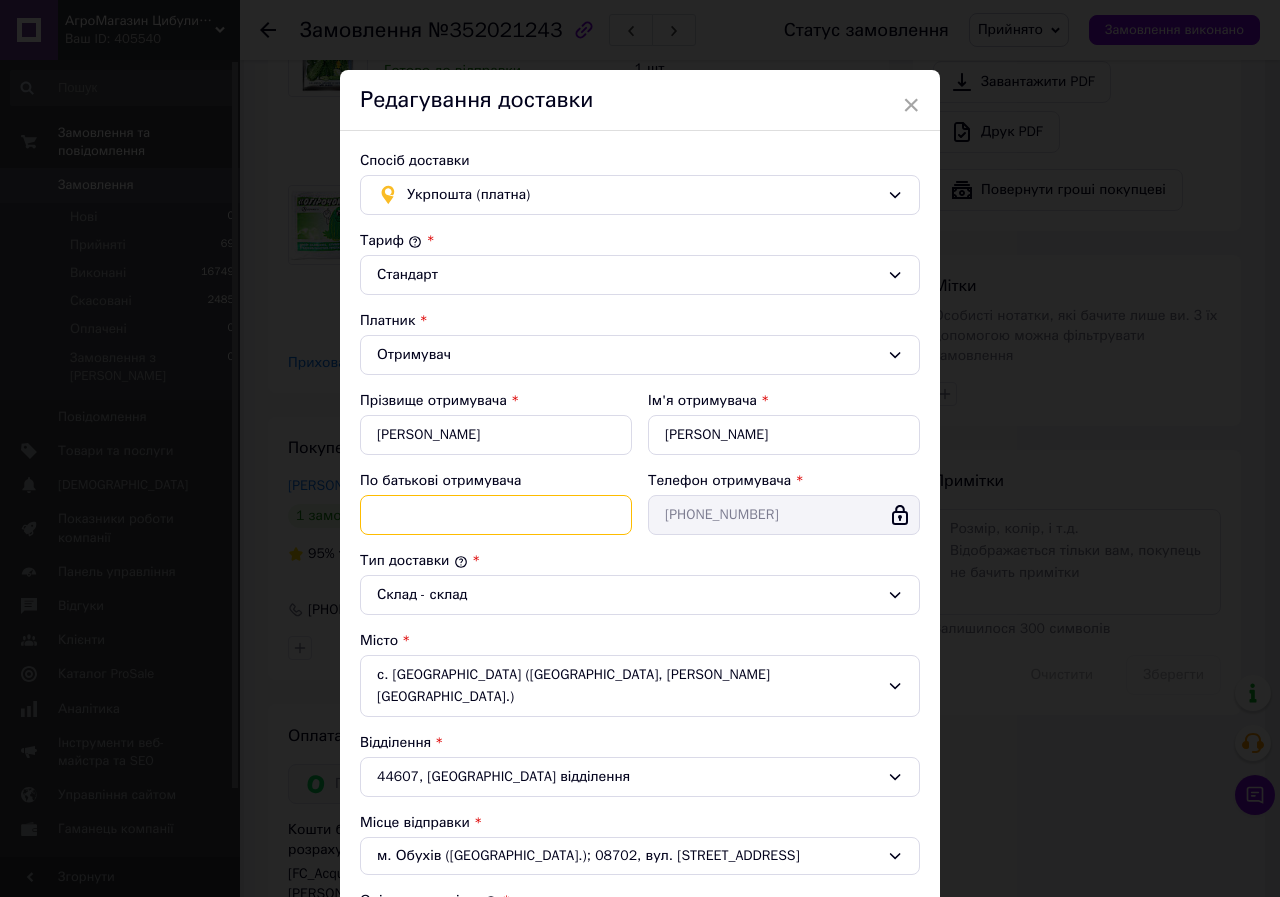 click on "По батькові отримувача" at bounding box center (496, 515) 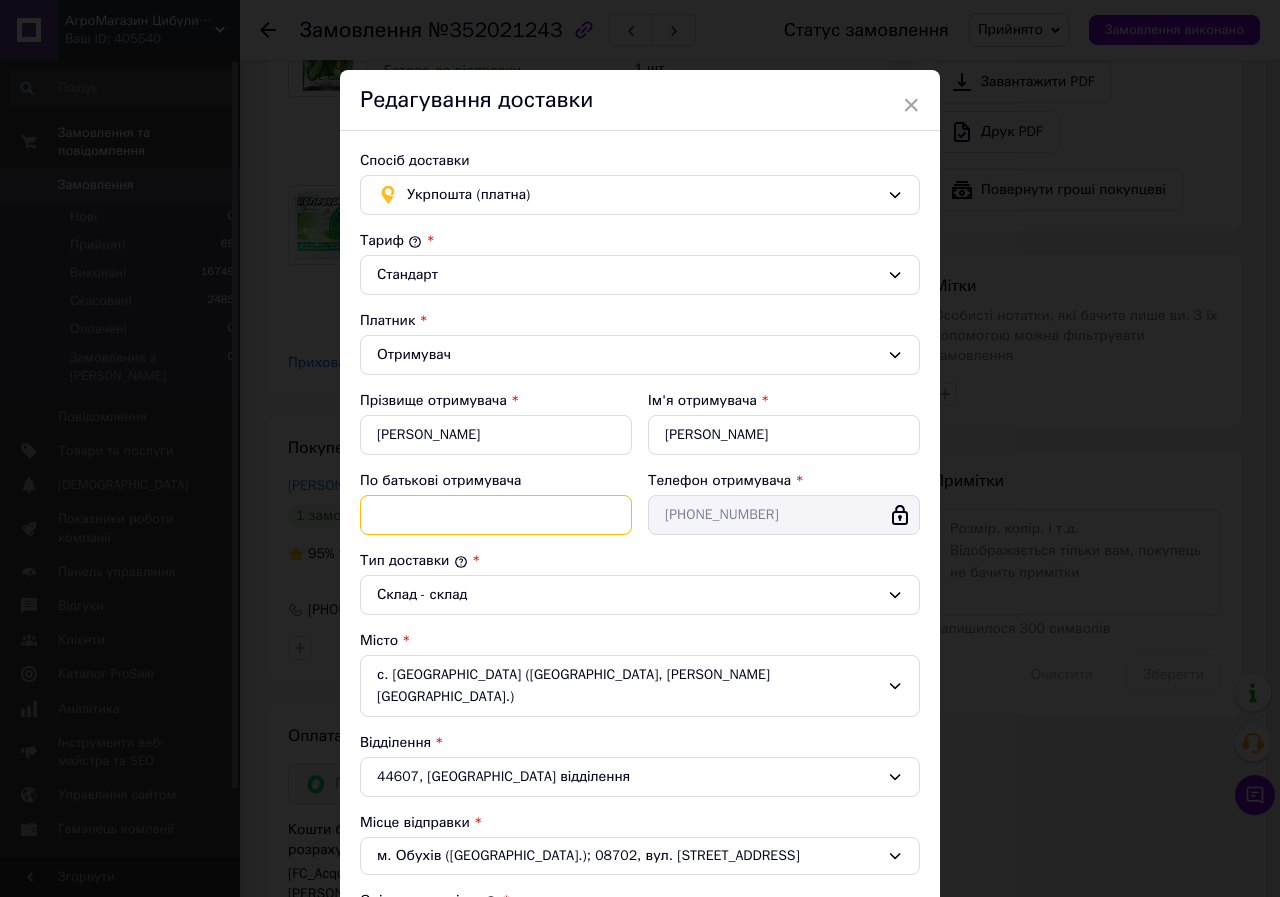 type on "Сергійович" 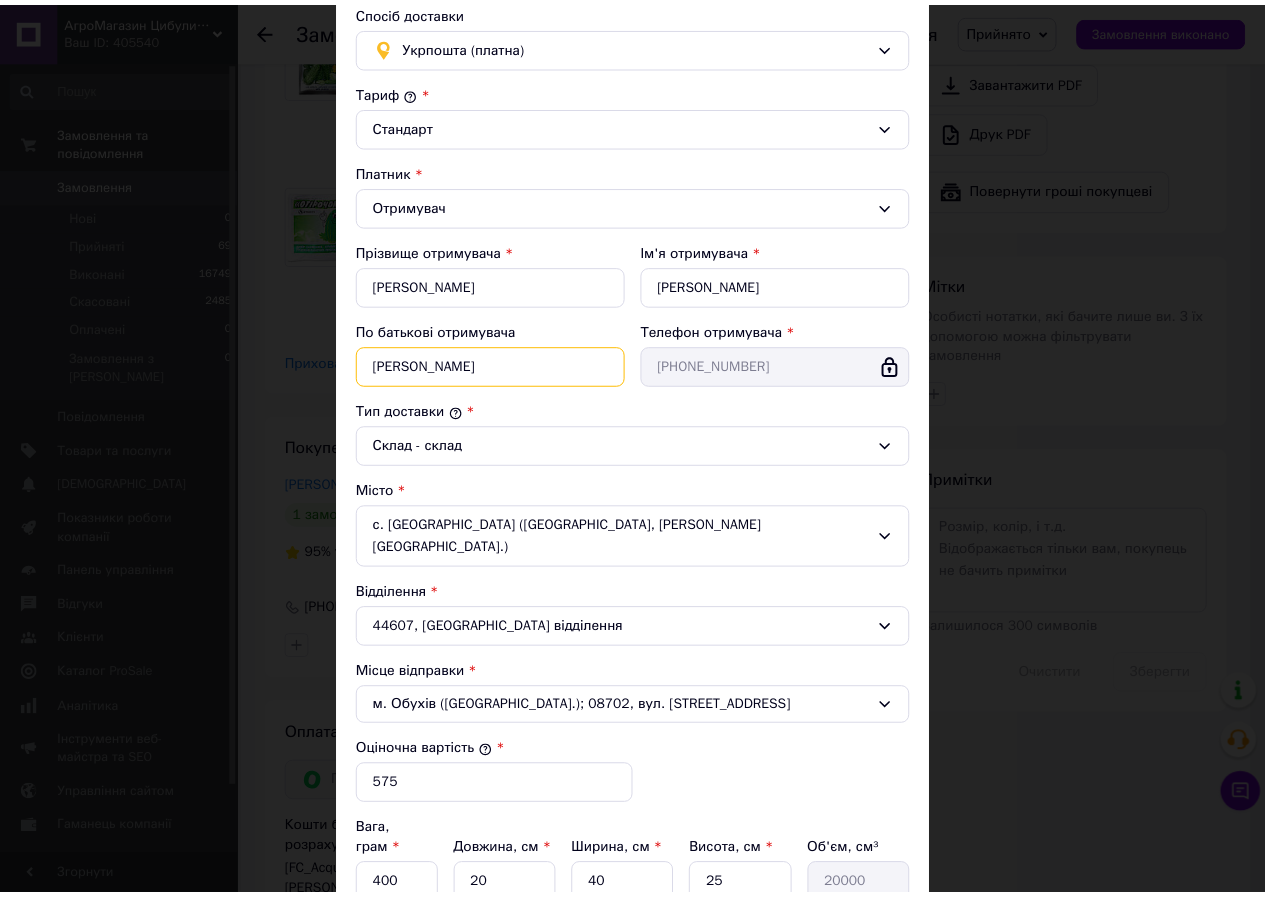 scroll, scrollTop: 354, scrollLeft: 0, axis: vertical 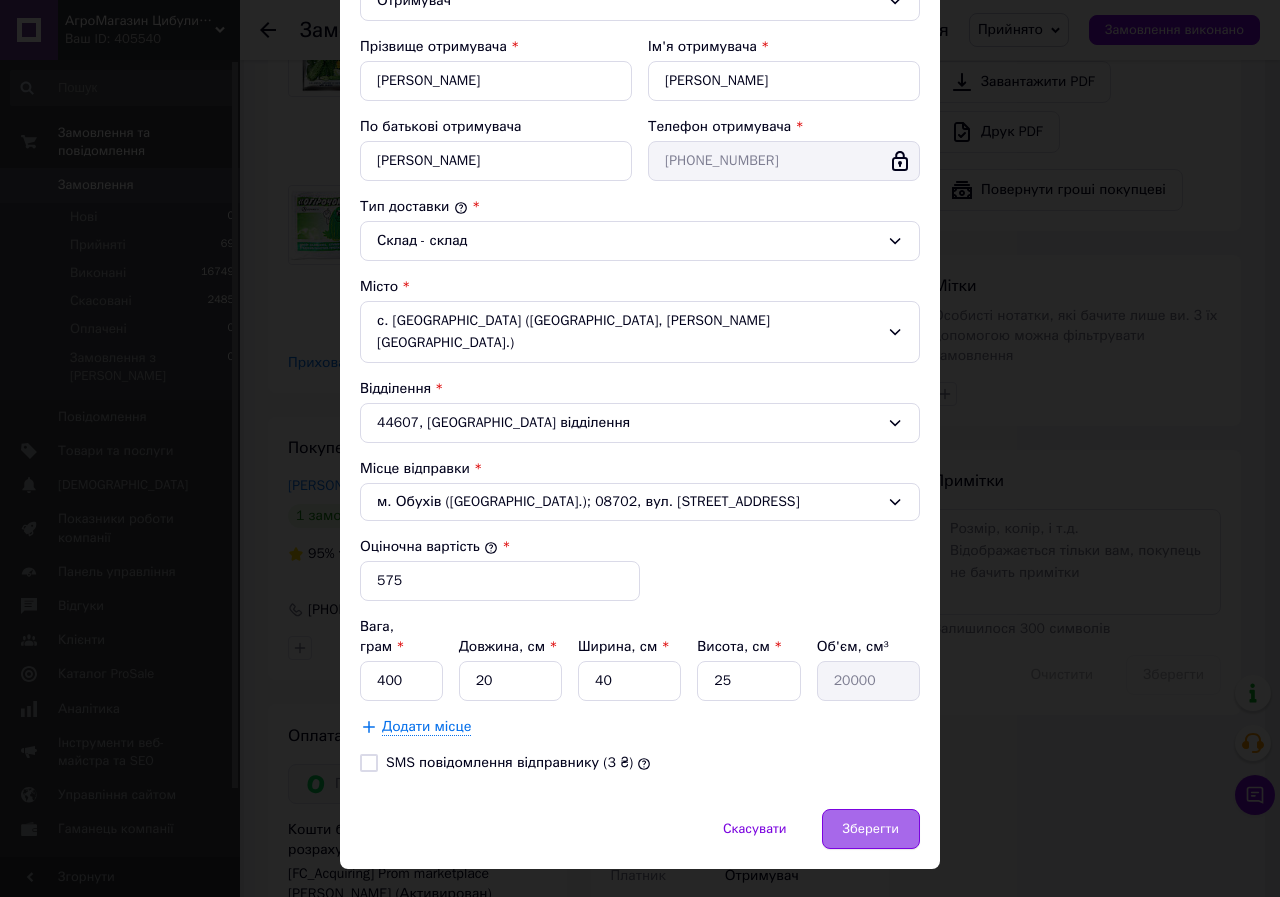 click on "Зберегти" at bounding box center [871, 829] 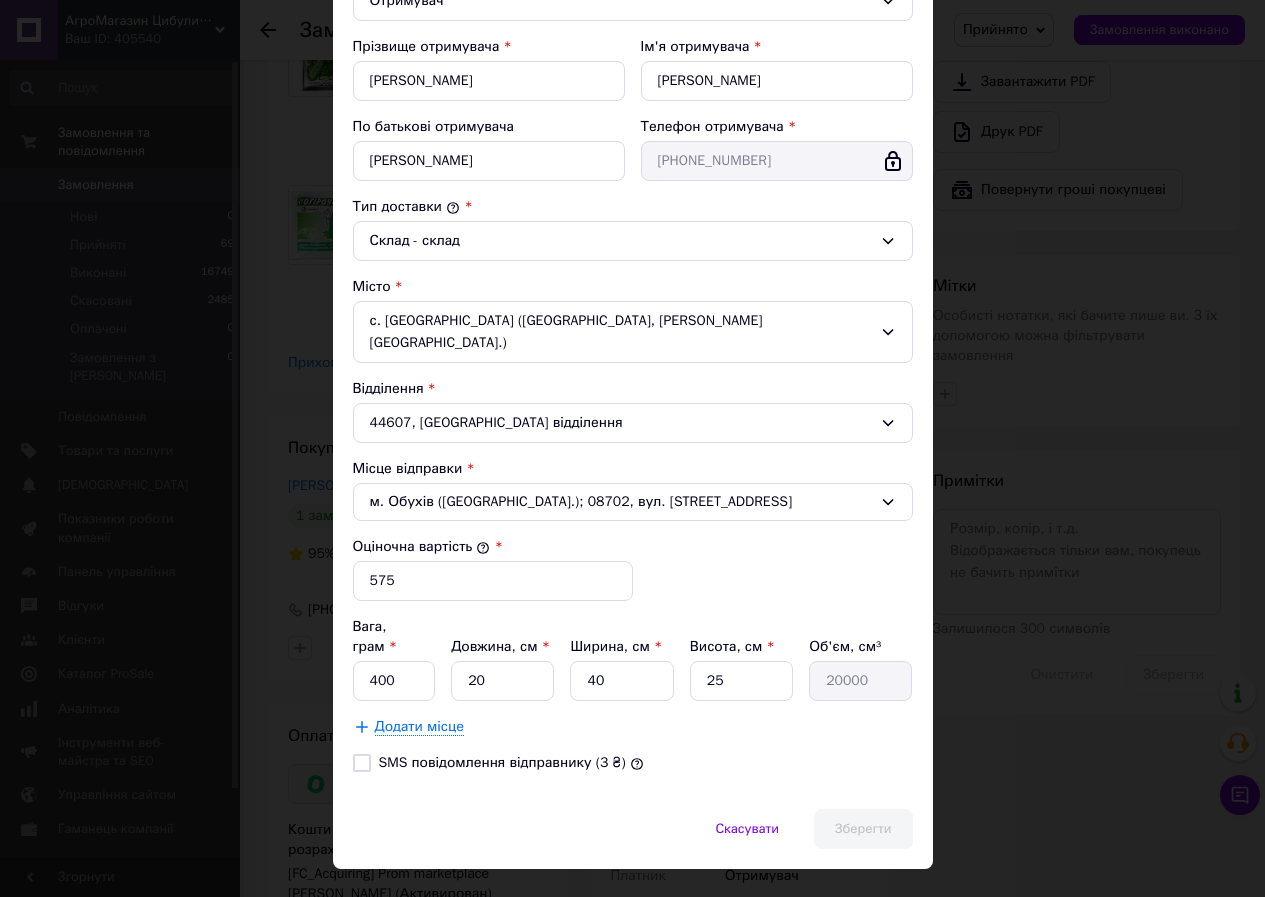 scroll, scrollTop: 0, scrollLeft: 0, axis: both 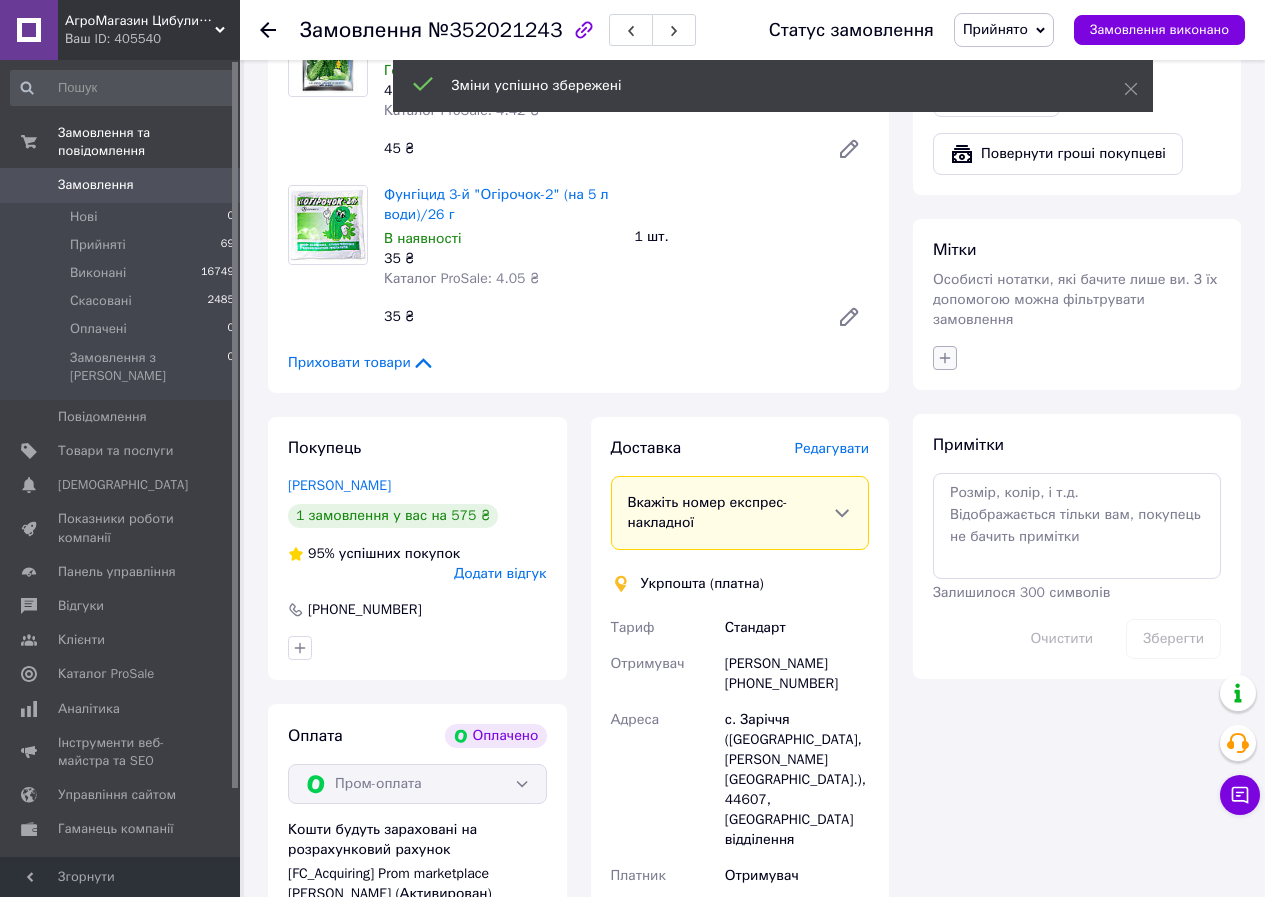 click 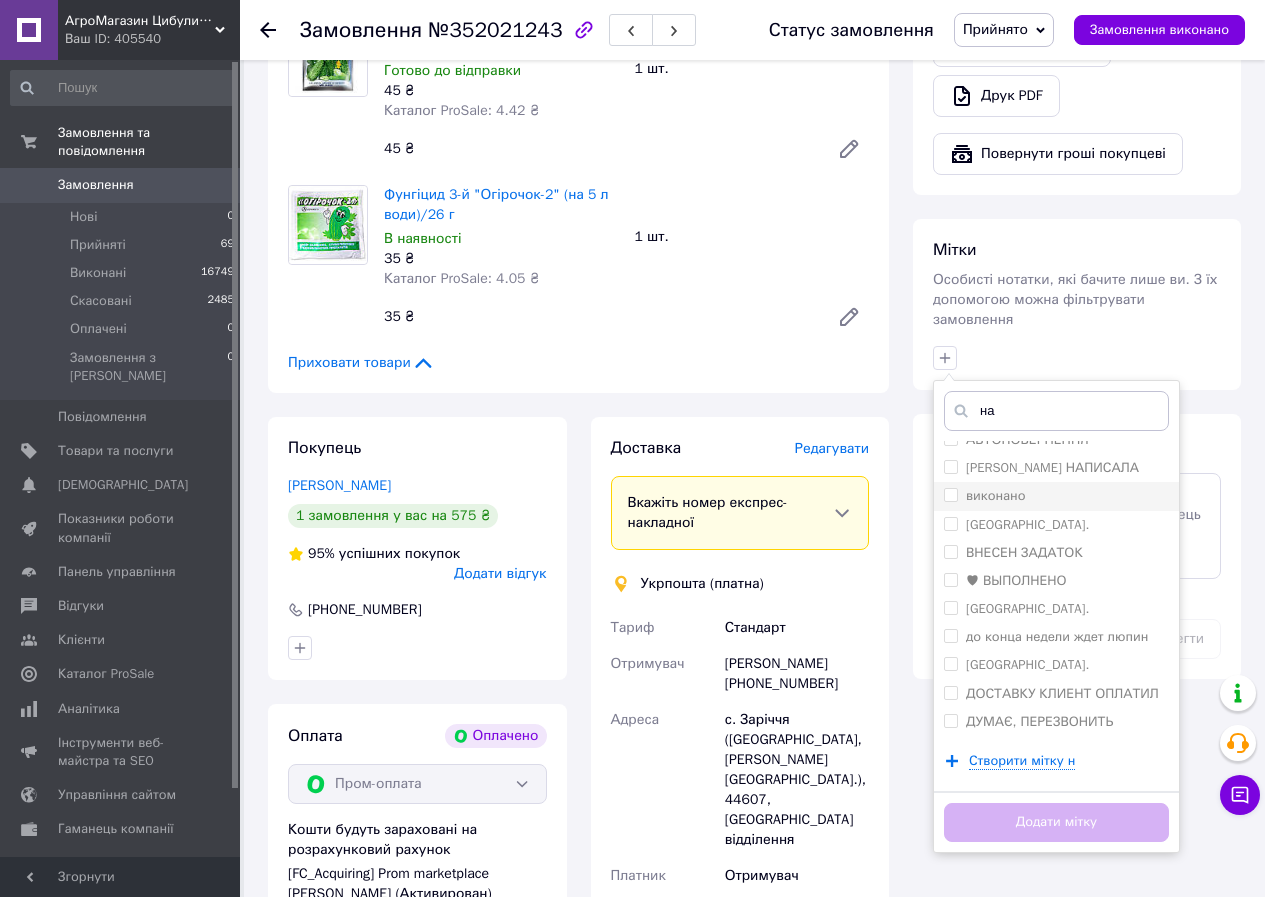 scroll, scrollTop: 0, scrollLeft: 0, axis: both 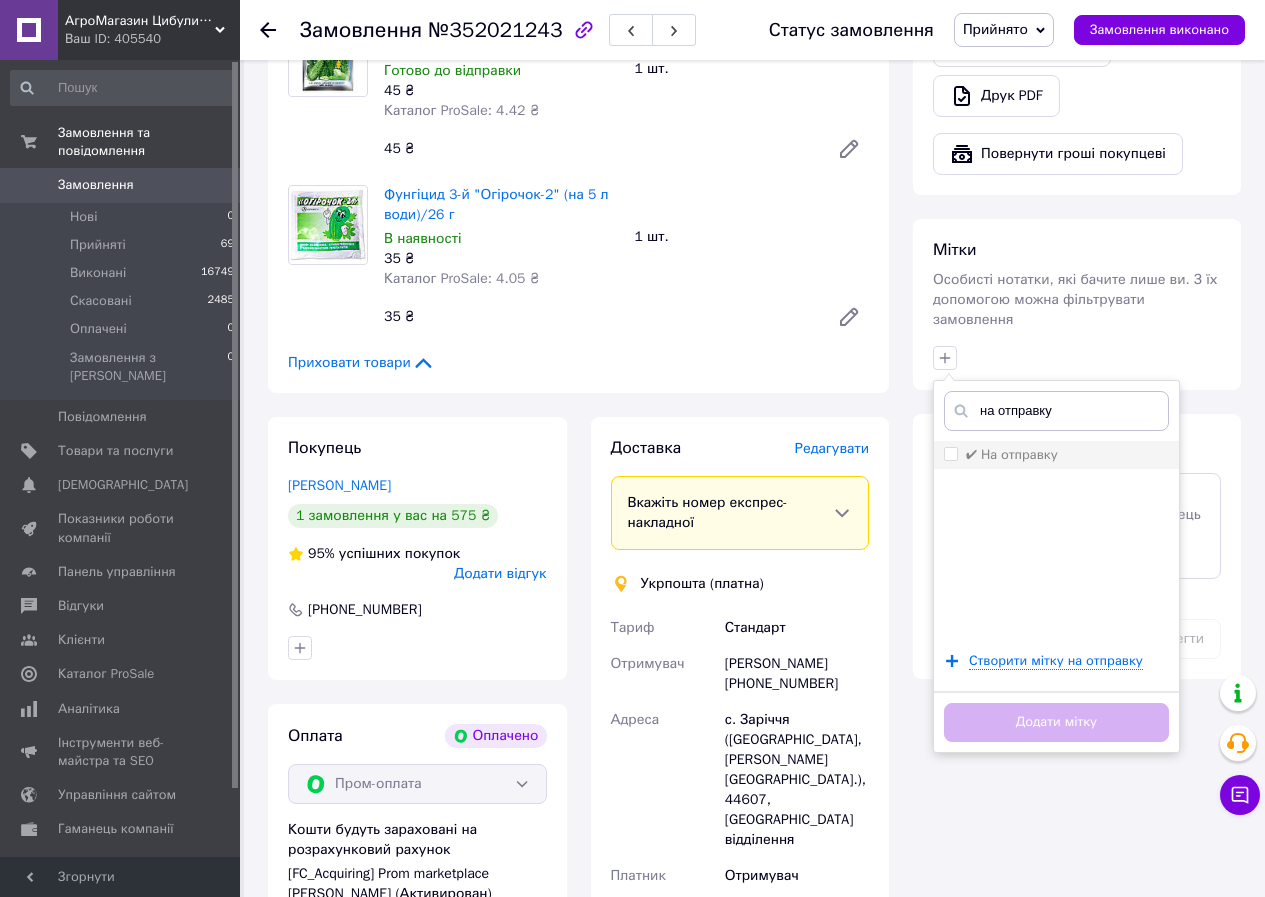 type on "на отправку" 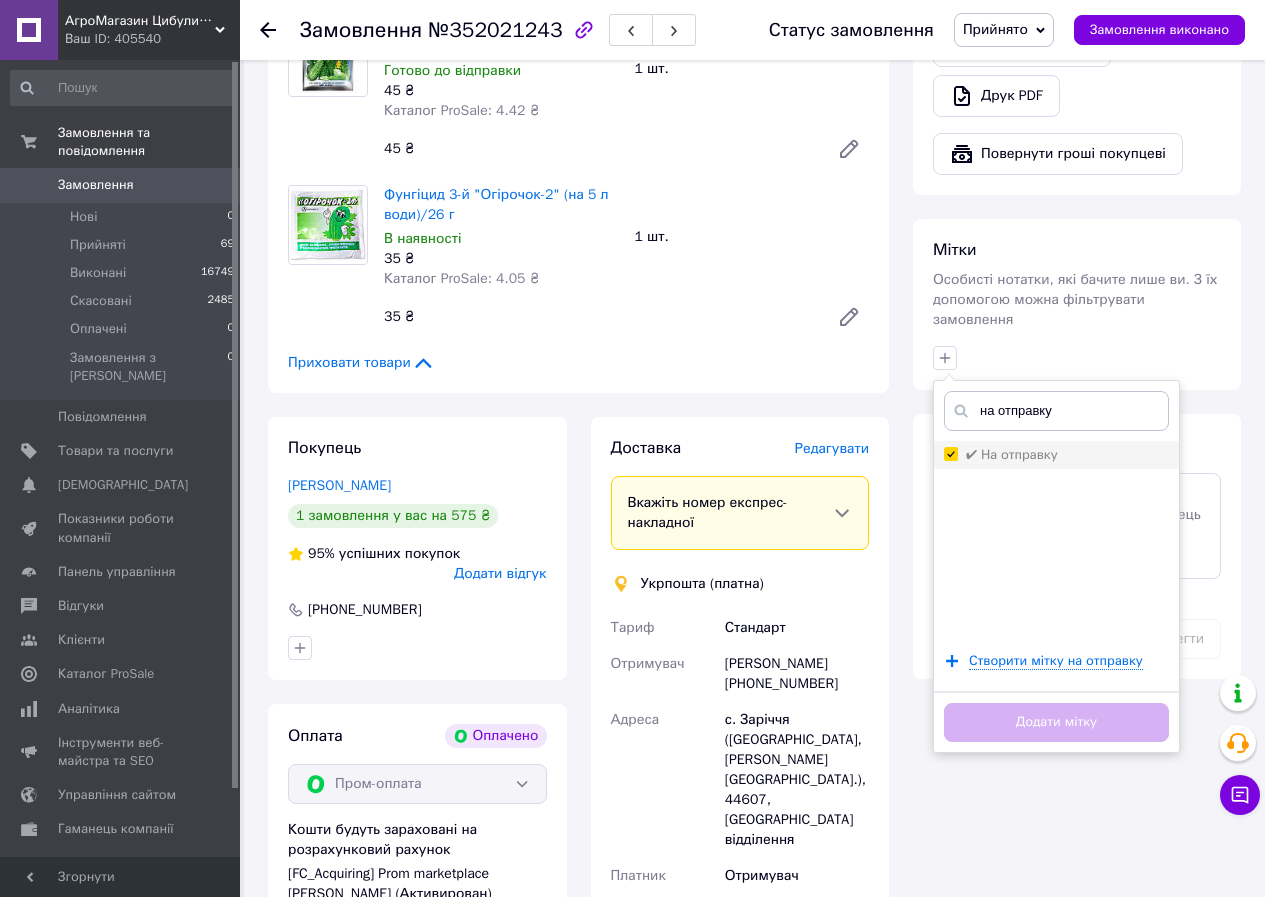 checkbox on "true" 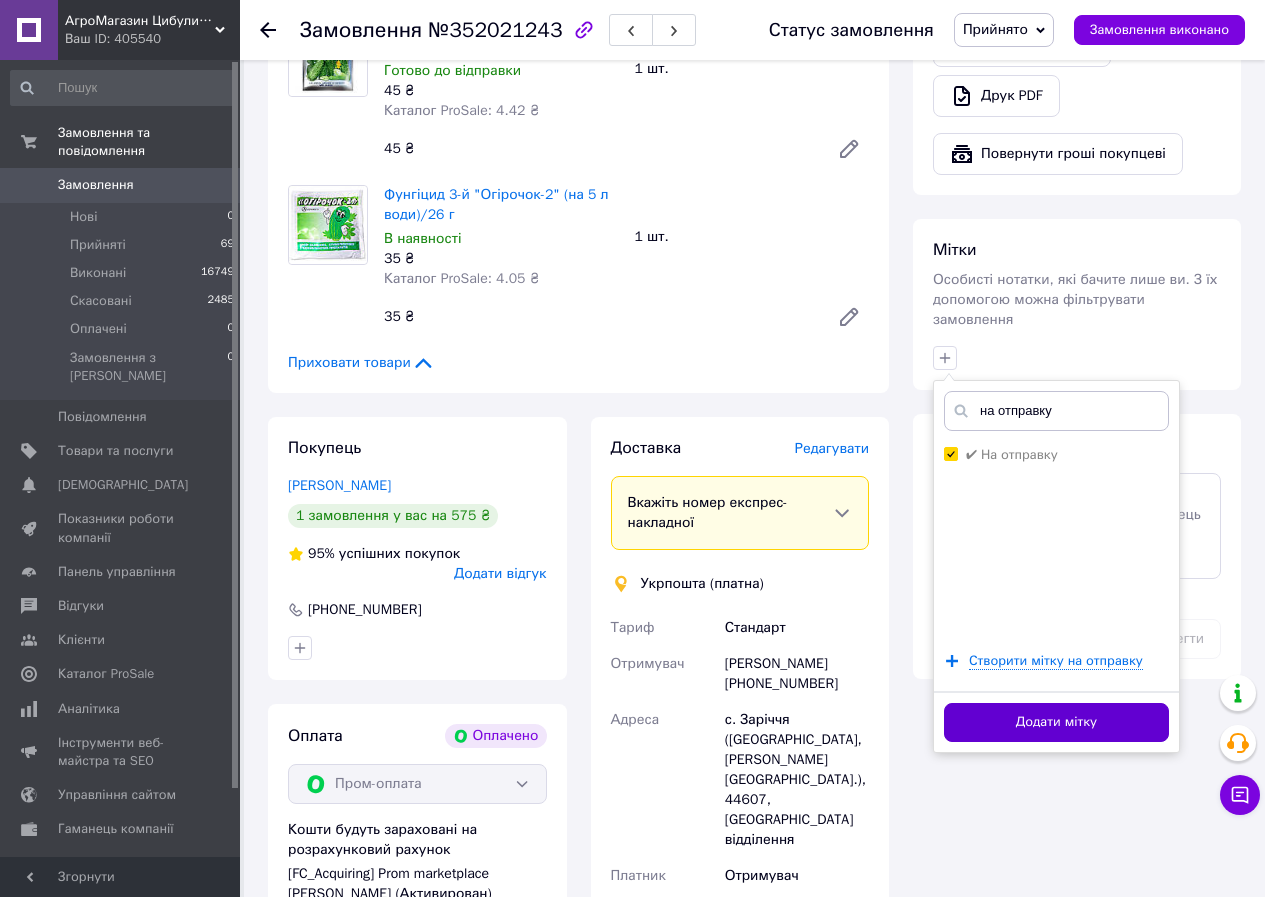click on "Додати мітку" at bounding box center (1056, 722) 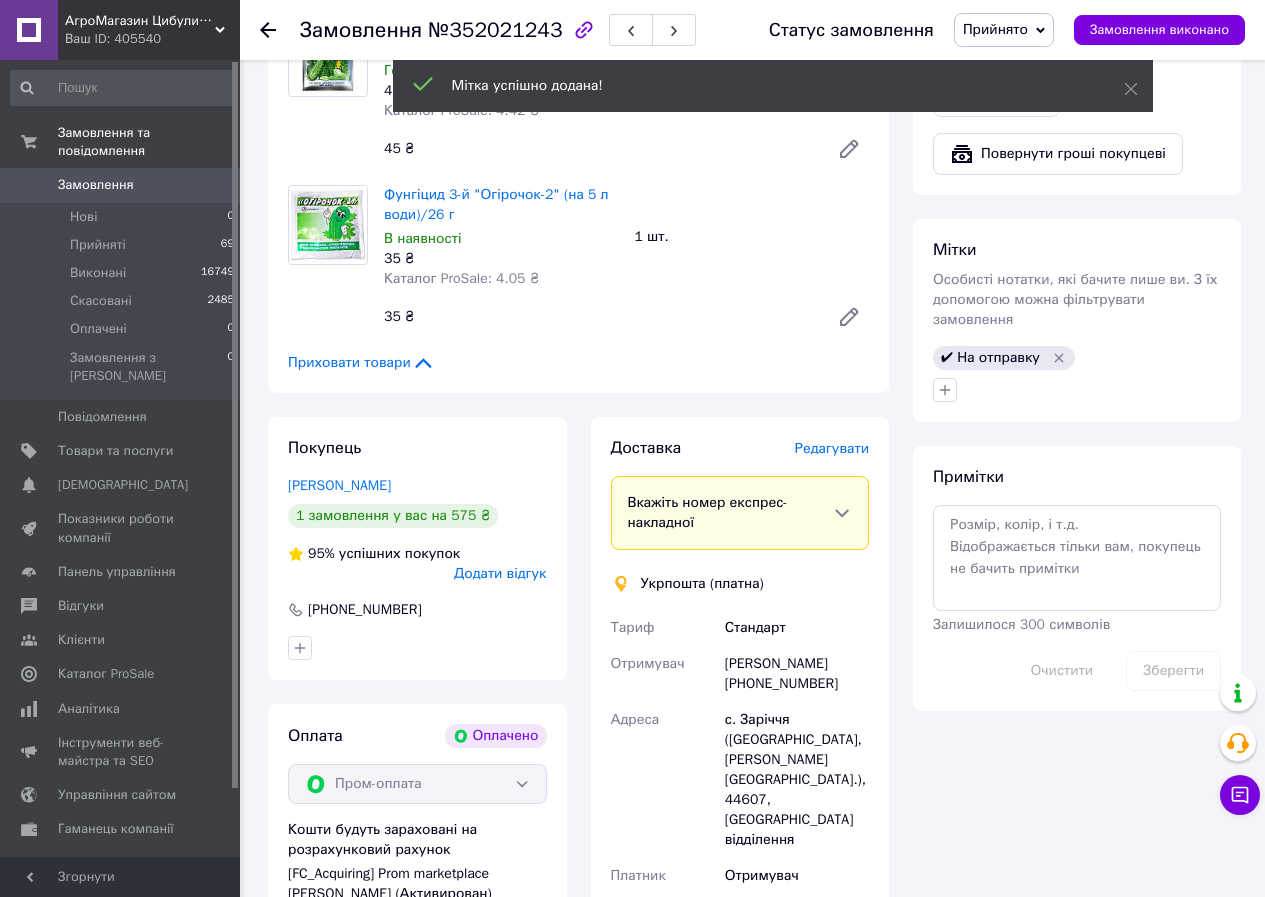 scroll, scrollTop: 172, scrollLeft: 0, axis: vertical 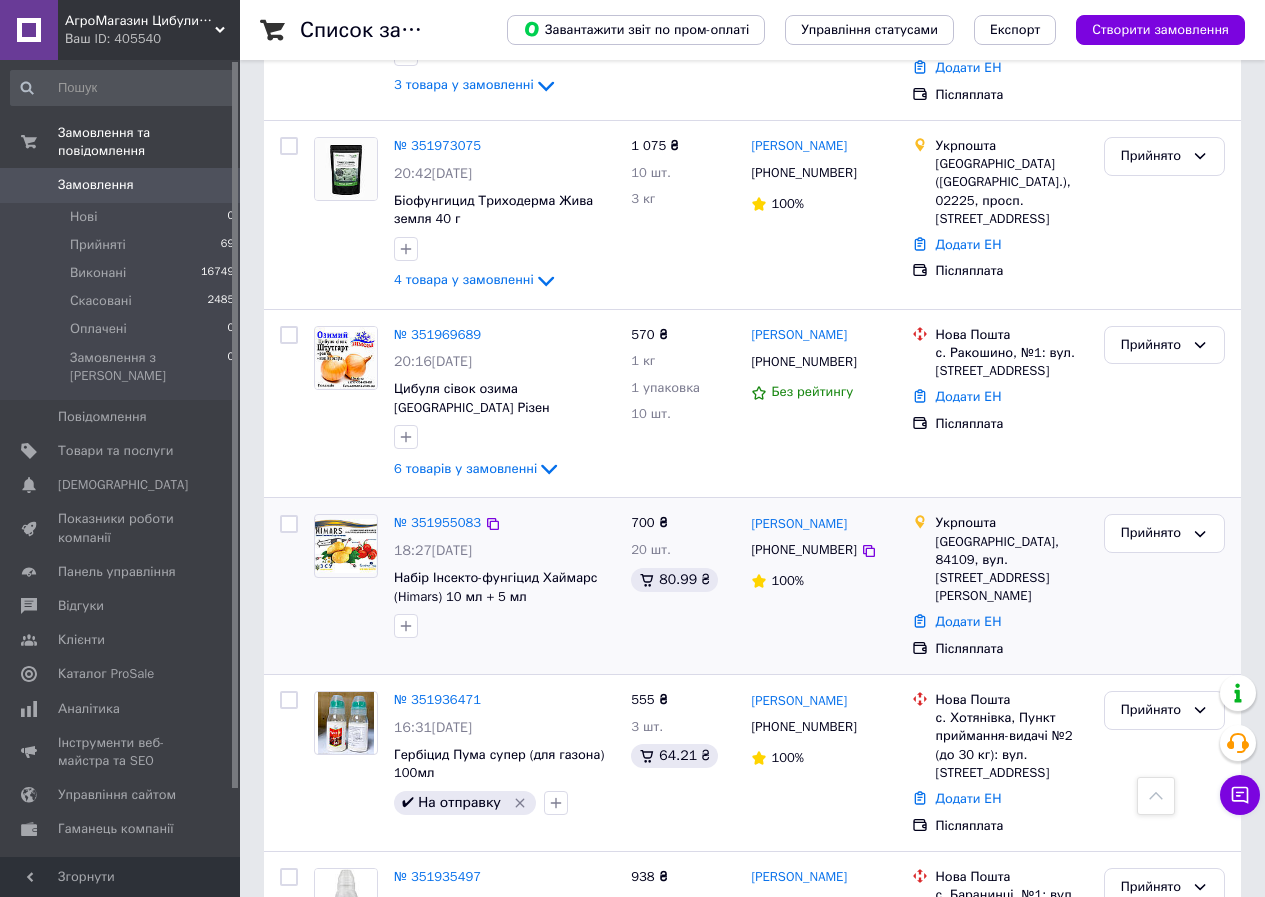 click at bounding box center [346, 546] 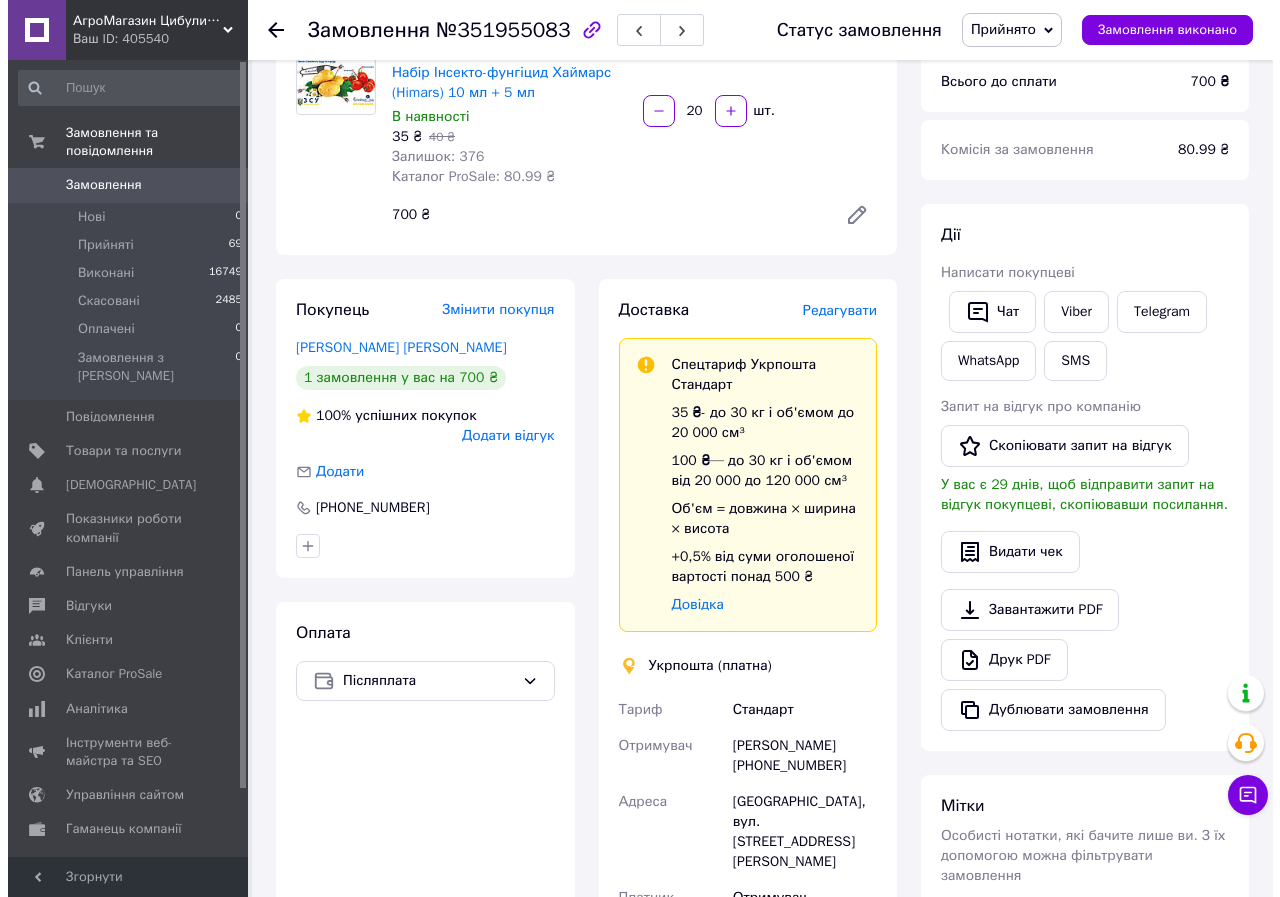 scroll, scrollTop: 200, scrollLeft: 0, axis: vertical 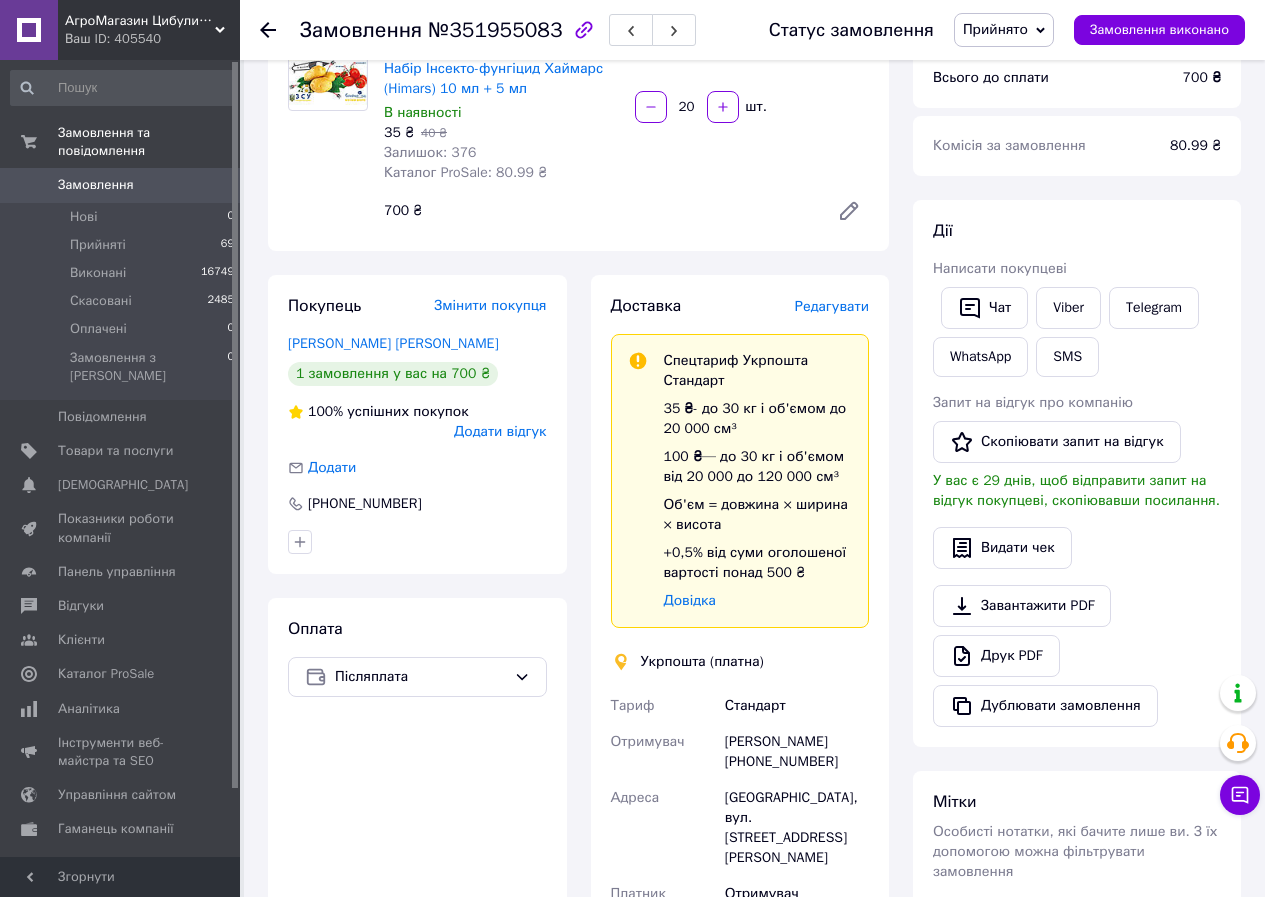 click on "Редагувати" at bounding box center [832, 306] 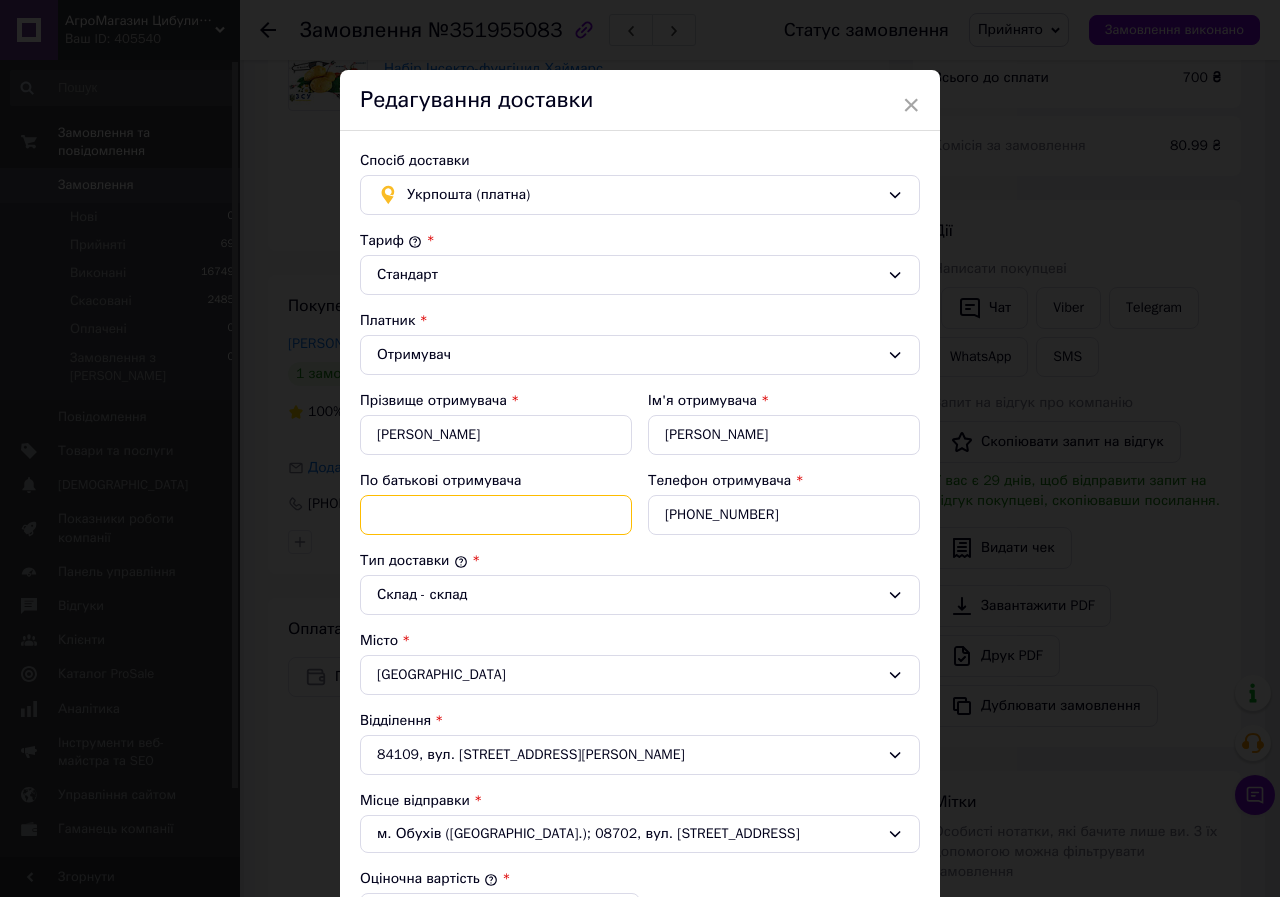 click on "По батькові отримувача" at bounding box center [496, 515] 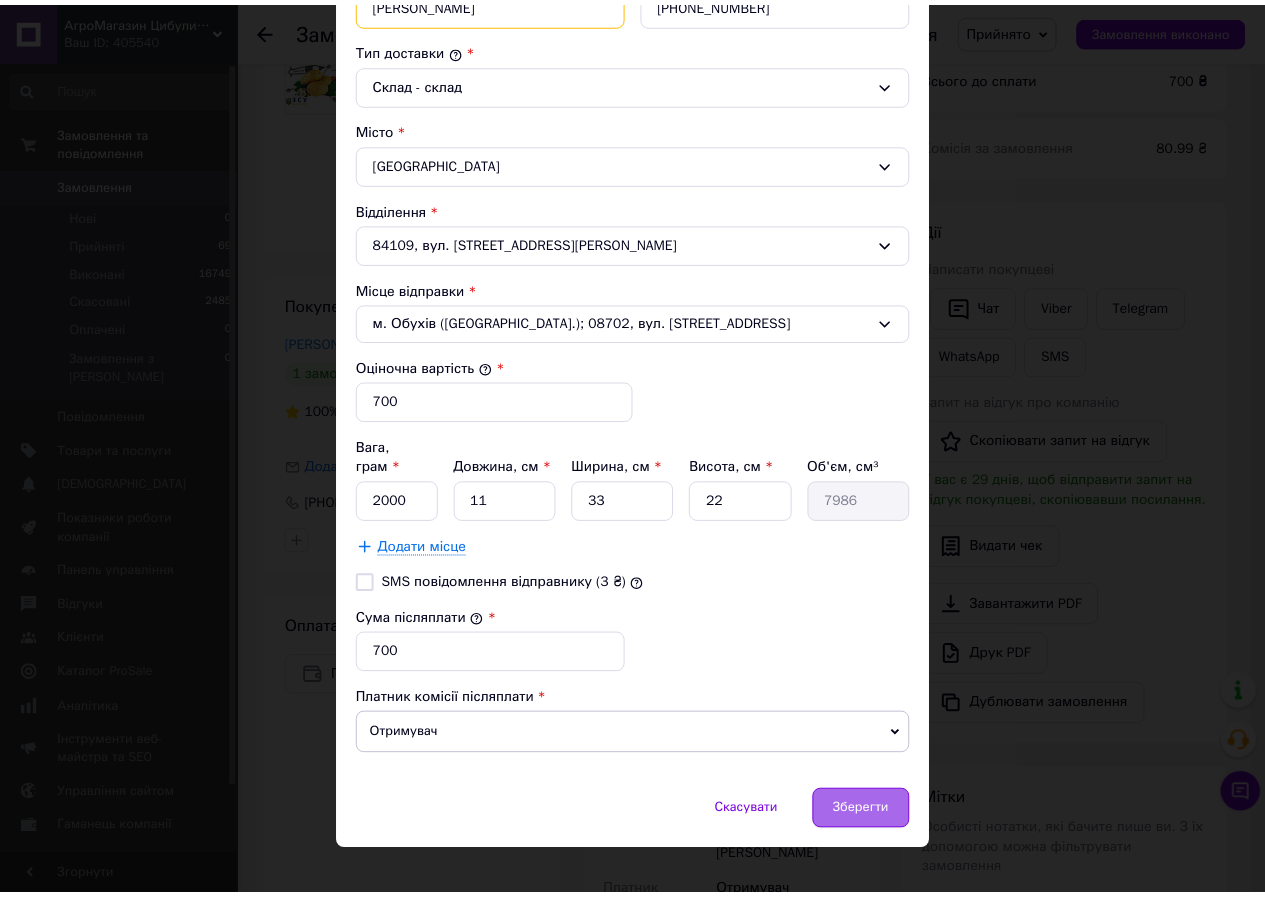 scroll, scrollTop: 516, scrollLeft: 0, axis: vertical 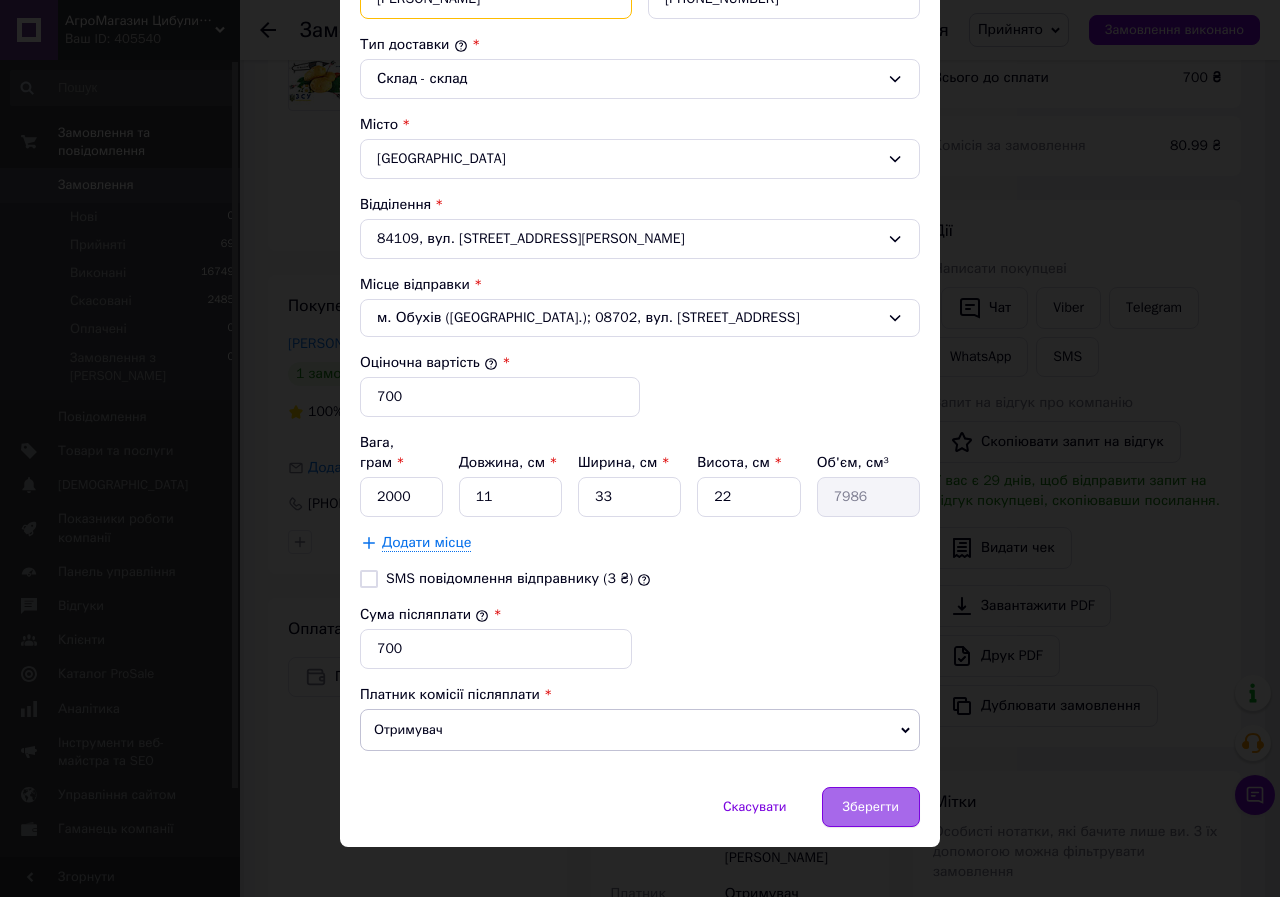 type on "Константиновна" 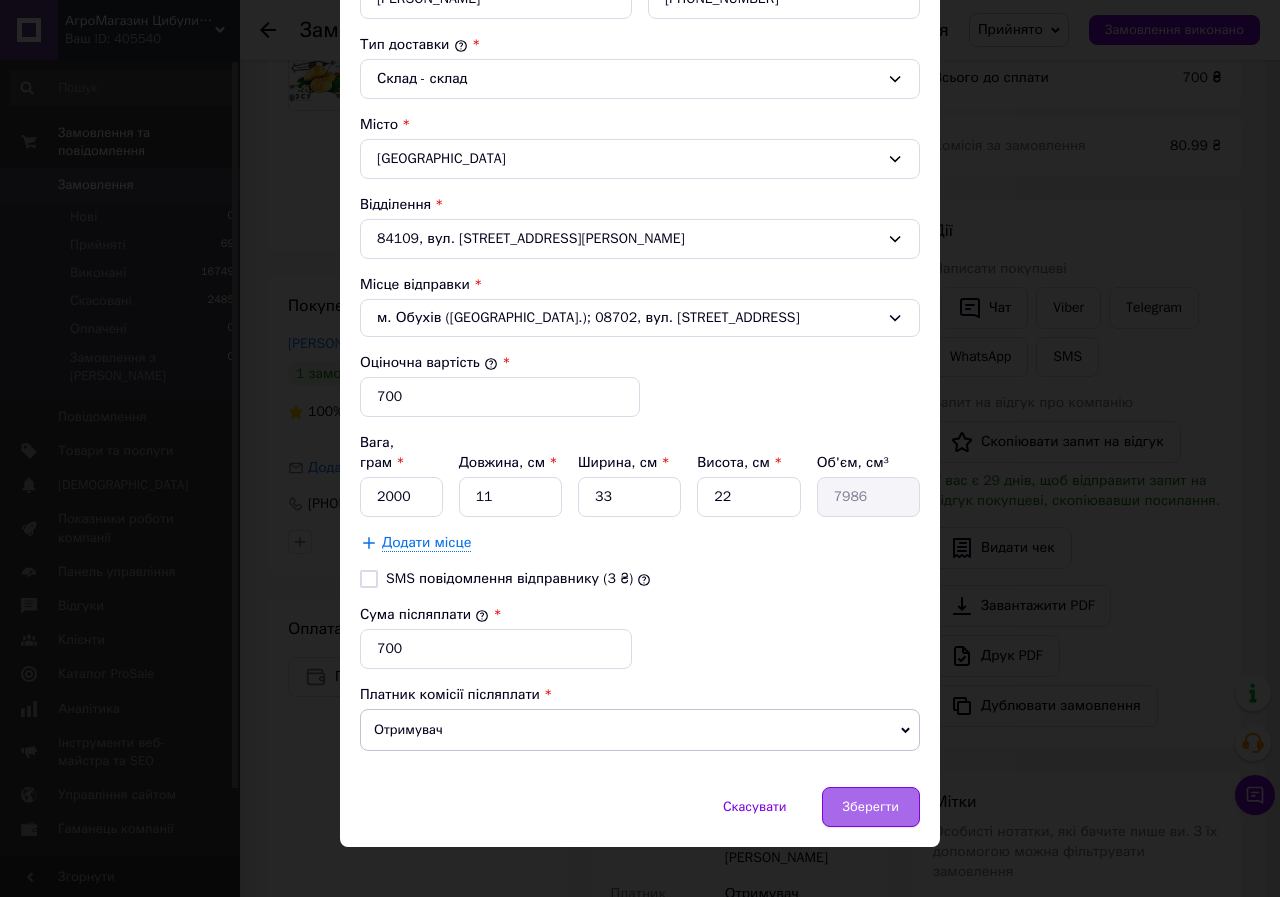 click on "Зберегти" at bounding box center [871, 807] 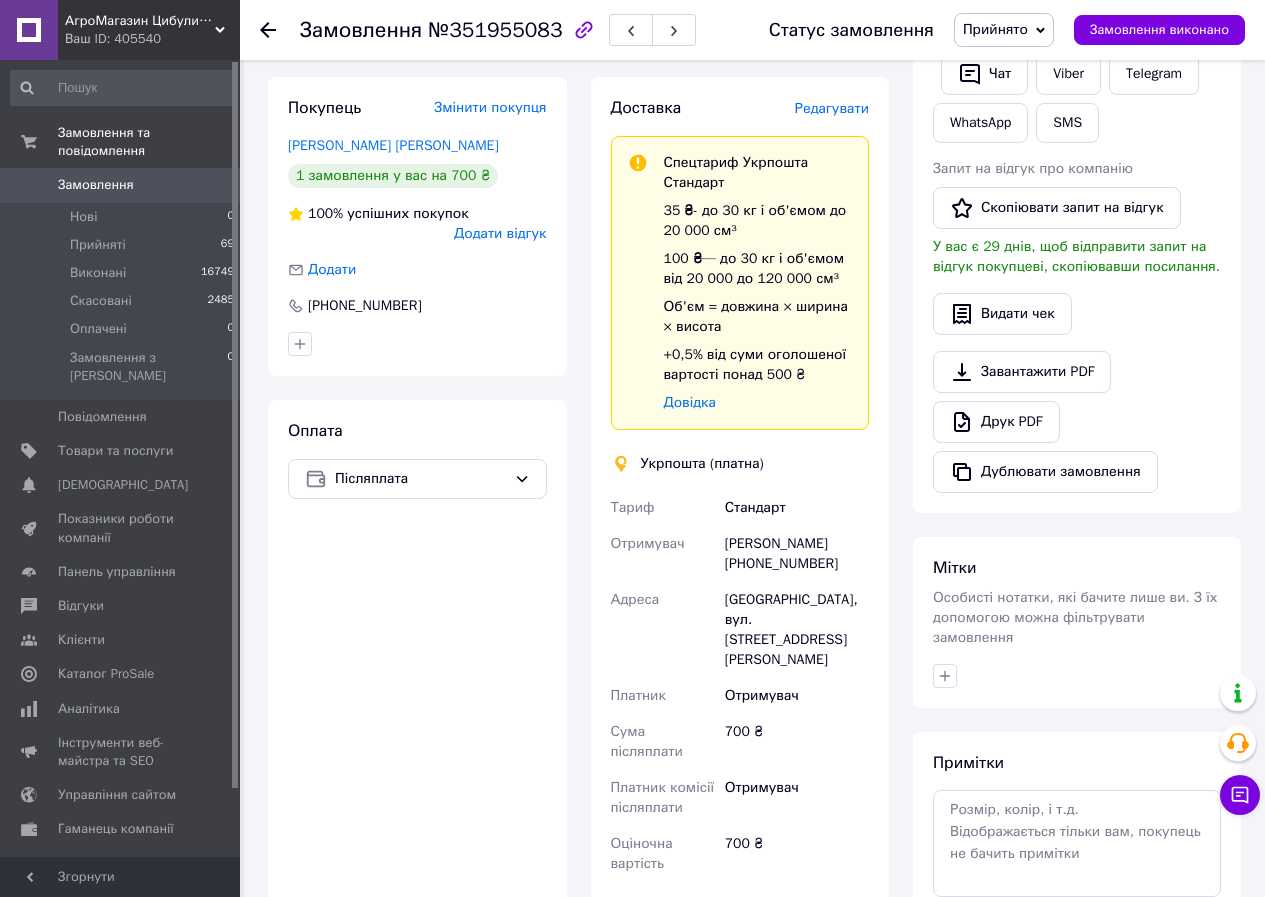 scroll, scrollTop: 400, scrollLeft: 0, axis: vertical 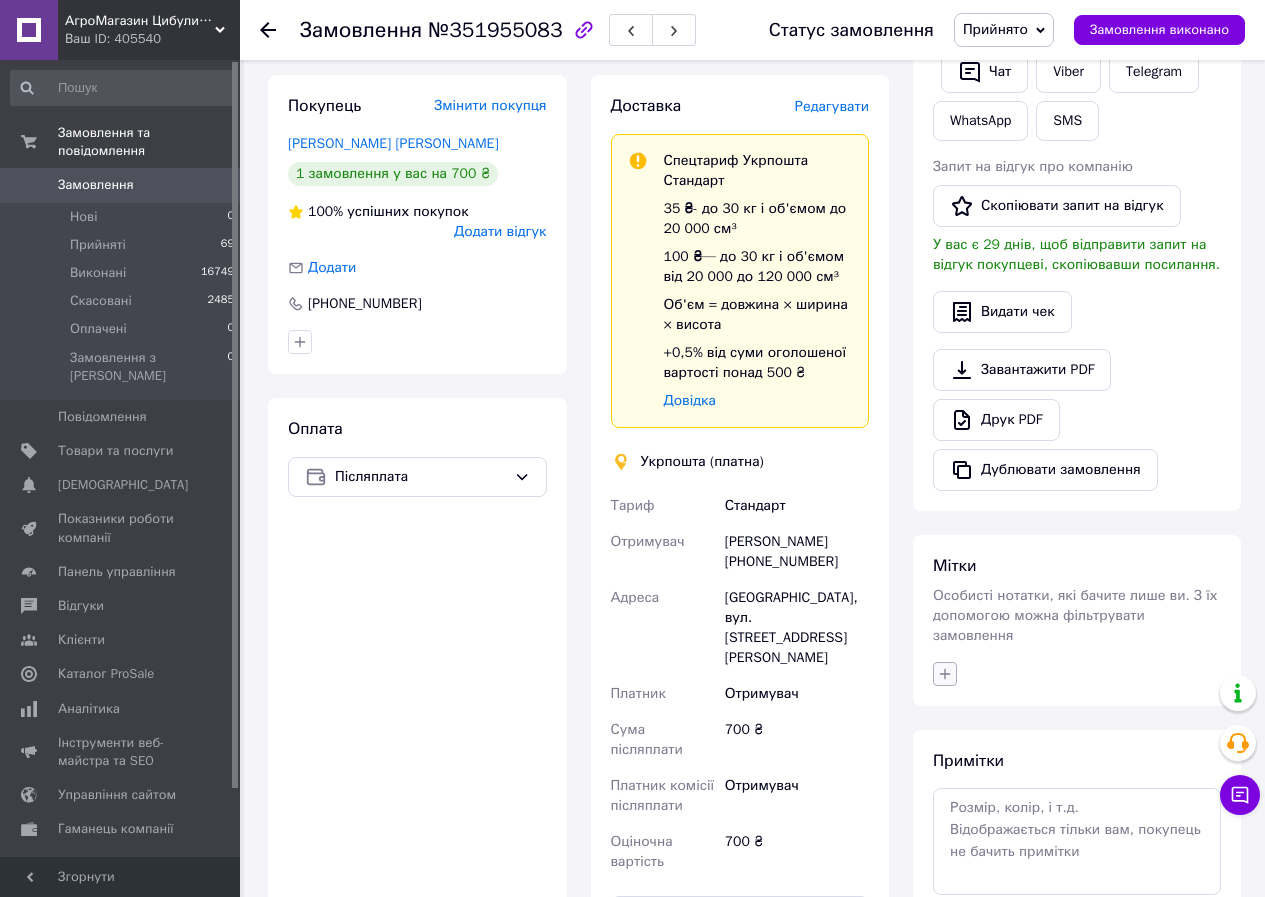 click 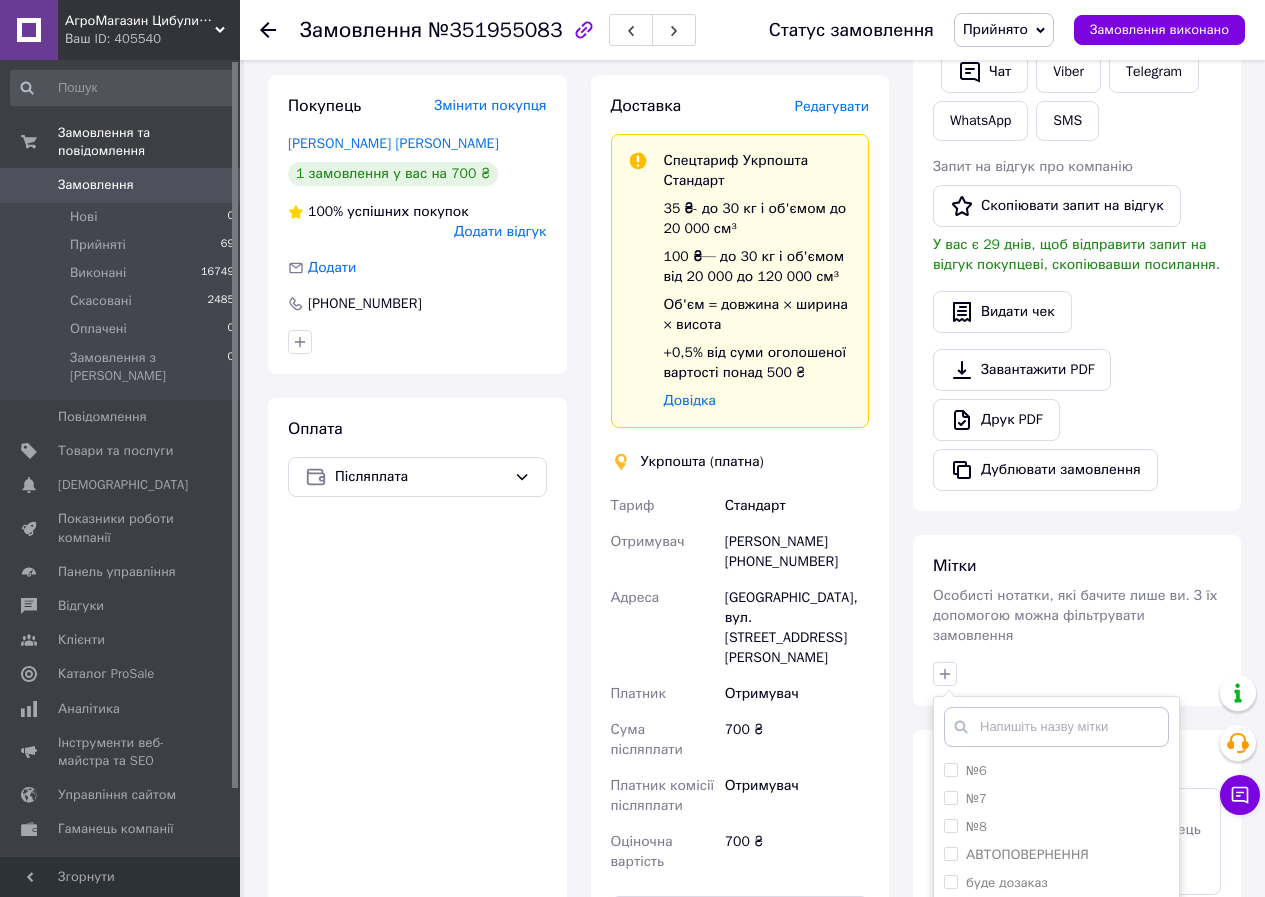 click at bounding box center (1056, 727) 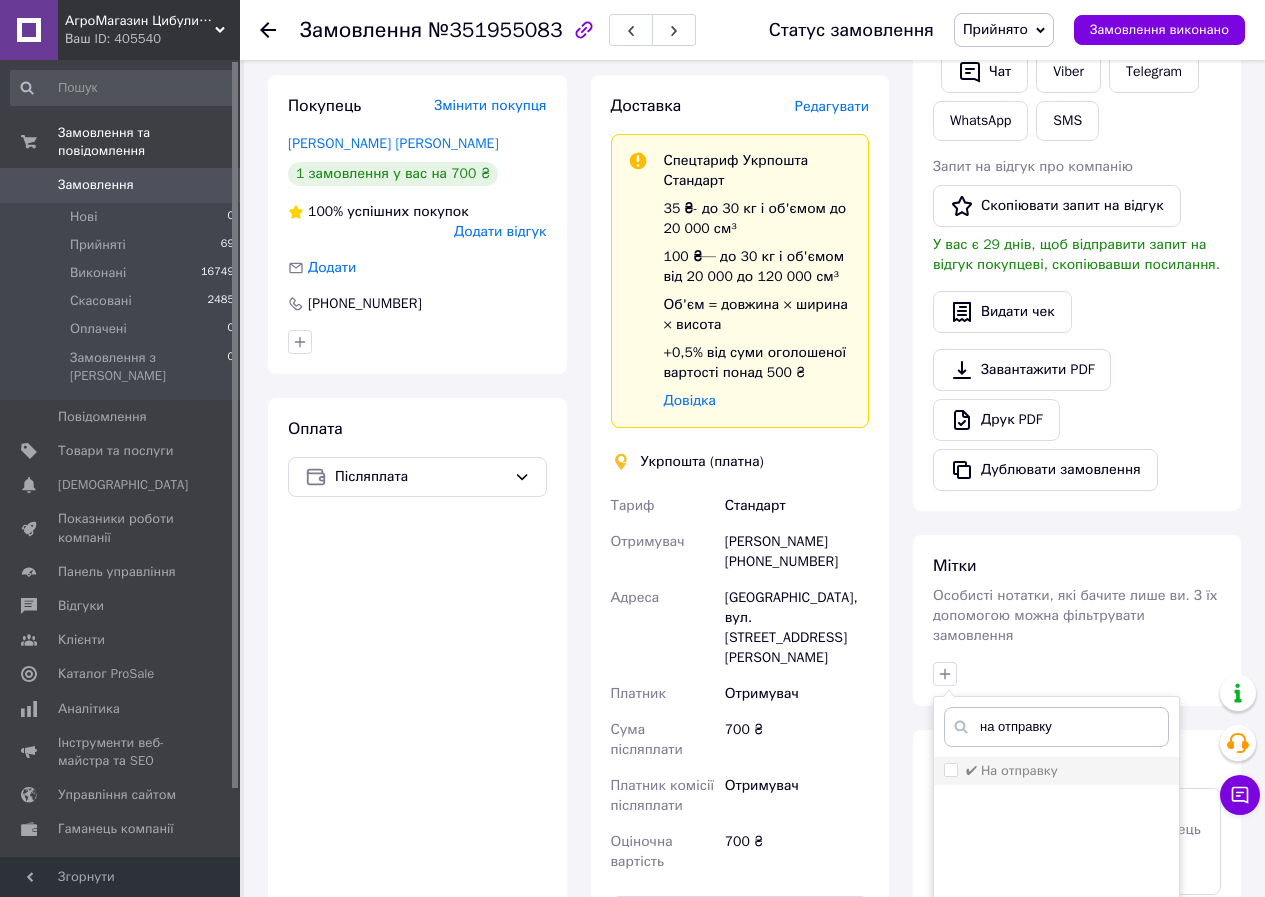 type on "на отправку" 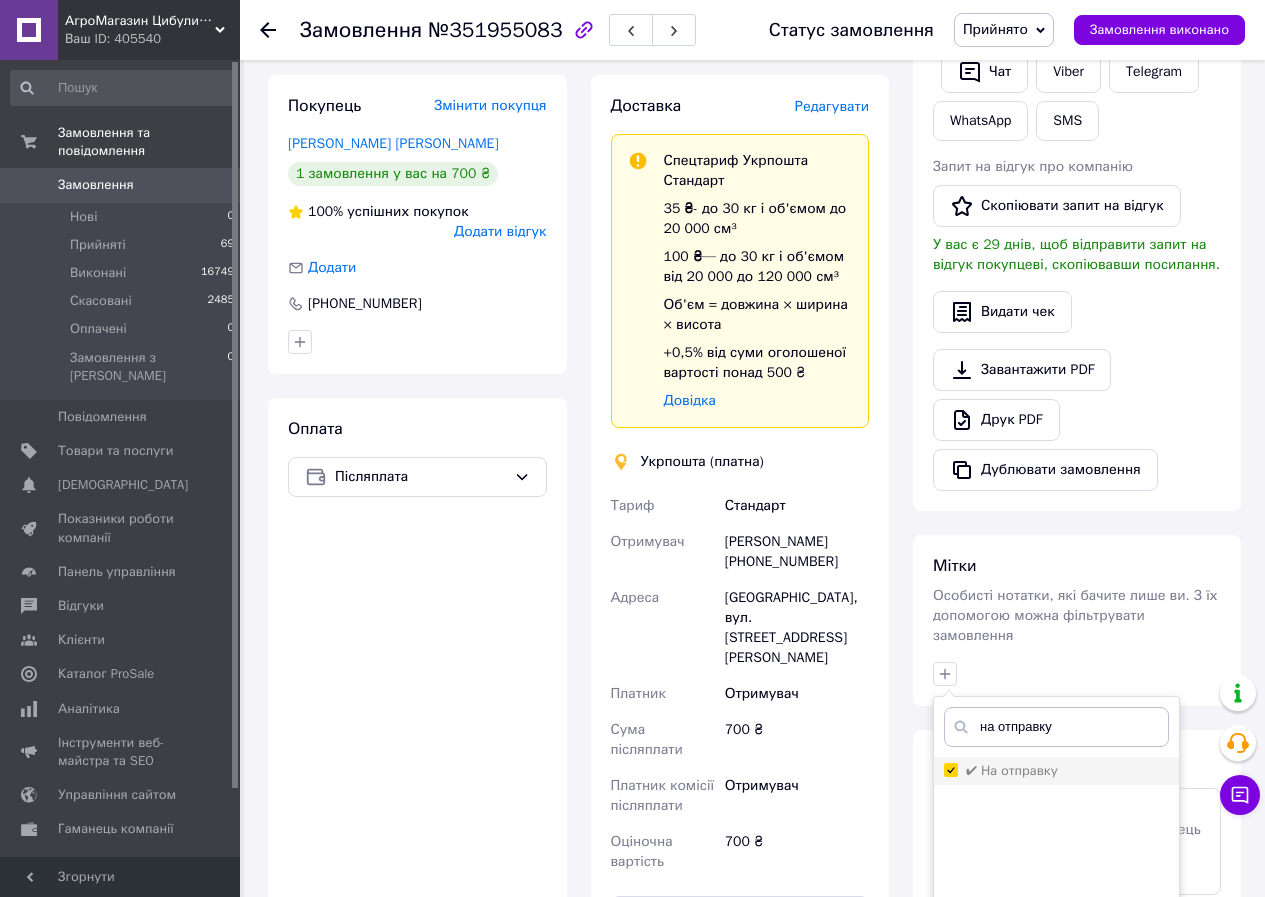 click on "✔ На отправку" at bounding box center (950, 769) 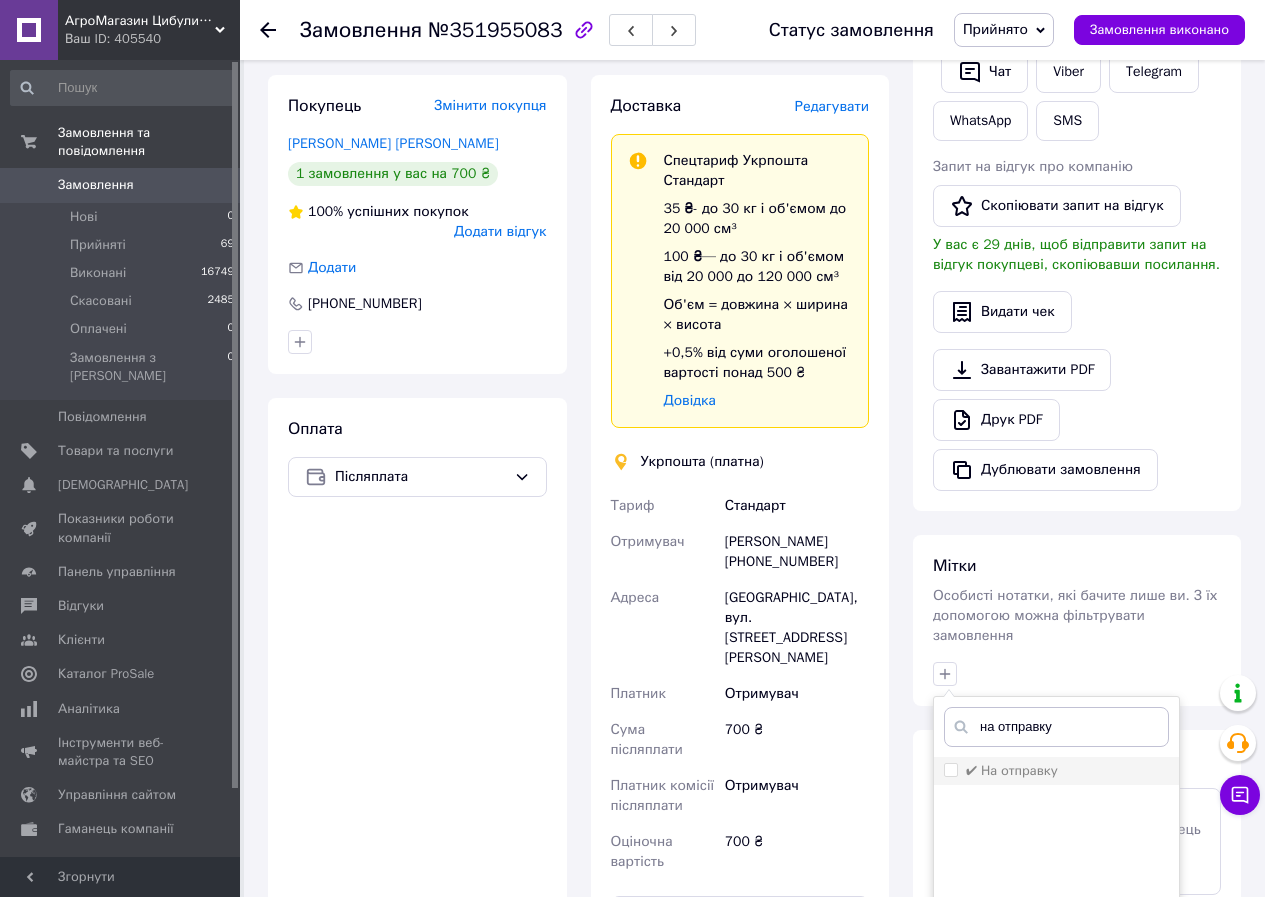 click on "✔ На отправку" at bounding box center [950, 769] 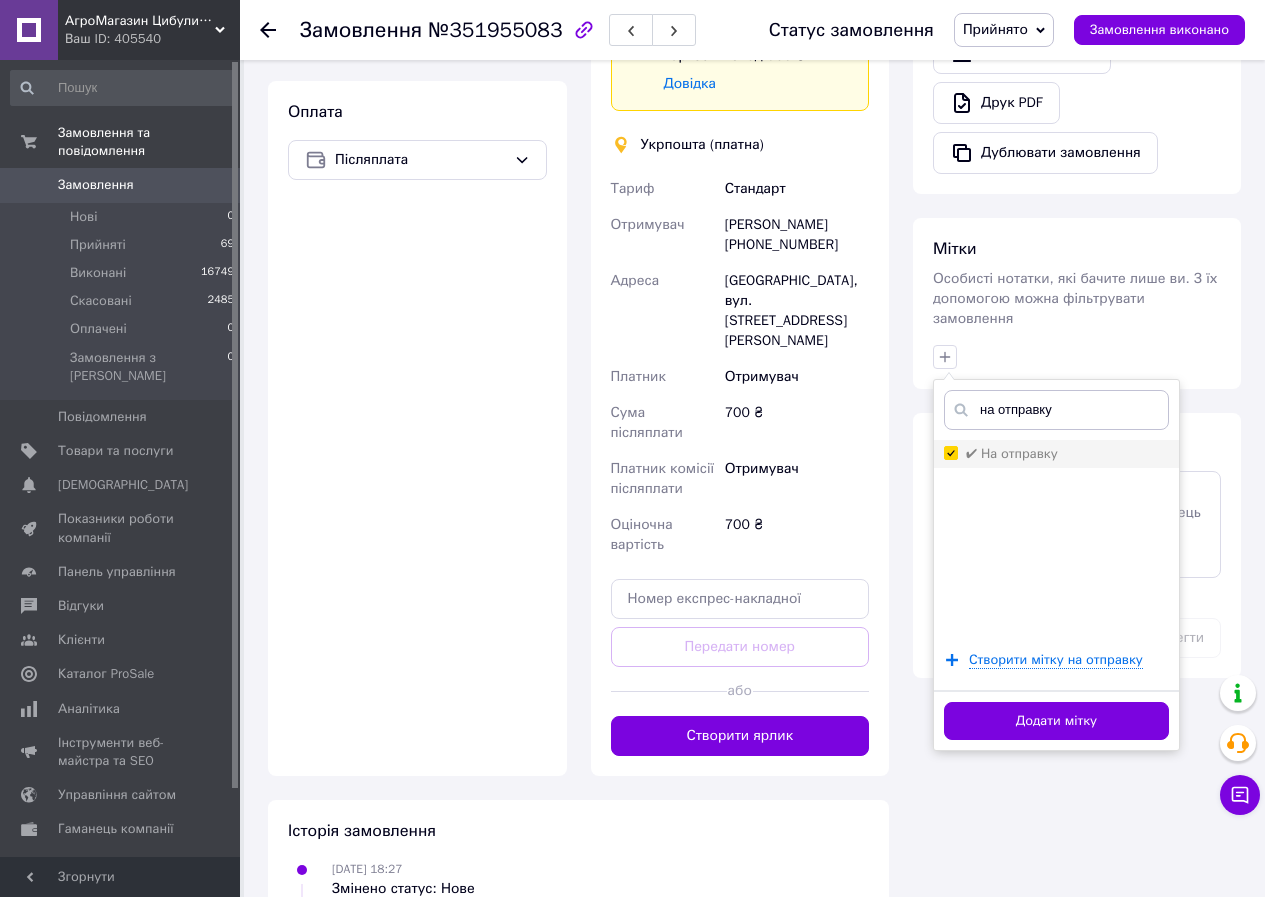 scroll, scrollTop: 800, scrollLeft: 0, axis: vertical 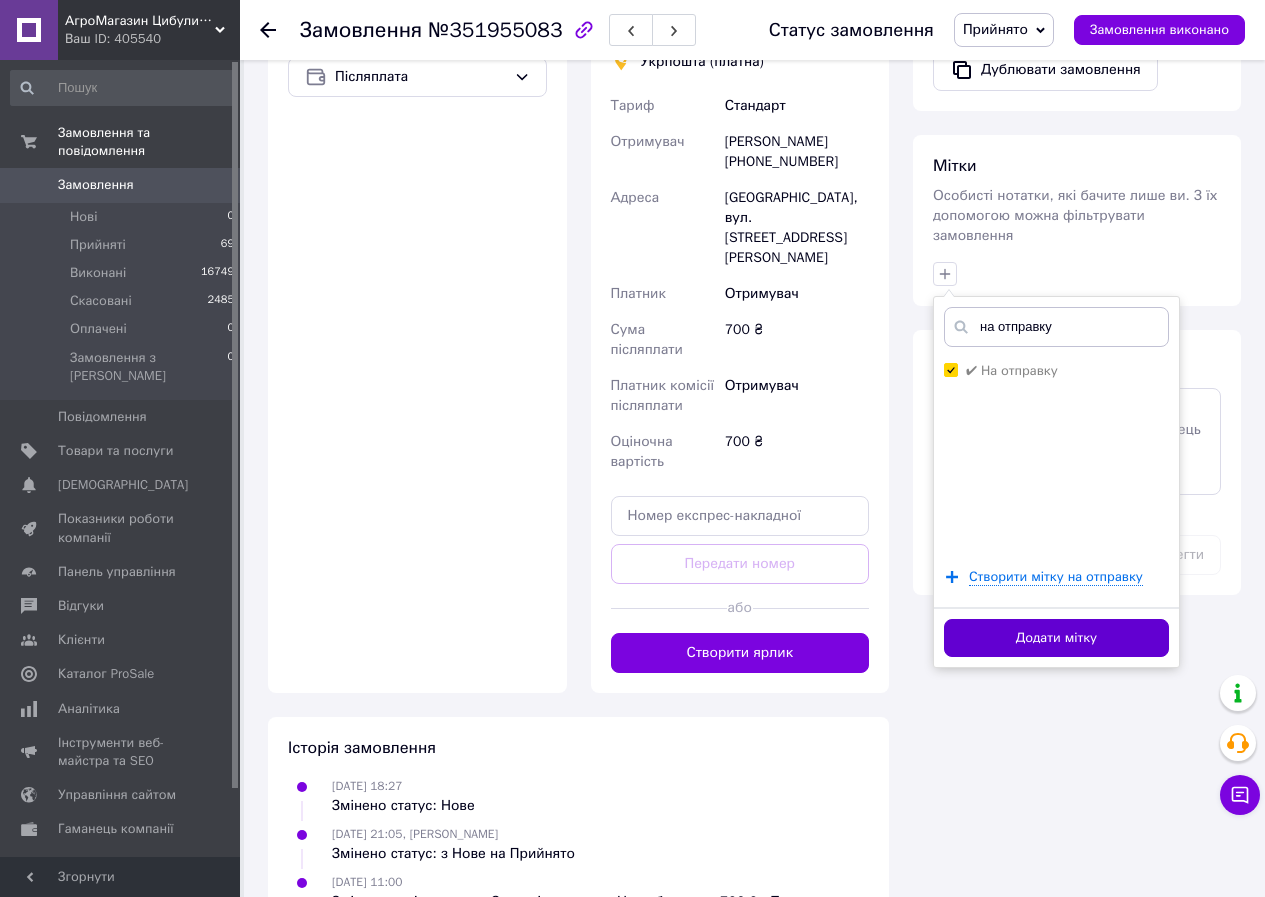click on "Додати мітку" at bounding box center [1056, 638] 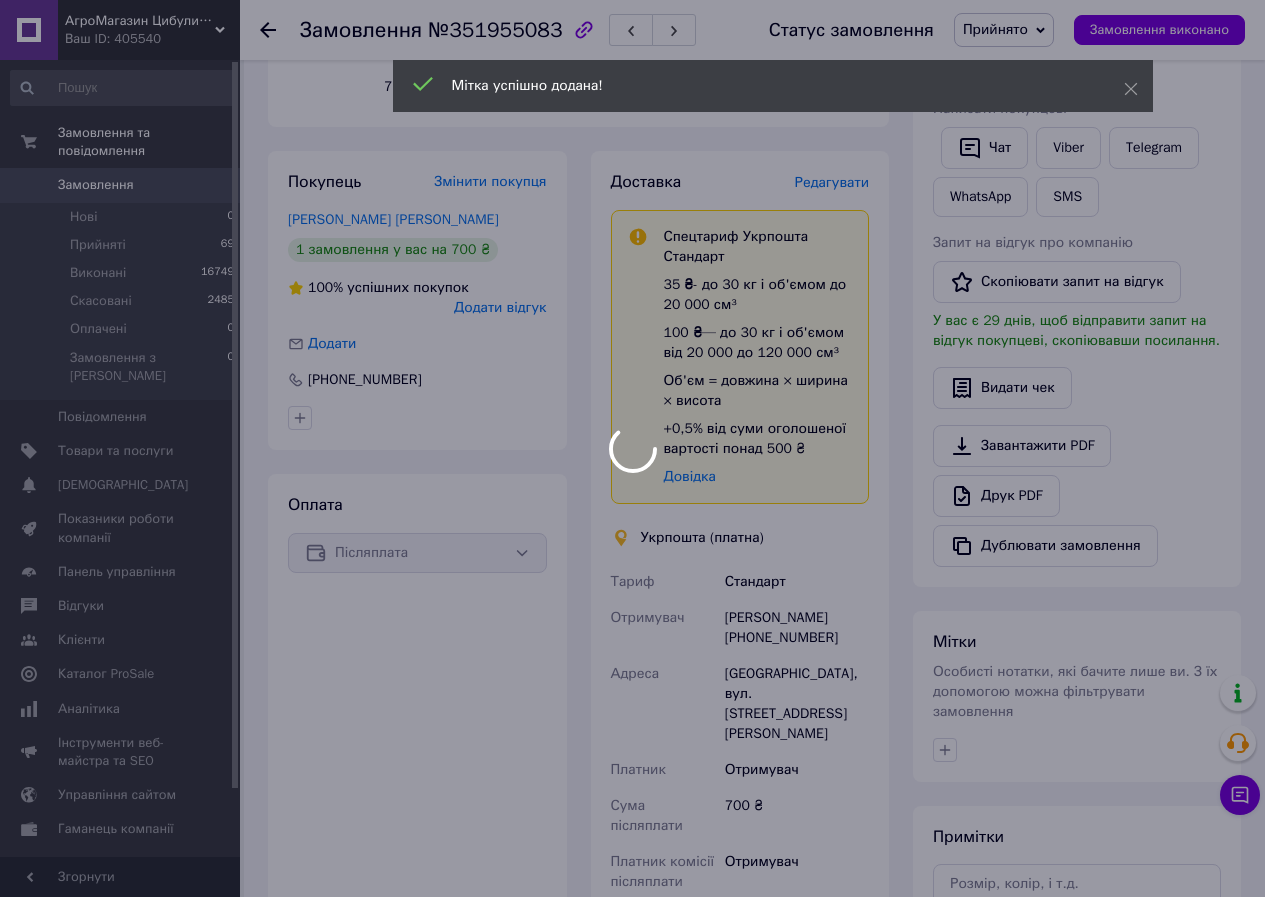 scroll, scrollTop: 300, scrollLeft: 0, axis: vertical 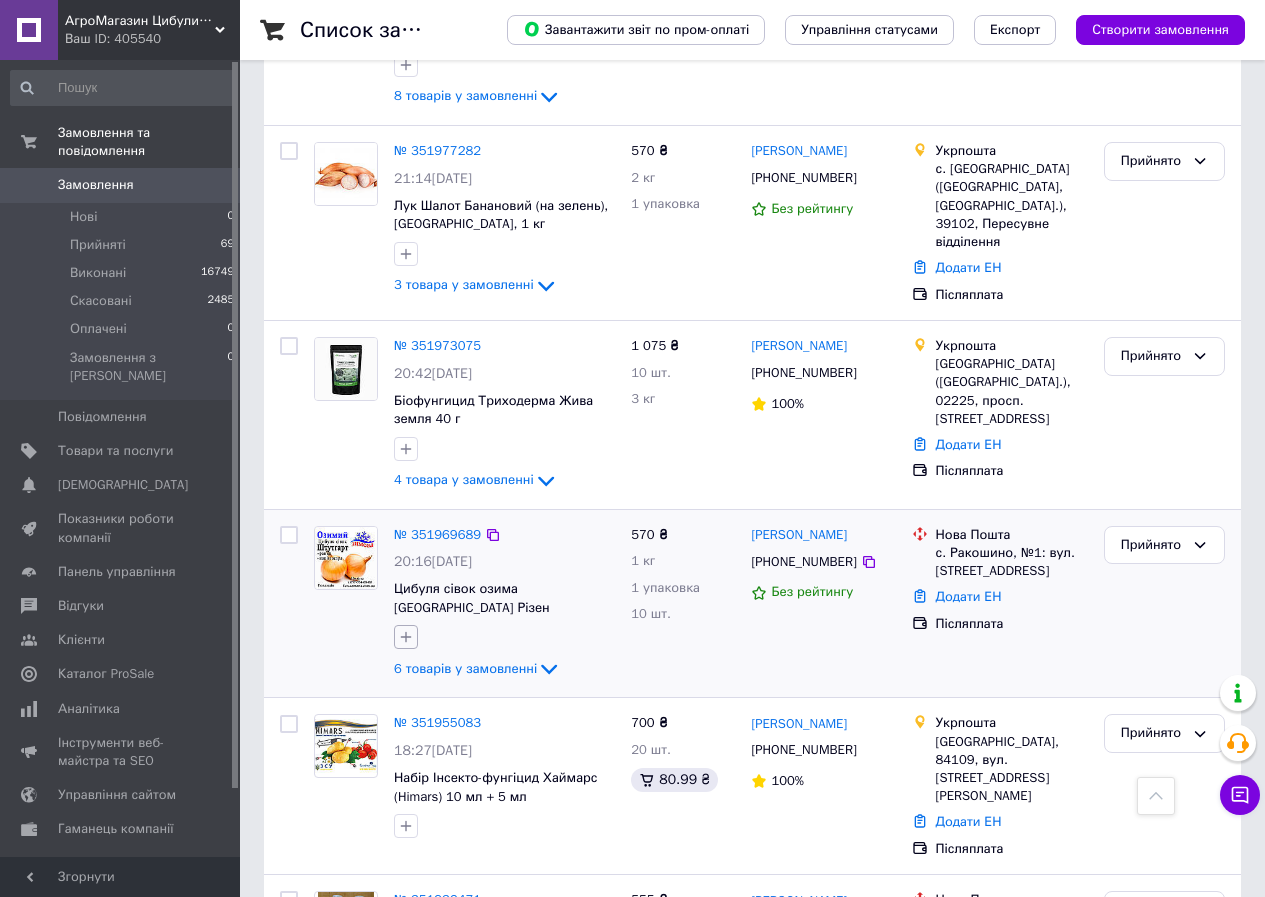 click 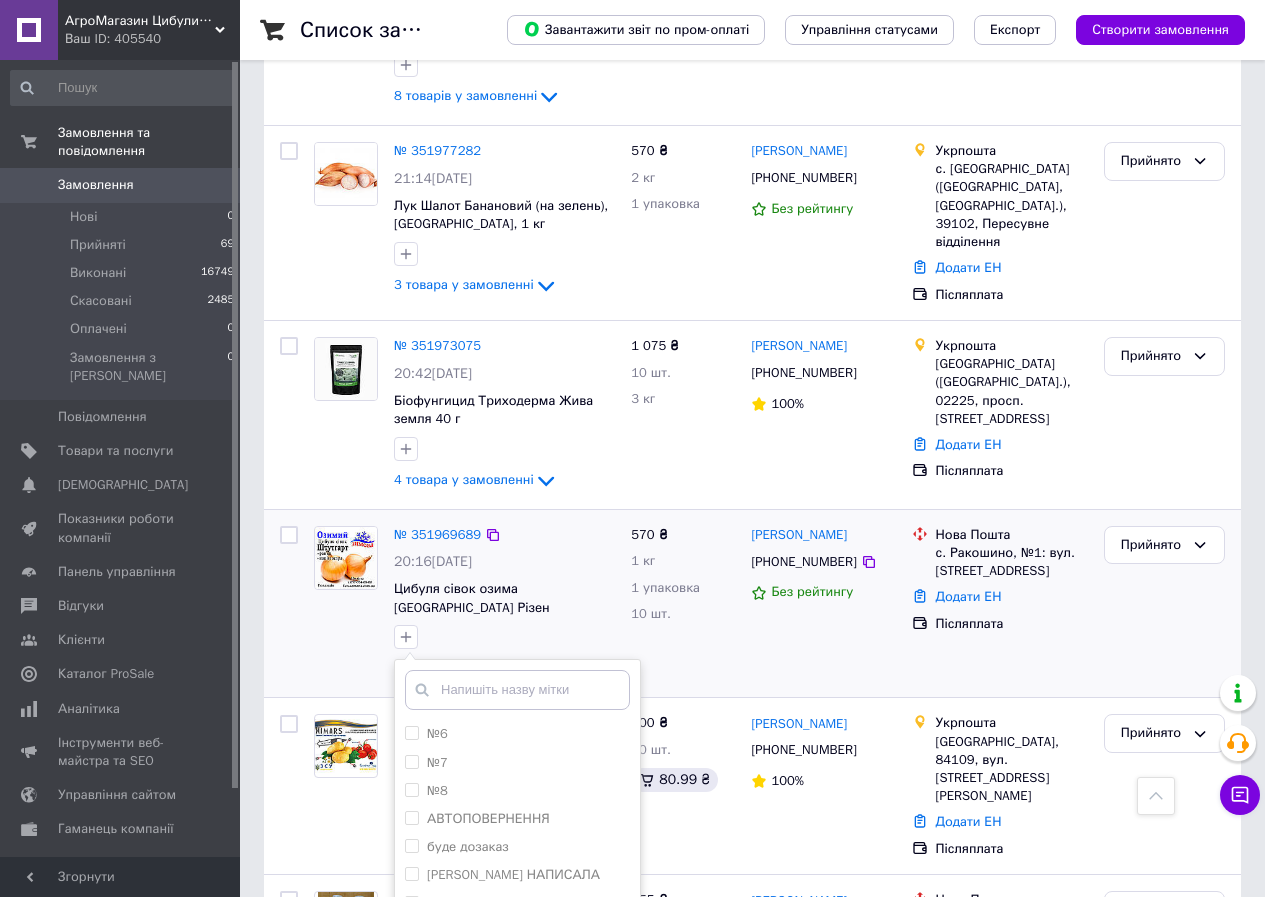 click at bounding box center [517, 690] 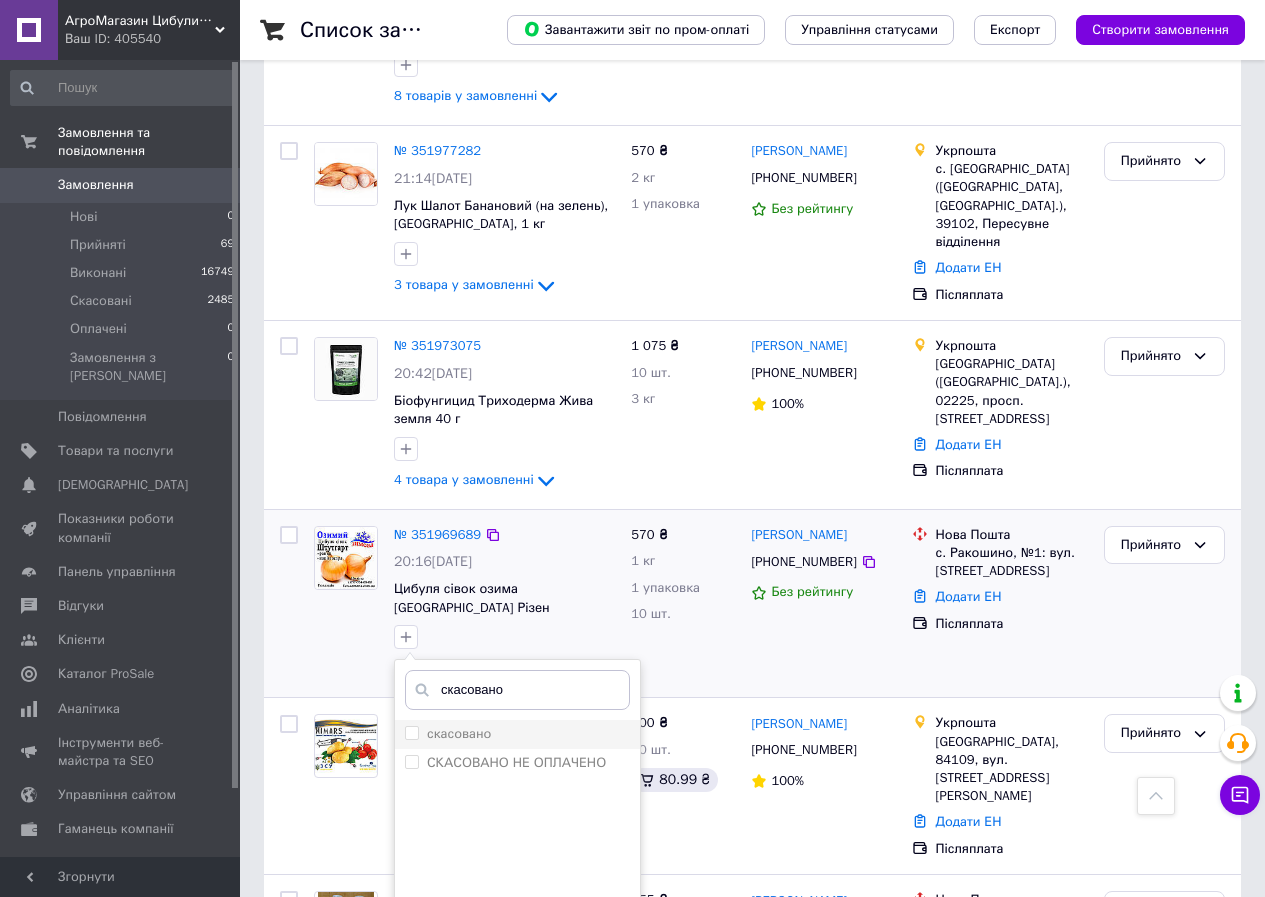 type on "скасовано" 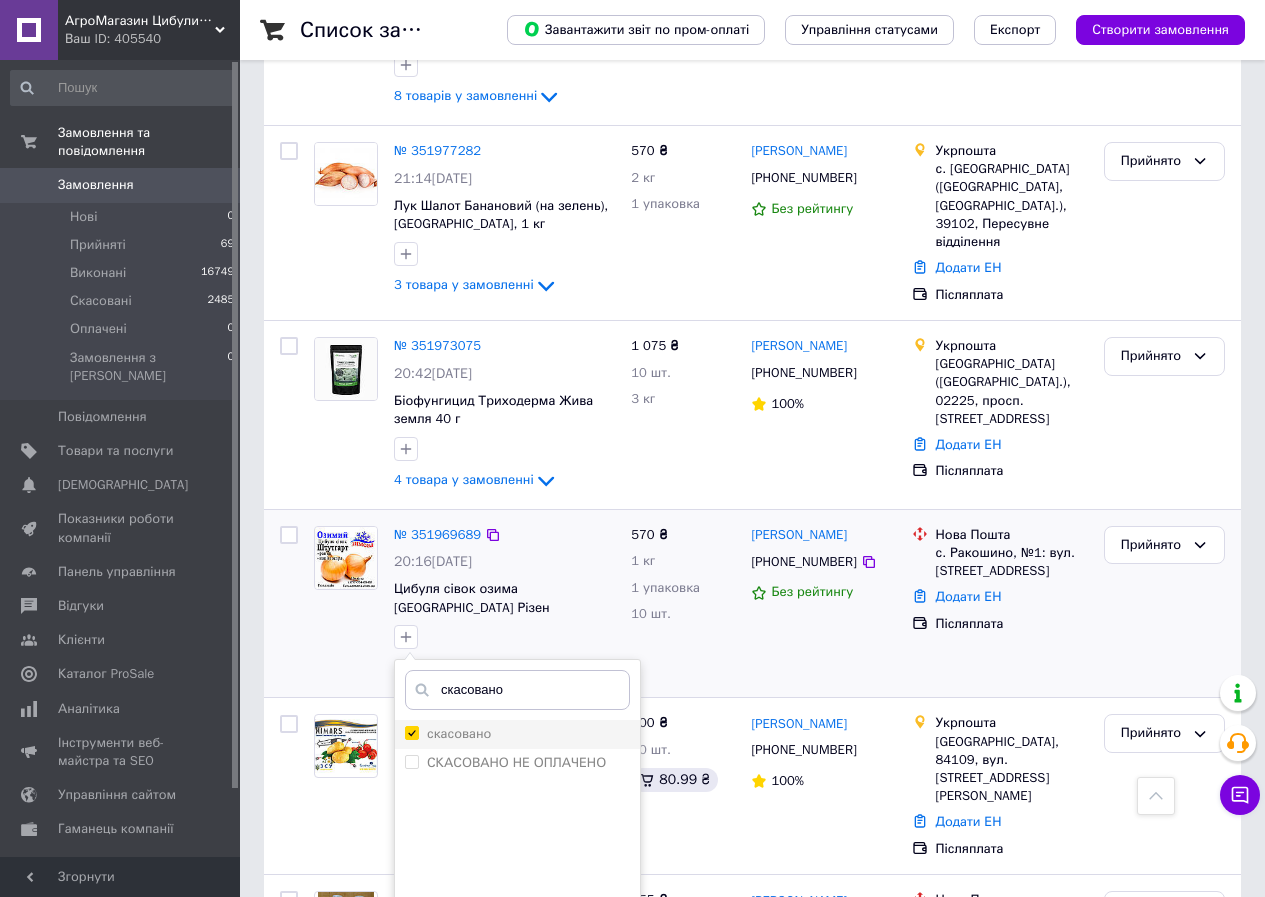 checkbox on "true" 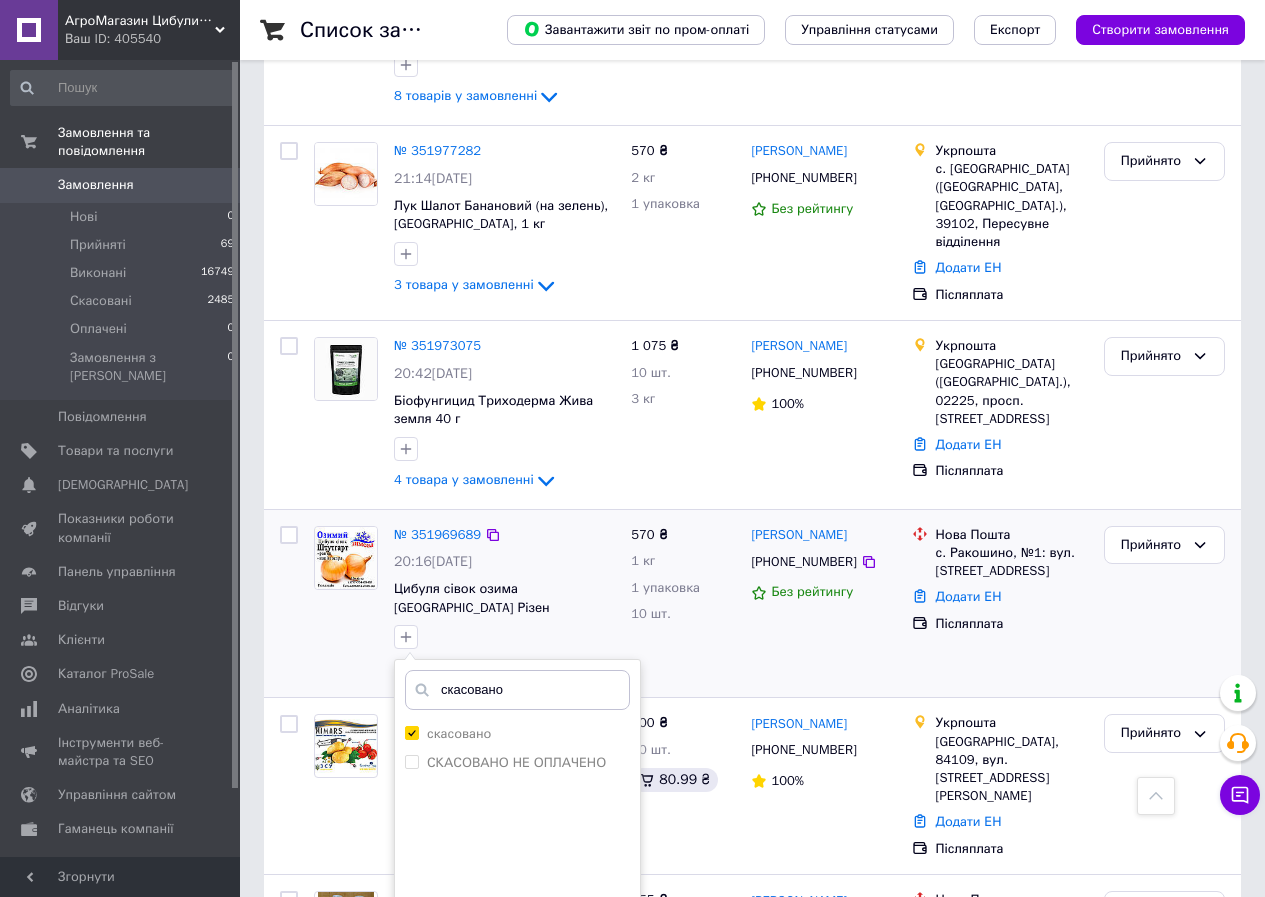 scroll, scrollTop: 1300, scrollLeft: 0, axis: vertical 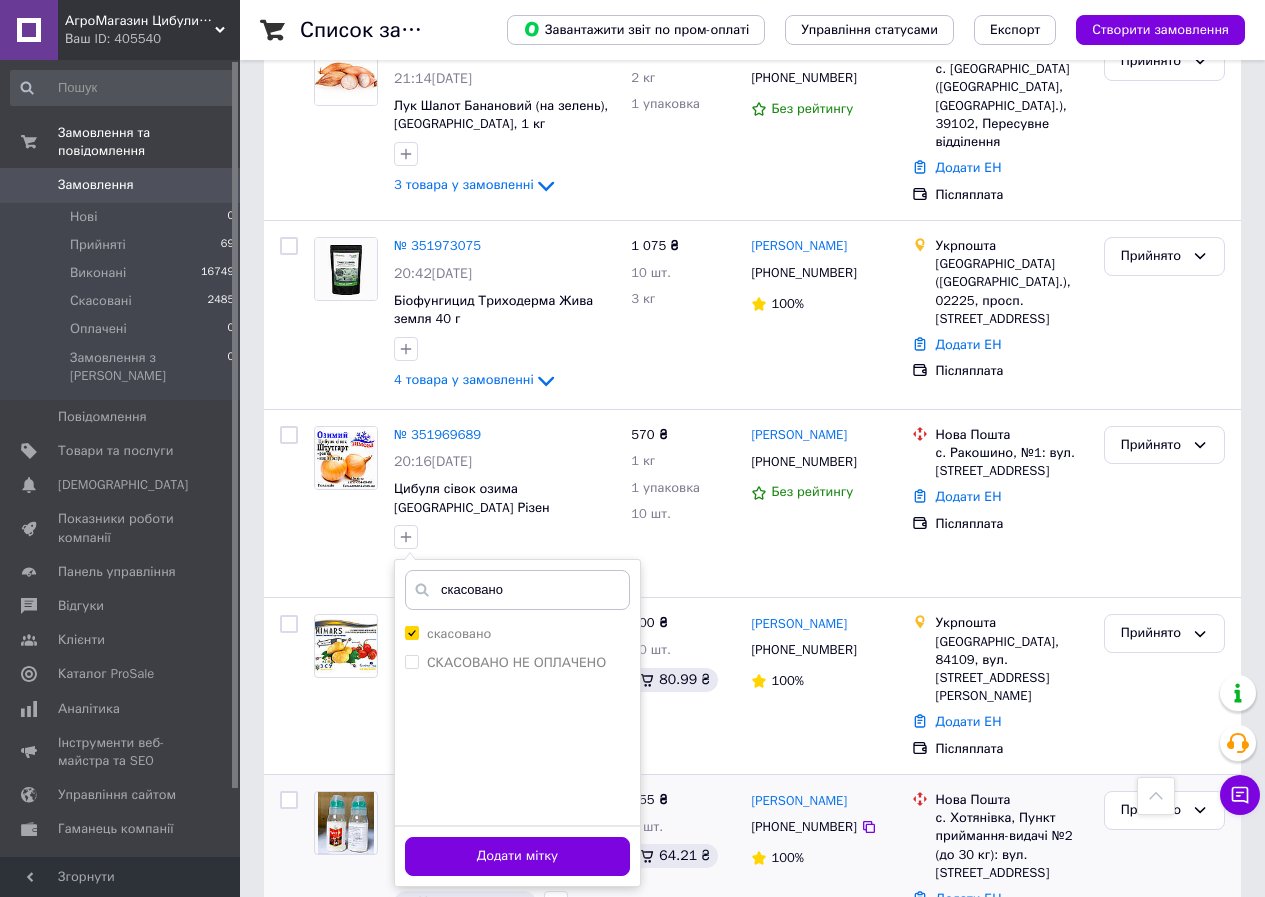 drag, startPoint x: 513, startPoint y: 776, endPoint x: 529, endPoint y: 765, distance: 19.416489 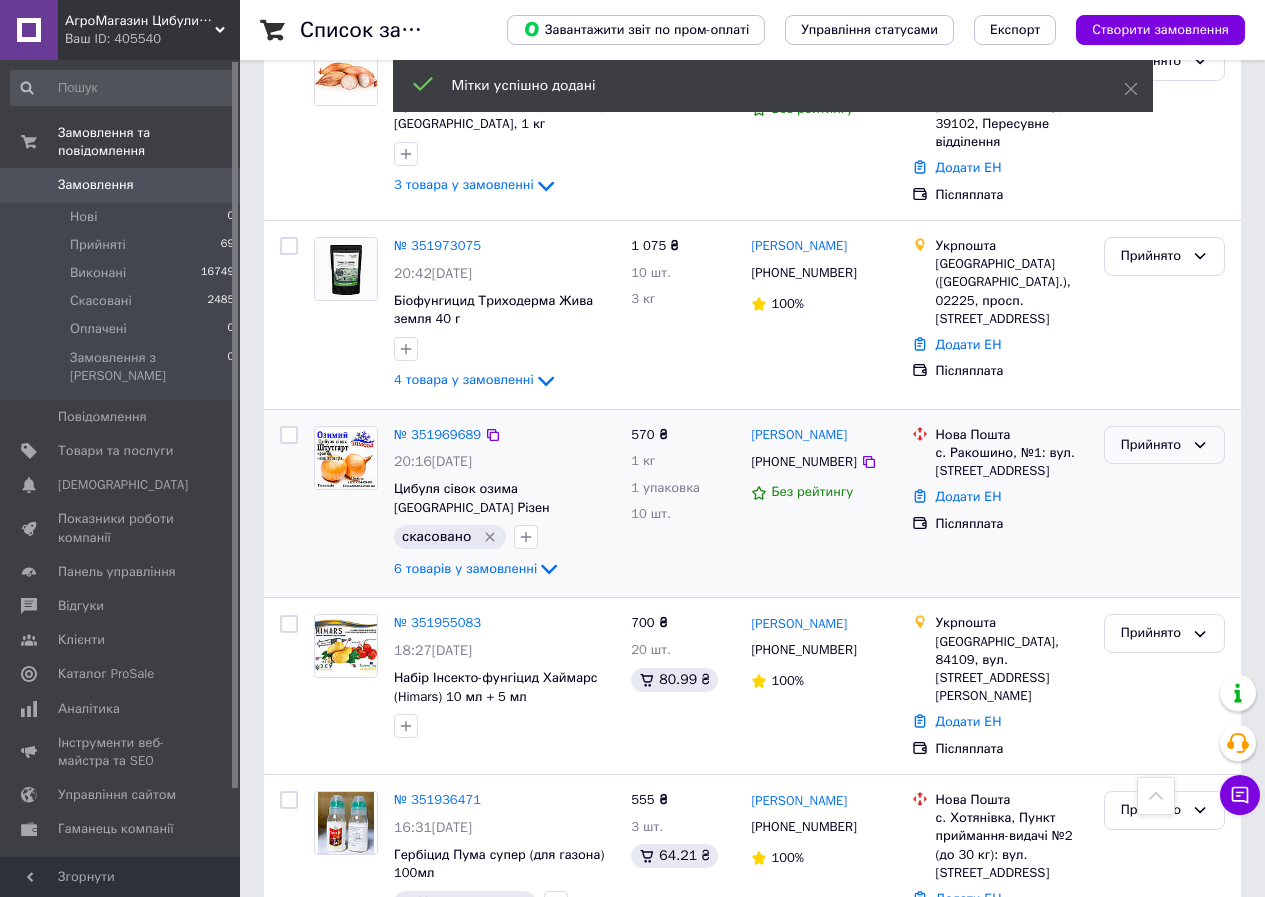 click on "Прийнято" at bounding box center (1152, 445) 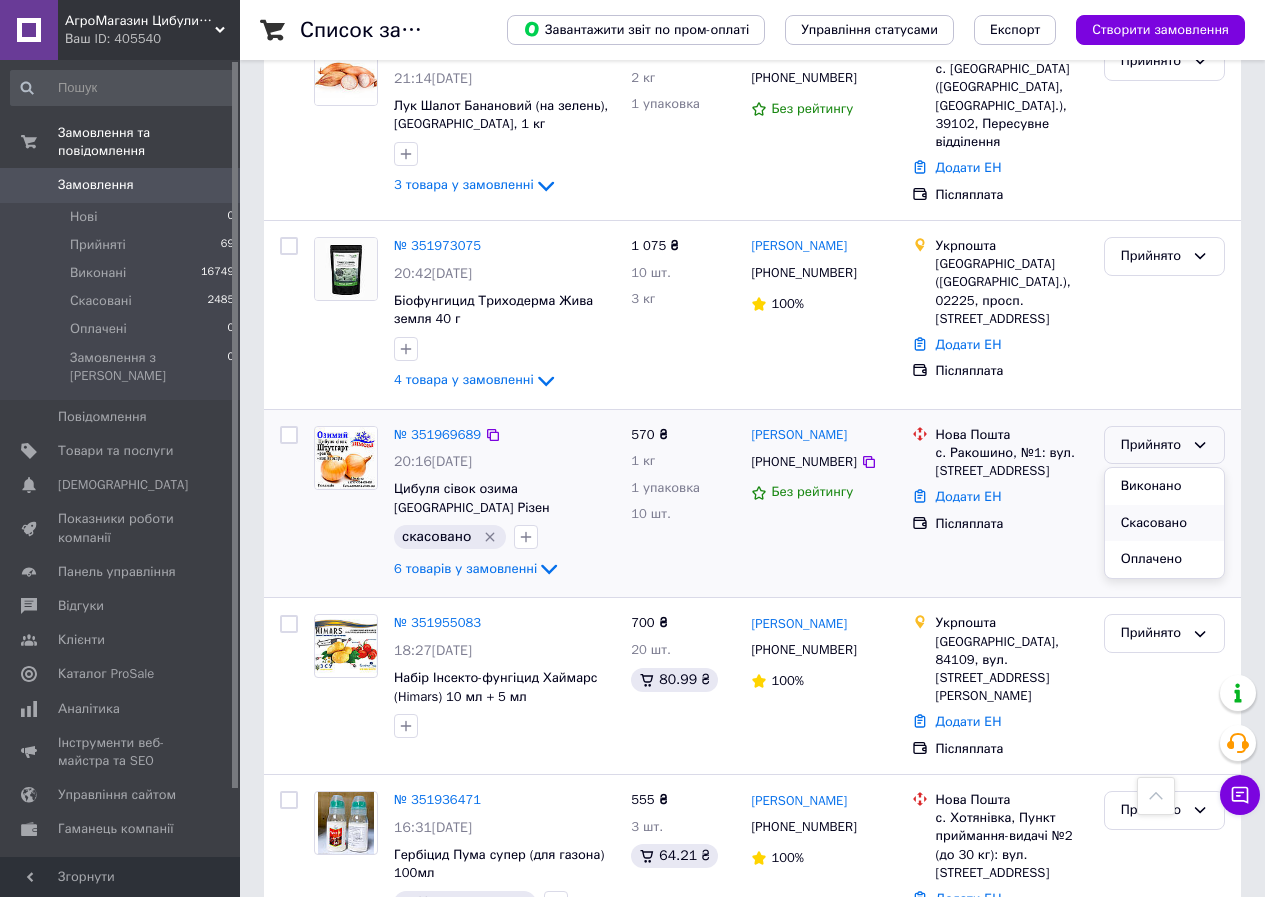 click on "Скасовано" at bounding box center [1164, 523] 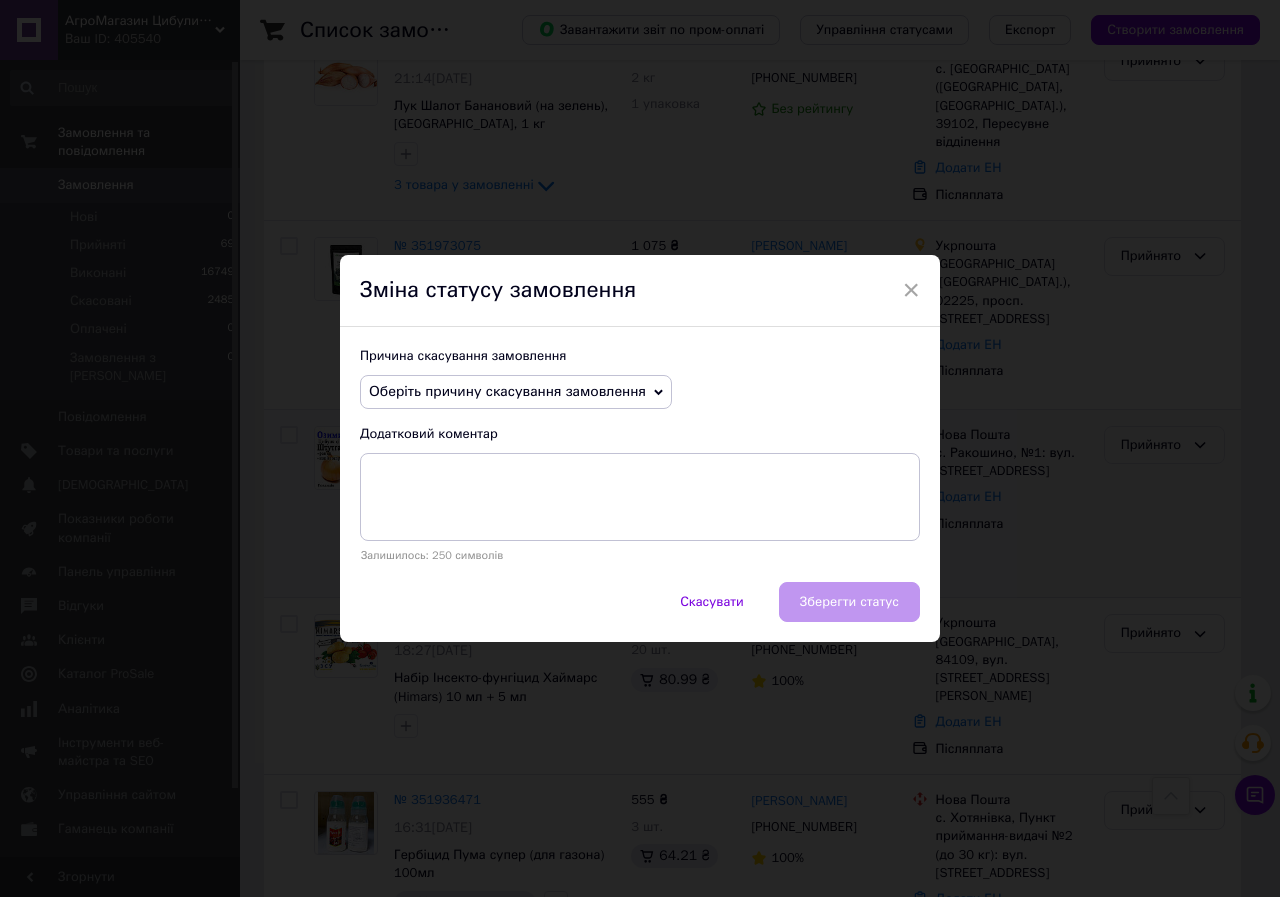 click on "Оберіть причину скасування замовлення" at bounding box center (507, 391) 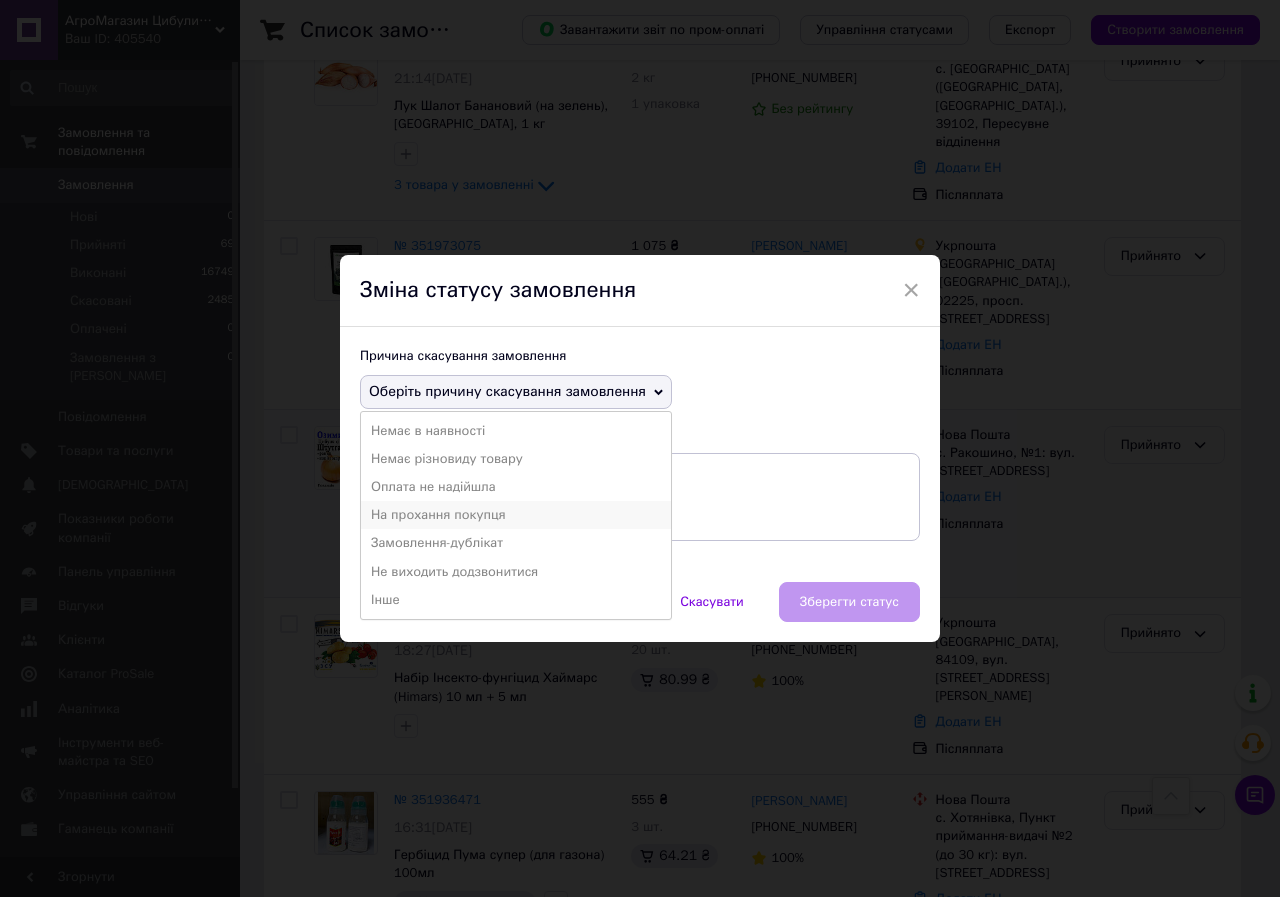 click on "На прохання покупця" at bounding box center (516, 515) 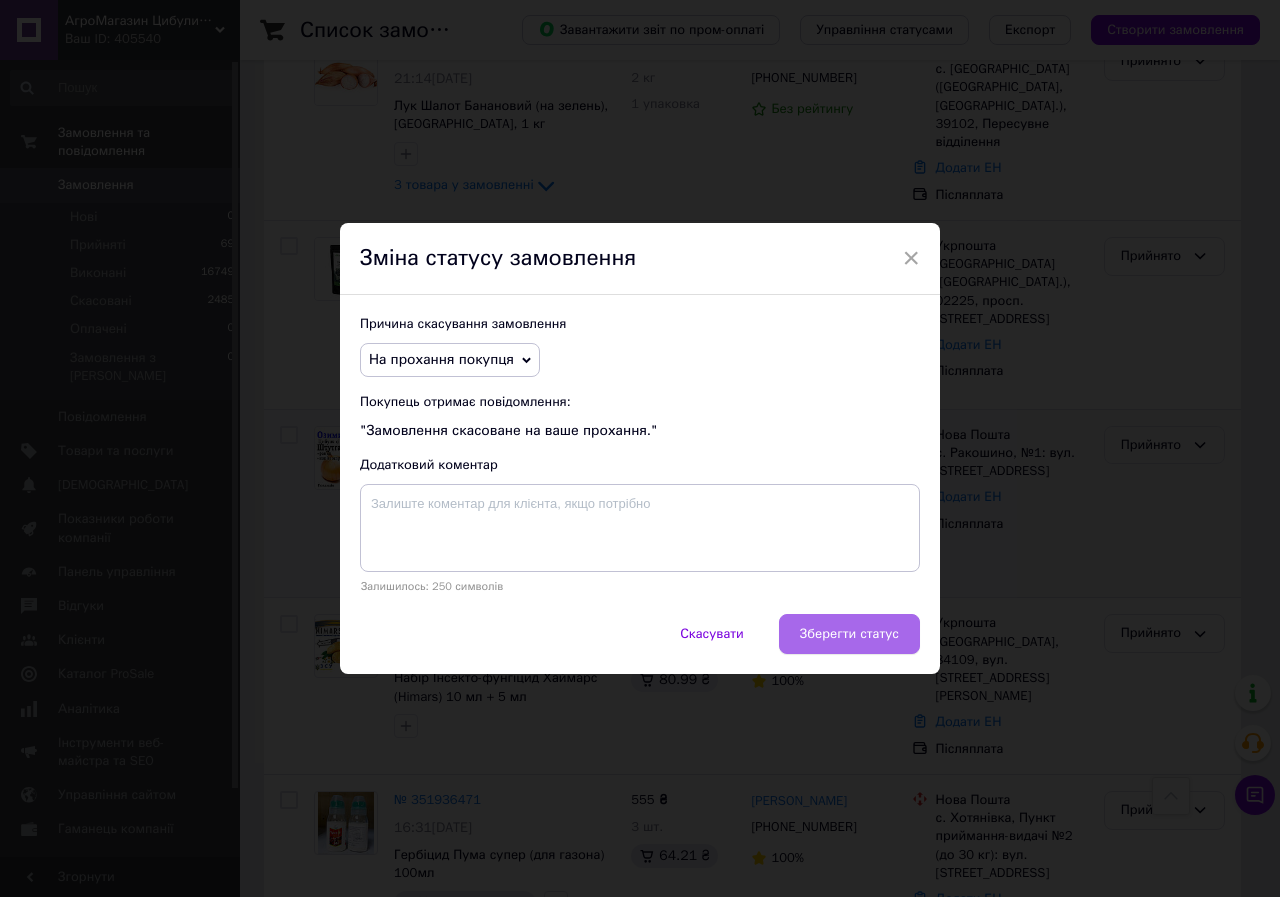click on "Зберегти статус" at bounding box center [849, 634] 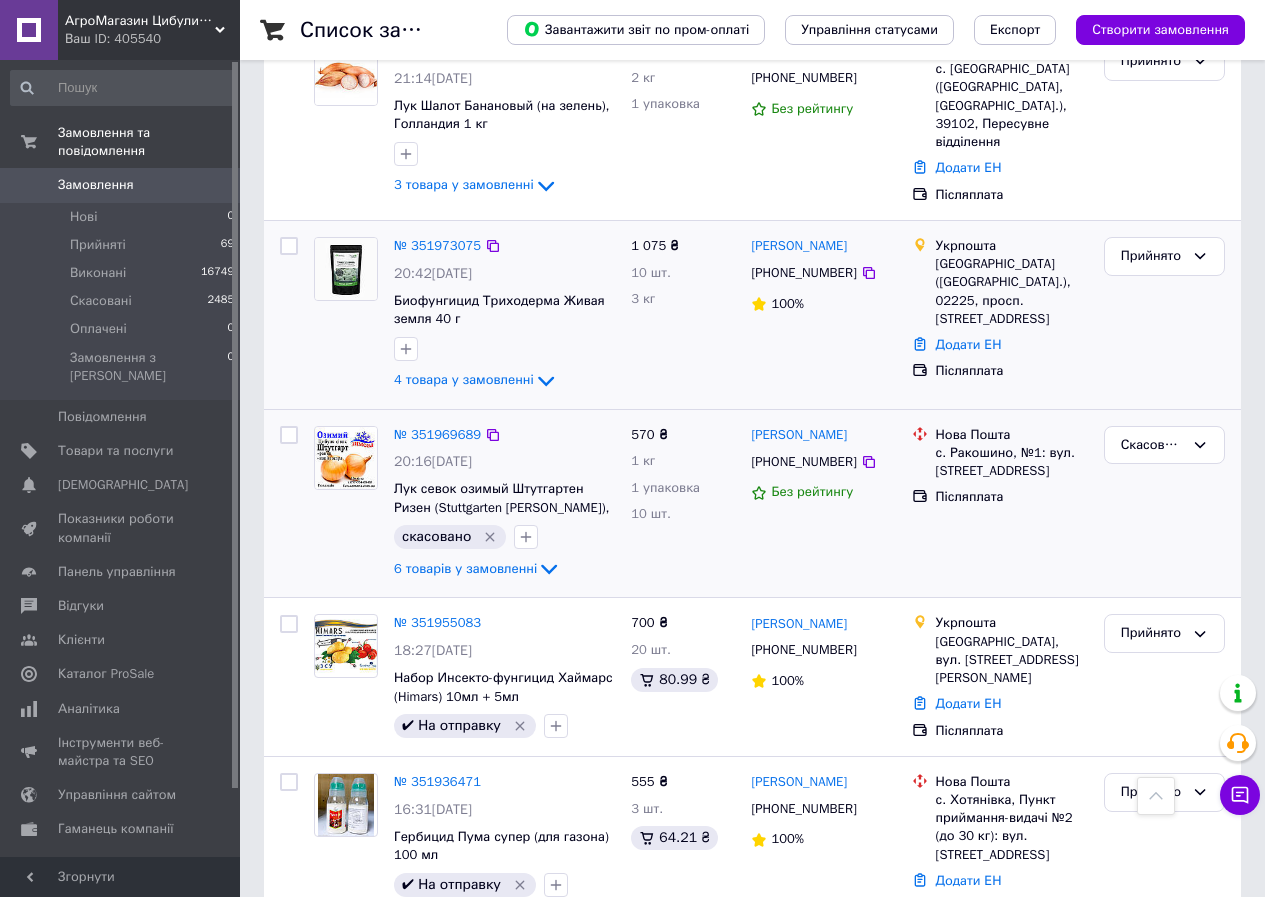click at bounding box center [346, 269] 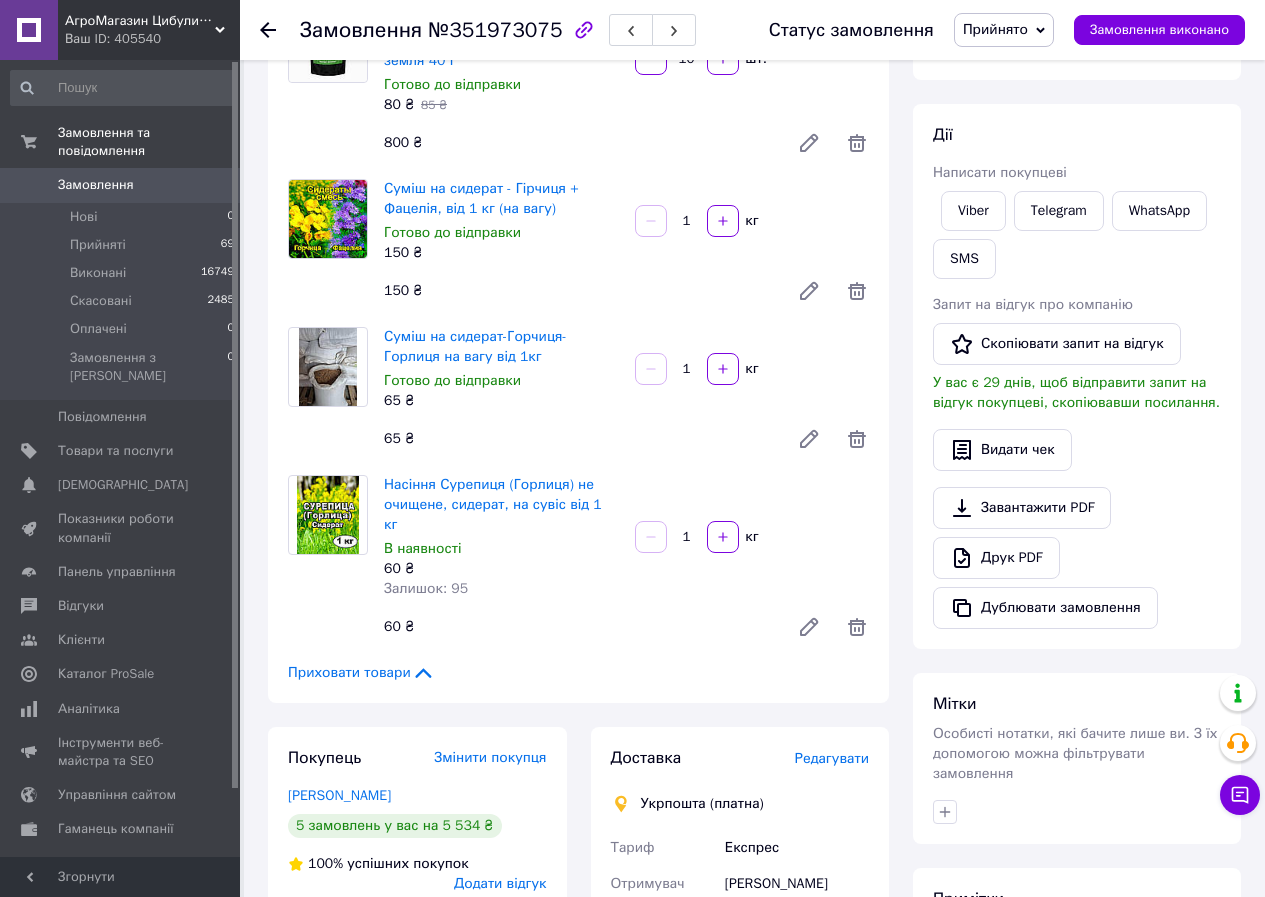 scroll, scrollTop: 200, scrollLeft: 0, axis: vertical 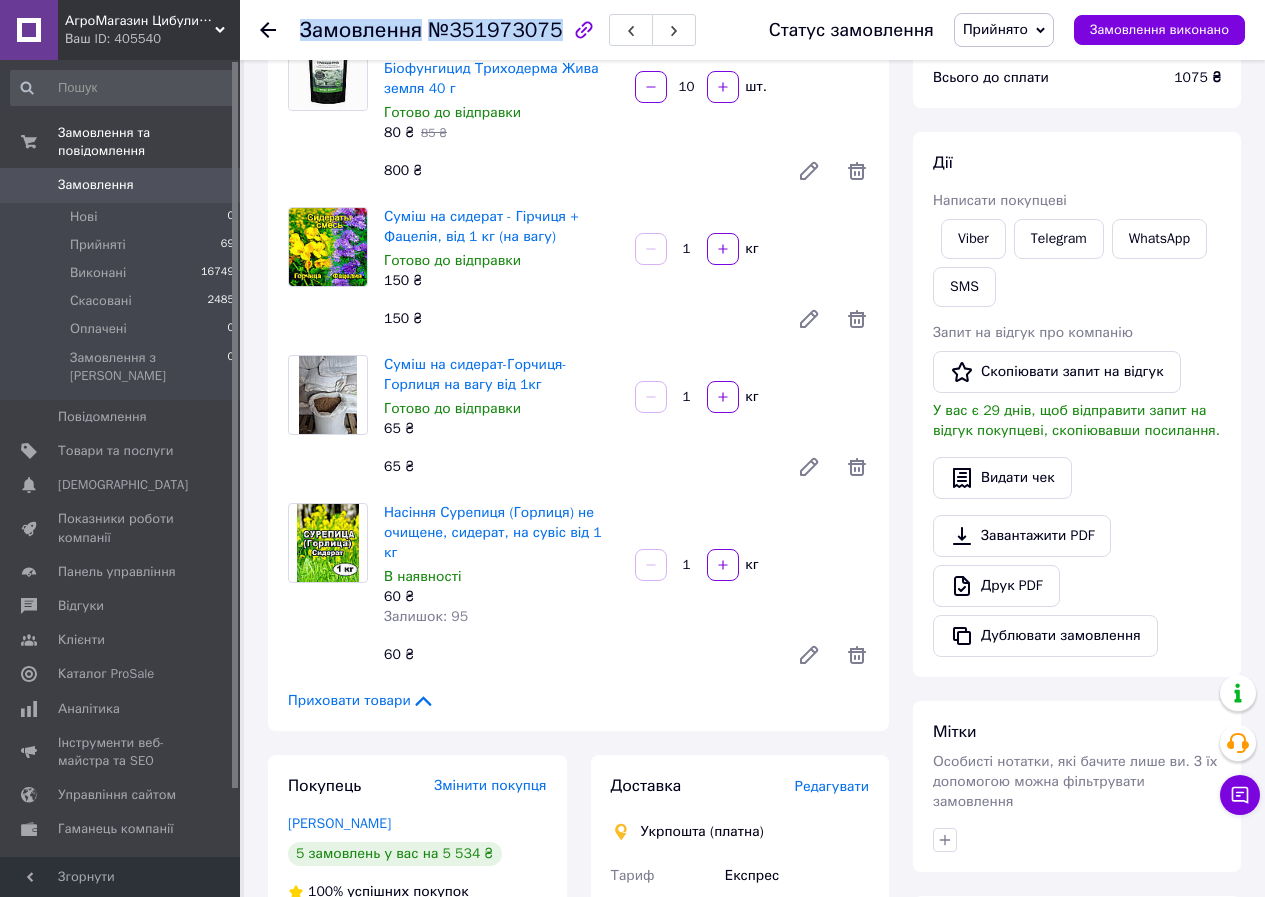 drag, startPoint x: 545, startPoint y: 19, endPoint x: 267, endPoint y: 26, distance: 278.0881 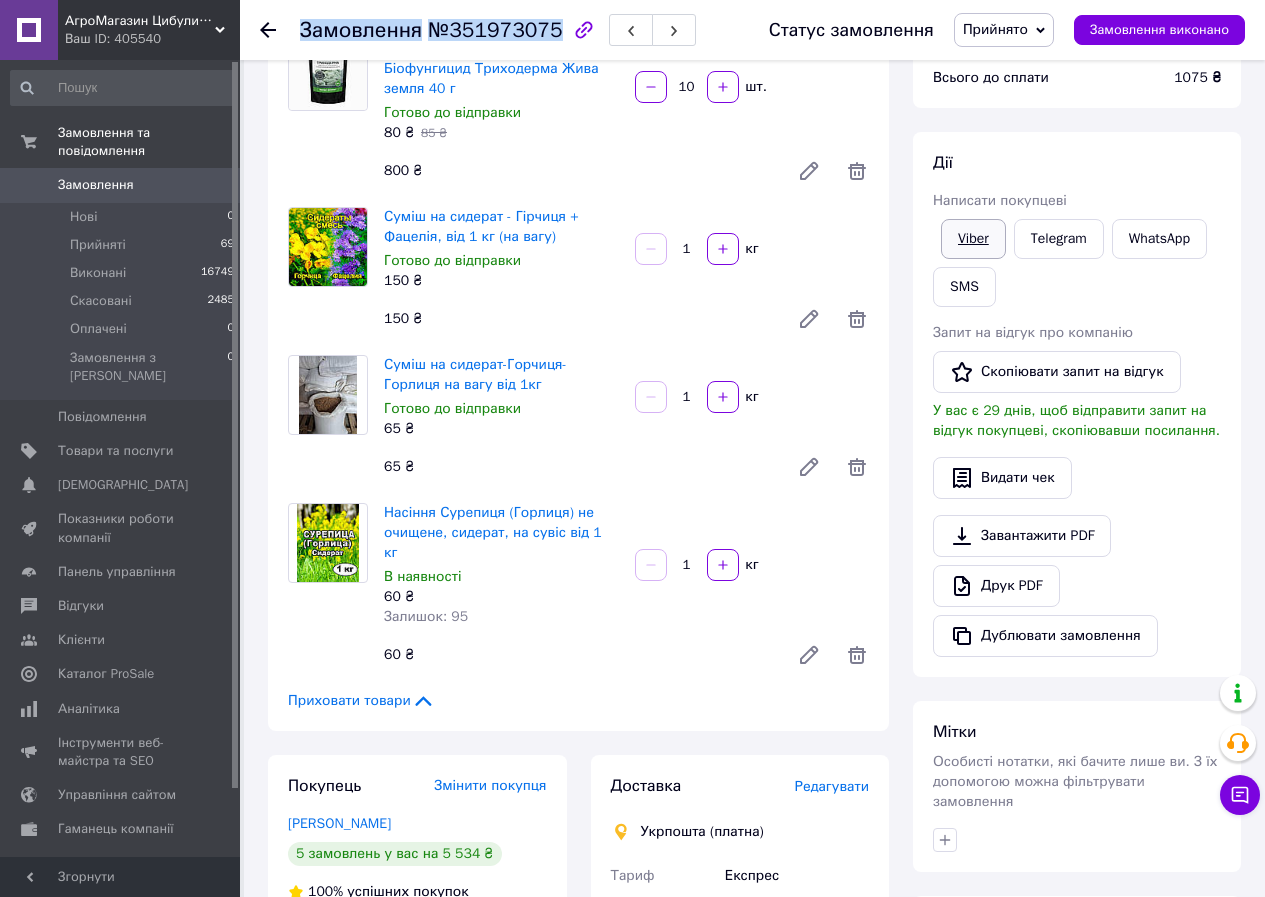 click on "Viber" at bounding box center [973, 239] 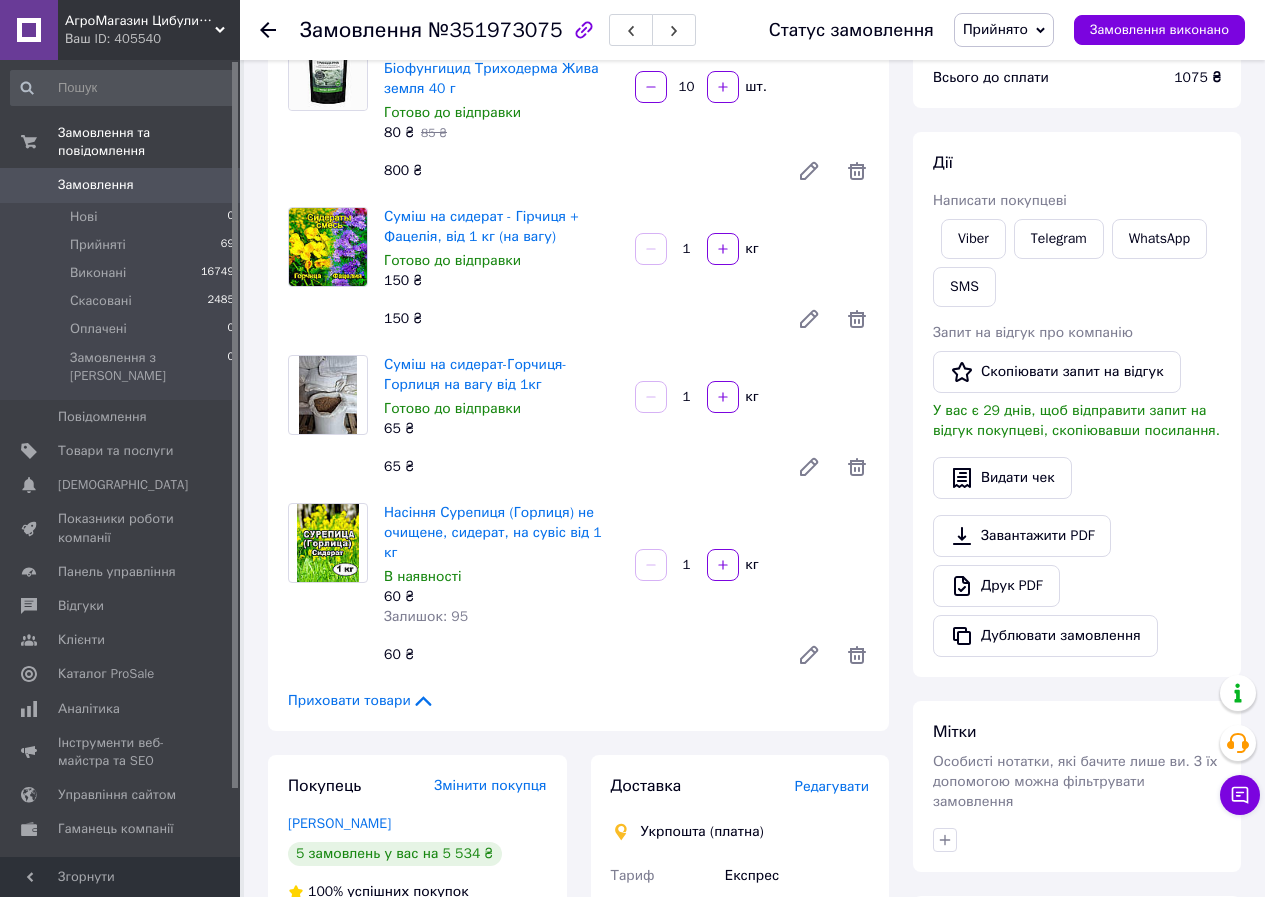 click on "Покупець Змінити покупця Фурман Ірина 5 замовлень у вас на 5 534 ₴ 100%   успішних покупок Додати відгук Додати +380982241752" at bounding box center [417, 904] 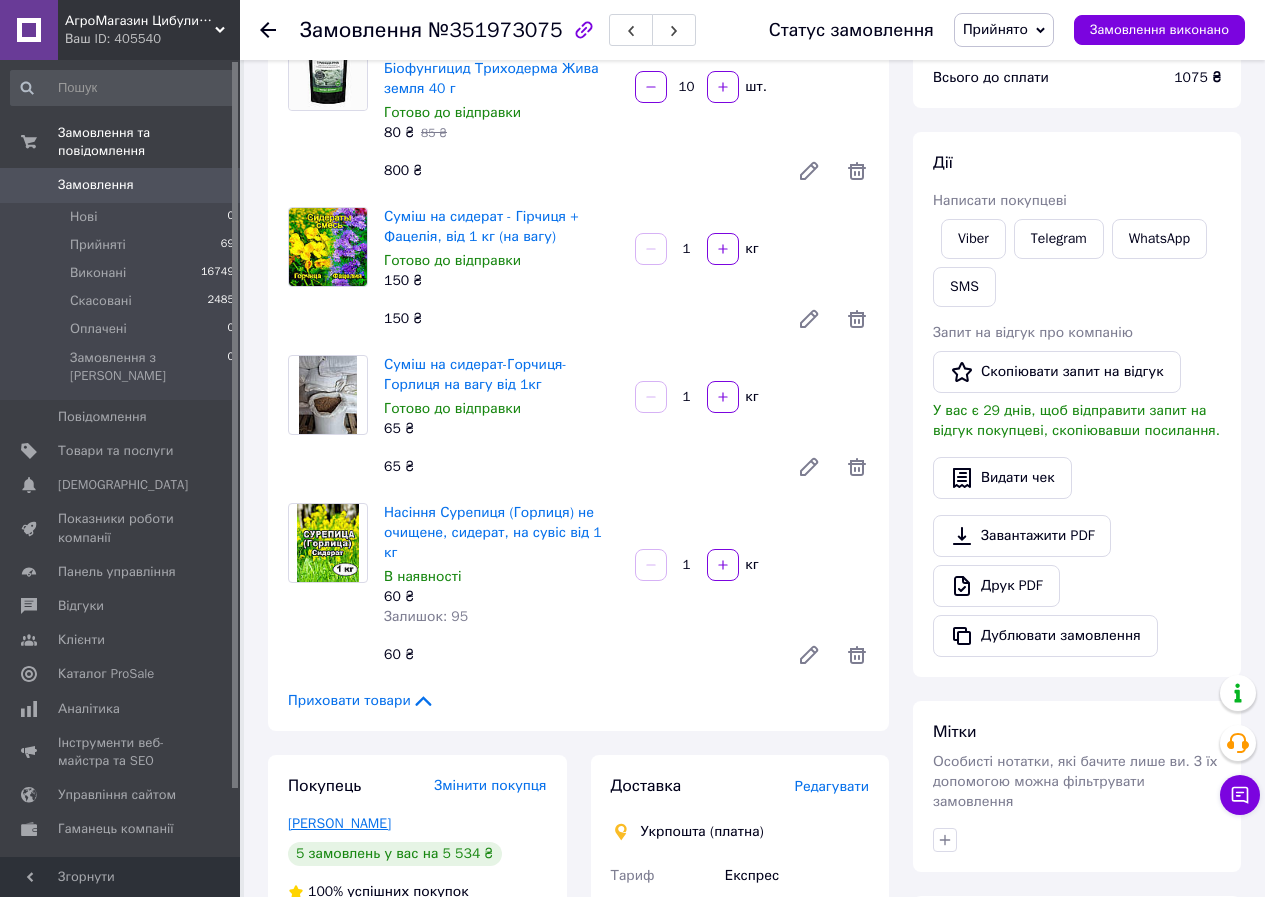 click on "Фурман Ірина" at bounding box center [339, 823] 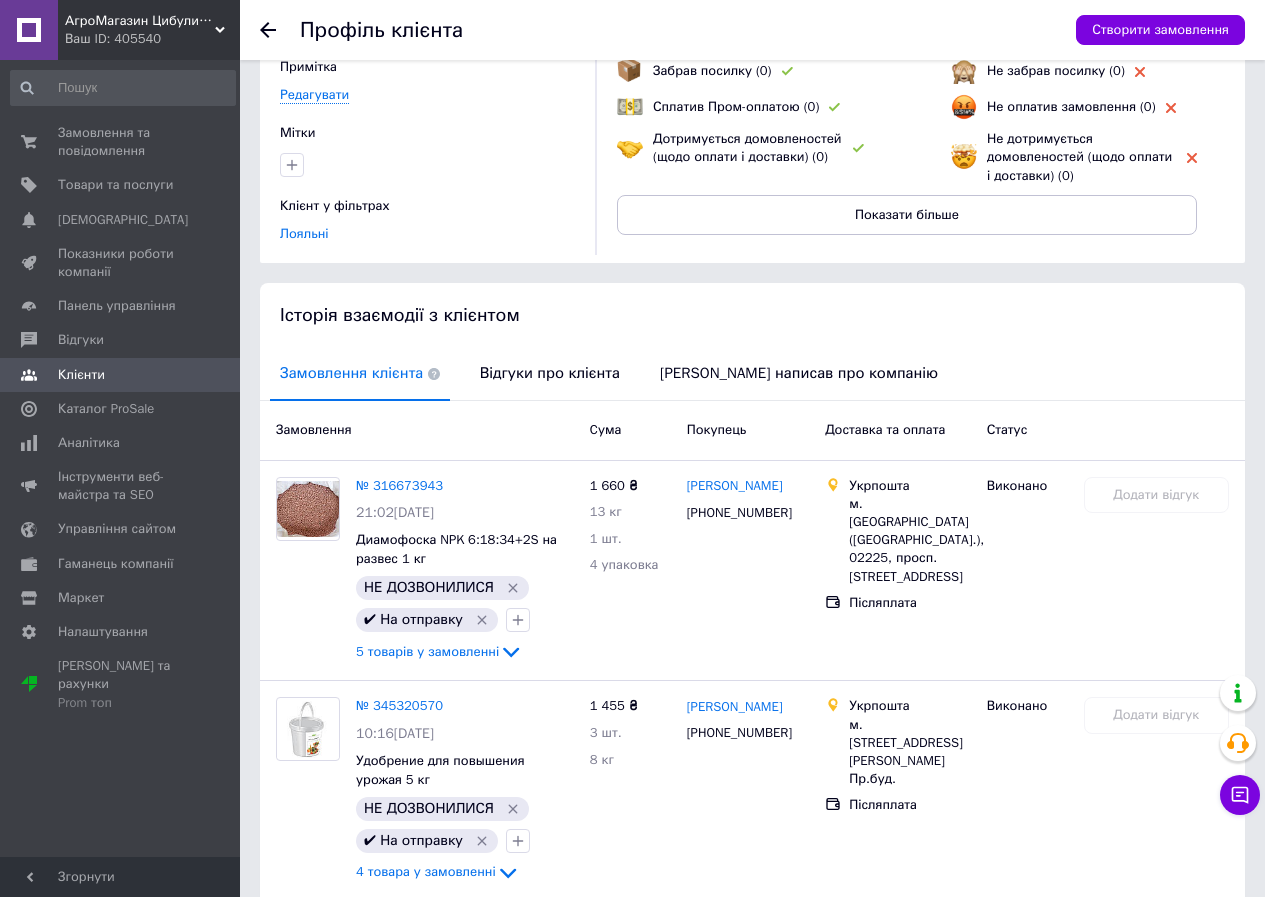 scroll, scrollTop: 200, scrollLeft: 0, axis: vertical 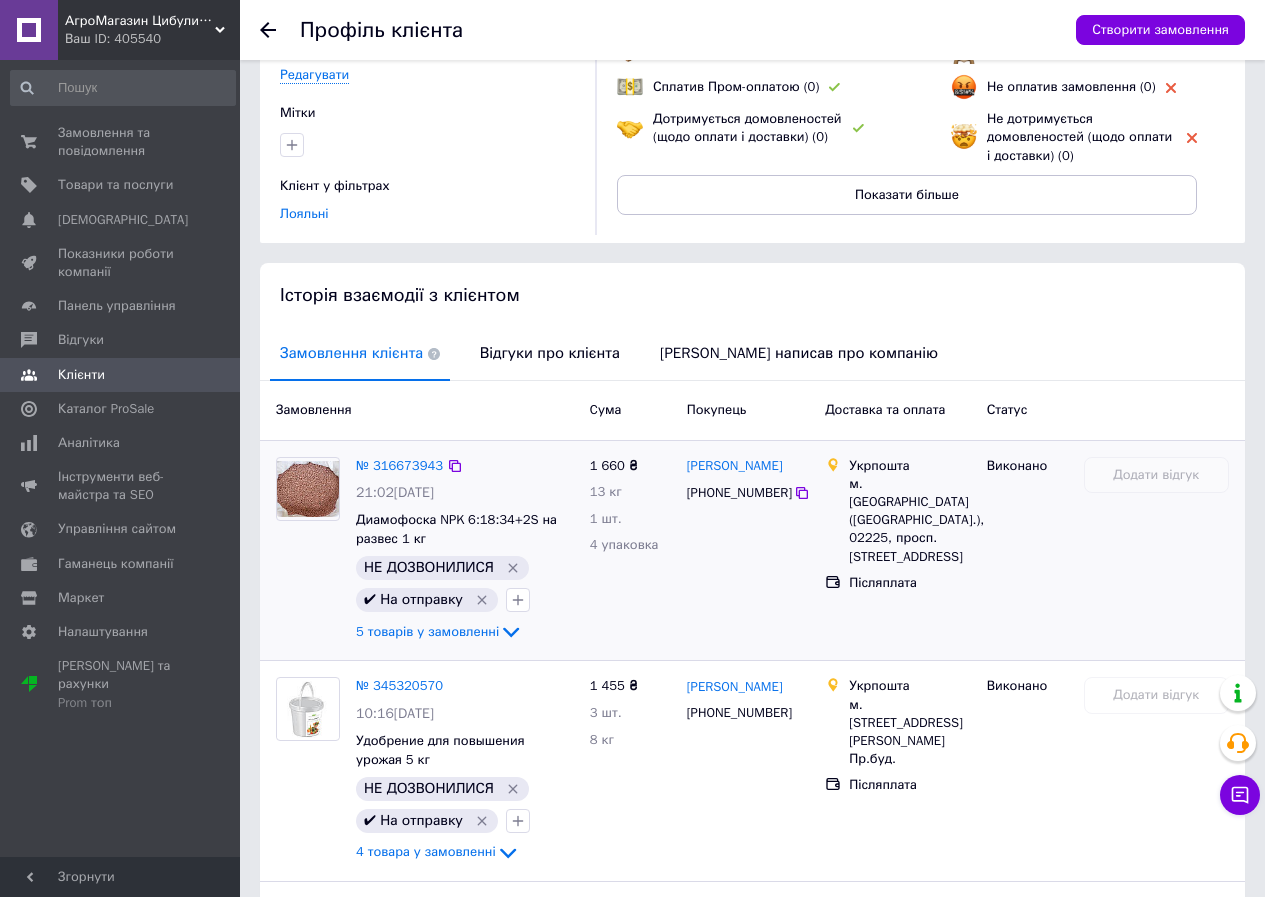 click at bounding box center [308, 489] 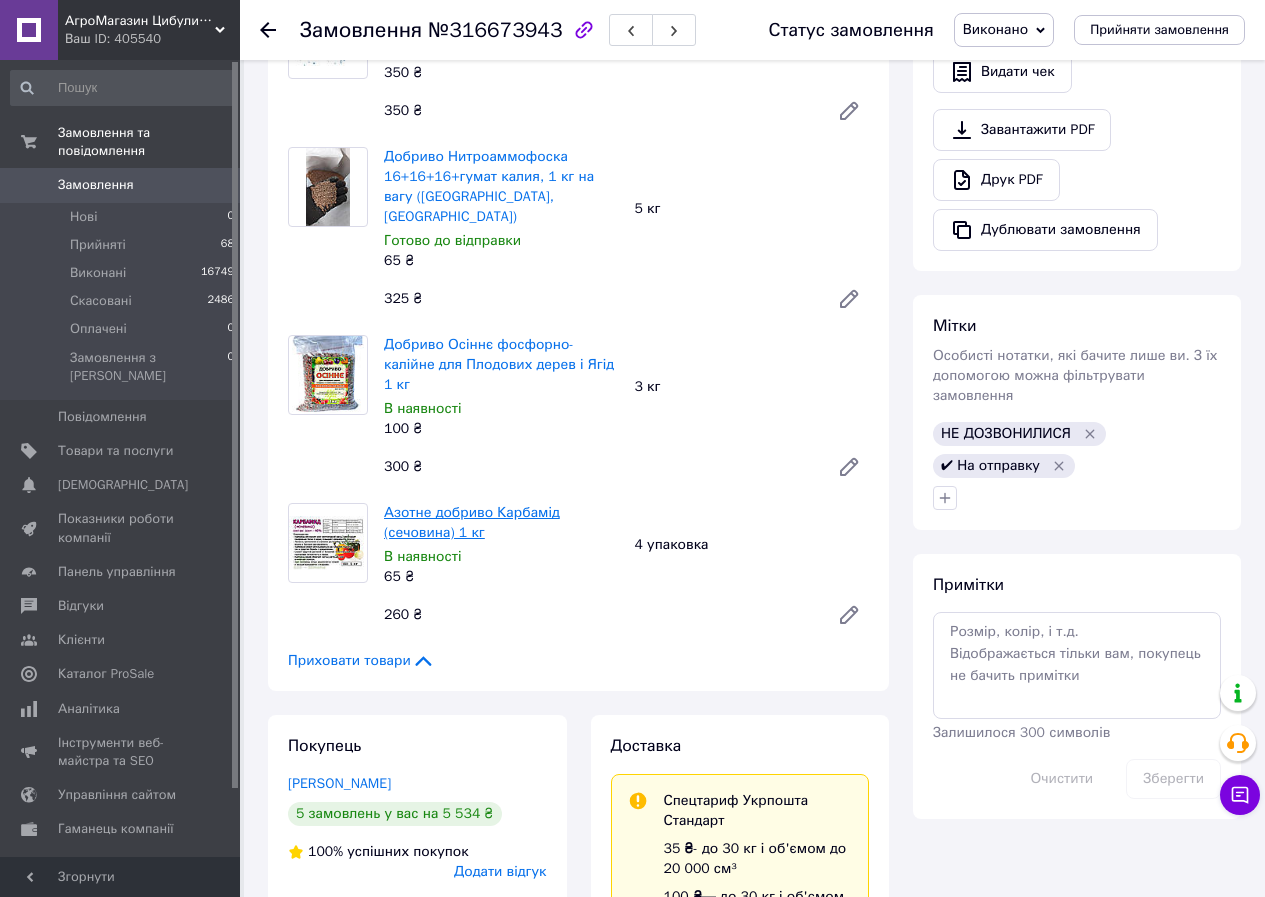 scroll, scrollTop: 700, scrollLeft: 0, axis: vertical 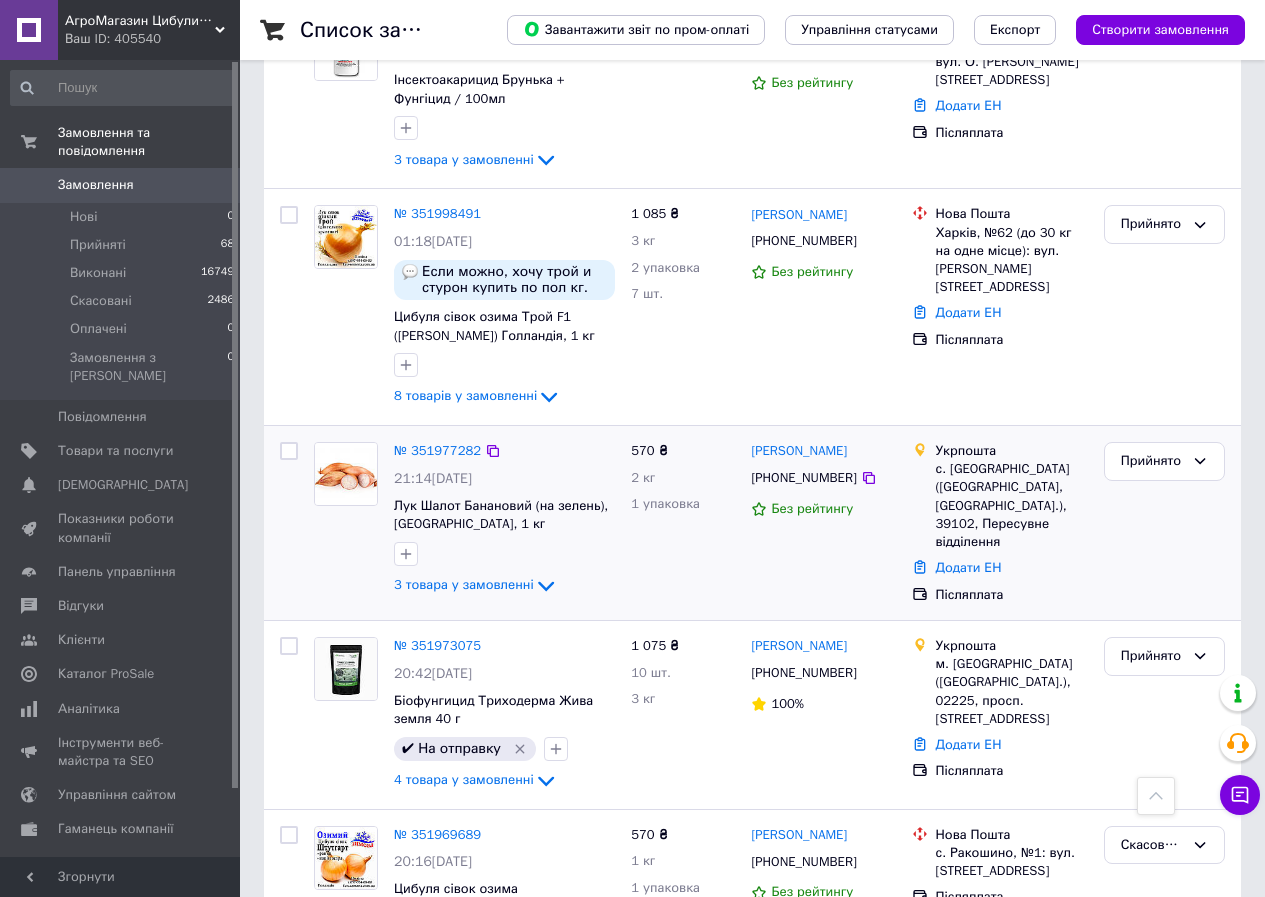 click at bounding box center [346, 474] 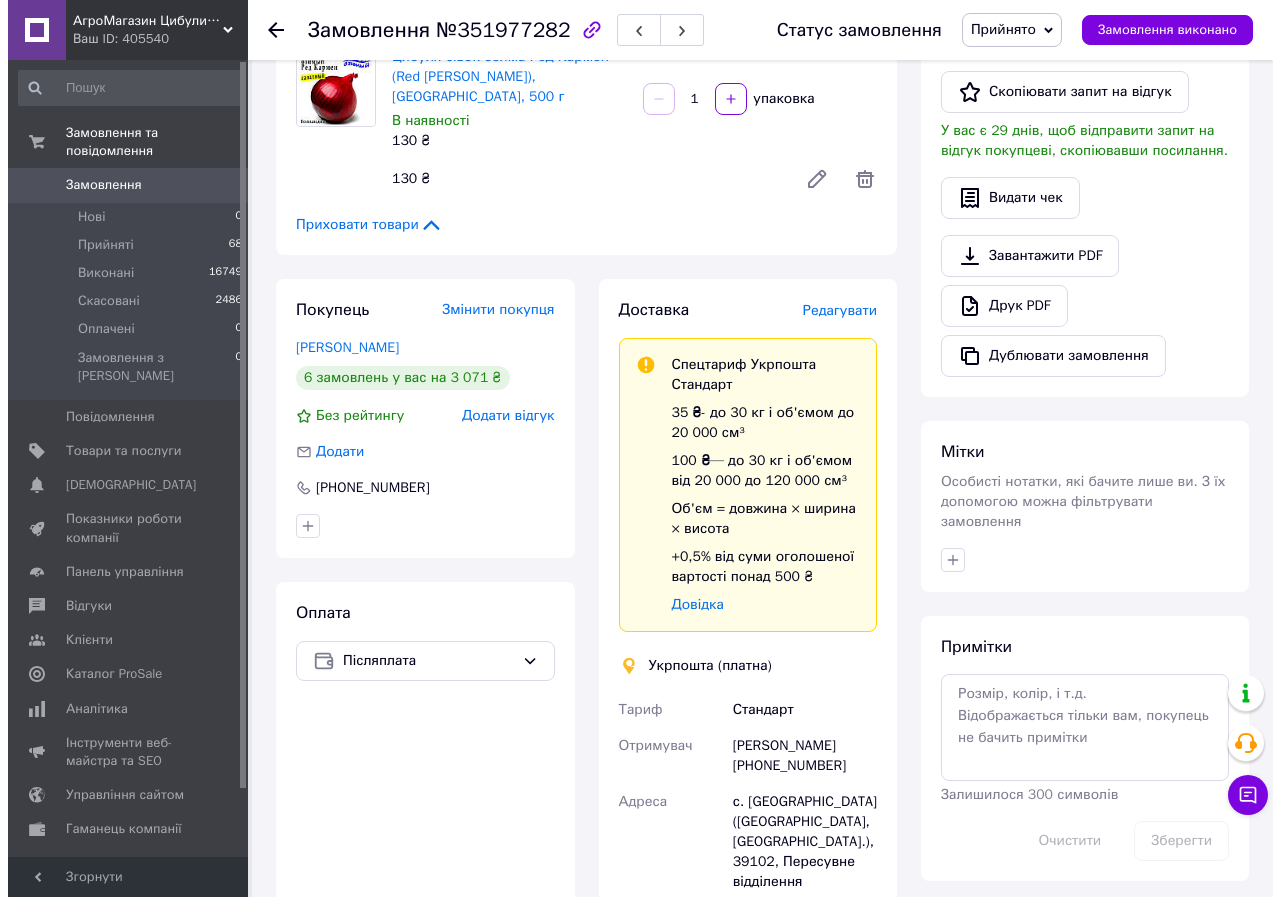 scroll, scrollTop: 500, scrollLeft: 0, axis: vertical 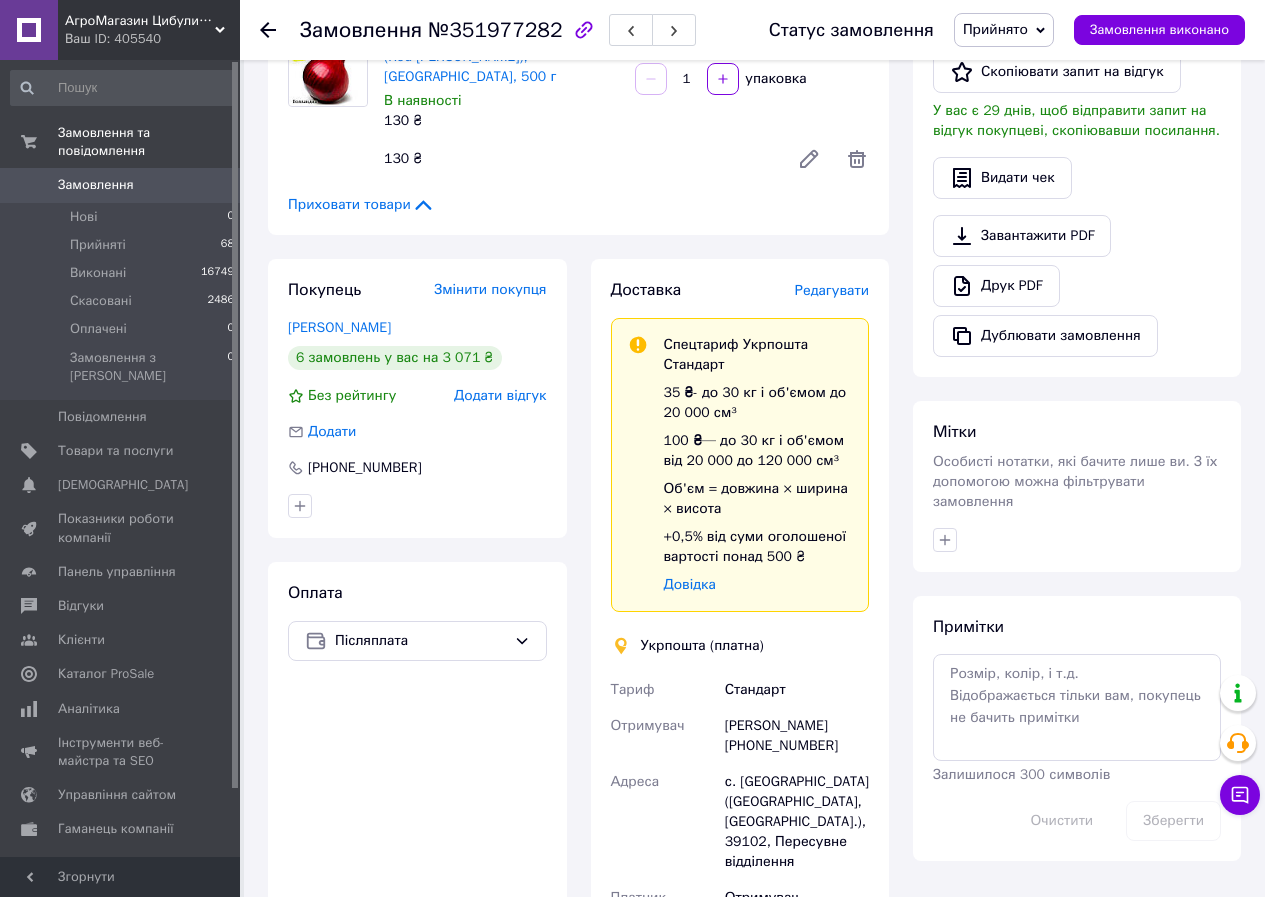 click on "Редагувати" at bounding box center [832, 290] 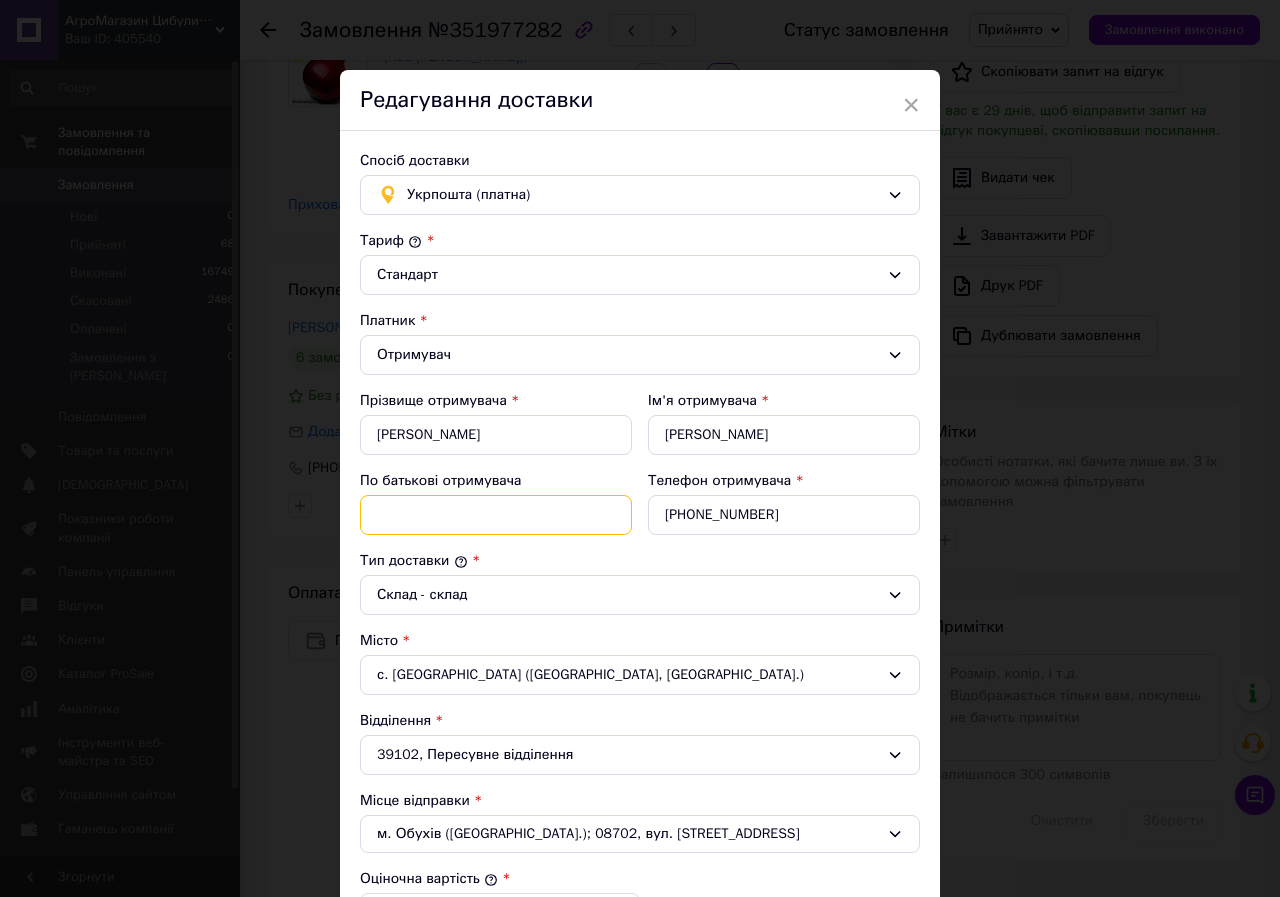 click on "По батькові отримувача" at bounding box center [496, 515] 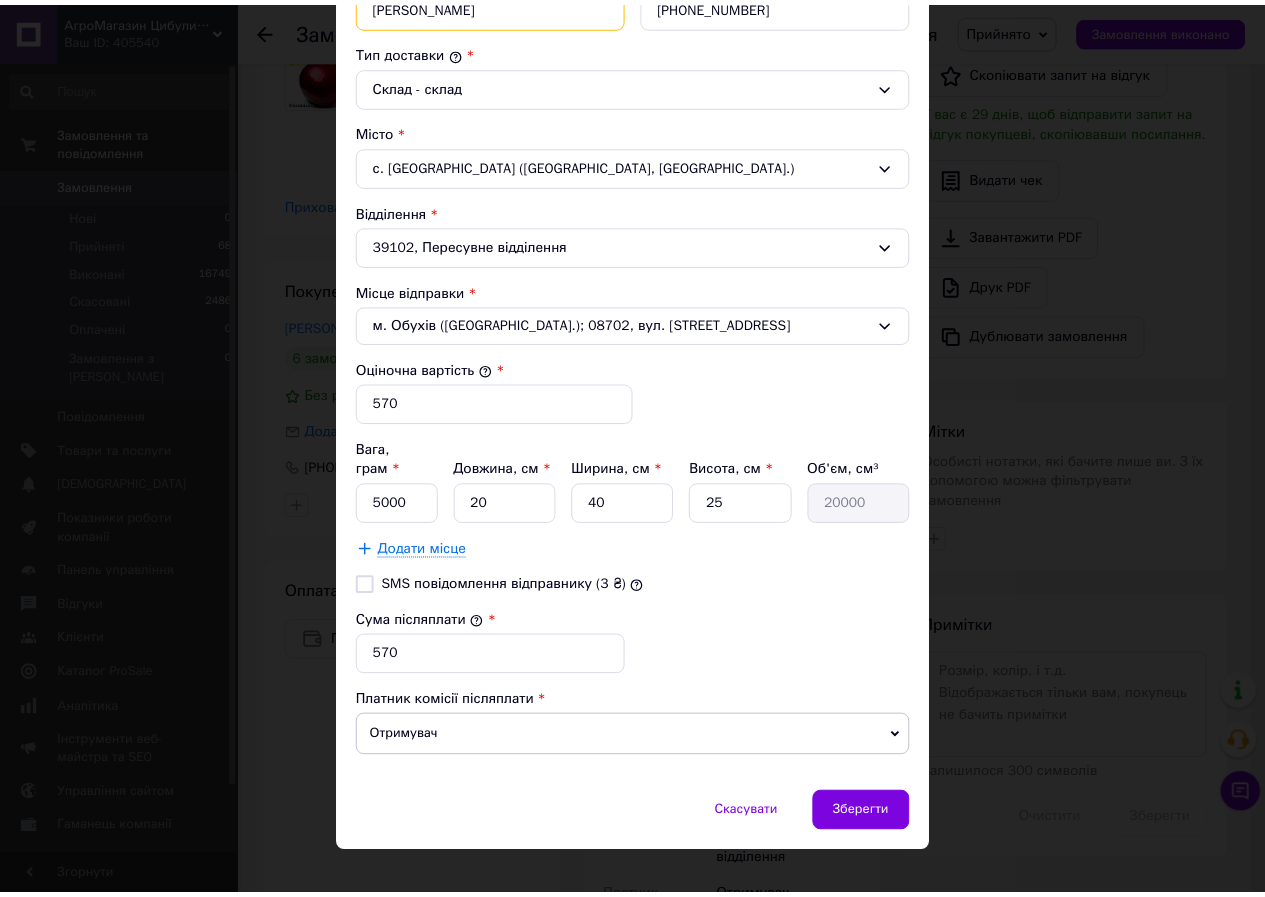 scroll, scrollTop: 516, scrollLeft: 0, axis: vertical 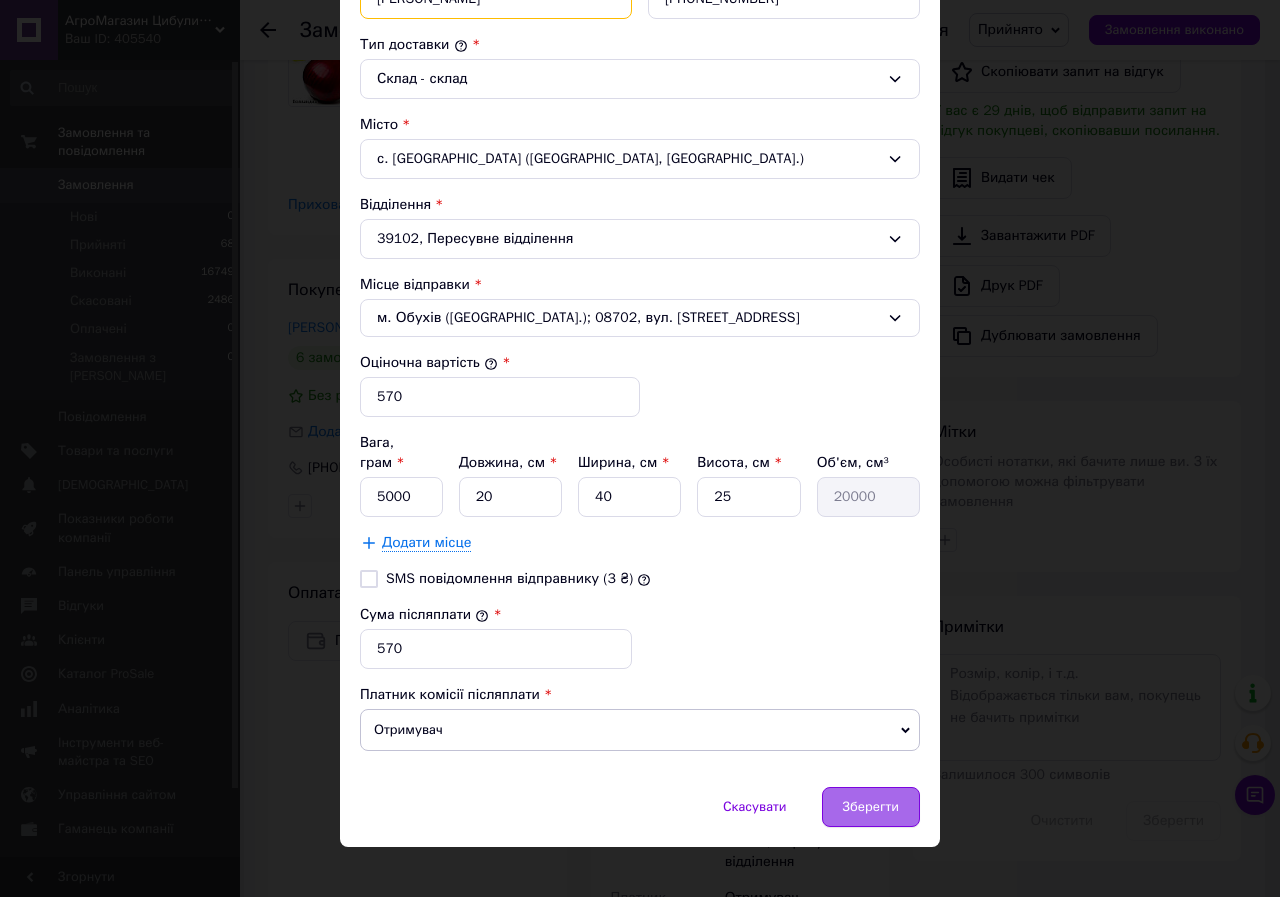 type on "Анатолійович" 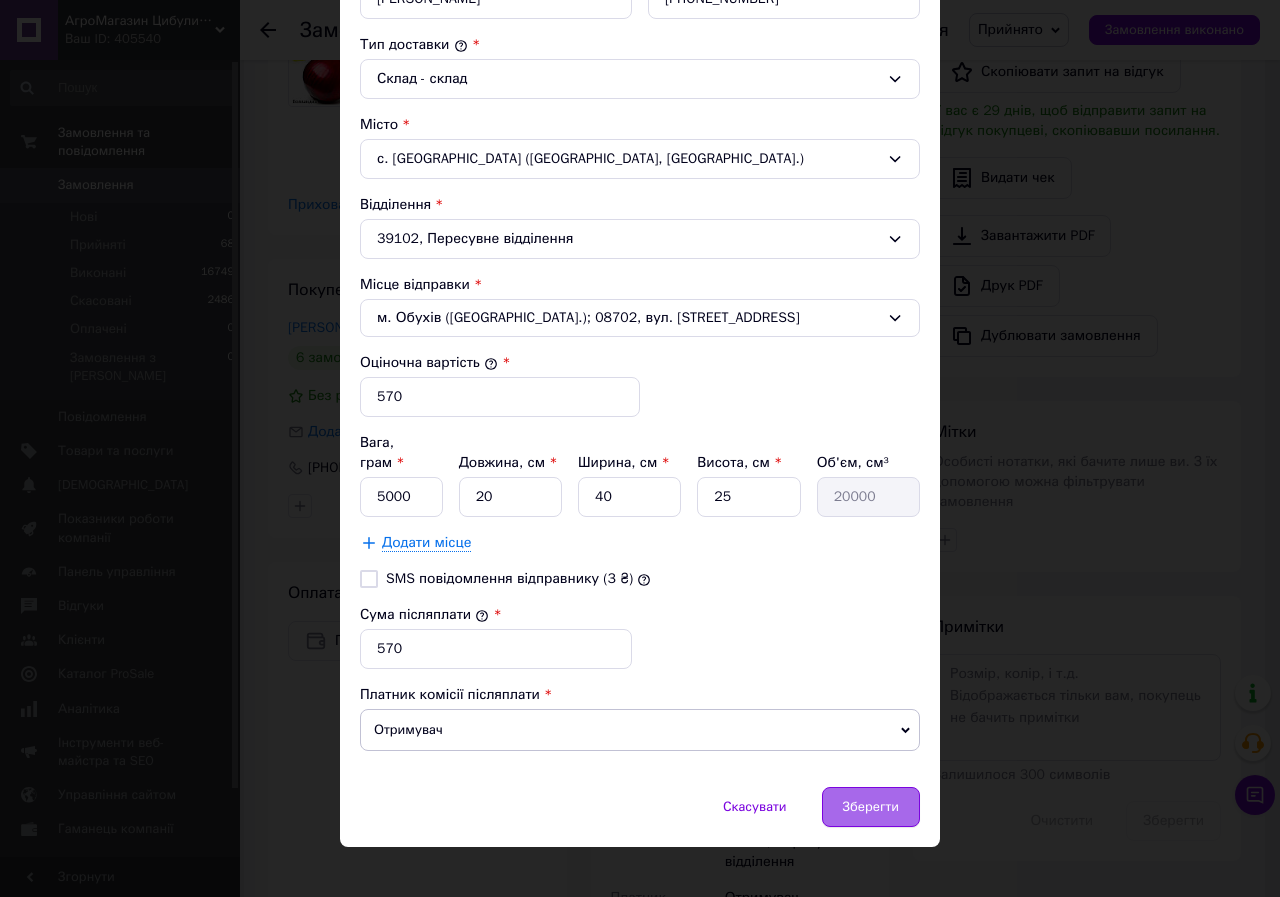 click on "Зберегти" at bounding box center [871, 807] 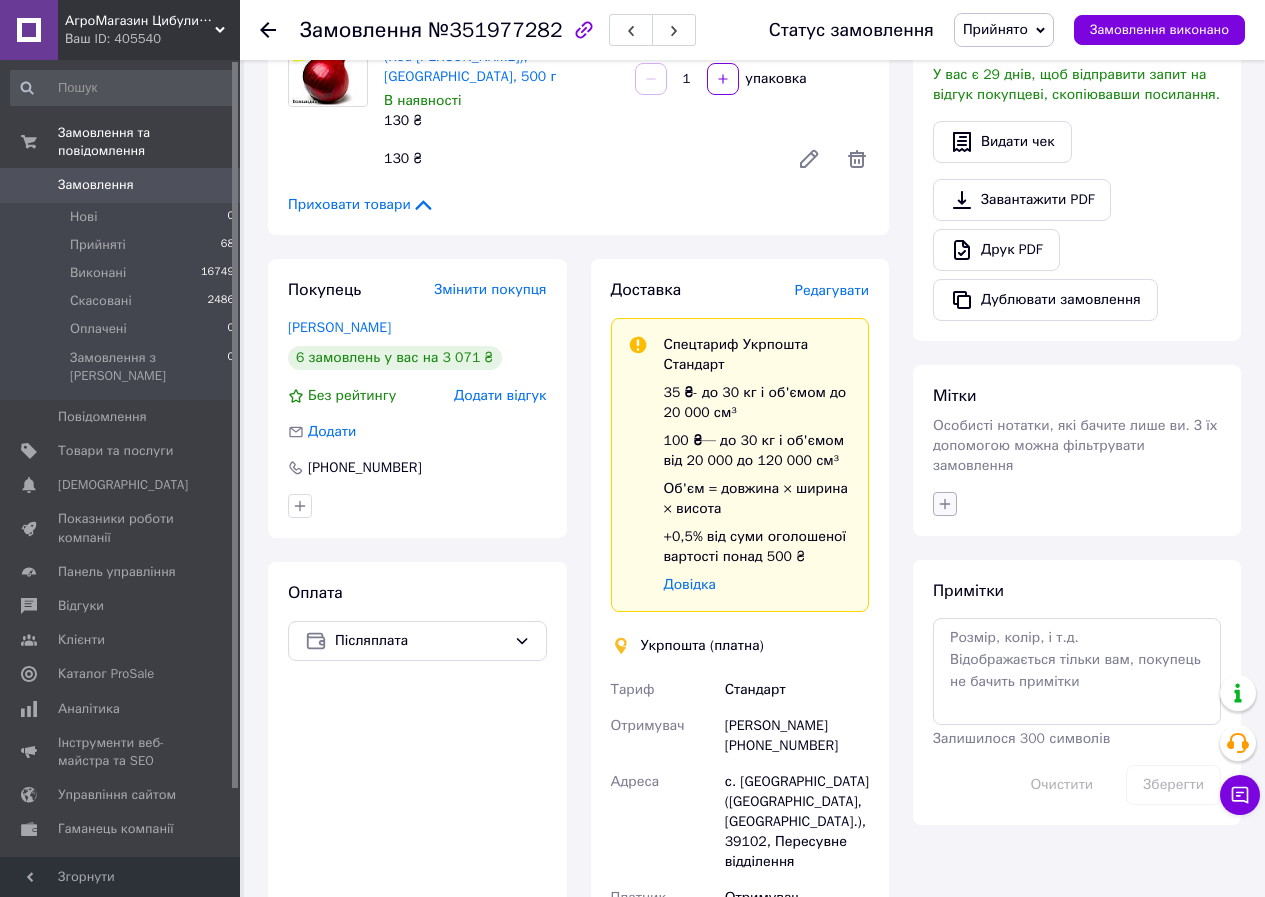 click 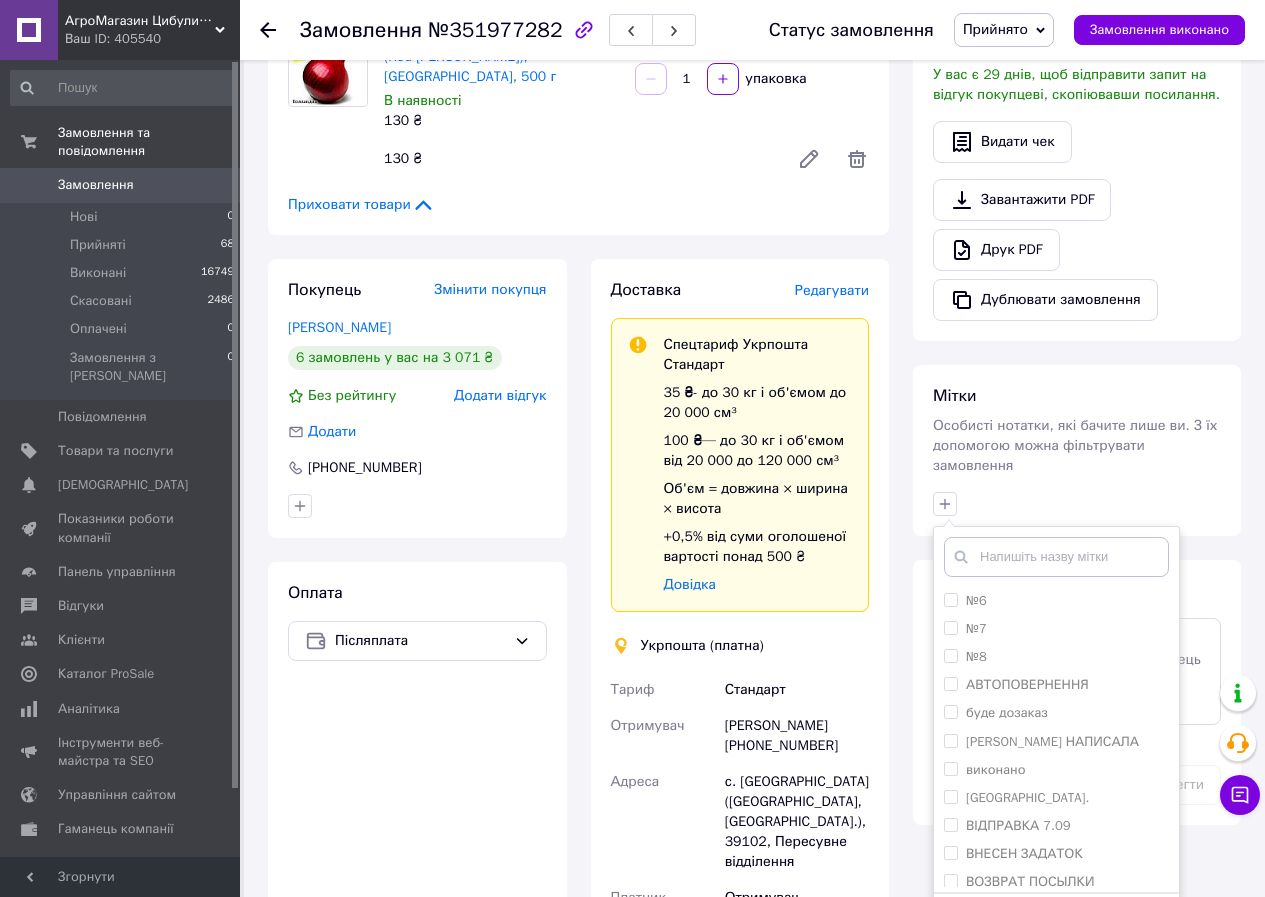 click at bounding box center [1056, 557] 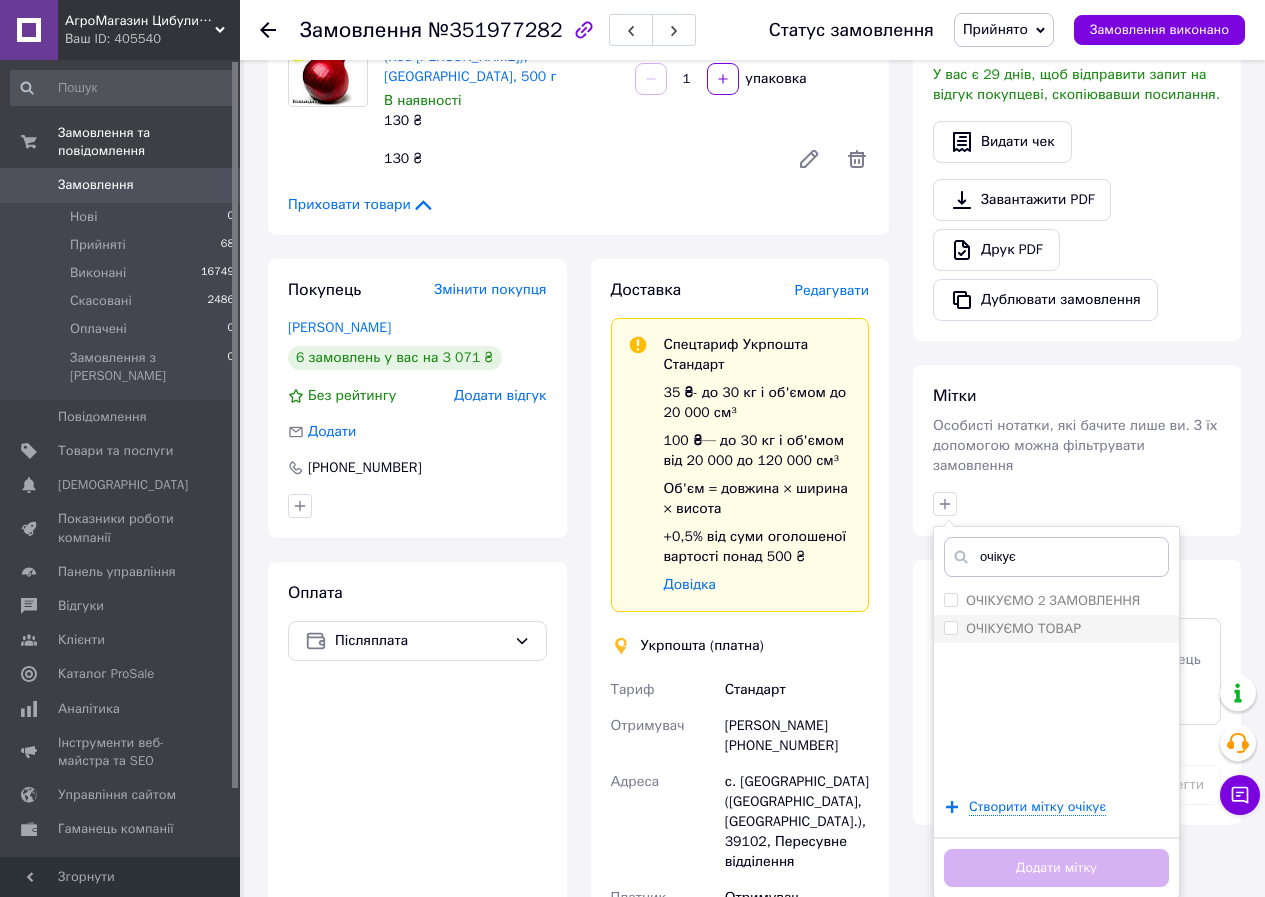 type on "очікує" 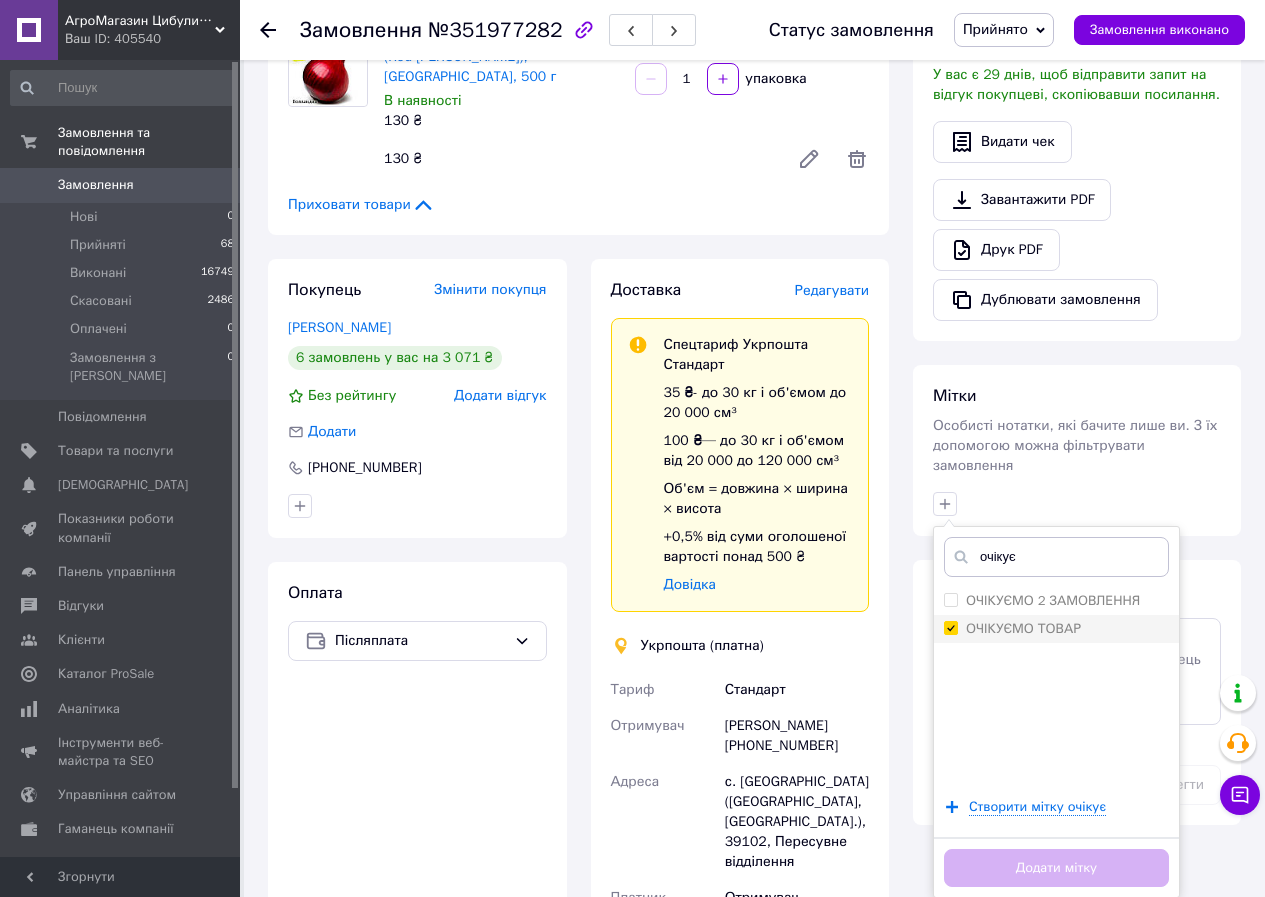 click on "ОЧІКУЄМО ТОВАР" at bounding box center [950, 627] 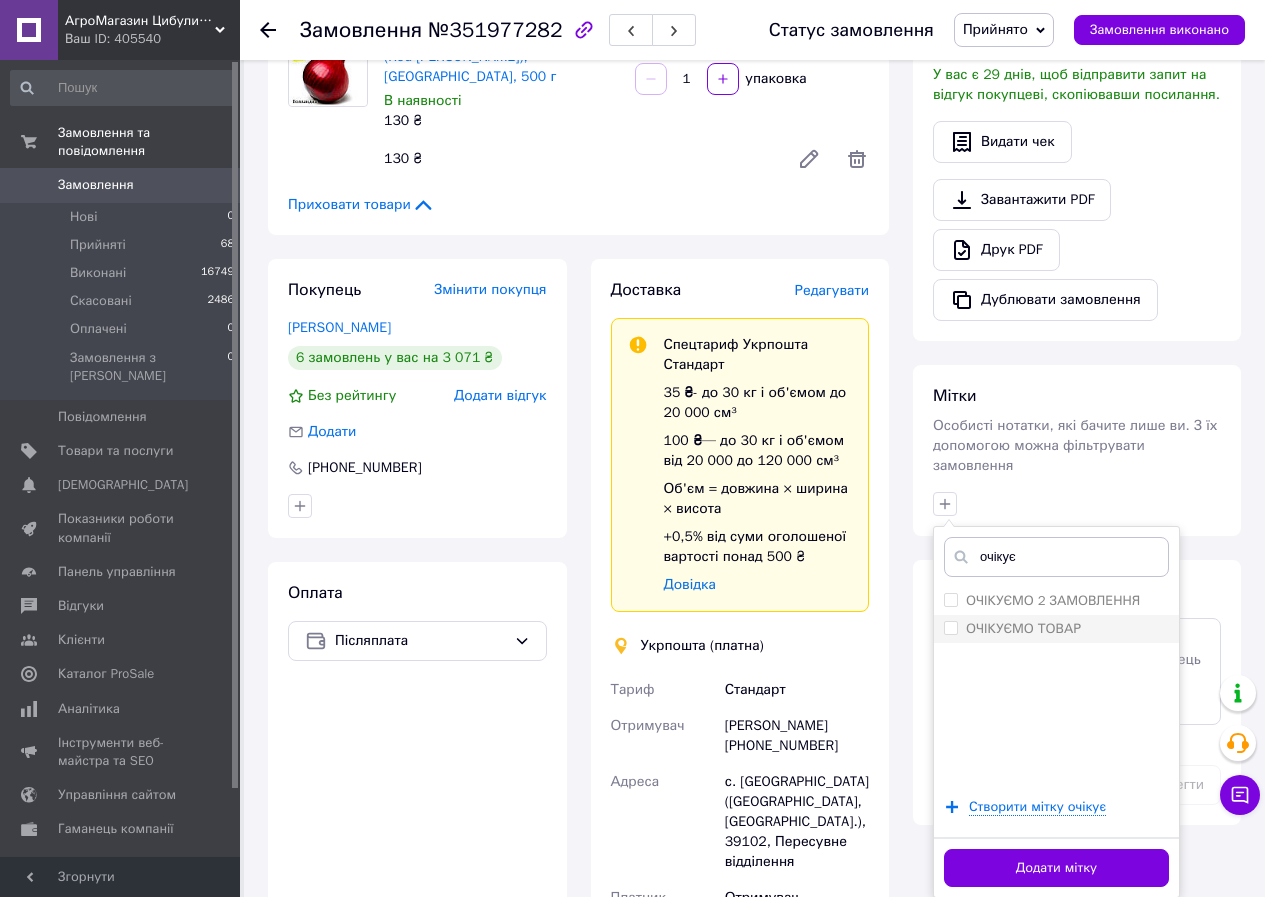 click on "ОЧІКУЄМО ТОВАР" at bounding box center [950, 627] 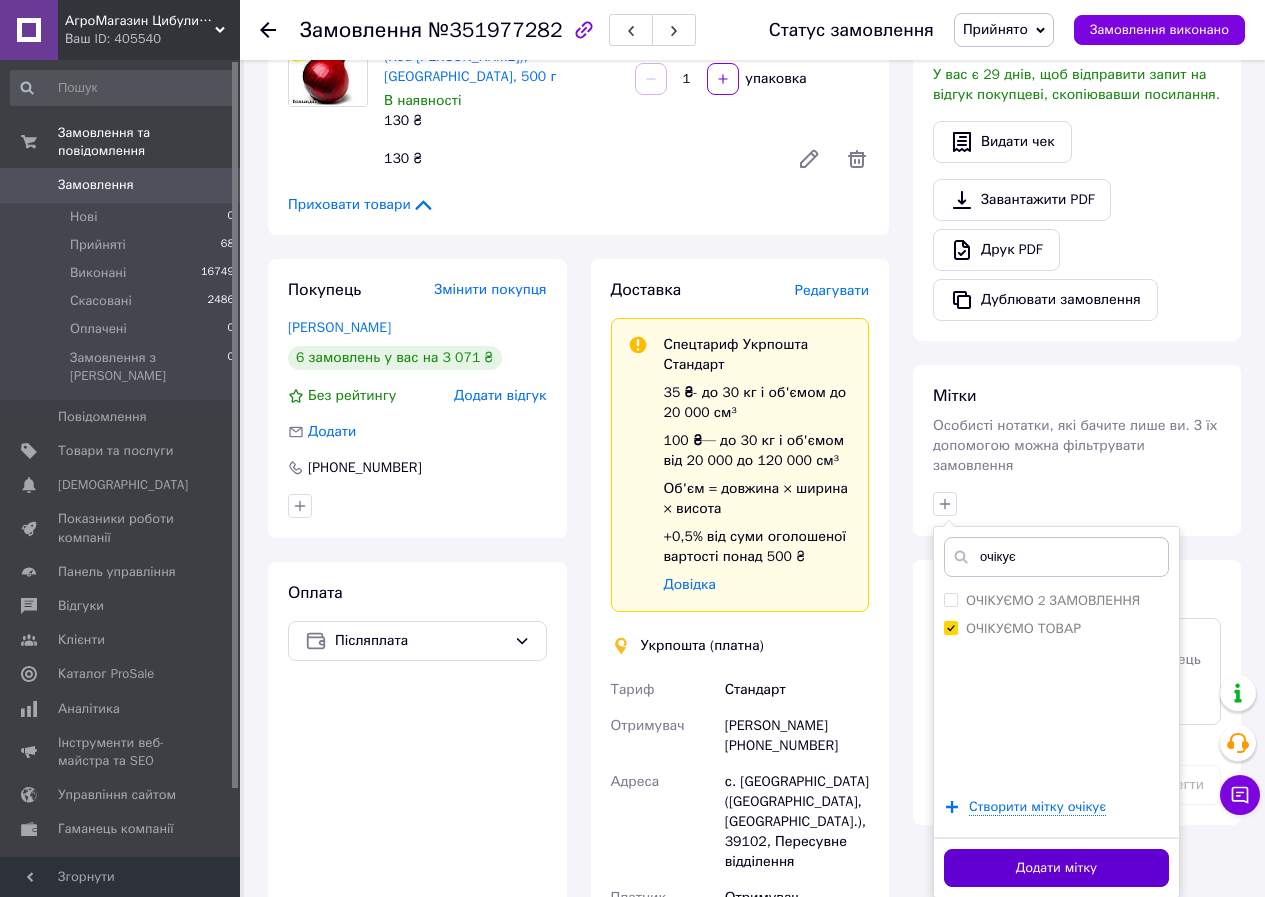 click on "Додати мітку" at bounding box center [1056, 868] 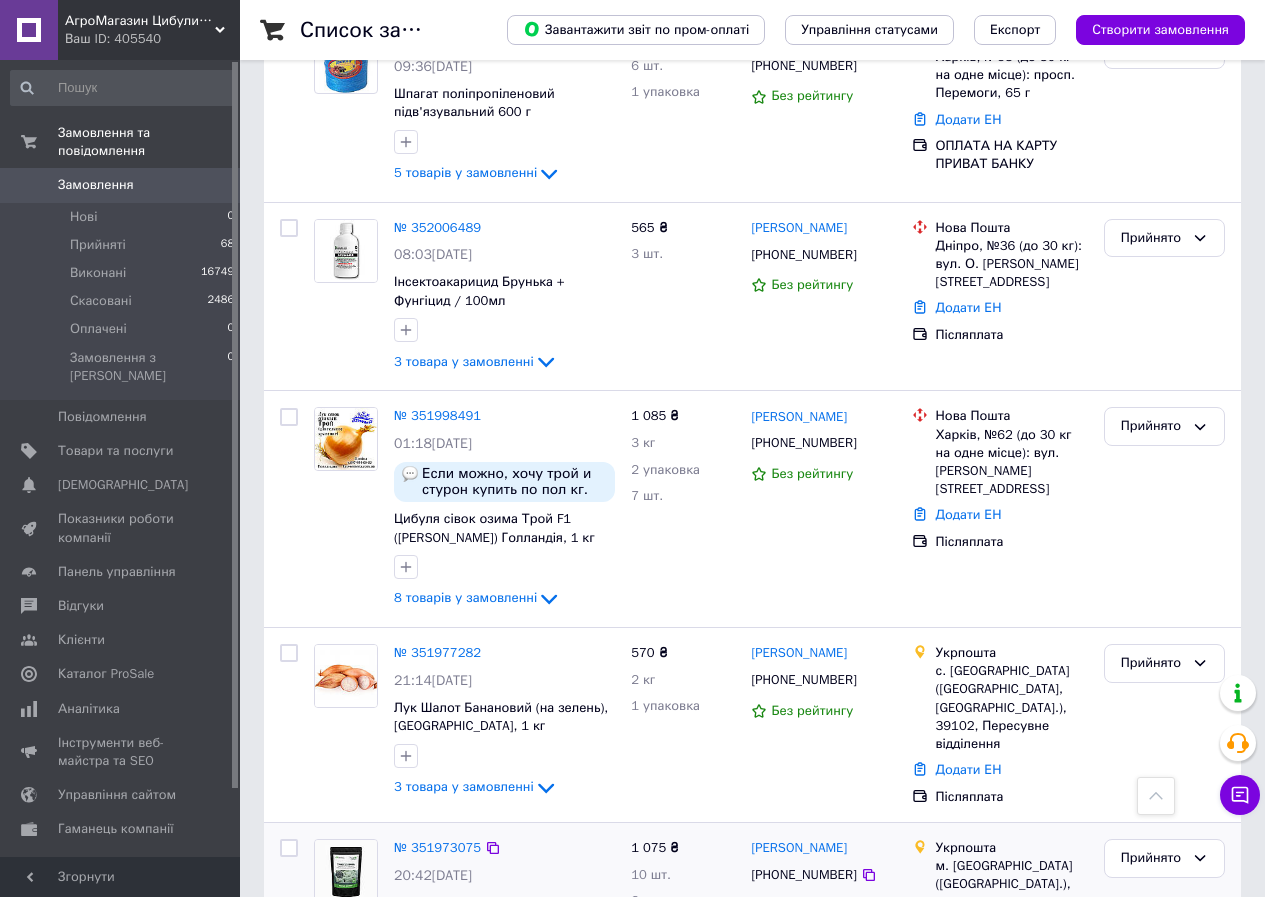 scroll, scrollTop: 600, scrollLeft: 0, axis: vertical 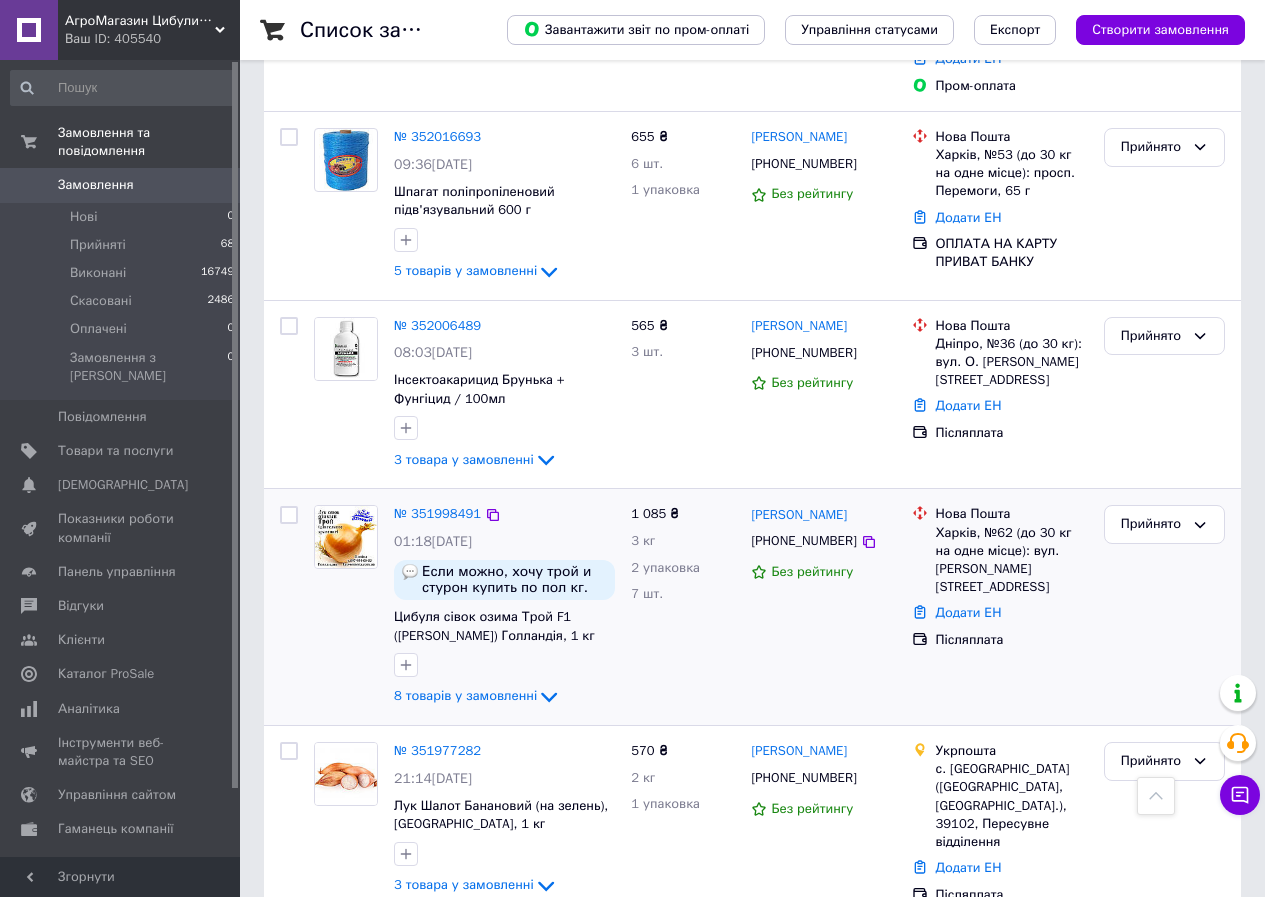 click at bounding box center [346, 537] 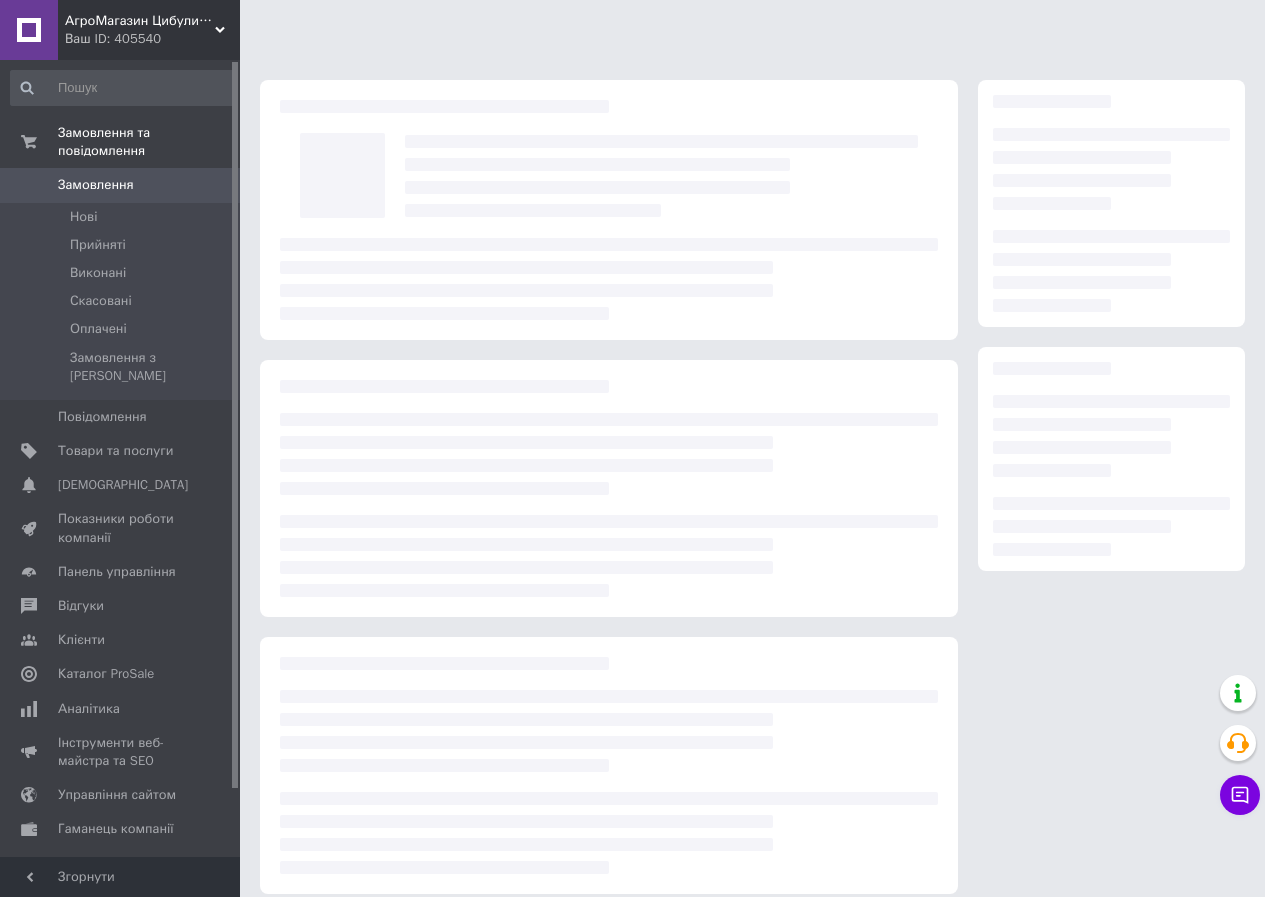 scroll, scrollTop: 0, scrollLeft: 0, axis: both 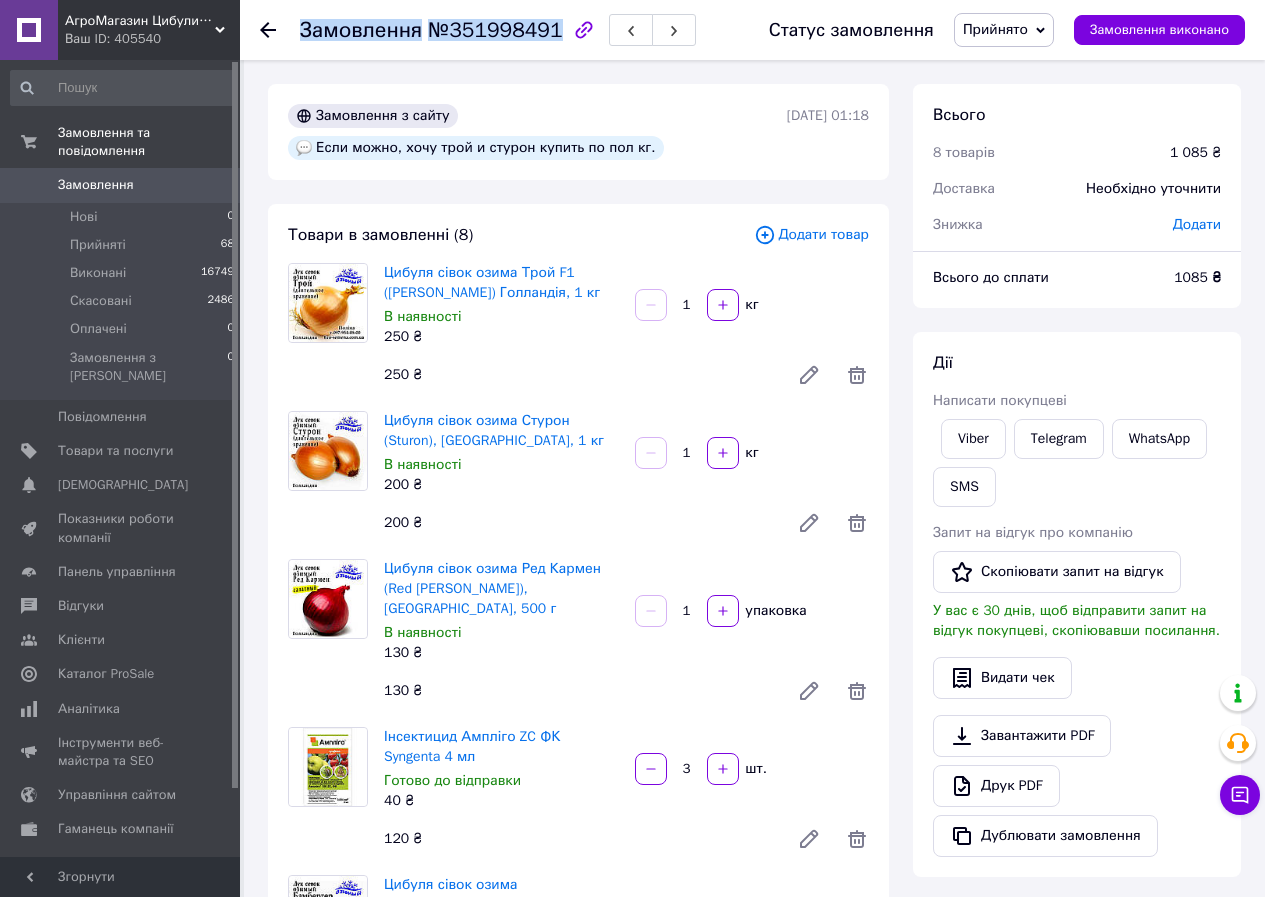drag, startPoint x: 548, startPoint y: 23, endPoint x: 297, endPoint y: 29, distance: 251.0717 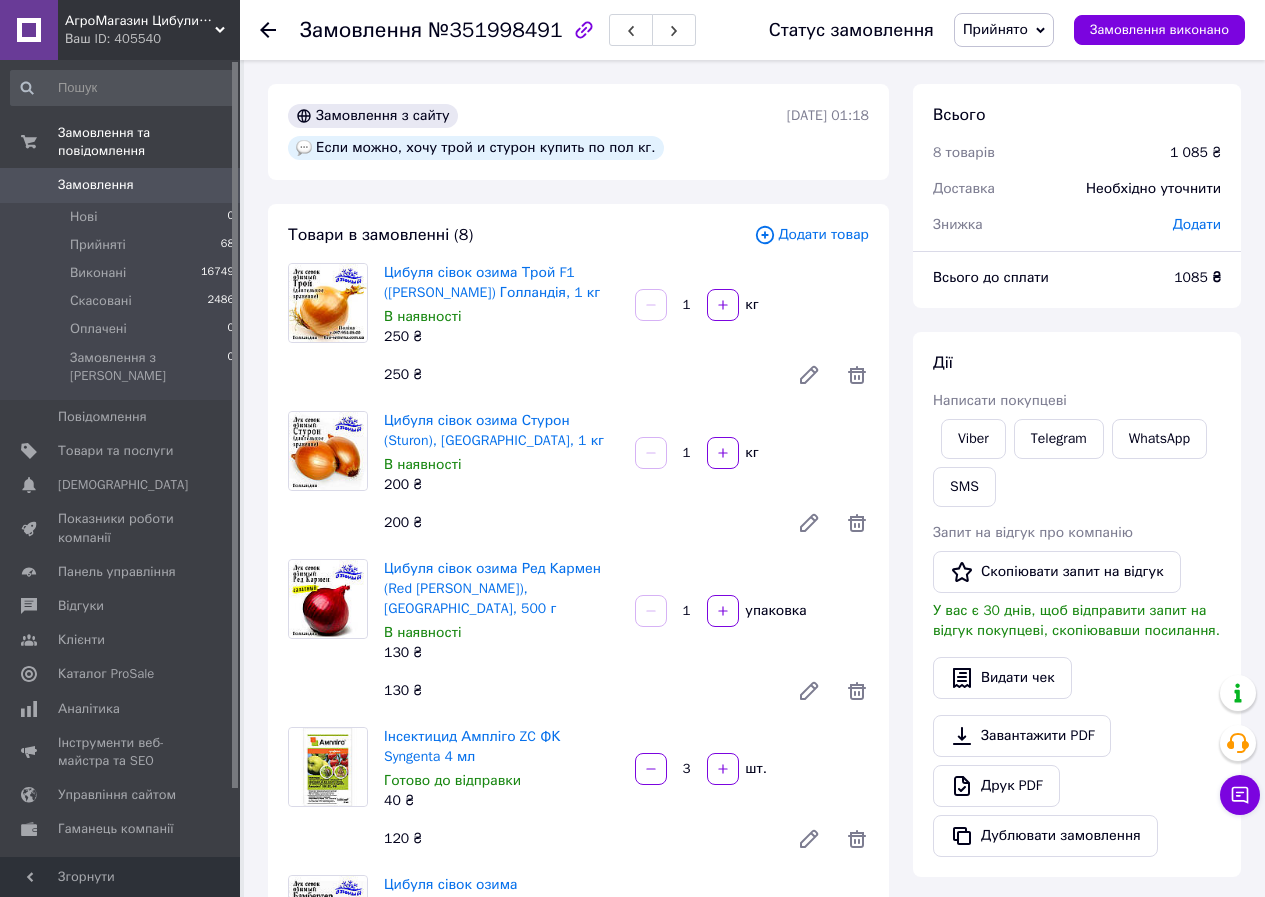 click on "Замовлення" at bounding box center (361, 30) 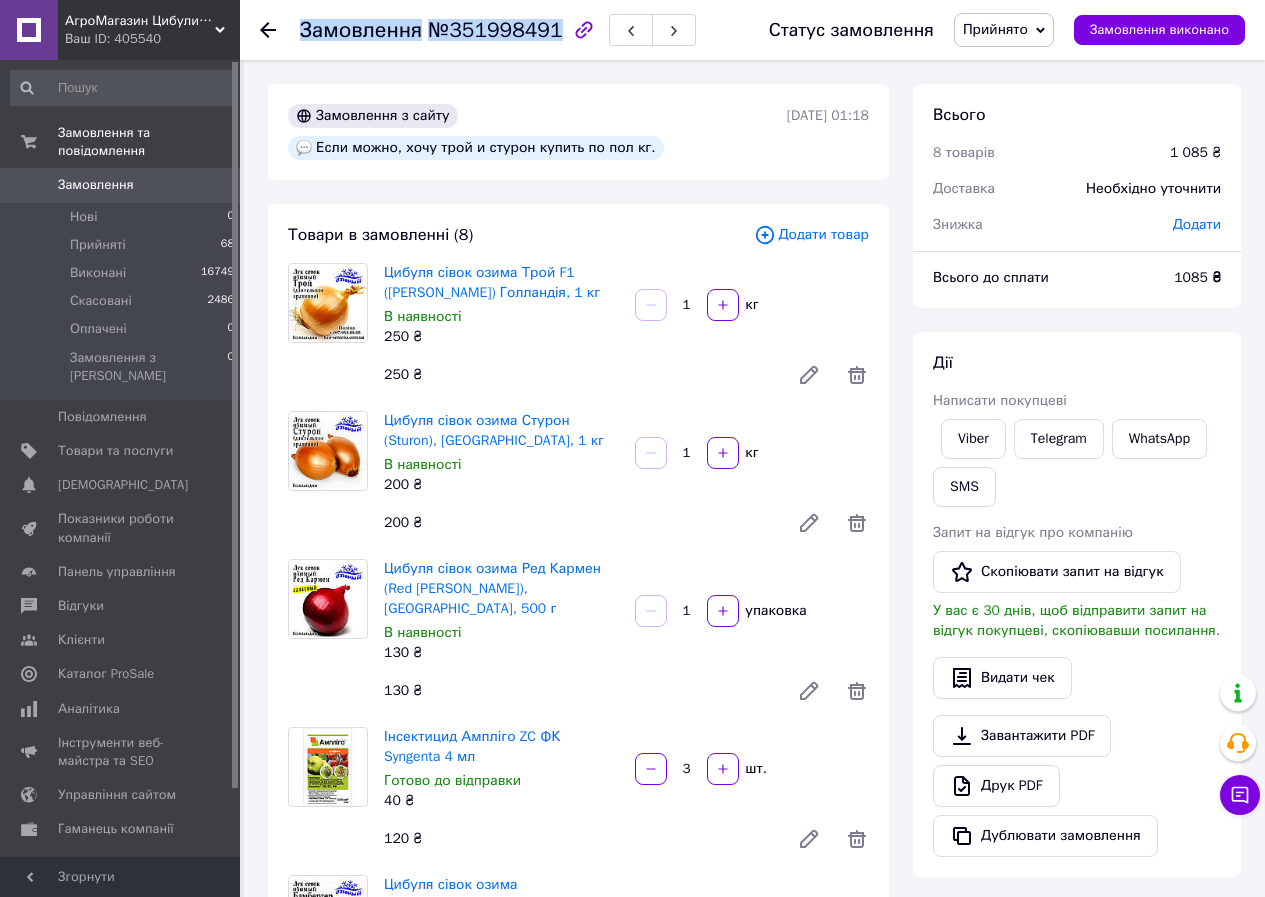 drag, startPoint x: 303, startPoint y: 20, endPoint x: 546, endPoint y: 19, distance: 243.00206 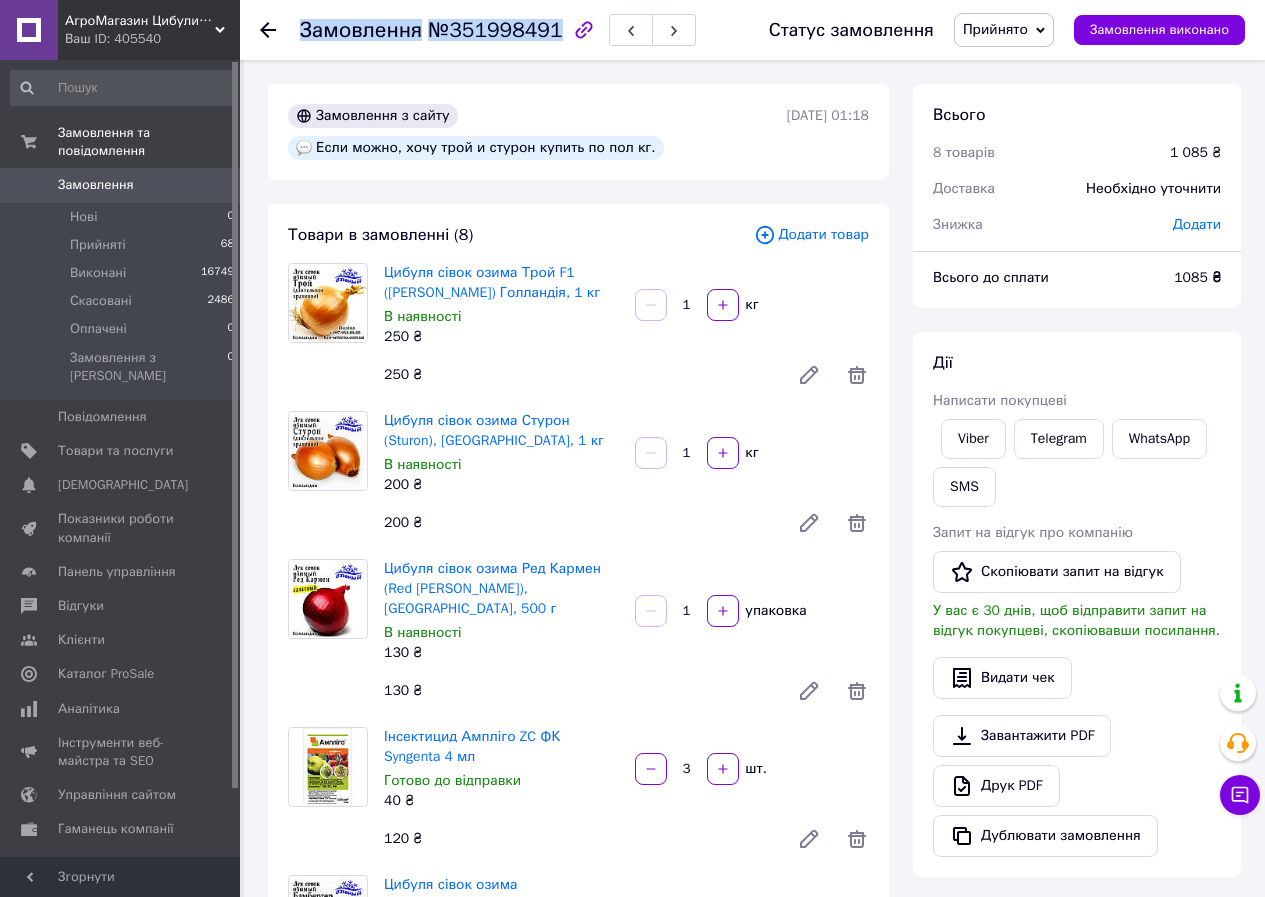 copy on "Замовлення №351998491" 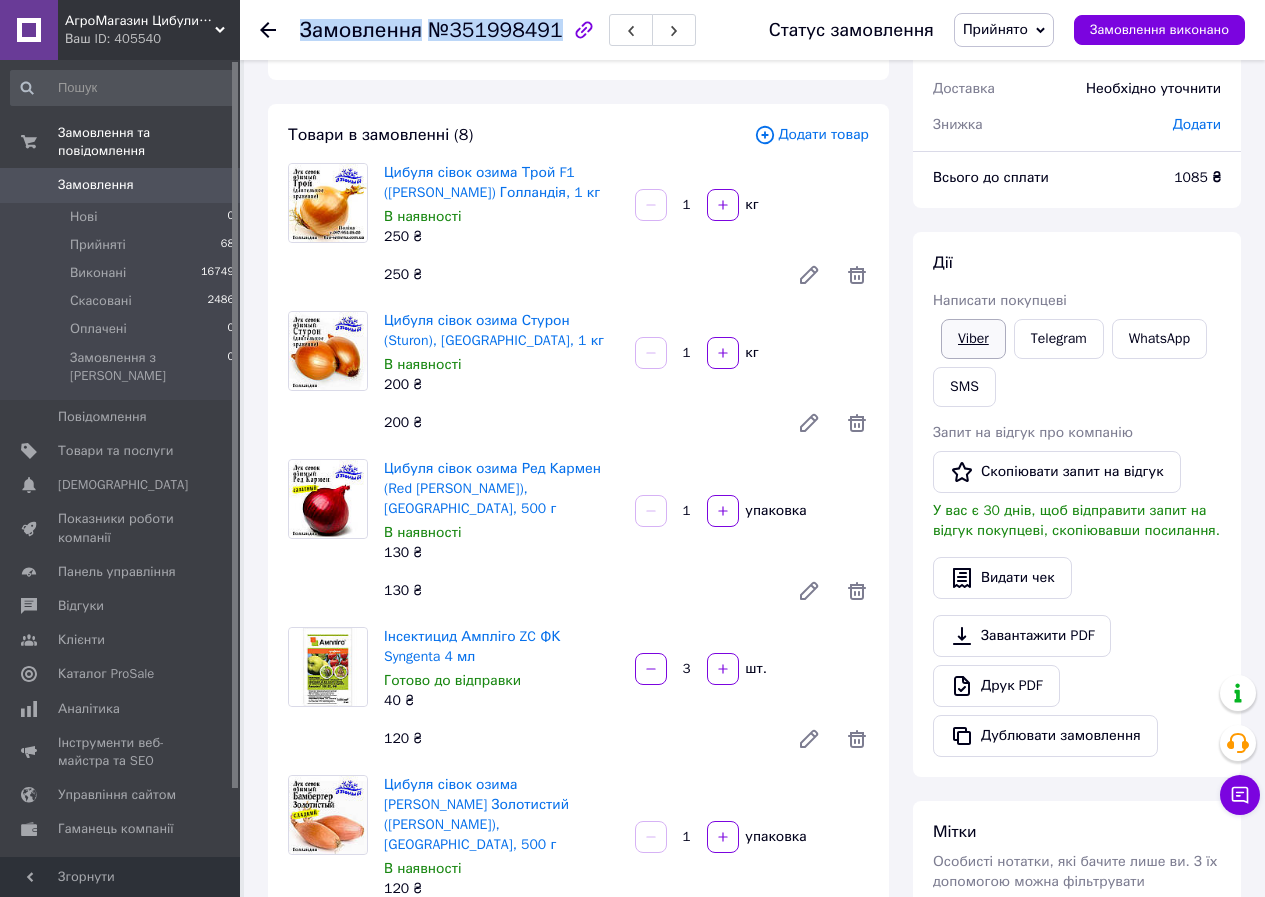 click on "Viber" at bounding box center (973, 339) 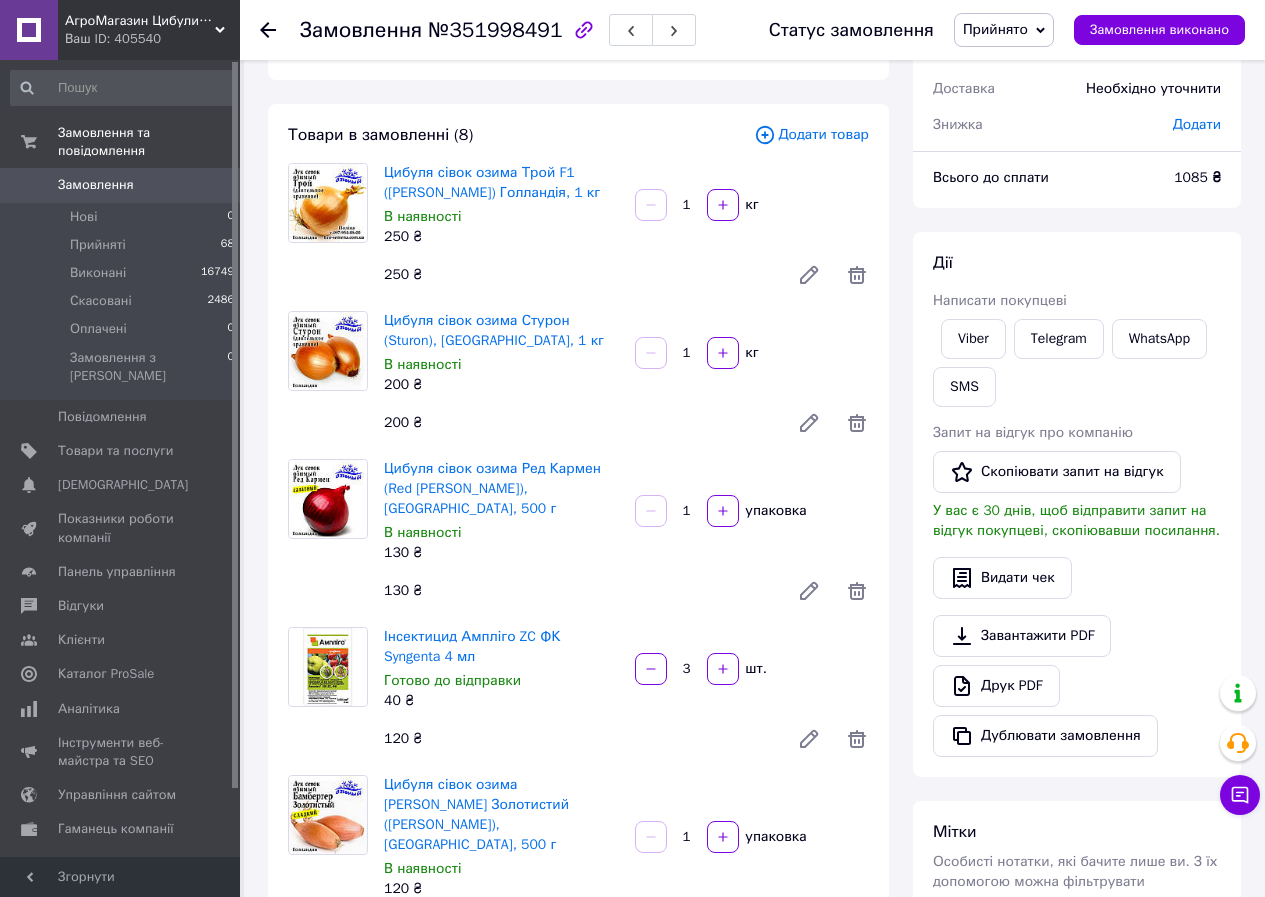 click on "Цибуля сівок озима Бамбергер Золотистий (Дельфін), Голландія, 500 г В наявності 120 ₴ 1   упаковка 120 ₴" at bounding box center (626, 861) 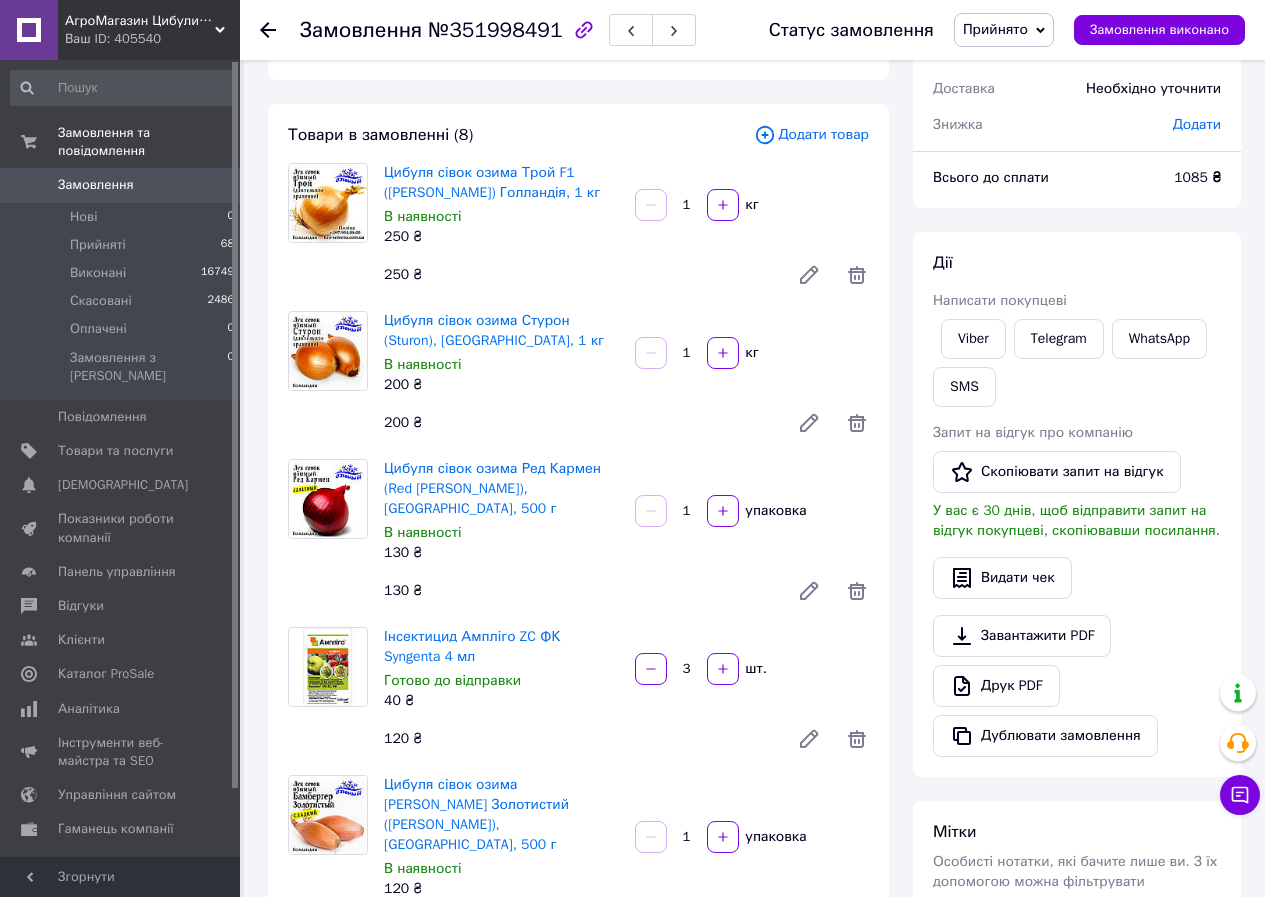 click on "Всього 8 товарів 1 085 ₴ Доставка Необхідно уточнити Знижка Додати Всього до сплати 1085 ₴ Дії Написати покупцеві Viber Telegram WhatsApp SMS Запит на відгук про компанію   Скопіювати запит на відгук У вас є 30 днів, щоб відправити запит на відгук покупцеві, скопіювавши посилання.   Видати чек   Завантажити PDF   Друк PDF   Дублювати замовлення Мітки Особисті нотатки, які бачите лише ви. З їх допомогою можна фільтрувати замовлення Примітки Залишилося 300 символів Очистити Зберегти" at bounding box center (1077, 622) 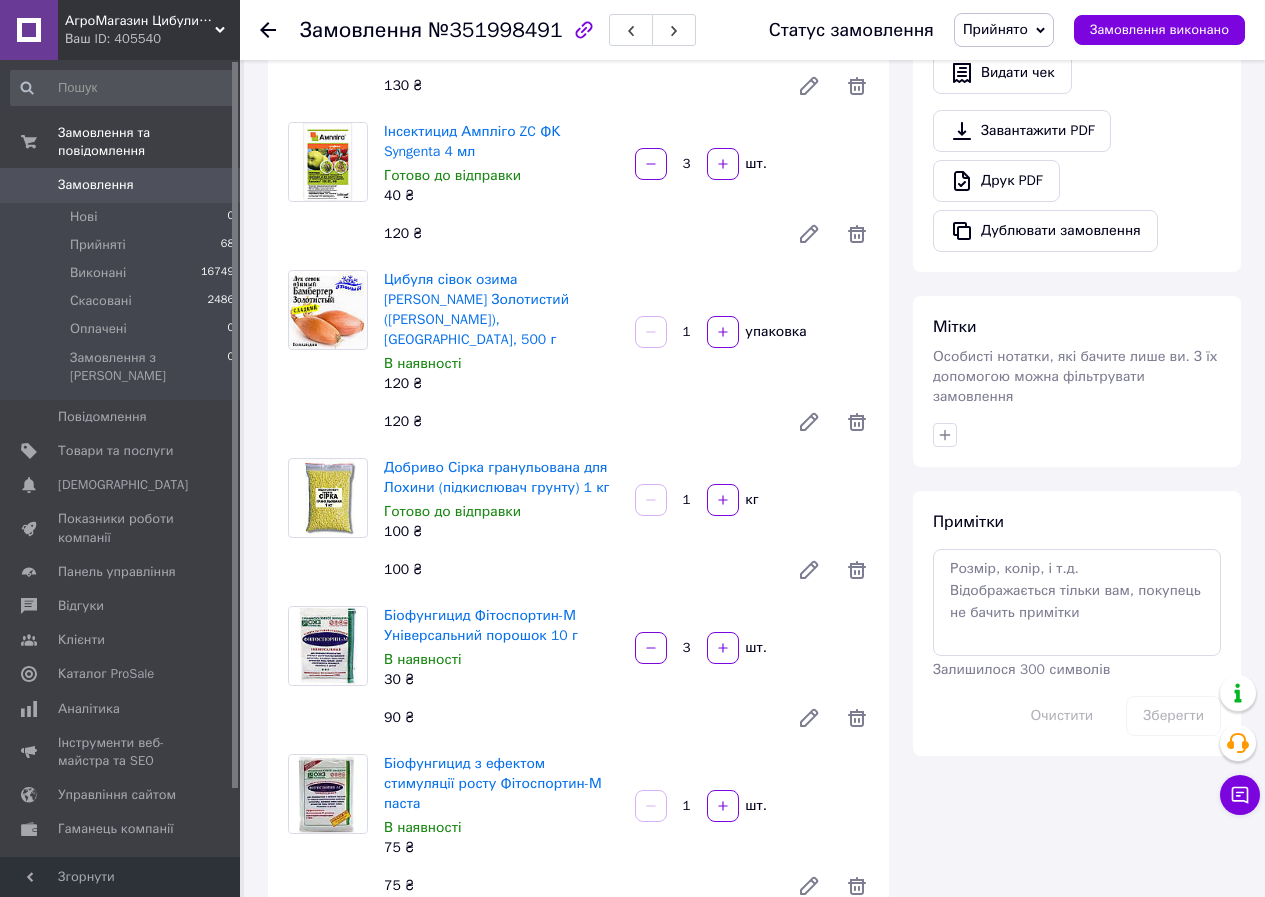 scroll, scrollTop: 600, scrollLeft: 0, axis: vertical 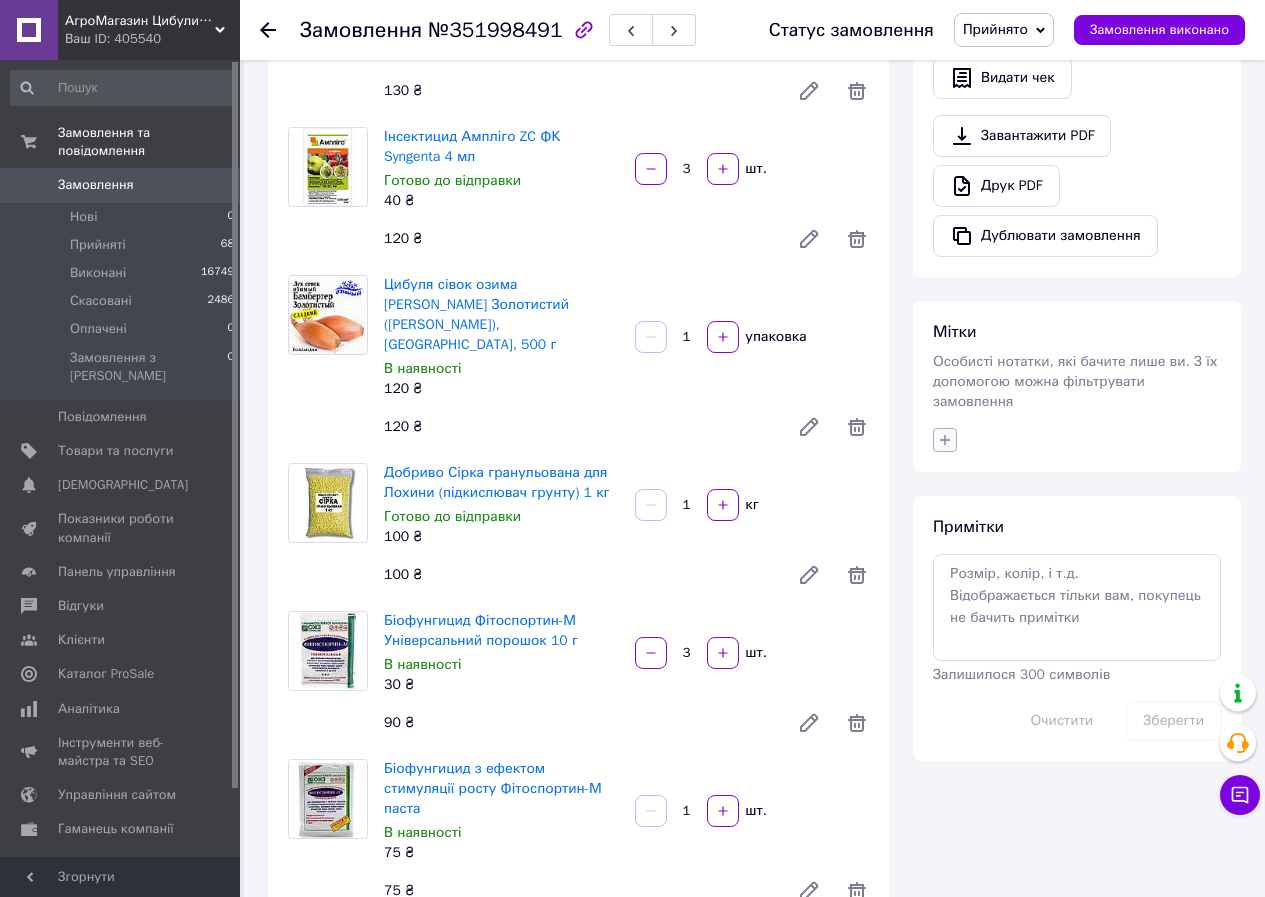 click 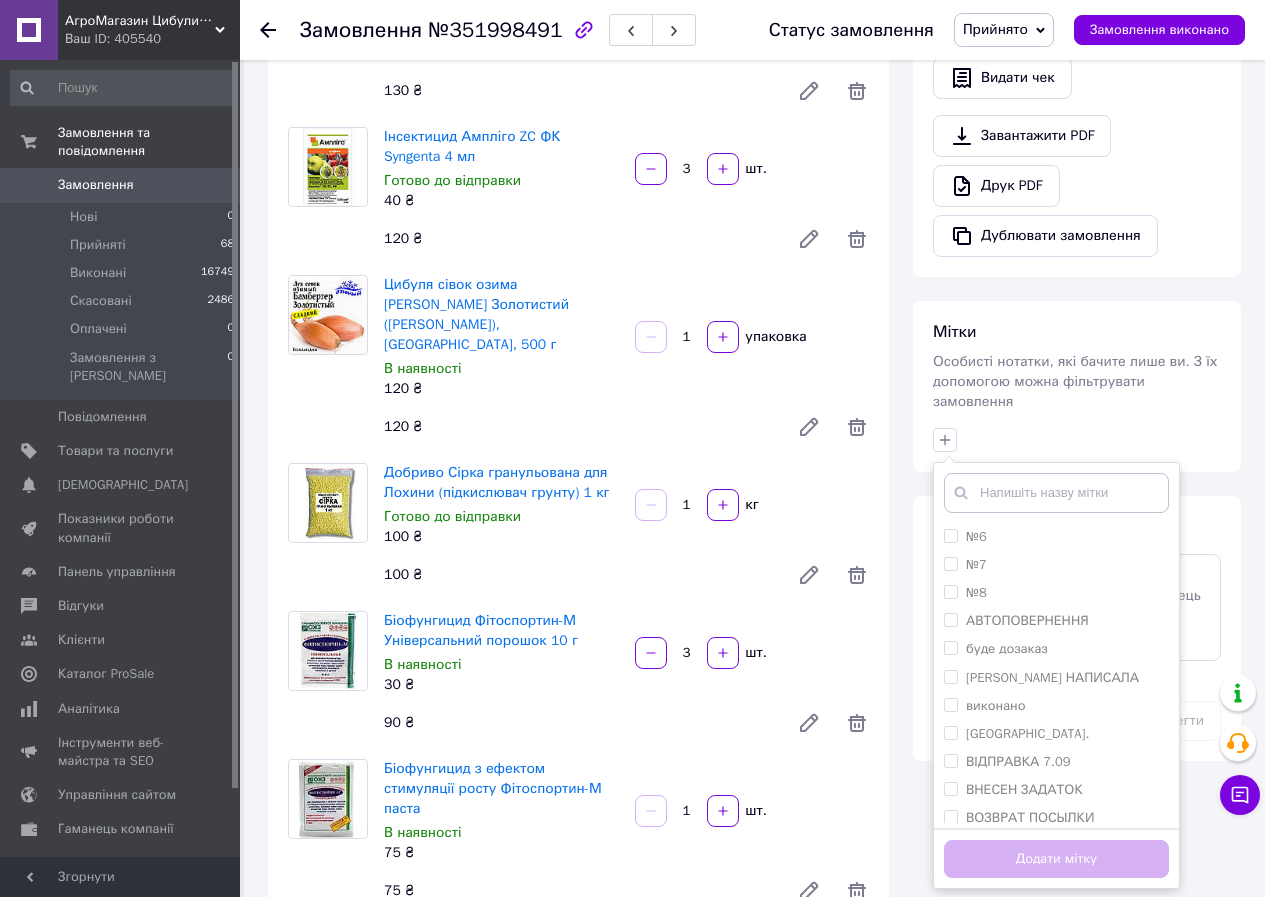 click at bounding box center (1056, 493) 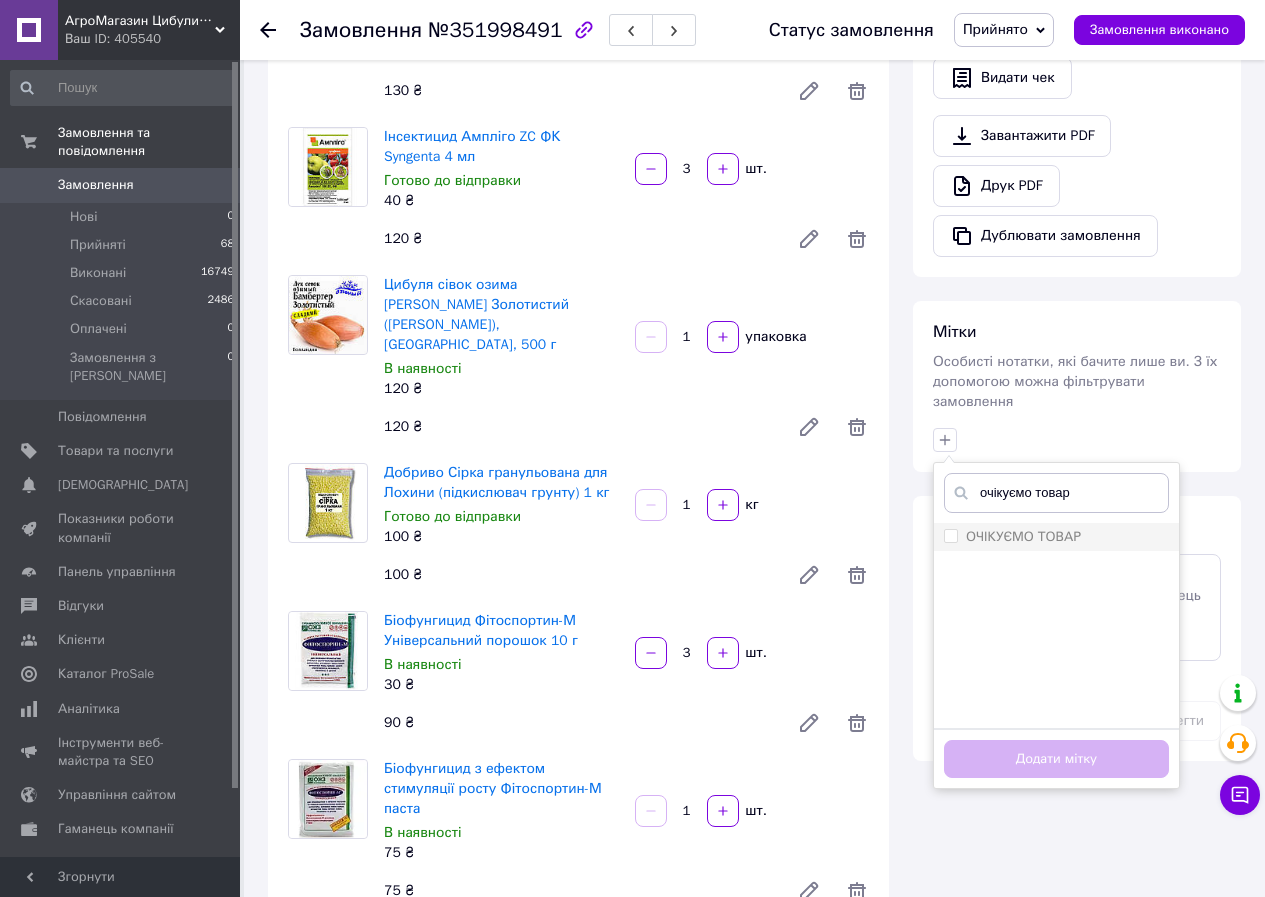 type on "очікуємо товар" 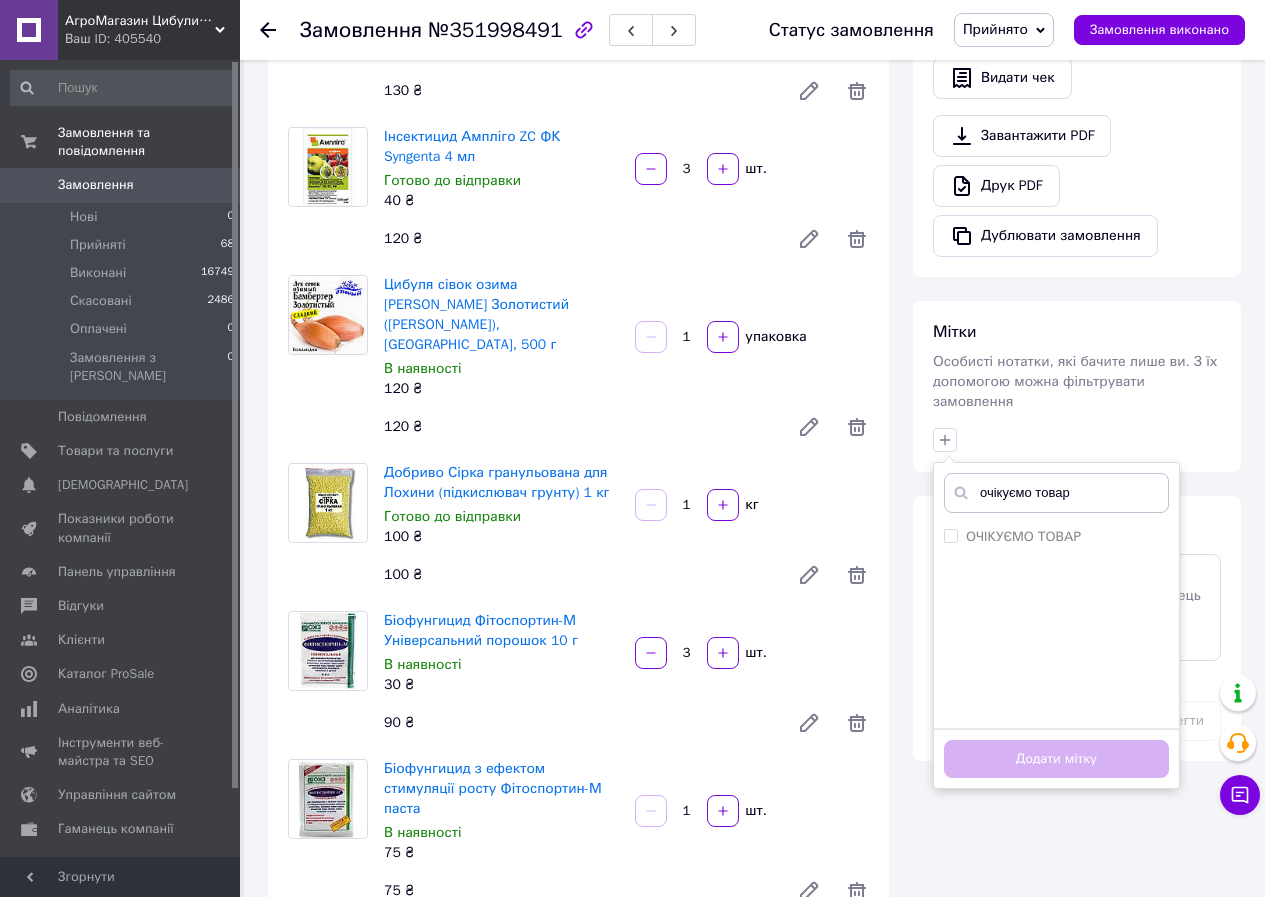 checkbox on "true" 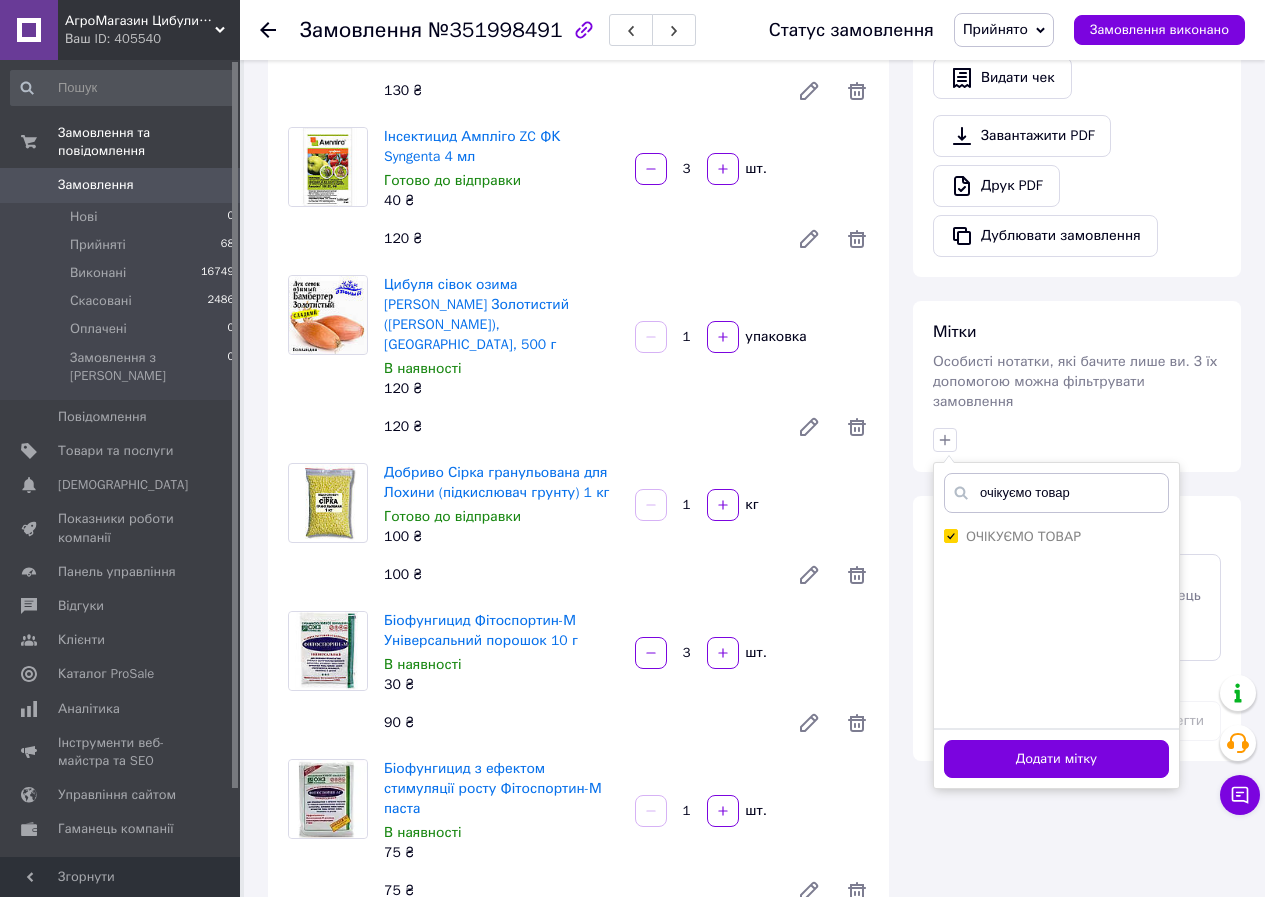 click on "Додати мітку" at bounding box center [1056, 759] 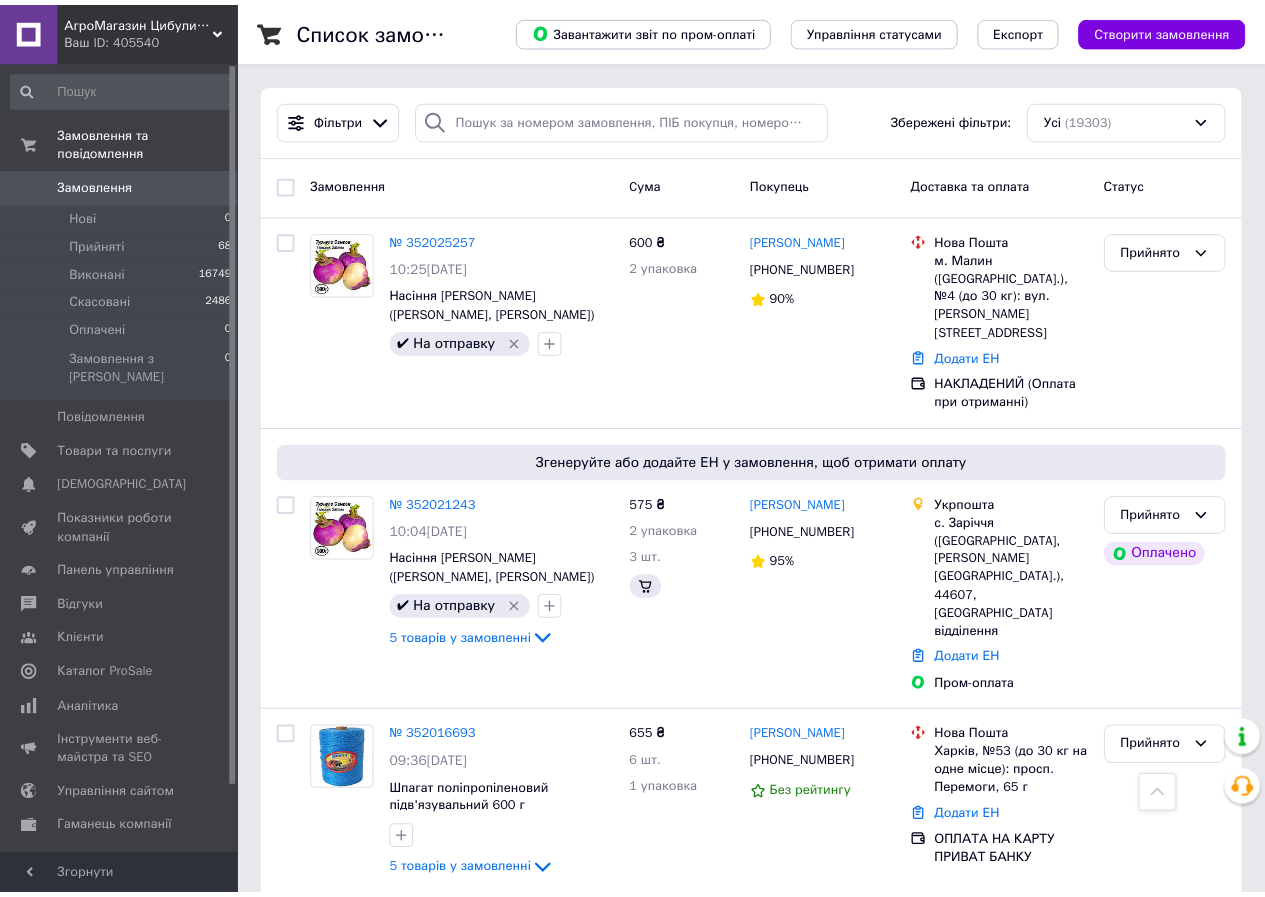 scroll, scrollTop: 600, scrollLeft: 0, axis: vertical 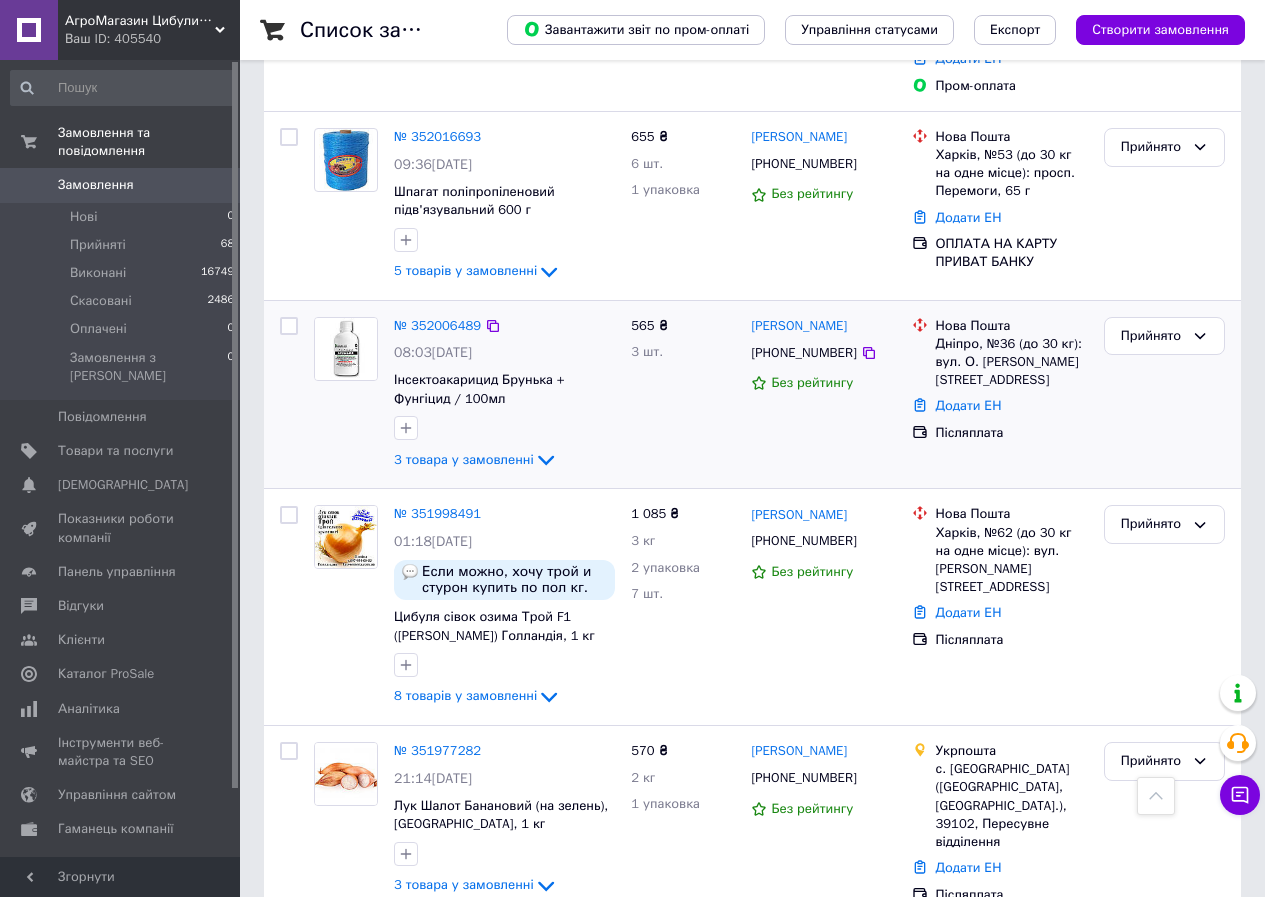 click at bounding box center (346, 349) 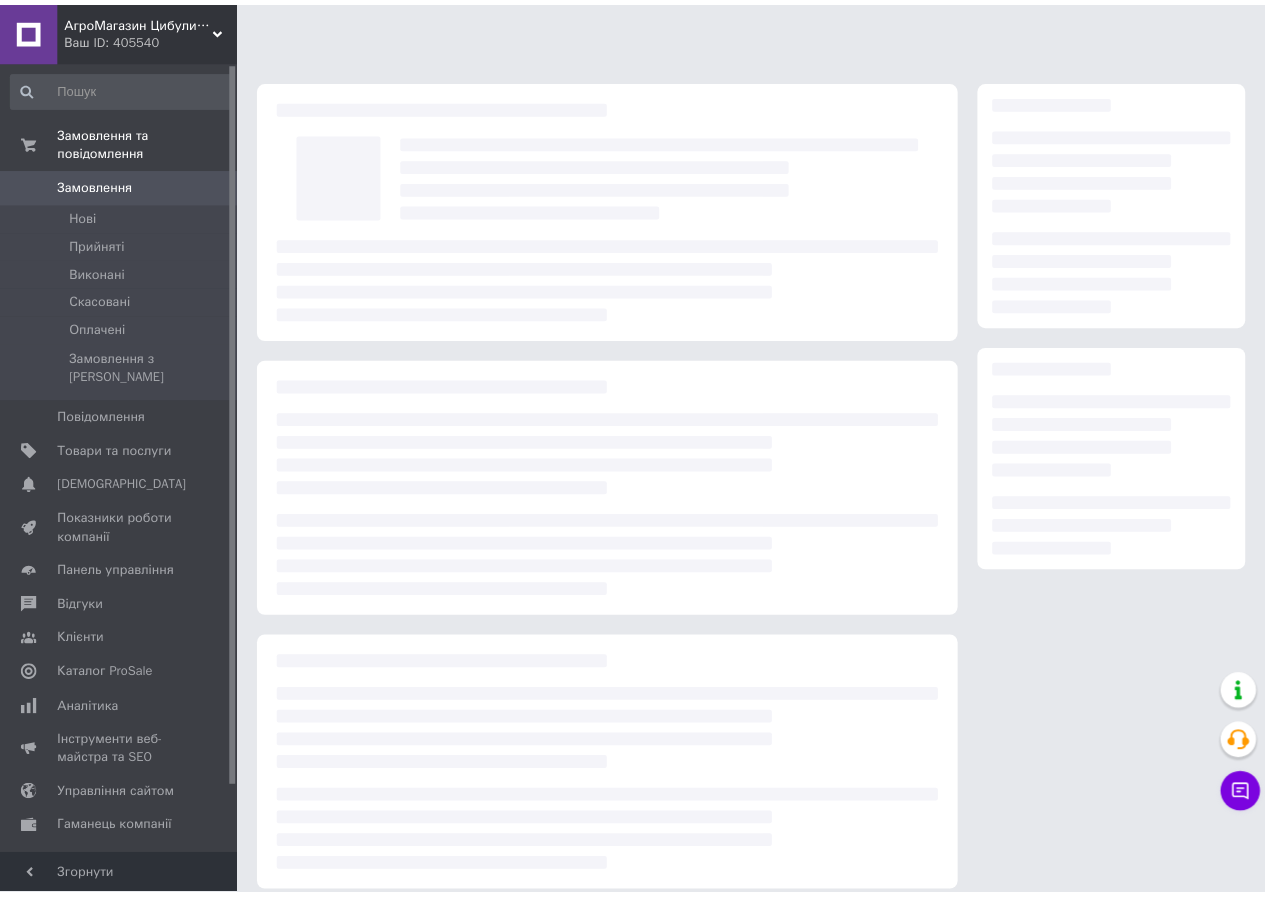 scroll, scrollTop: 0, scrollLeft: 0, axis: both 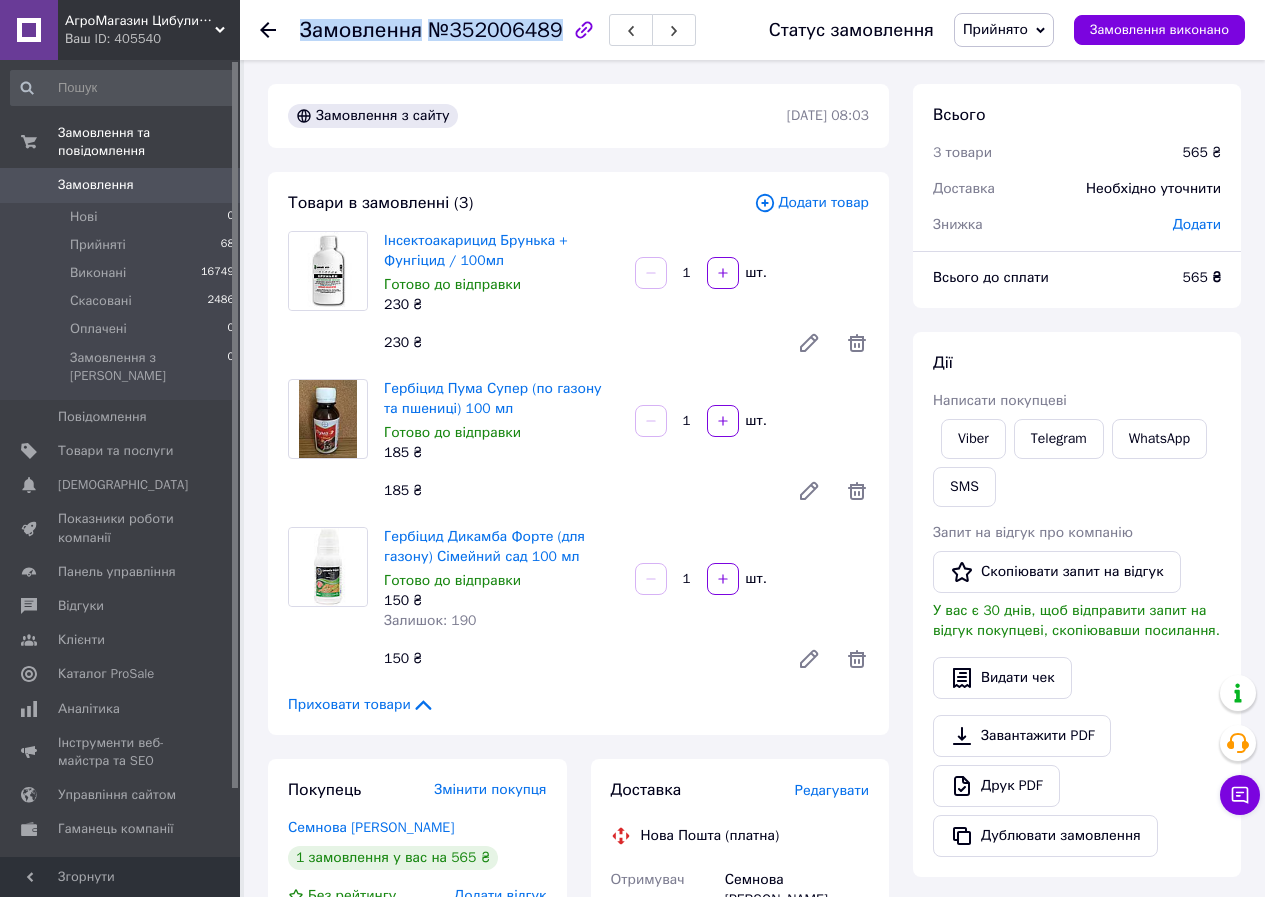 drag, startPoint x: 547, startPoint y: 28, endPoint x: 284, endPoint y: 31, distance: 263.01712 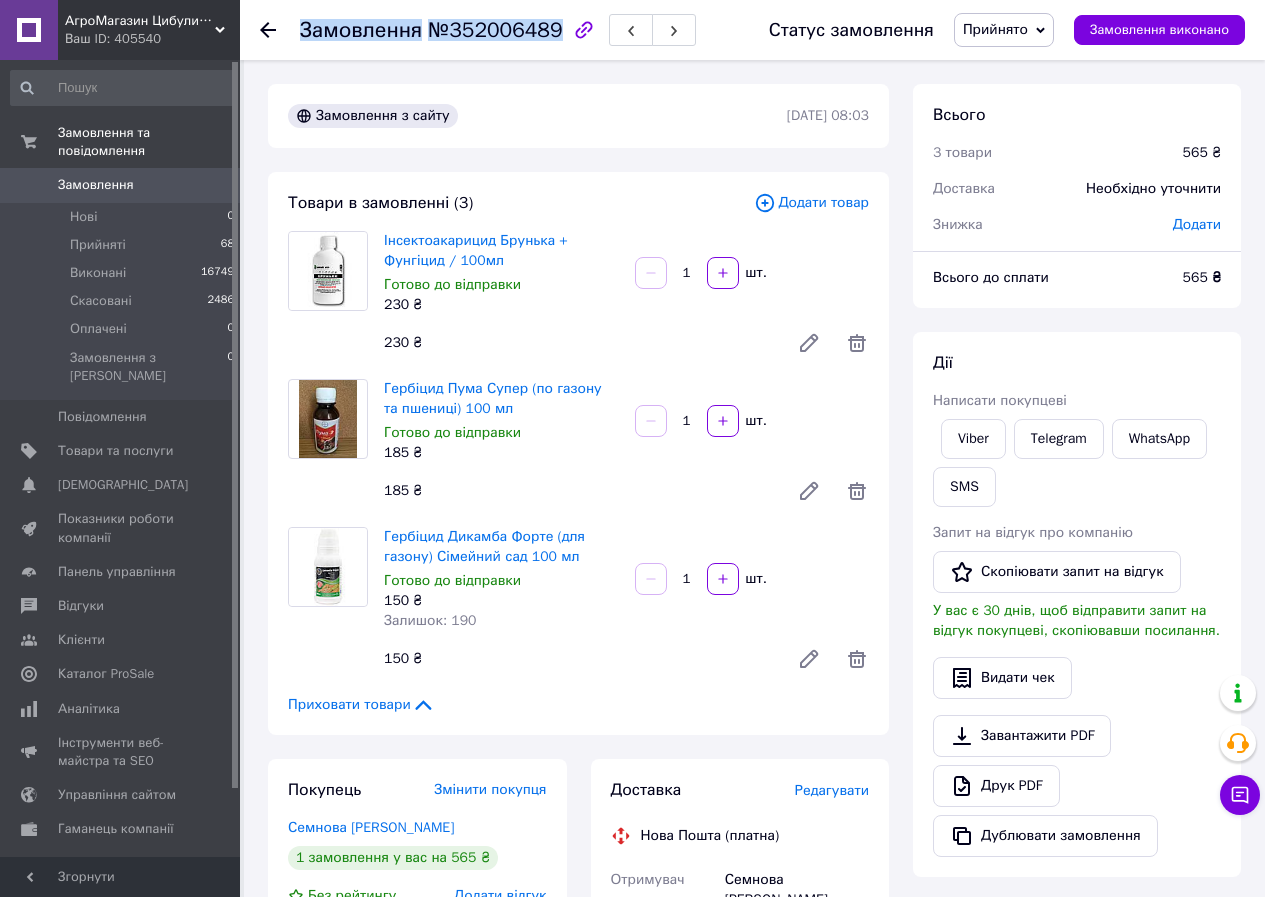 copy on "Замовлення №352006489" 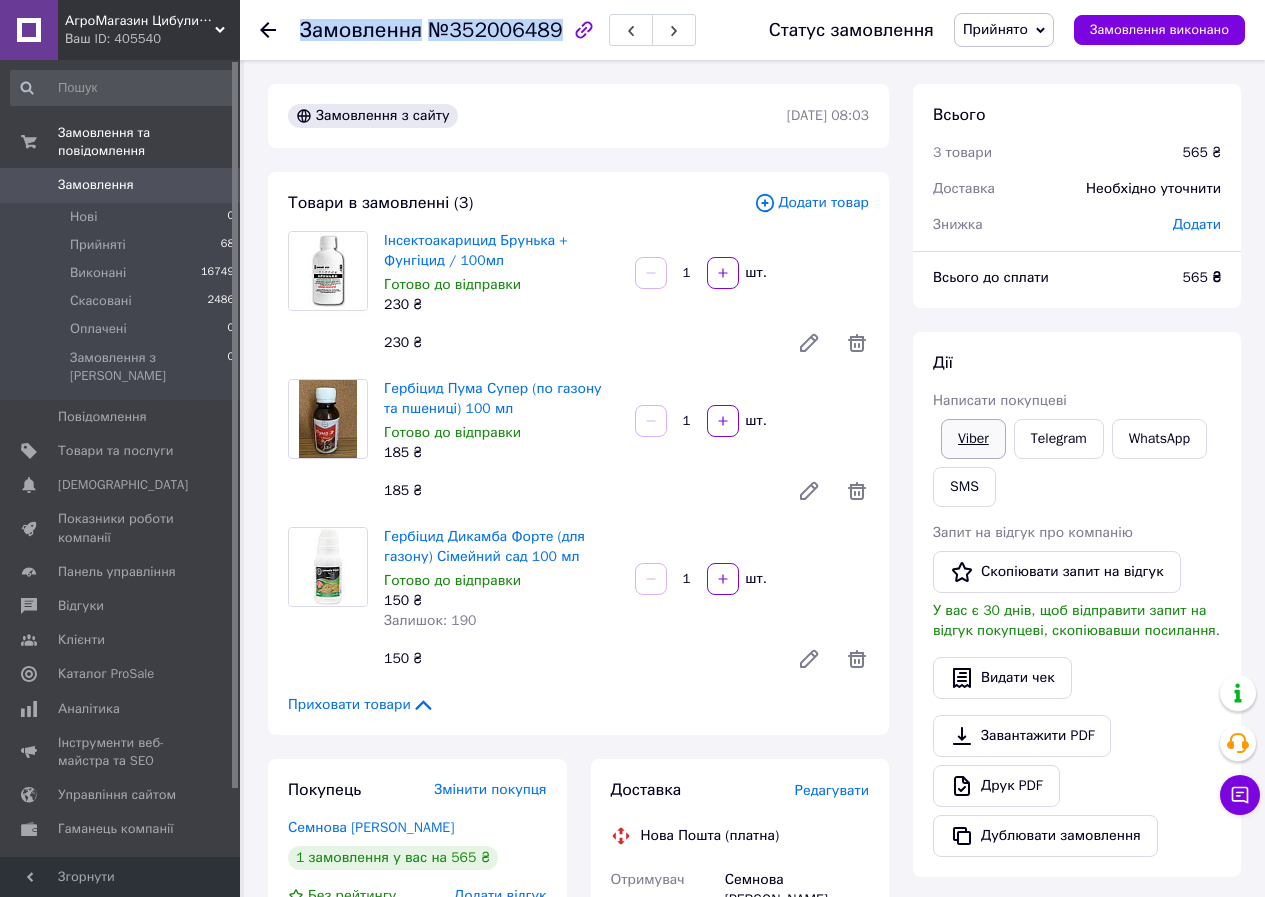click on "Viber" at bounding box center [973, 439] 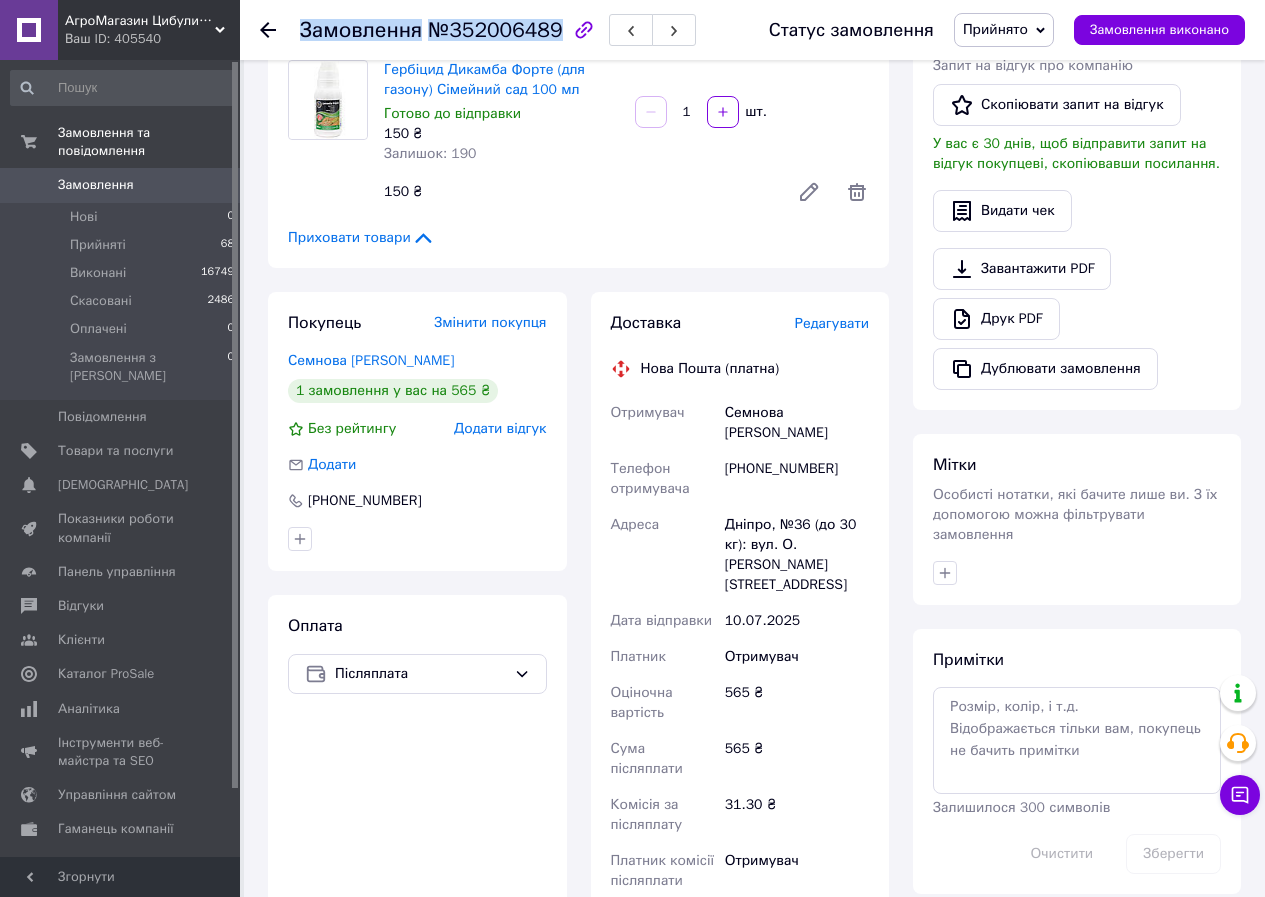 scroll, scrollTop: 500, scrollLeft: 0, axis: vertical 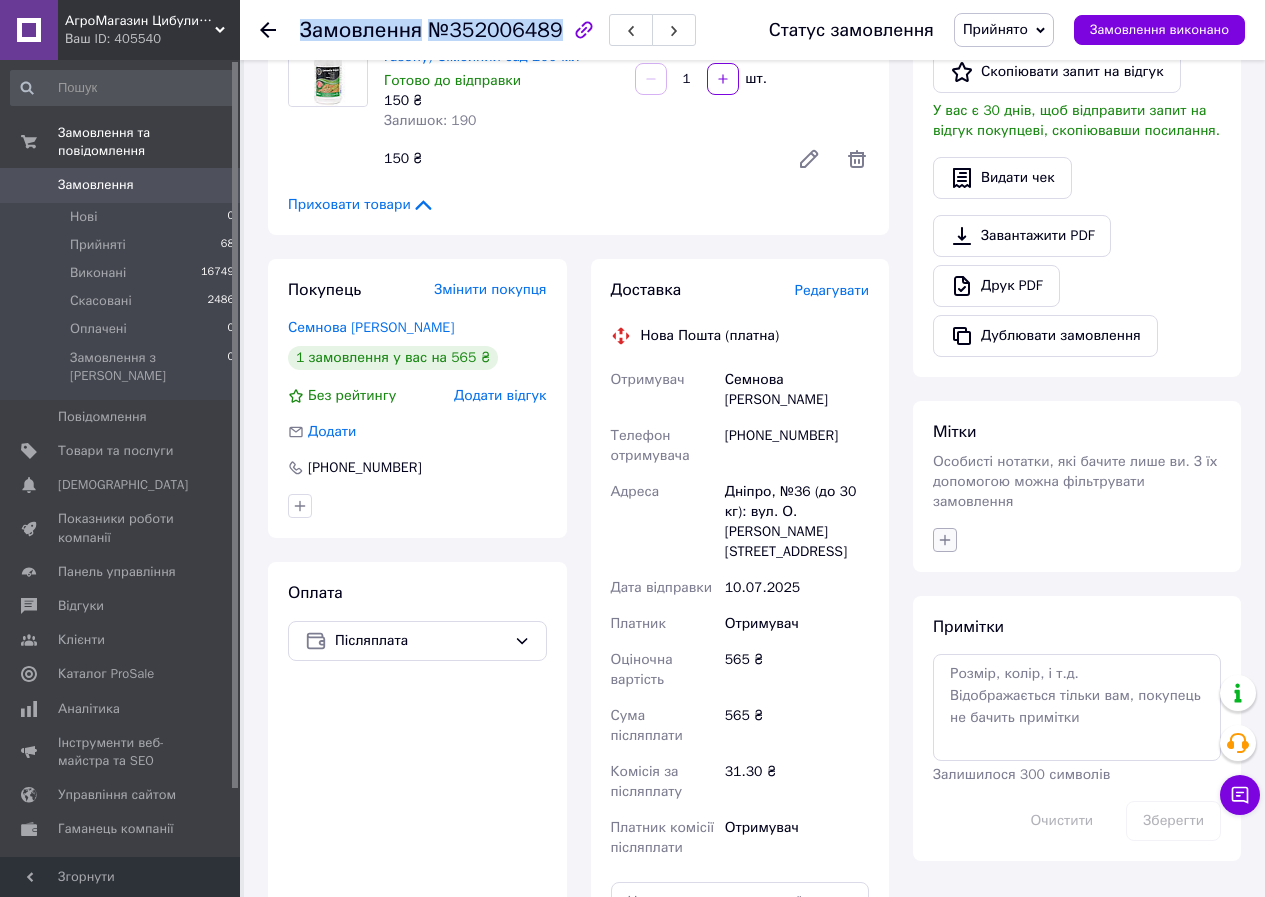 click 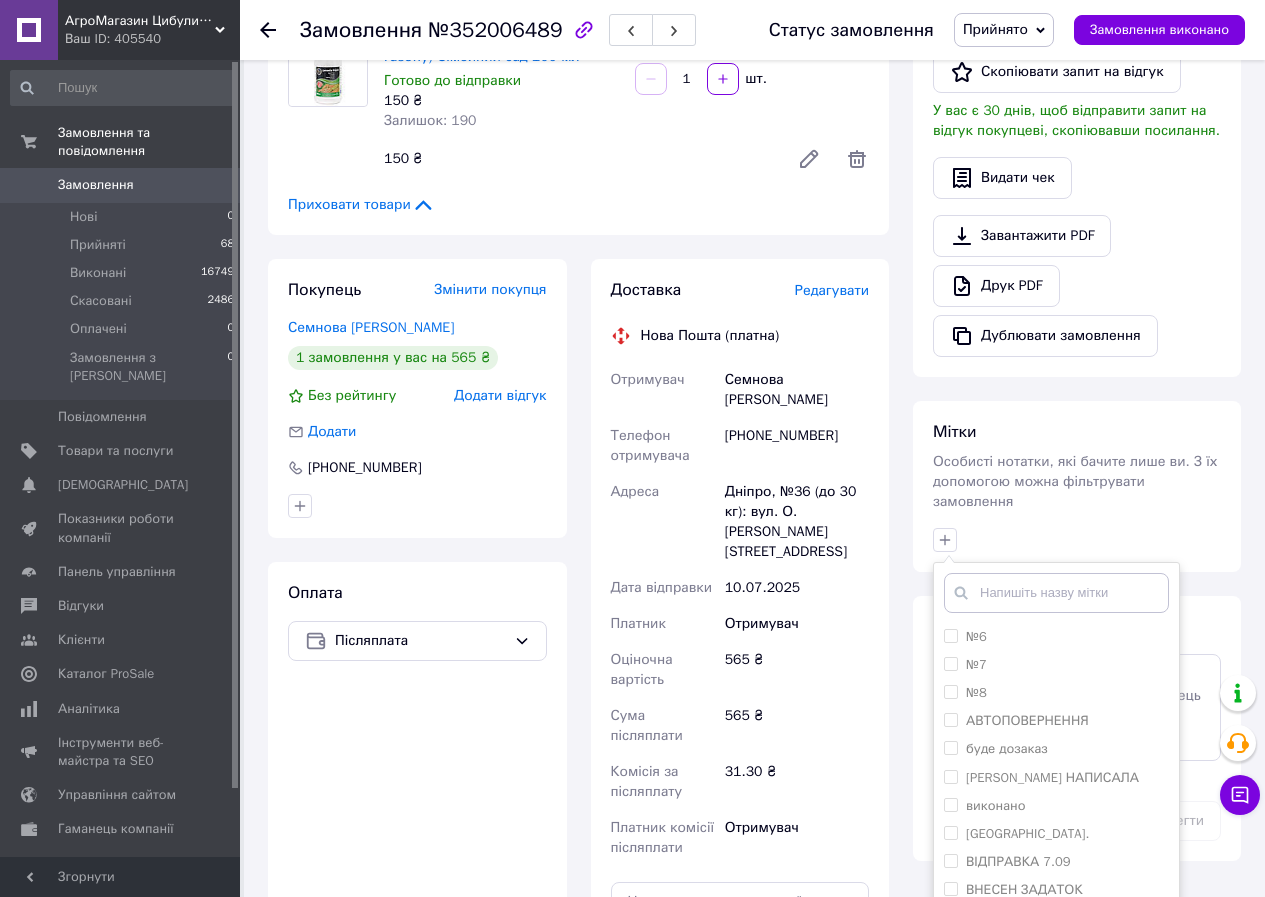 click at bounding box center [1056, 593] 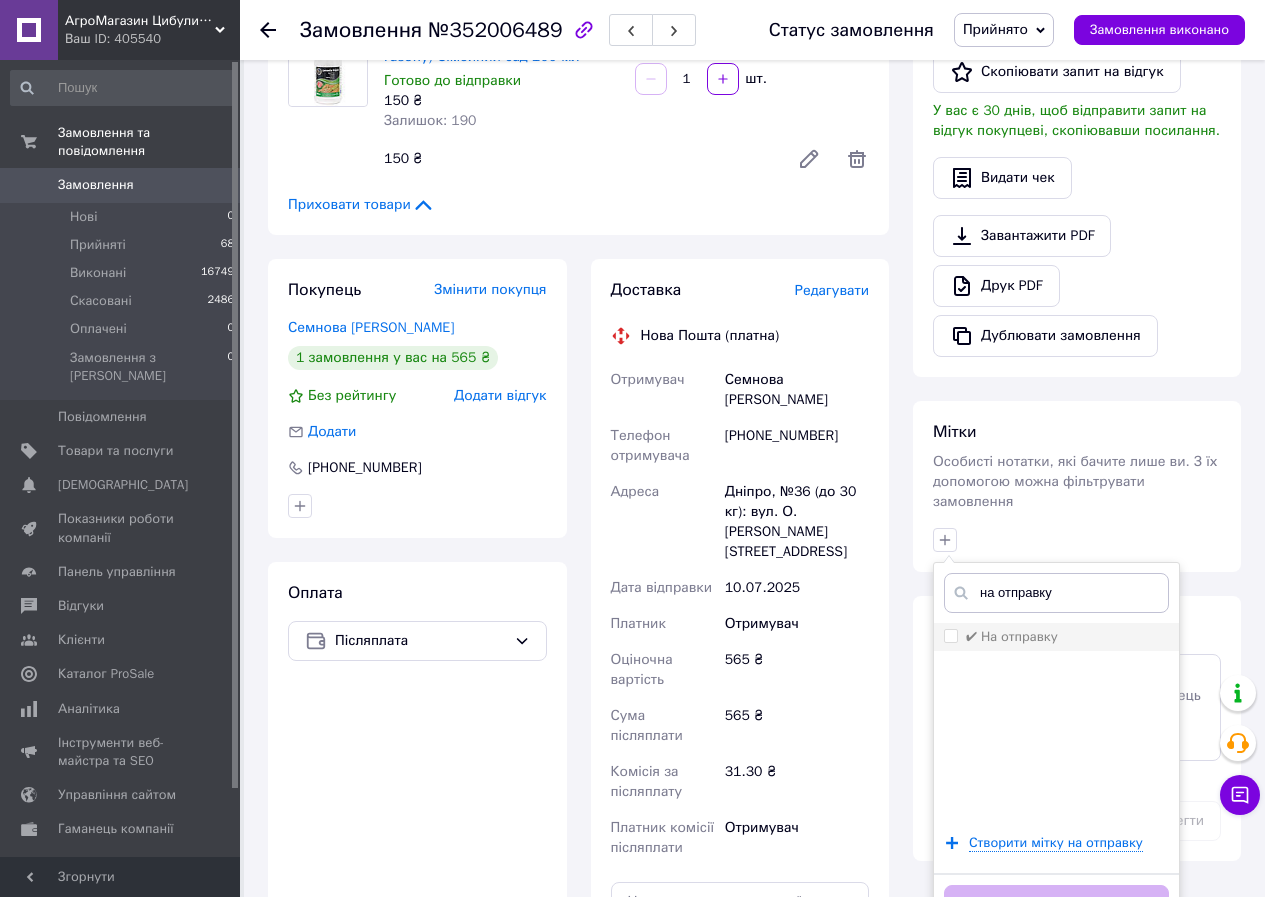 type on "на отправку" 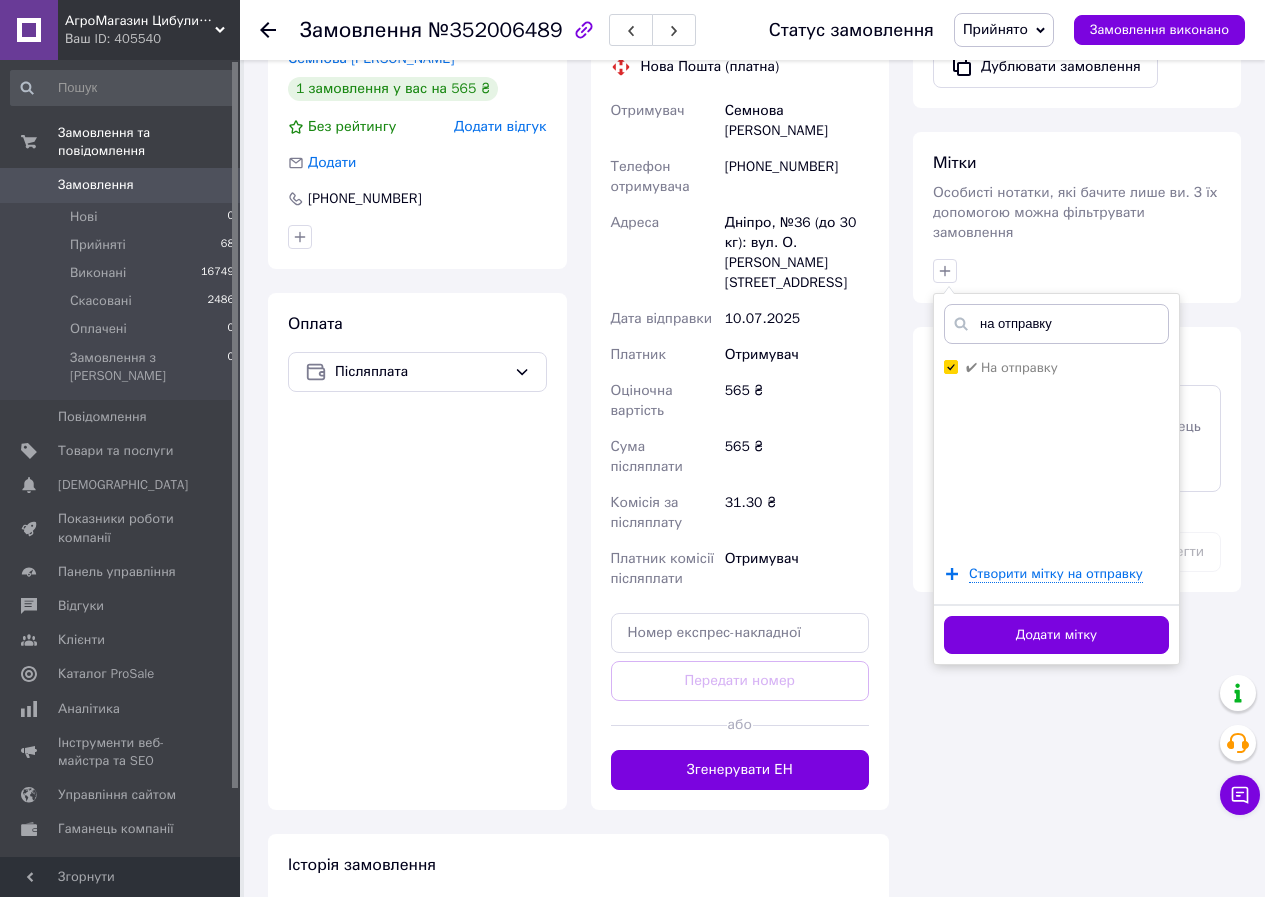 scroll, scrollTop: 800, scrollLeft: 0, axis: vertical 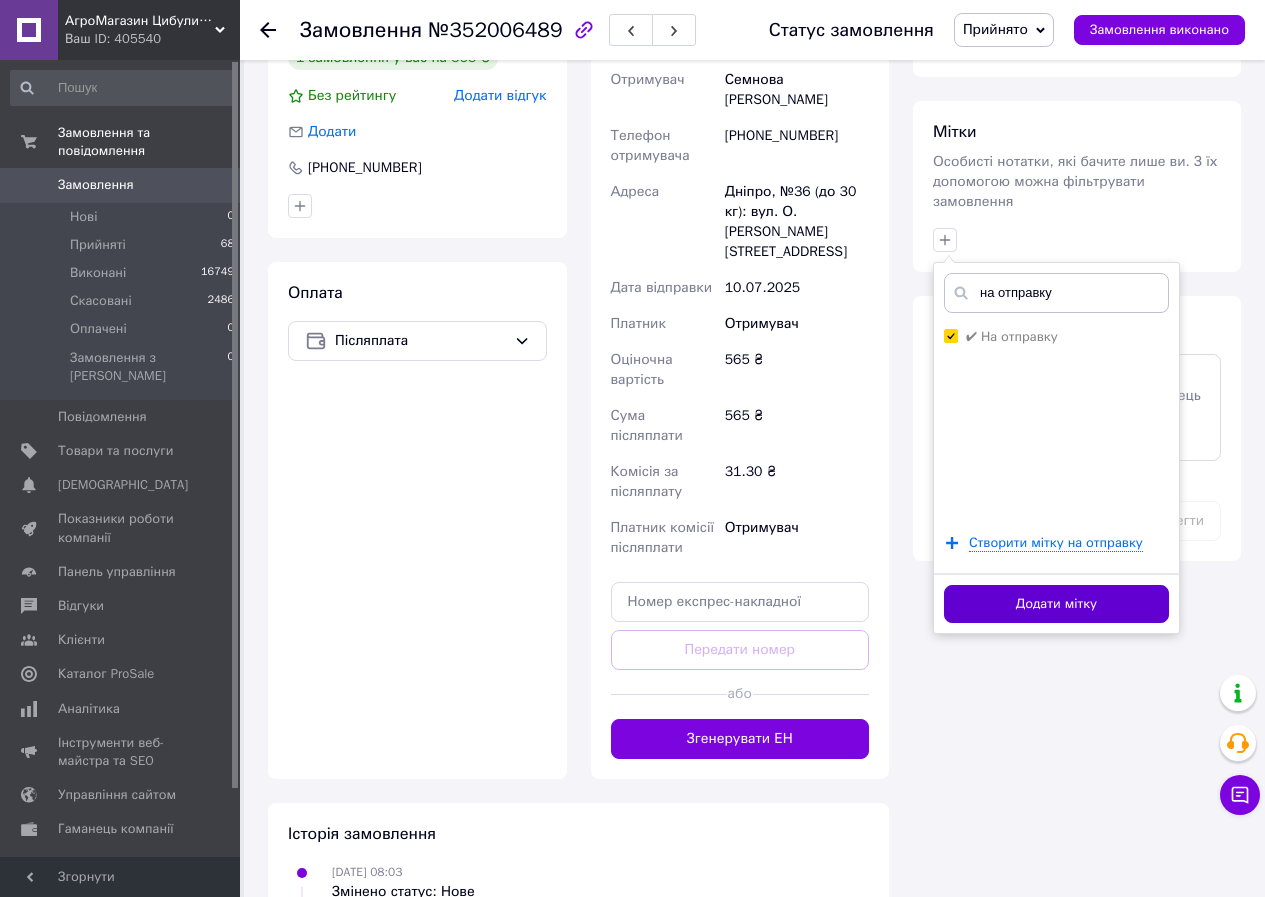 click on "Додати мітку" at bounding box center (1056, 604) 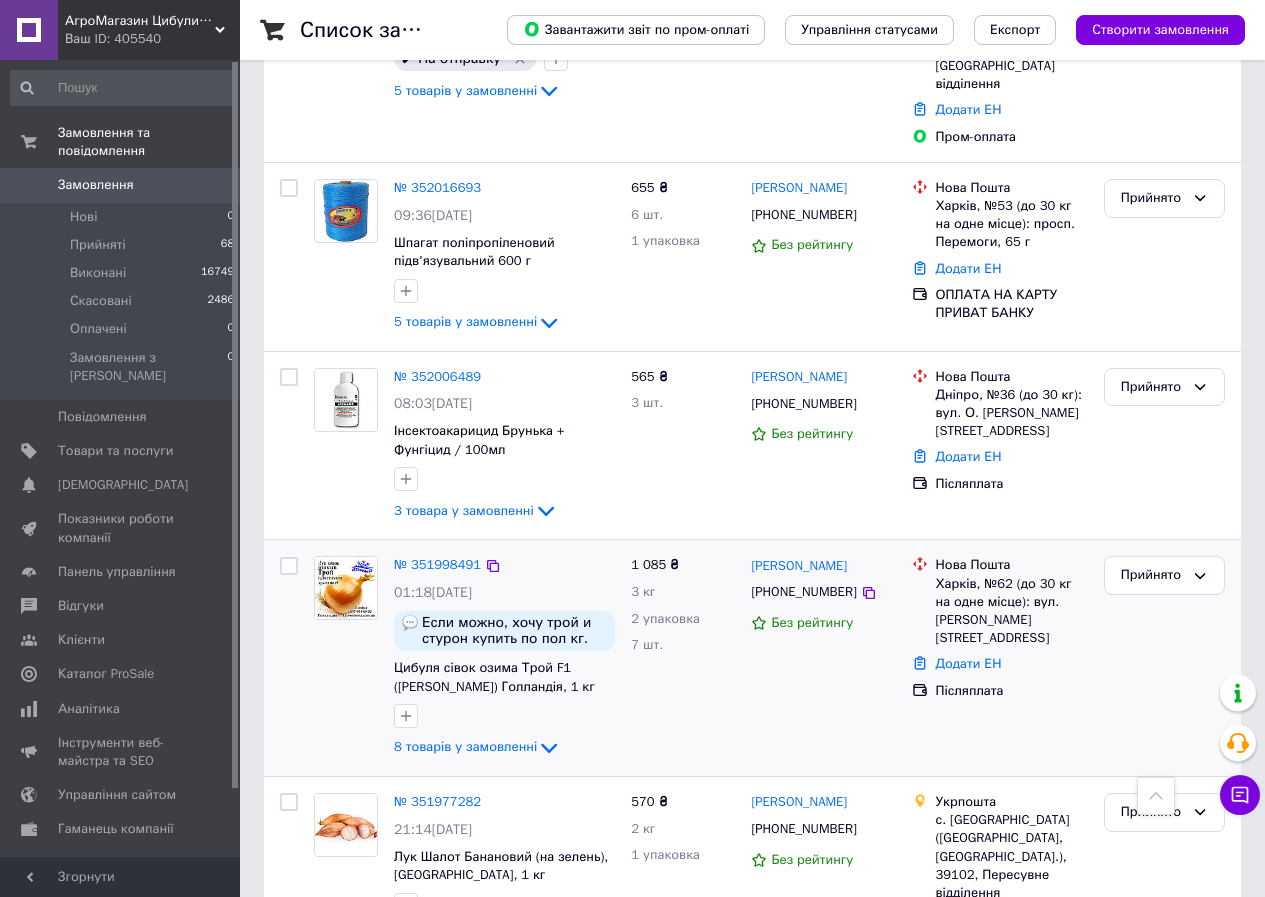 scroll, scrollTop: 500, scrollLeft: 0, axis: vertical 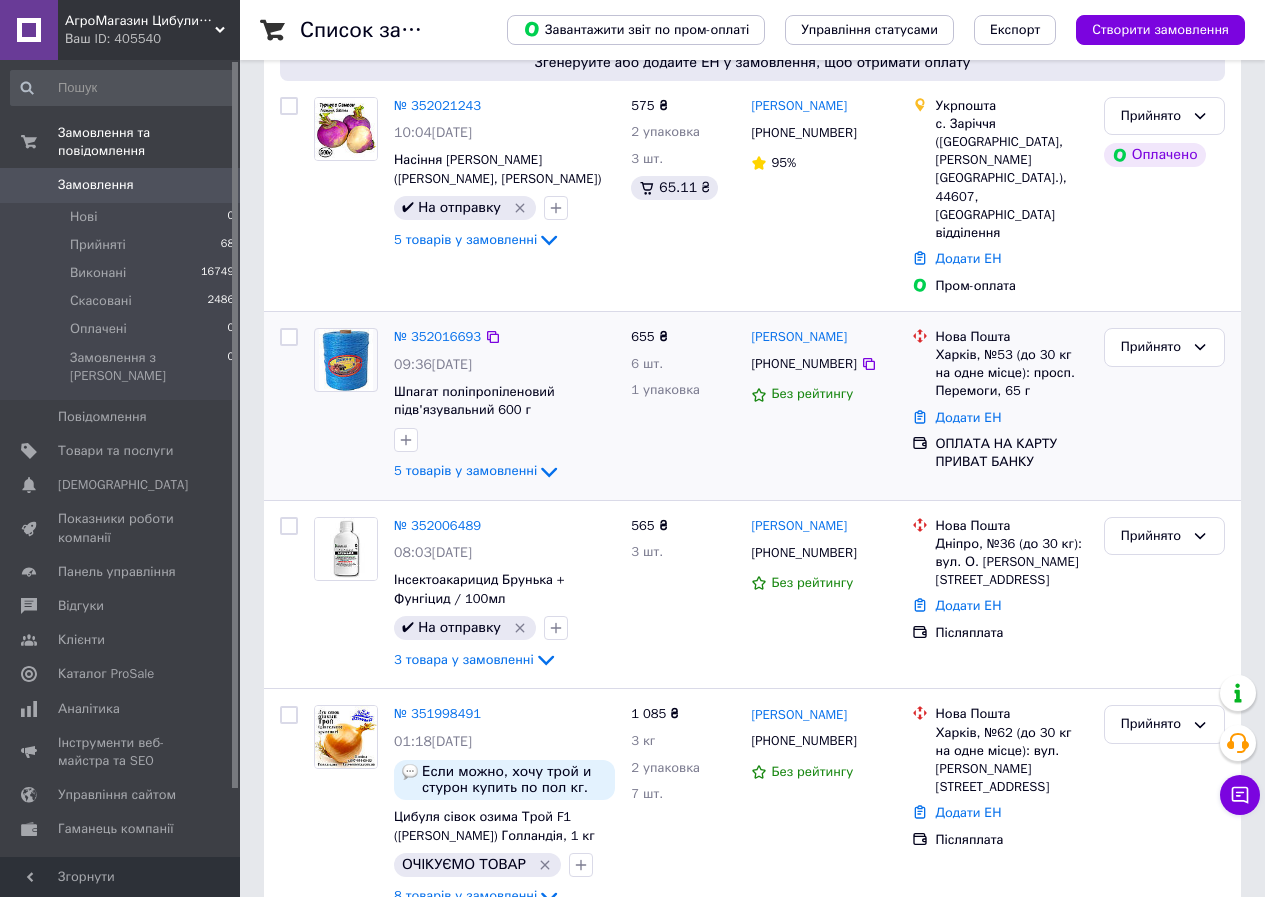 drag, startPoint x: 407, startPoint y: 363, endPoint x: 426, endPoint y: 378, distance: 24.207438 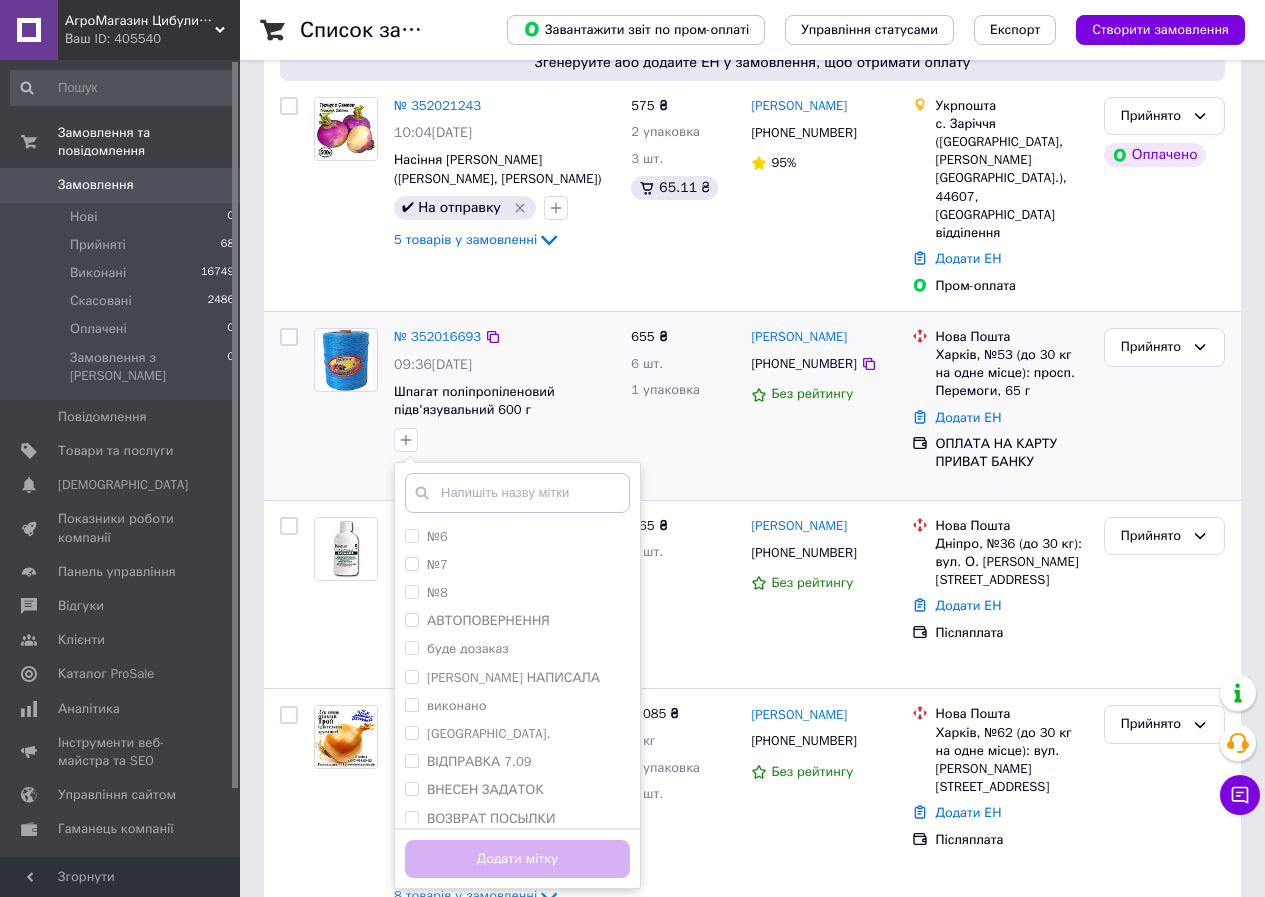click at bounding box center (517, 493) 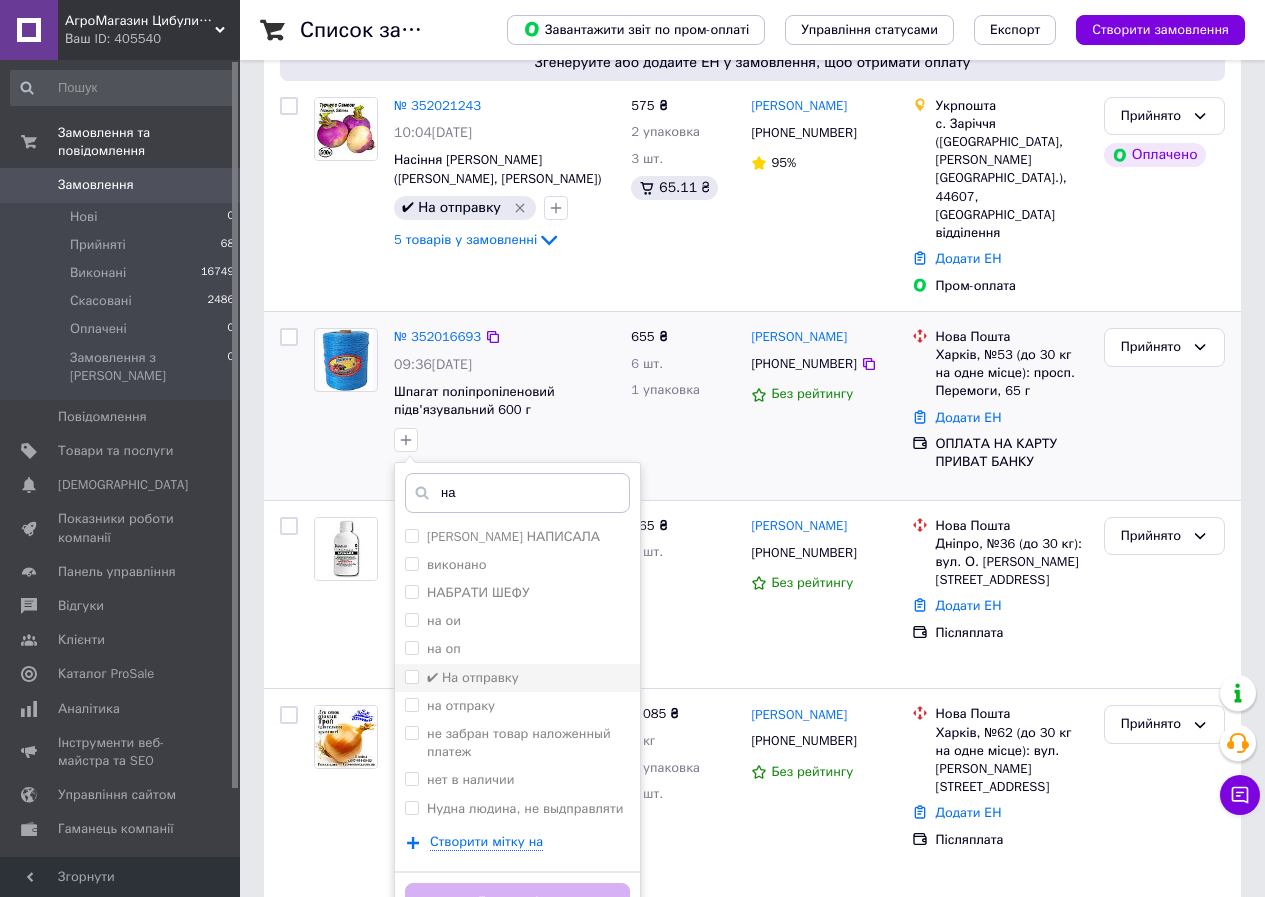 type on "на" 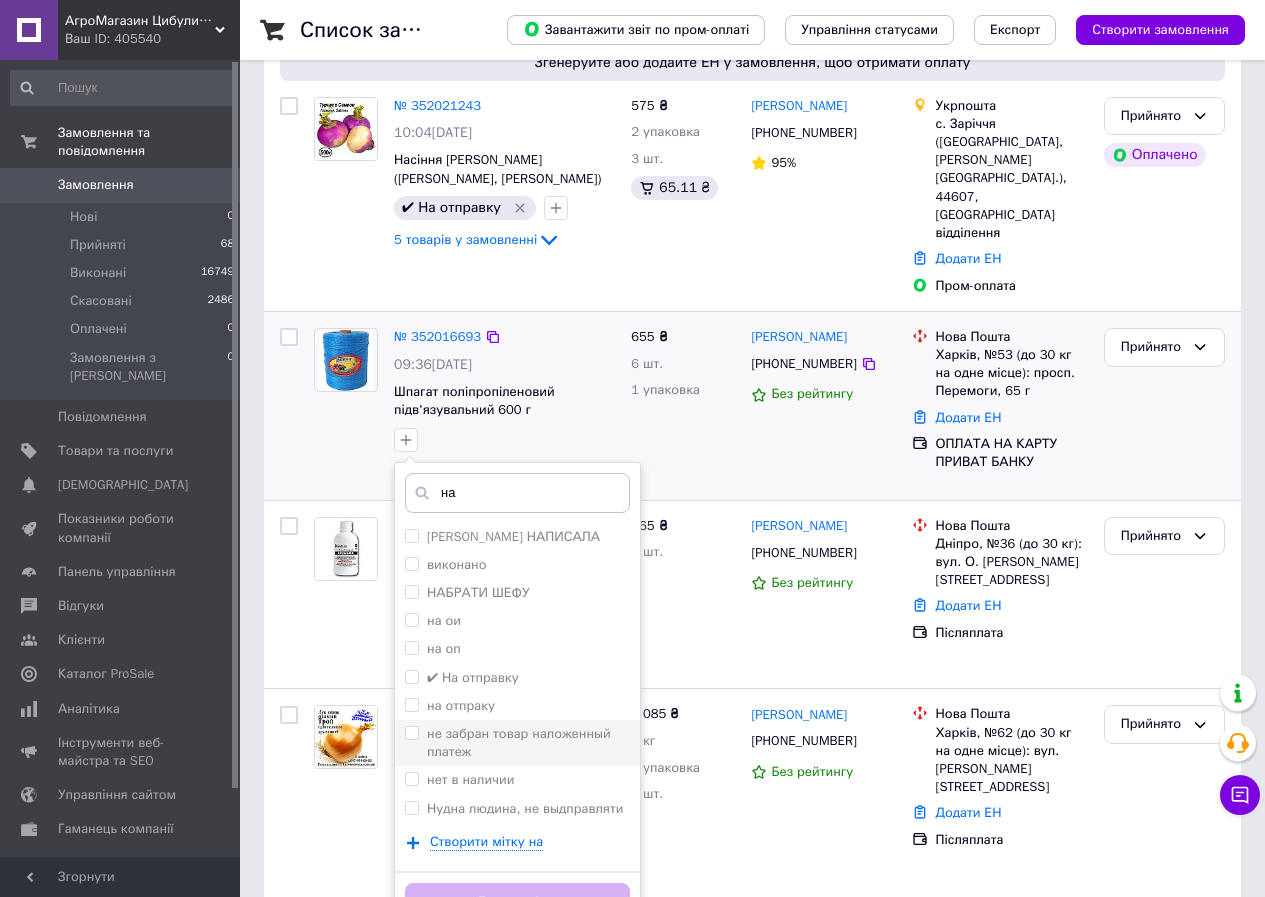 drag, startPoint x: 405, startPoint y: 596, endPoint x: 459, endPoint y: 685, distance: 104.100914 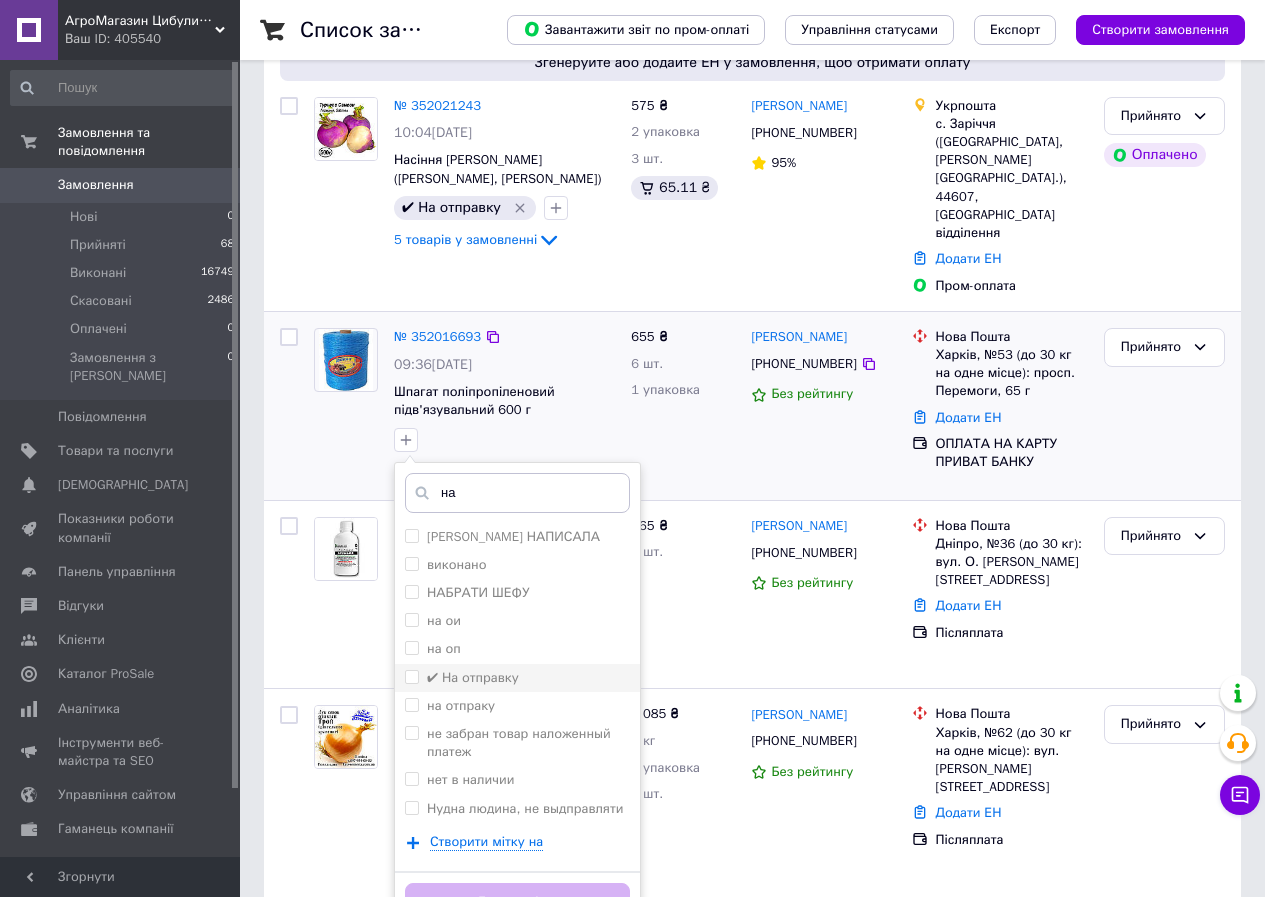 click on "✔ На отправку" at bounding box center [411, 676] 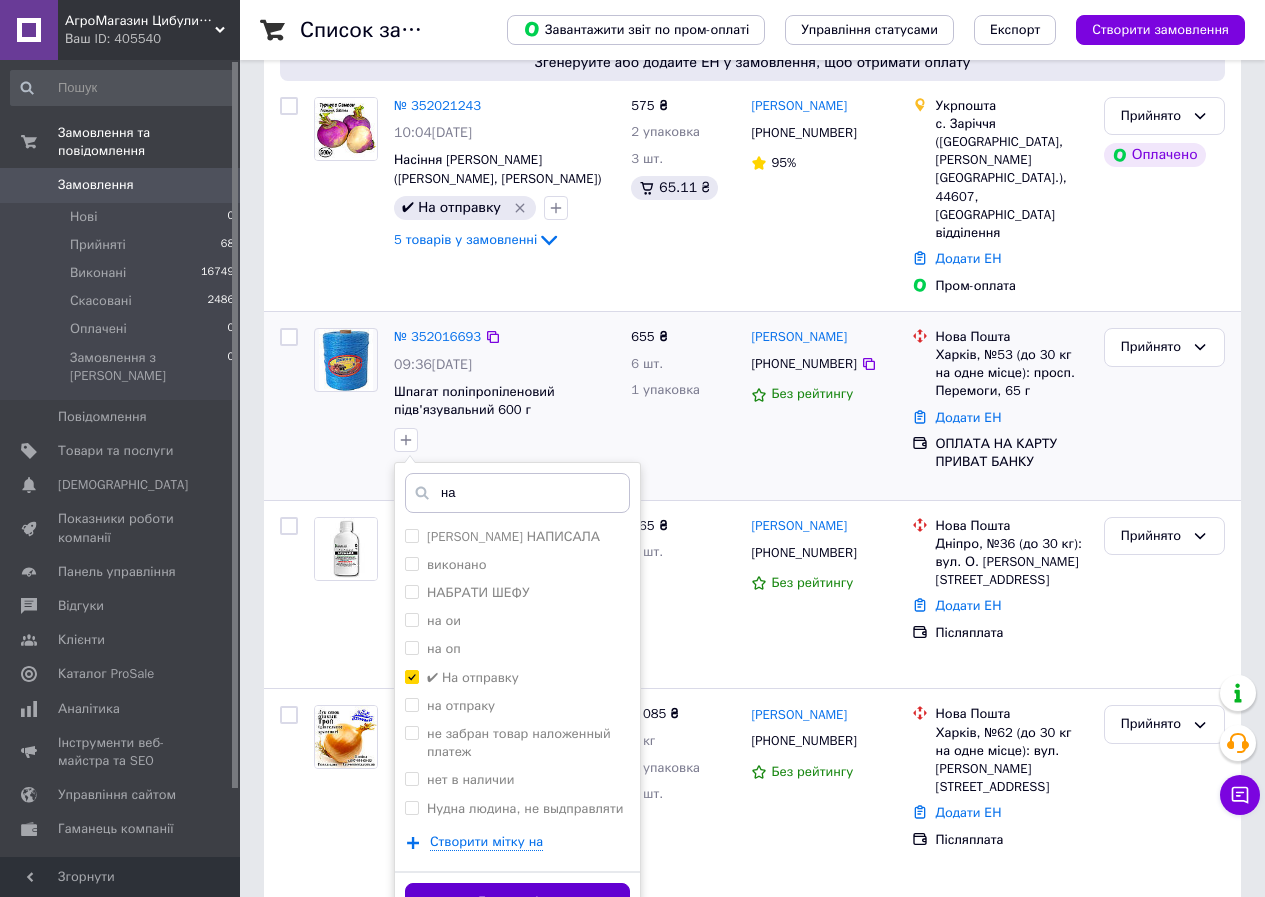click on "Додати мітку" at bounding box center [517, 902] 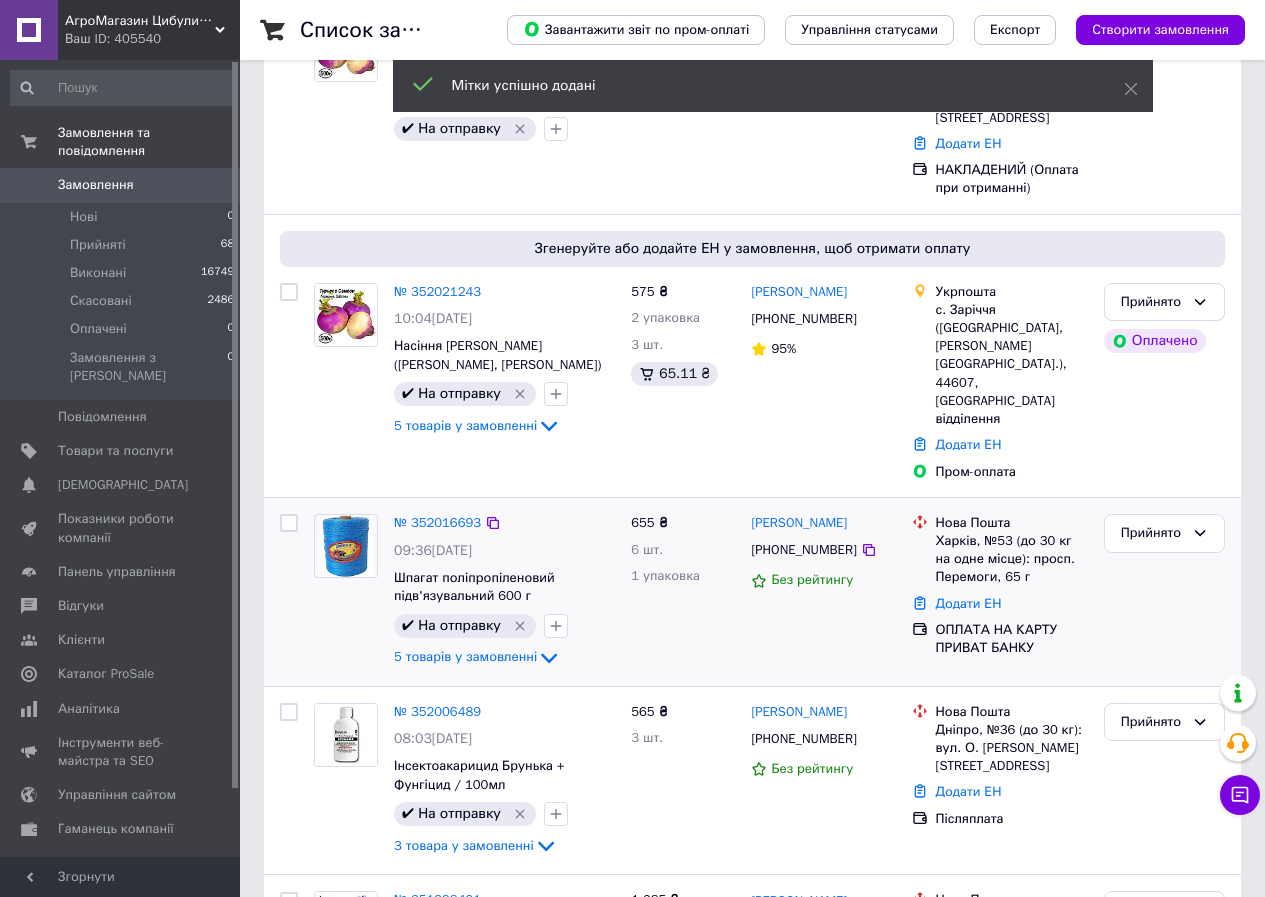 scroll, scrollTop: 200, scrollLeft: 0, axis: vertical 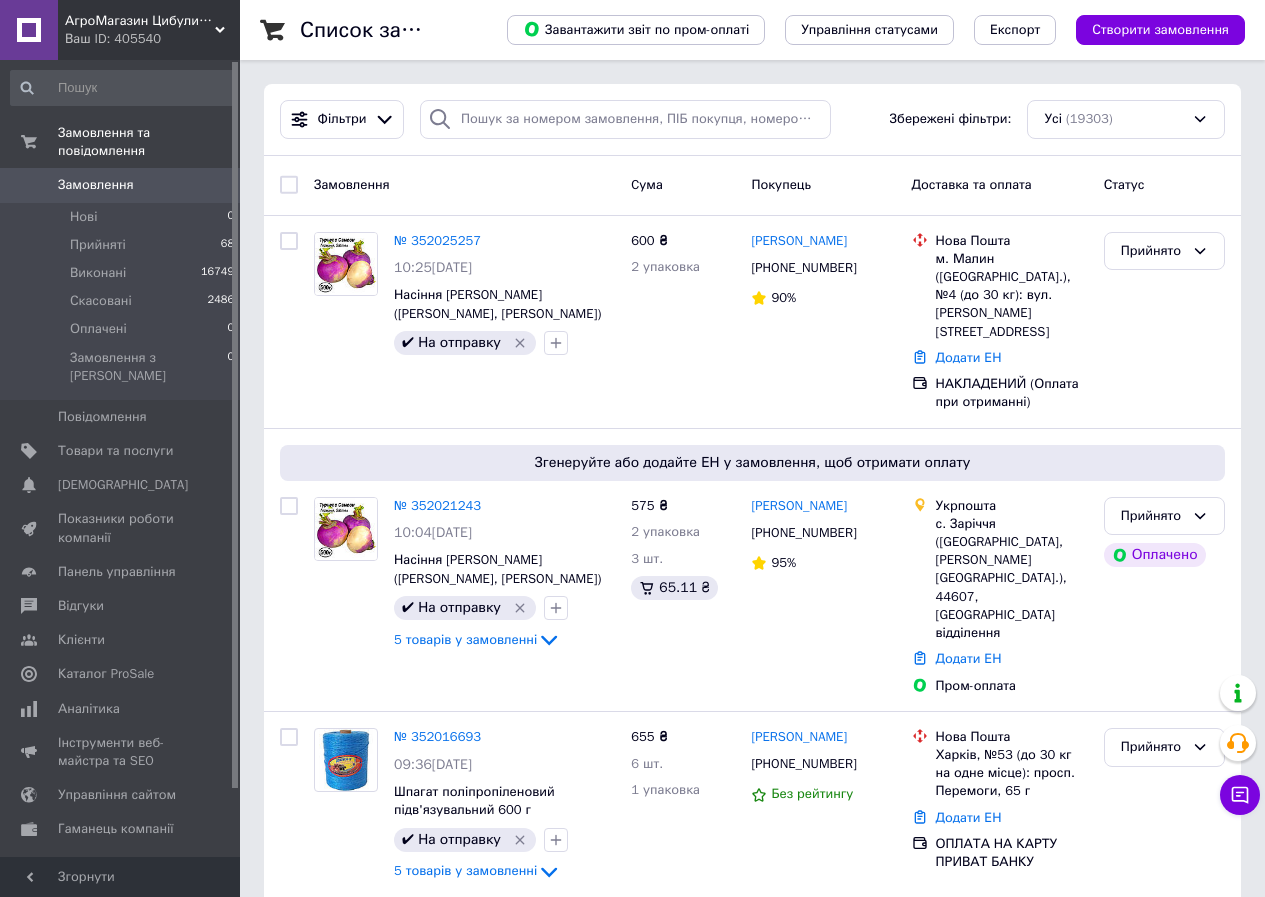 drag, startPoint x: 136, startPoint y: 16, endPoint x: 137, endPoint y: 50, distance: 34.0147 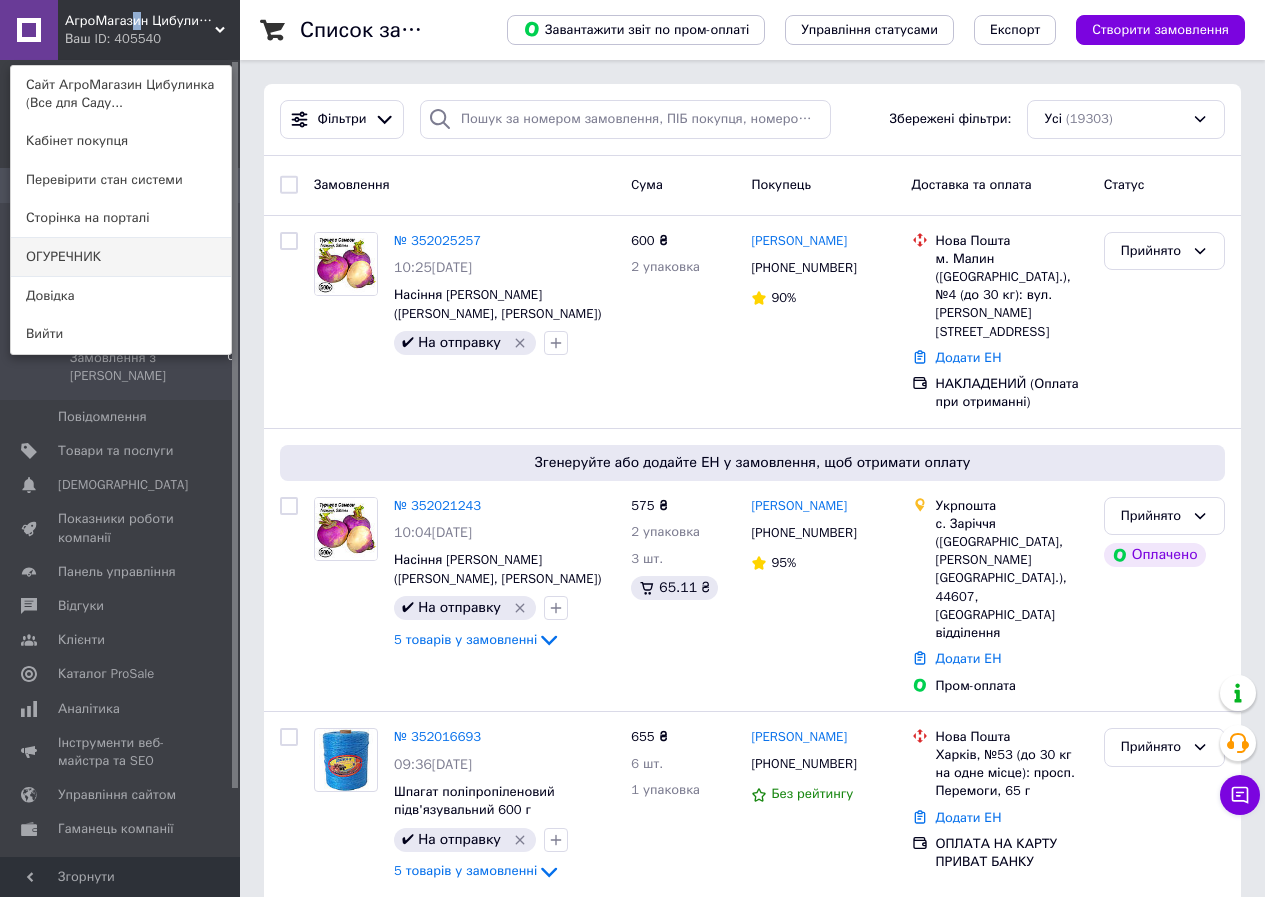 click on "ОГУРЕЧНИК" at bounding box center (121, 257) 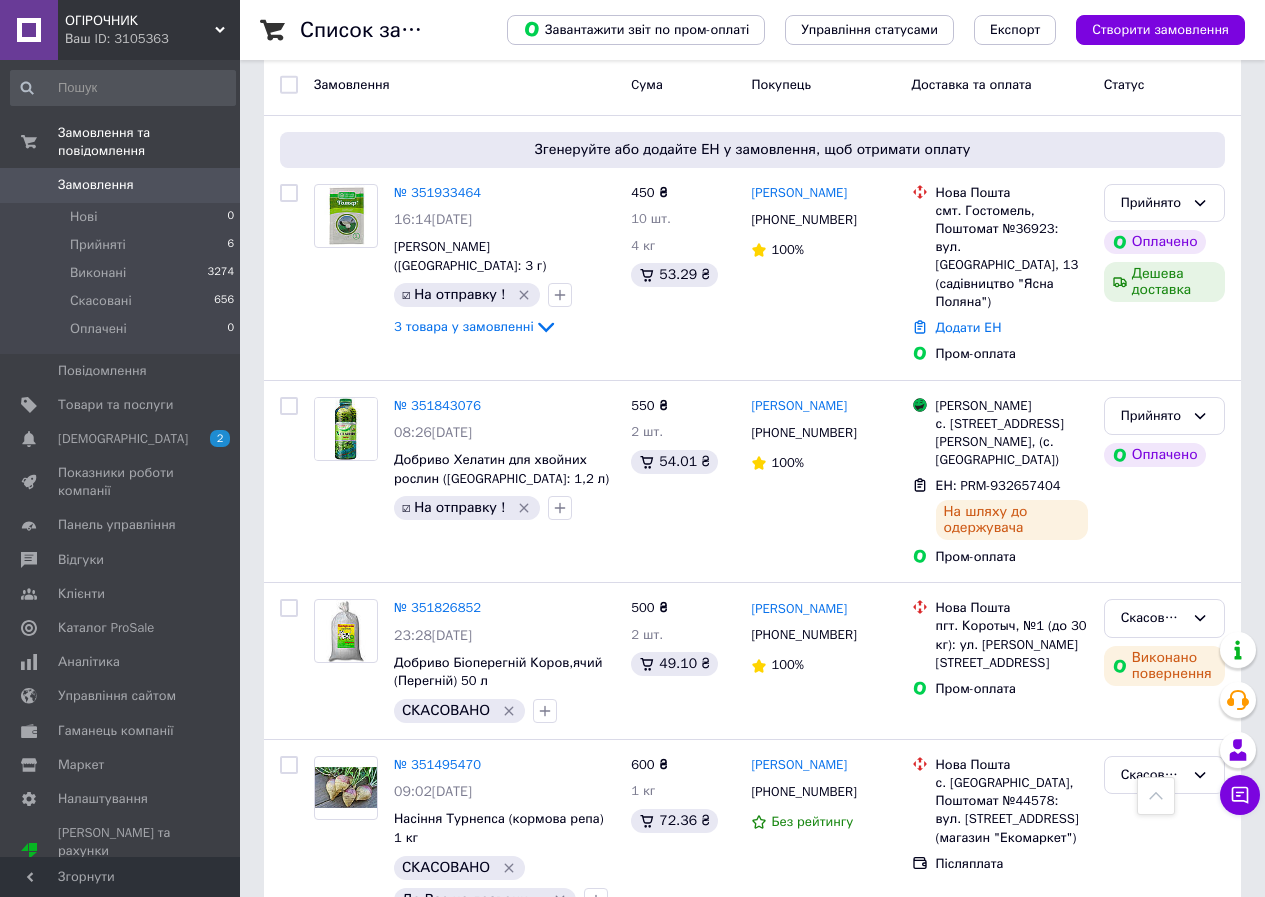 scroll, scrollTop: 0, scrollLeft: 0, axis: both 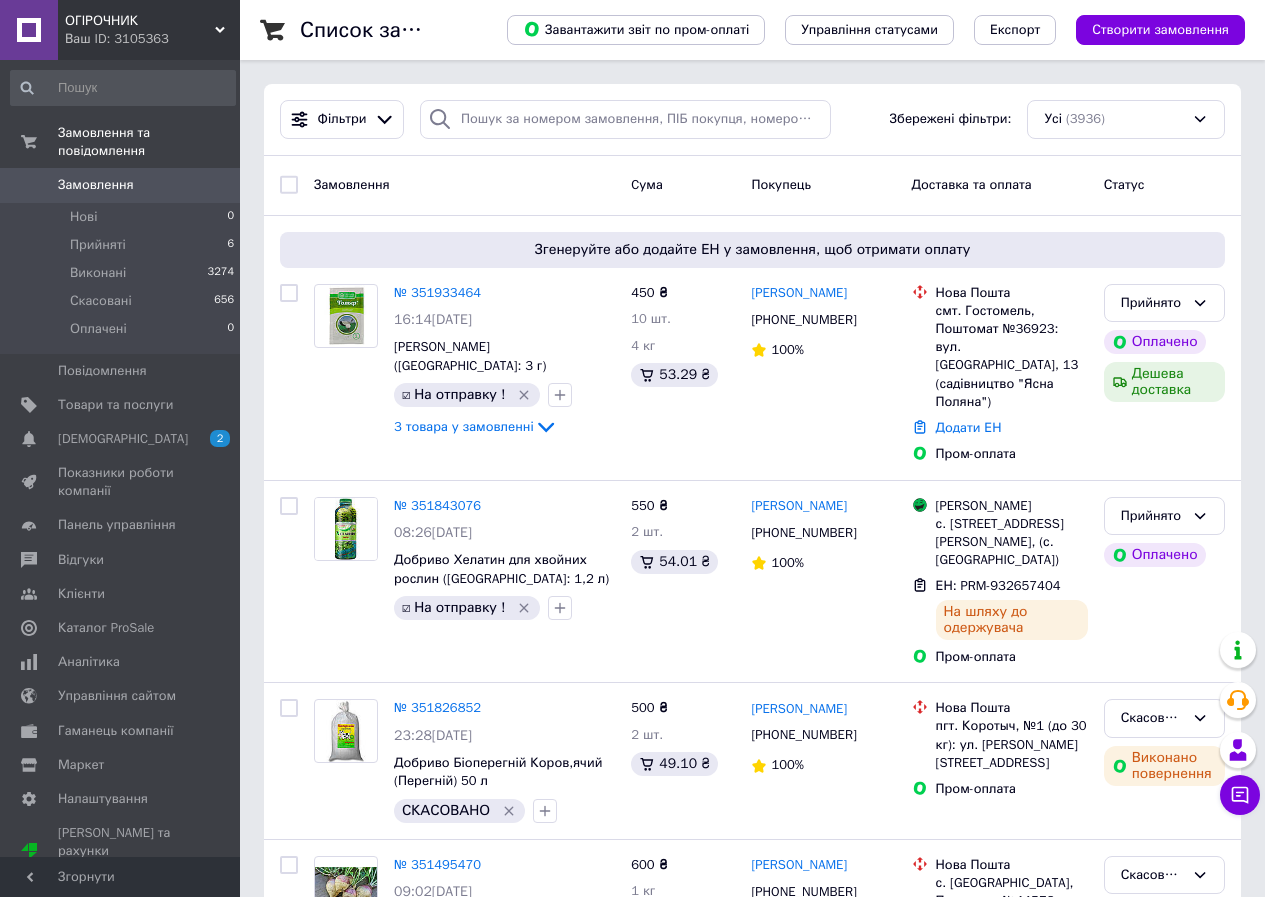 click 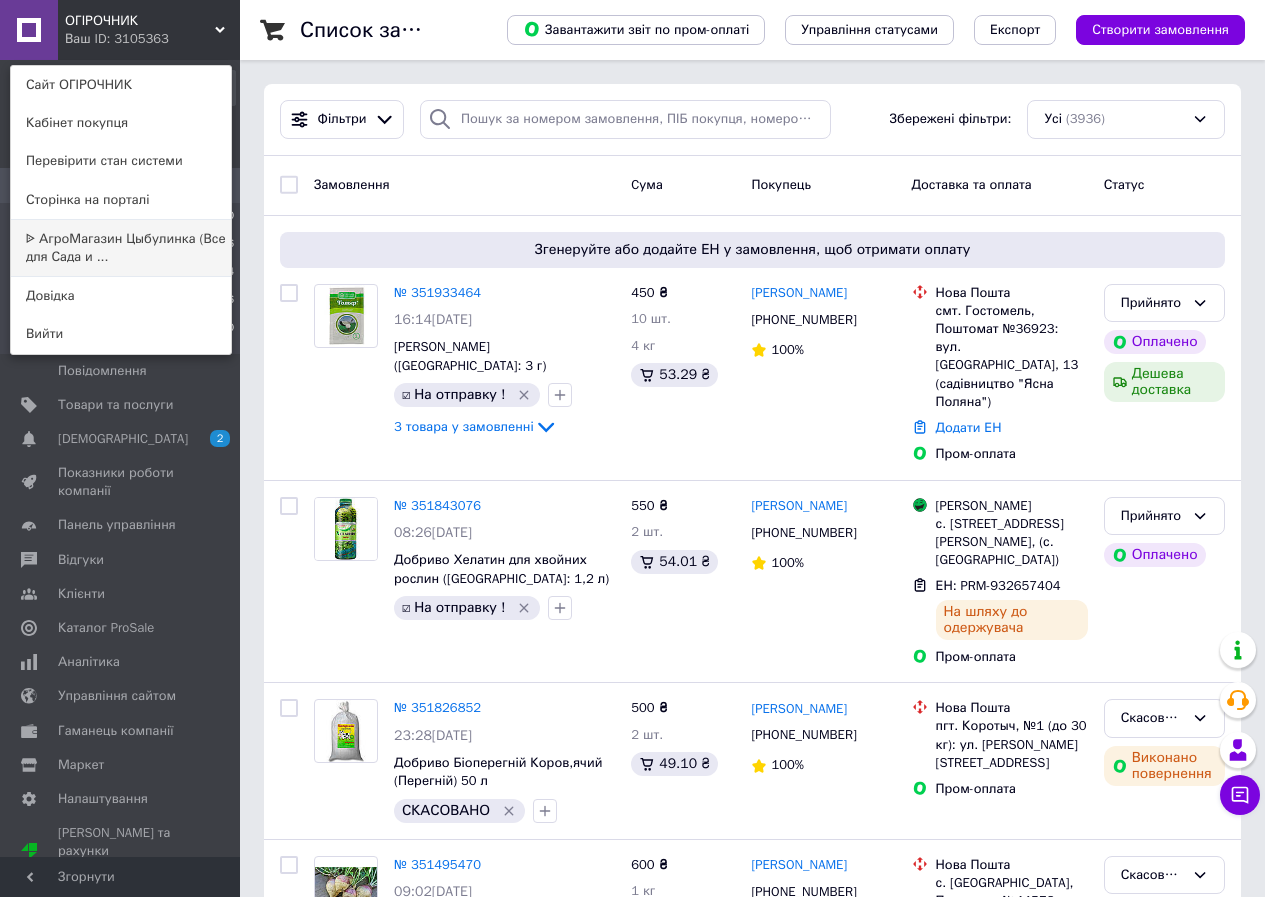 click on "ᐉ АгроМагазин Цыбулинка (Все для Сада и ..." at bounding box center (121, 248) 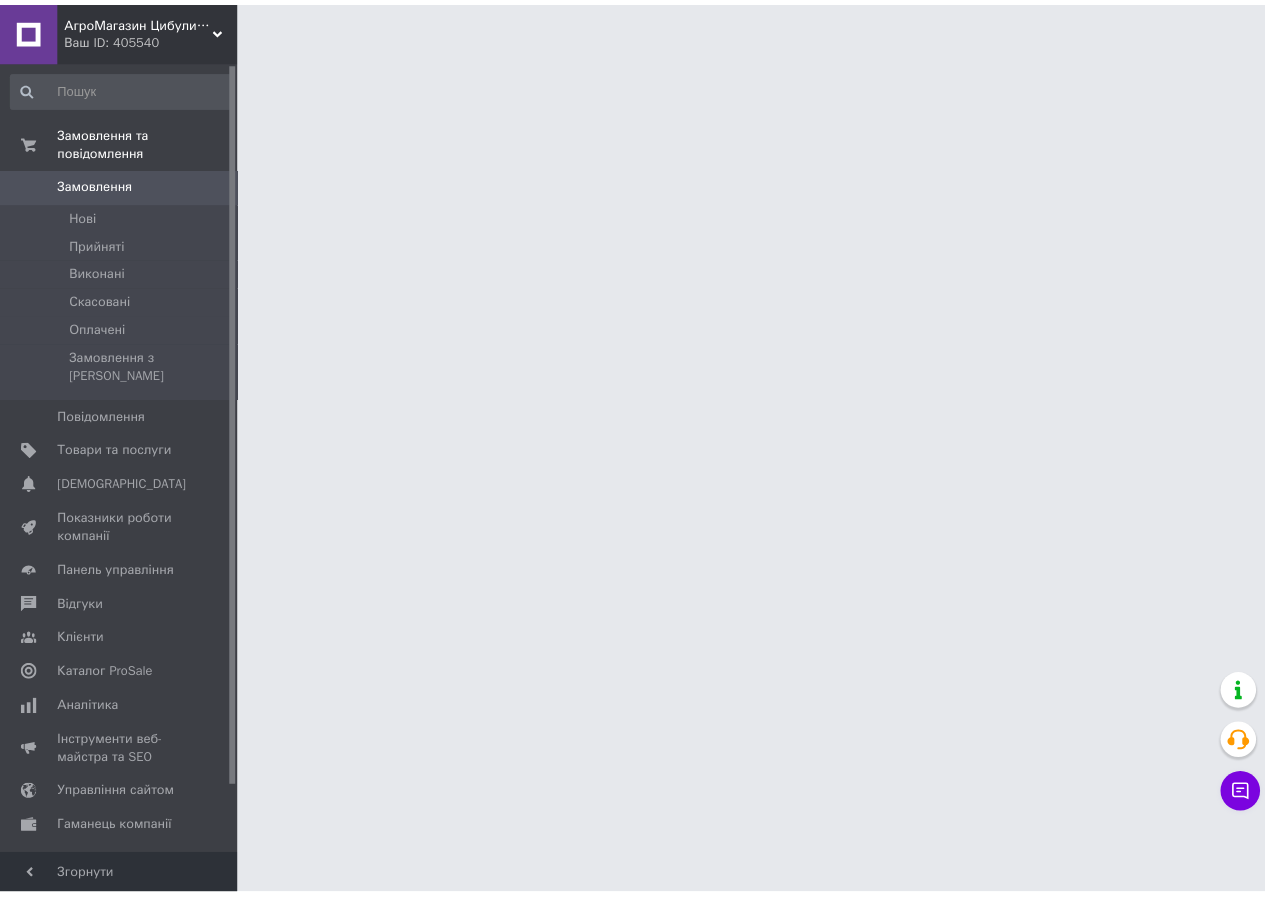 scroll, scrollTop: 0, scrollLeft: 0, axis: both 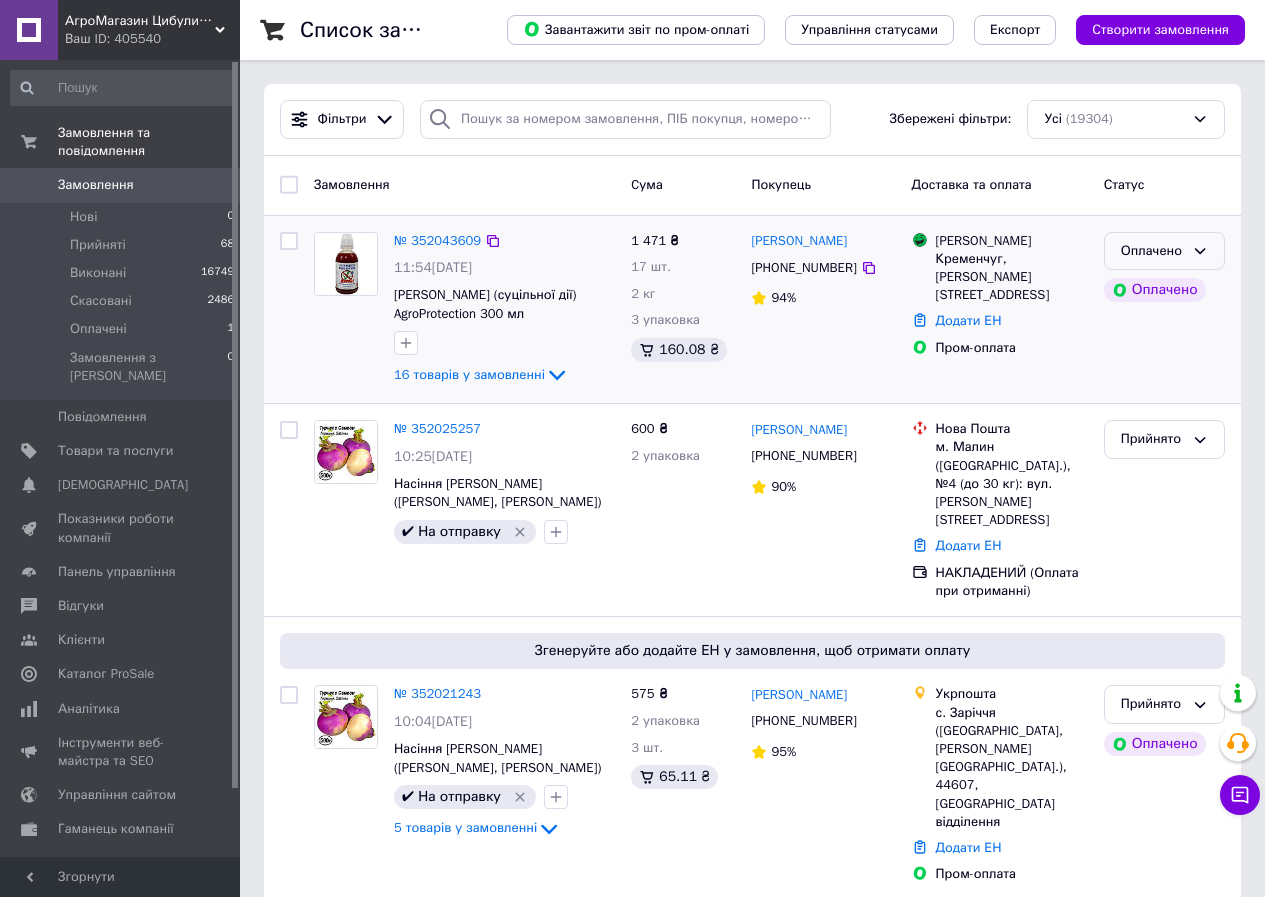 click on "Оплачено" at bounding box center [1164, 251] 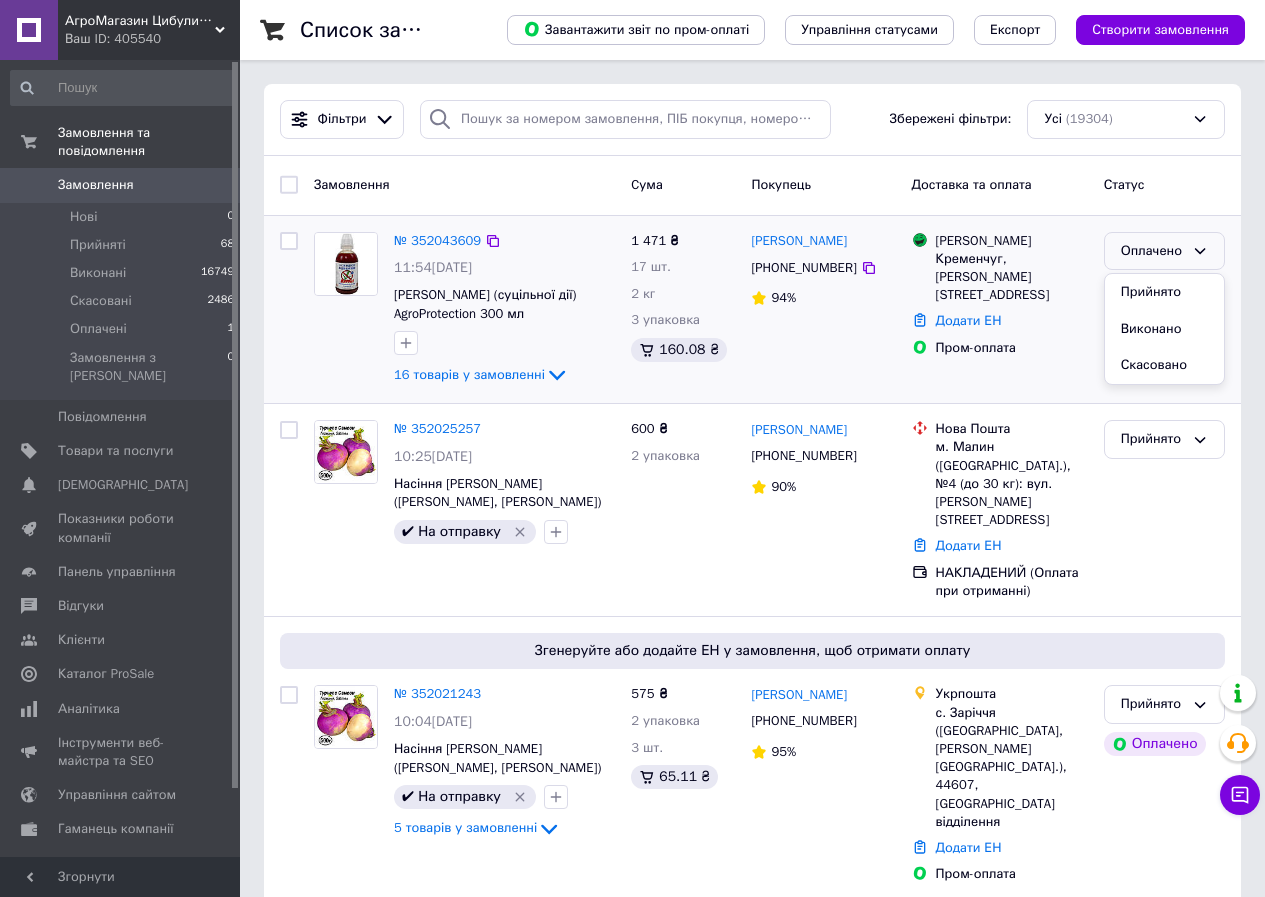 drag, startPoint x: 1170, startPoint y: 287, endPoint x: 1030, endPoint y: 304, distance: 141.02837 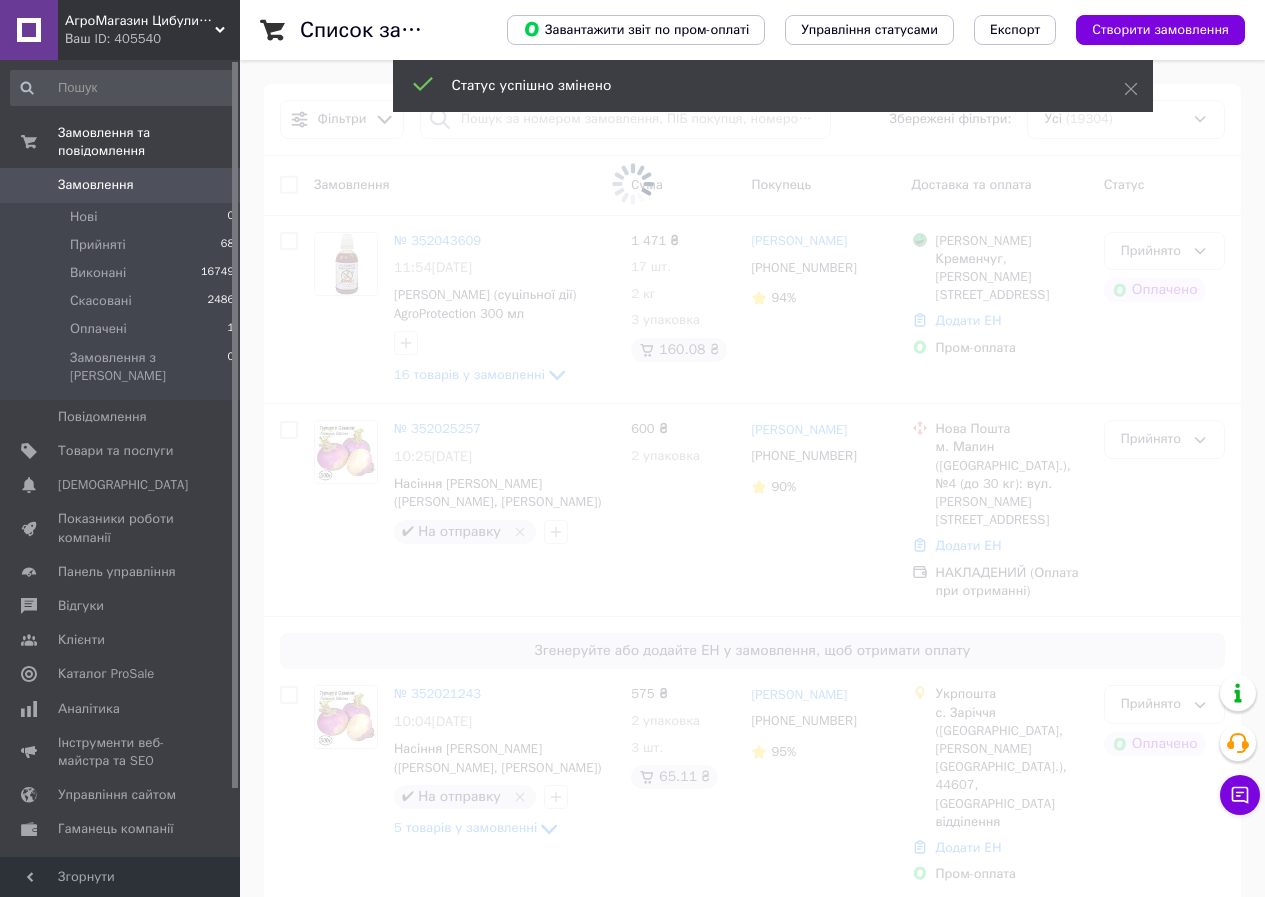 click at bounding box center [632, 184] 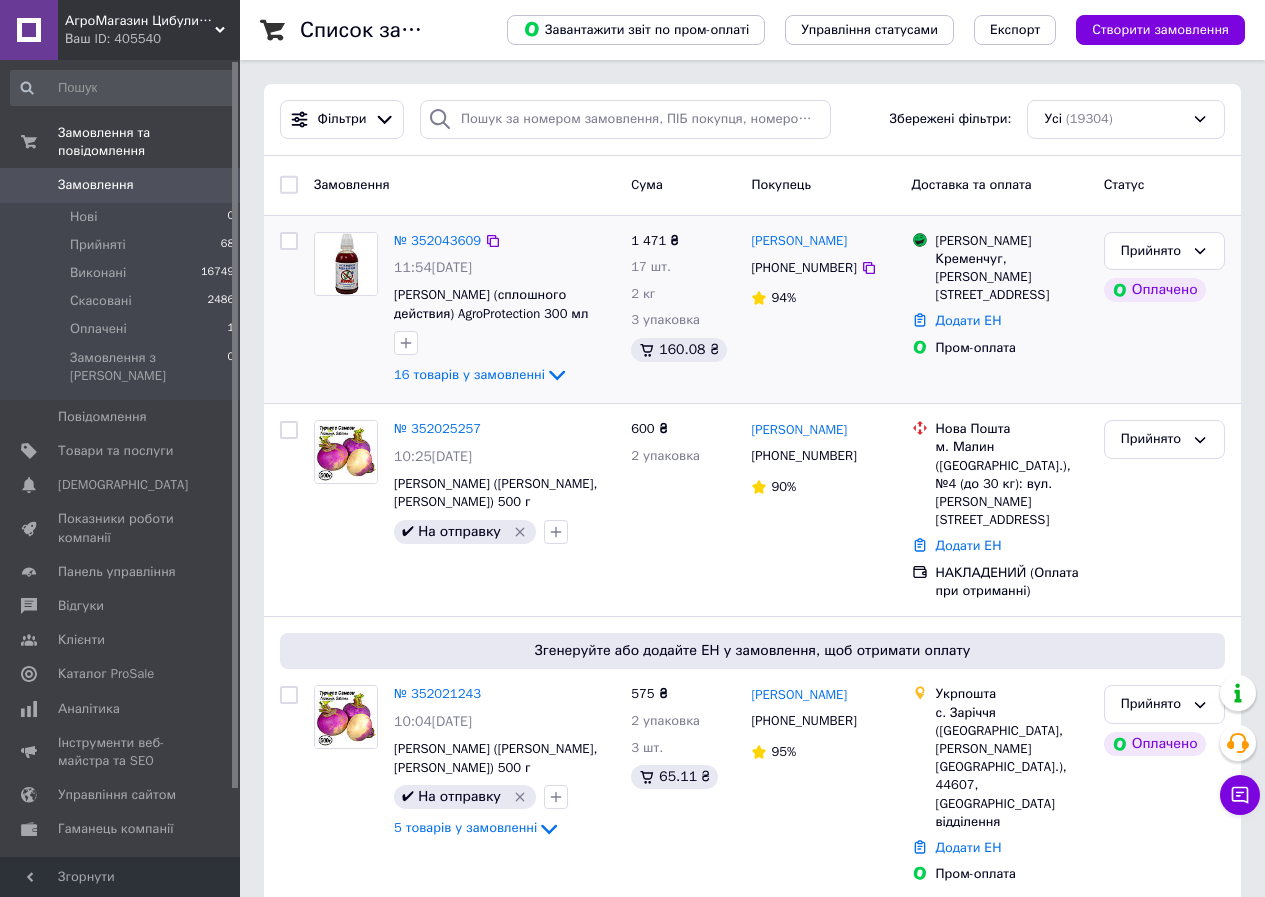 click at bounding box center [346, 264] 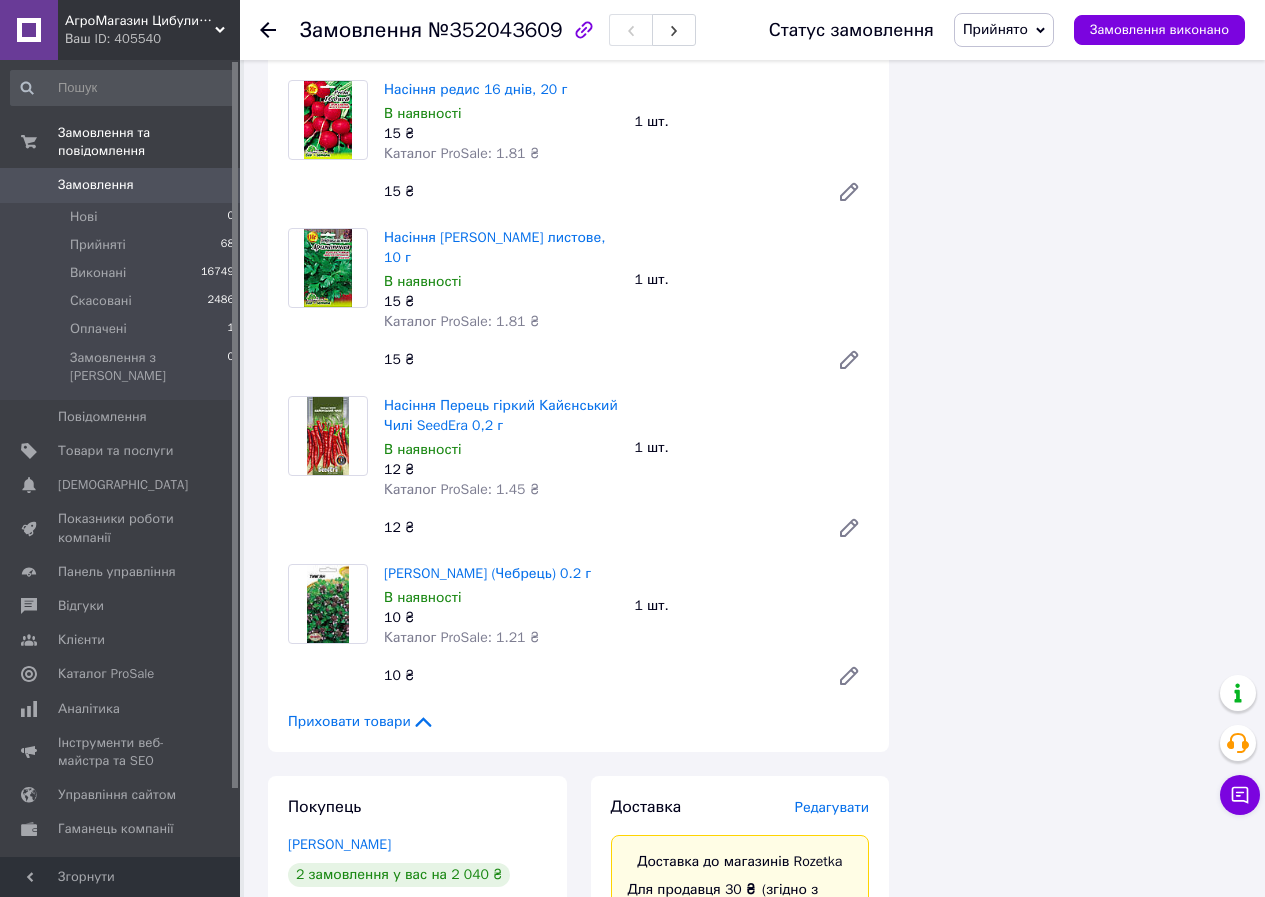scroll, scrollTop: 2300, scrollLeft: 0, axis: vertical 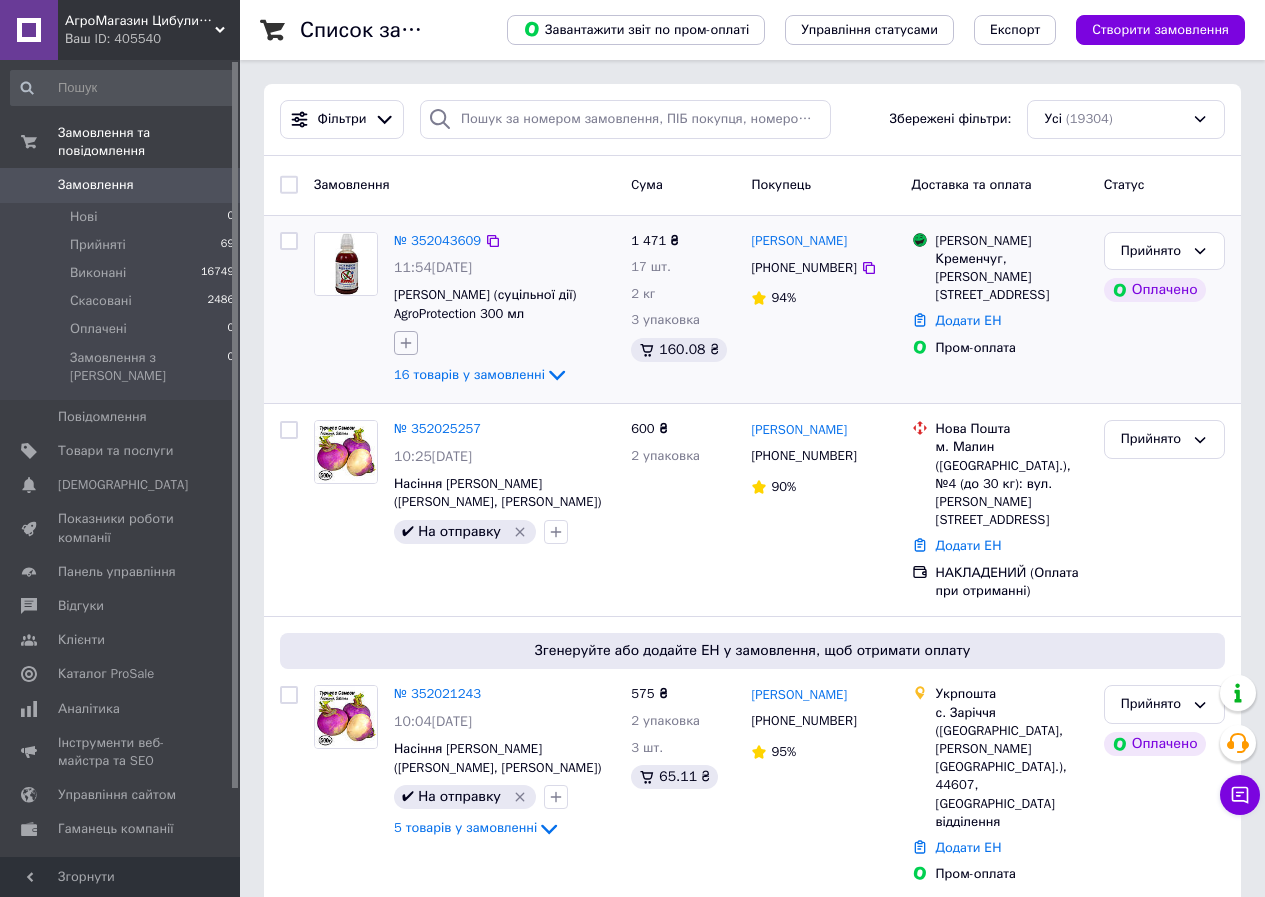 click 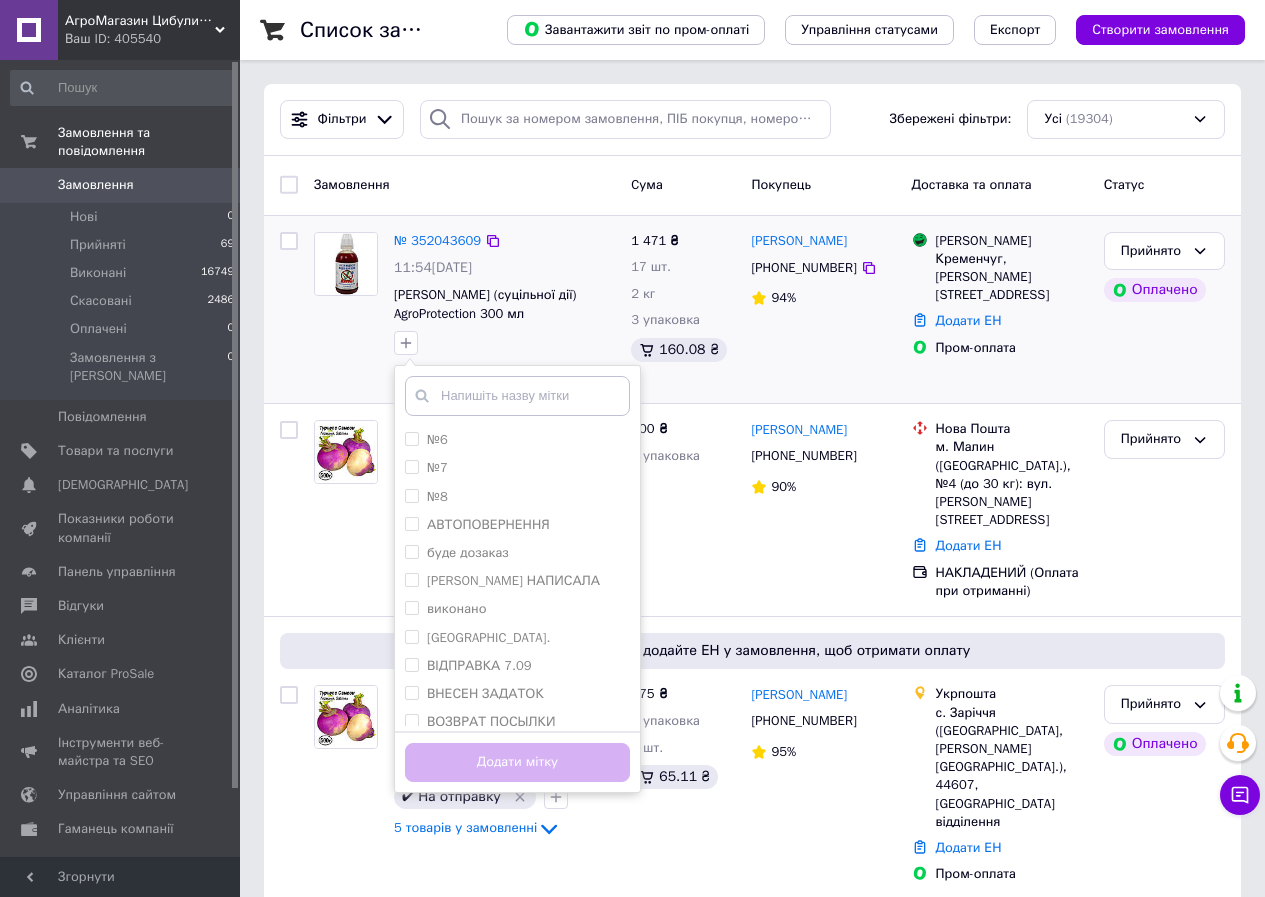 click at bounding box center [517, 396] 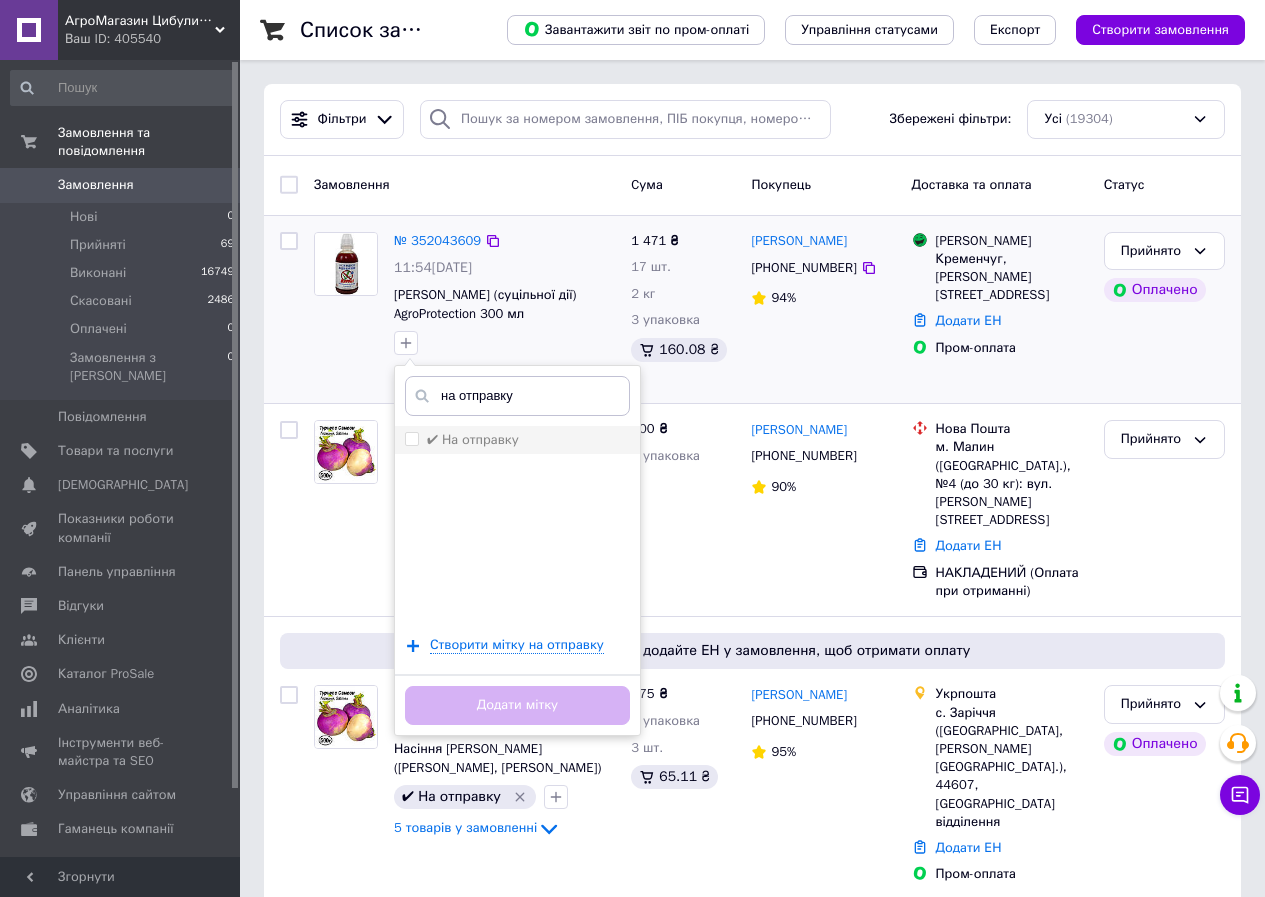 type on "на отправку" 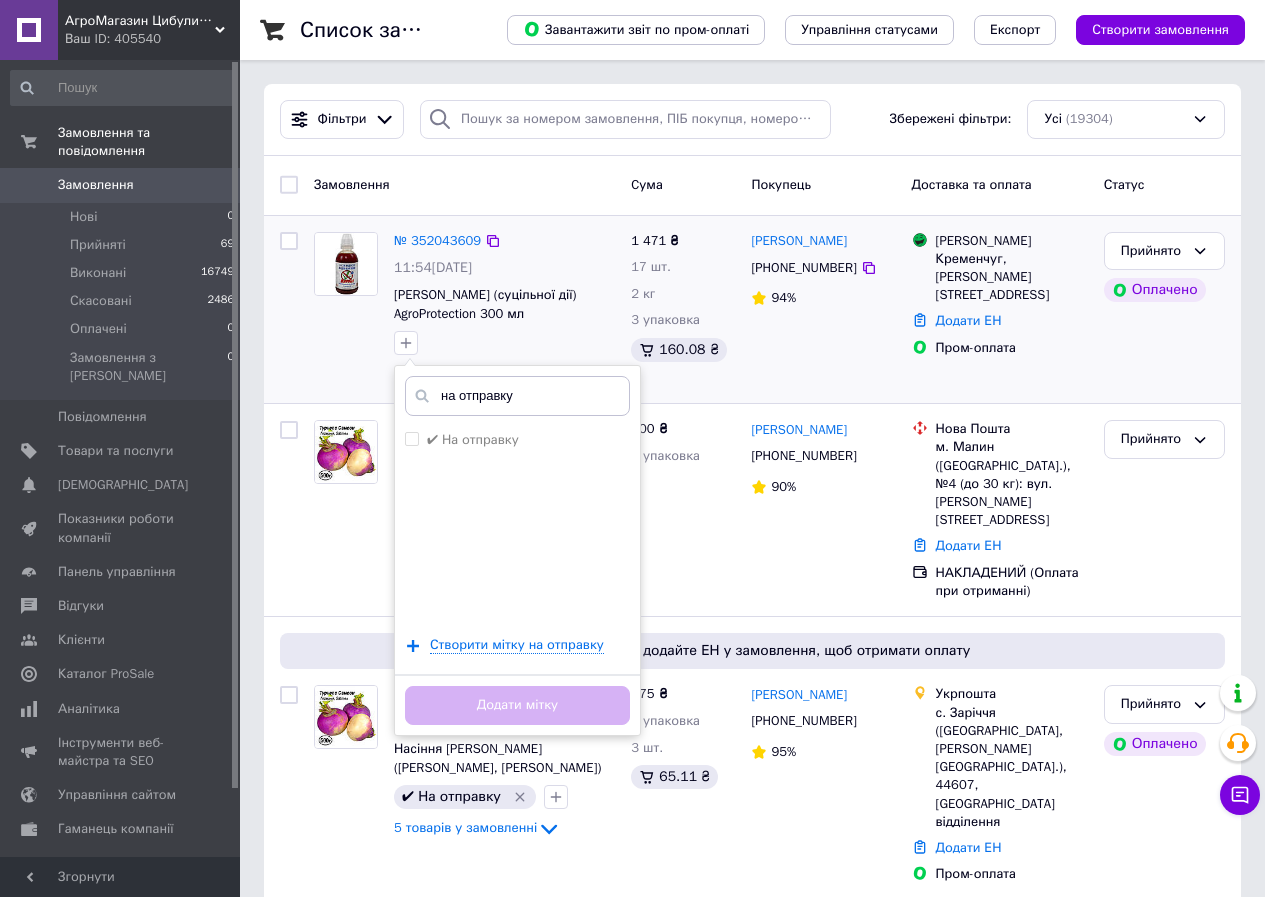 drag, startPoint x: 408, startPoint y: 434, endPoint x: 449, endPoint y: 497, distance: 75.16648 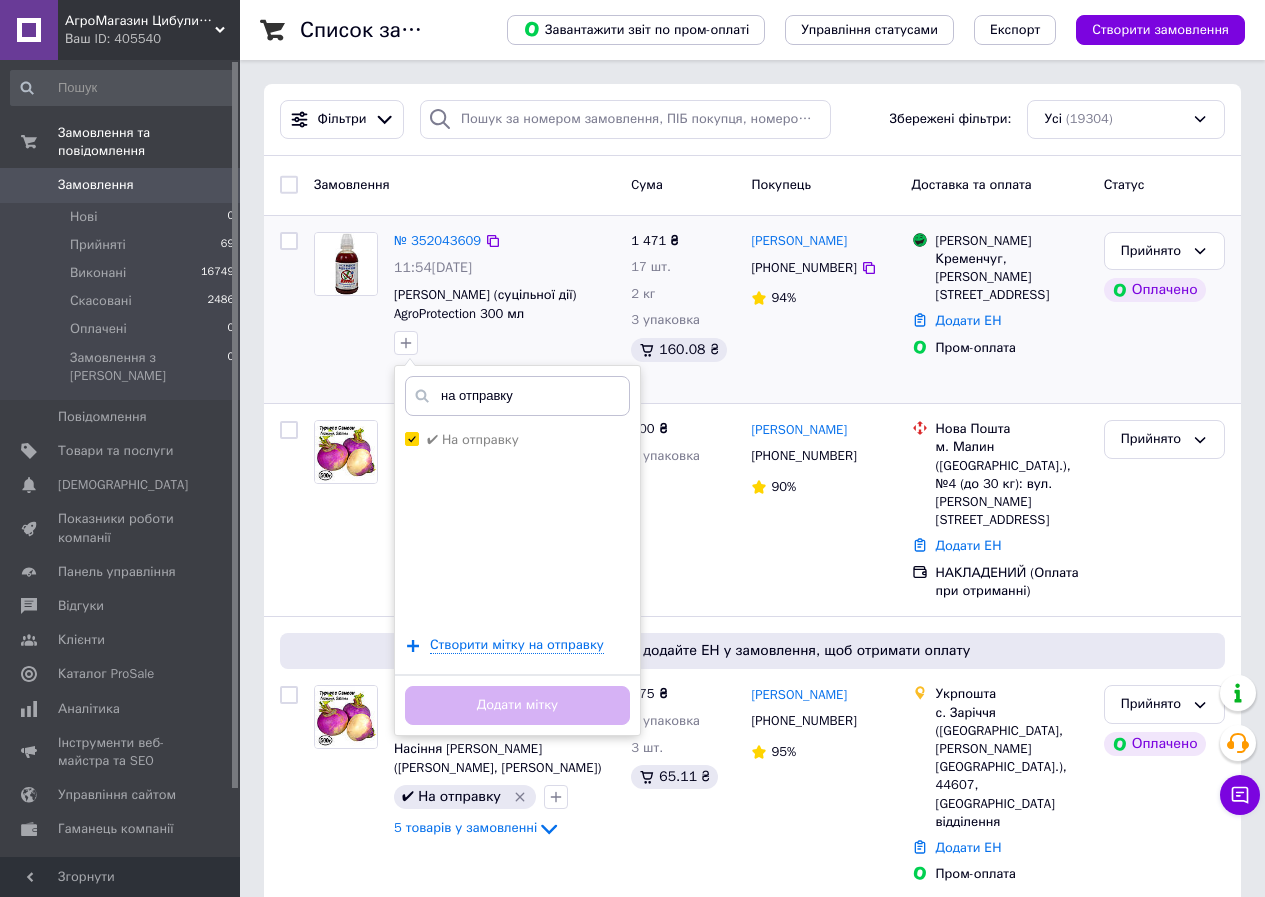 checkbox on "true" 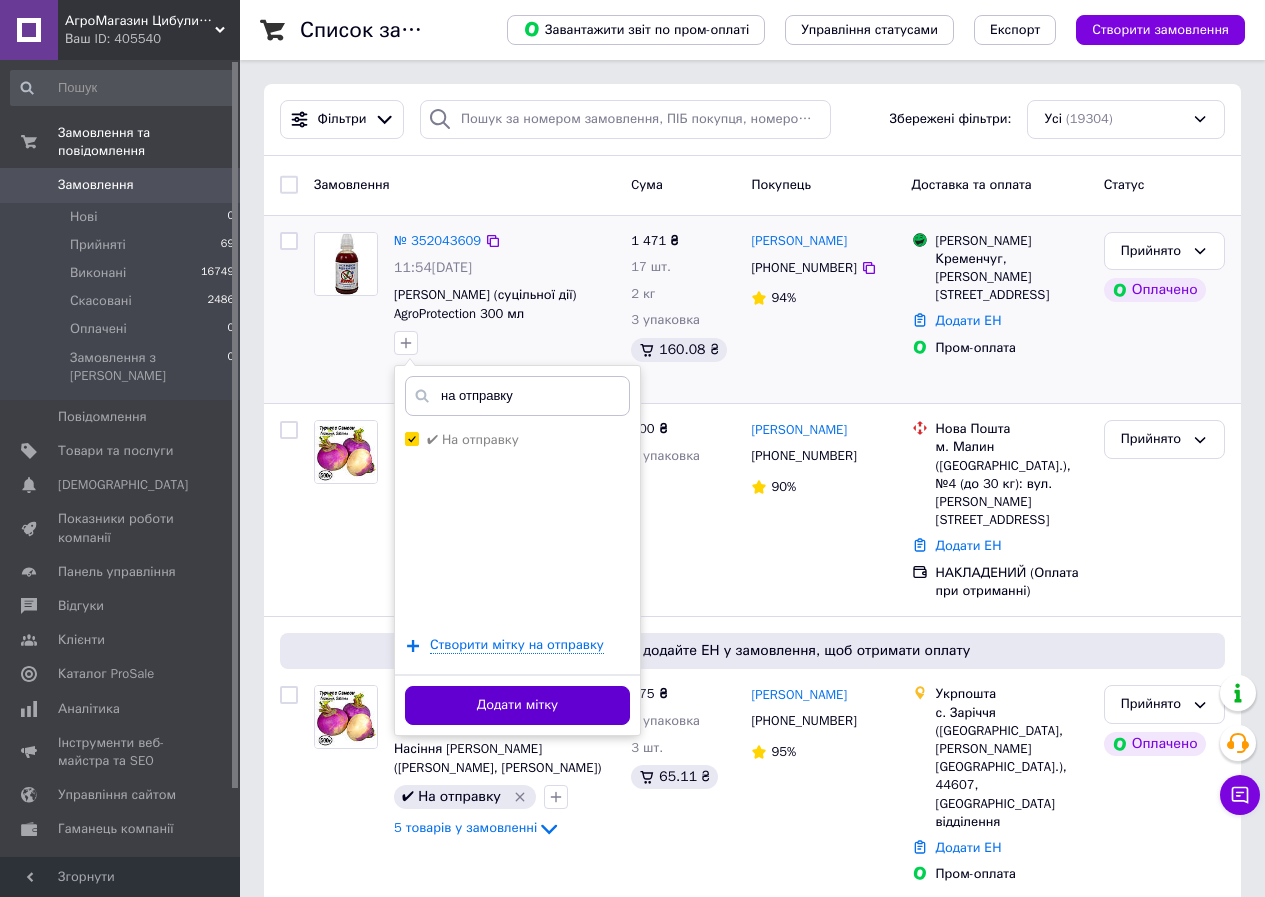 click on "Додати мітку" at bounding box center (517, 705) 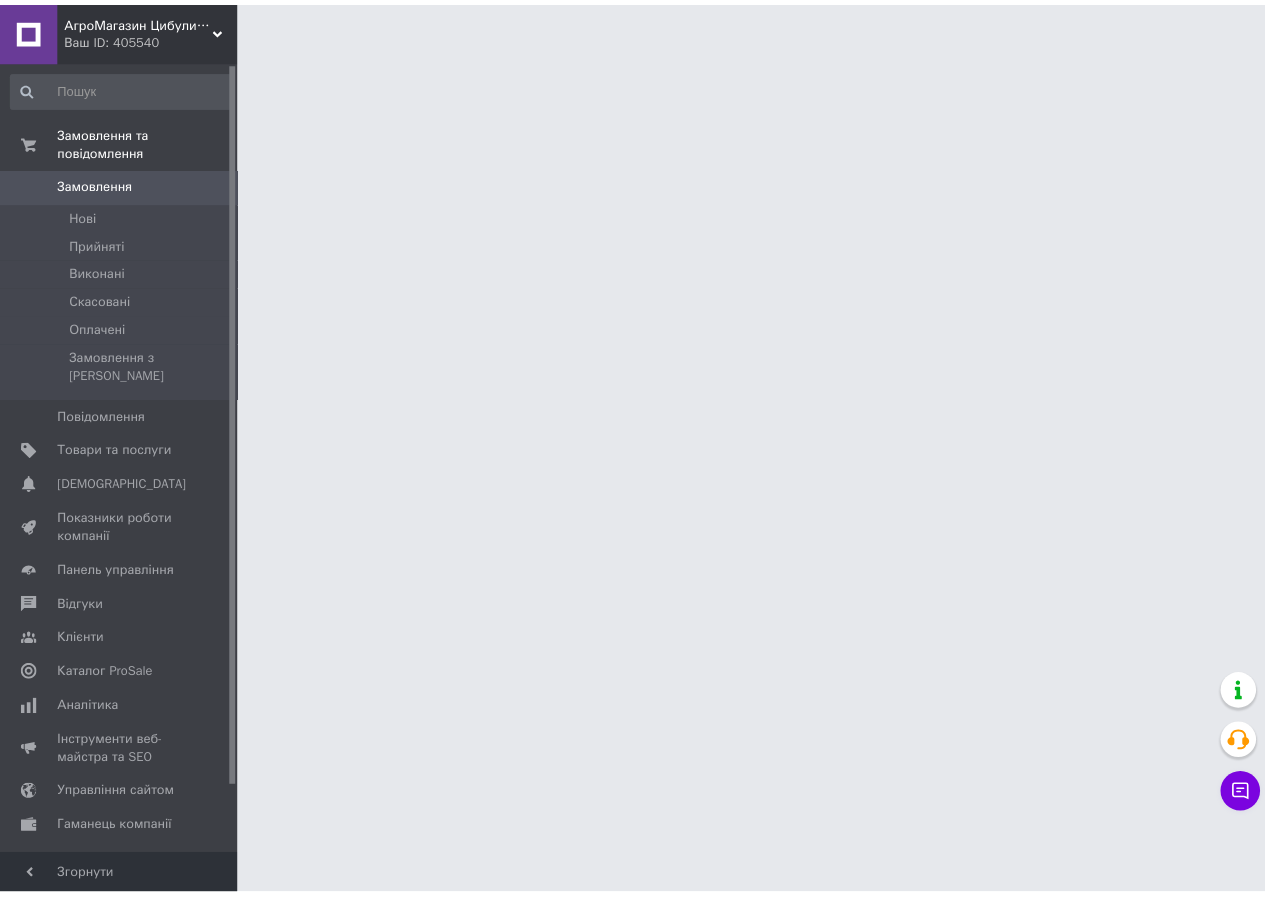 scroll, scrollTop: 0, scrollLeft: 0, axis: both 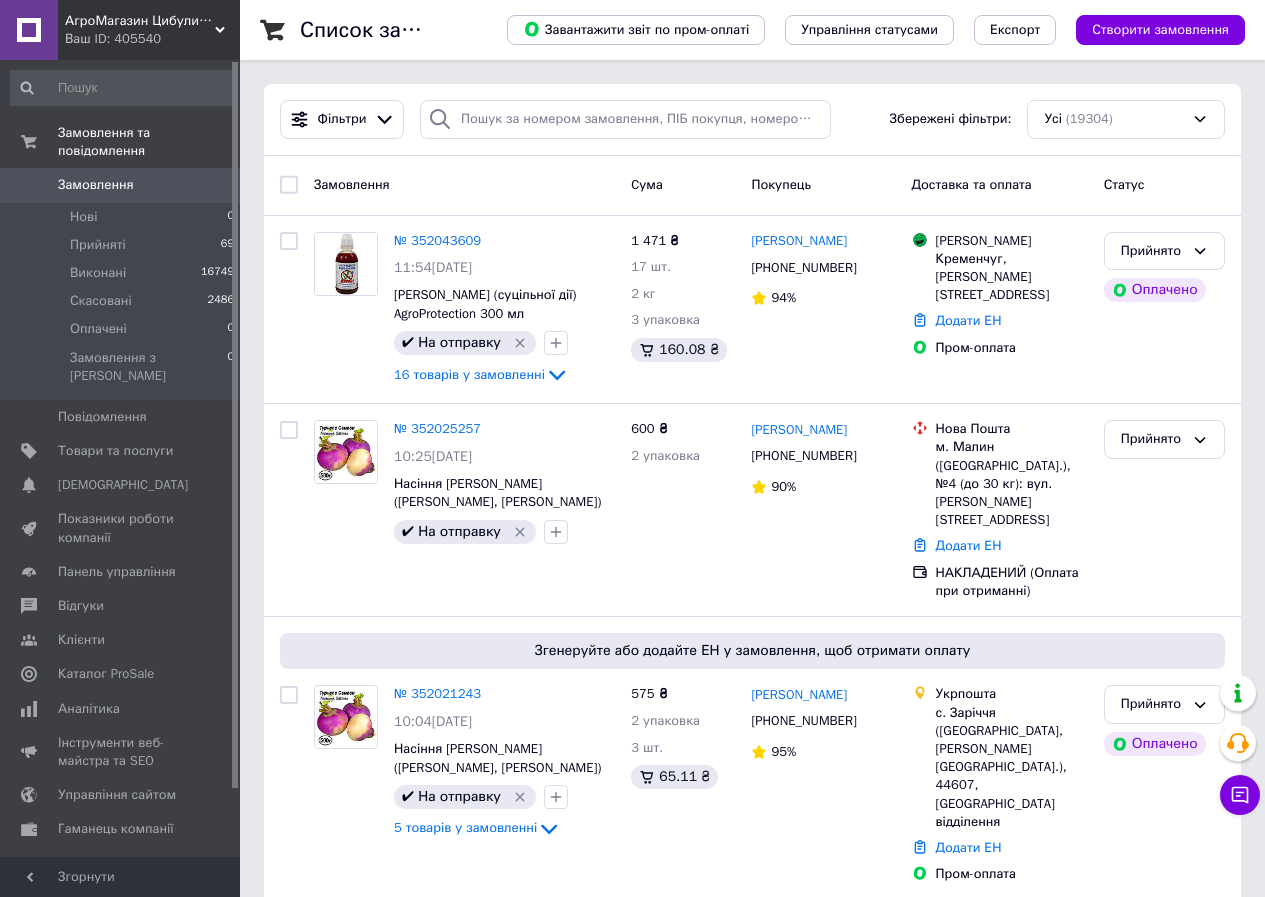 click on "Ваш ID: 405540" at bounding box center [152, 39] 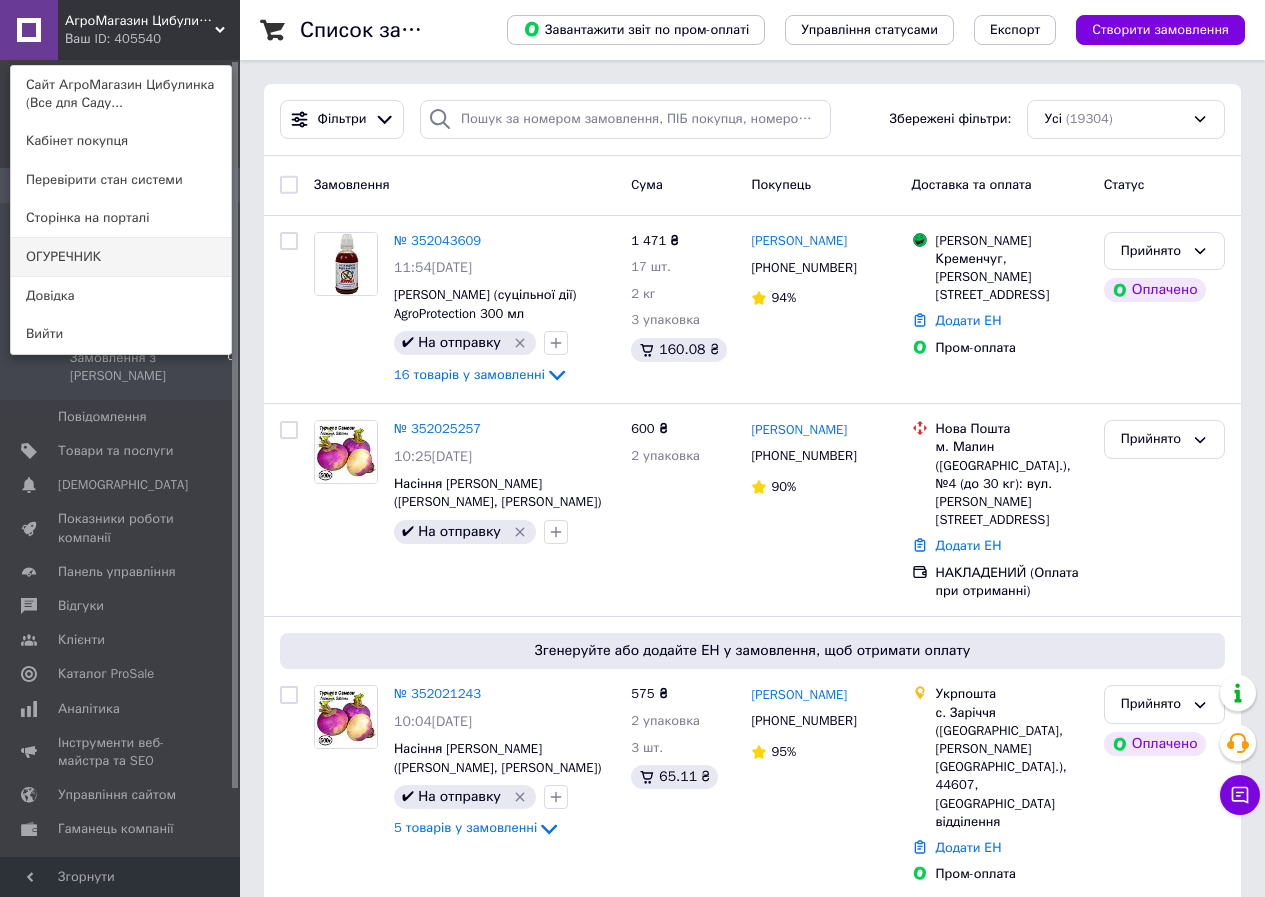 click on "ОГУРЕЧНИК" at bounding box center [121, 257] 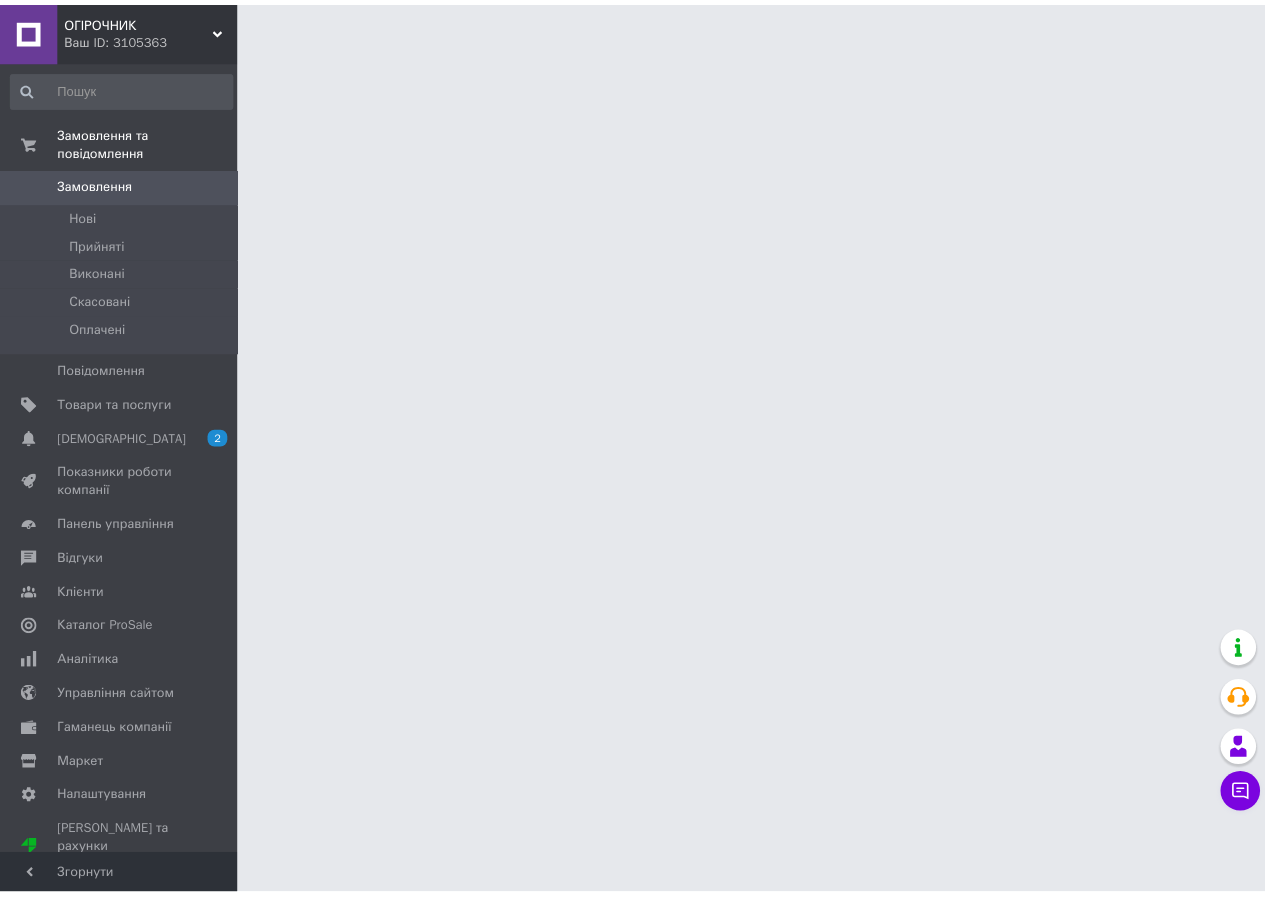 scroll, scrollTop: 0, scrollLeft: 0, axis: both 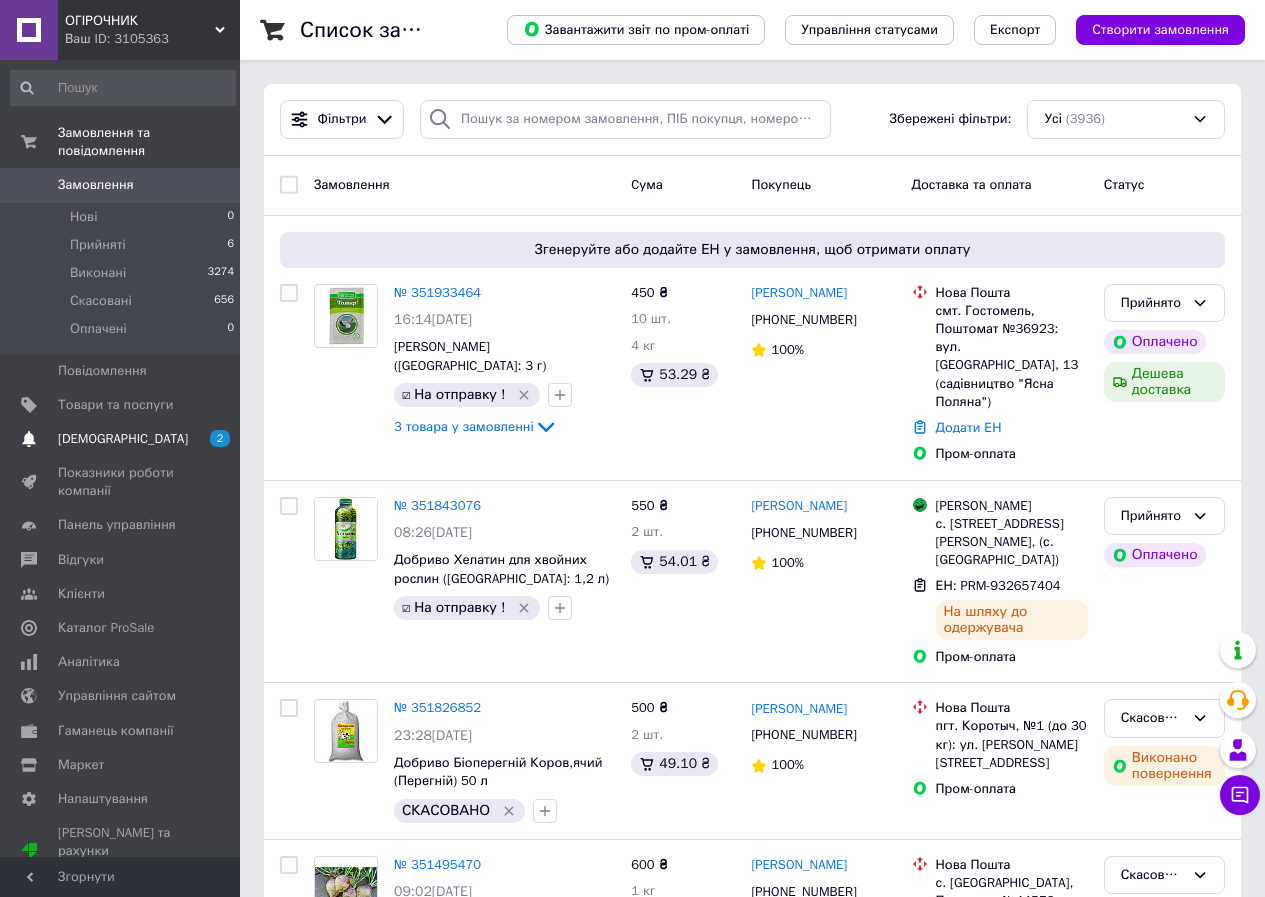 click on "2" at bounding box center [220, 438] 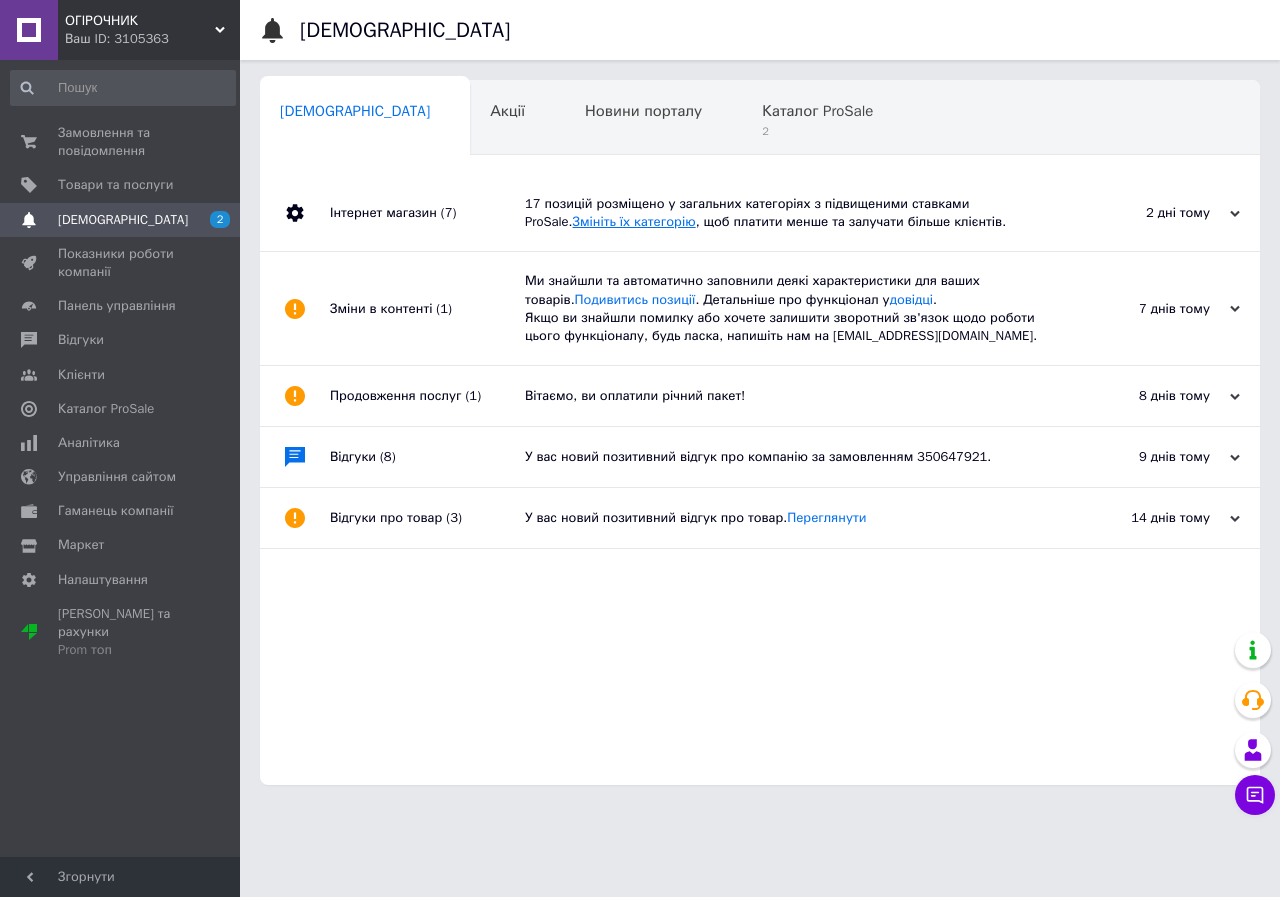click on "Змініть їх категорію" at bounding box center (634, 221) 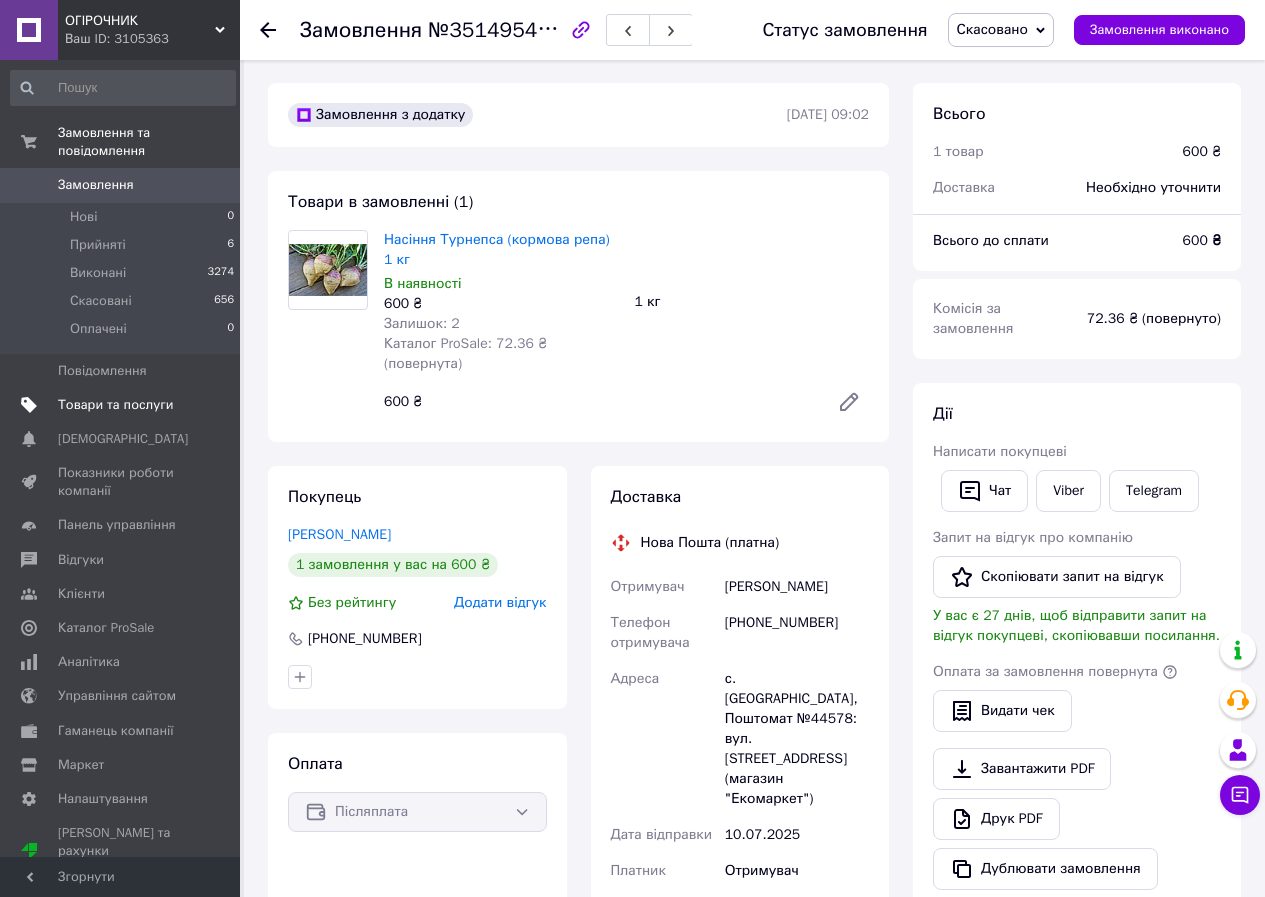 scroll, scrollTop: 0, scrollLeft: 0, axis: both 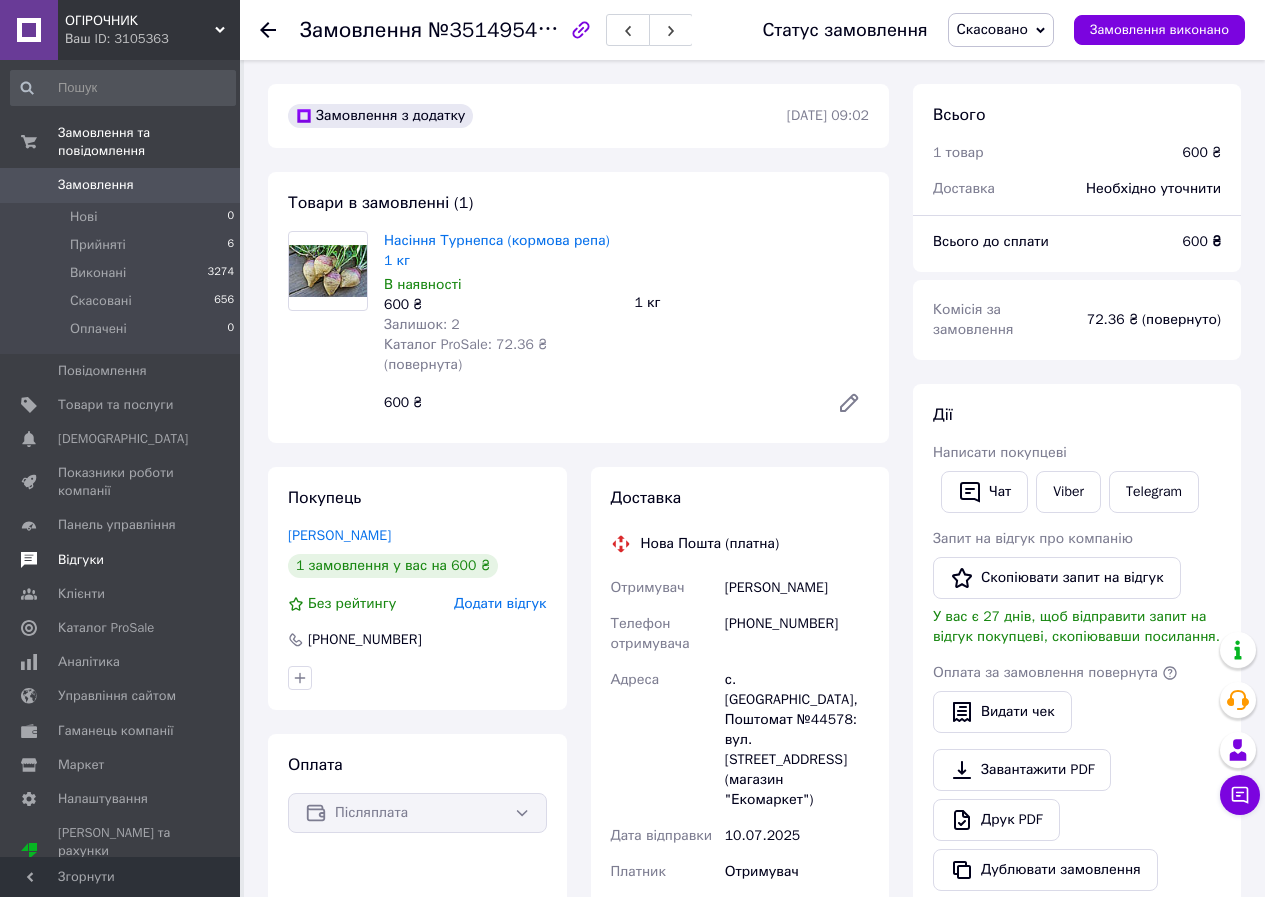 click on "Відгуки" at bounding box center (121, 560) 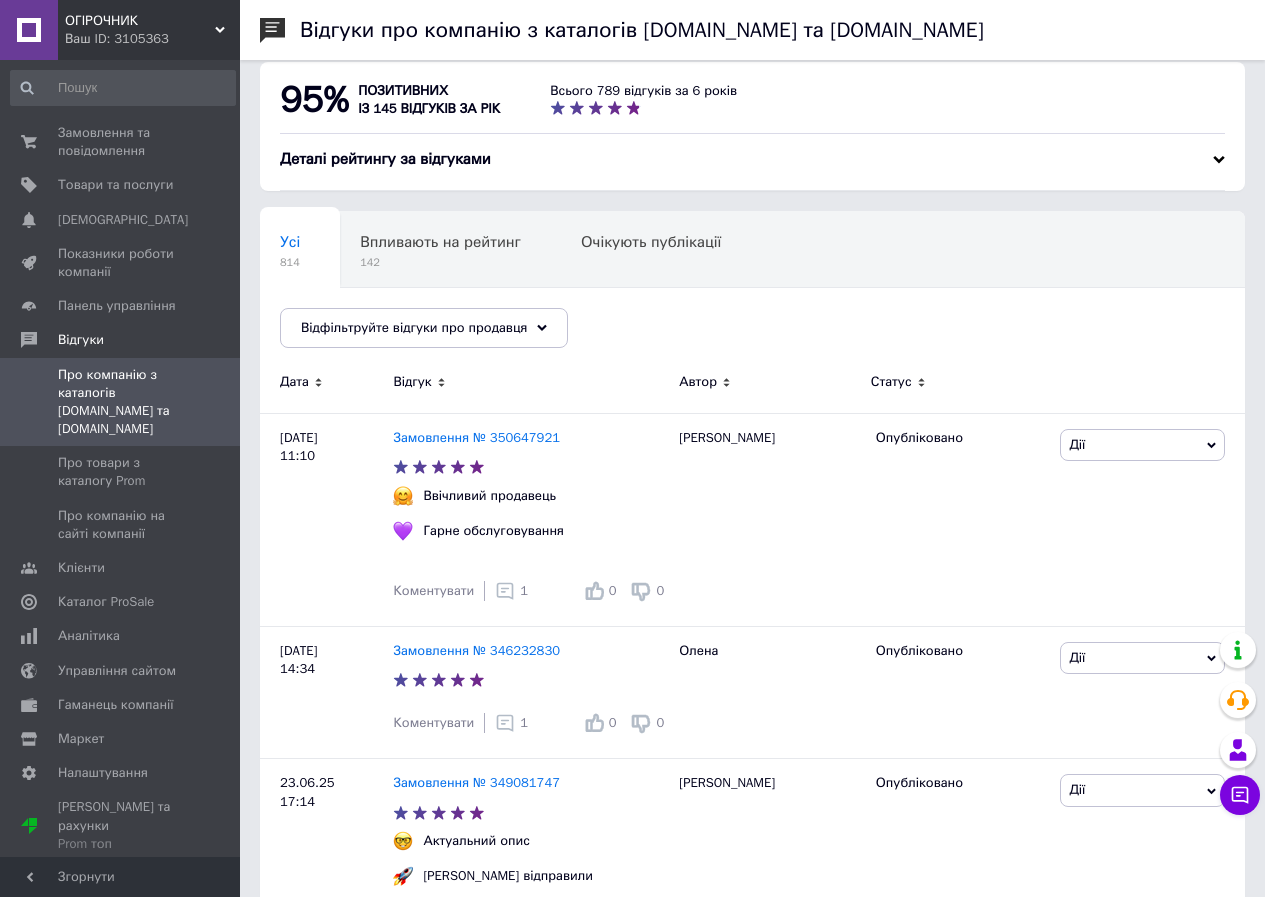 scroll, scrollTop: 0, scrollLeft: 0, axis: both 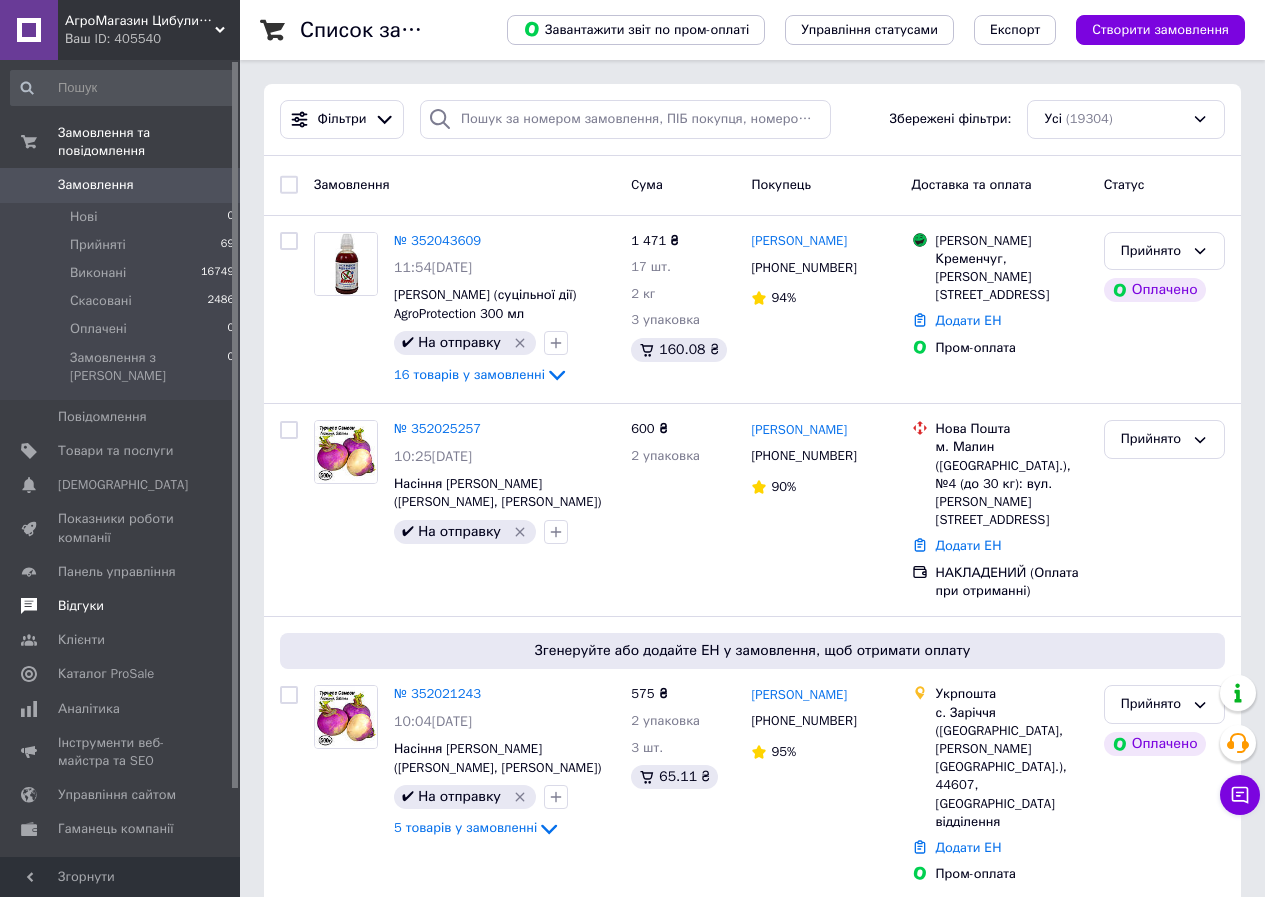 click on "Відгуки" at bounding box center (121, 606) 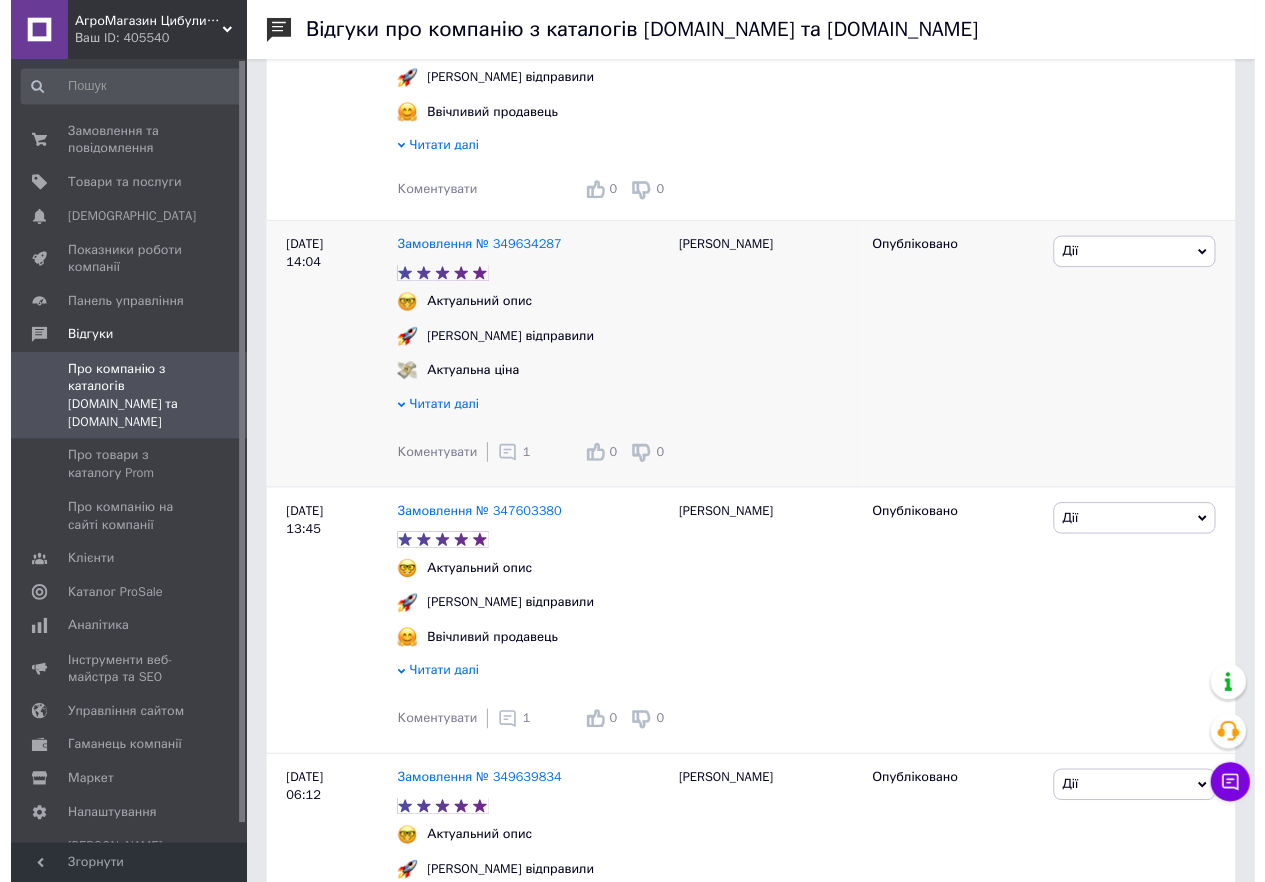 scroll, scrollTop: 1100, scrollLeft: 0, axis: vertical 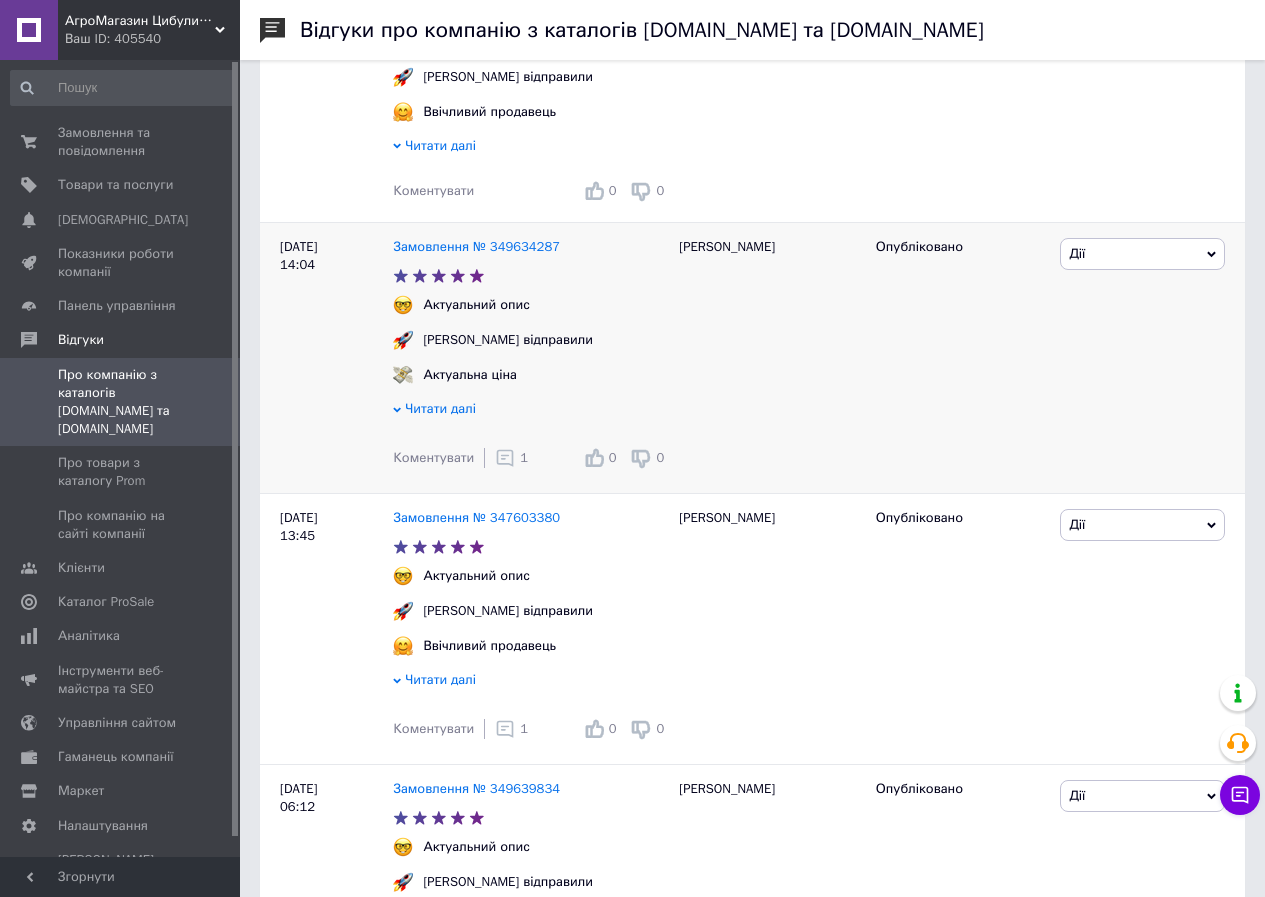click 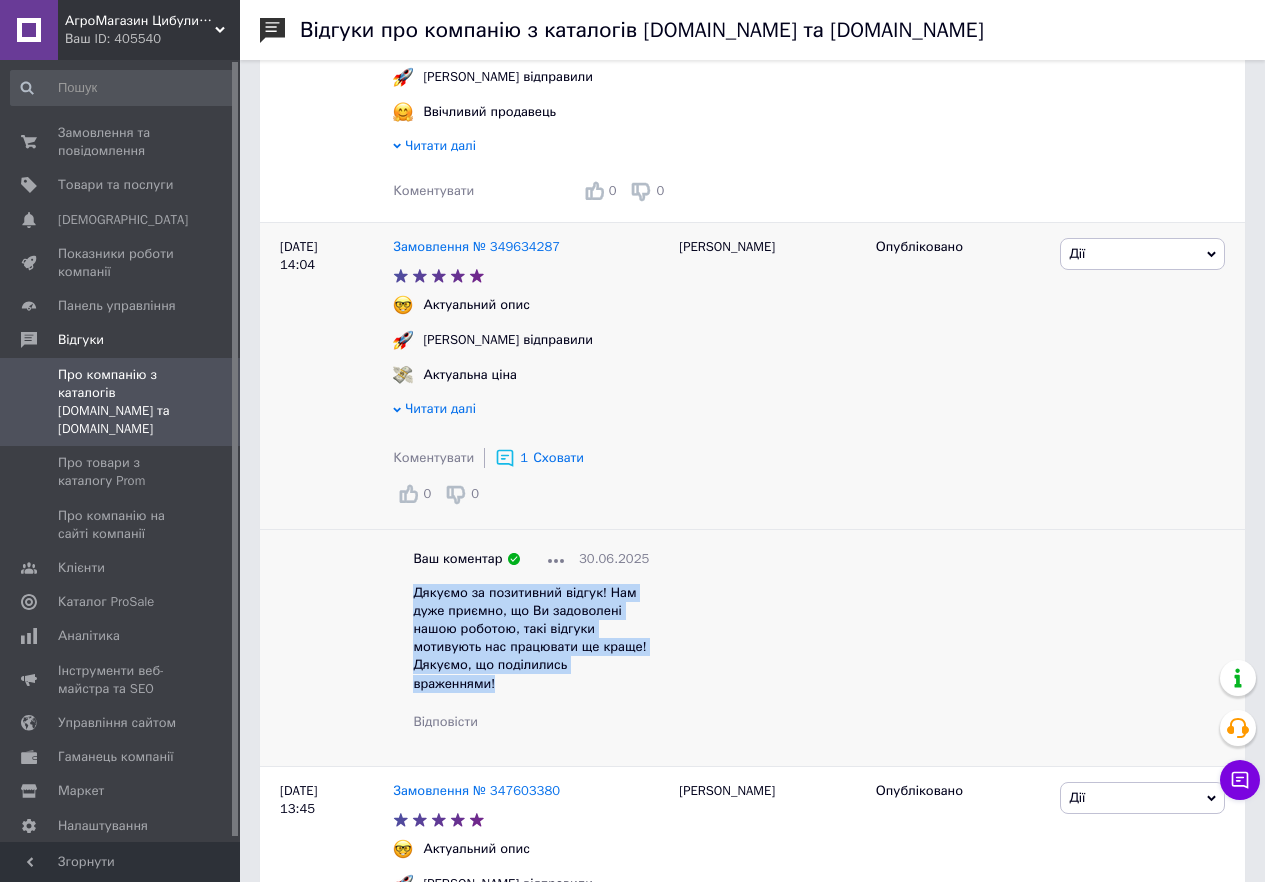 drag, startPoint x: 413, startPoint y: 568, endPoint x: 642, endPoint y: 650, distance: 243.23857 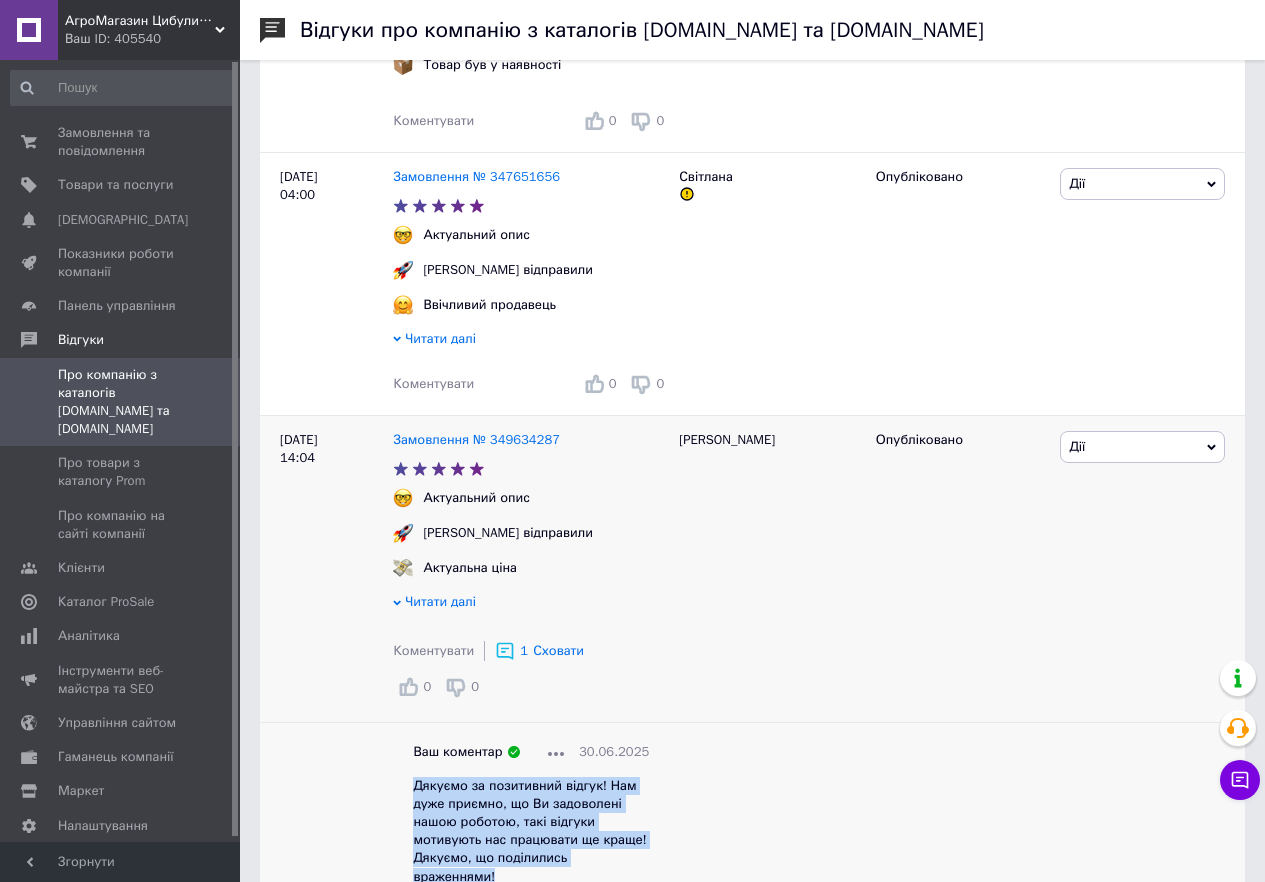 scroll, scrollTop: 900, scrollLeft: 0, axis: vertical 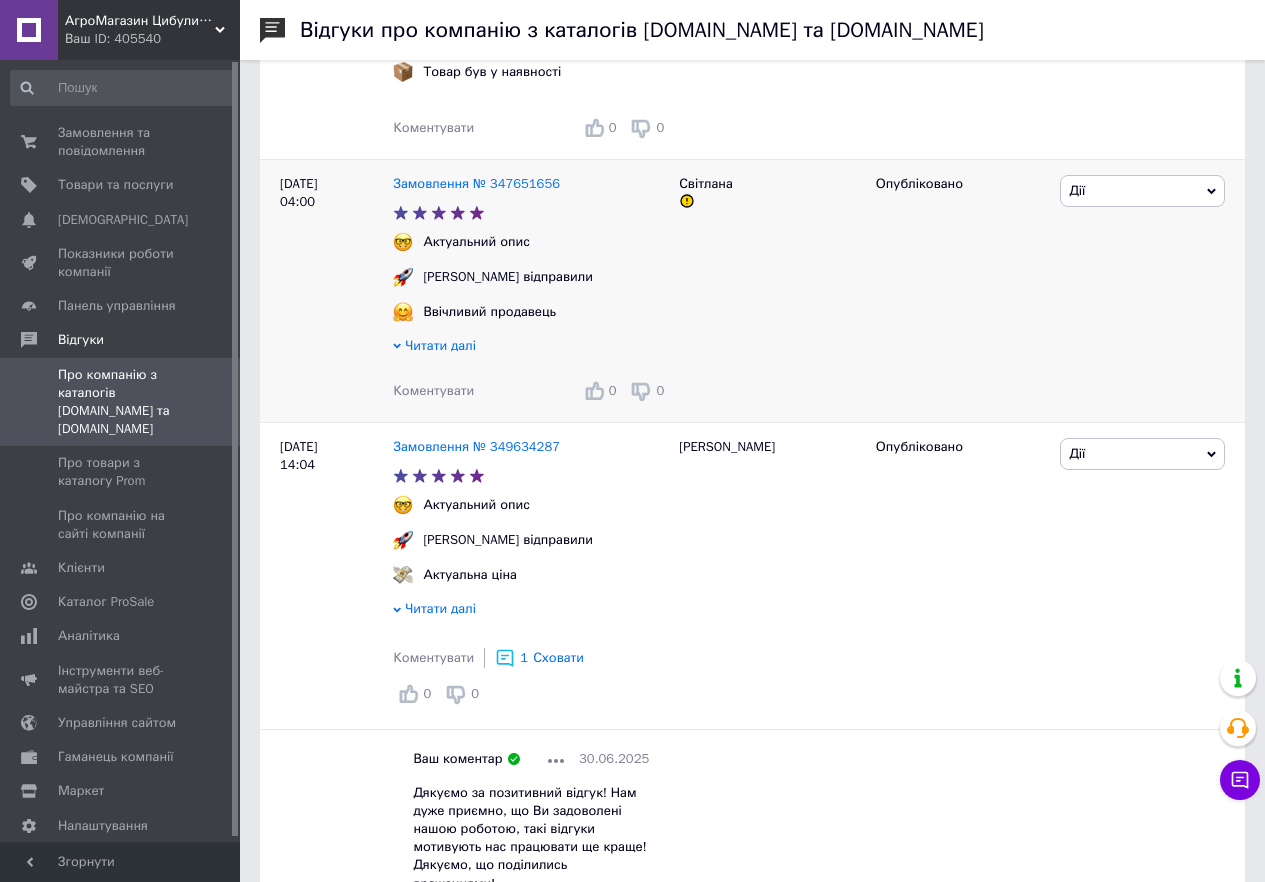 click on "Коментувати" at bounding box center [433, 390] 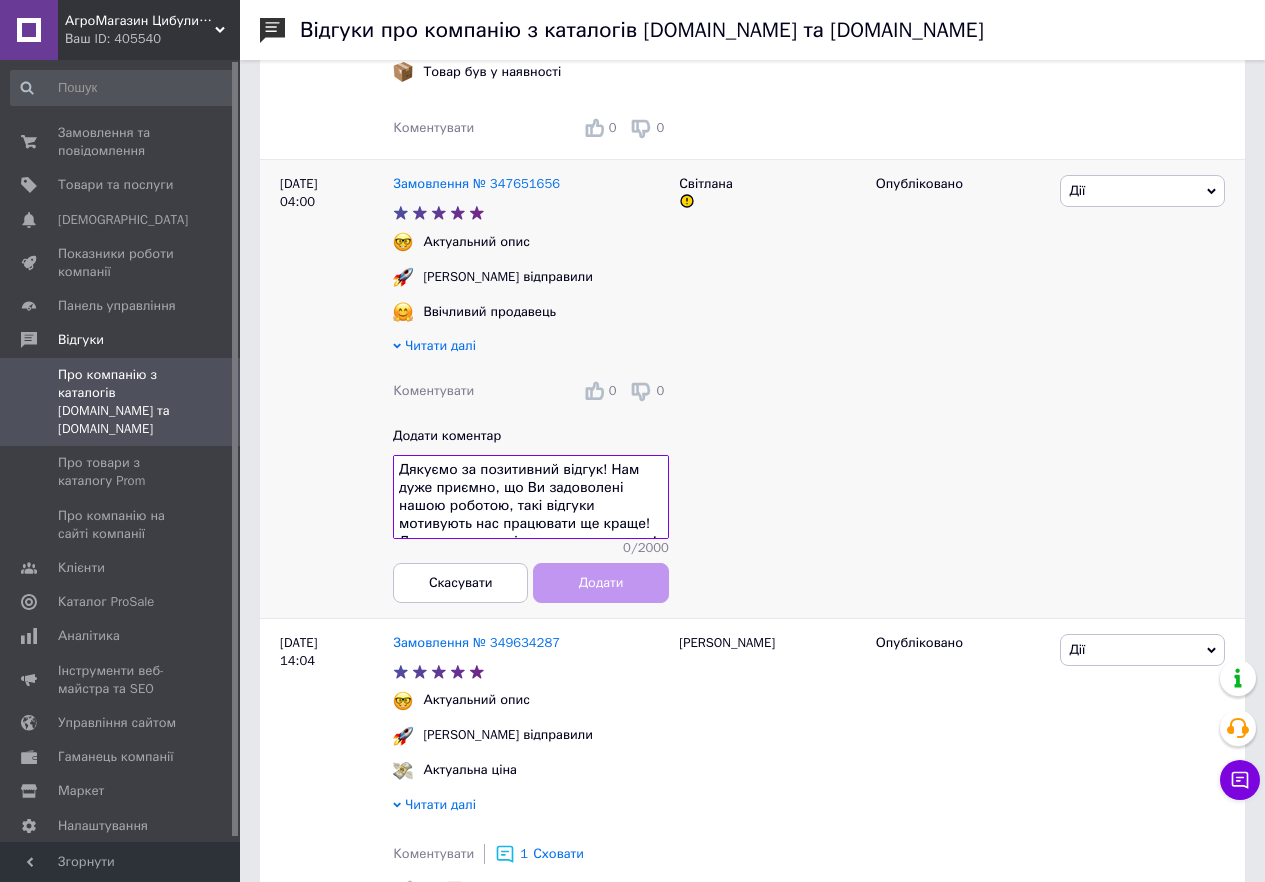 scroll, scrollTop: 15, scrollLeft: 0, axis: vertical 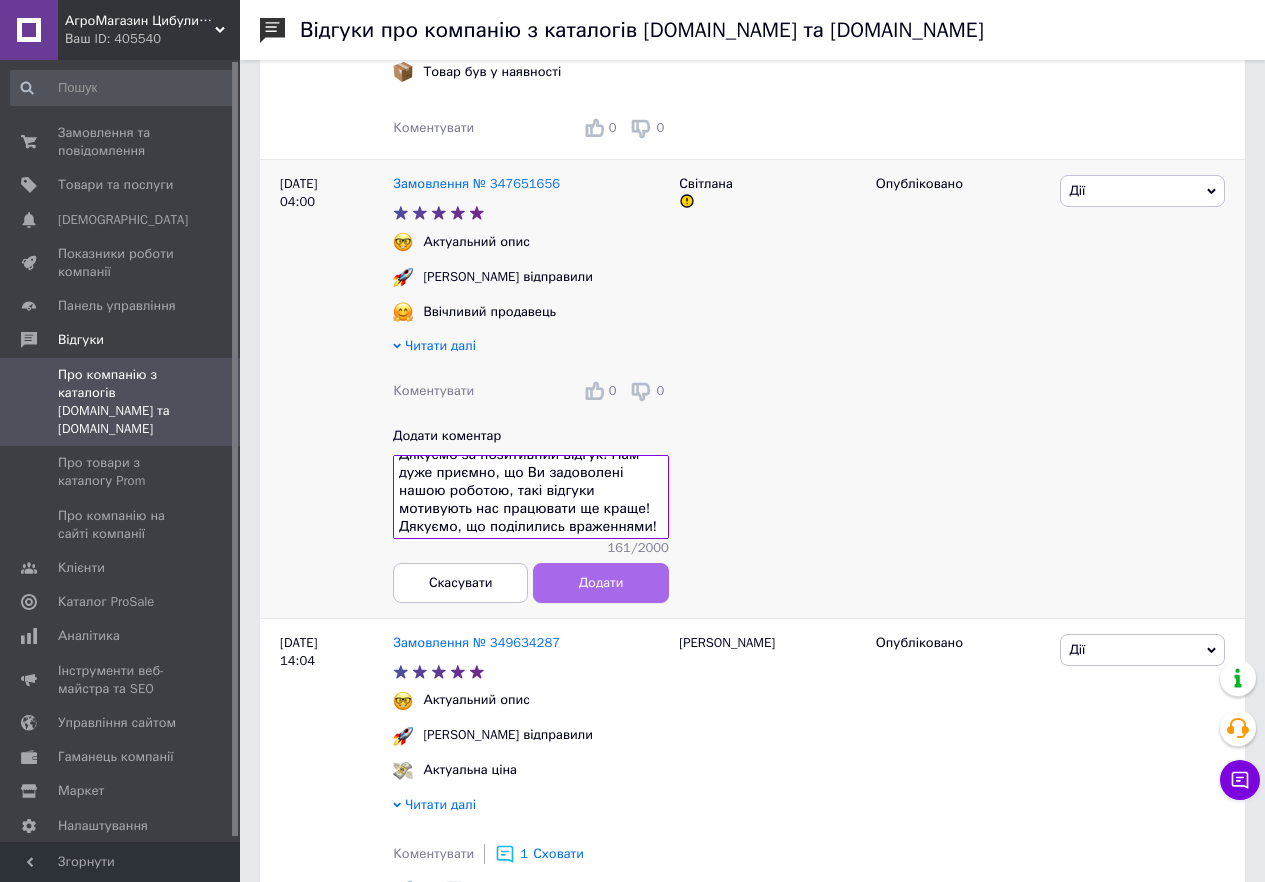 type on "Дякуємо за позитивний відгук! Нам дуже приємно, що Ви задоволені нашою роботою, такі відгуки мотивують нас працювати ще краще! Дякуємо, що поділились враженнями!" 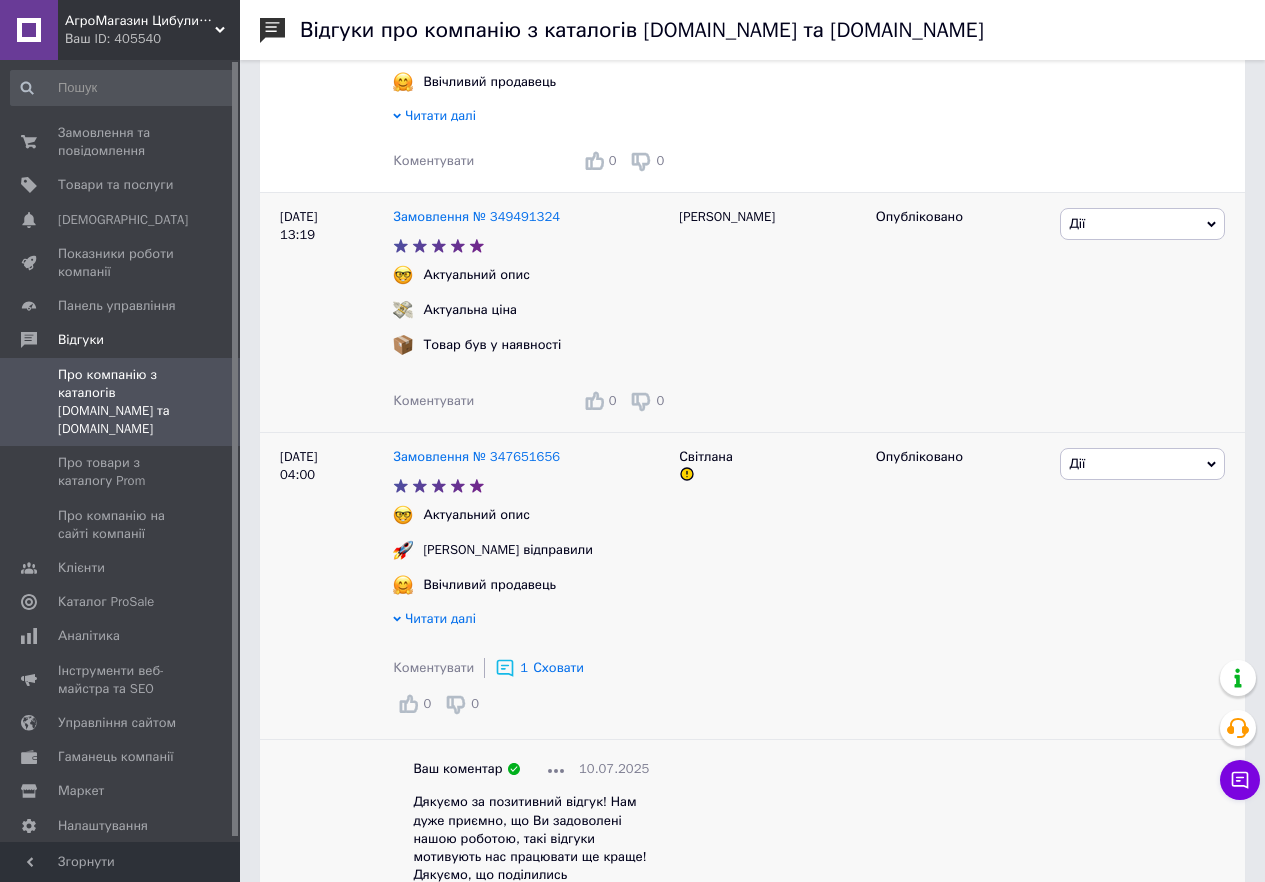 scroll, scrollTop: 600, scrollLeft: 0, axis: vertical 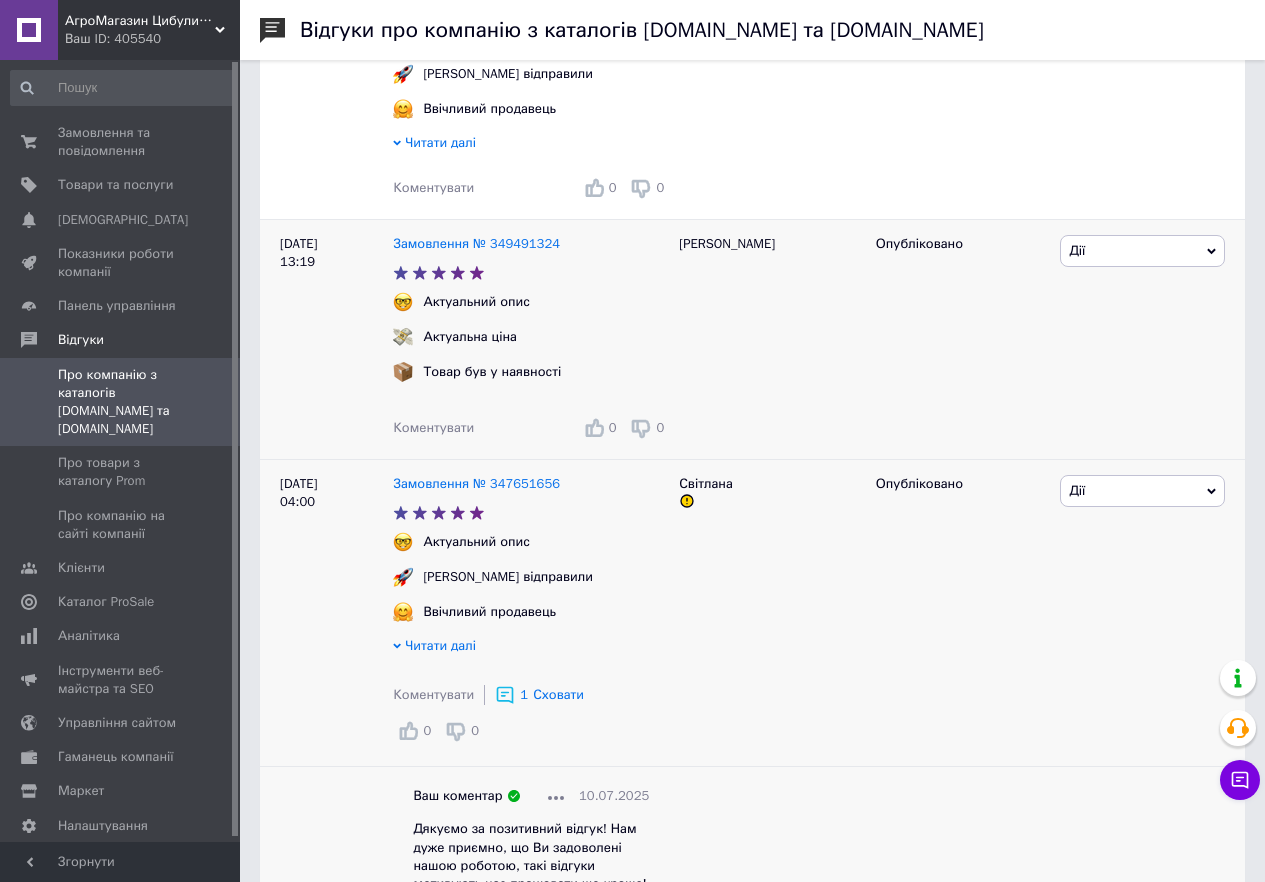 click on "Коментувати" at bounding box center [433, 427] 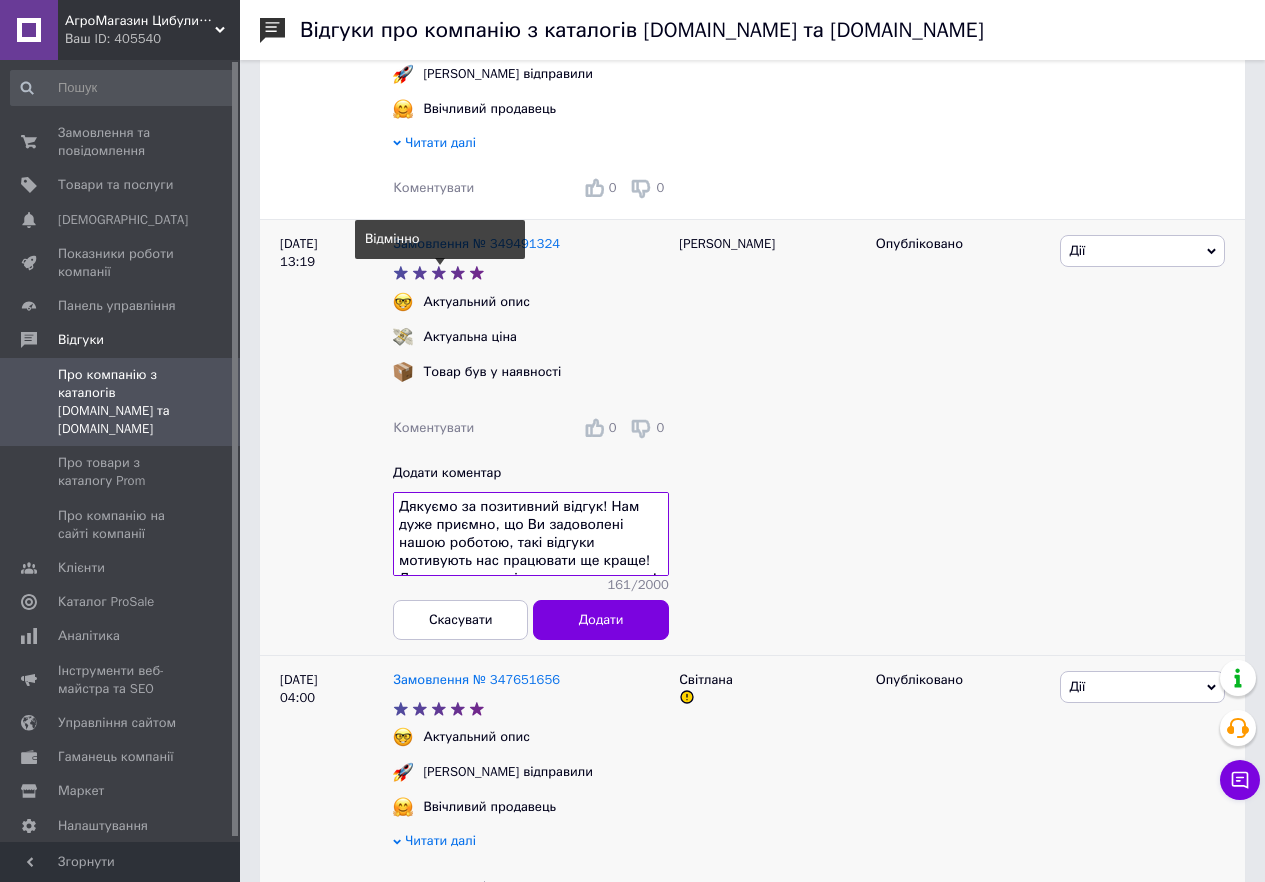 scroll, scrollTop: 15, scrollLeft: 0, axis: vertical 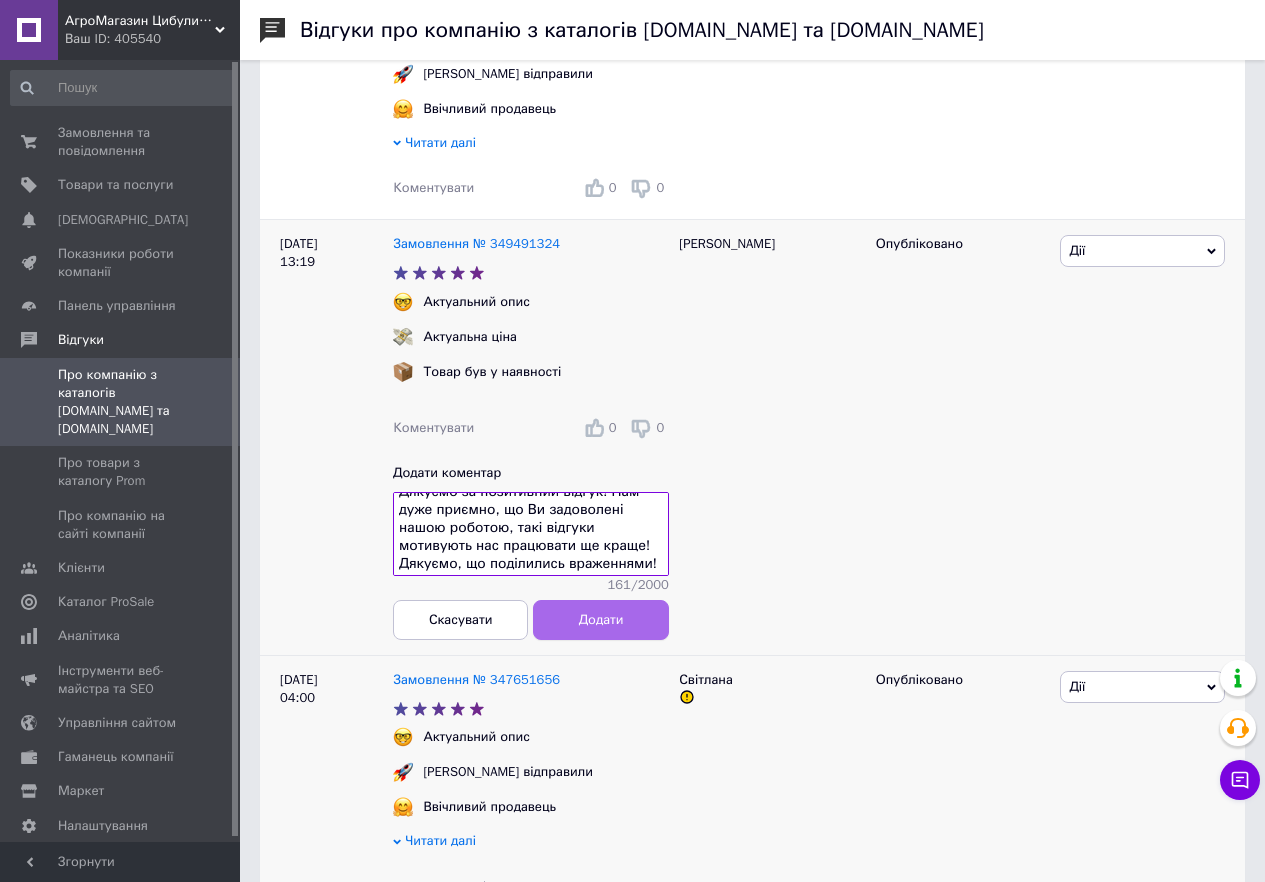 type on "Дякуємо за позитивний відгук! Нам дуже приємно, що Ви задоволені нашою роботою, такі відгуки мотивують нас працювати ще краще! Дякуємо, що поділились враженнями!" 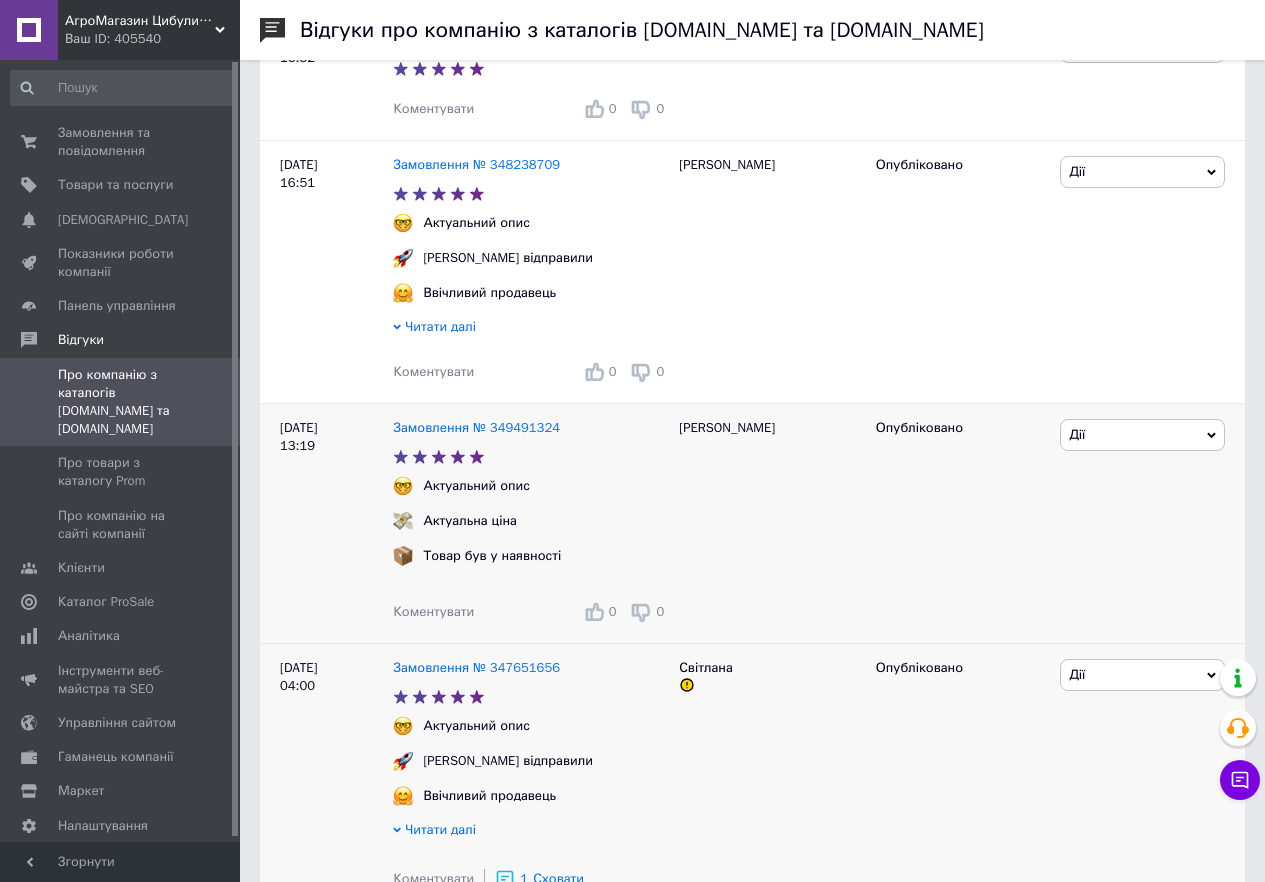 scroll, scrollTop: 400, scrollLeft: 0, axis: vertical 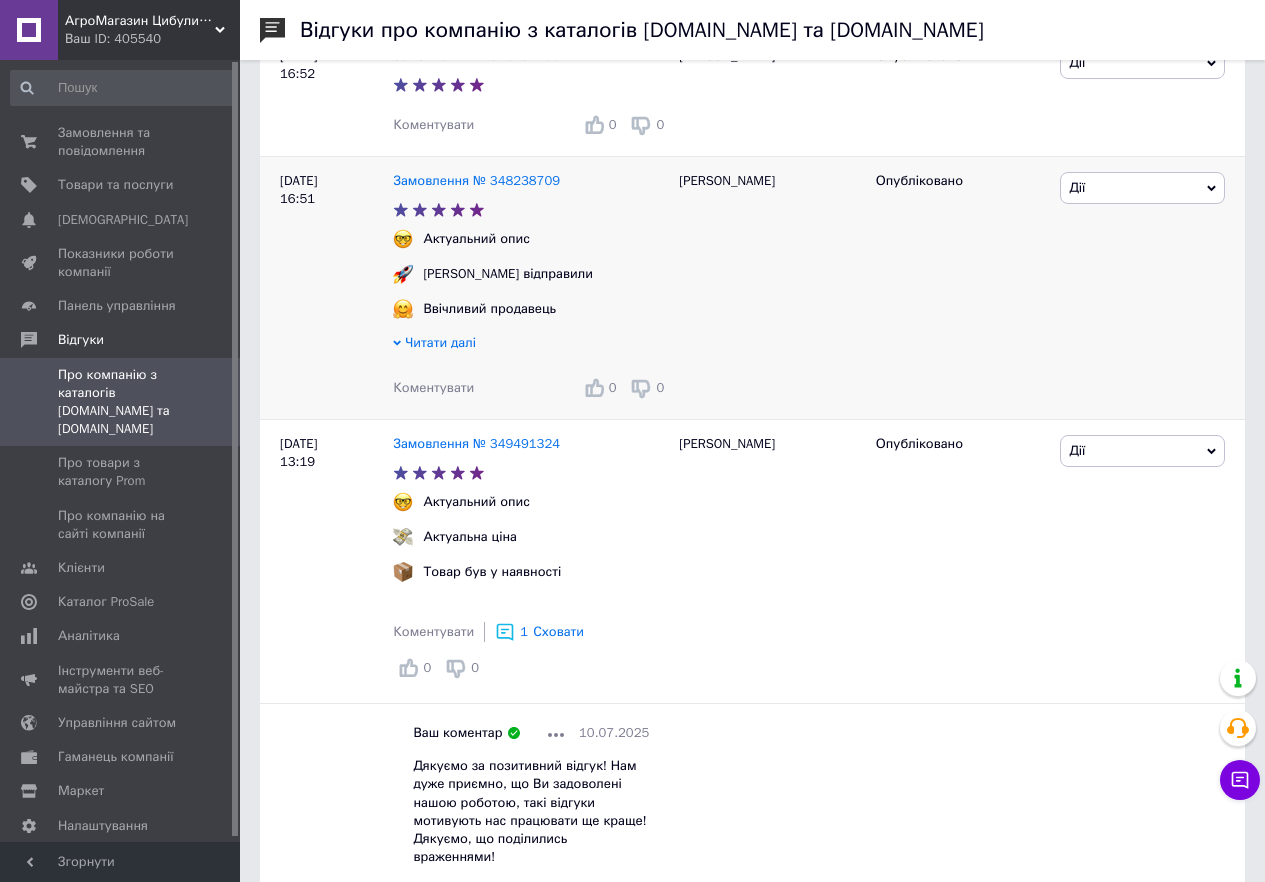 click on "Коментувати" at bounding box center [433, 387] 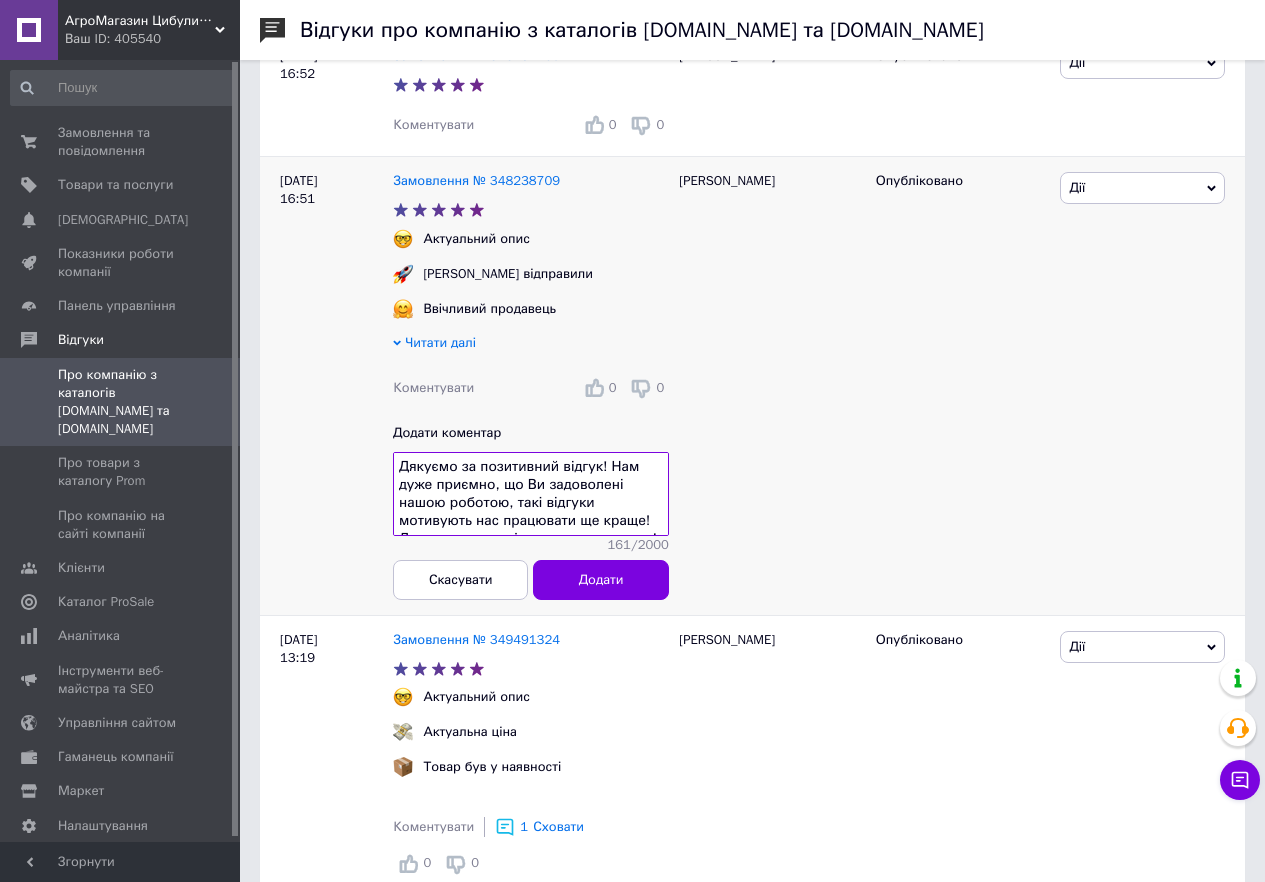 scroll, scrollTop: 15, scrollLeft: 0, axis: vertical 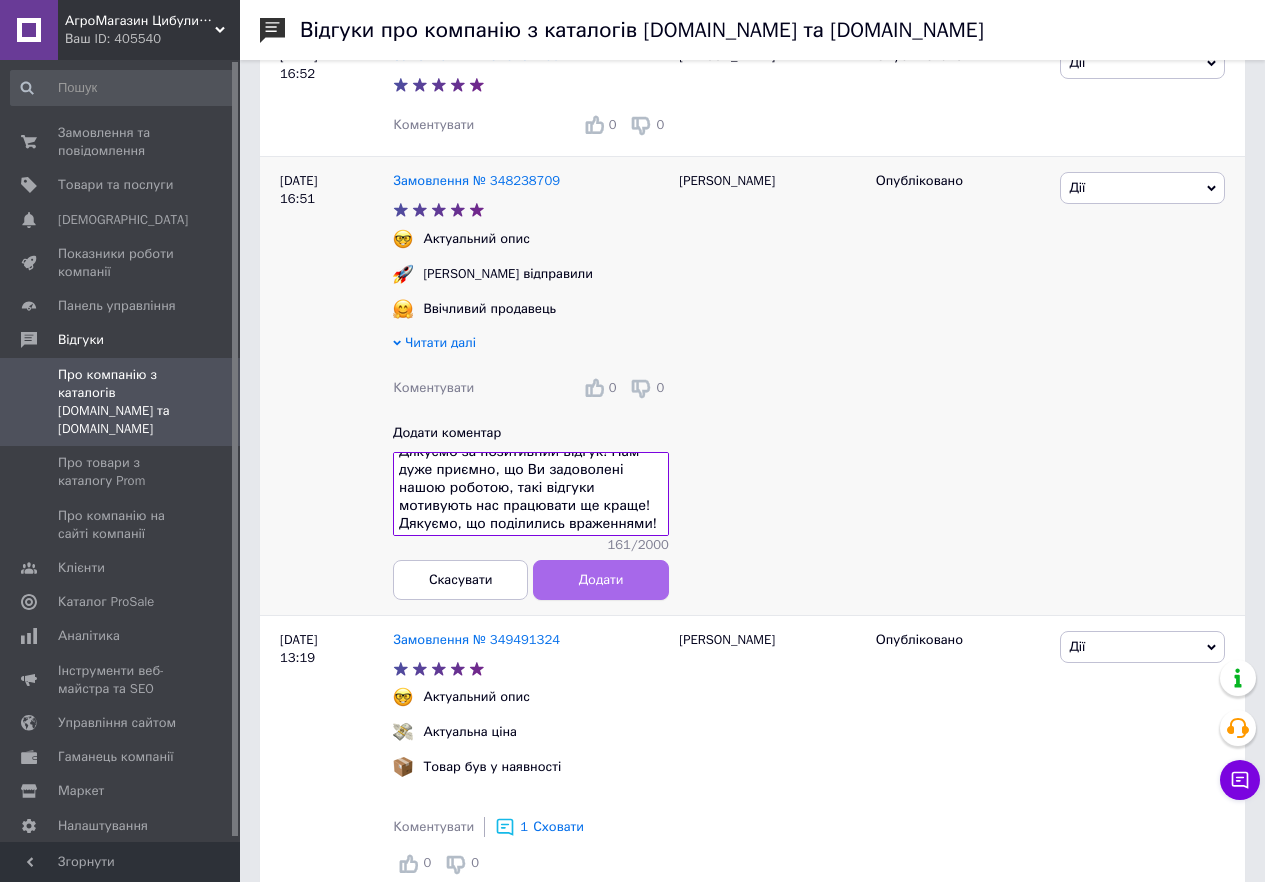 type on "Дякуємо за позитивний відгук! Нам дуже приємно, що Ви задоволені нашою роботою, такі відгуки мотивують нас працювати ще краще! Дякуємо, що поділились враженнями!" 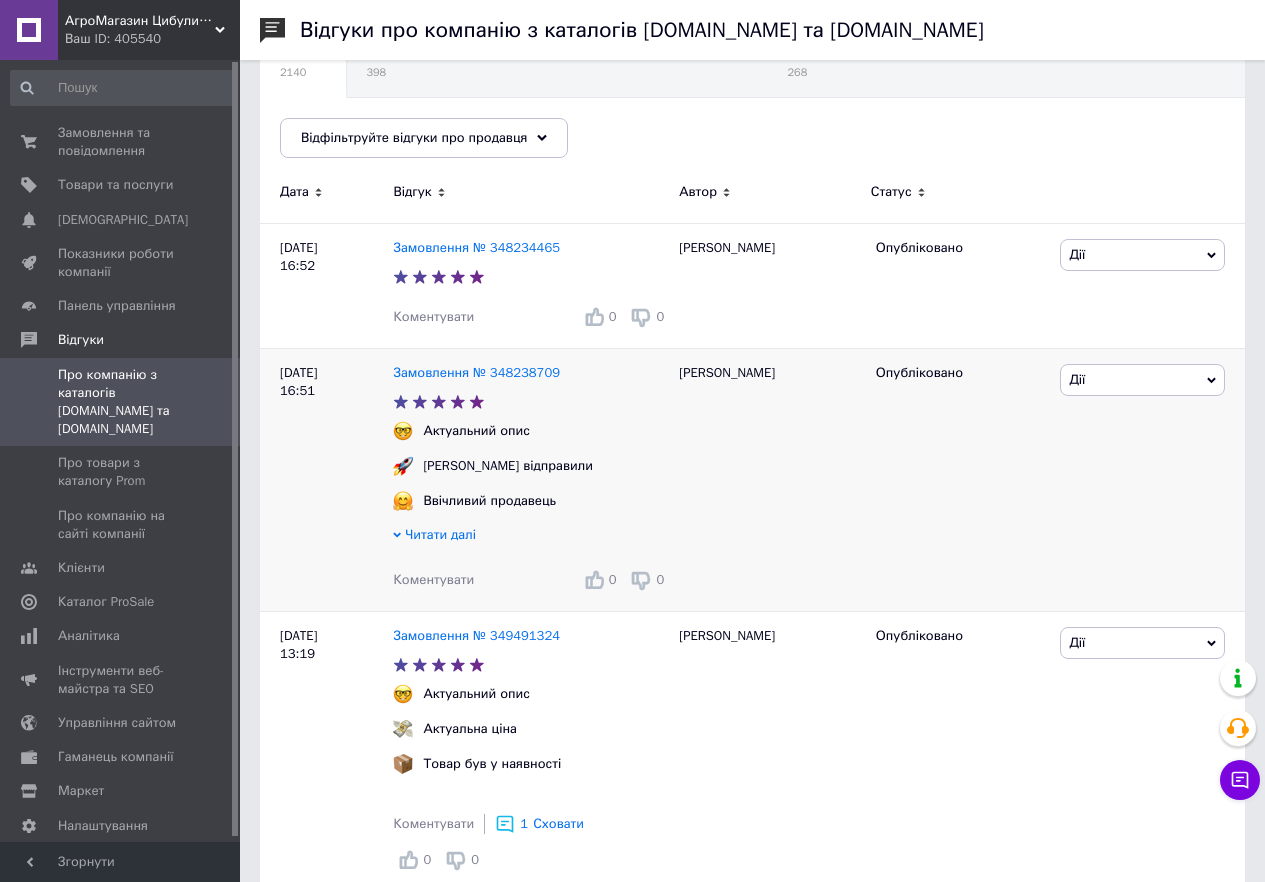 scroll, scrollTop: 200, scrollLeft: 0, axis: vertical 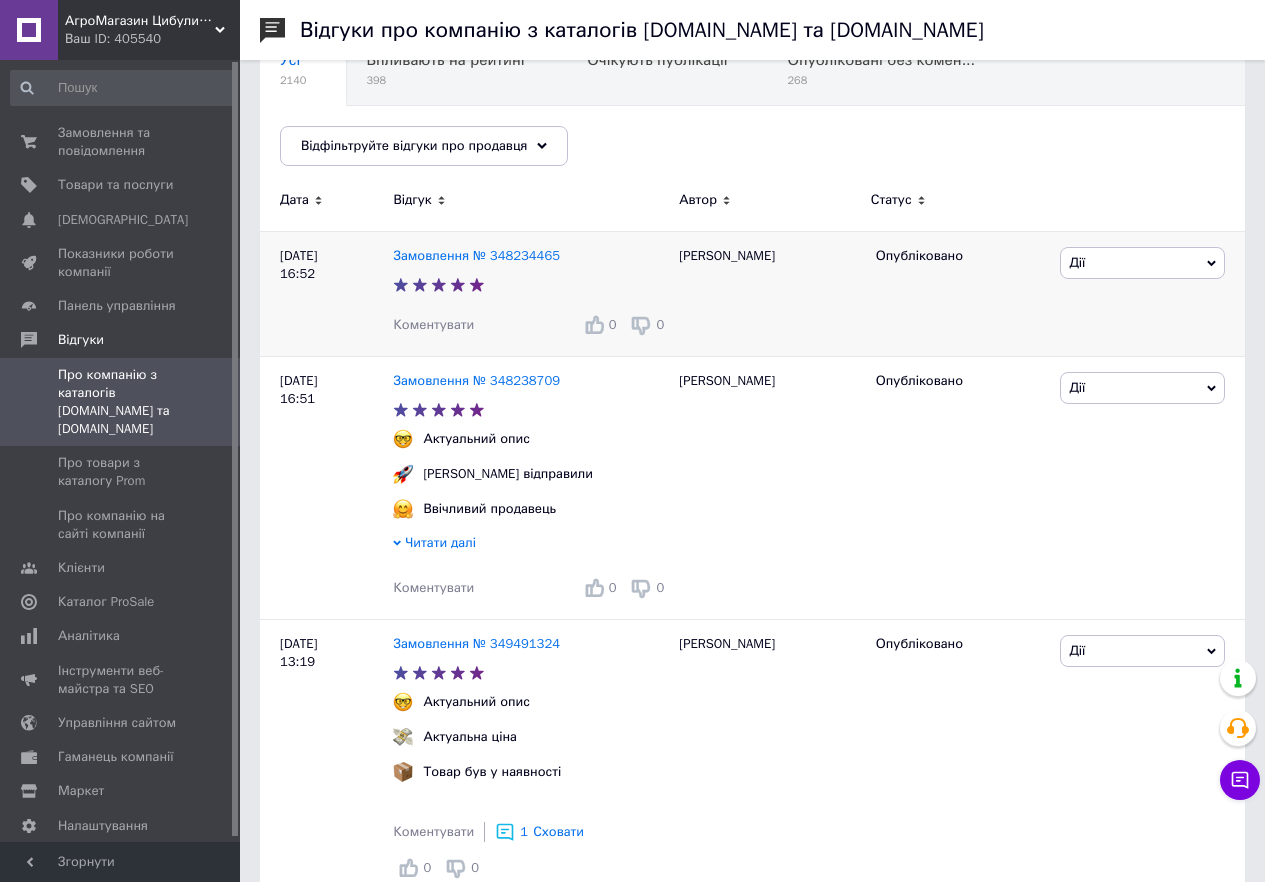 click on "Коментувати" at bounding box center [433, 324] 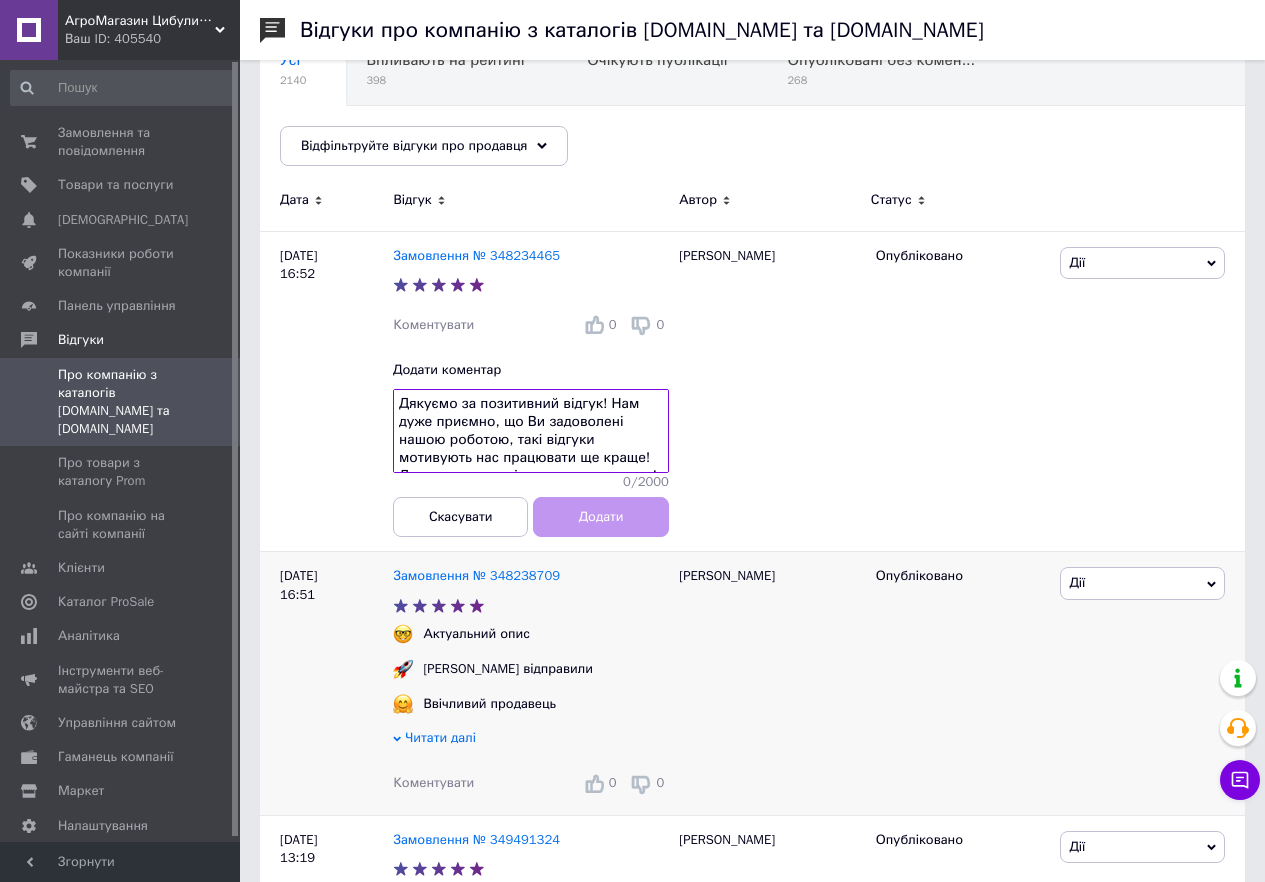 scroll, scrollTop: 15, scrollLeft: 0, axis: vertical 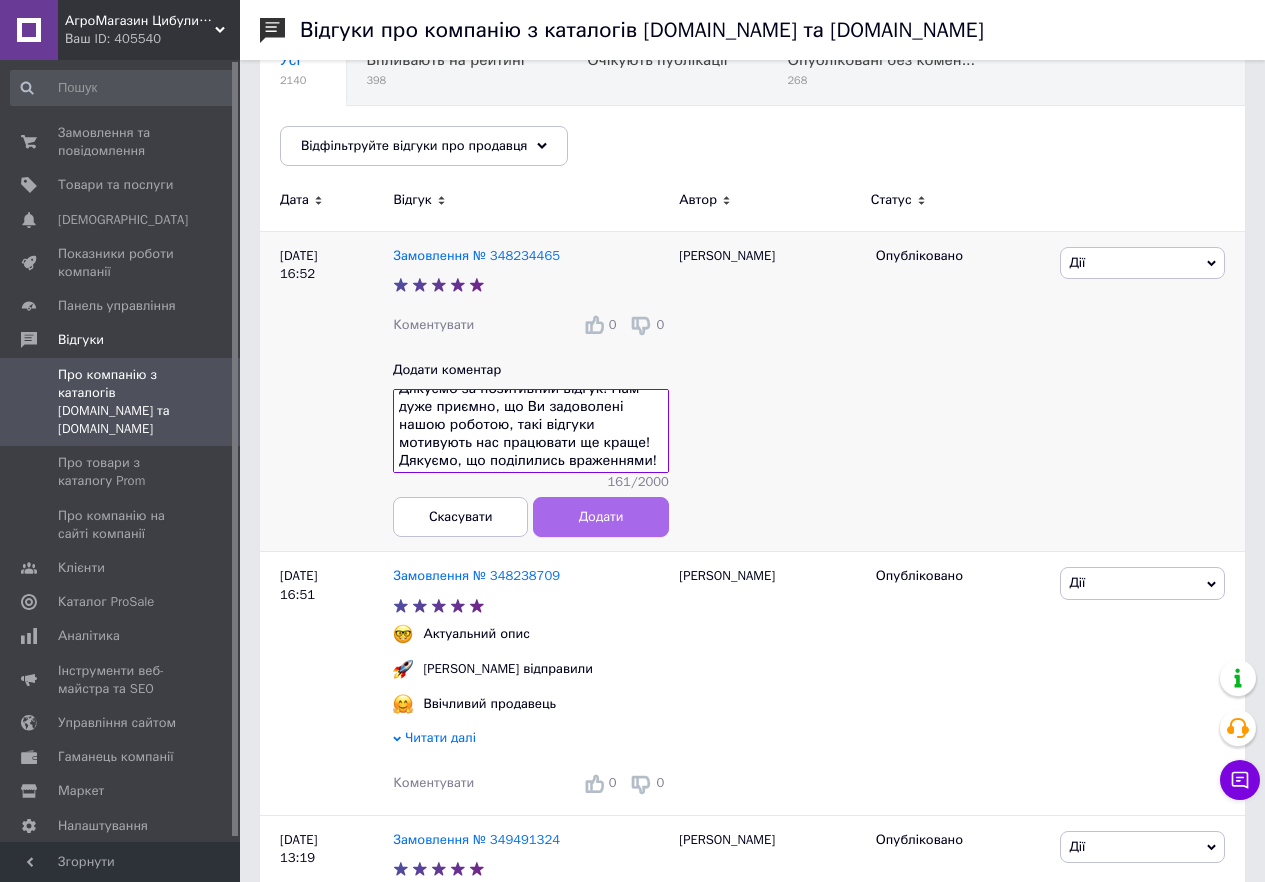 type on "Дякуємо за позитивний відгук! Нам дуже приємно, що Ви задоволені нашою роботою, такі відгуки мотивують нас працювати ще краще! Дякуємо, що поділились враженнями!" 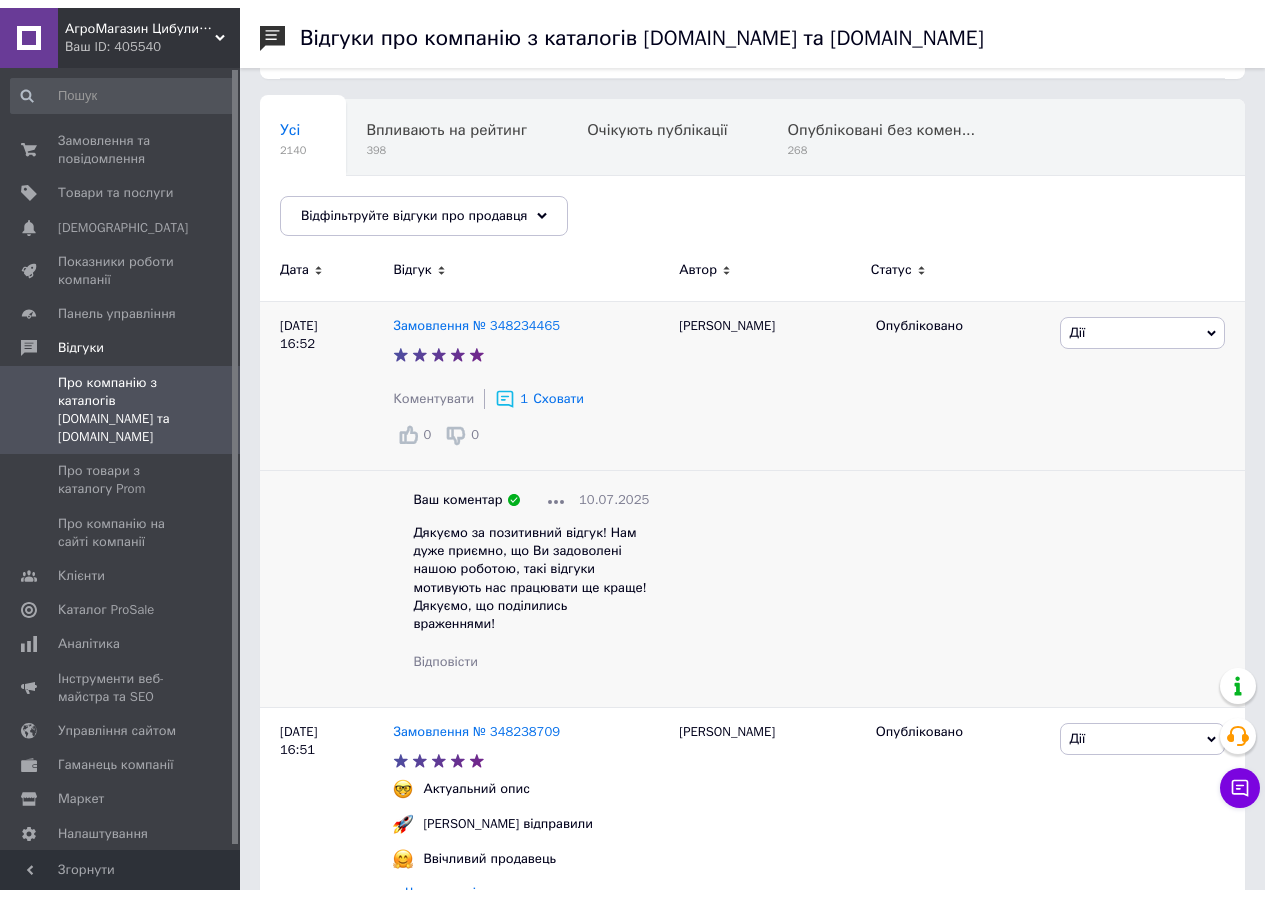 scroll, scrollTop: 0, scrollLeft: 0, axis: both 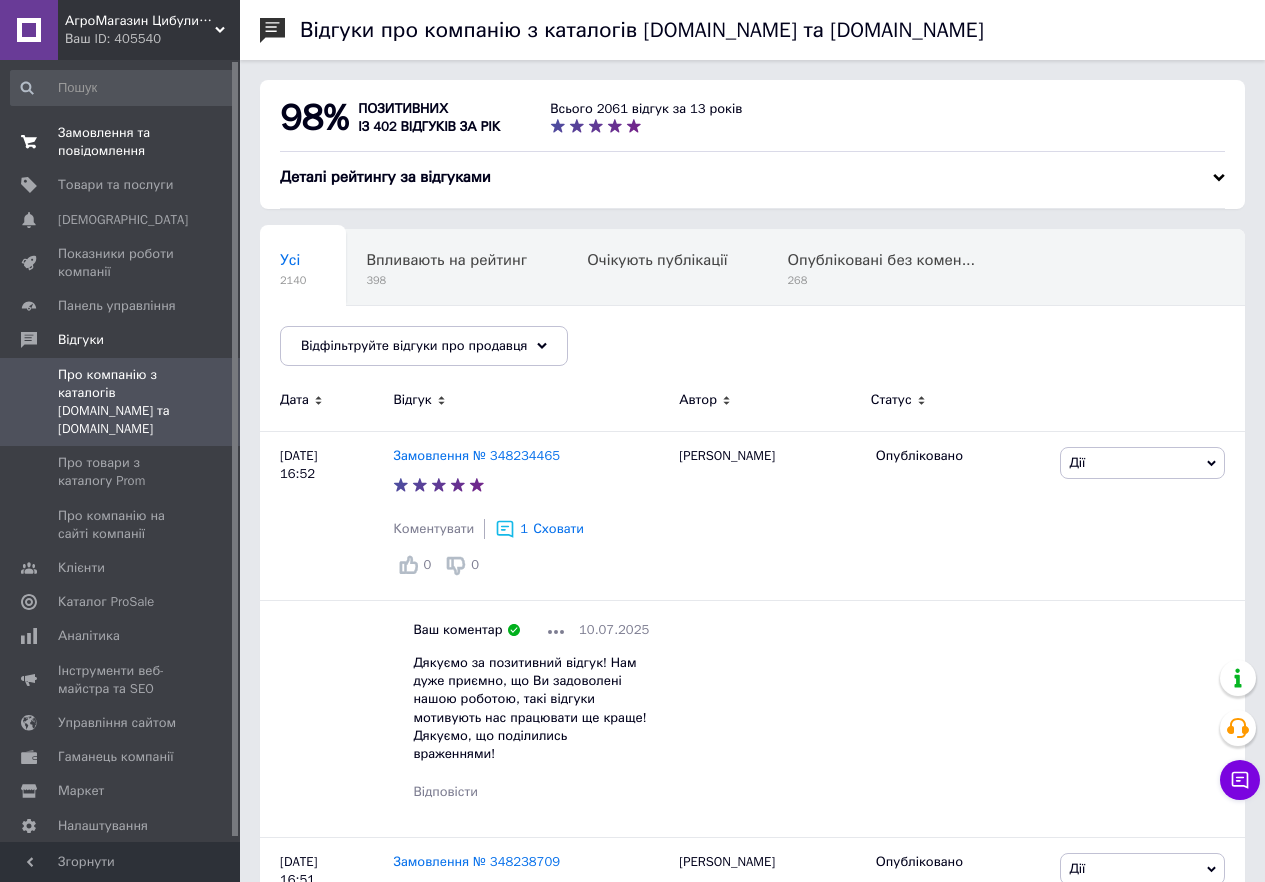 click on "Замовлення та повідомлення" at bounding box center (121, 142) 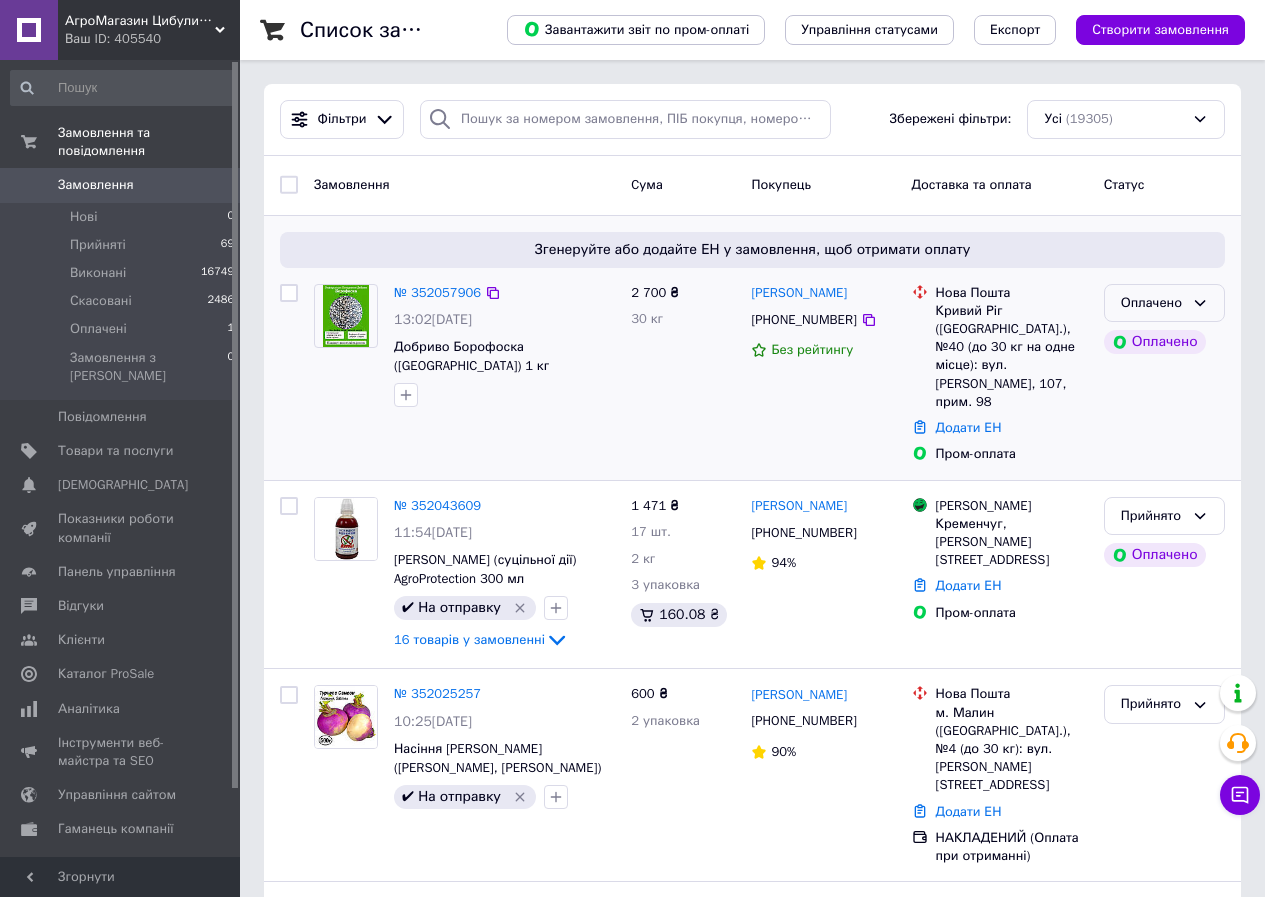 click on "Оплачено" at bounding box center (1152, 303) 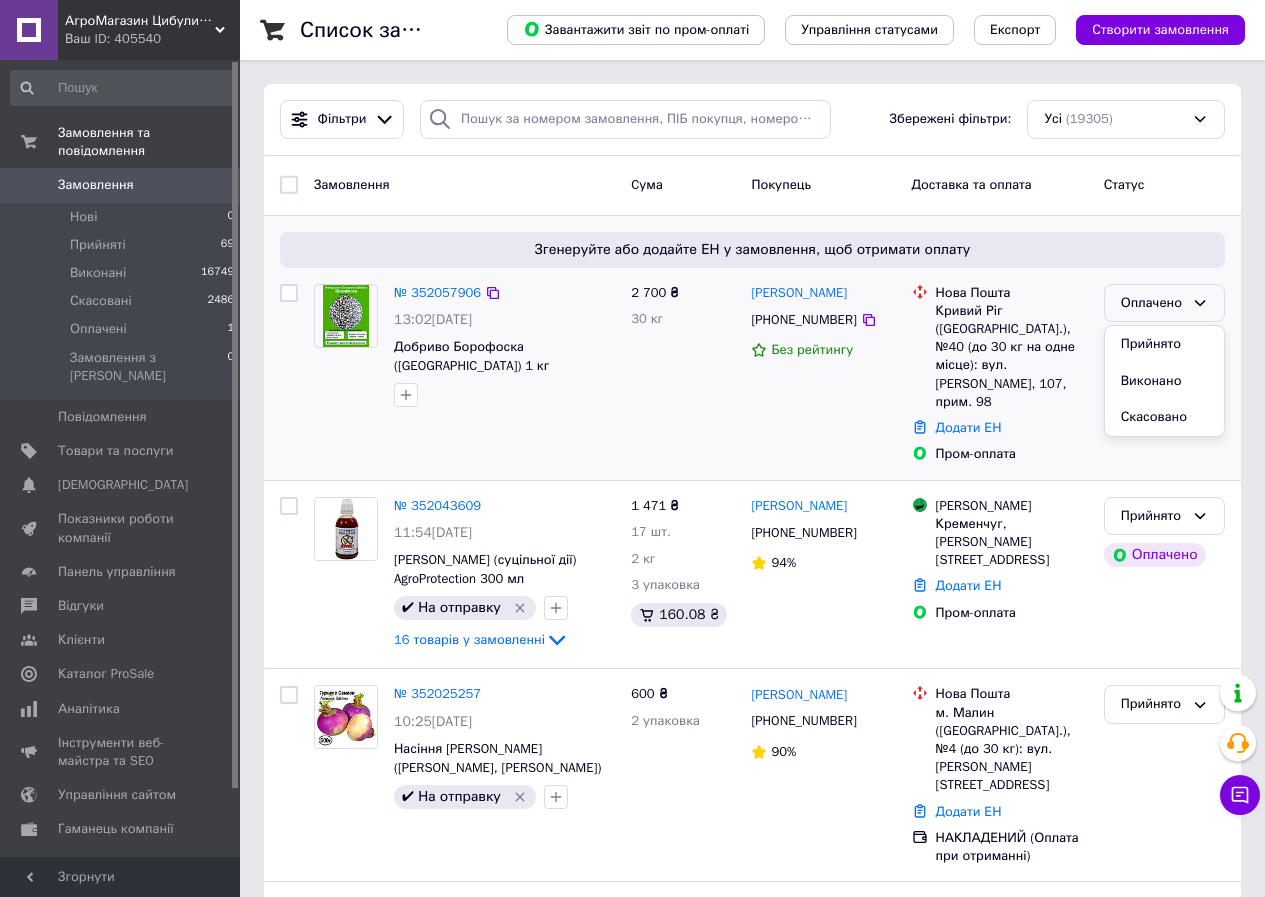 drag, startPoint x: 1139, startPoint y: 347, endPoint x: 1036, endPoint y: 323, distance: 105.75916 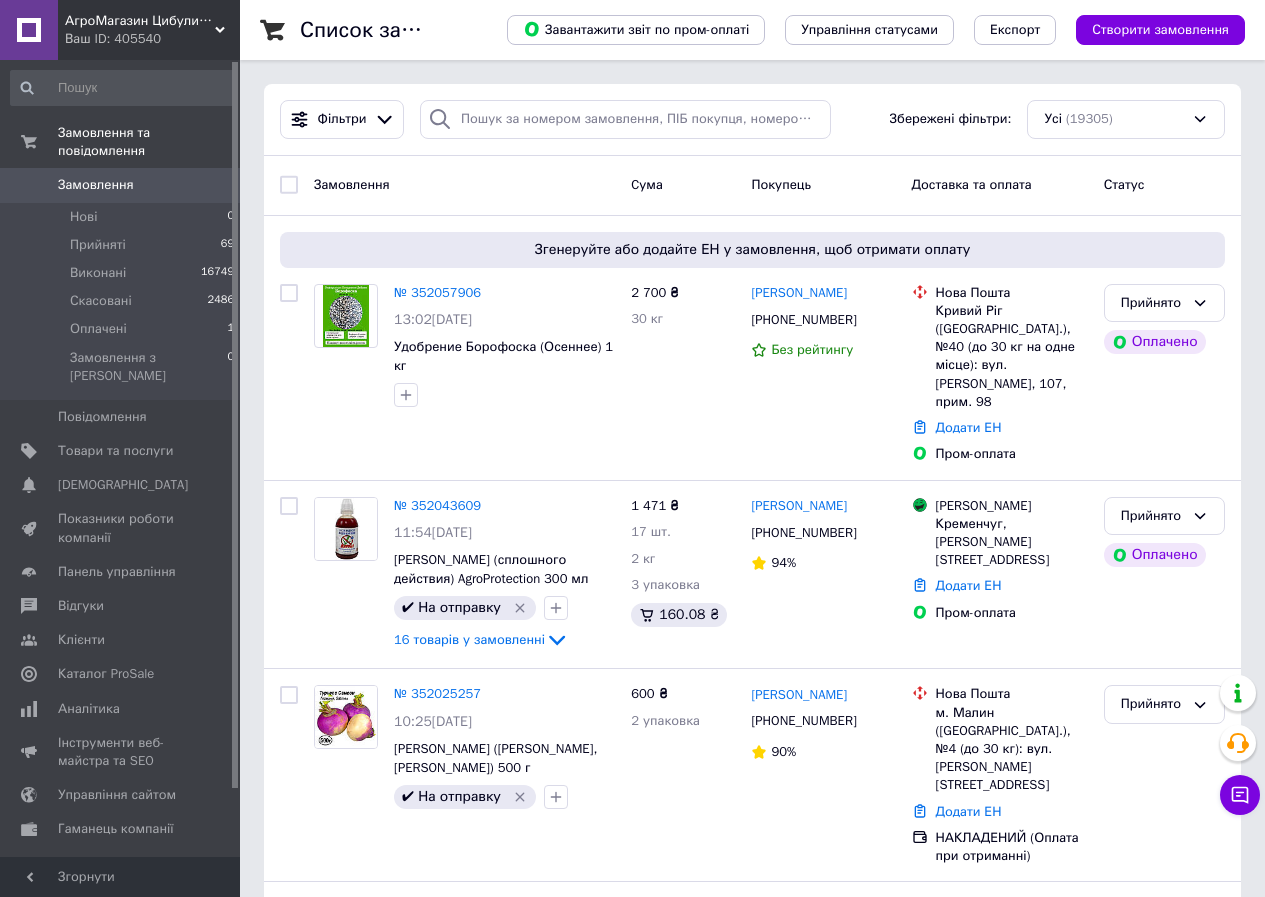click at bounding box center [346, 316] 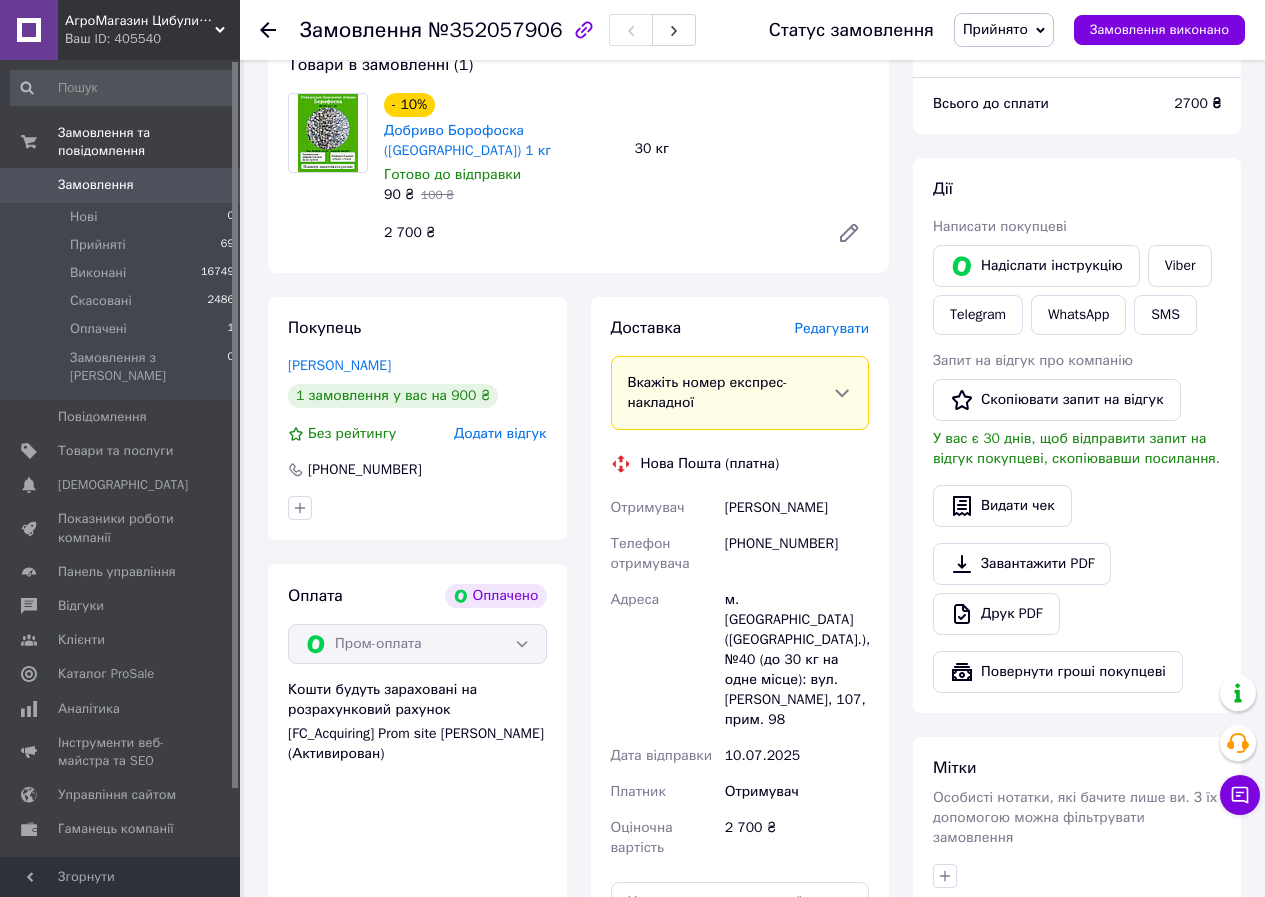 scroll, scrollTop: 300, scrollLeft: 0, axis: vertical 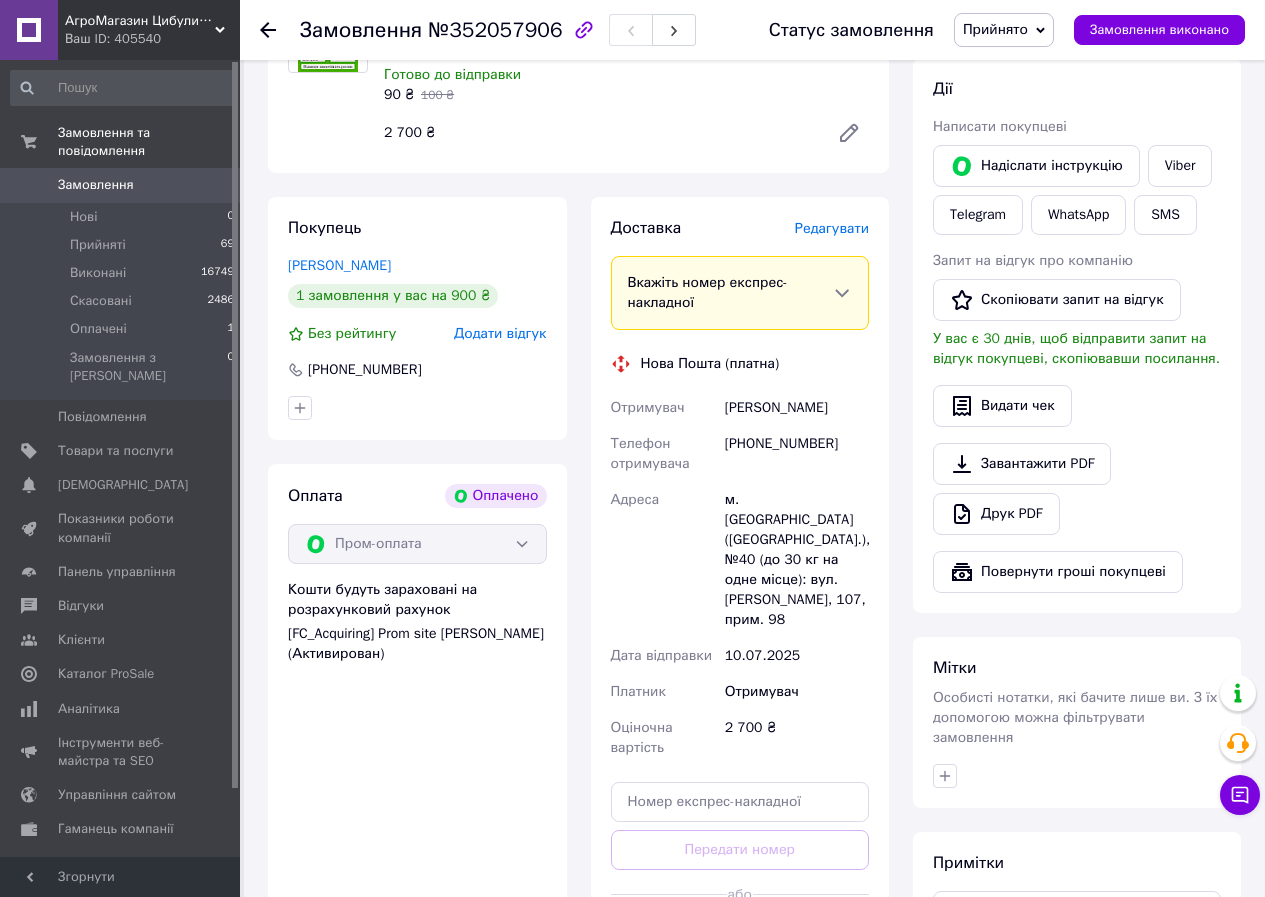 click at bounding box center [1077, 776] 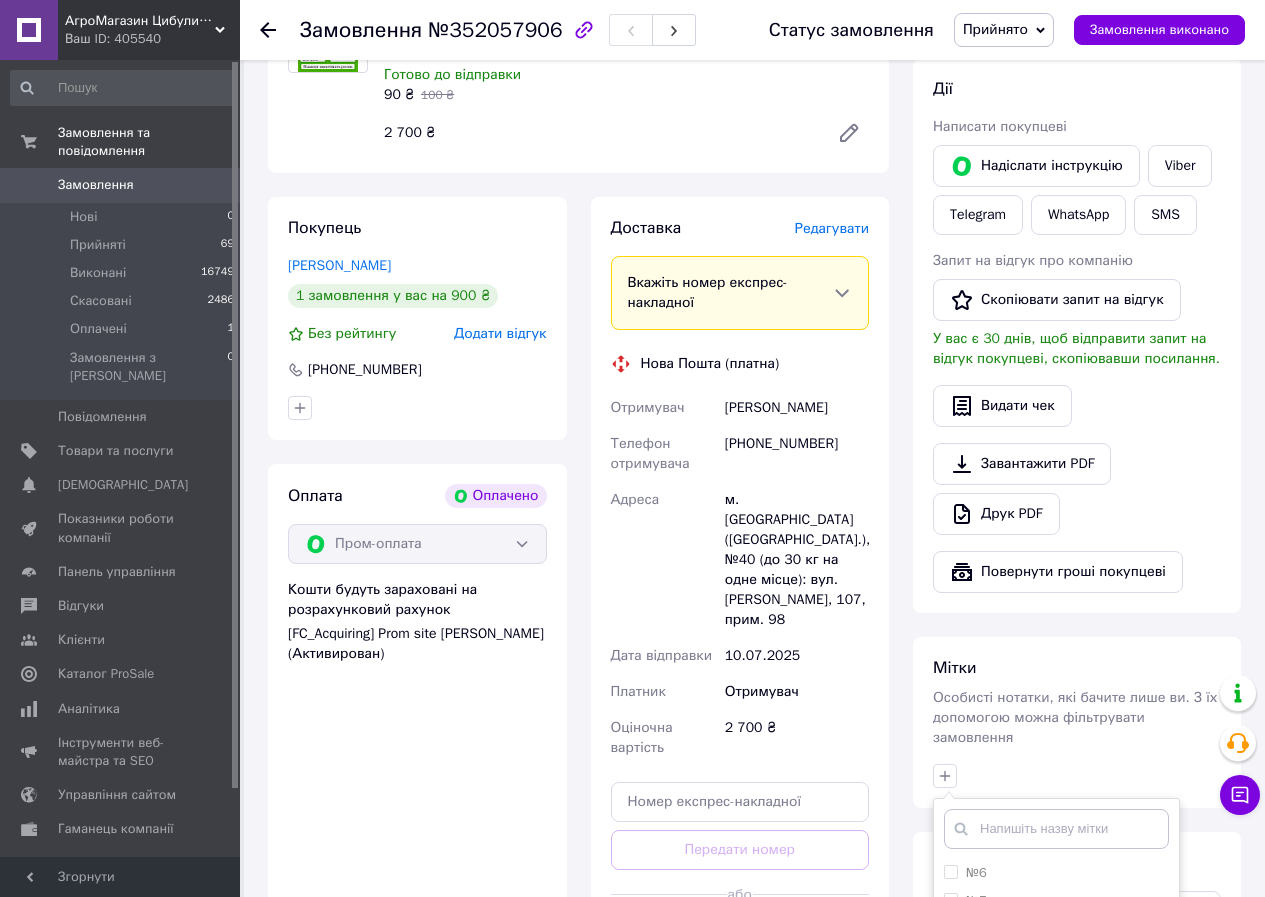click at bounding box center (1056, 829) 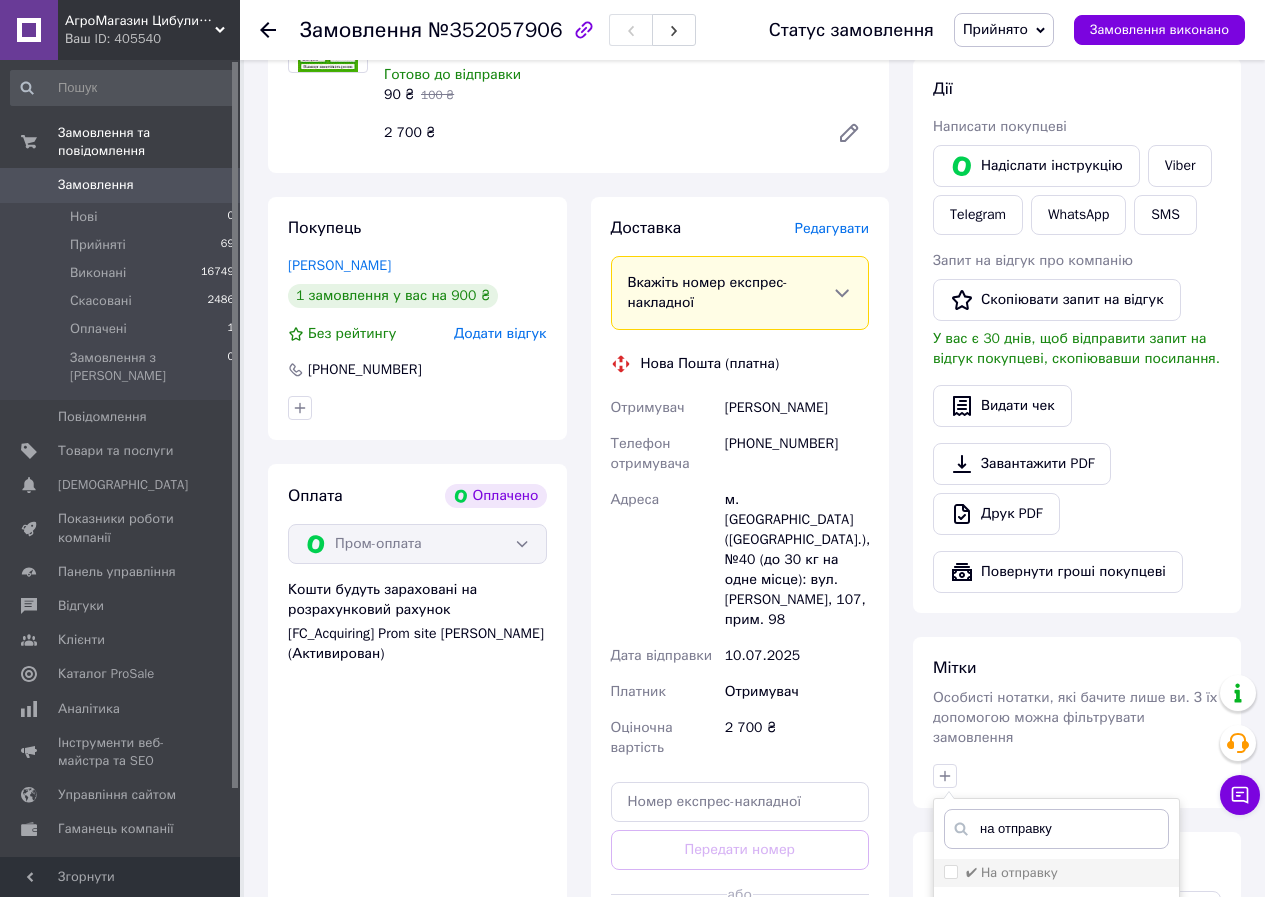 type on "на отправку" 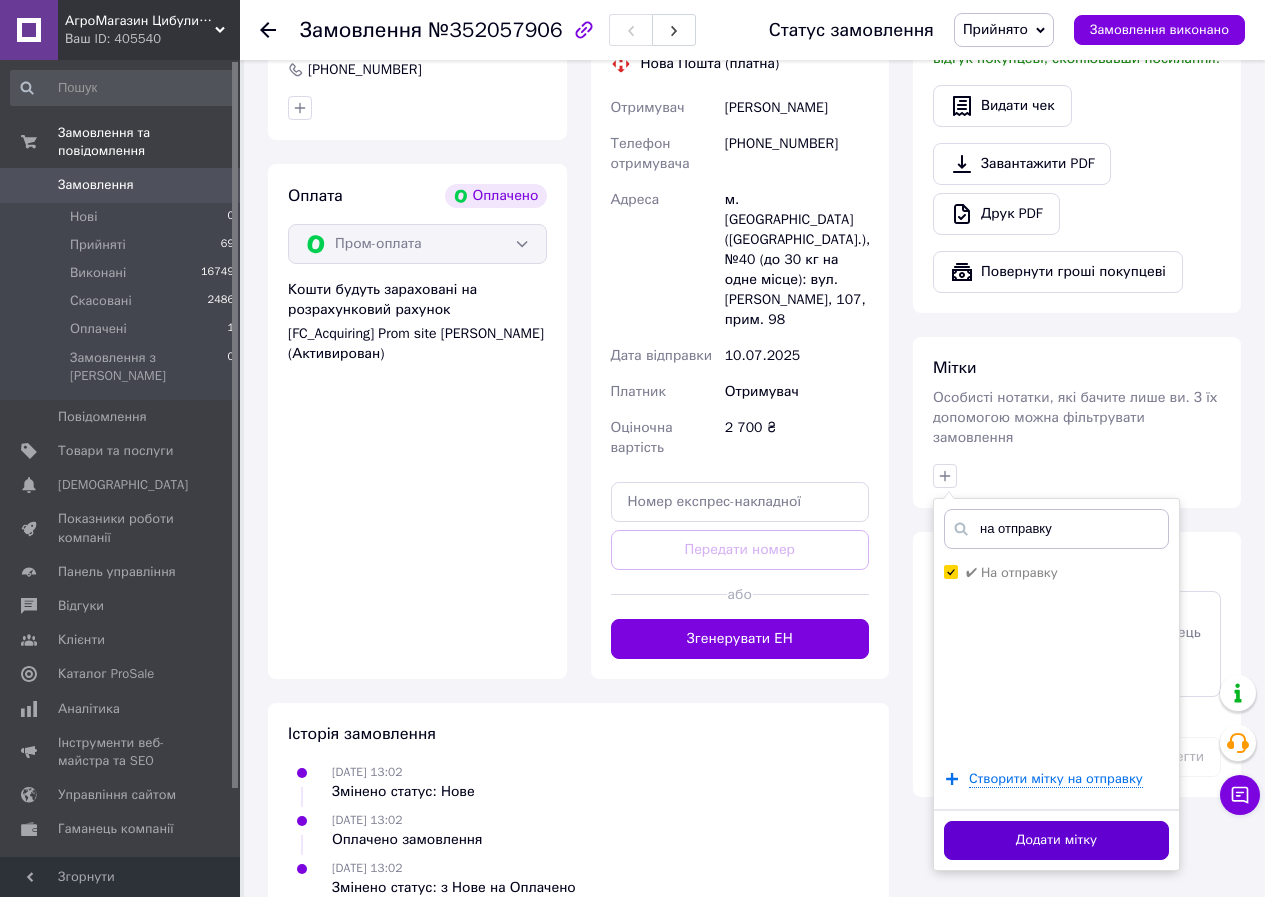 click on "Додати мітку" at bounding box center (1056, 840) 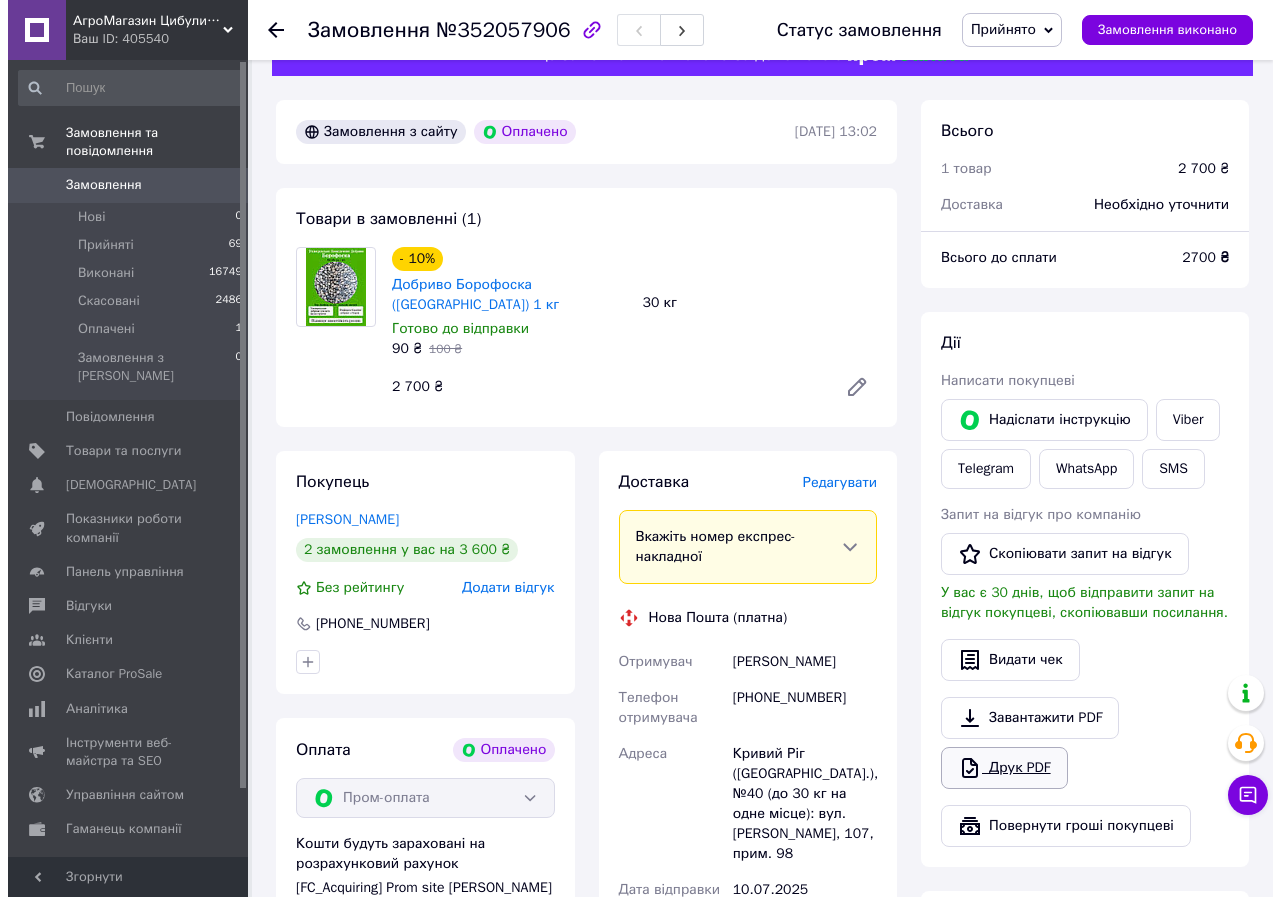 scroll, scrollTop: 0, scrollLeft: 0, axis: both 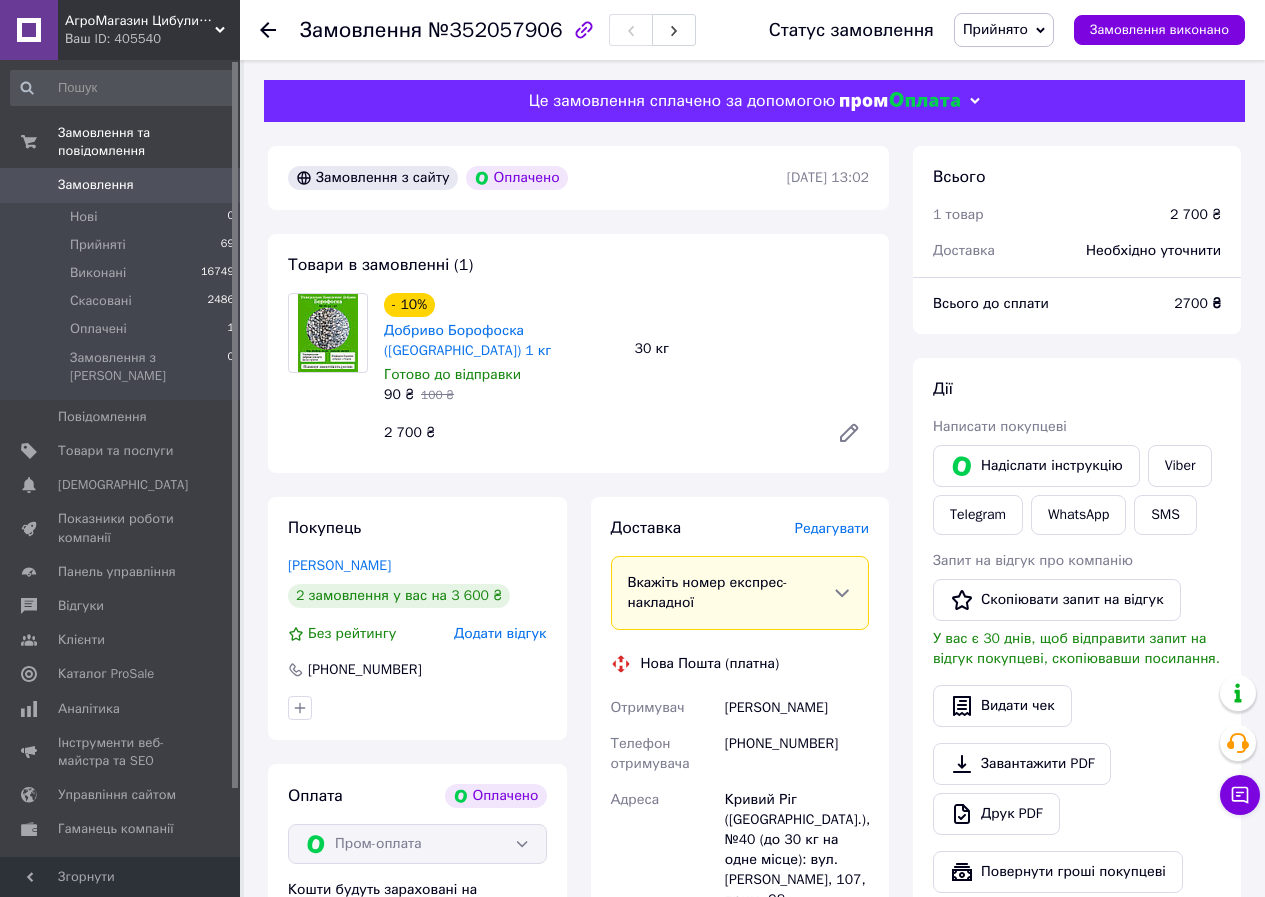 click on "Редагувати" at bounding box center (832, 528) 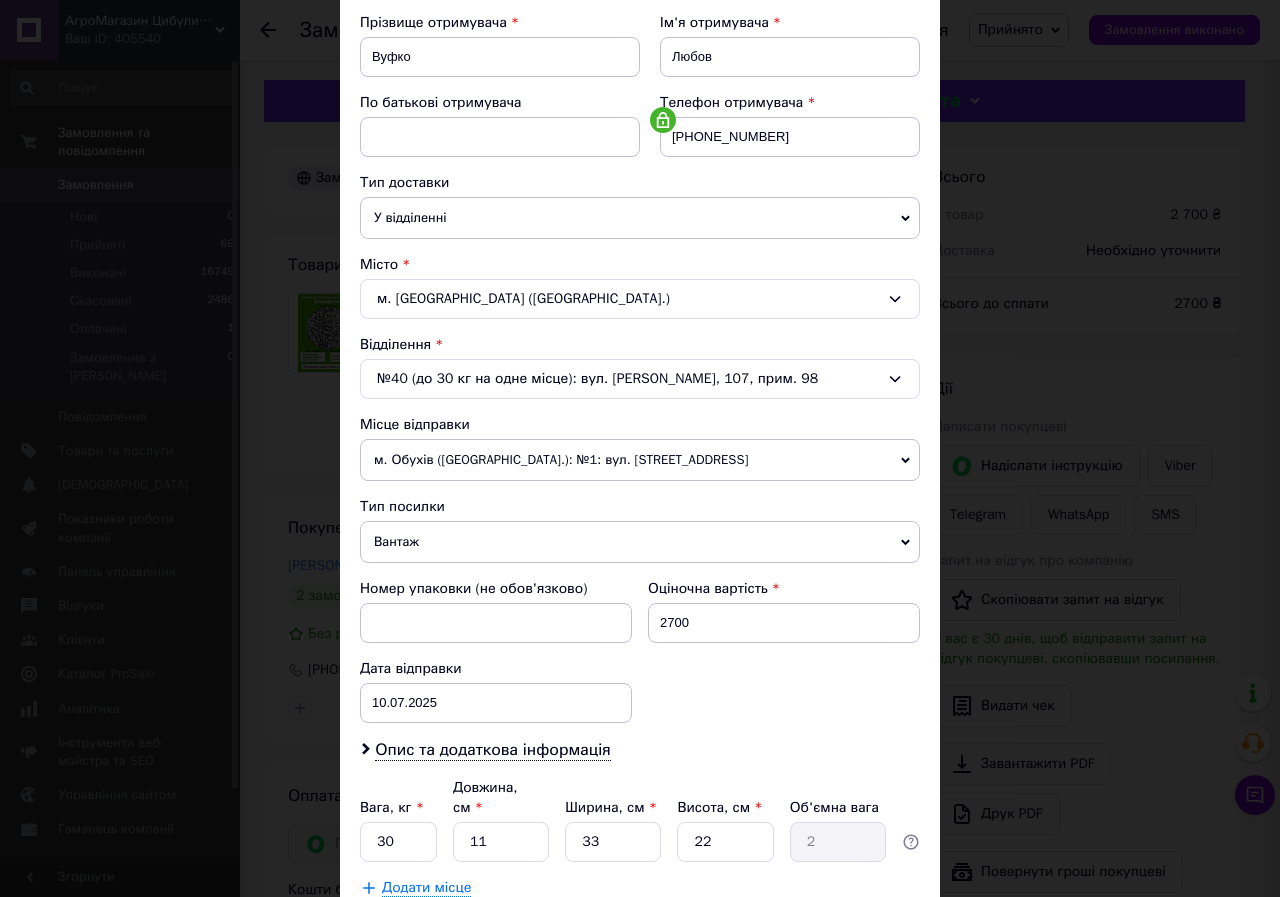 scroll, scrollTop: 0, scrollLeft: 0, axis: both 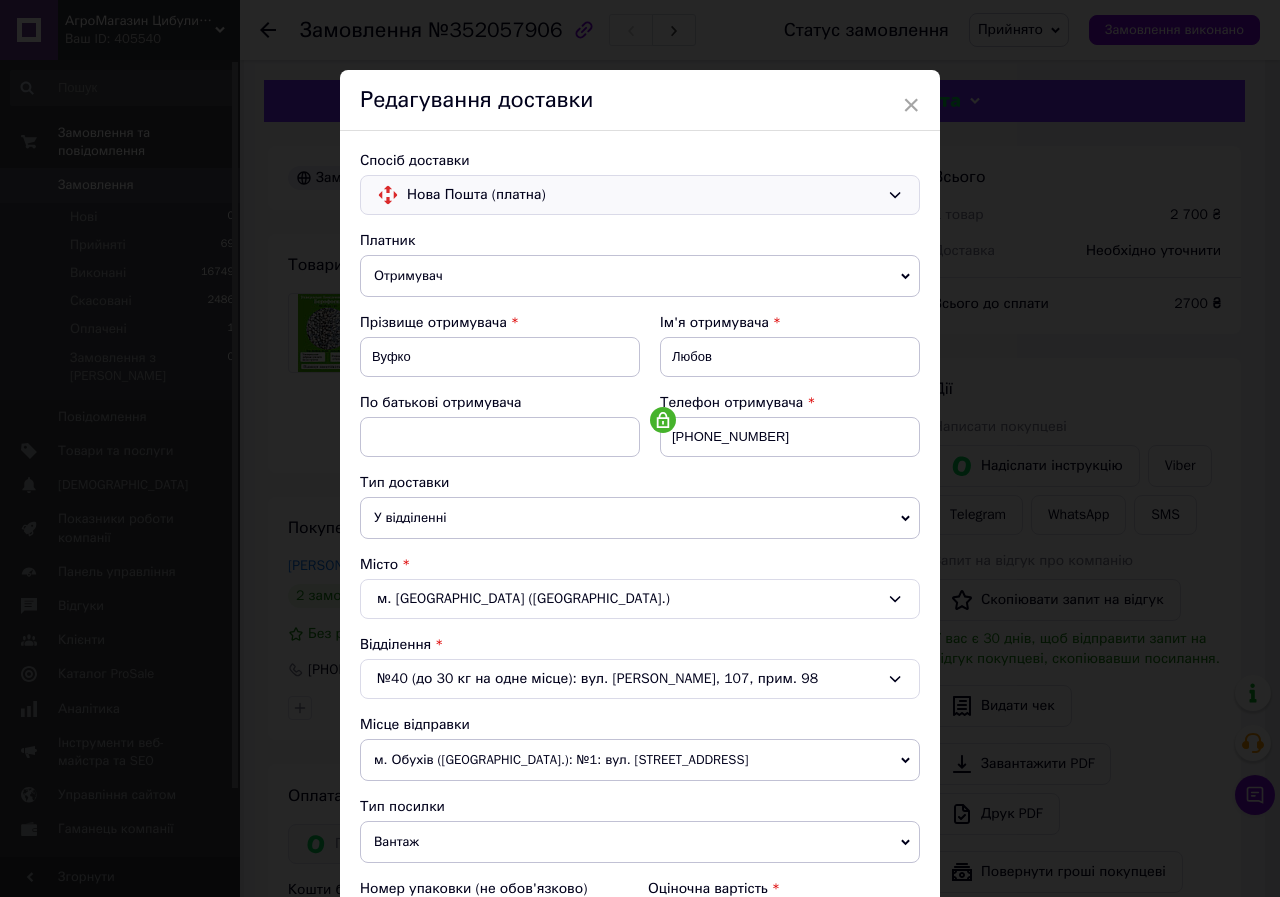 click 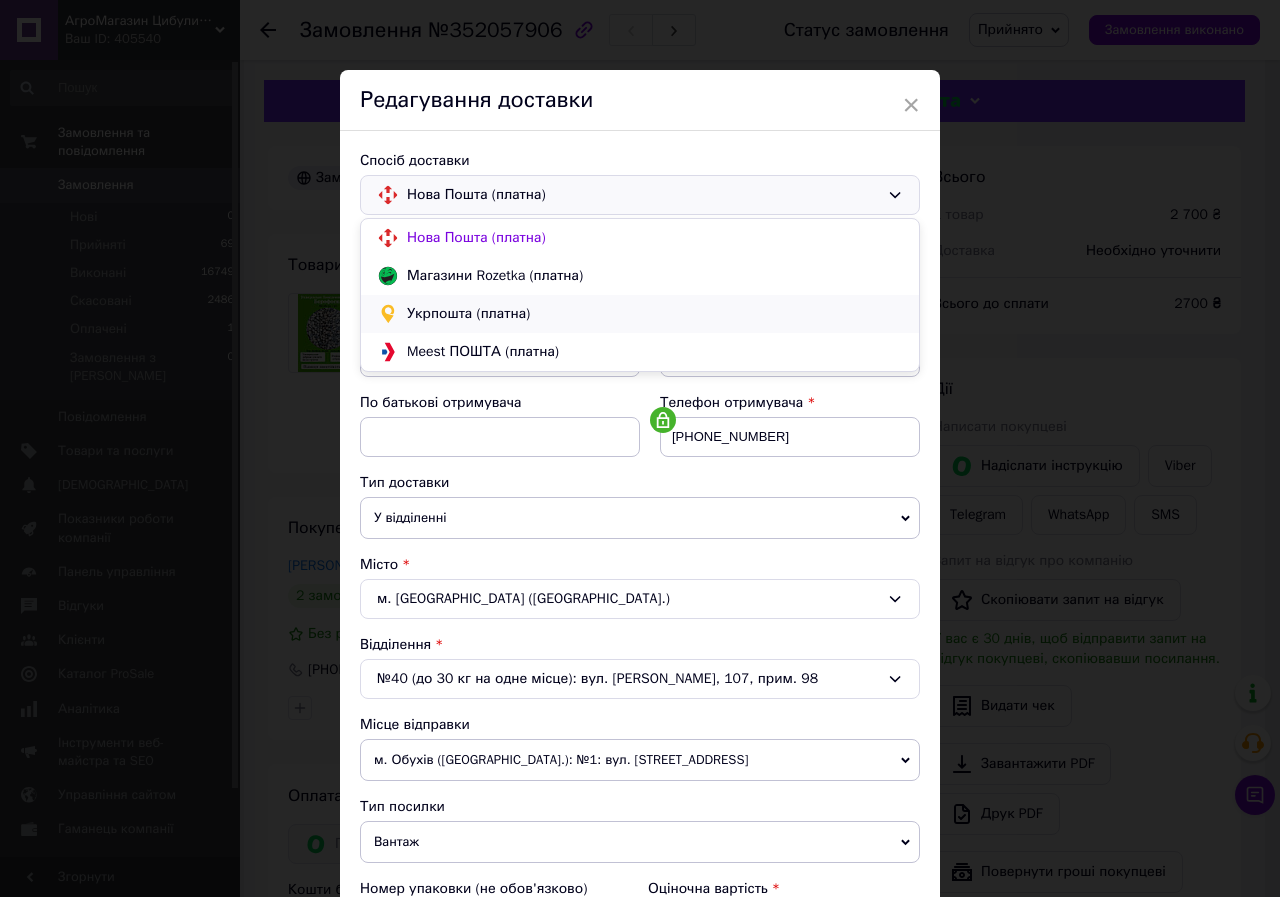 click on "Укрпошта (платна)" at bounding box center [655, 314] 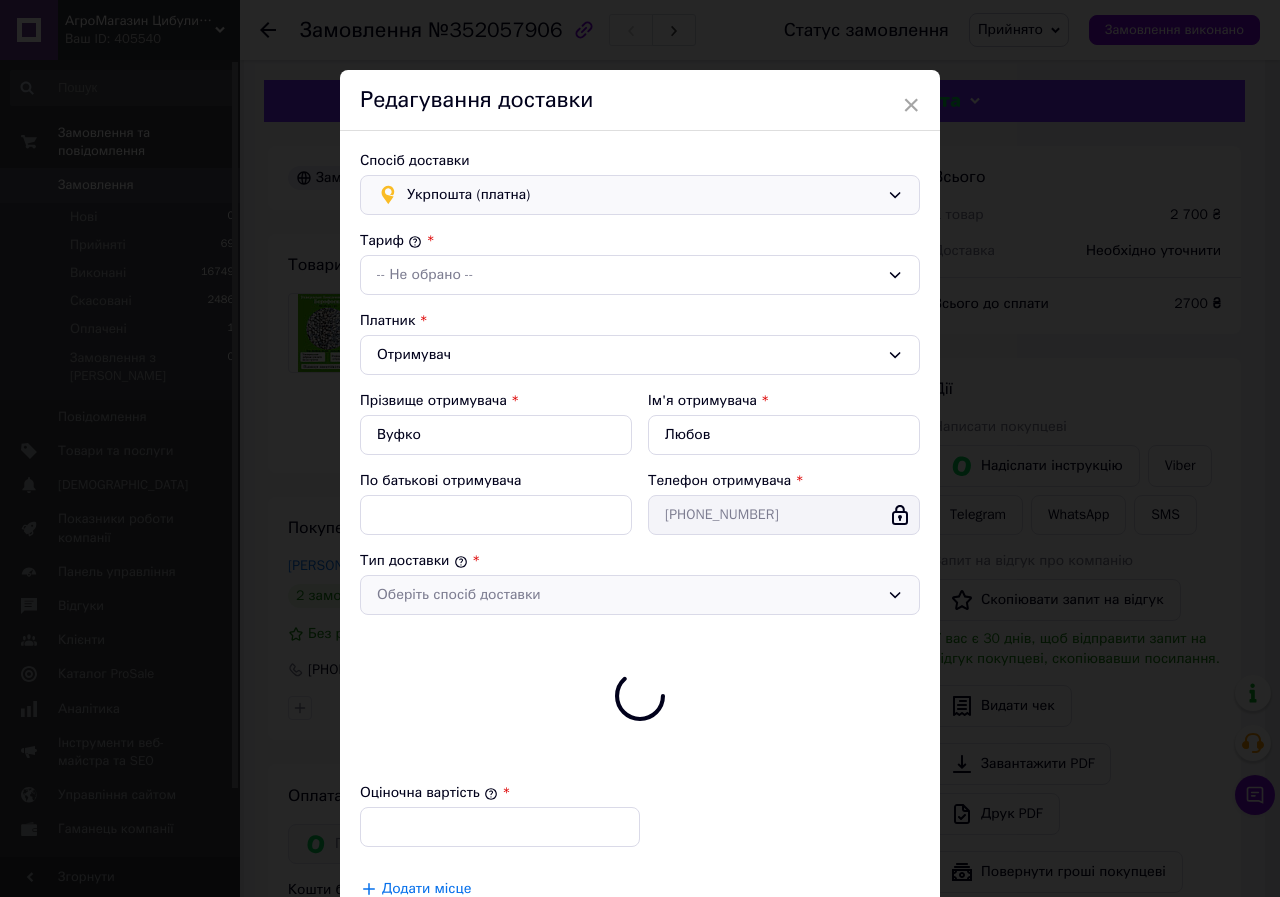 type on "2700" 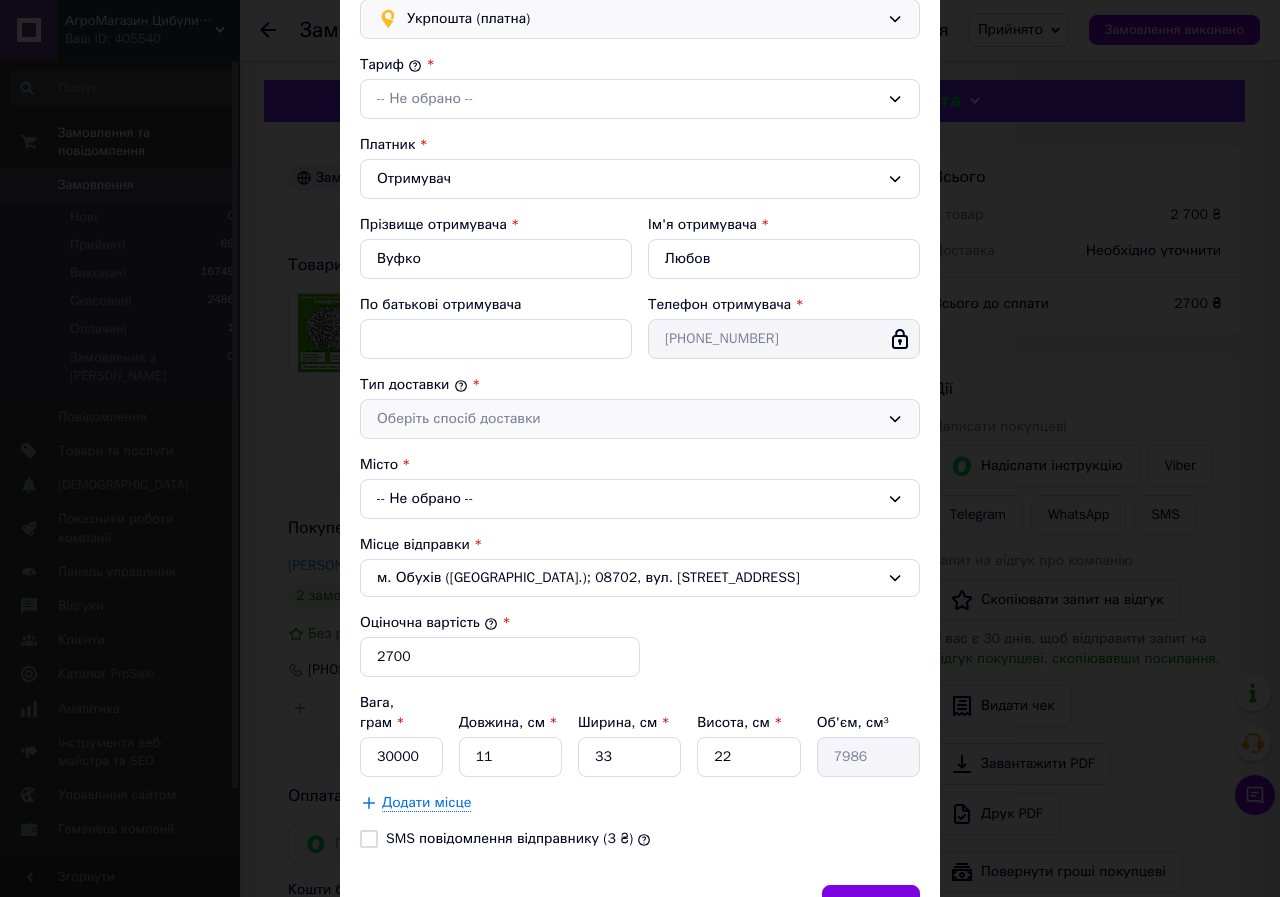 scroll, scrollTop: 200, scrollLeft: 0, axis: vertical 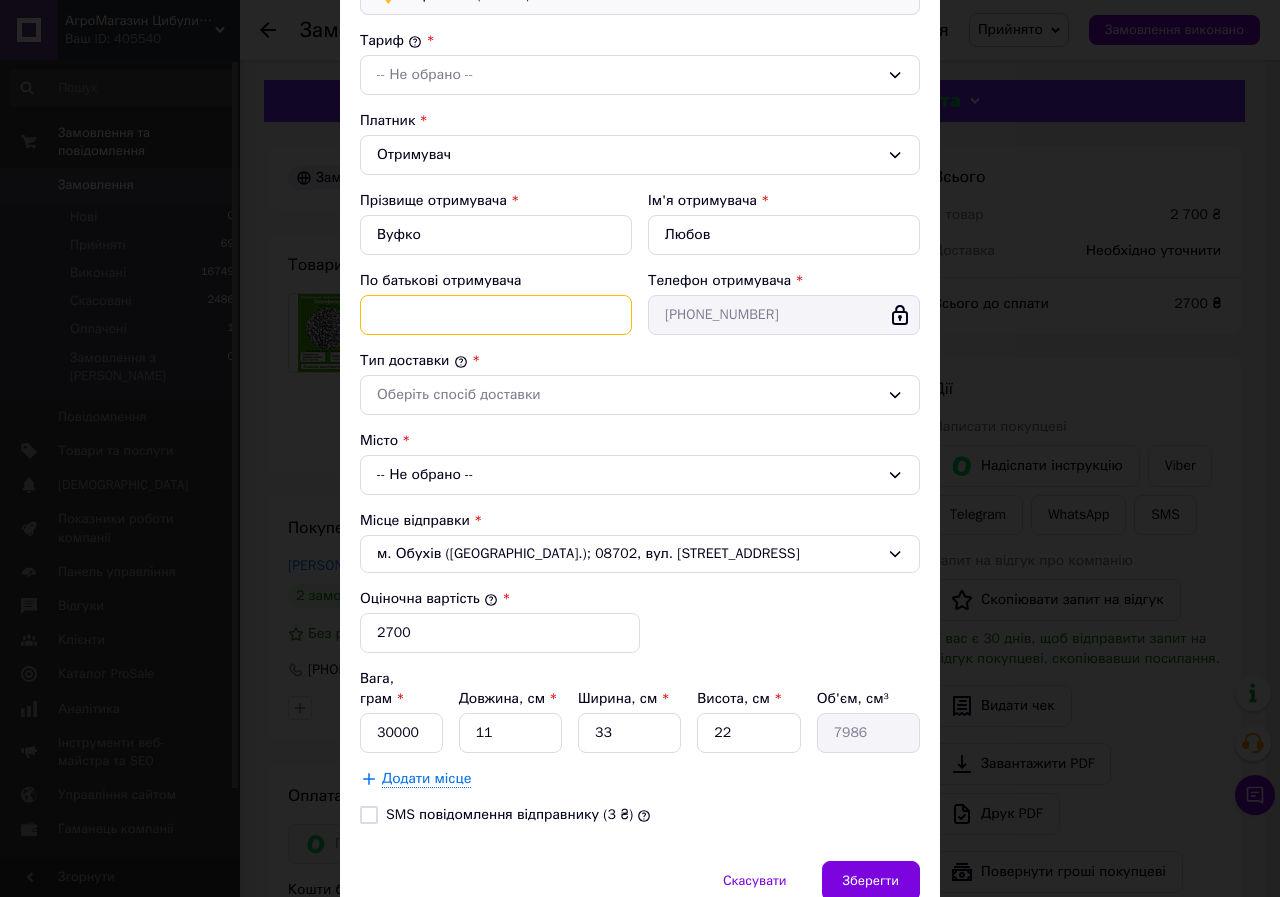 click on "По батькові отримувача" at bounding box center [496, 315] 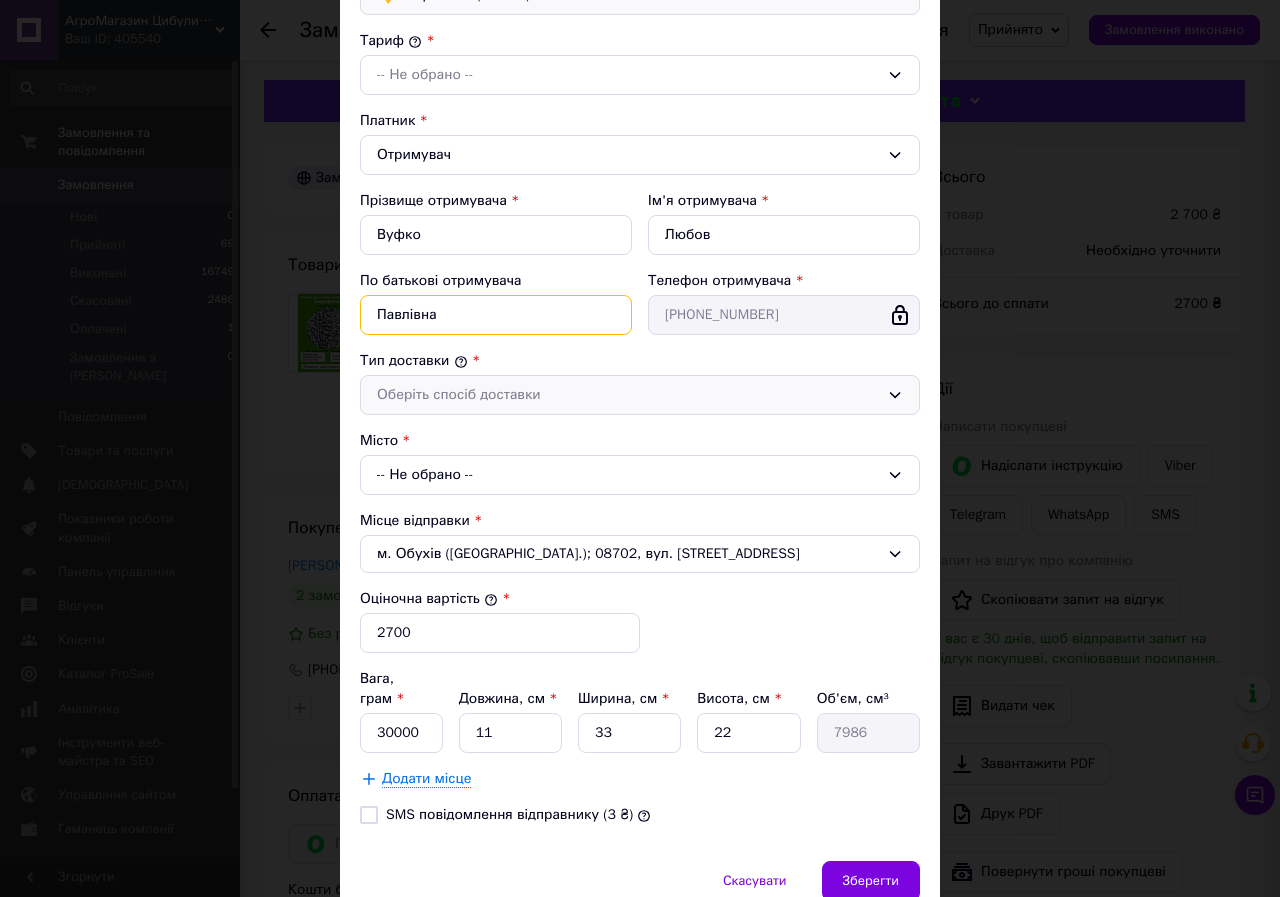 type on "Павлівна" 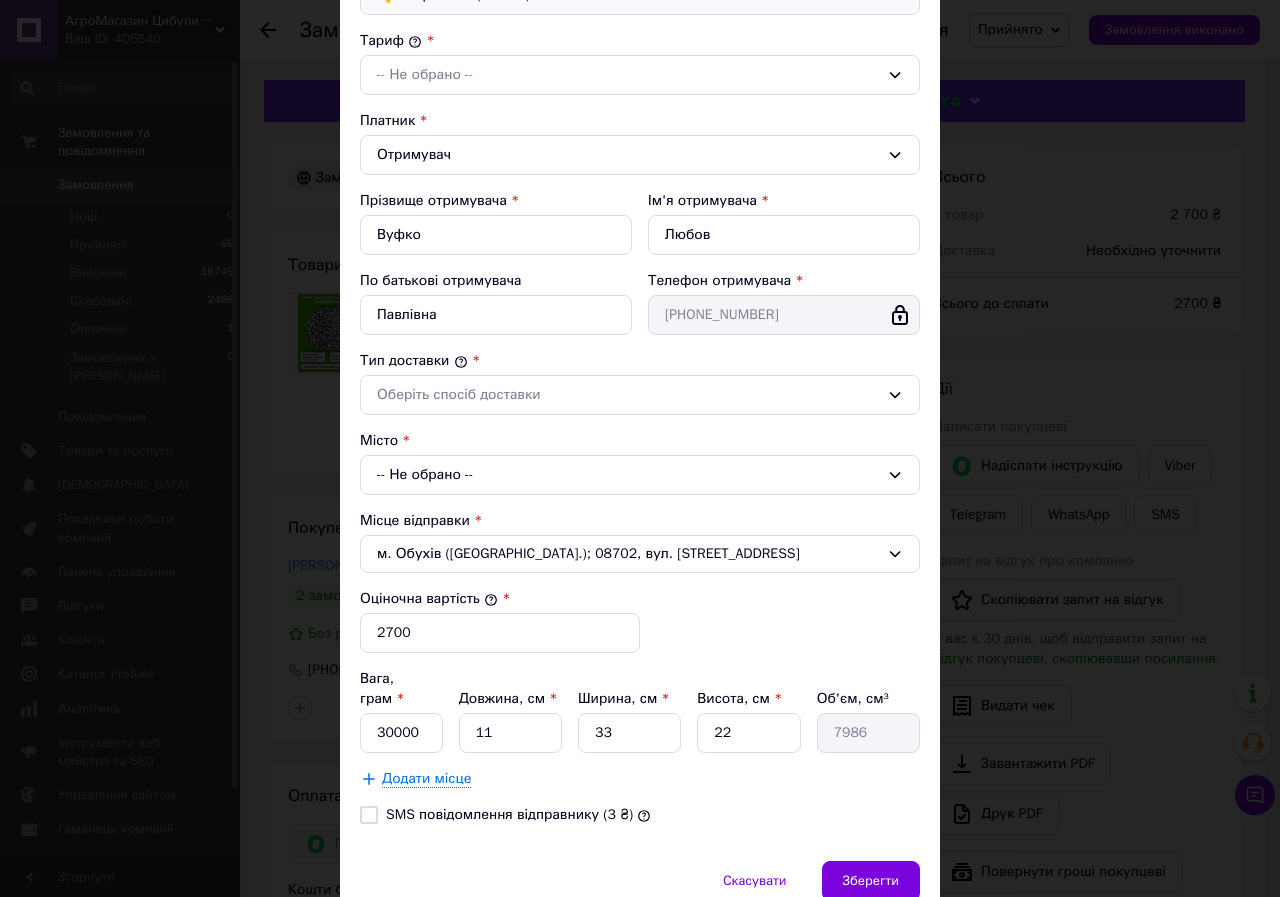 drag, startPoint x: 416, startPoint y: 395, endPoint x: 441, endPoint y: 416, distance: 32.649654 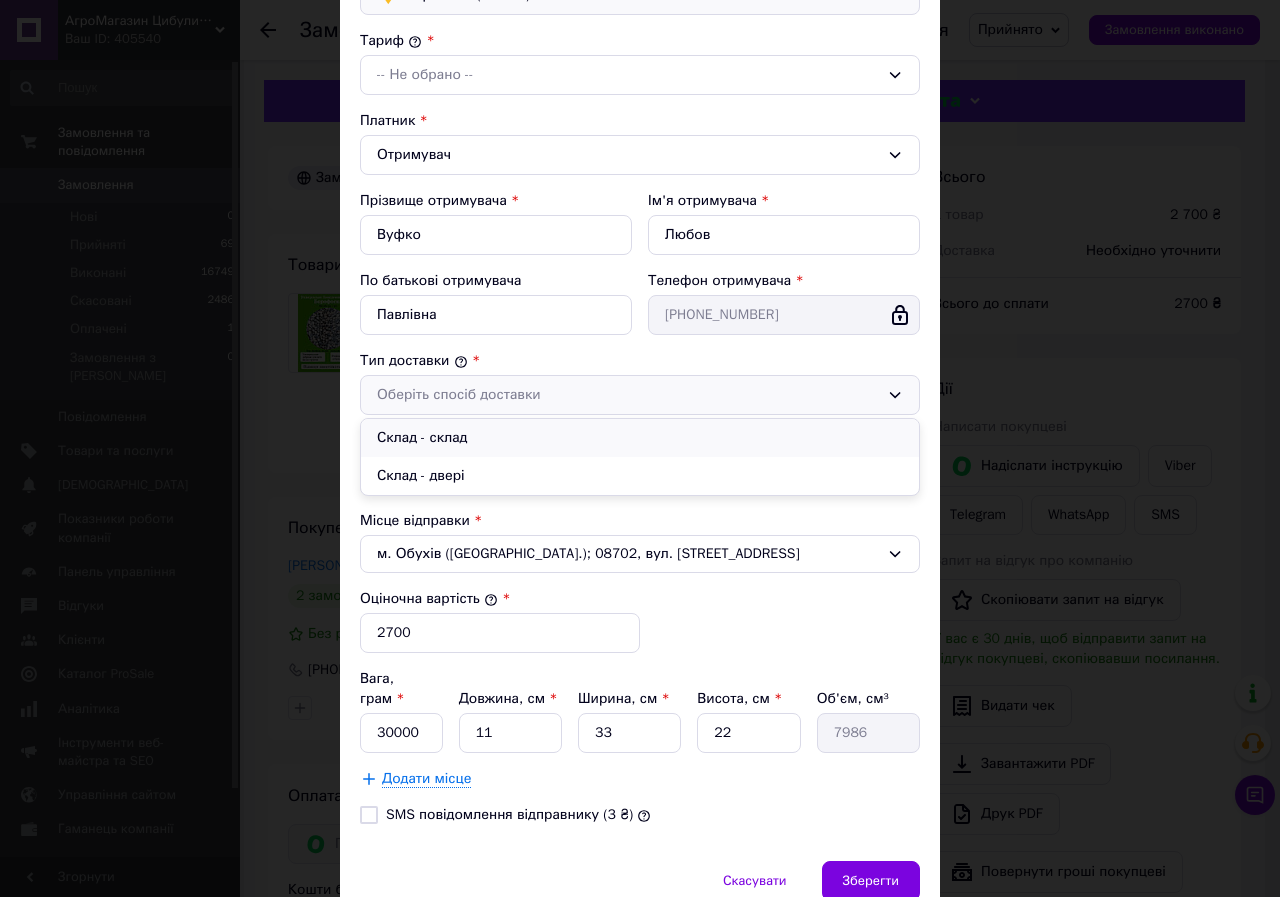 click on "Склад - склад" at bounding box center (640, 438) 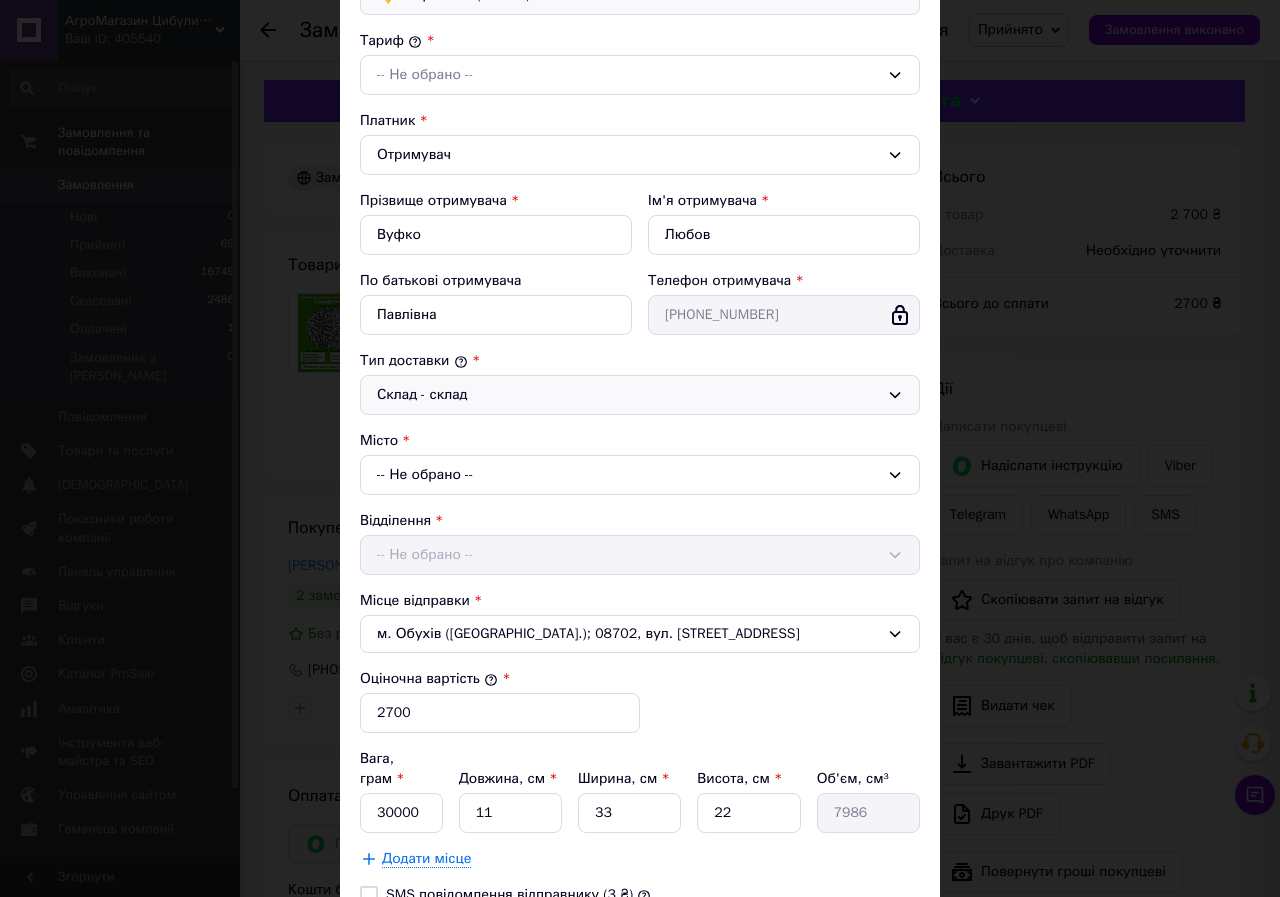 click on "-- Не обрано --" at bounding box center [640, 475] 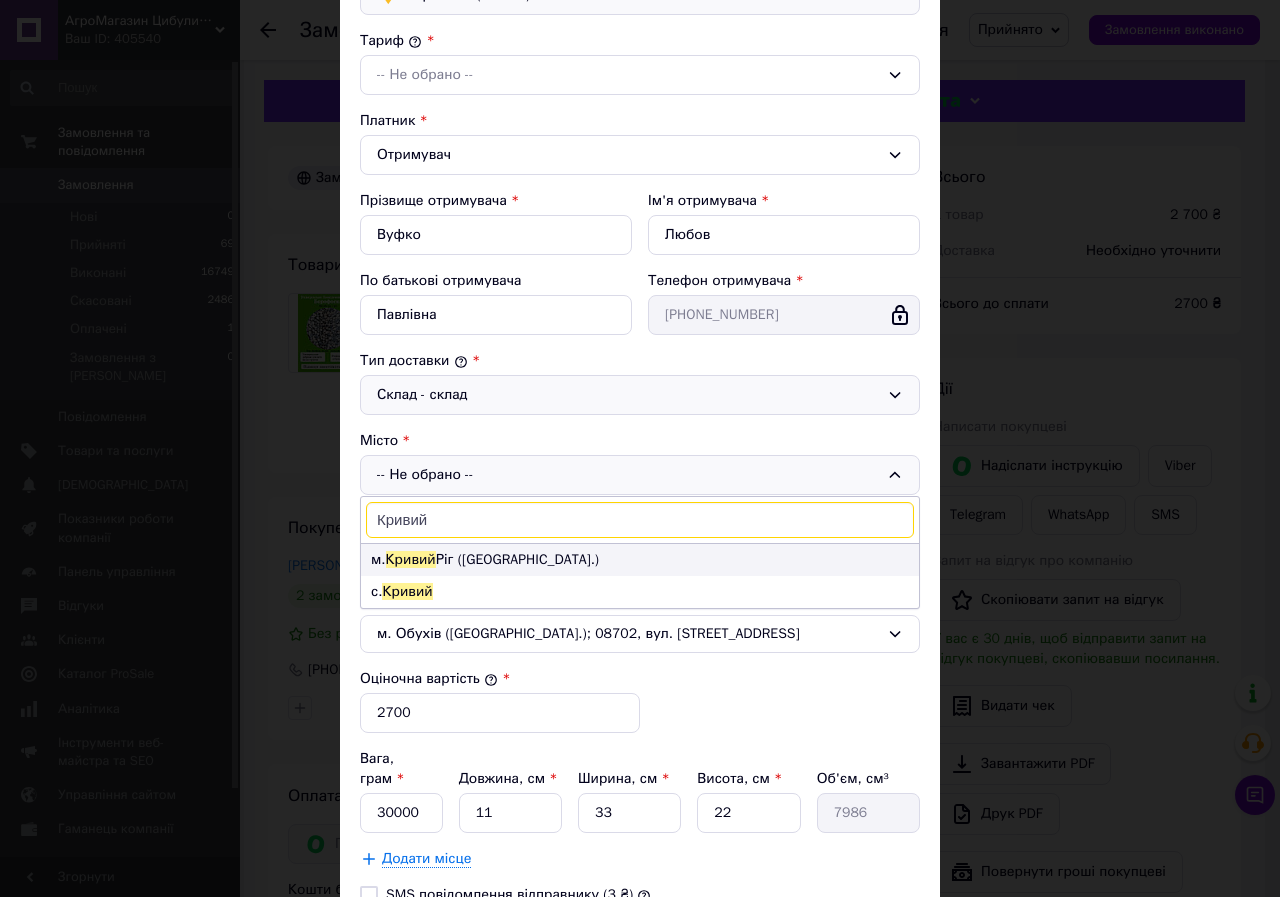 type on "Кривий" 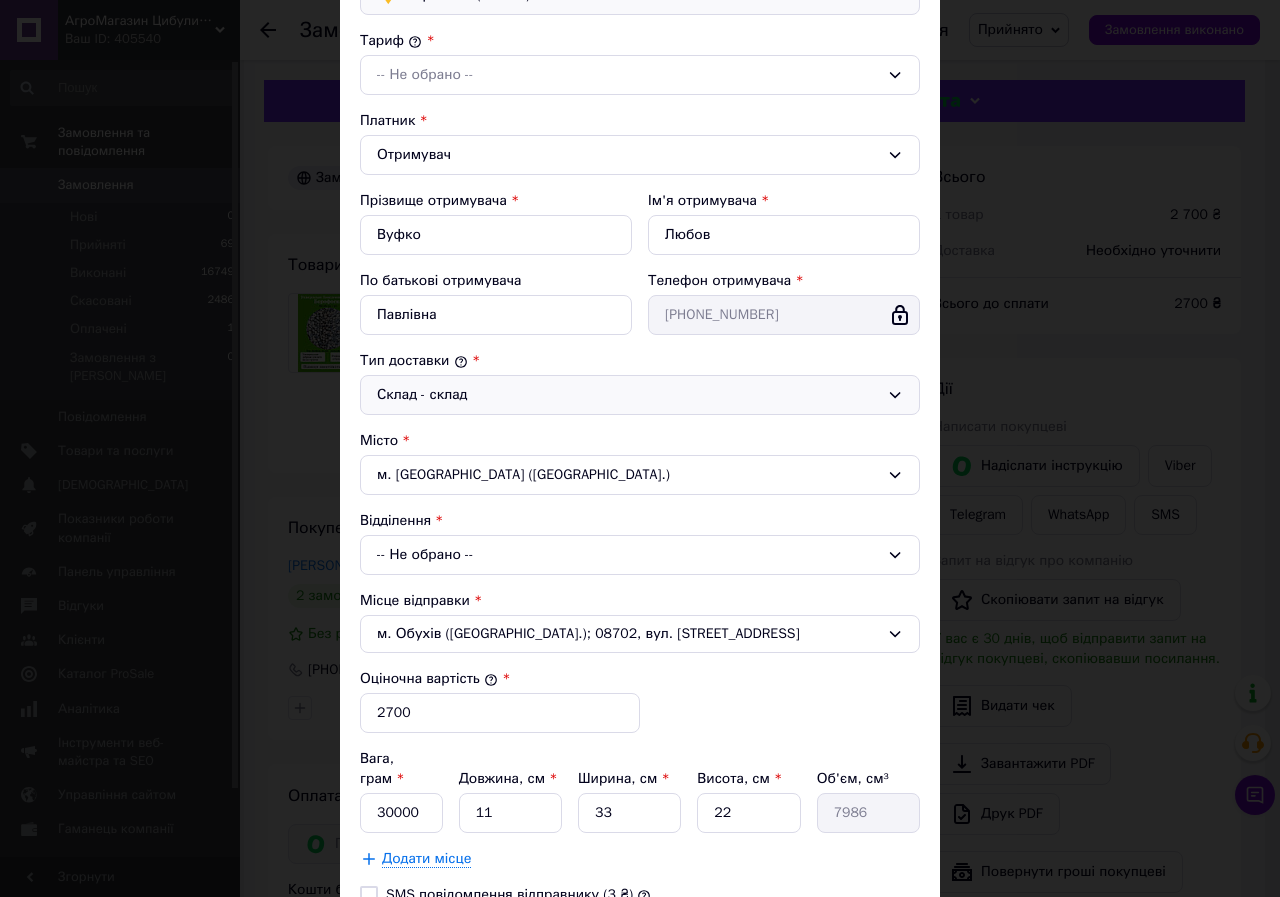 click on "-- Не обрано --" at bounding box center [640, 555] 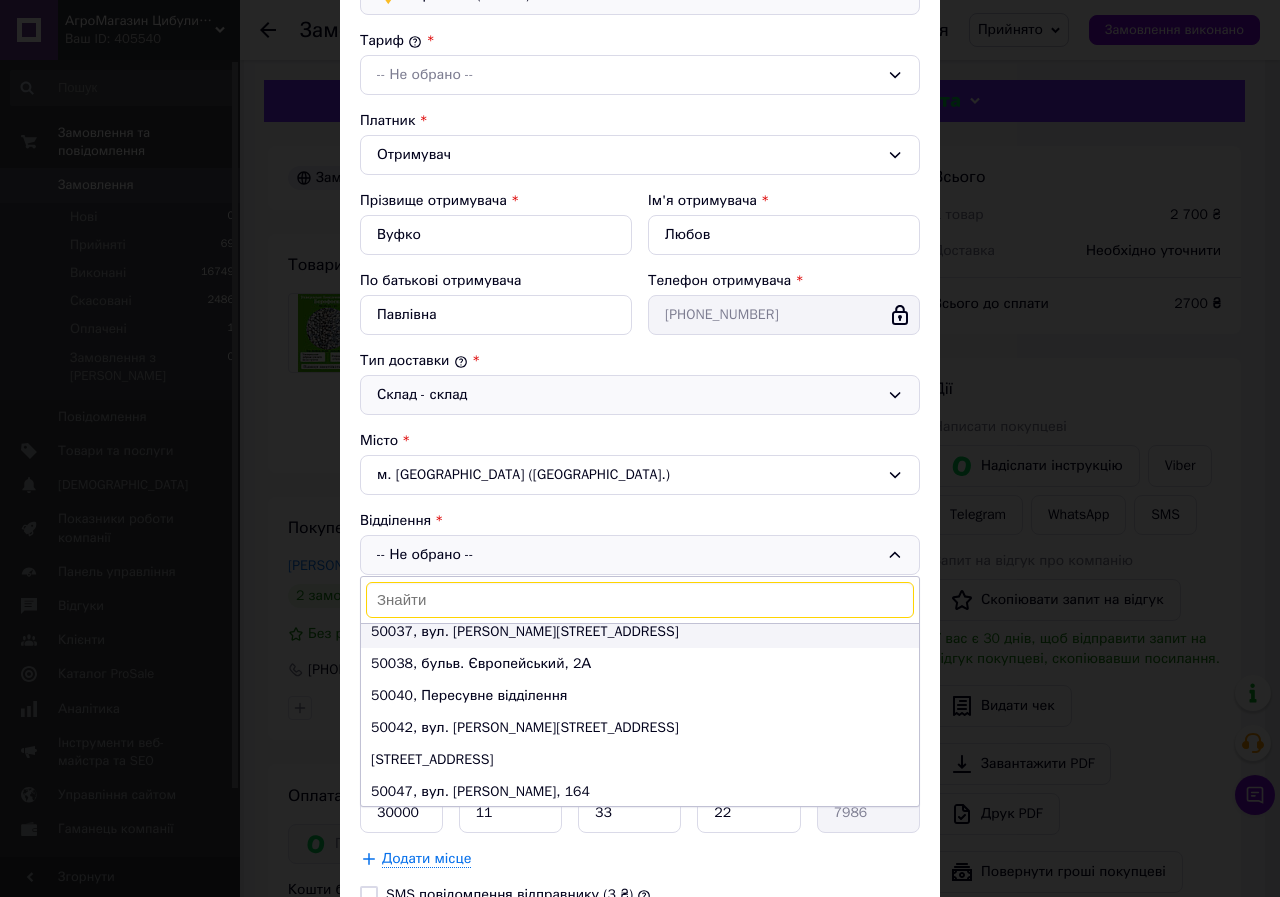 scroll, scrollTop: 600, scrollLeft: 0, axis: vertical 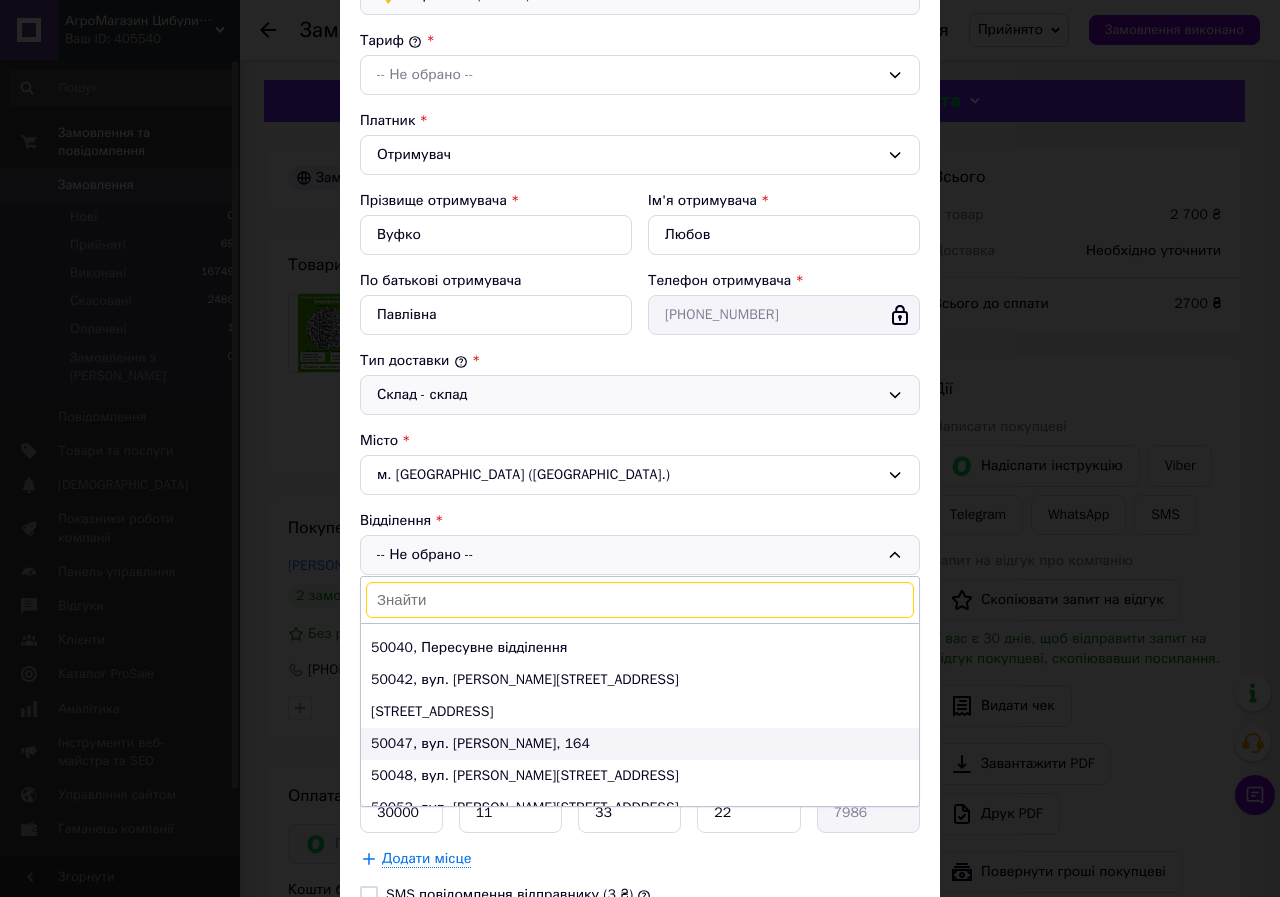 click on "50047, вул. Сергія Колачевського, 164" at bounding box center (640, 744) 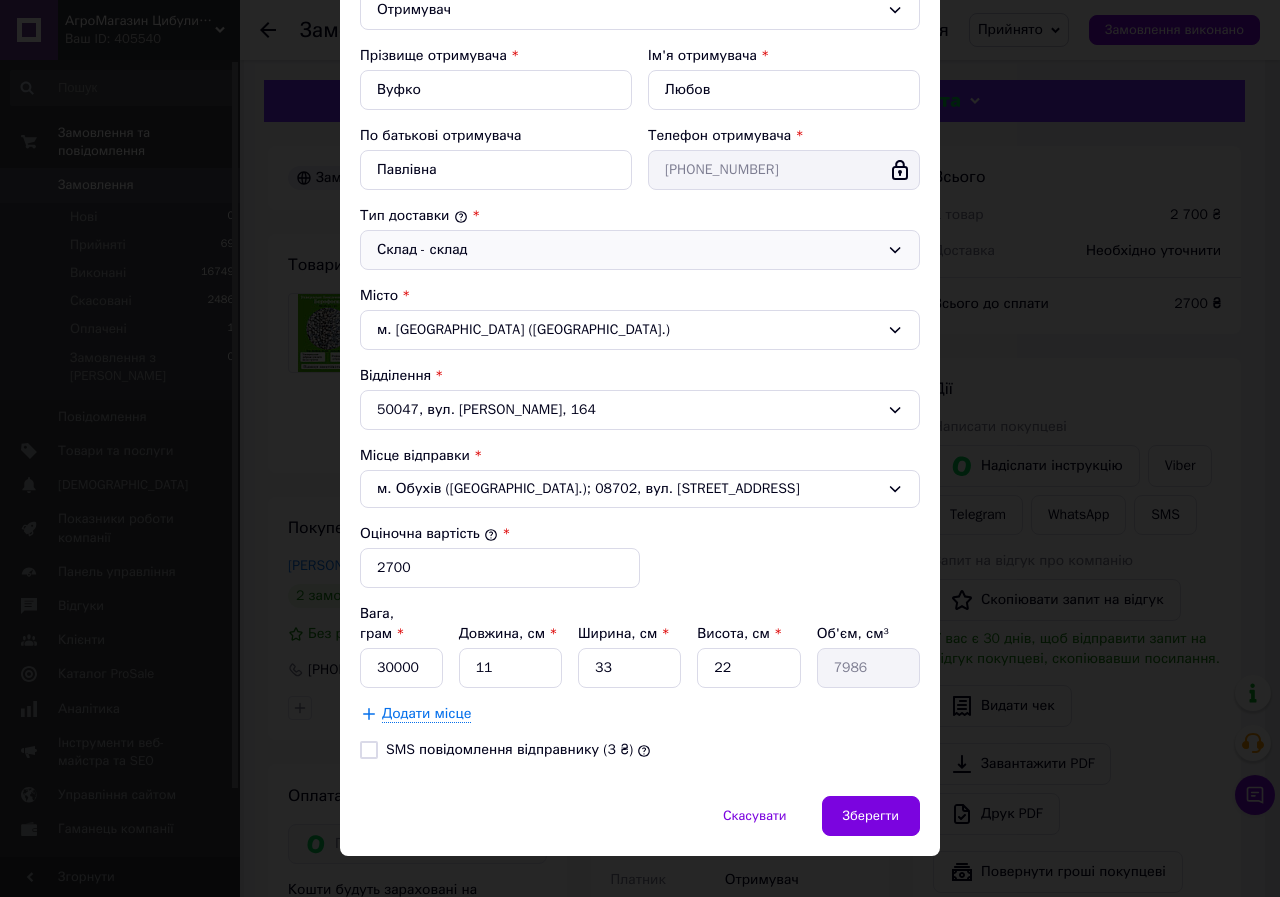 scroll, scrollTop: 354, scrollLeft: 0, axis: vertical 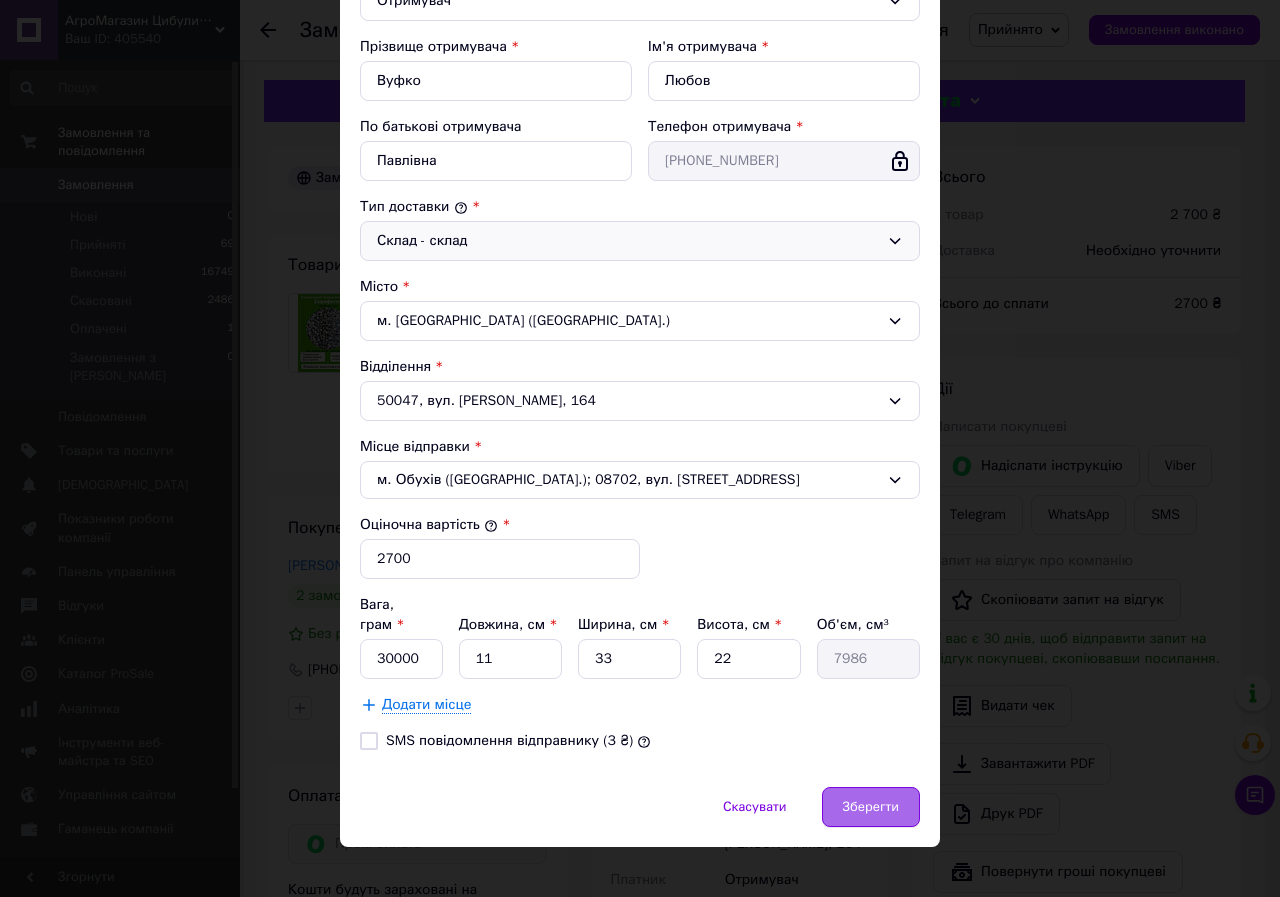 click on "Зберегти" at bounding box center (871, 807) 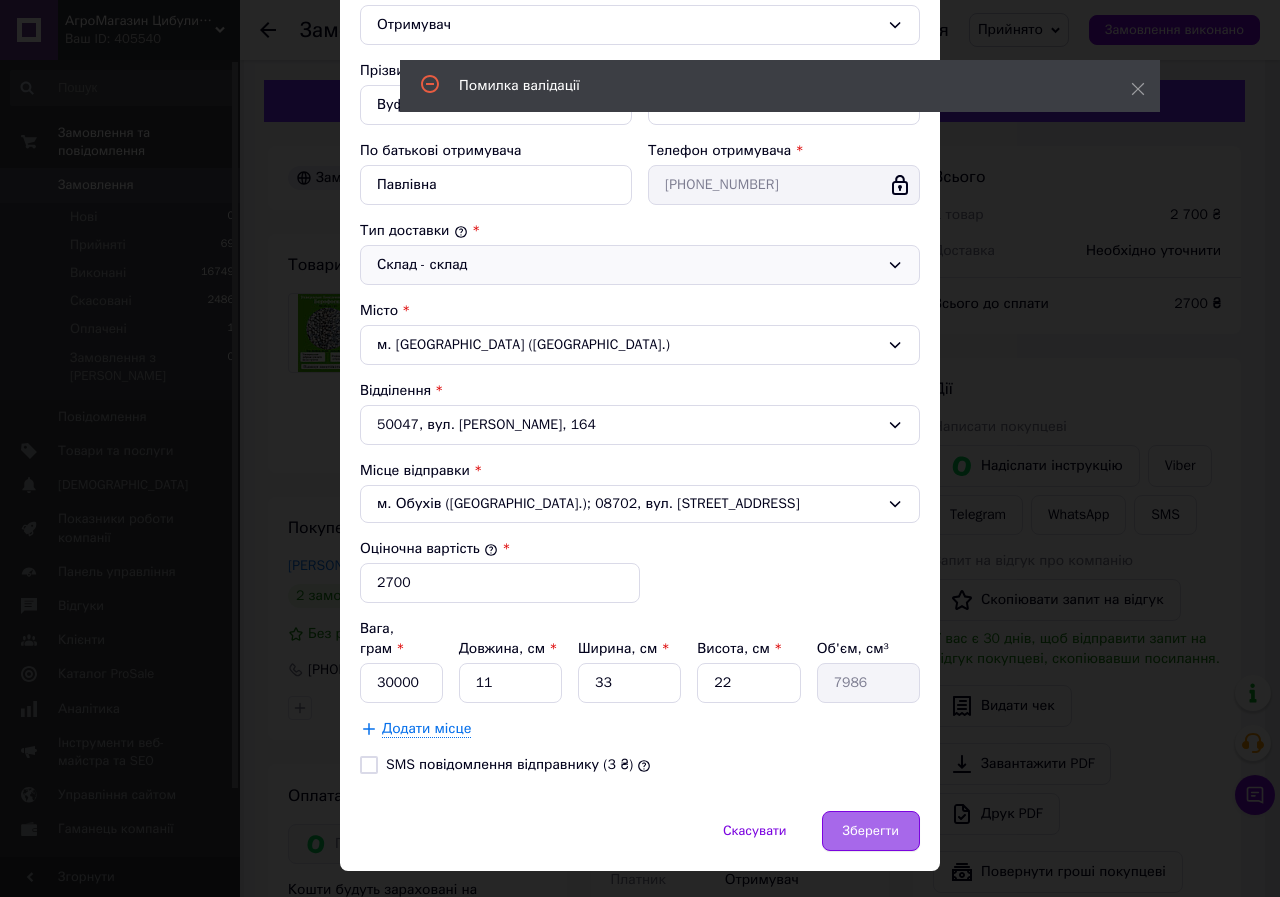 scroll, scrollTop: 378, scrollLeft: 0, axis: vertical 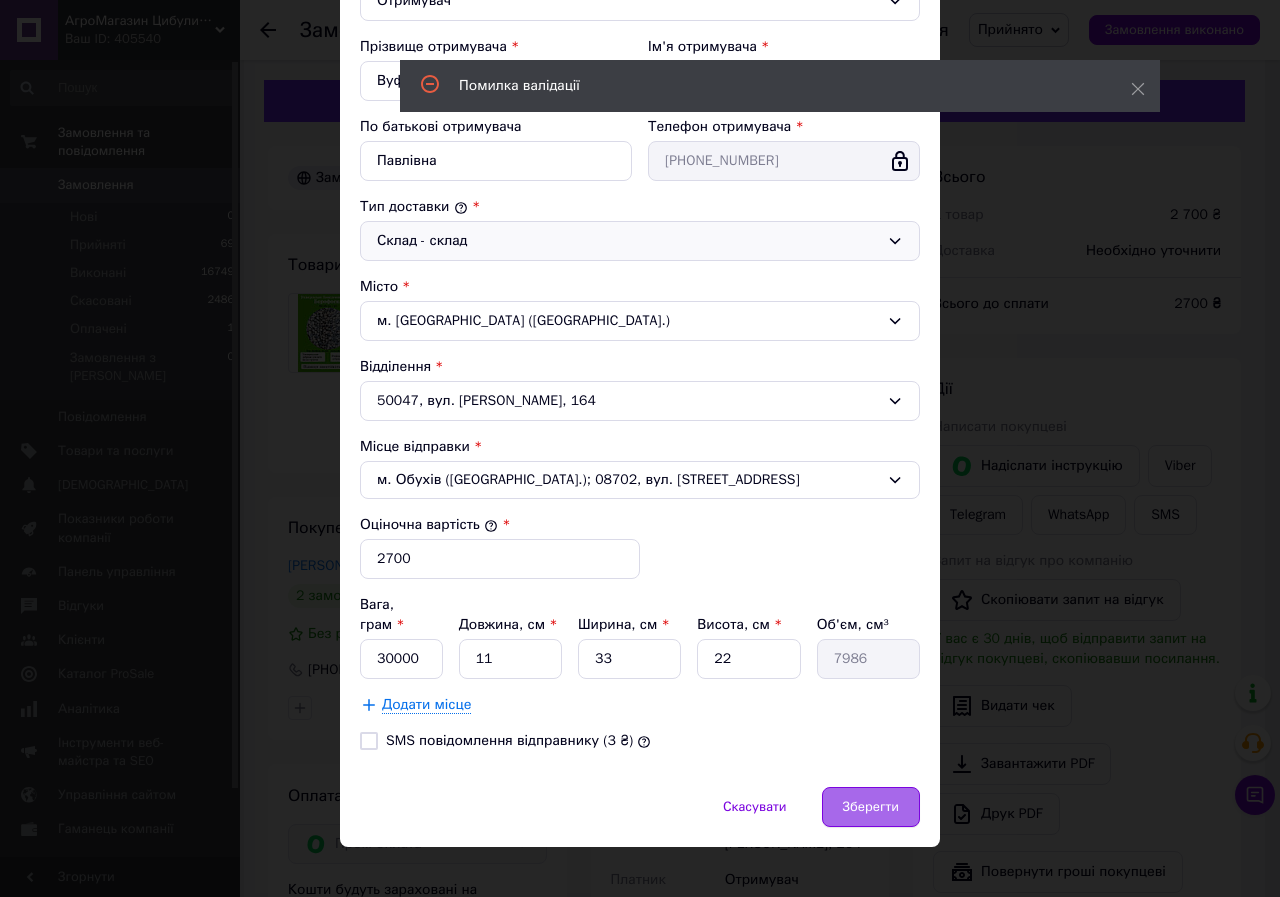 click on "Зберегти" at bounding box center [871, 807] 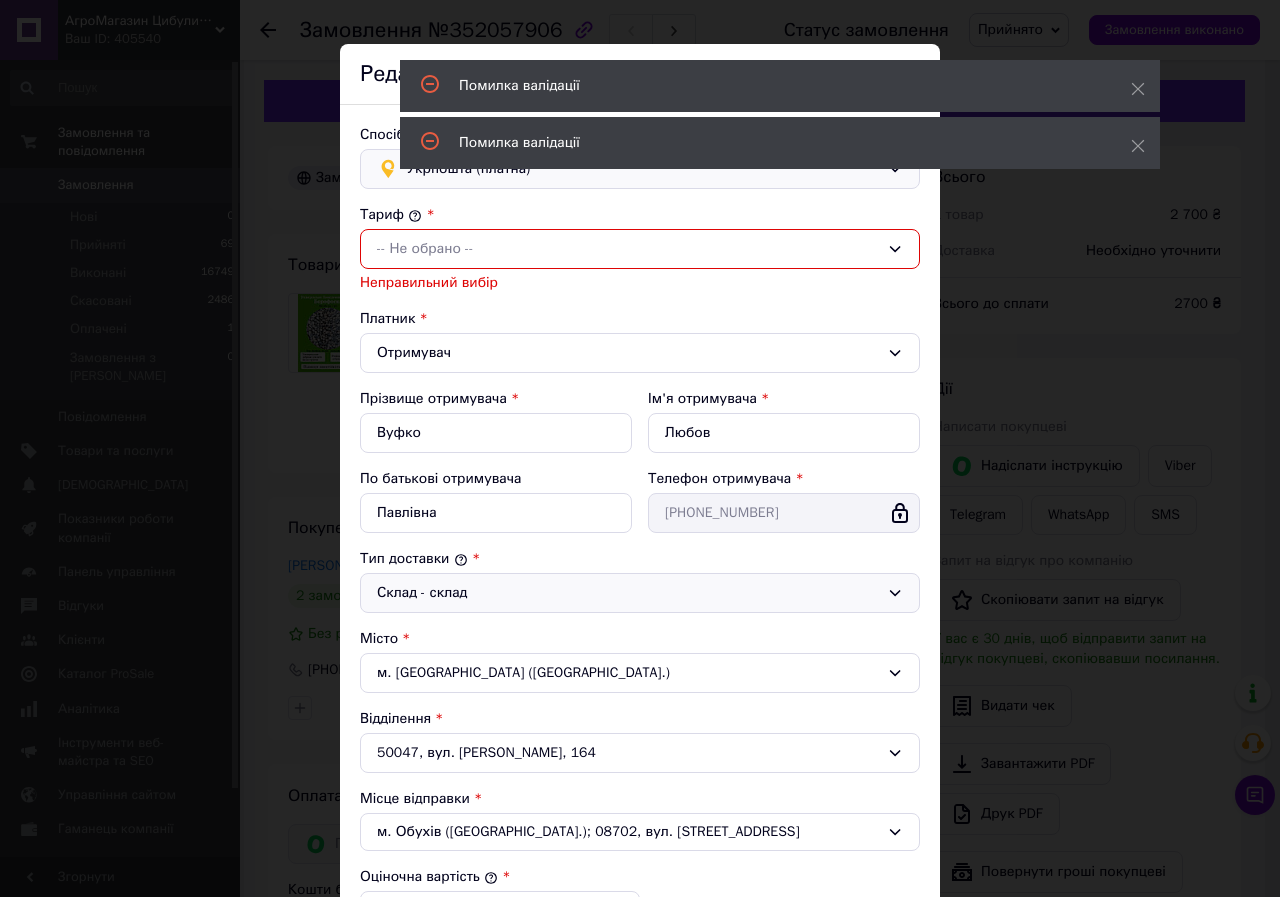 scroll, scrollTop: 0, scrollLeft: 0, axis: both 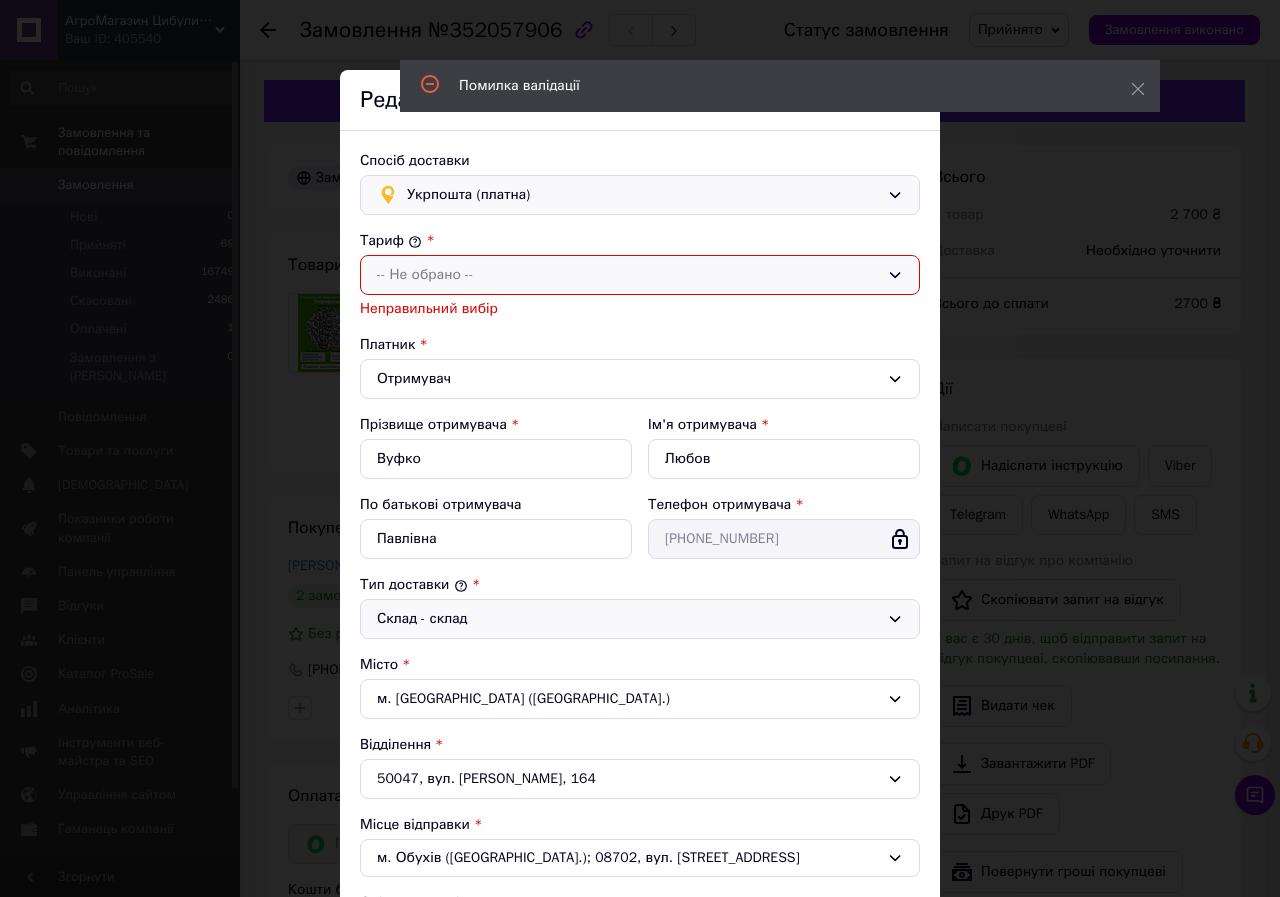 click on "-- Не обрано --" at bounding box center [628, 275] 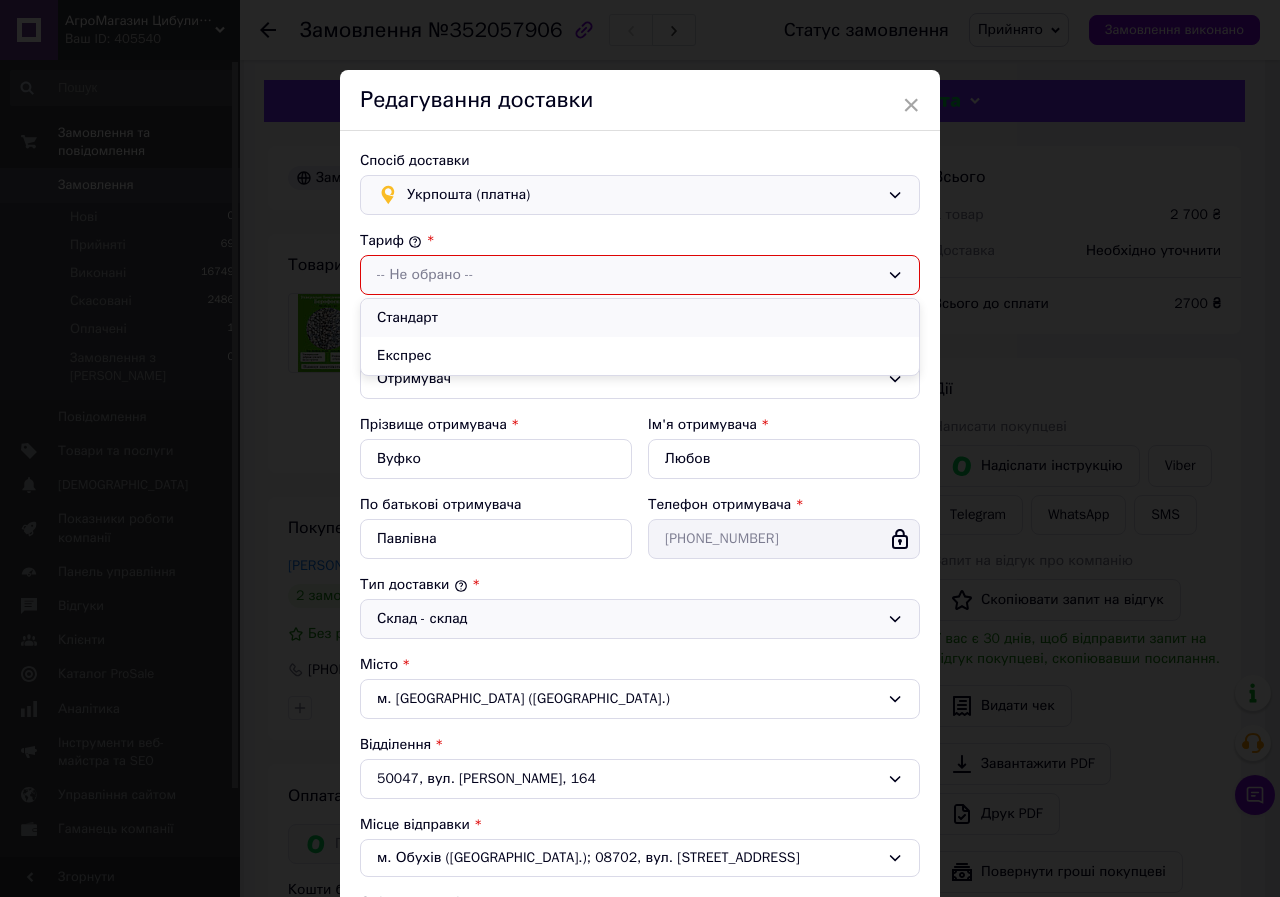 click on "Стандарт" at bounding box center (640, 318) 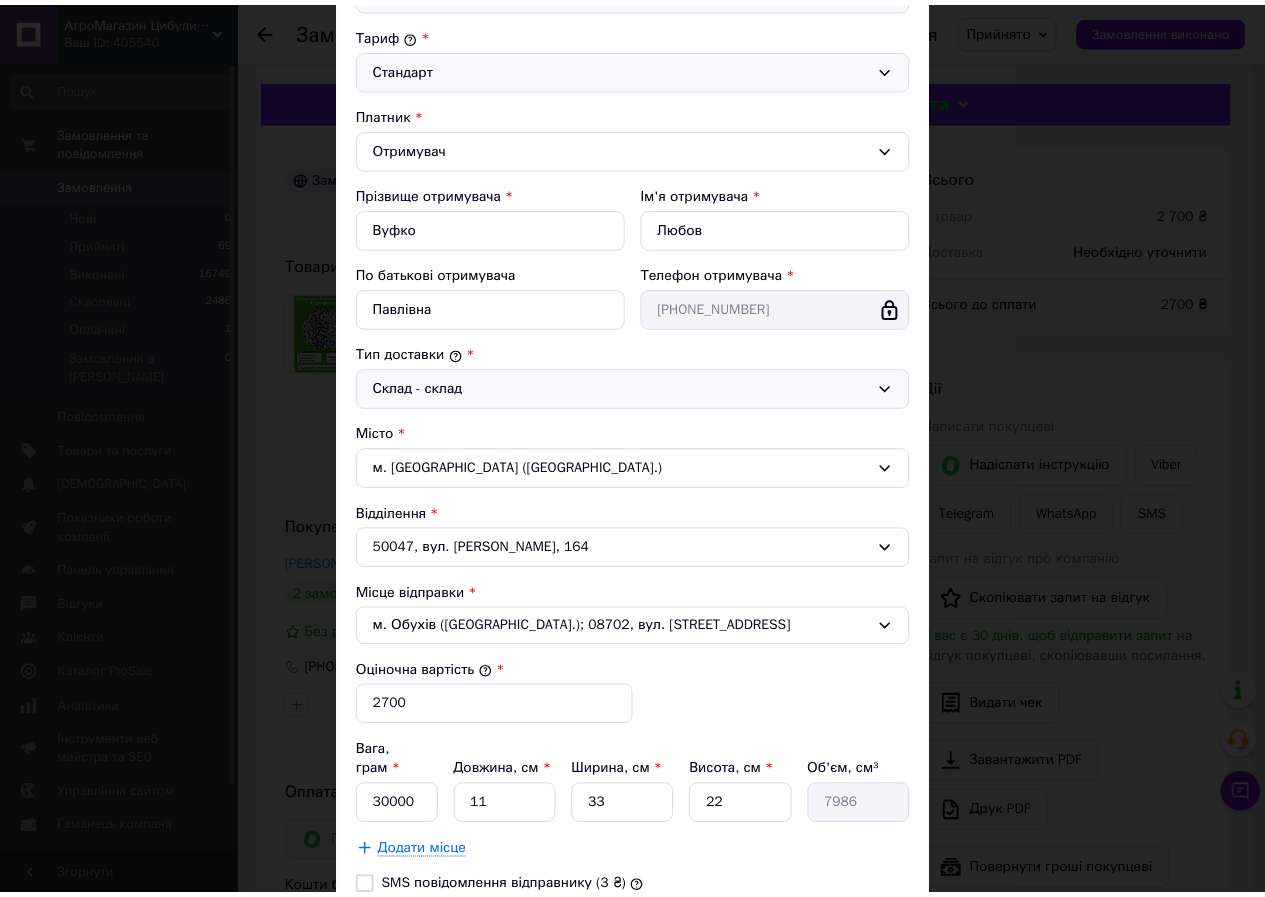 scroll, scrollTop: 354, scrollLeft: 0, axis: vertical 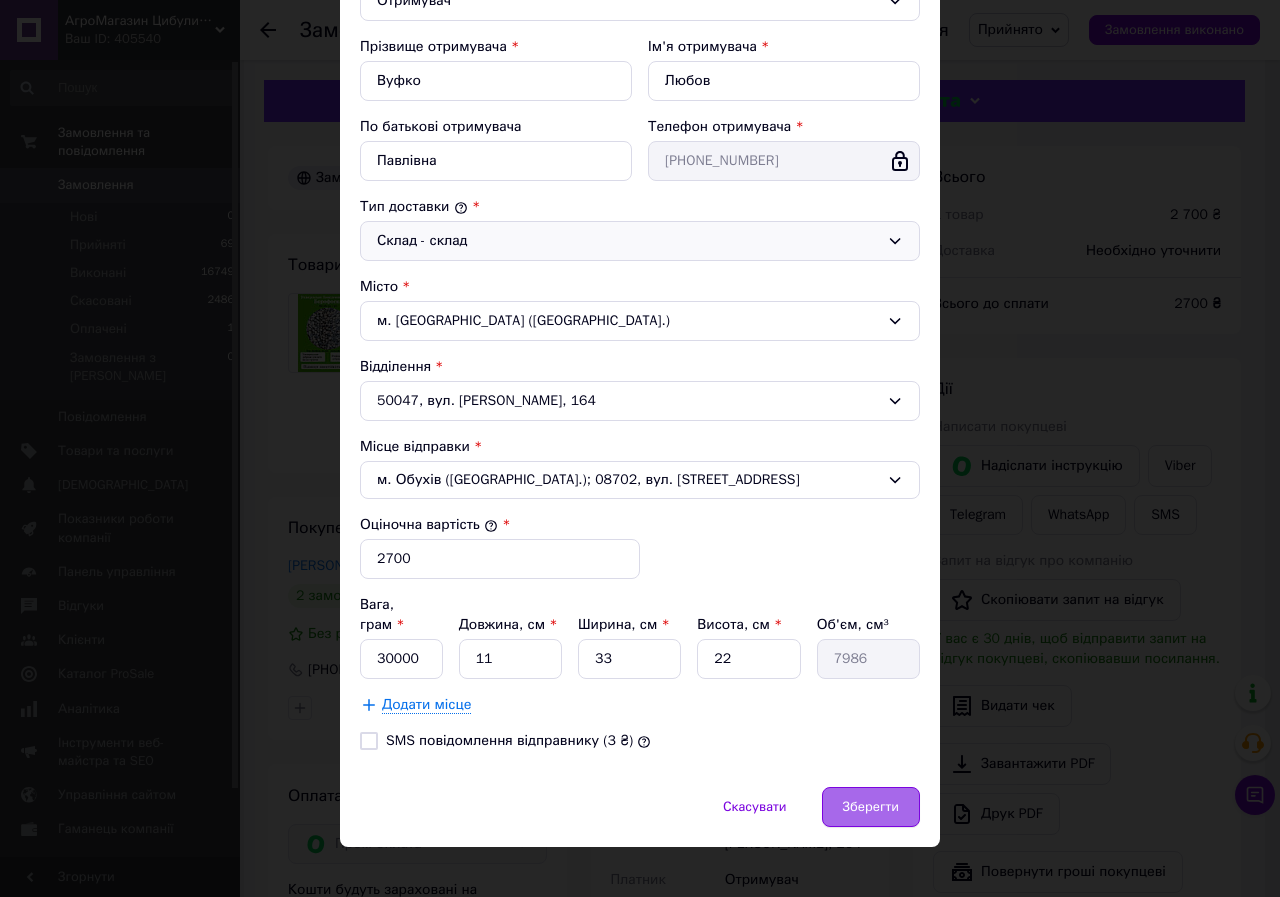 click on "Зберегти" at bounding box center (871, 807) 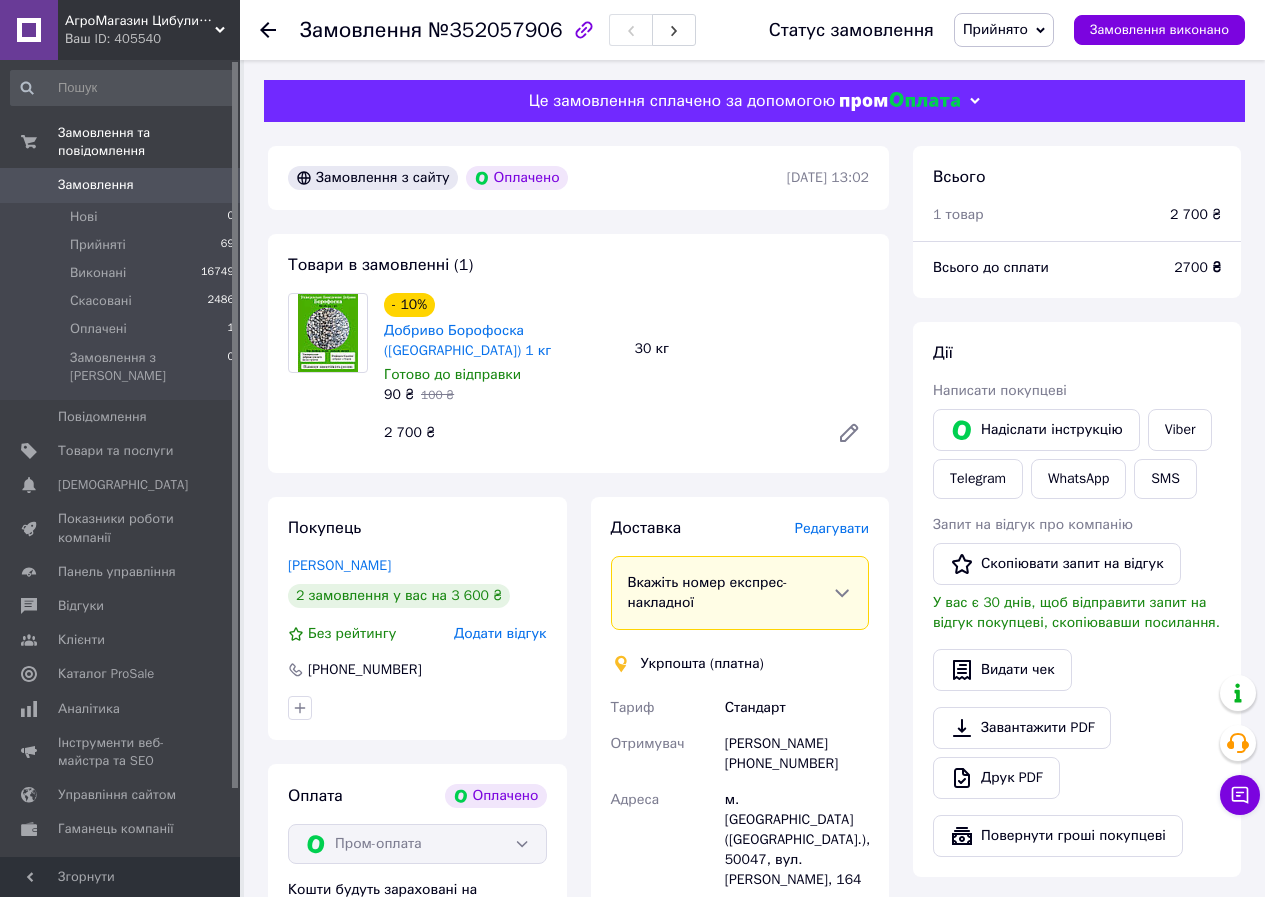 scroll, scrollTop: 100, scrollLeft: 0, axis: vertical 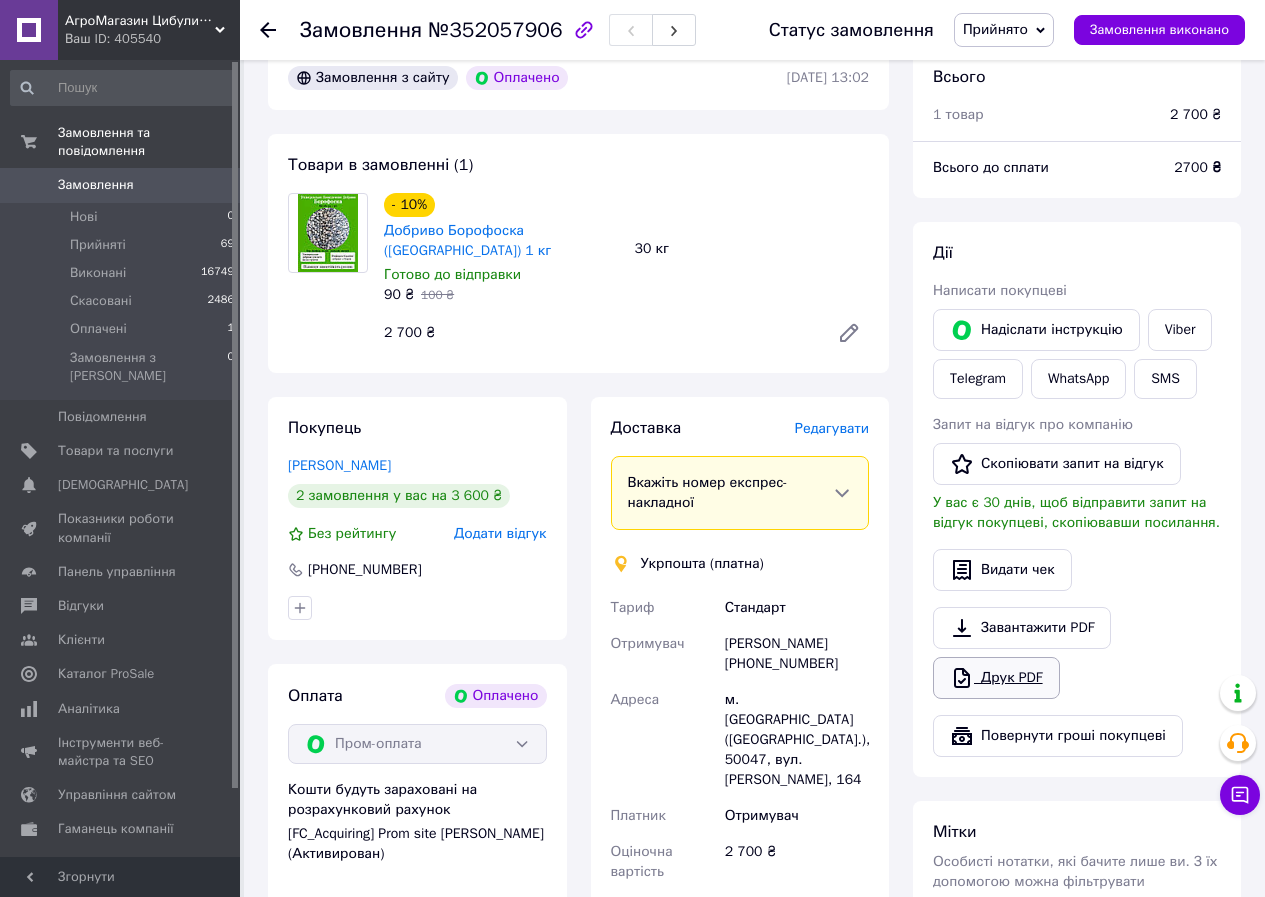 click on "Друк PDF" at bounding box center [996, 678] 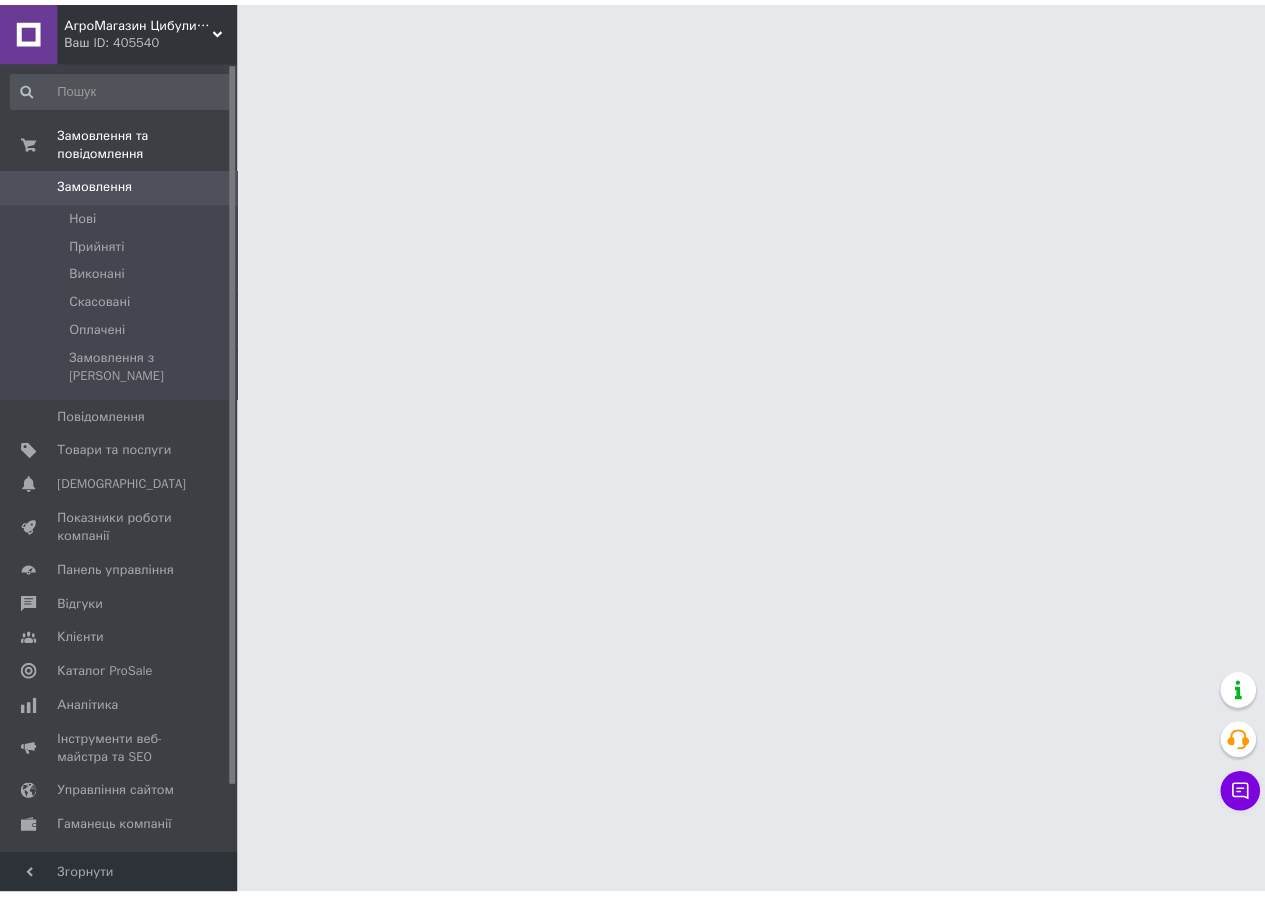 scroll, scrollTop: 0, scrollLeft: 0, axis: both 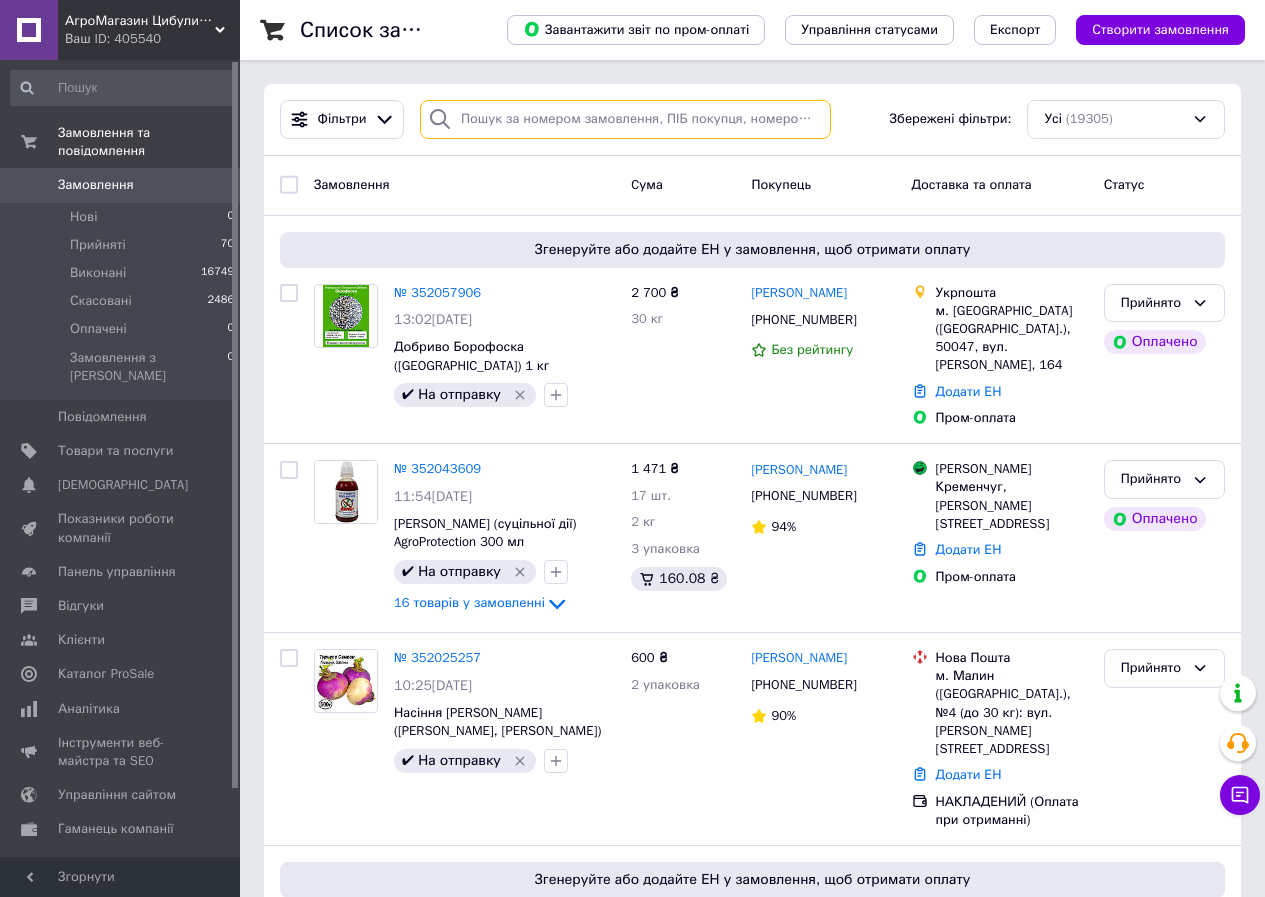 click at bounding box center [625, 119] 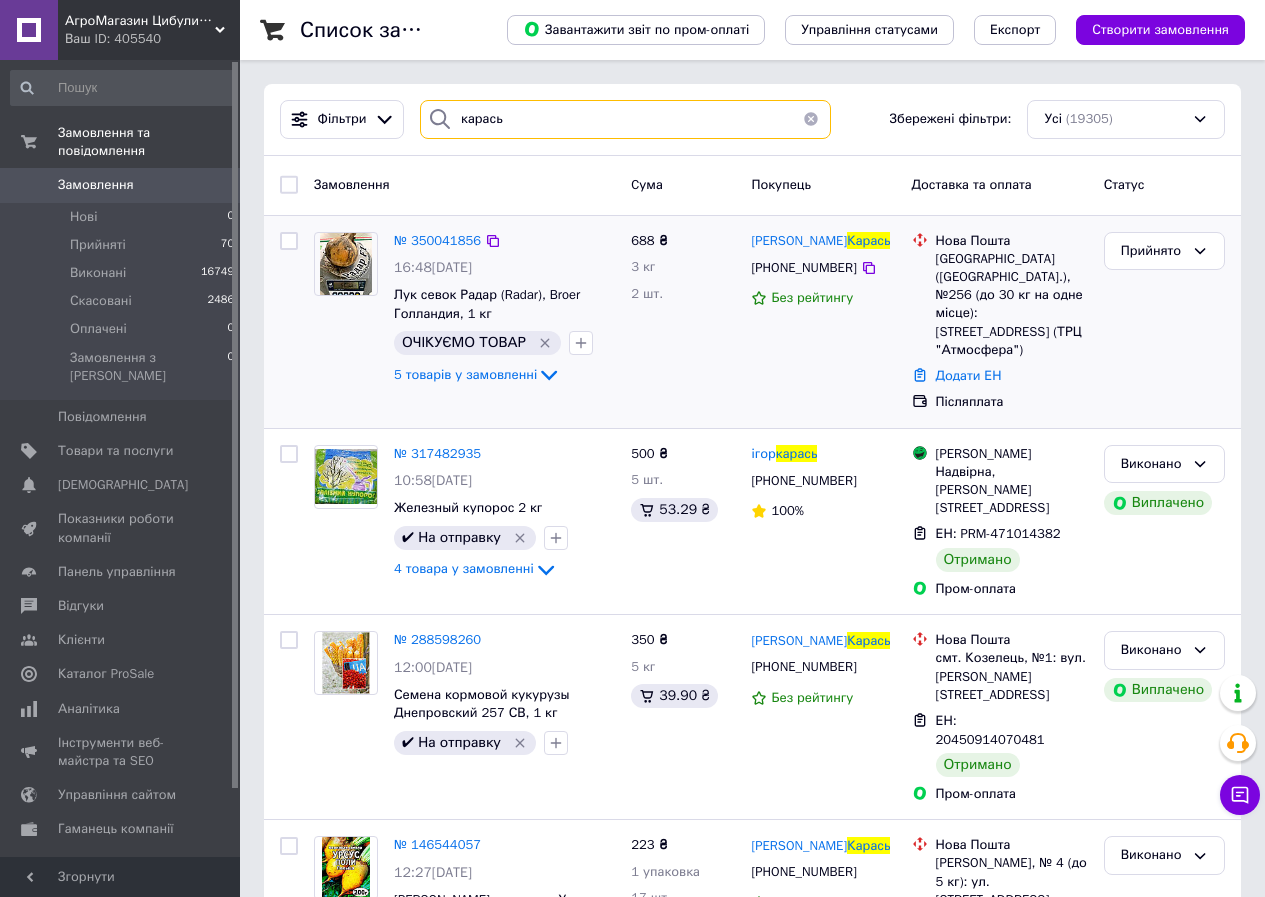 type on "карась" 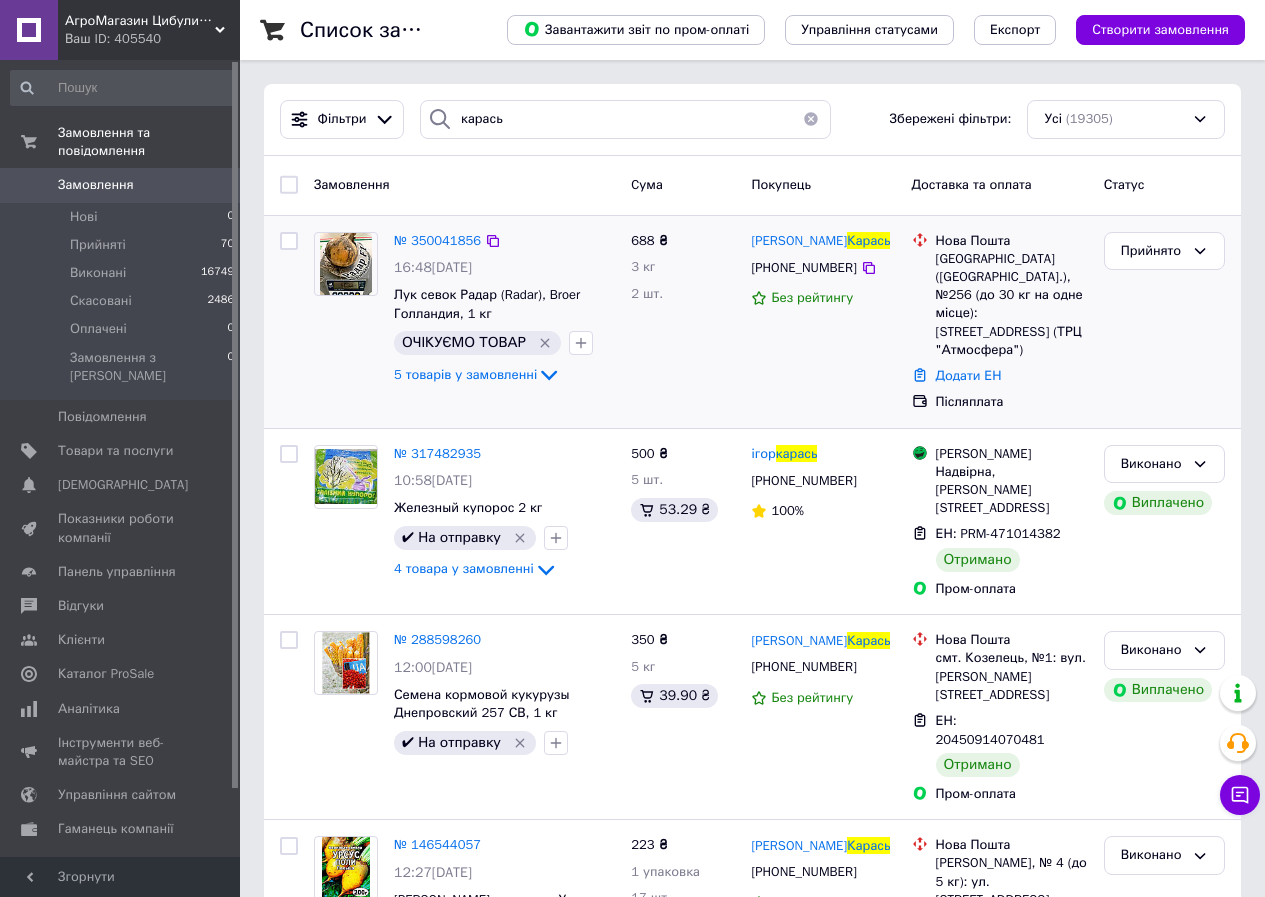 click at bounding box center (345, 264) 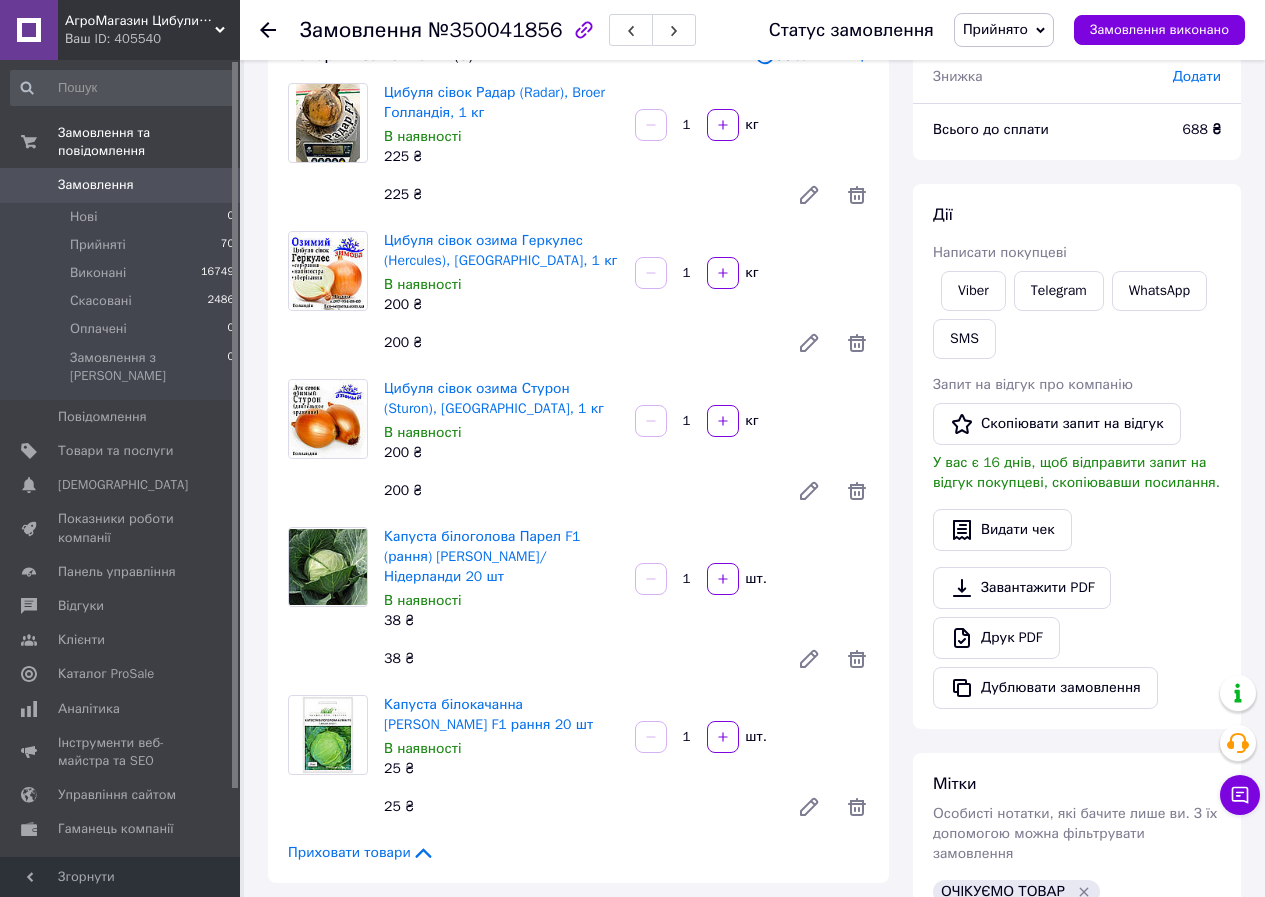 scroll, scrollTop: 100, scrollLeft: 0, axis: vertical 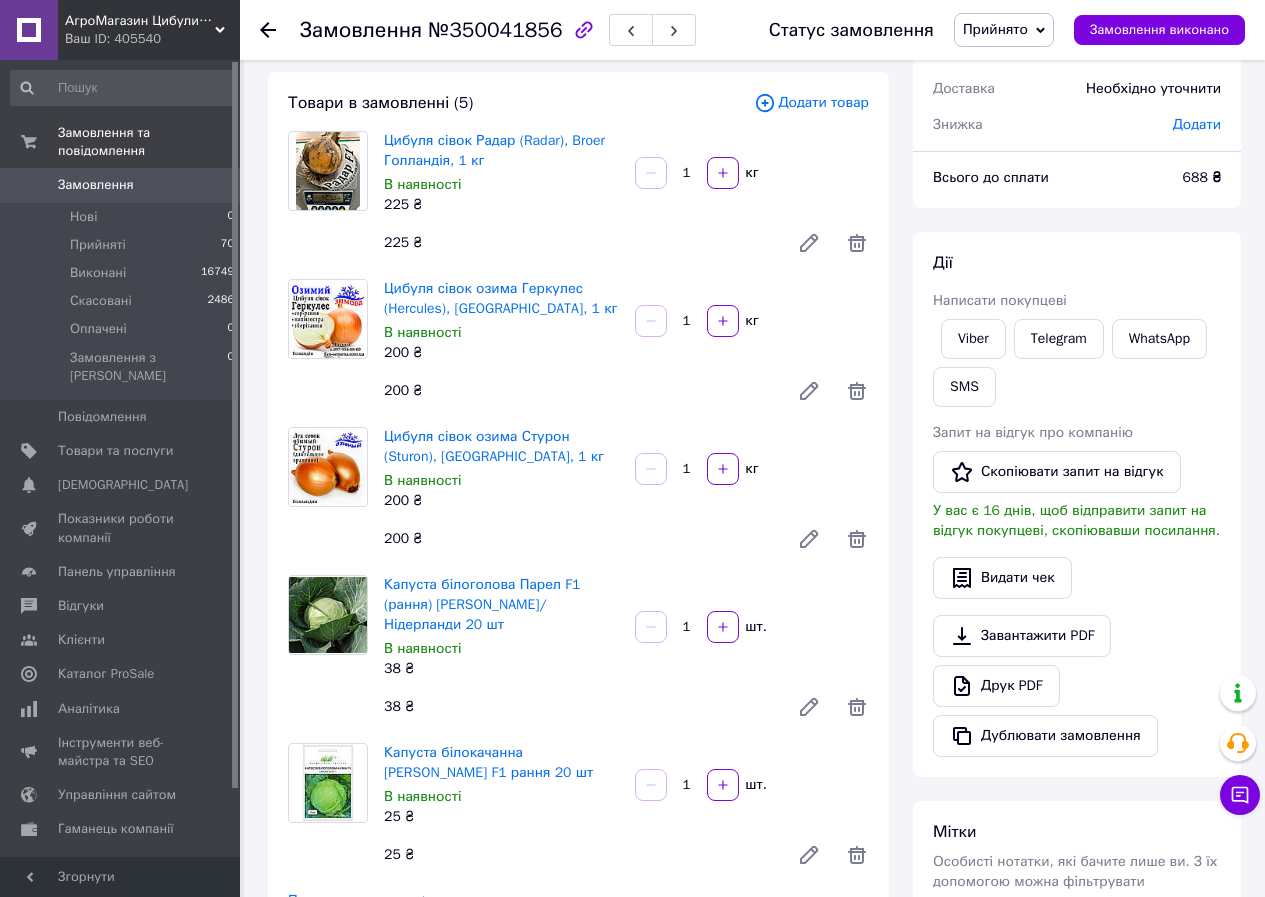 click on "Додати товар" at bounding box center (811, 103) 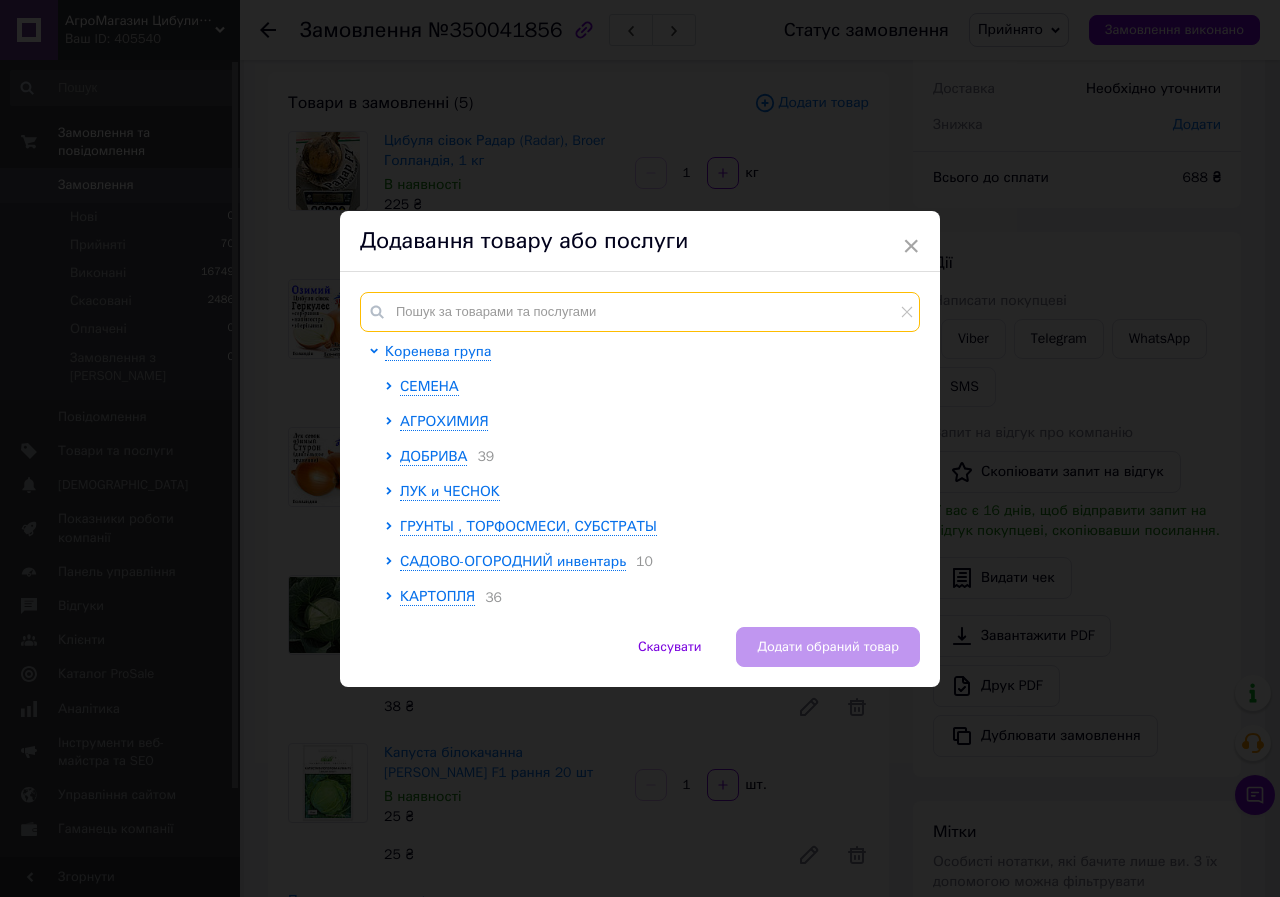 click at bounding box center [640, 312] 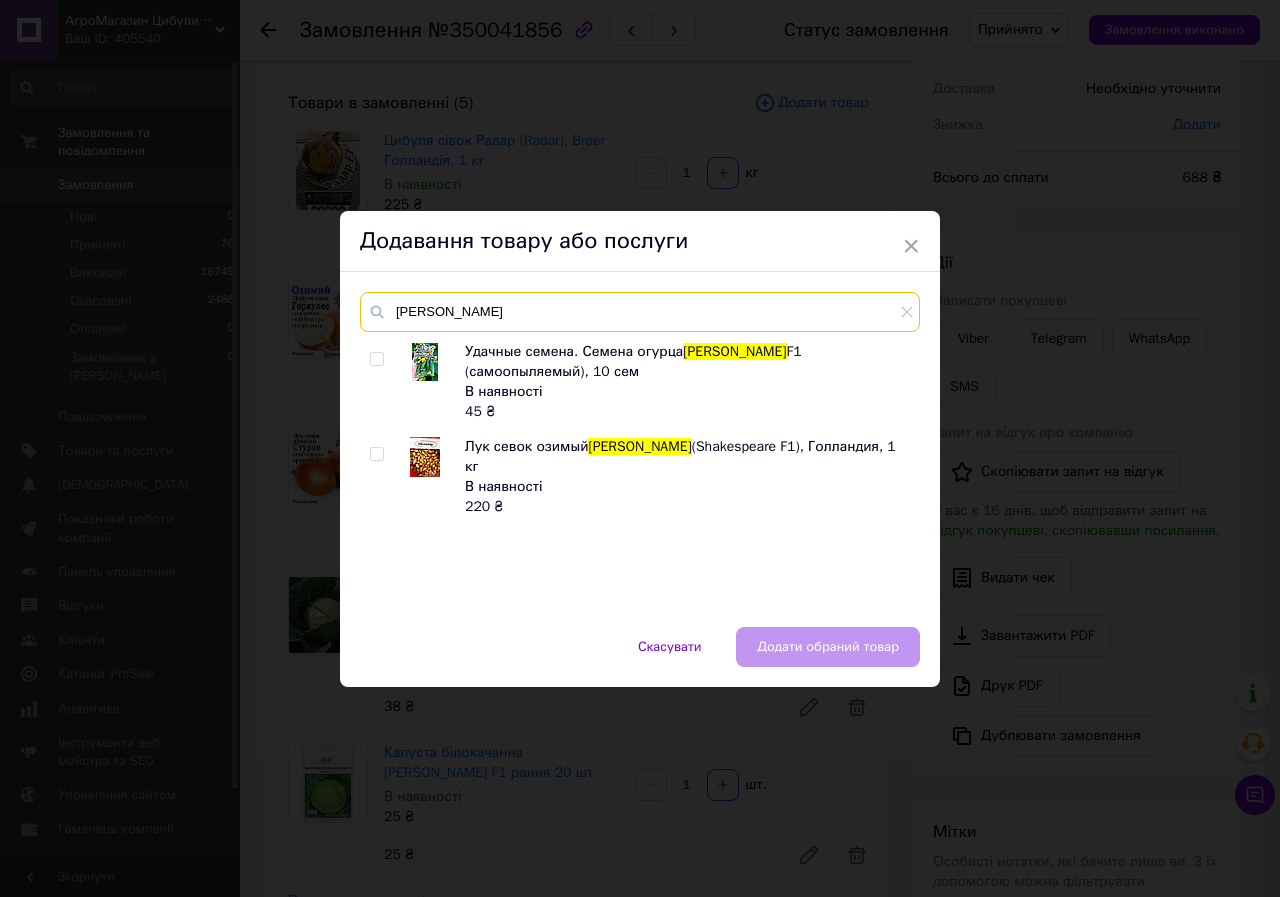type on "[PERSON_NAME]" 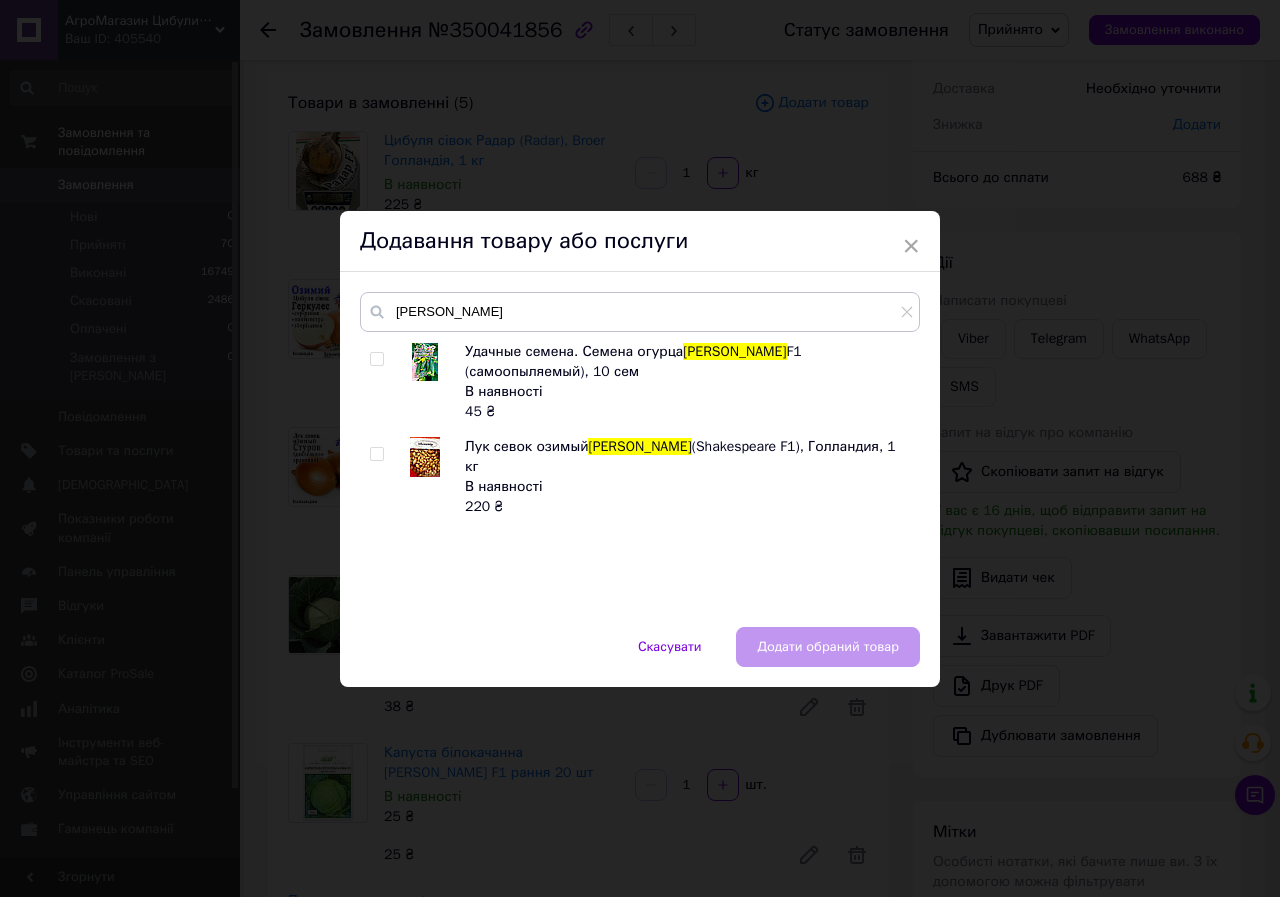 click at bounding box center (376, 454) 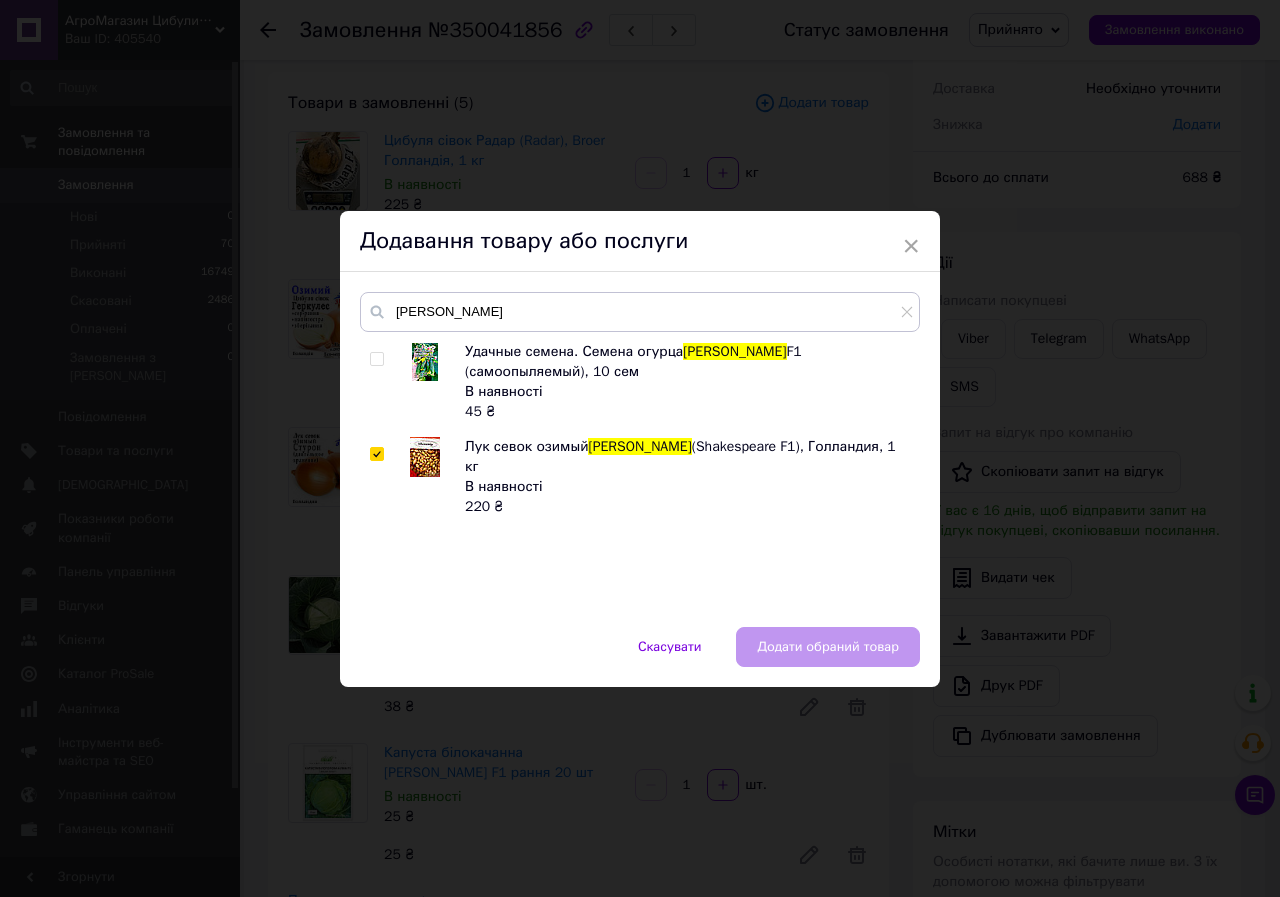 checkbox on "true" 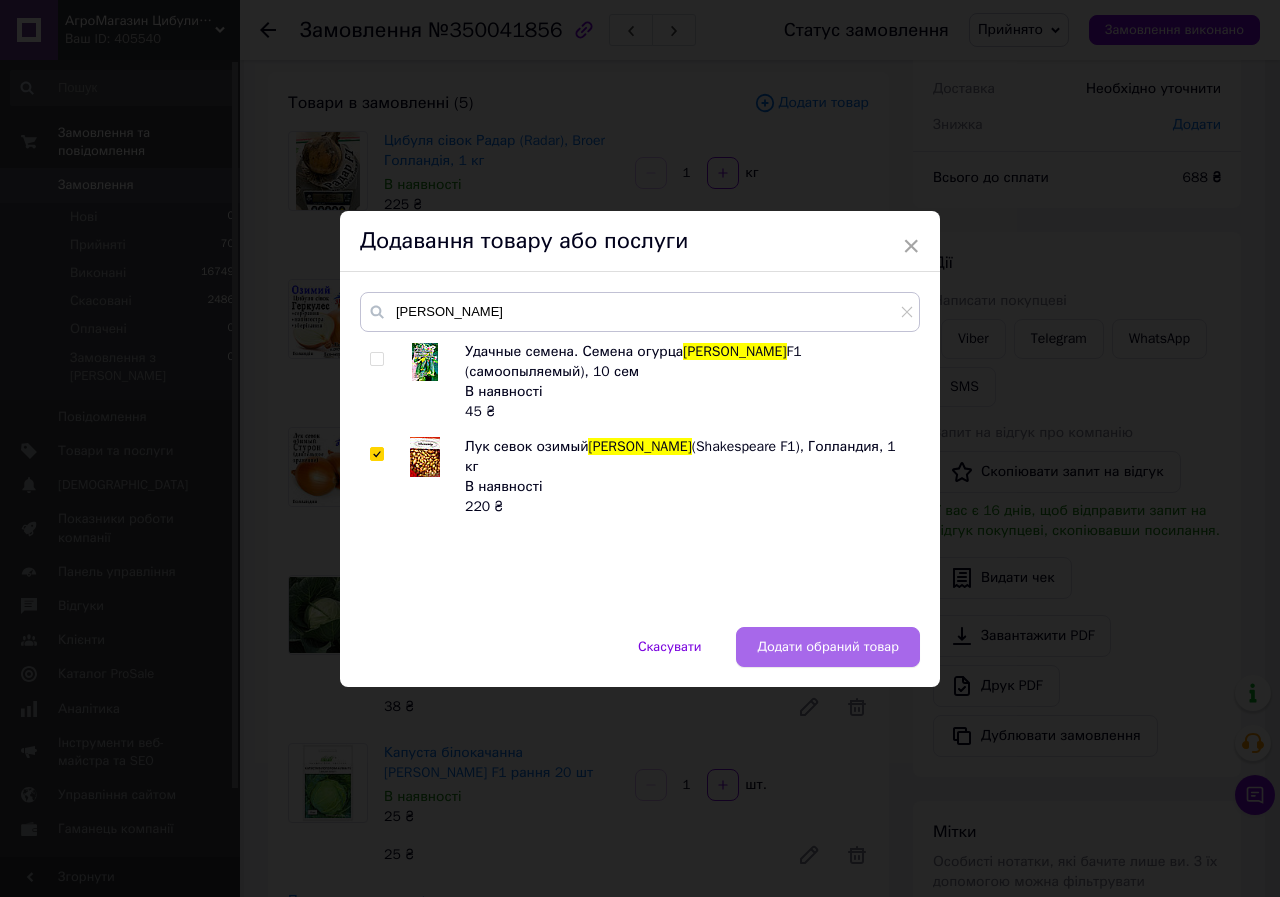 click on "Додати обраний товар" at bounding box center [828, 647] 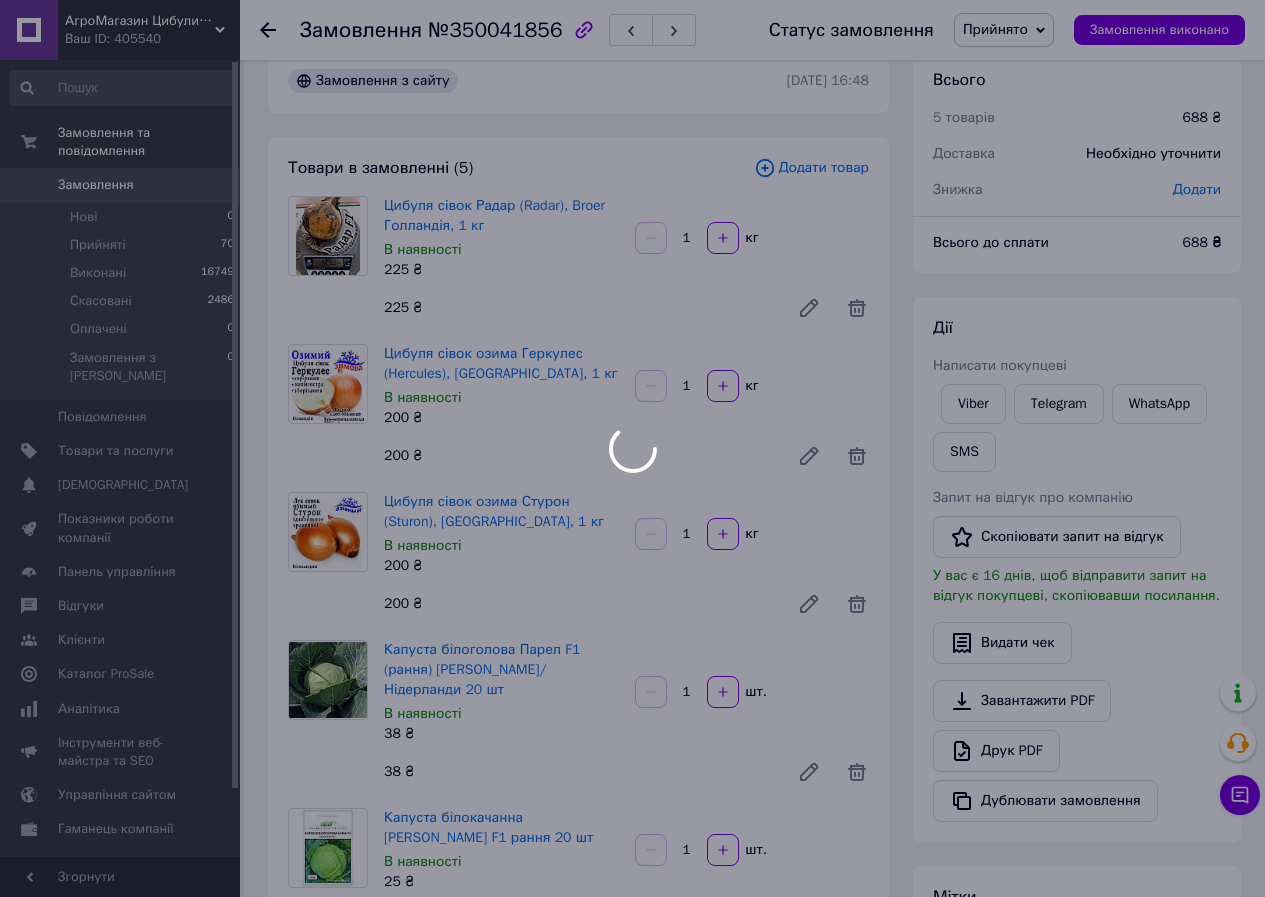 scroll, scrollTop: 0, scrollLeft: 0, axis: both 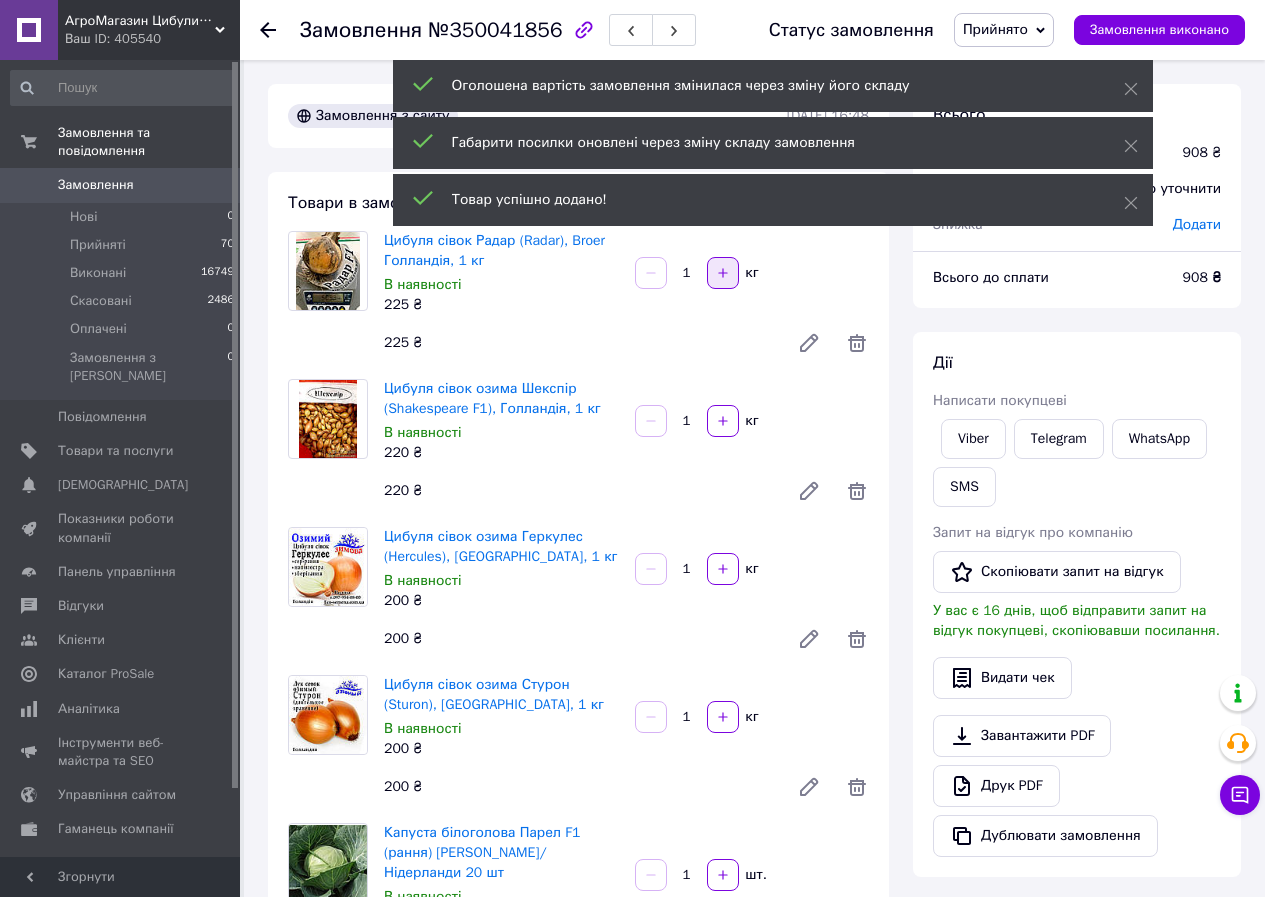 click 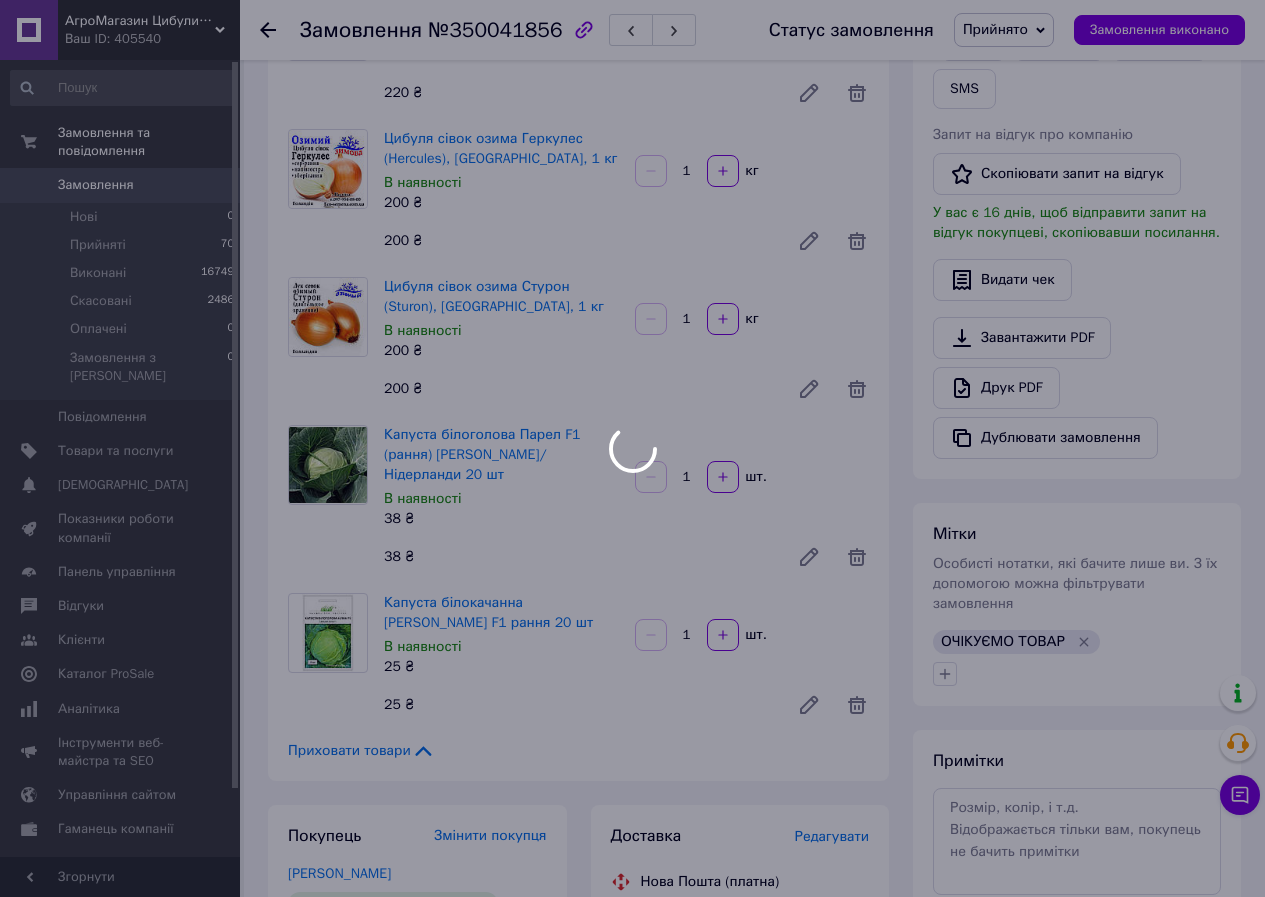 scroll, scrollTop: 400, scrollLeft: 0, axis: vertical 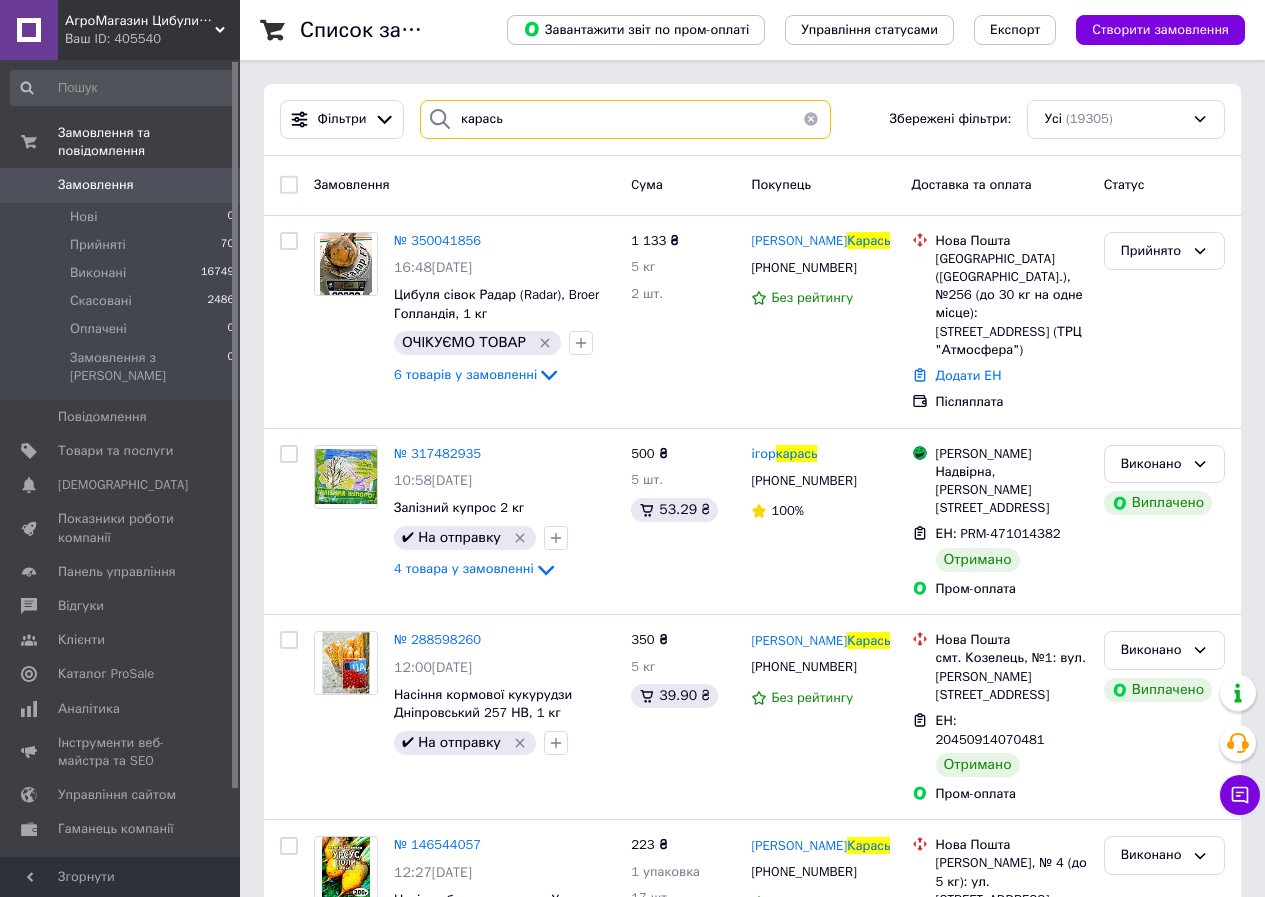 drag, startPoint x: 541, startPoint y: 126, endPoint x: 425, endPoint y: 139, distance: 116.72617 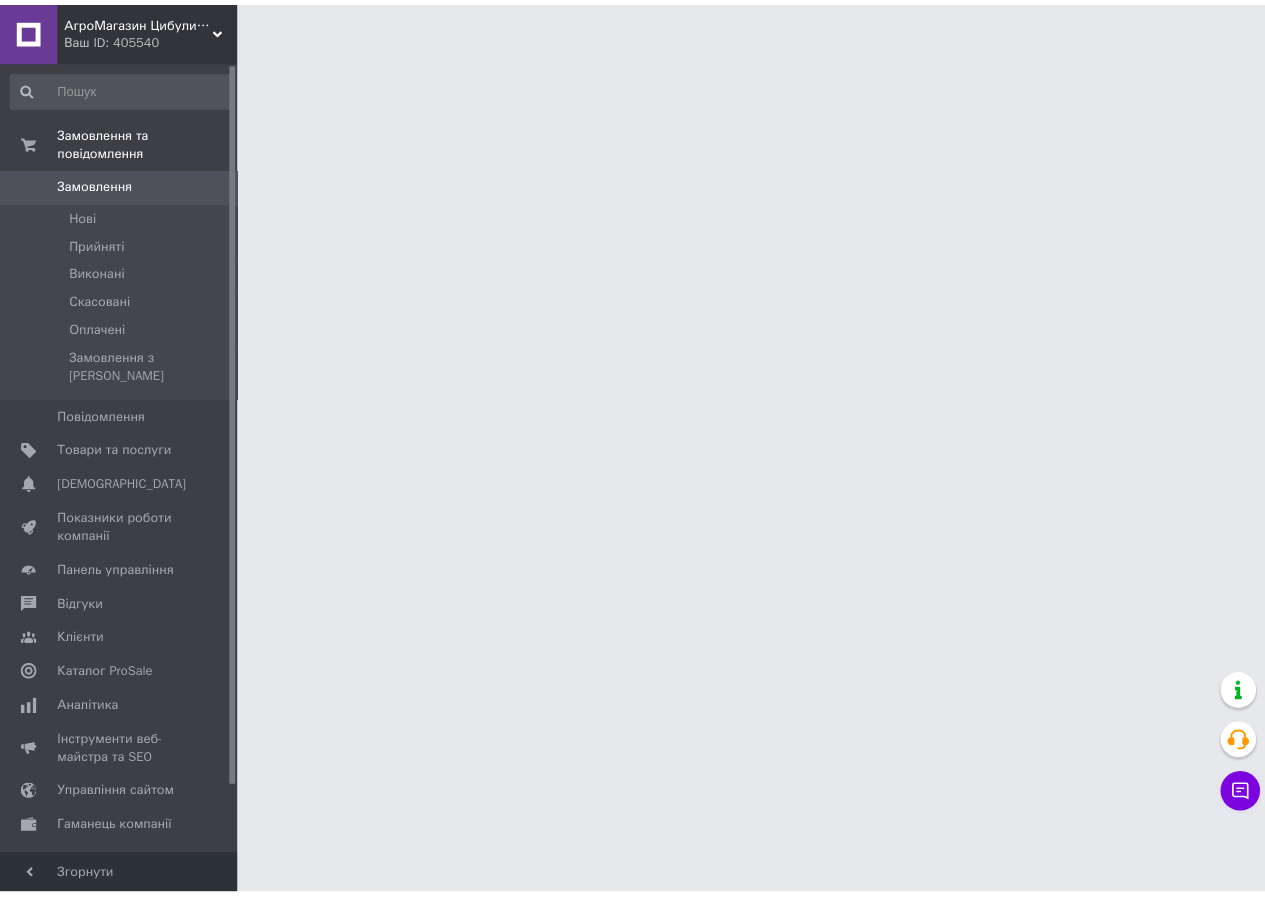 scroll, scrollTop: 0, scrollLeft: 0, axis: both 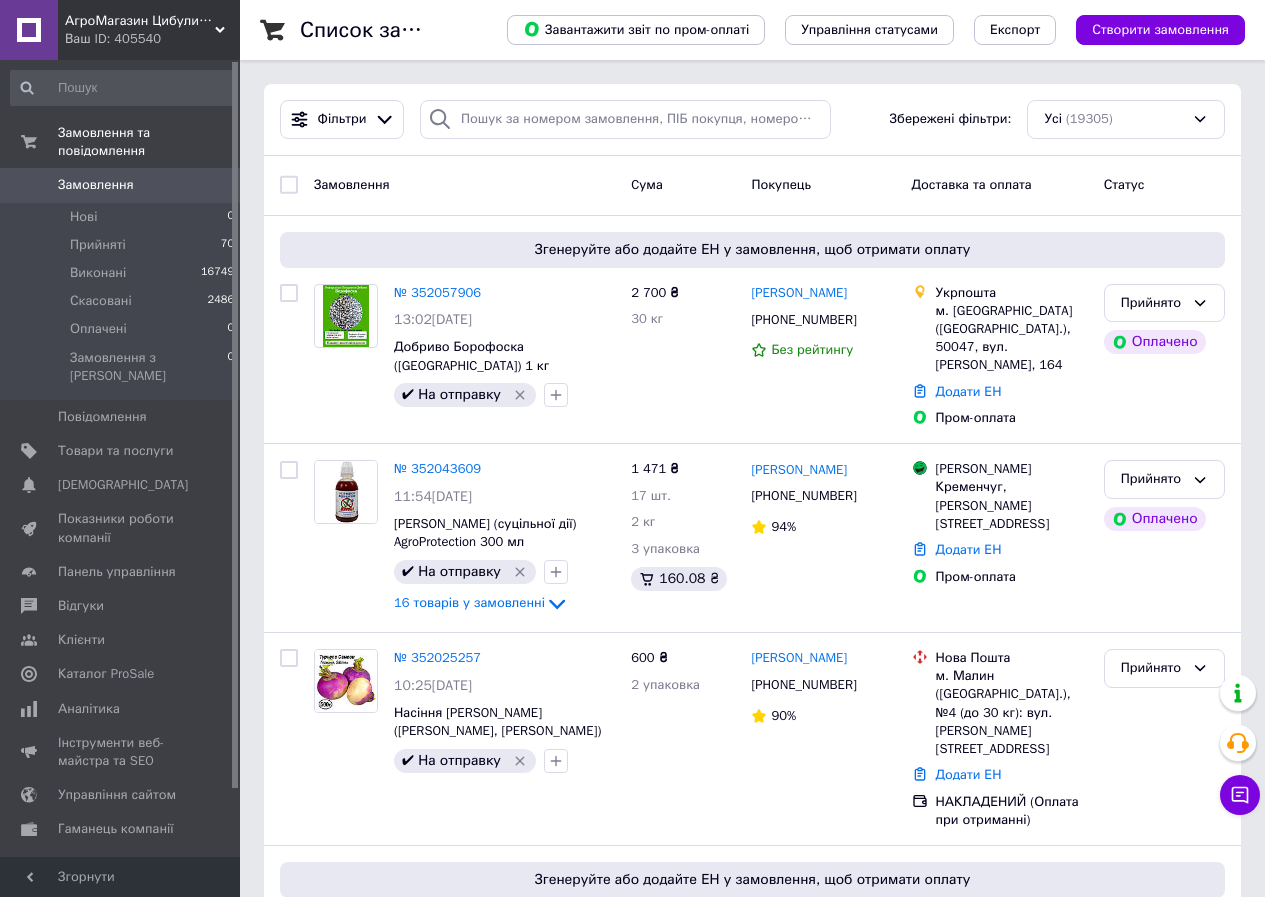click on "Ваш ID: 405540" at bounding box center [152, 39] 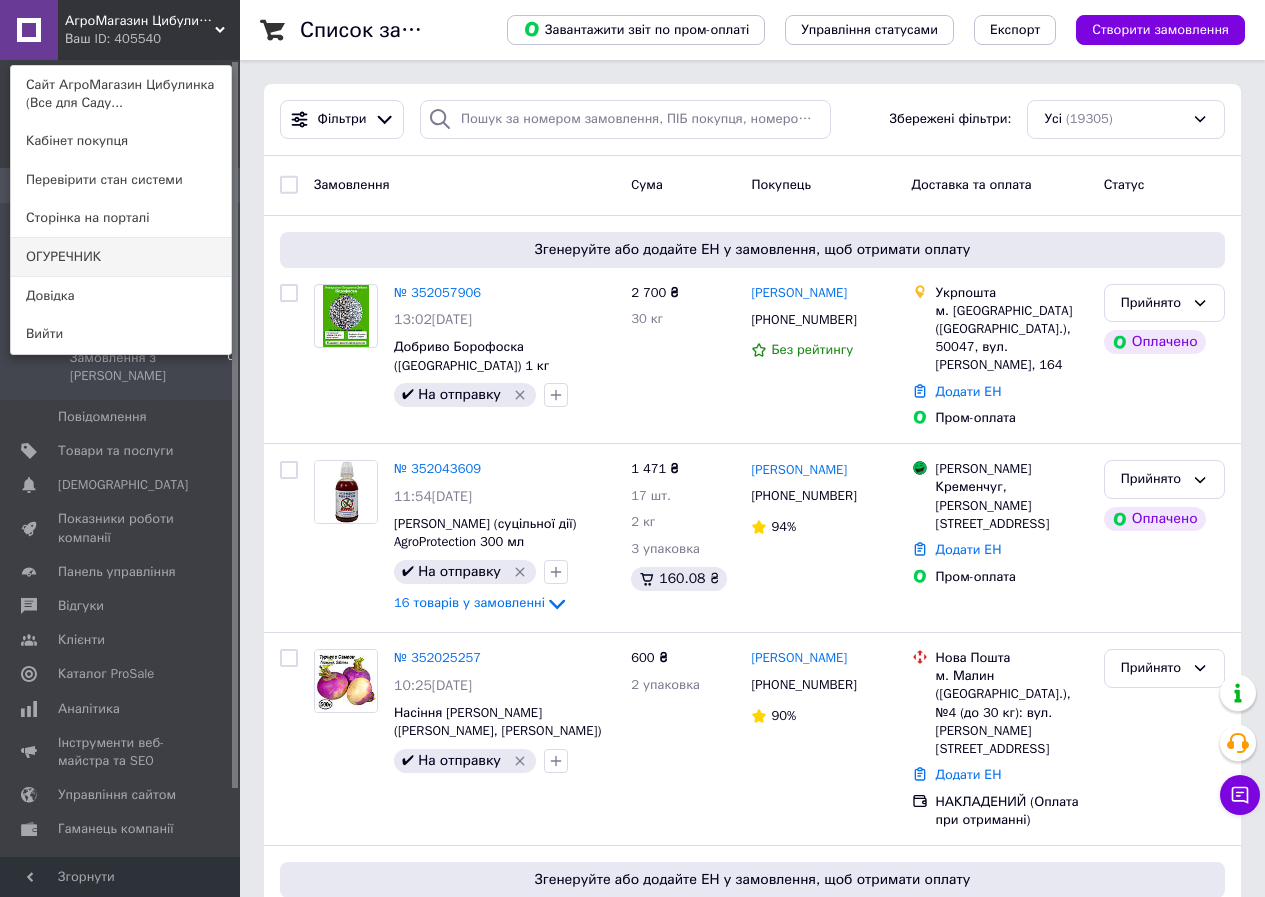 click on "ОГУРЕЧНИК" at bounding box center (121, 257) 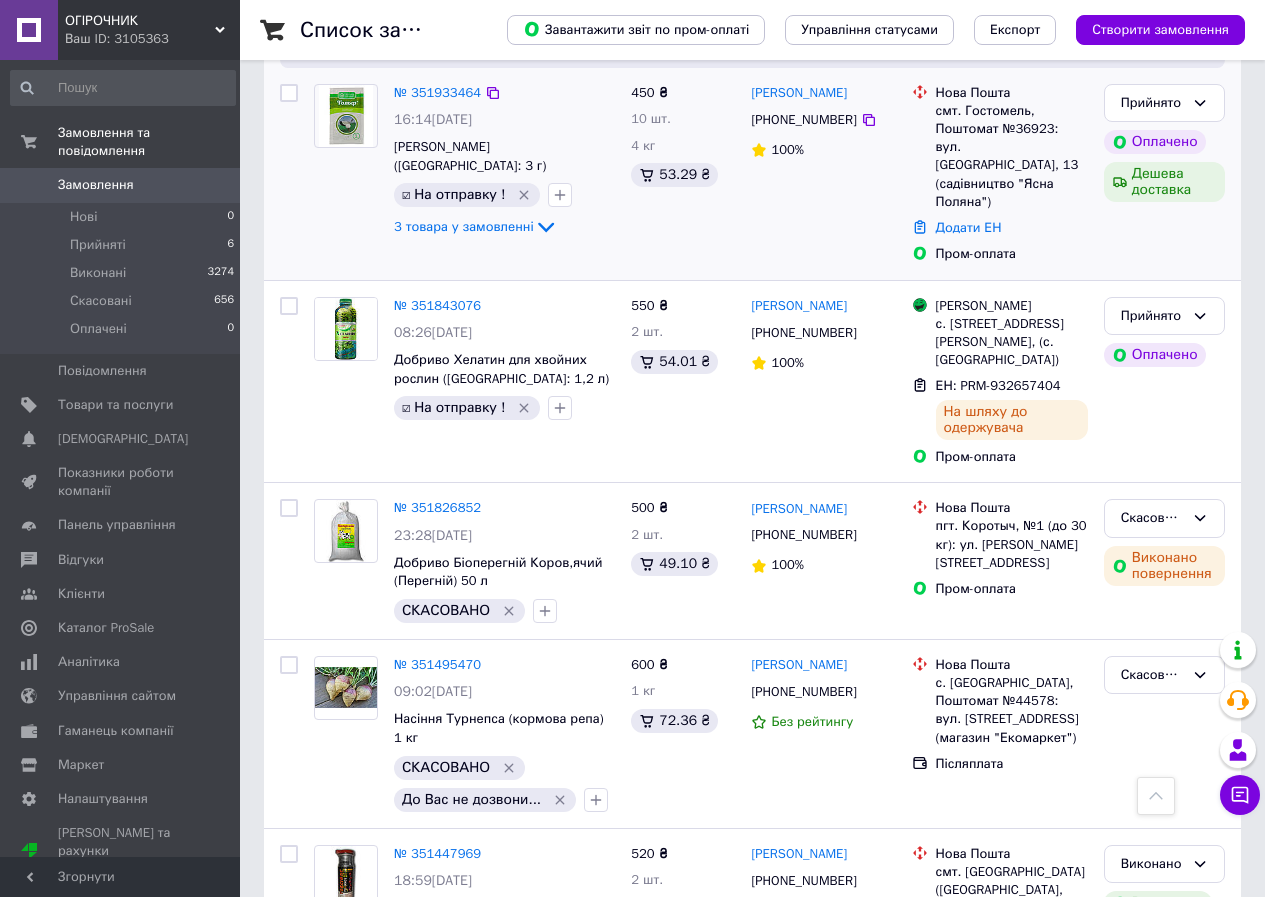 scroll, scrollTop: 0, scrollLeft: 0, axis: both 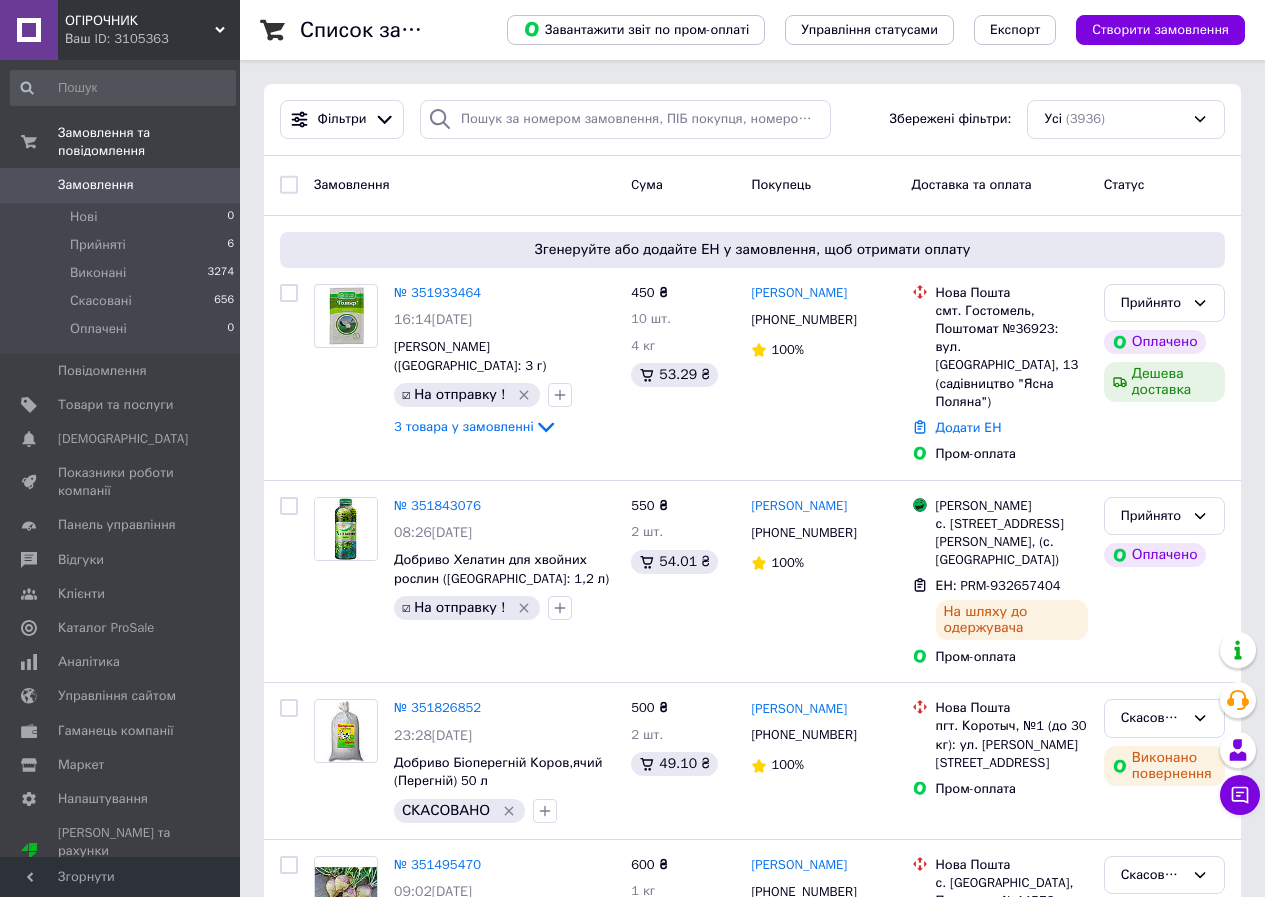 click on "Ваш ID: 3105363" at bounding box center [152, 39] 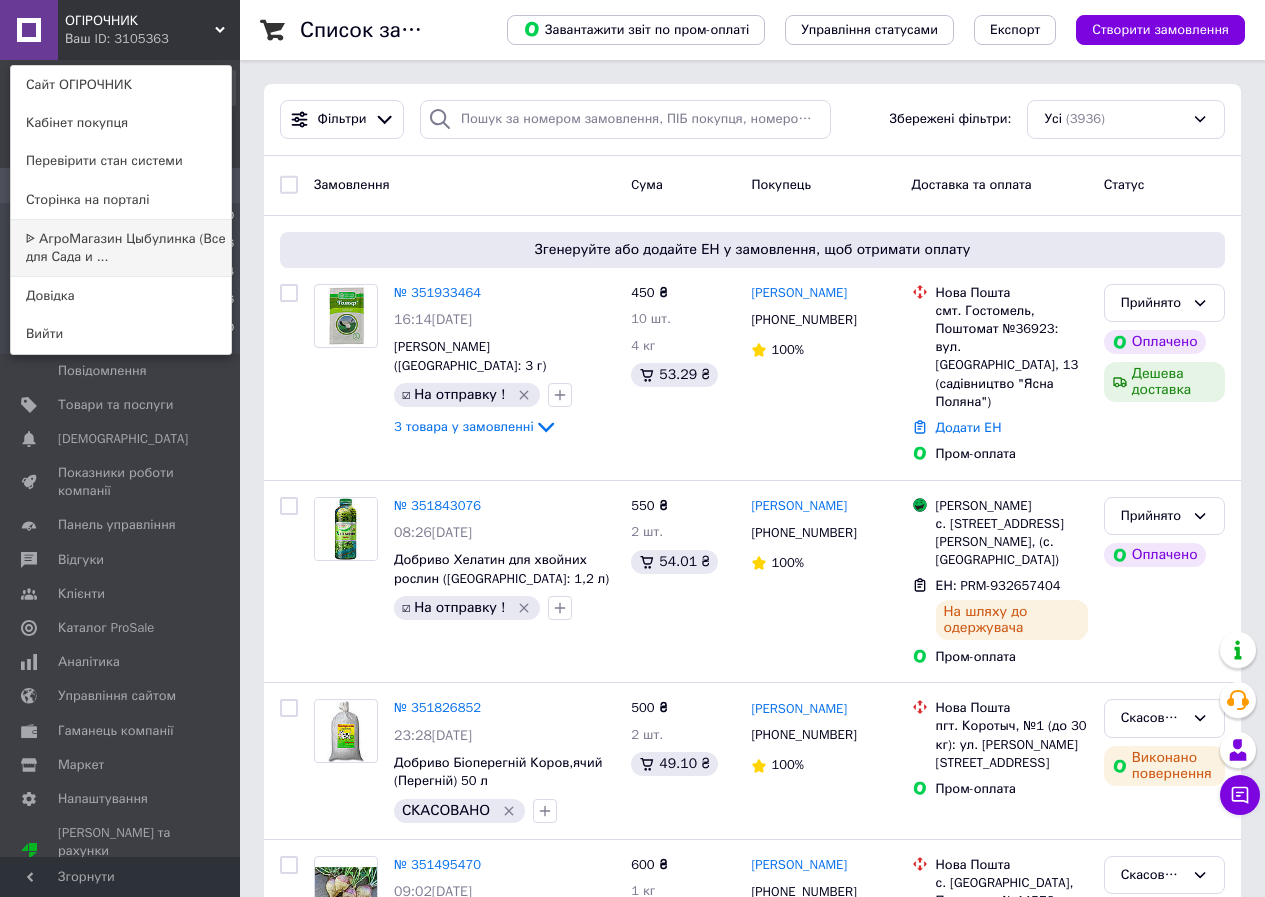 click on "ᐉ АгроМагазин Цыбулинка (Все для Сада и ..." at bounding box center [121, 248] 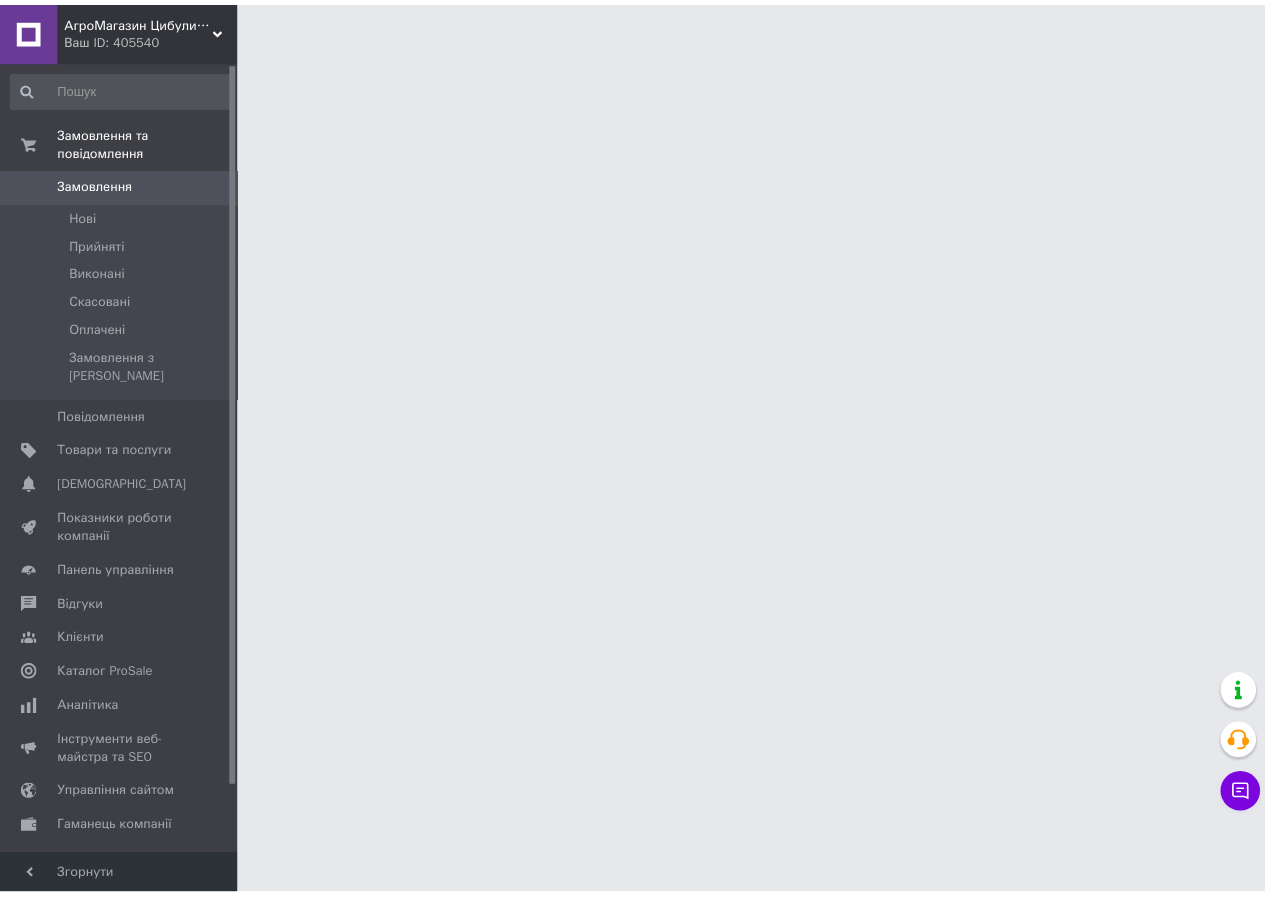 scroll, scrollTop: 0, scrollLeft: 0, axis: both 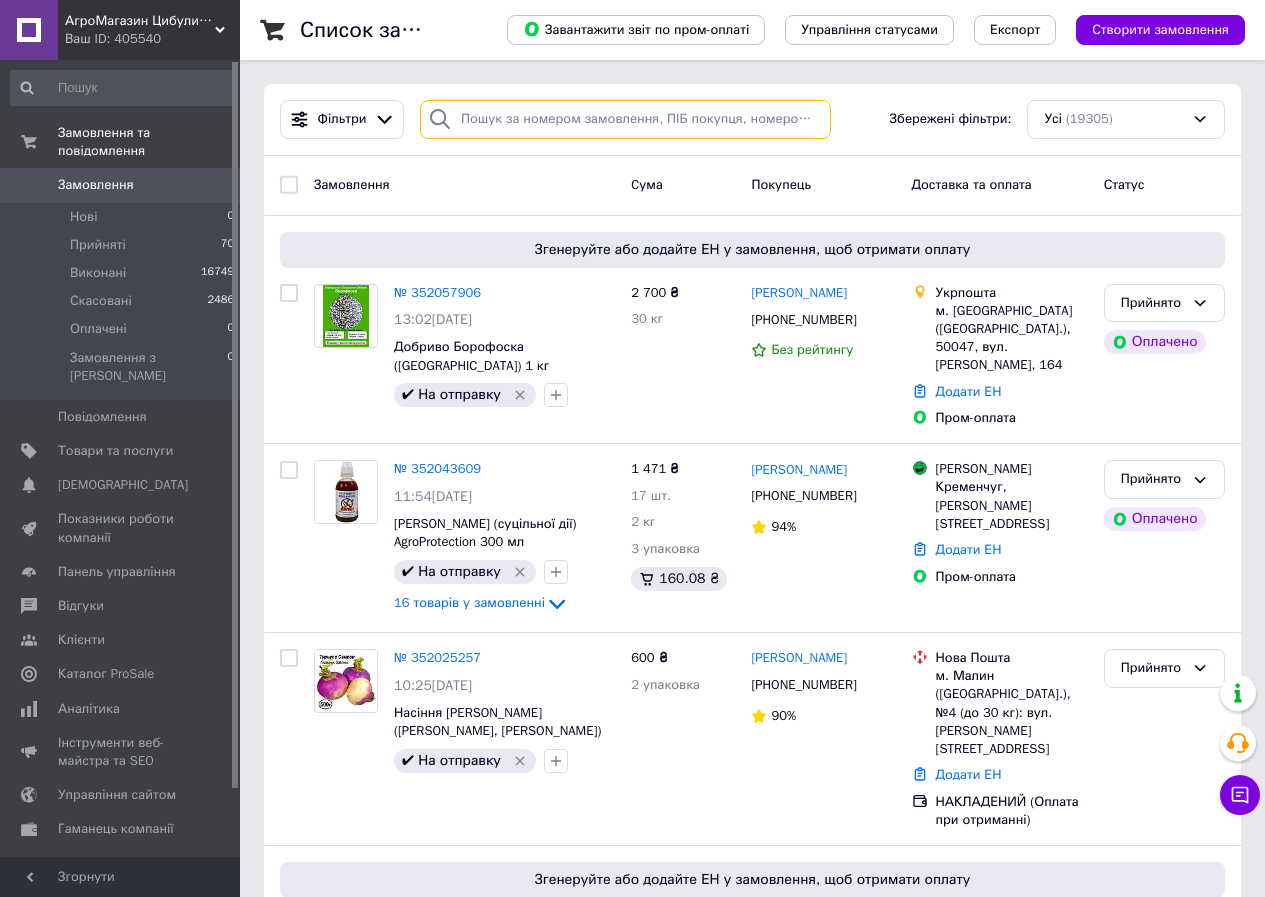 click at bounding box center [625, 119] 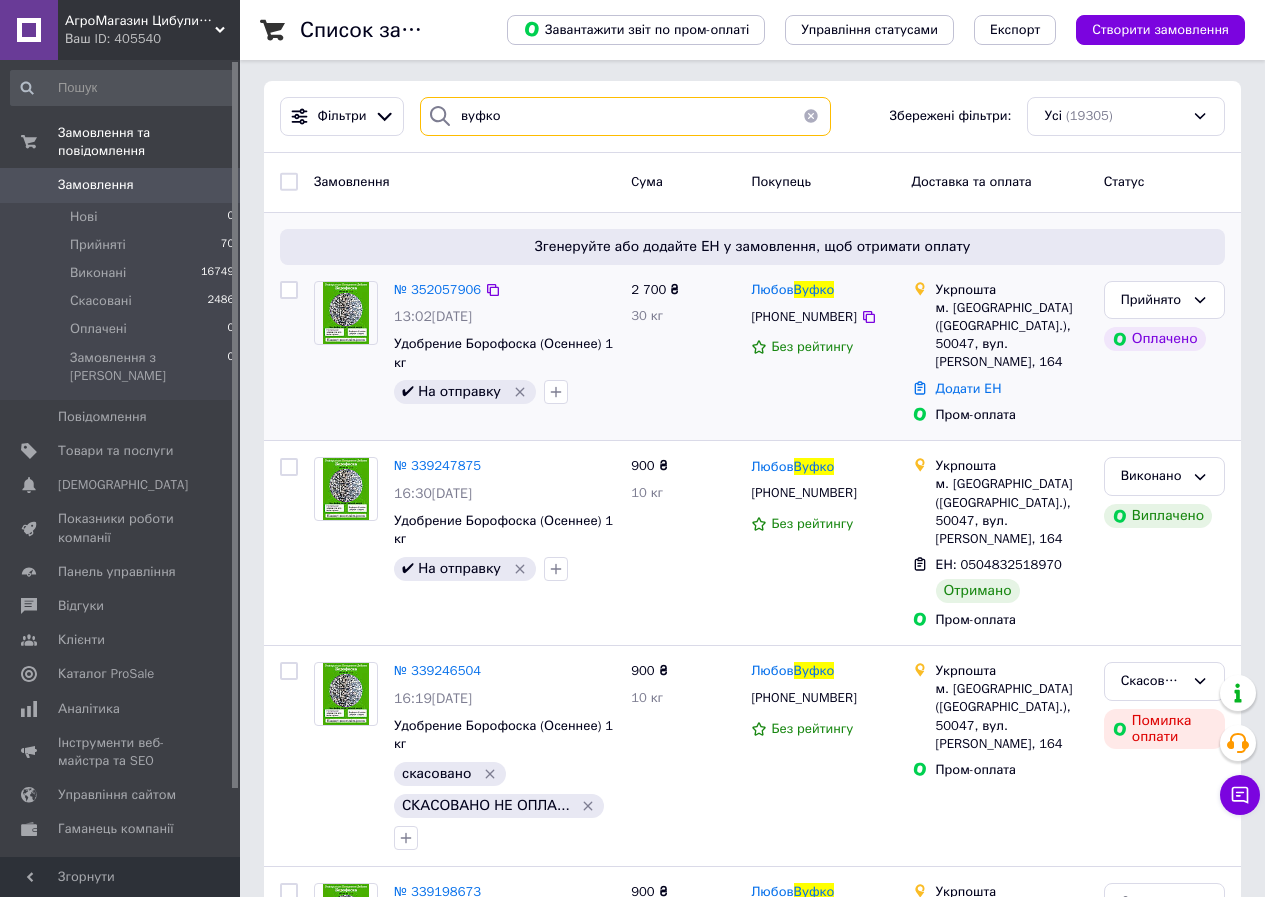 scroll, scrollTop: 0, scrollLeft: 0, axis: both 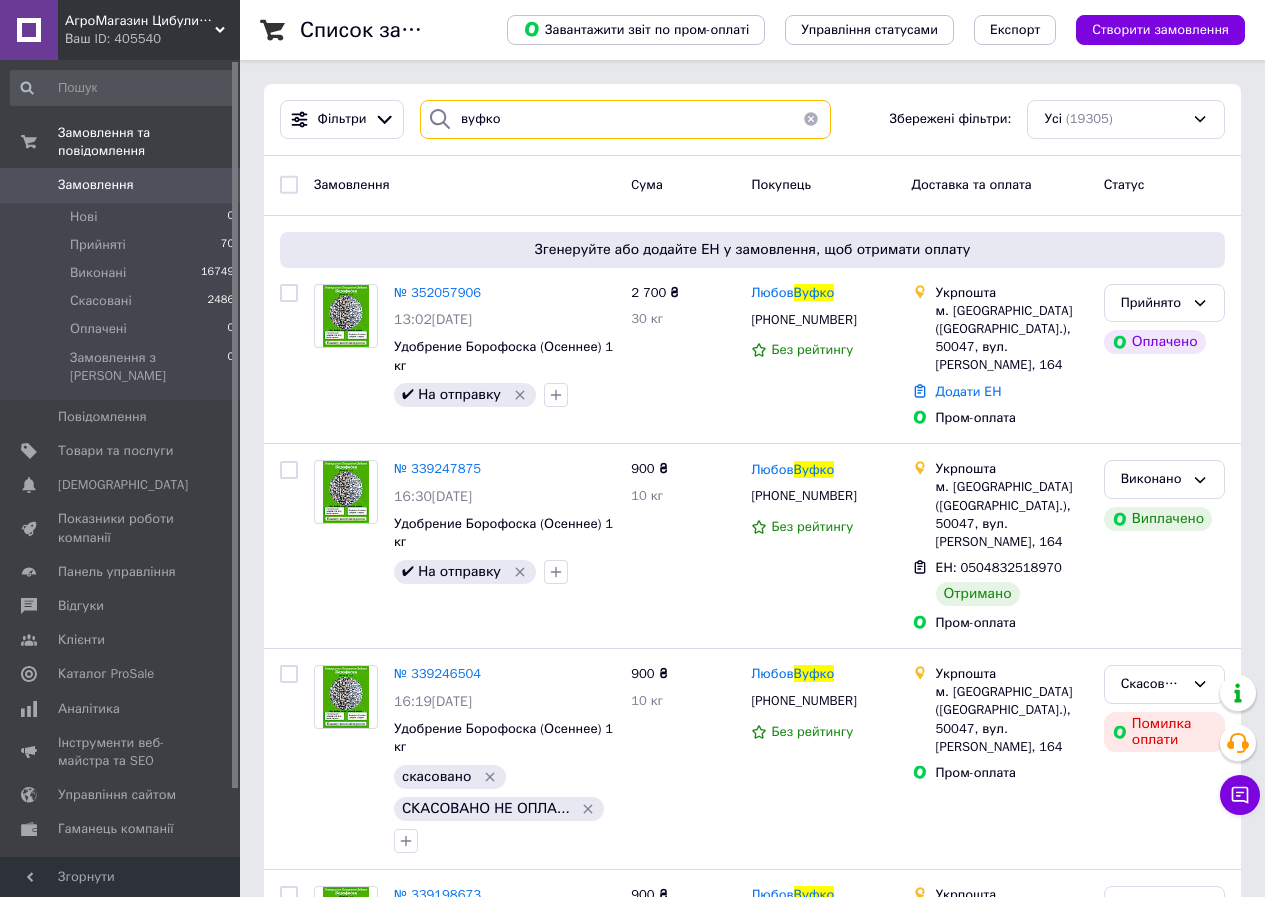 type on "вуфко" 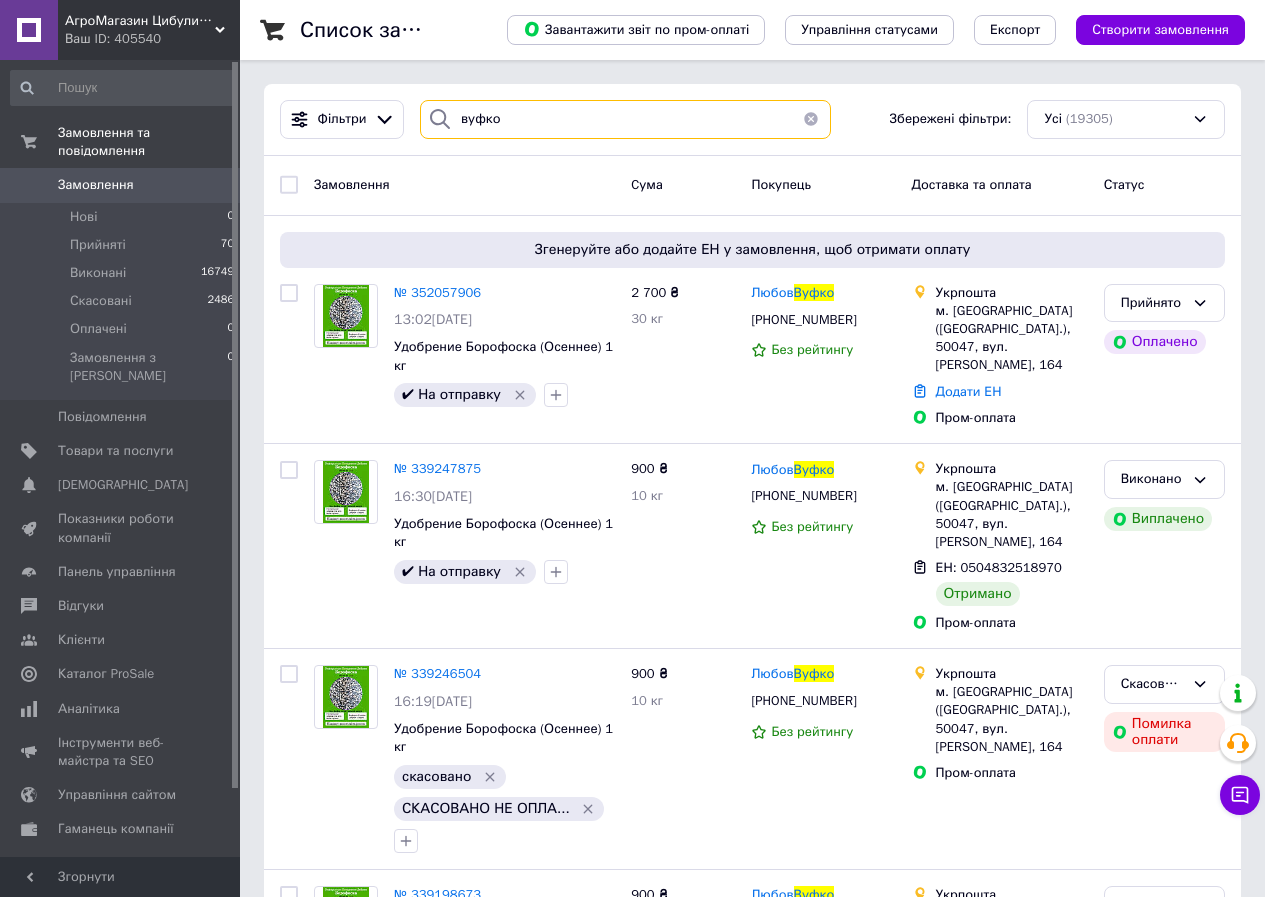 drag, startPoint x: 535, startPoint y: 132, endPoint x: 451, endPoint y: 128, distance: 84.095184 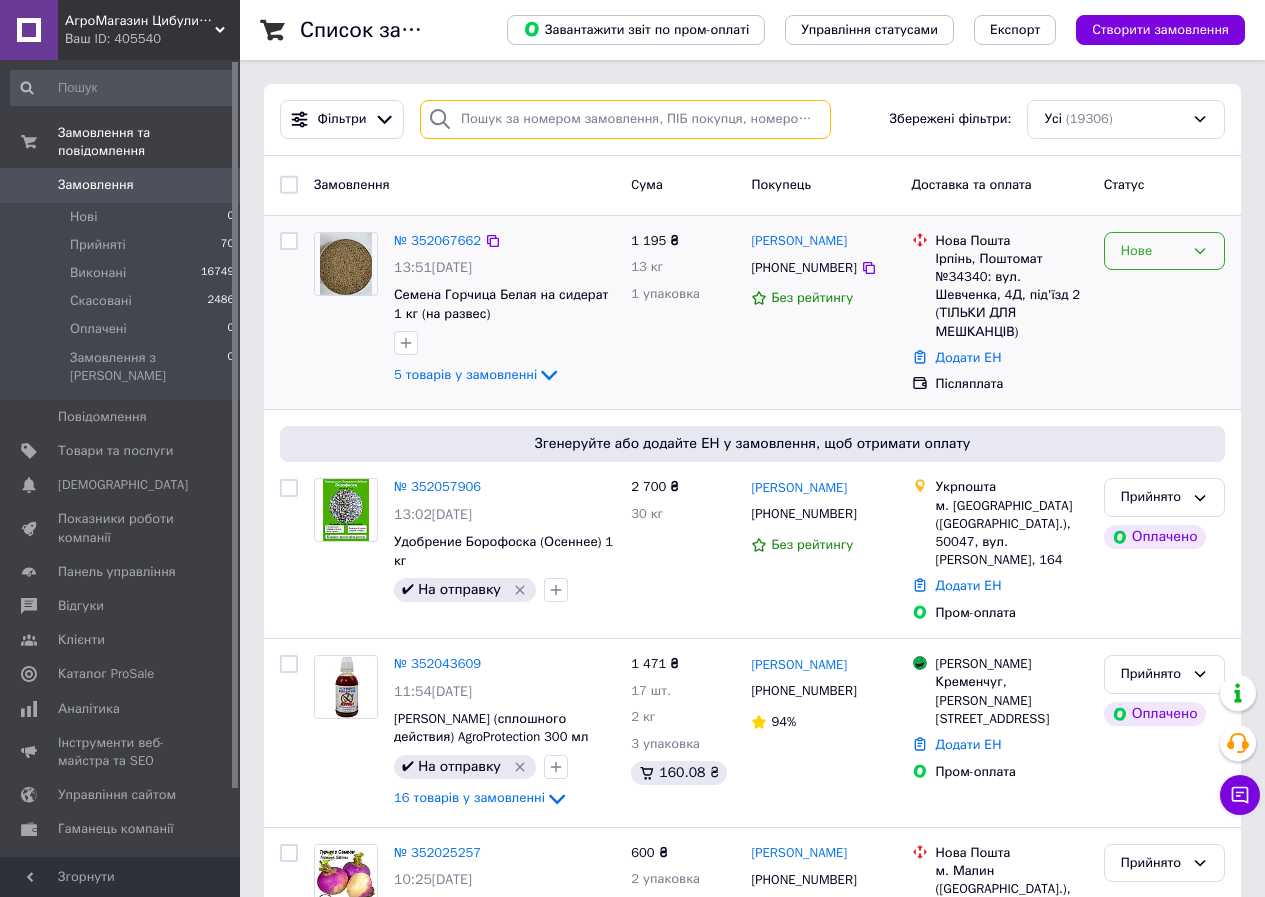 type 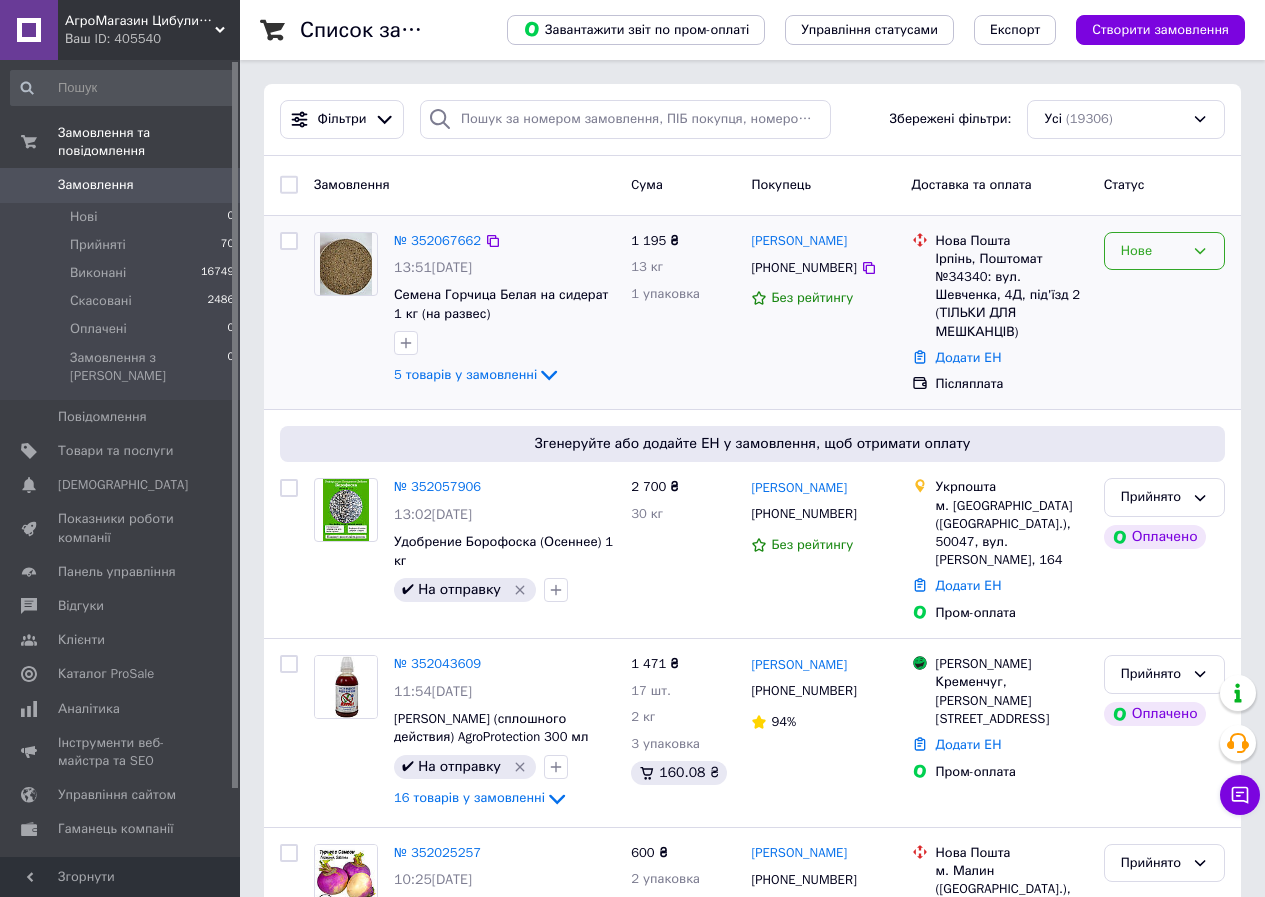 click on "Нове" at bounding box center (1152, 251) 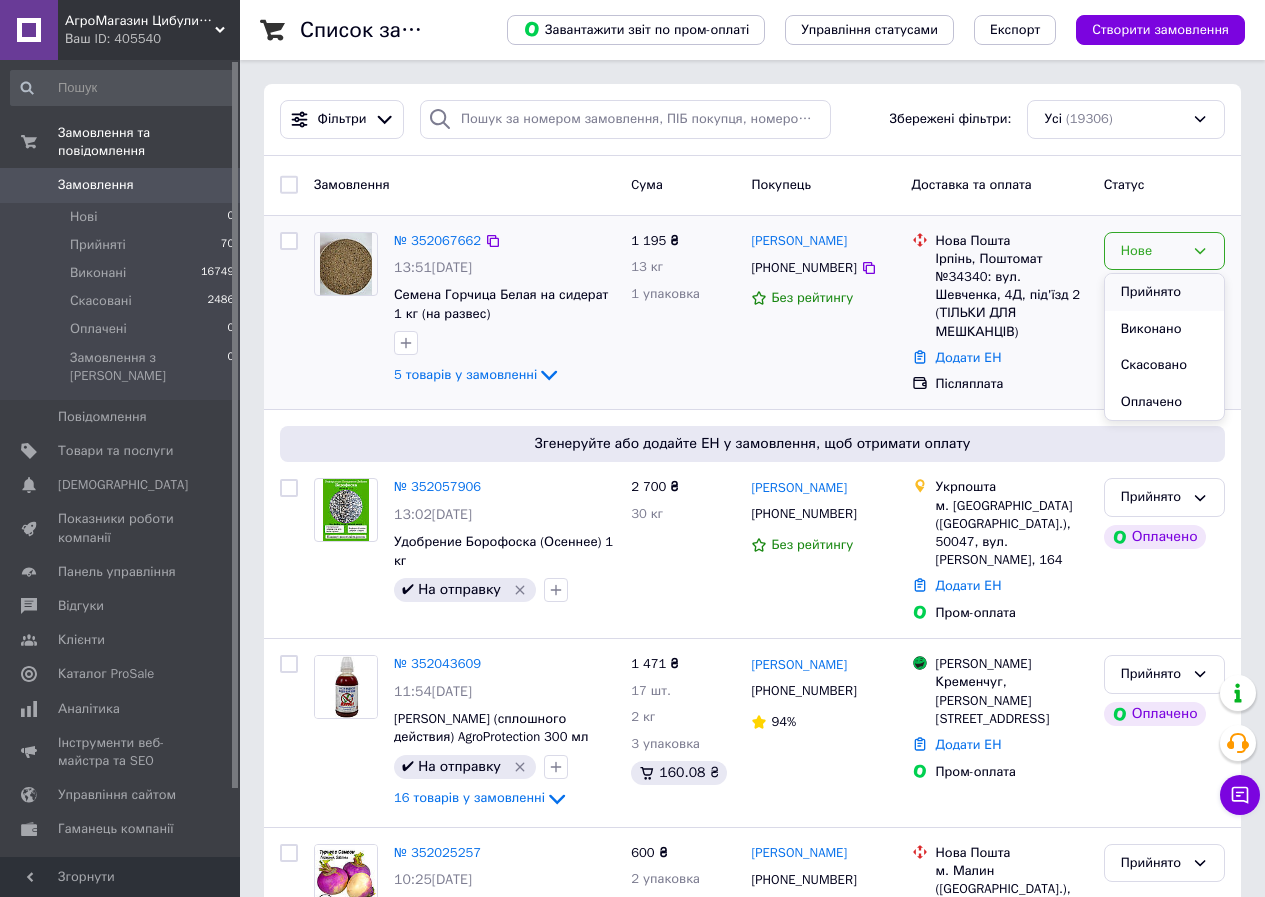 click on "Прийнято" at bounding box center (1164, 292) 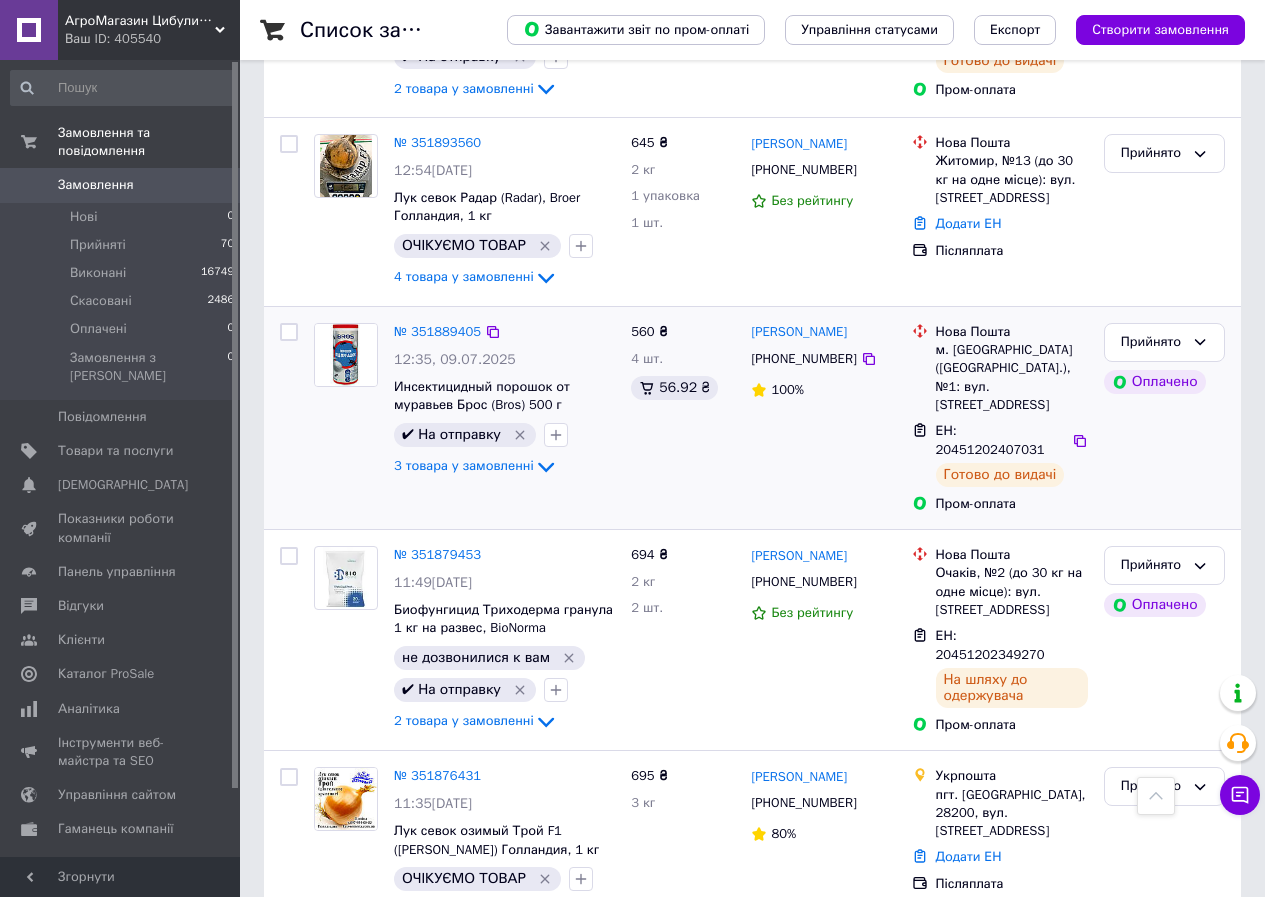 scroll, scrollTop: 3309, scrollLeft: 0, axis: vertical 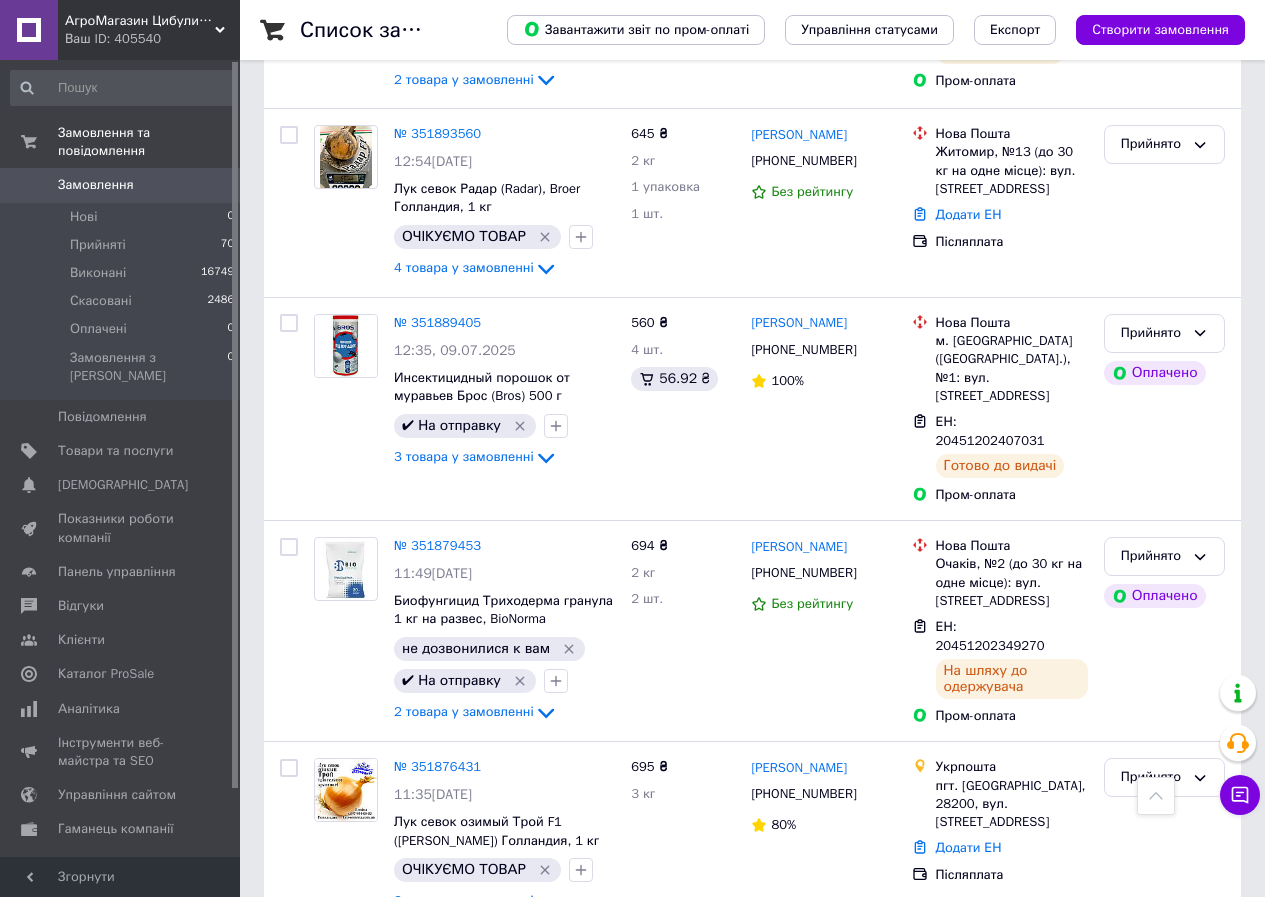 click on "2" at bounding box center [327, 975] 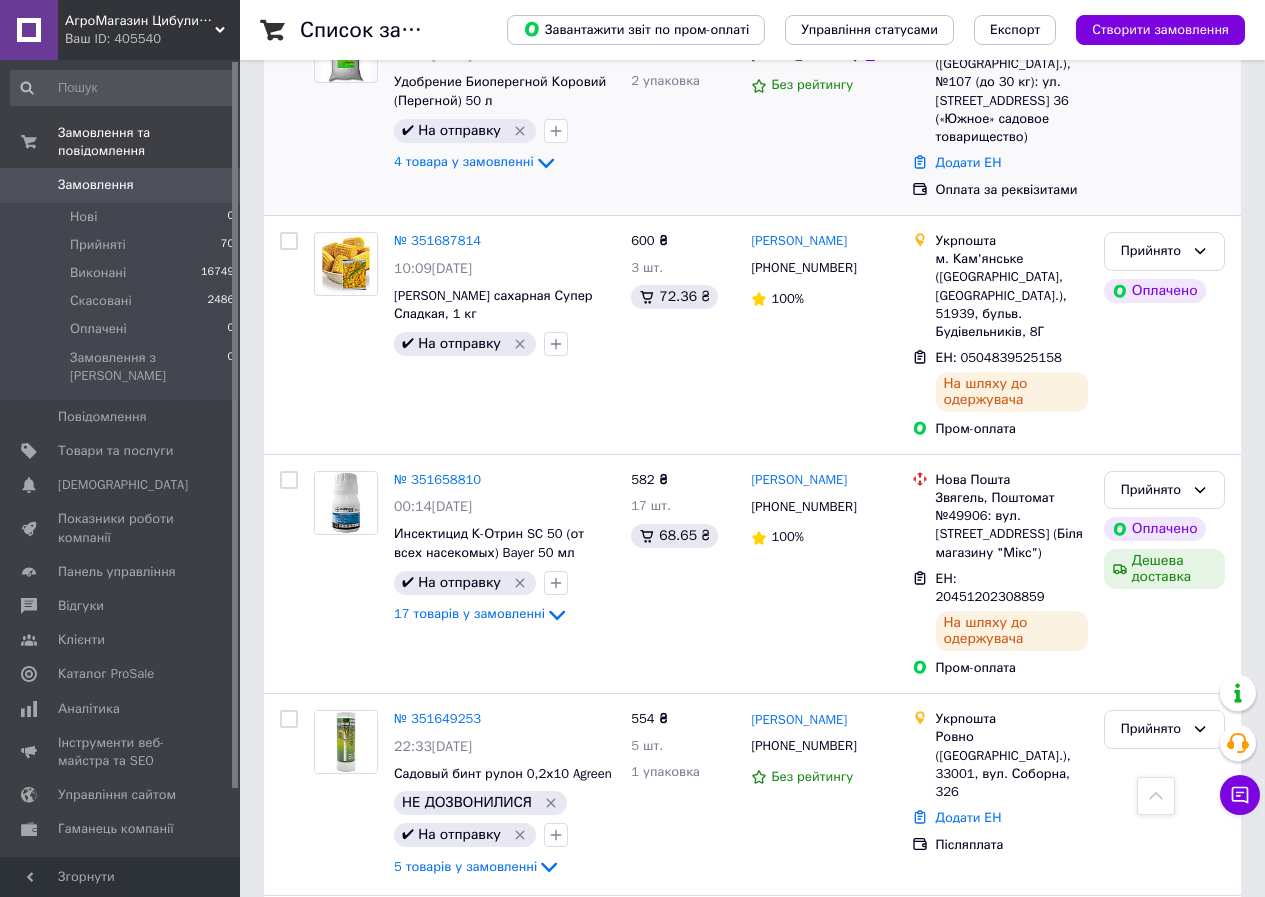 scroll, scrollTop: 3592, scrollLeft: 0, axis: vertical 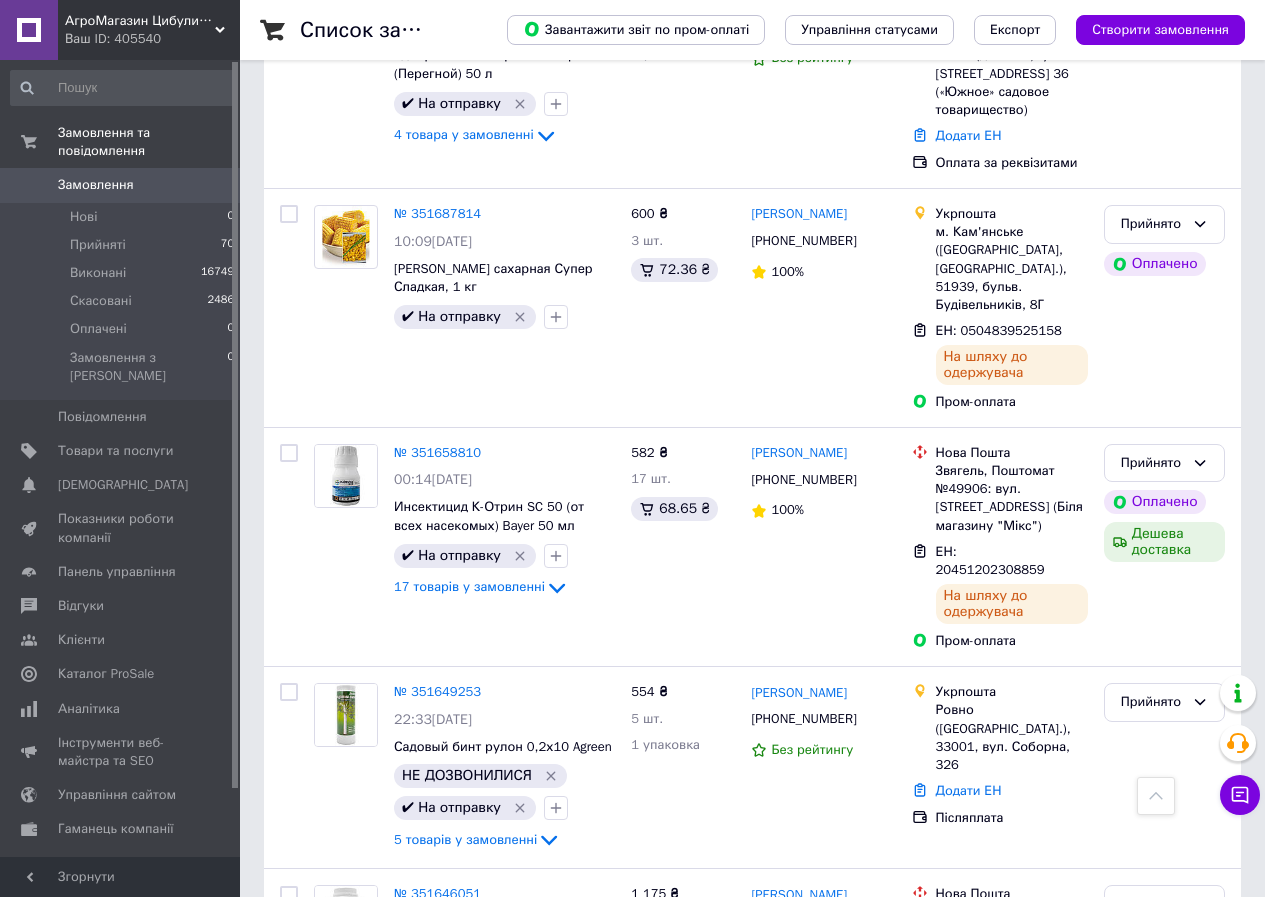 click on "АгроМагазин Цибулинка (Все для Саду та Городу)" at bounding box center [140, 21] 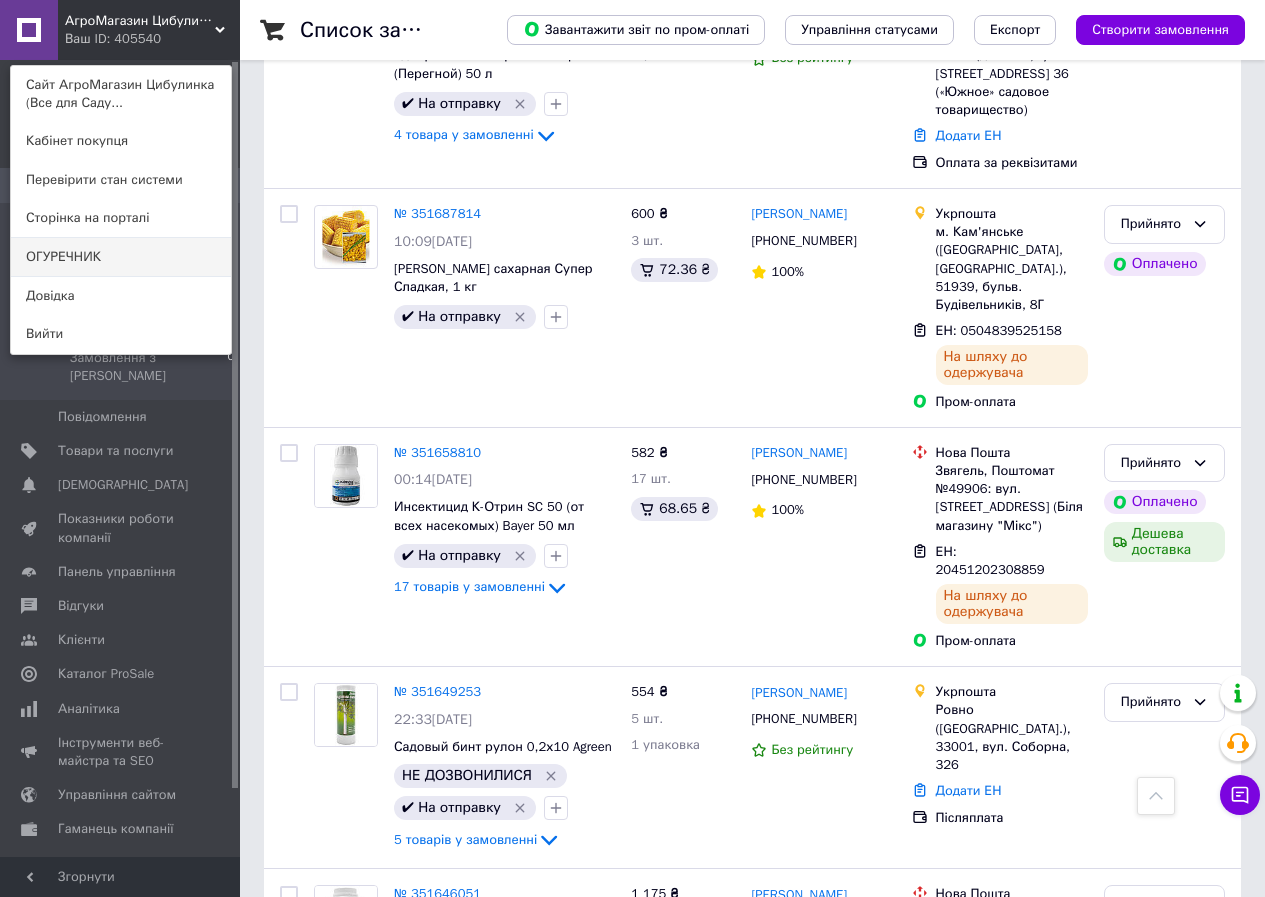 click on "ОГУРЕЧНИК" at bounding box center (121, 257) 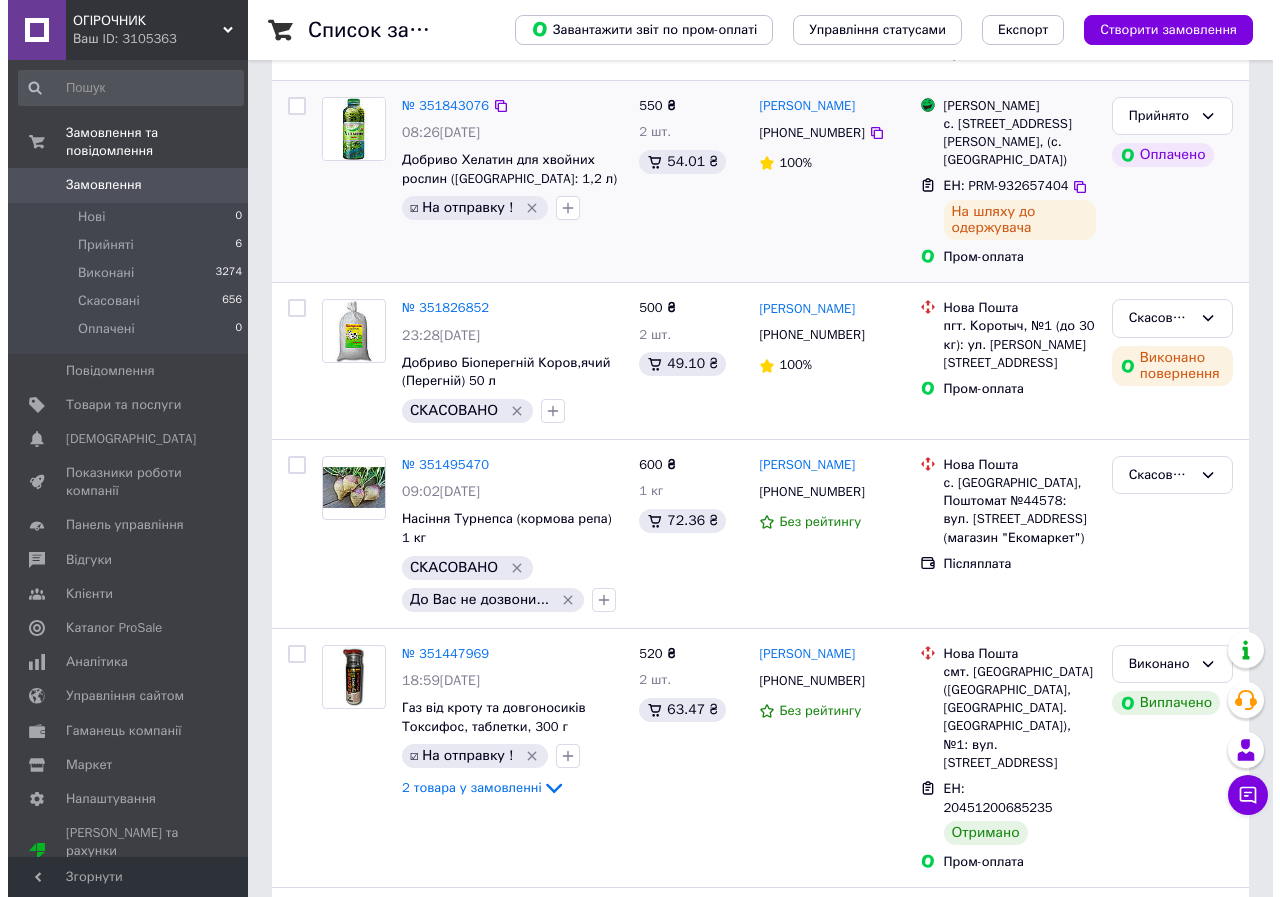 scroll, scrollTop: 0, scrollLeft: 0, axis: both 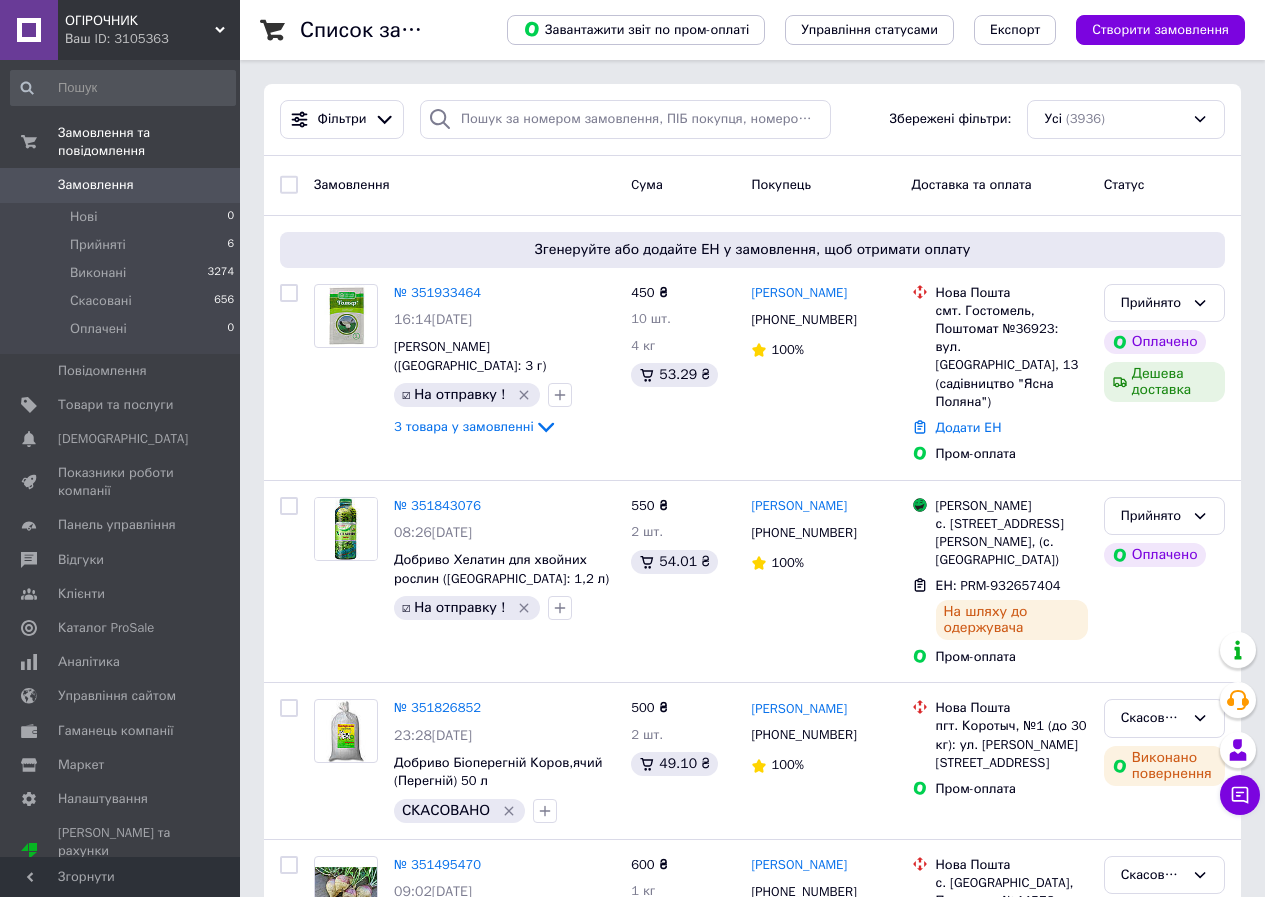 click on "ОГІРОЧНИК" at bounding box center [140, 21] 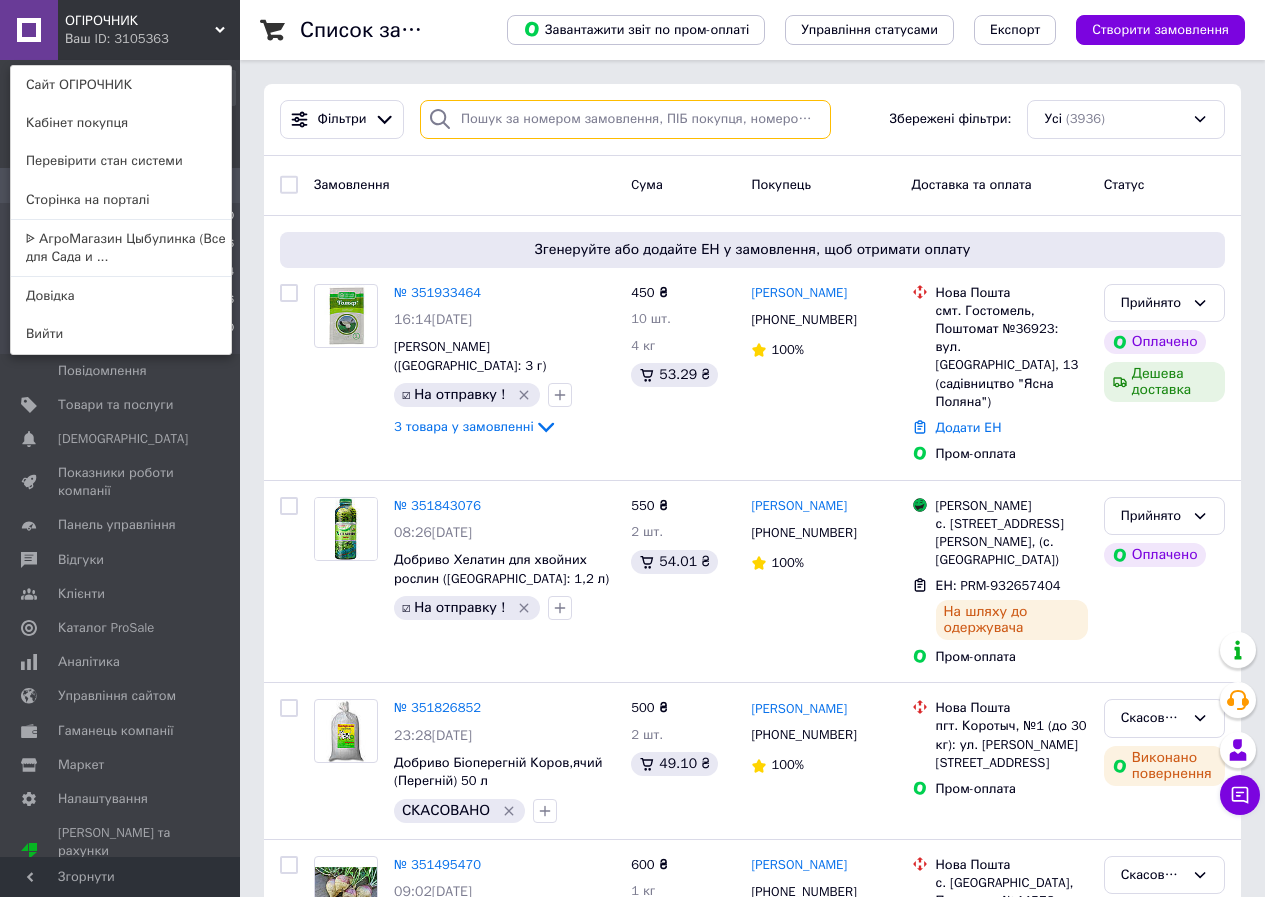 click at bounding box center (625, 119) 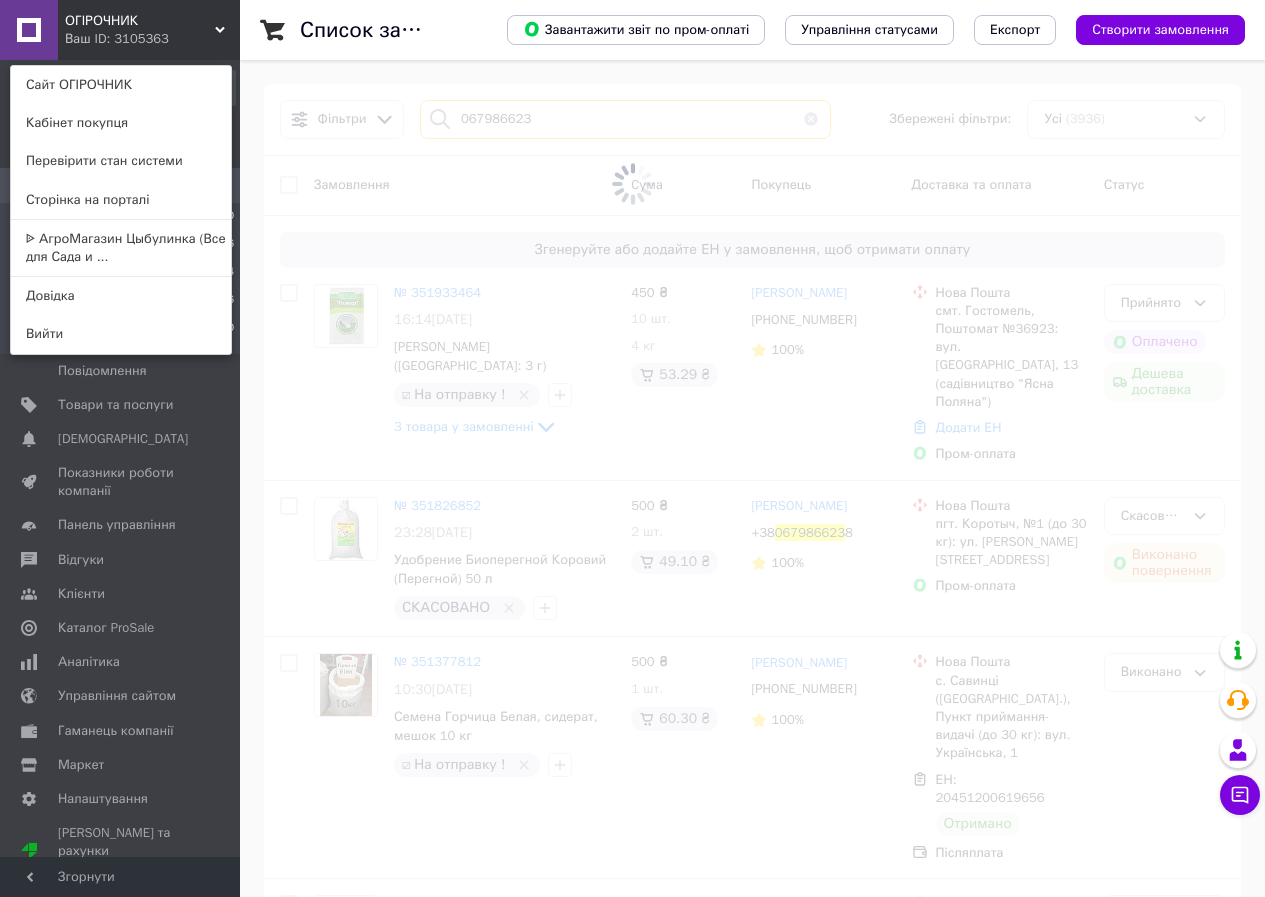 type on "0679866238" 